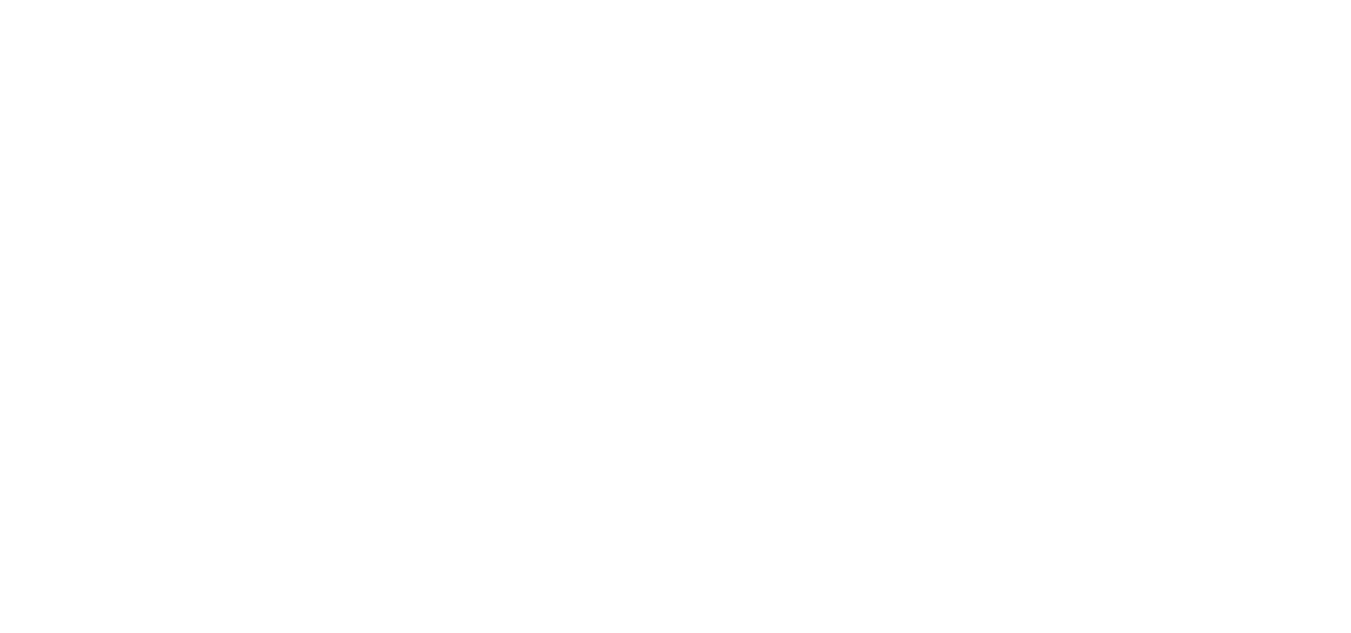 scroll, scrollTop: 0, scrollLeft: 0, axis: both 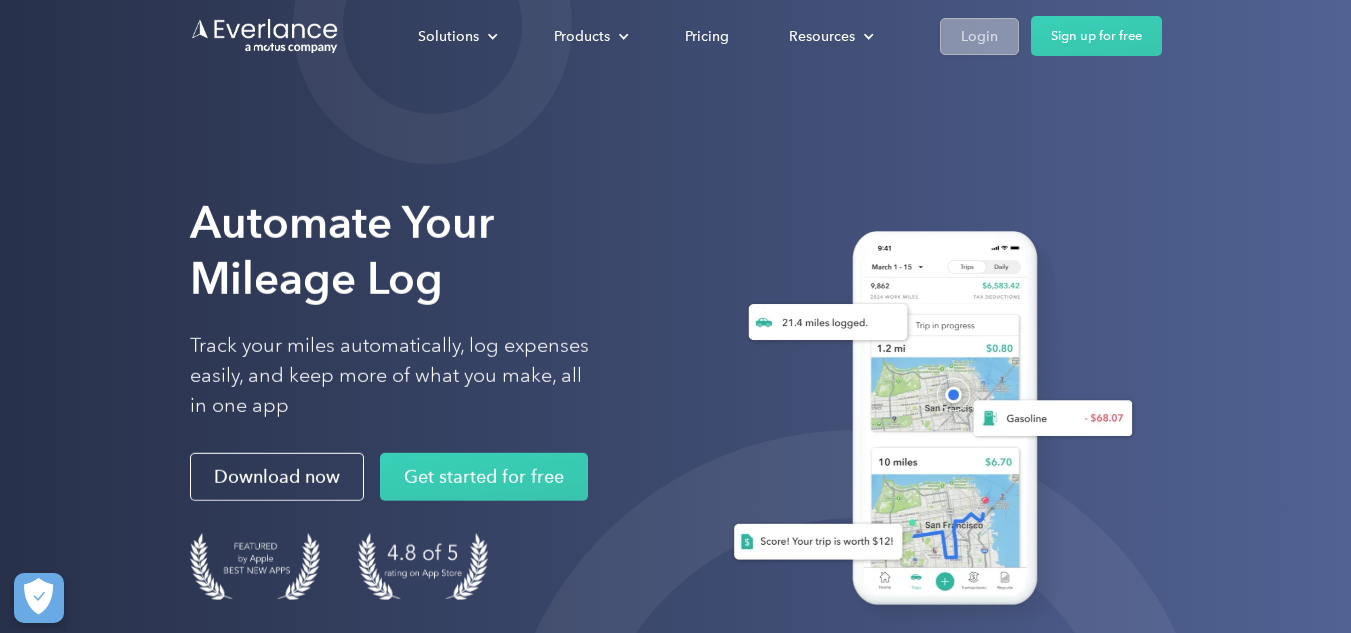 click on "Login" at bounding box center (979, 36) 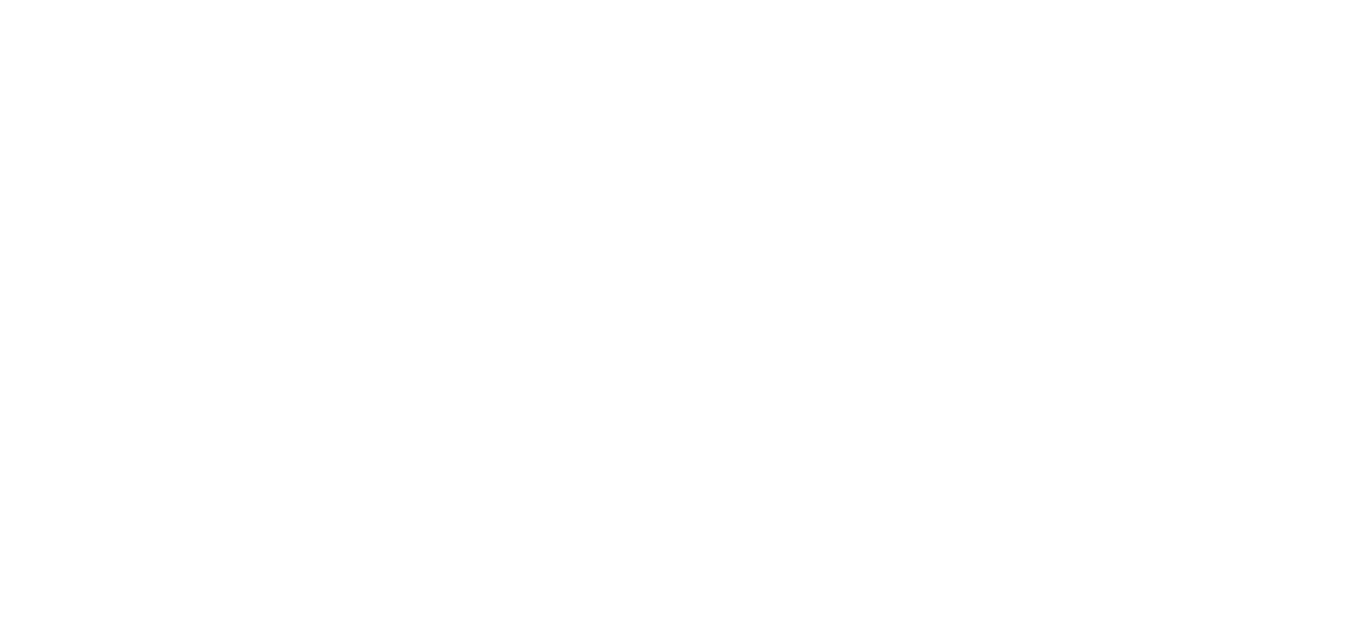scroll, scrollTop: 0, scrollLeft: 0, axis: both 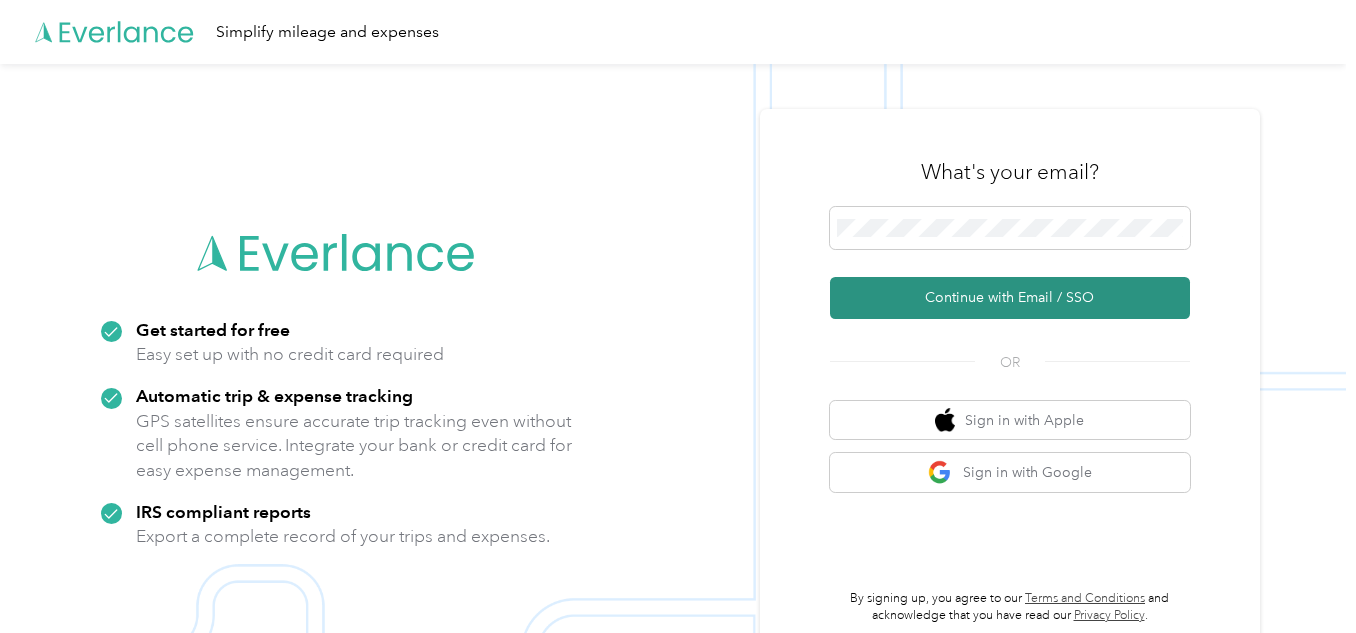 click on "Continue with Email / SSO" at bounding box center [1010, 298] 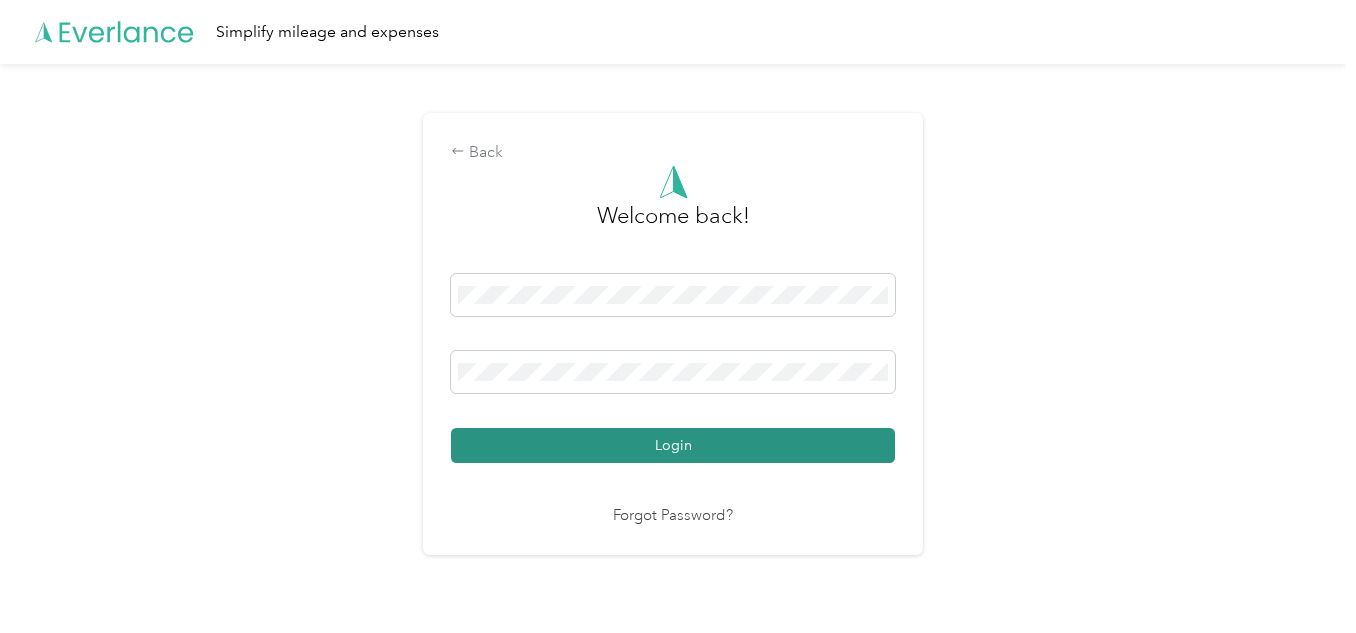 click on "Login" at bounding box center [673, 445] 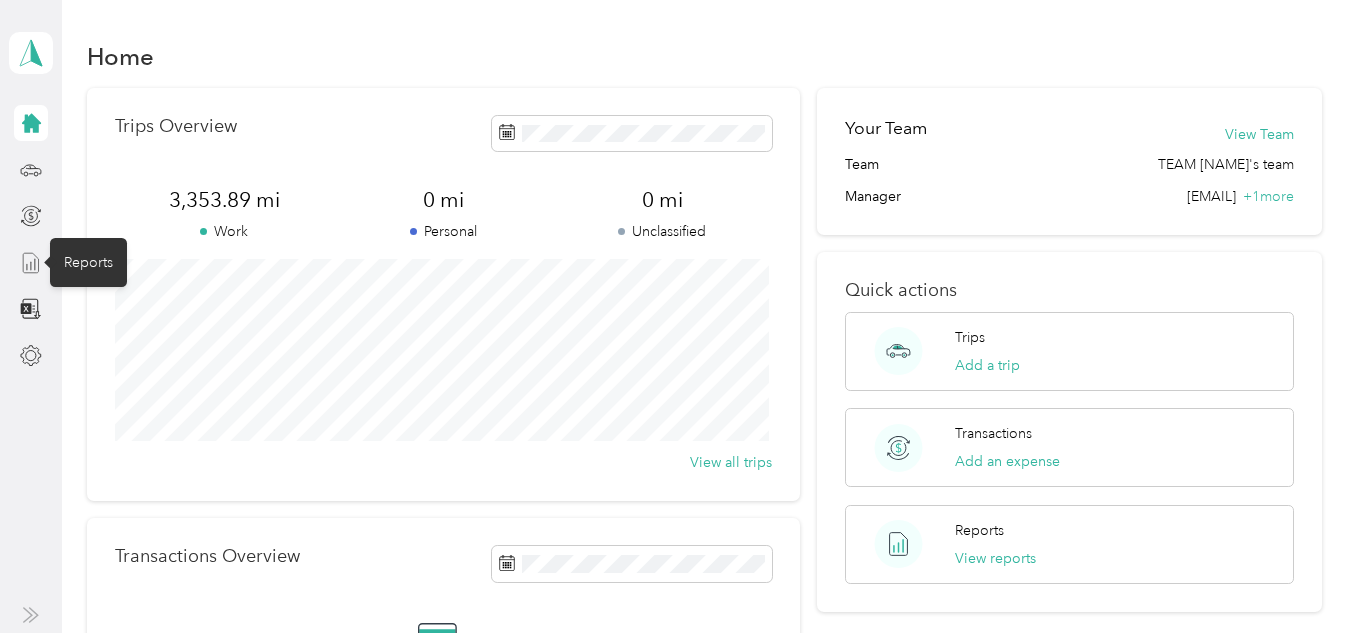 click 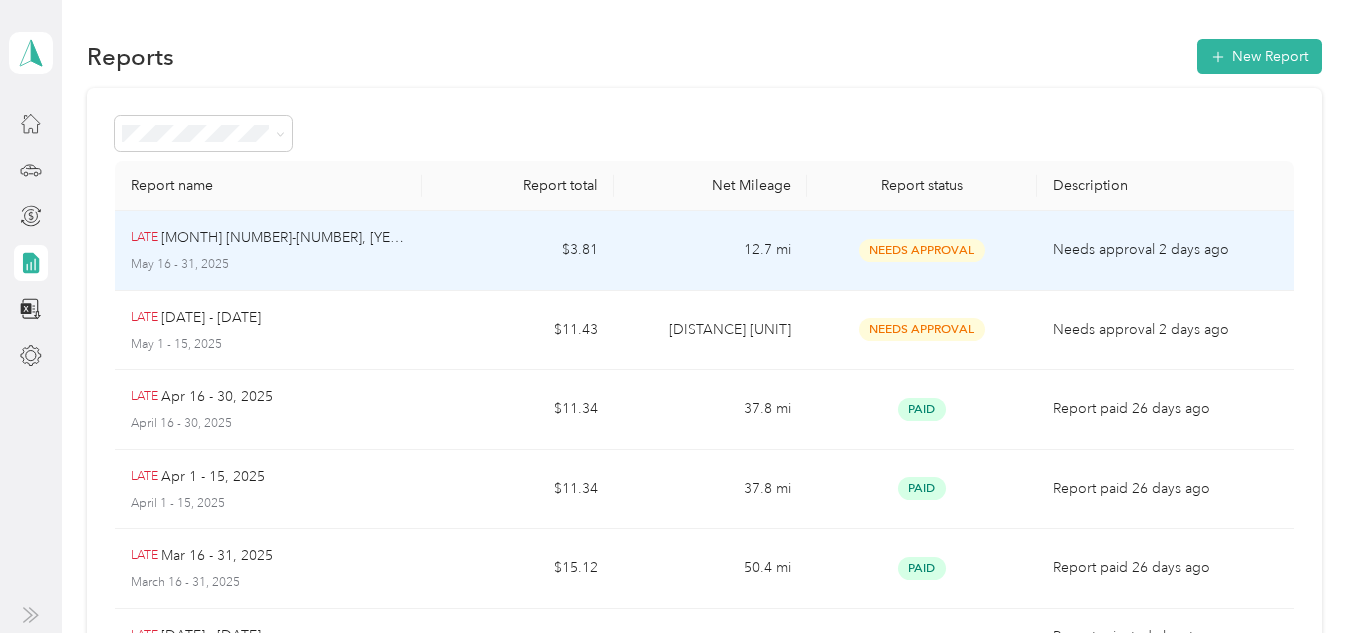 click on "Needs approval 2 days ago" at bounding box center (1165, 251) 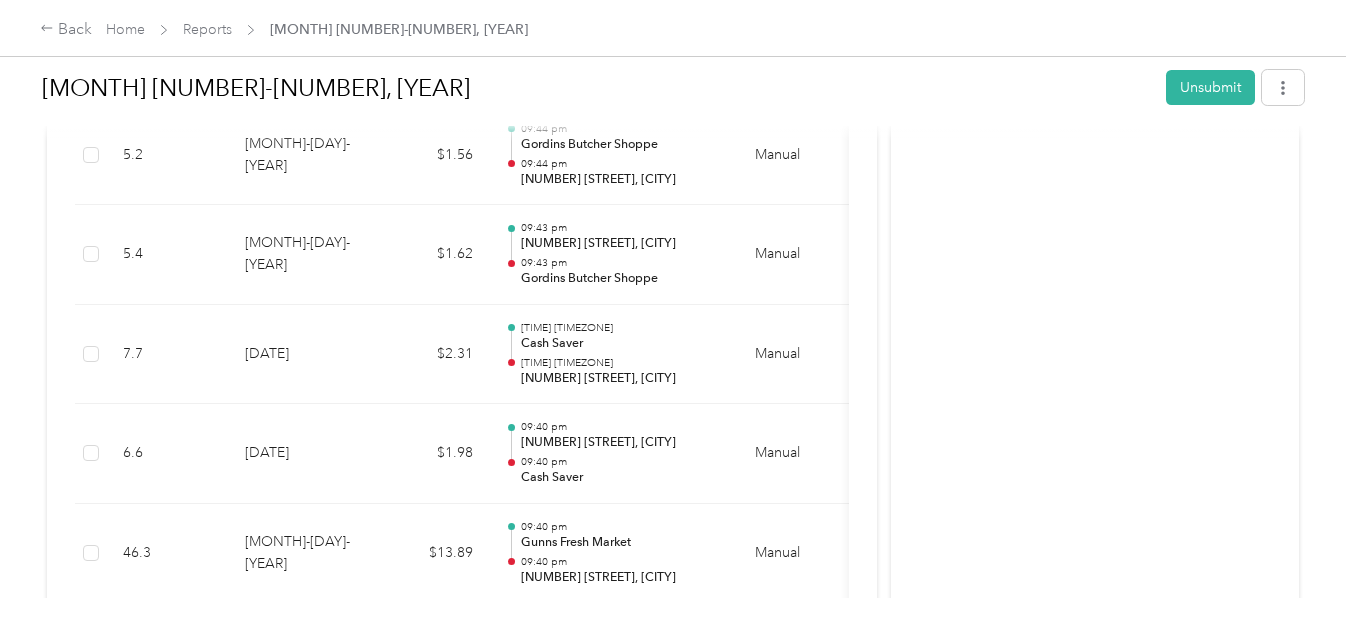 scroll, scrollTop: 1669, scrollLeft: 0, axis: vertical 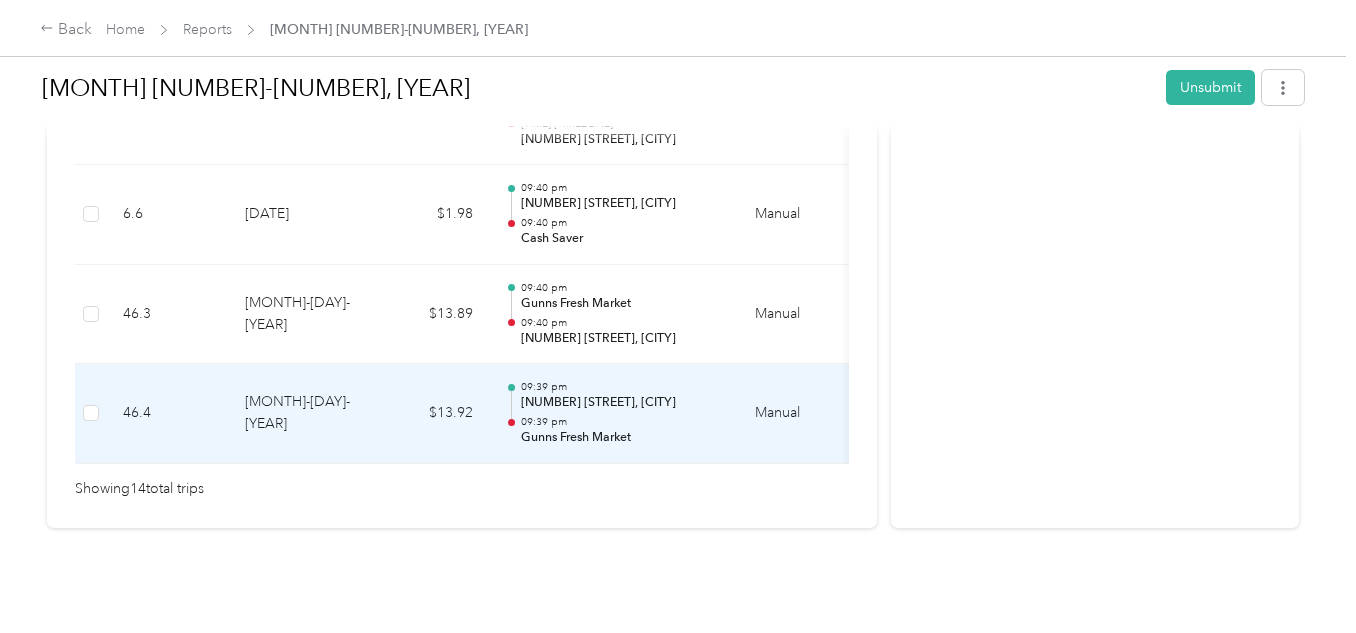 click on "[MONTH]-[DAY]-[YEAR]" at bounding box center [299, 414] 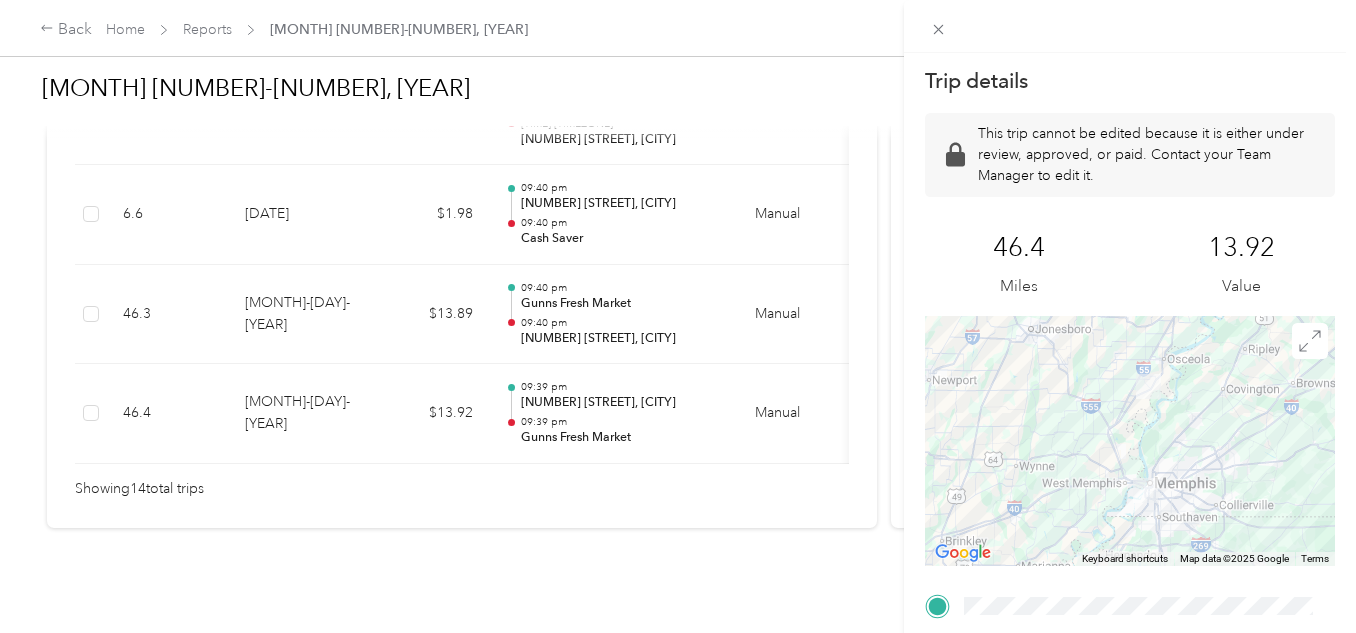 click on "Trip details This trip cannot be edited because it is either under review, approved, or paid. Contact your Team Manager to edit it. [NUMBER] Miles [PRICE]  To navigate the map with touch gestures double-tap and hold your finger on the map, then drag the map. ← Move left → Move right ↑ Move up ↓ Move down + Zoom in - Zoom out Home Jump left by [PERCENTAGE]% End Jump right by [PERCENTAGE]% Page Up Jump up by [PERCENTAGE]% Page Down Jump down by [PERCENTAGE]% Keyboard shortcuts Map Data Map data ©[YEAR]Google Map data ©[YEAR]Google [NUMBER] km  Click to toggle between metric and imperial units Terms Report a map error TO" at bounding box center [678, 316] 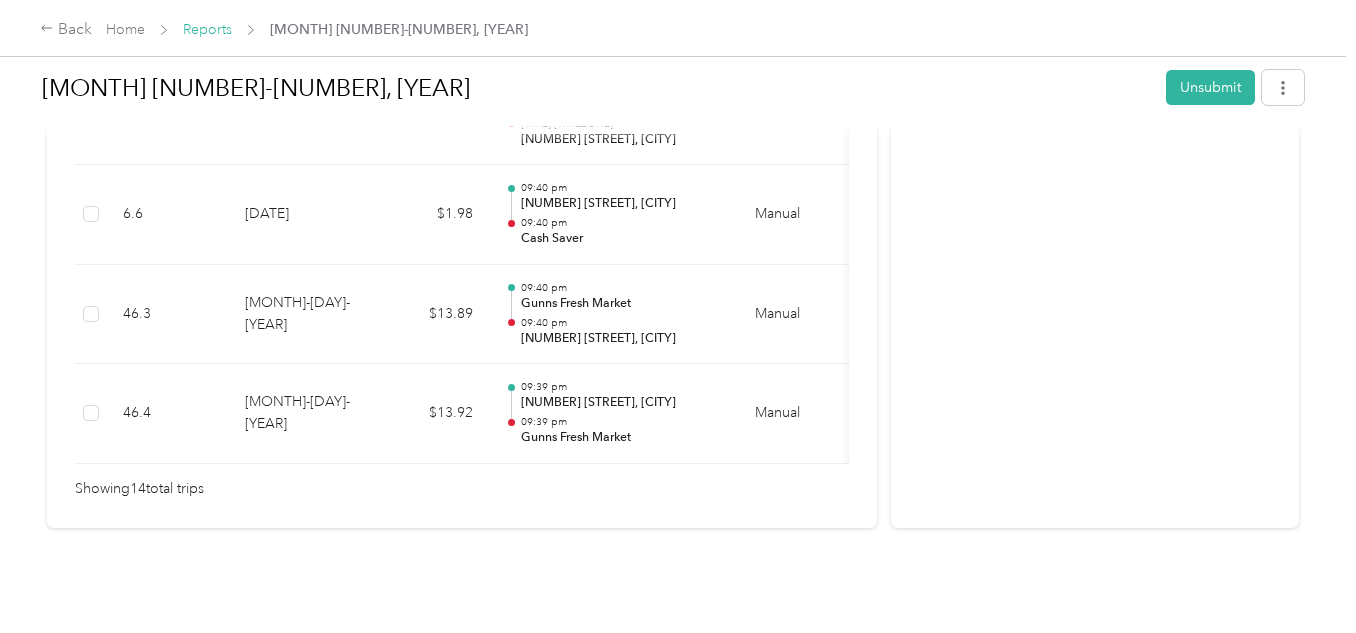 click on "Reports" at bounding box center (207, 29) 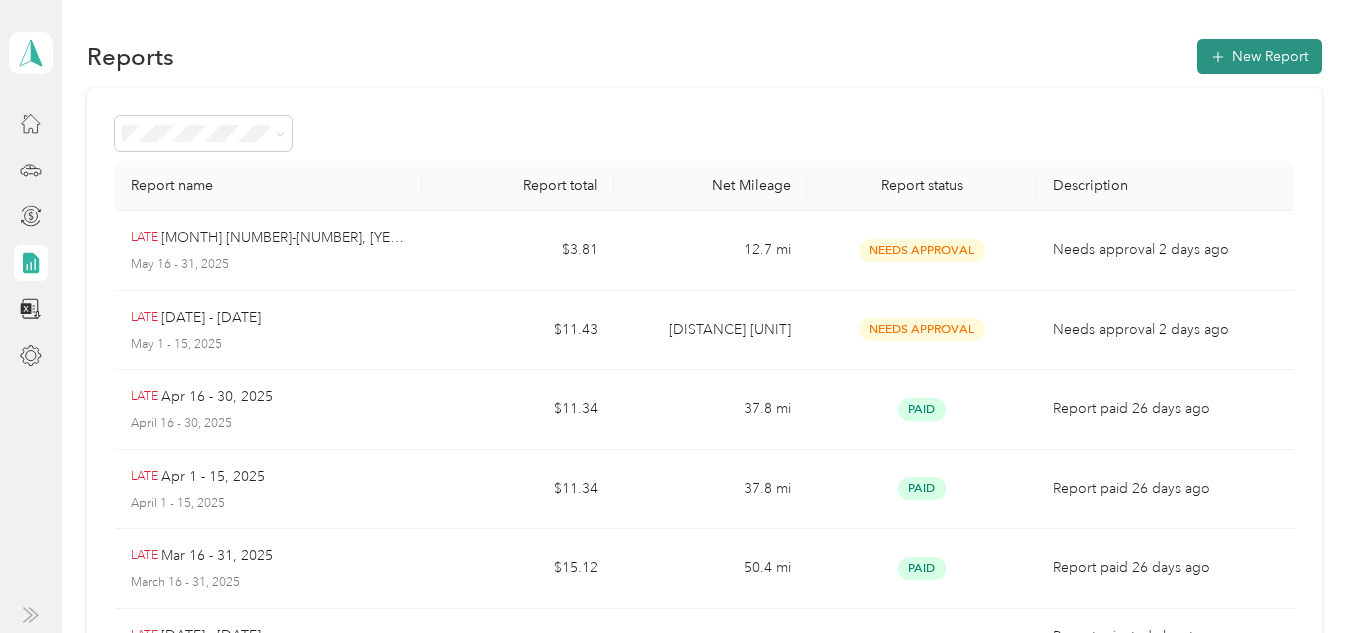 click on "New Report" at bounding box center [1259, 56] 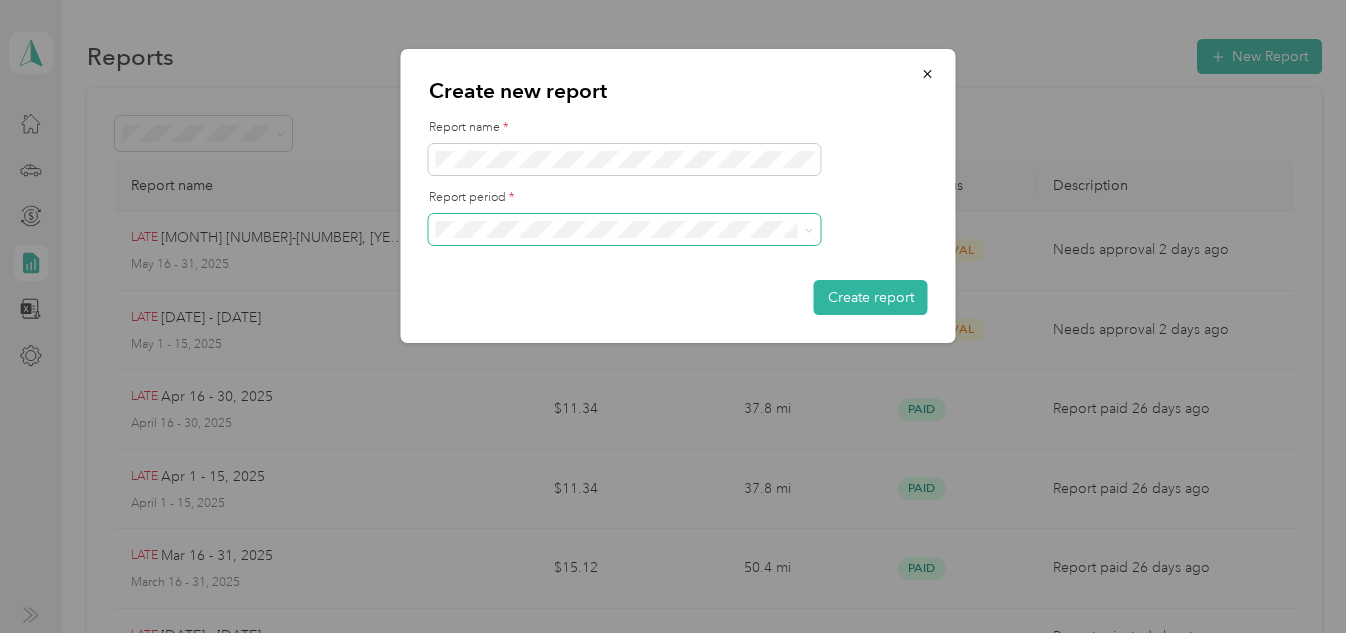 click at bounding box center (806, 230) 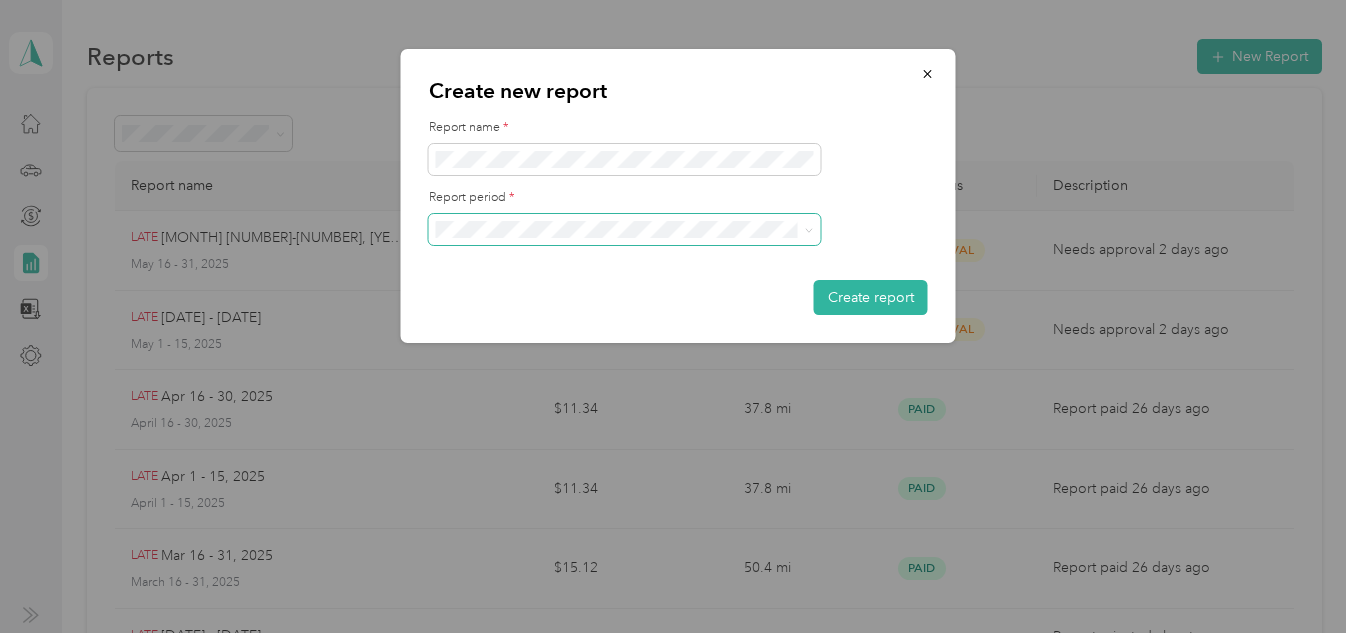 click 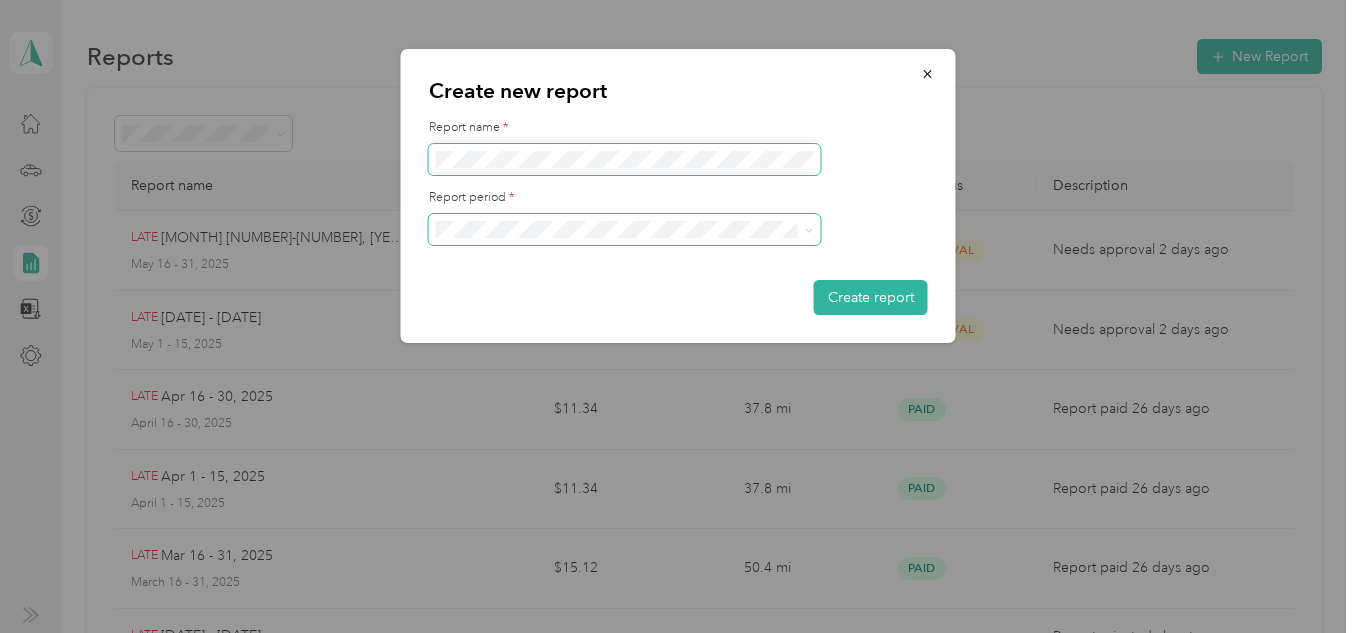 click on "Create report" at bounding box center (871, 297) 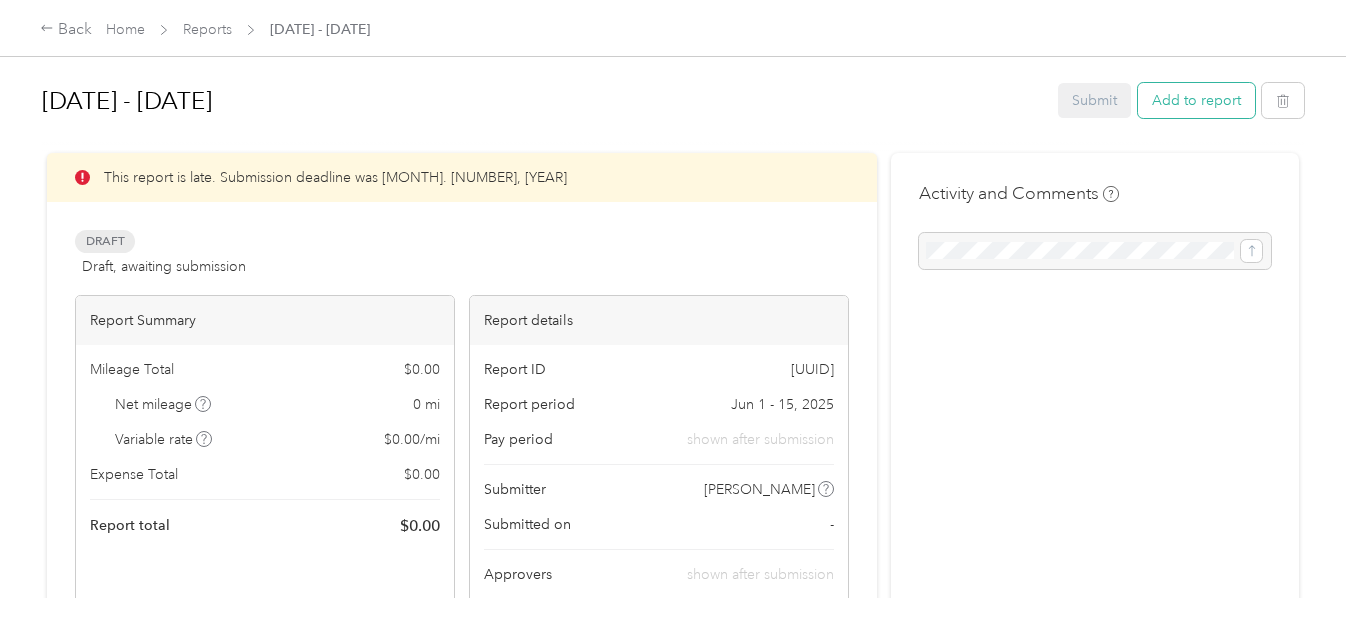 click on "Add to report" at bounding box center [1196, 100] 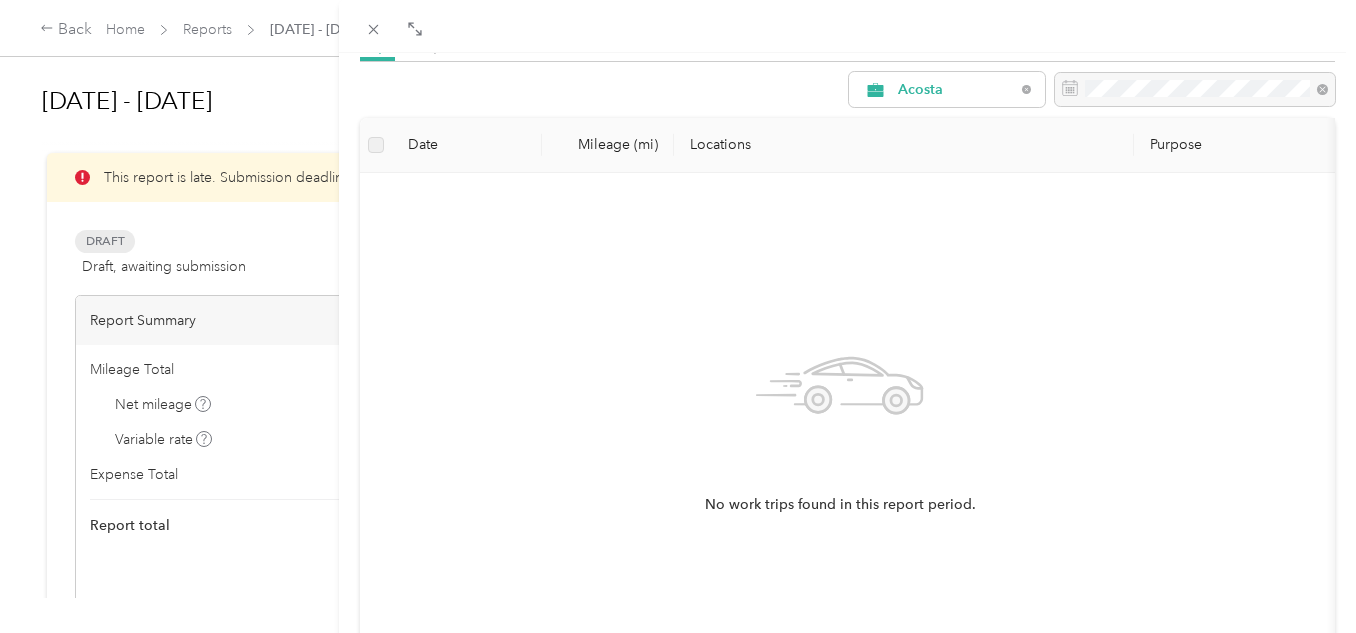 scroll, scrollTop: 0, scrollLeft: 0, axis: both 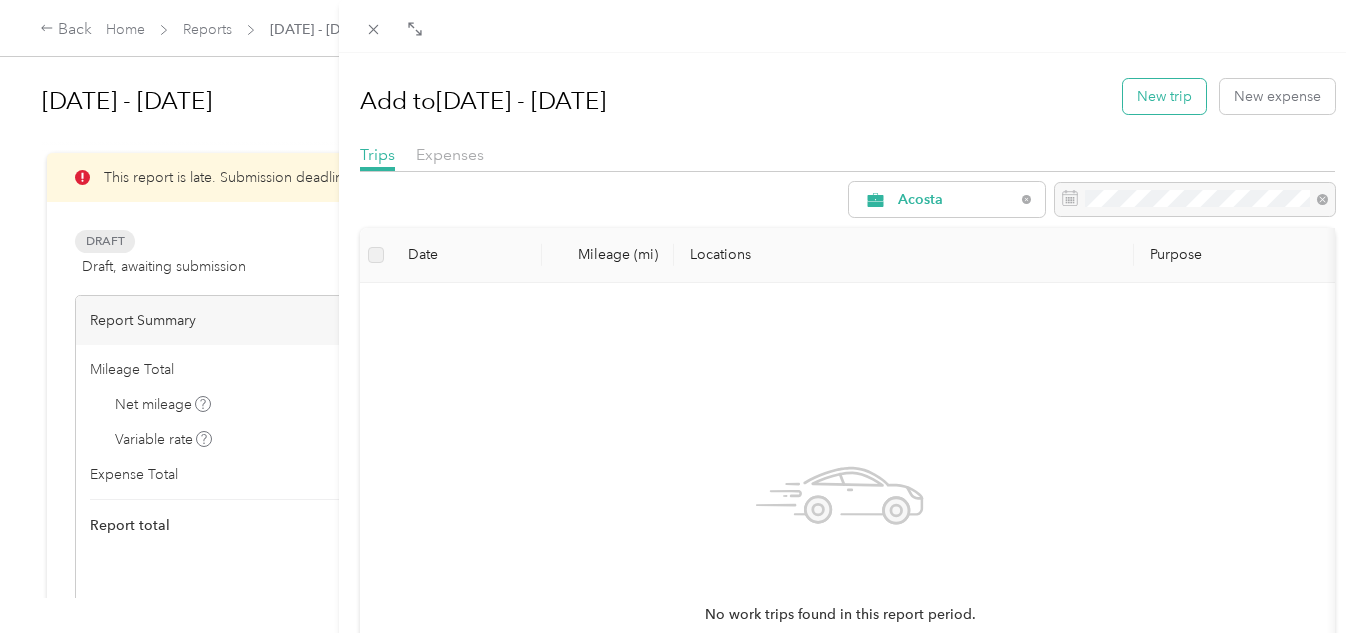 click on "New trip" at bounding box center [1164, 96] 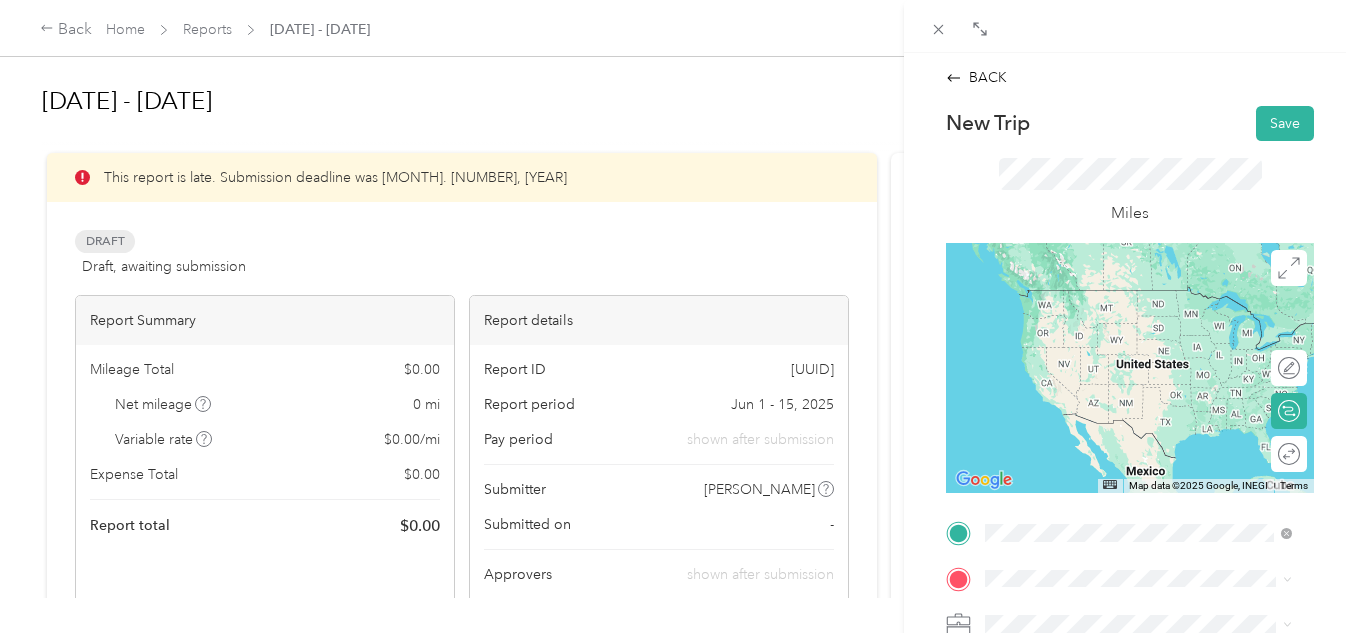 click on "[NUMBER] [STREET]
[CITY], [STATE] [POSTAL_CODE], [COUNTRY]" at bounding box center (1154, 307) 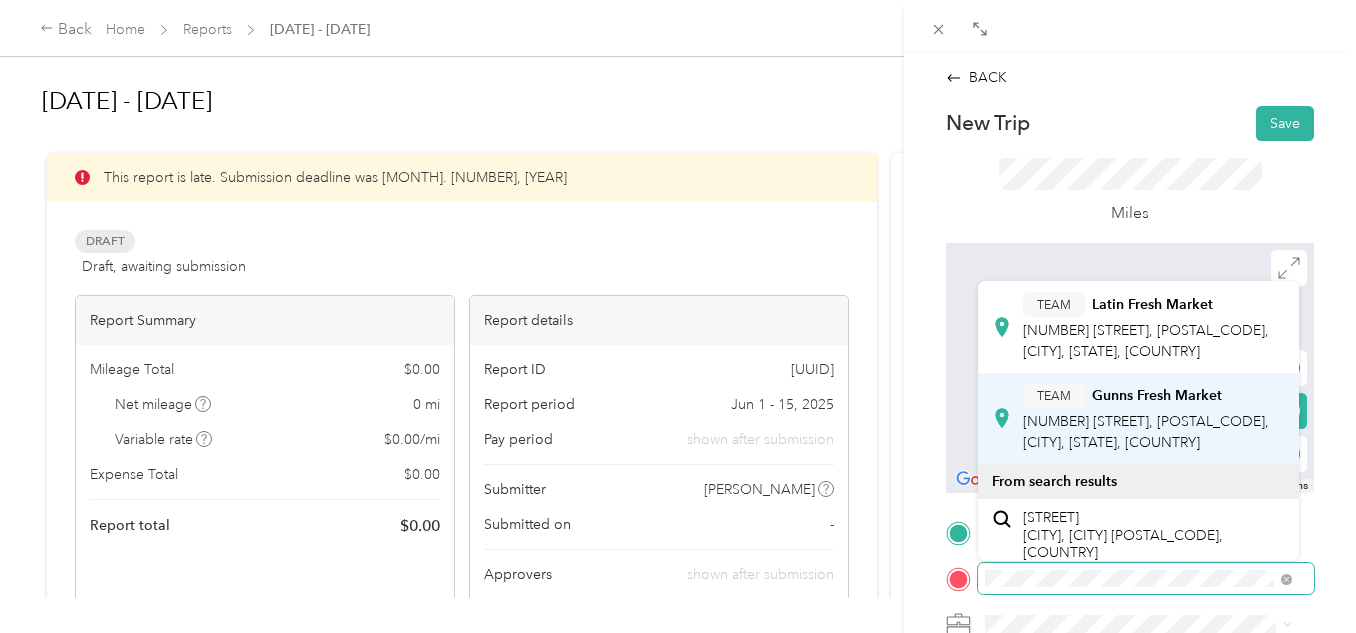 scroll, scrollTop: 100, scrollLeft: 0, axis: vertical 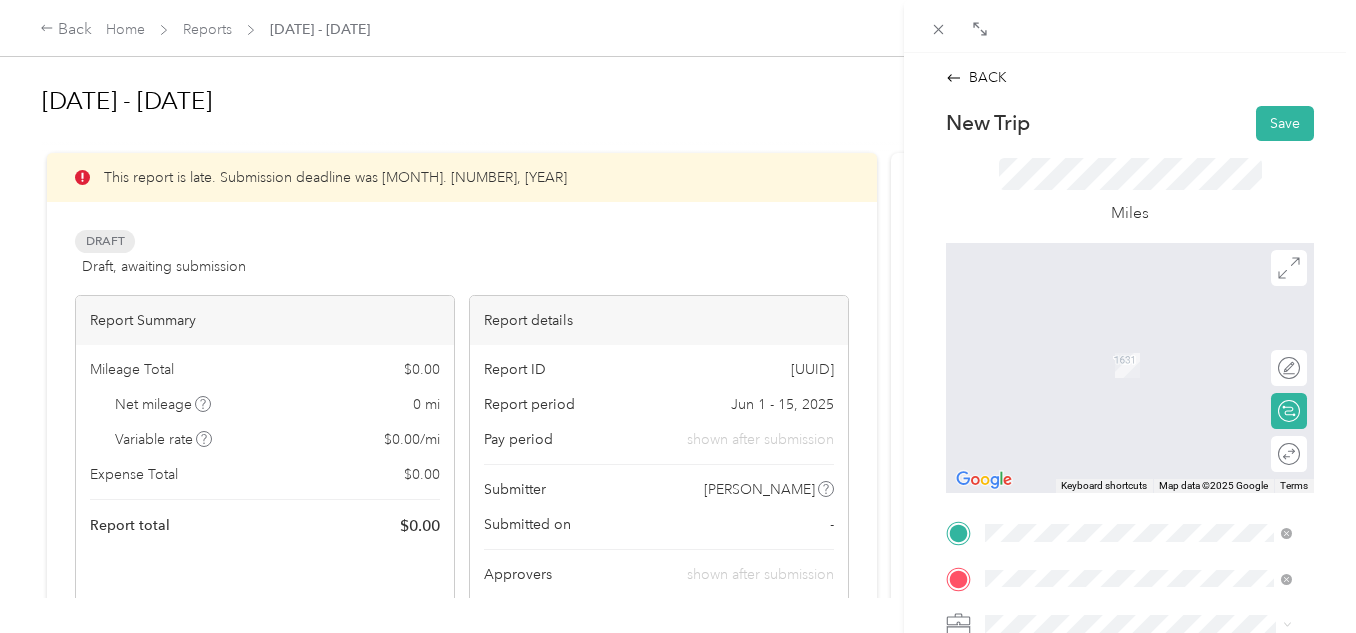 click on "TEAM [BUSINESS_NAME] [NUMBER] [STREET], [POSTAL_CODE], [CITY], [STATE], [COUNTRY]" at bounding box center (1154, 450) 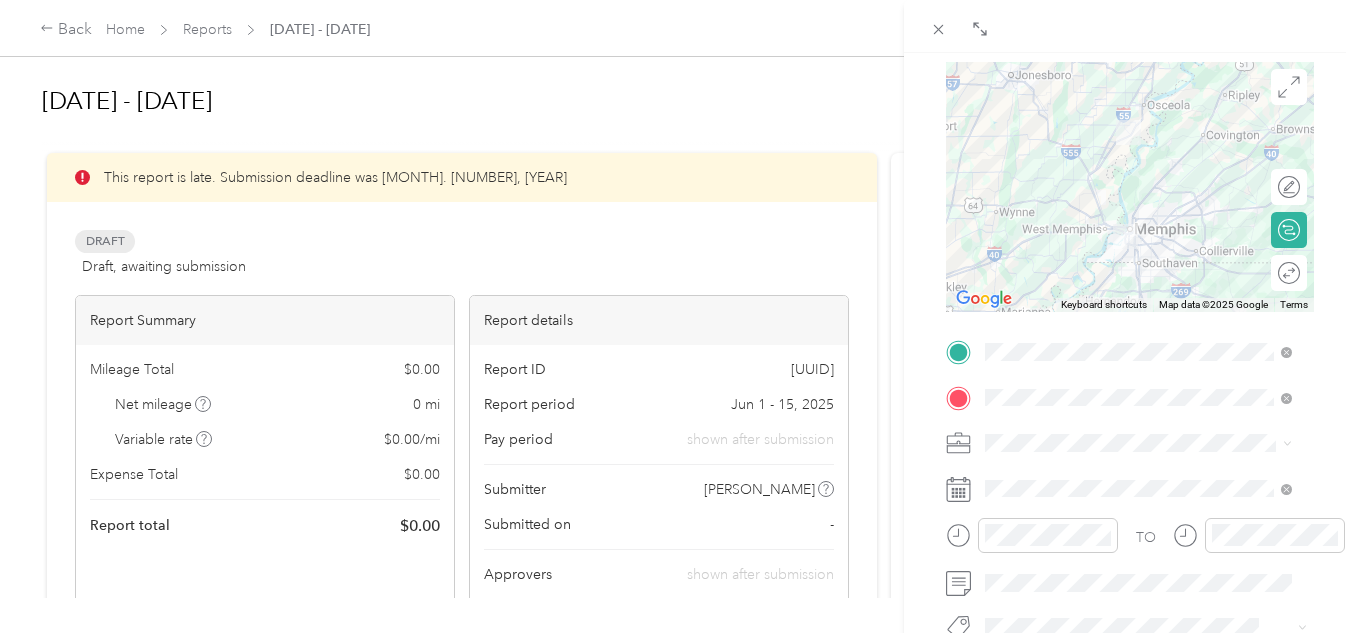 scroll, scrollTop: 200, scrollLeft: 0, axis: vertical 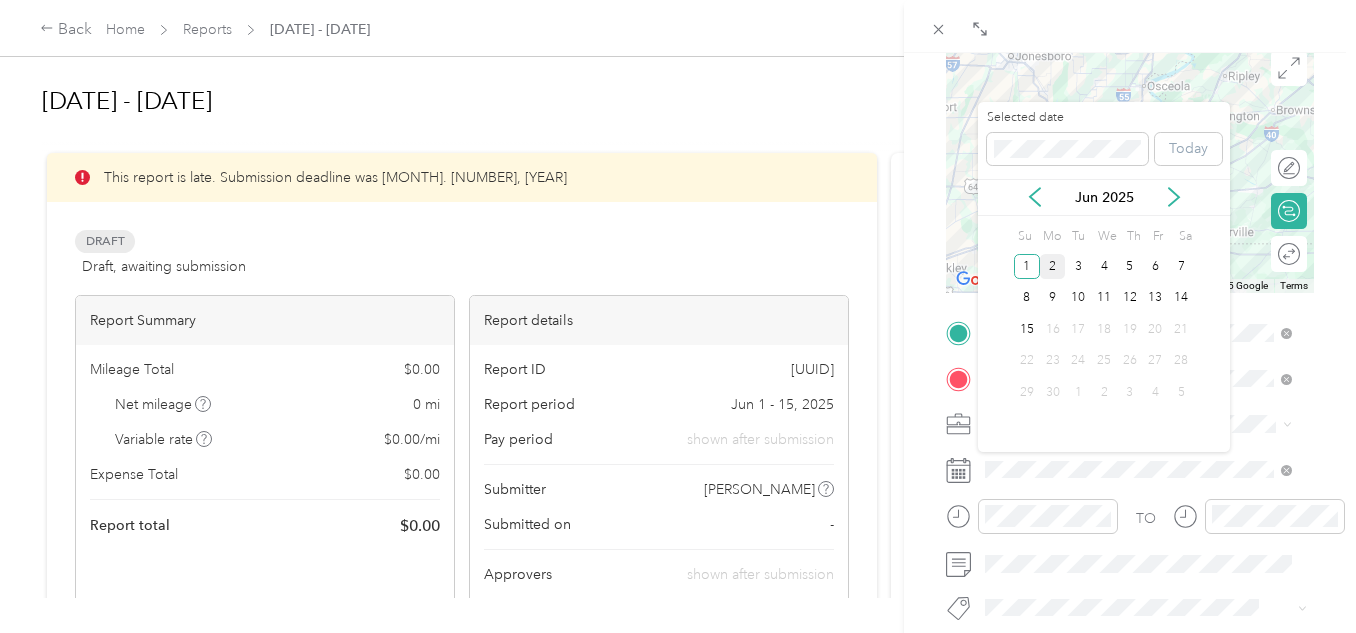 click on "2" at bounding box center (1053, 266) 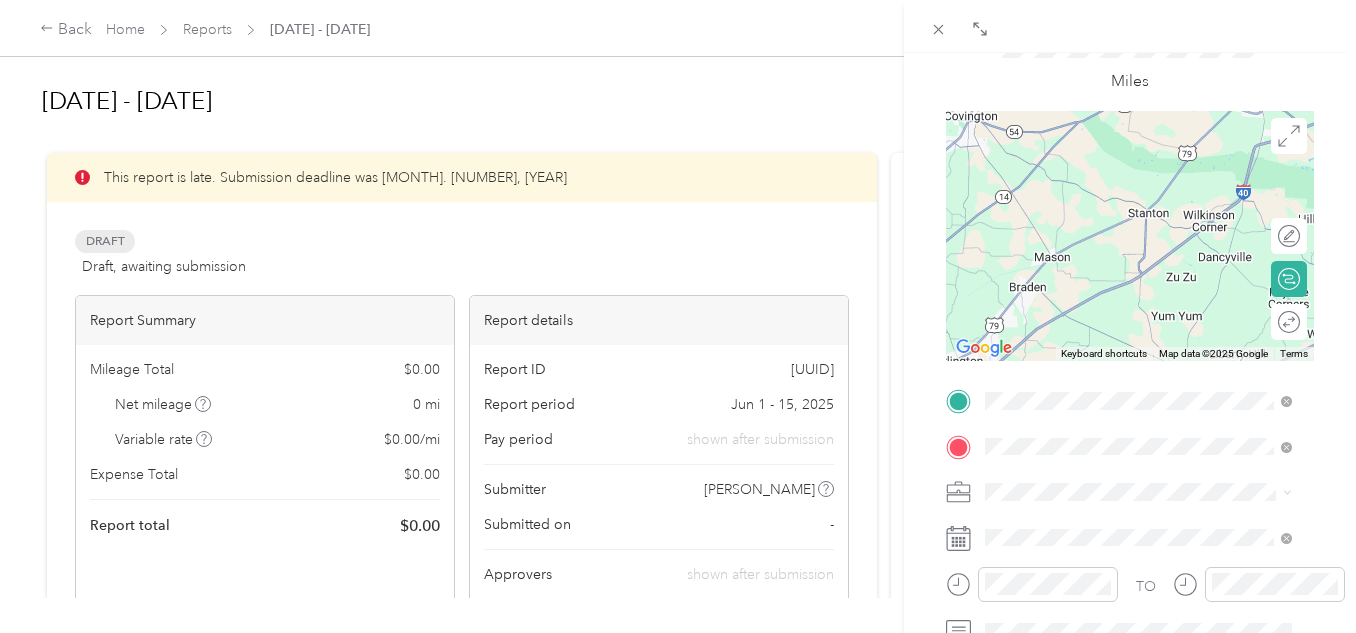 scroll, scrollTop: 0, scrollLeft: 0, axis: both 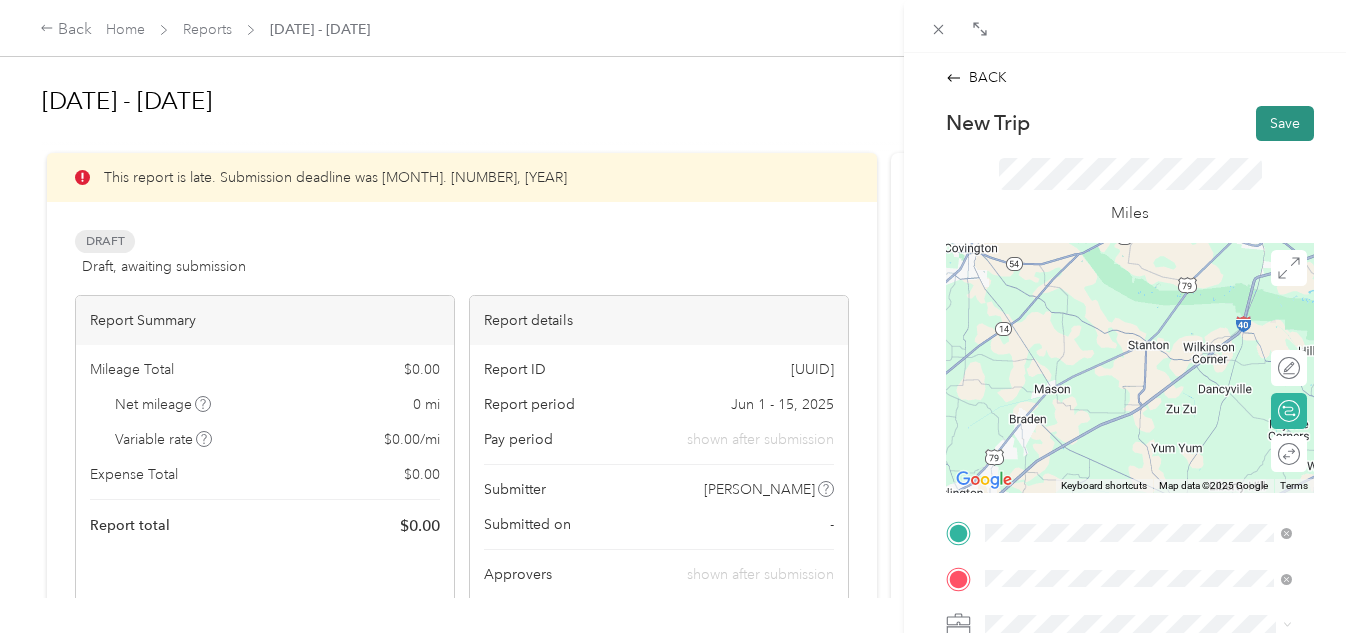 click on "Save" at bounding box center (1285, 123) 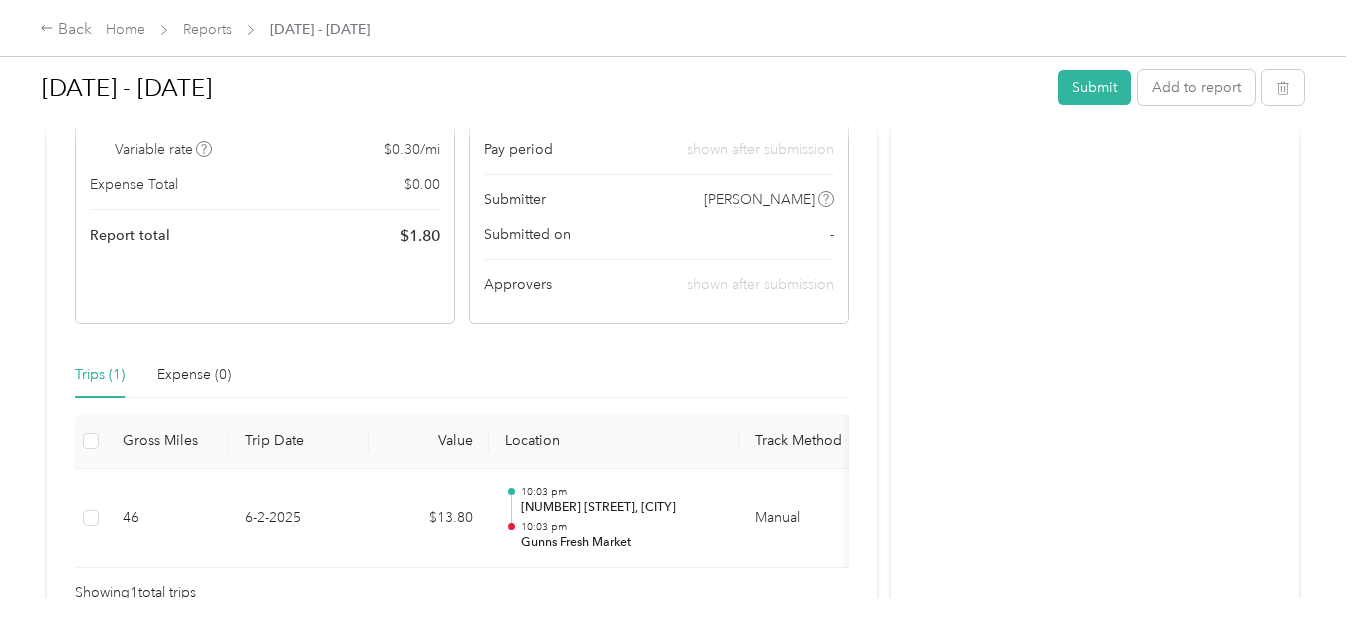 scroll, scrollTop: 224, scrollLeft: 0, axis: vertical 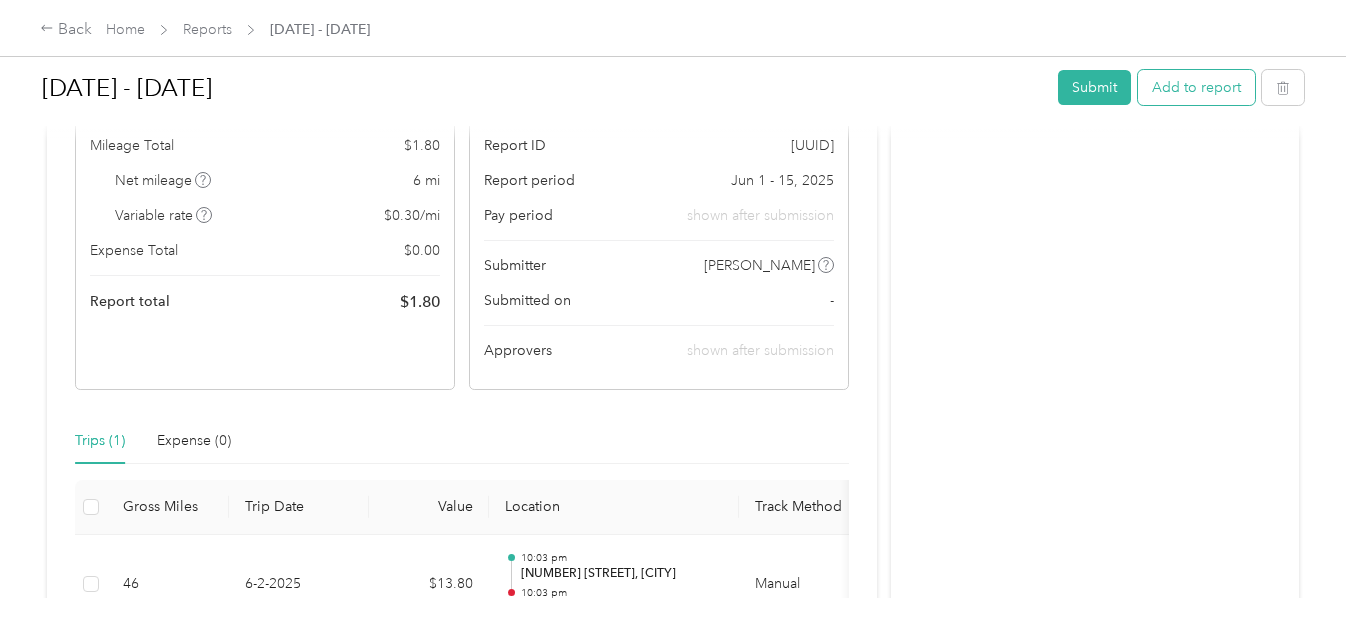 click on "Add to report" at bounding box center [1196, 87] 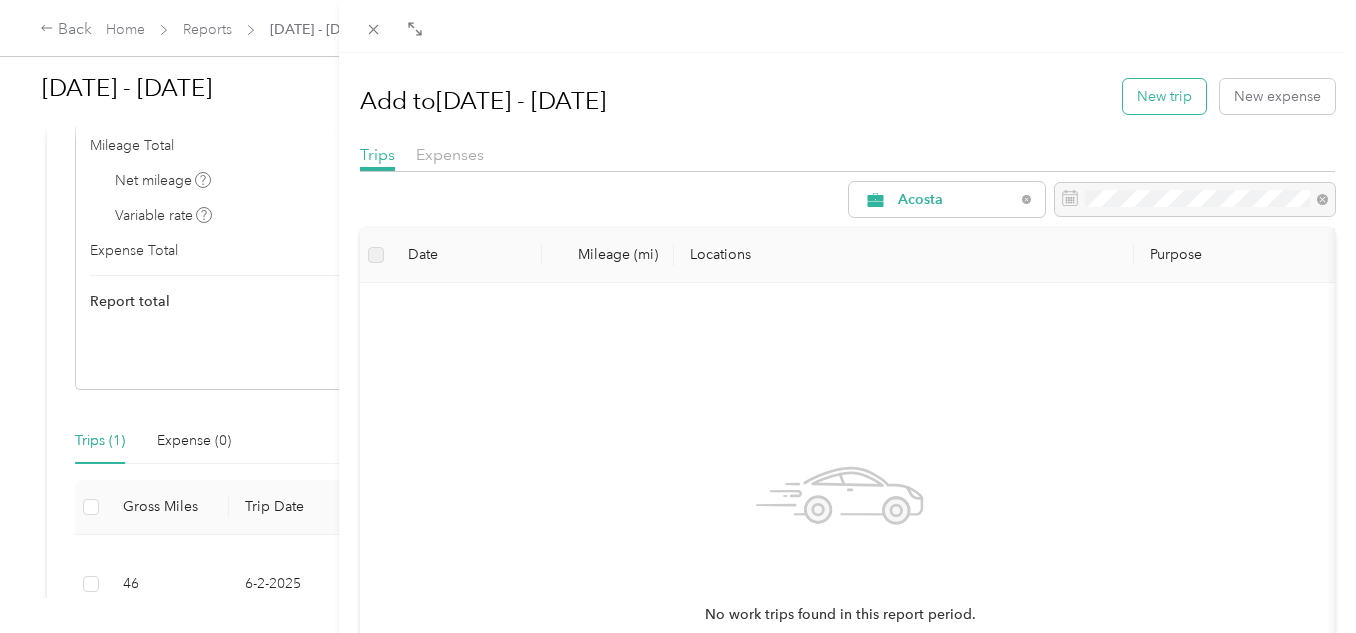 click on "New trip" at bounding box center (1164, 96) 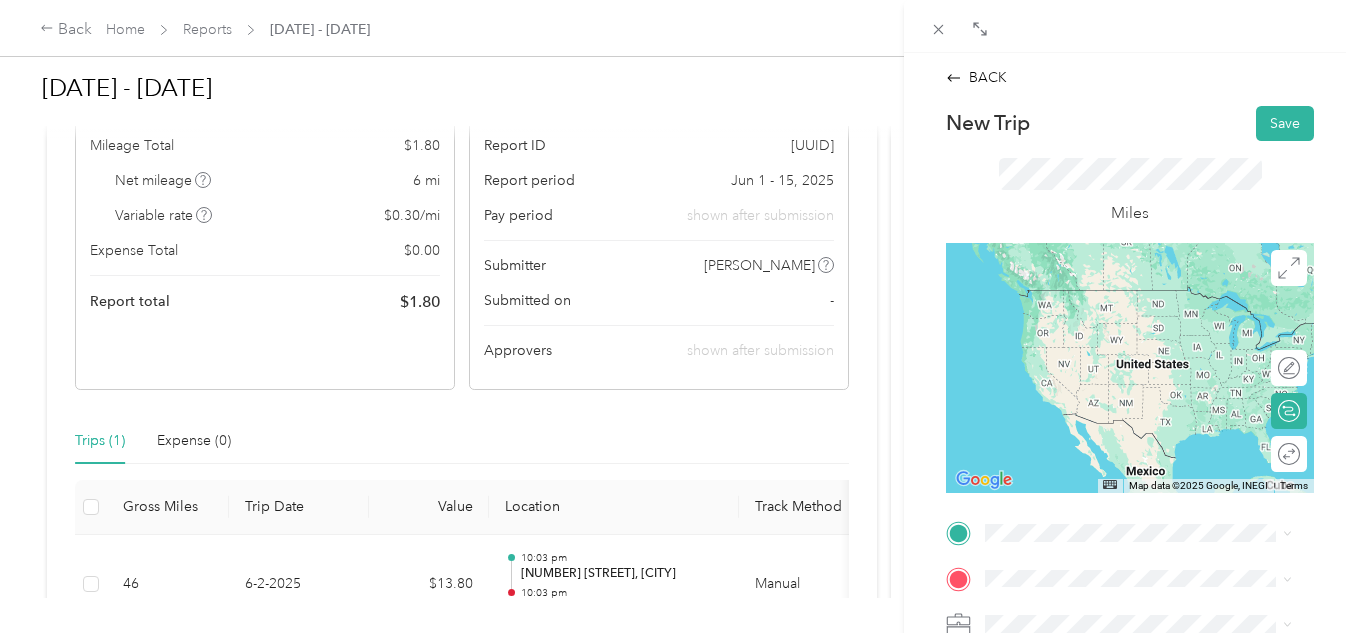 click on "TEAM [BUSINESS_NAME] [NUMBER] [STREET], [POSTAL_CODE], [CITY], [STATE], [COUNTRY]" at bounding box center (1154, 502) 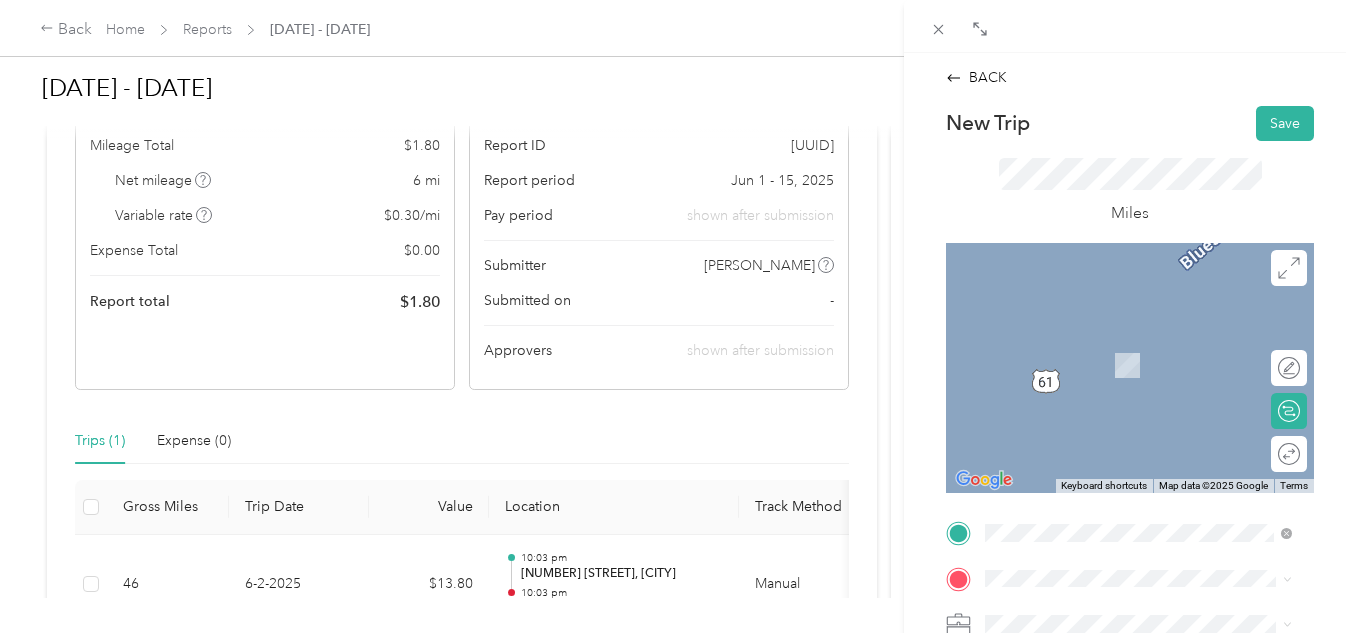 click on "[NUMBER] [STREET]
[CITY], [STATE] [POSTAL_CODE], [COUNTRY]" at bounding box center [1154, 346] 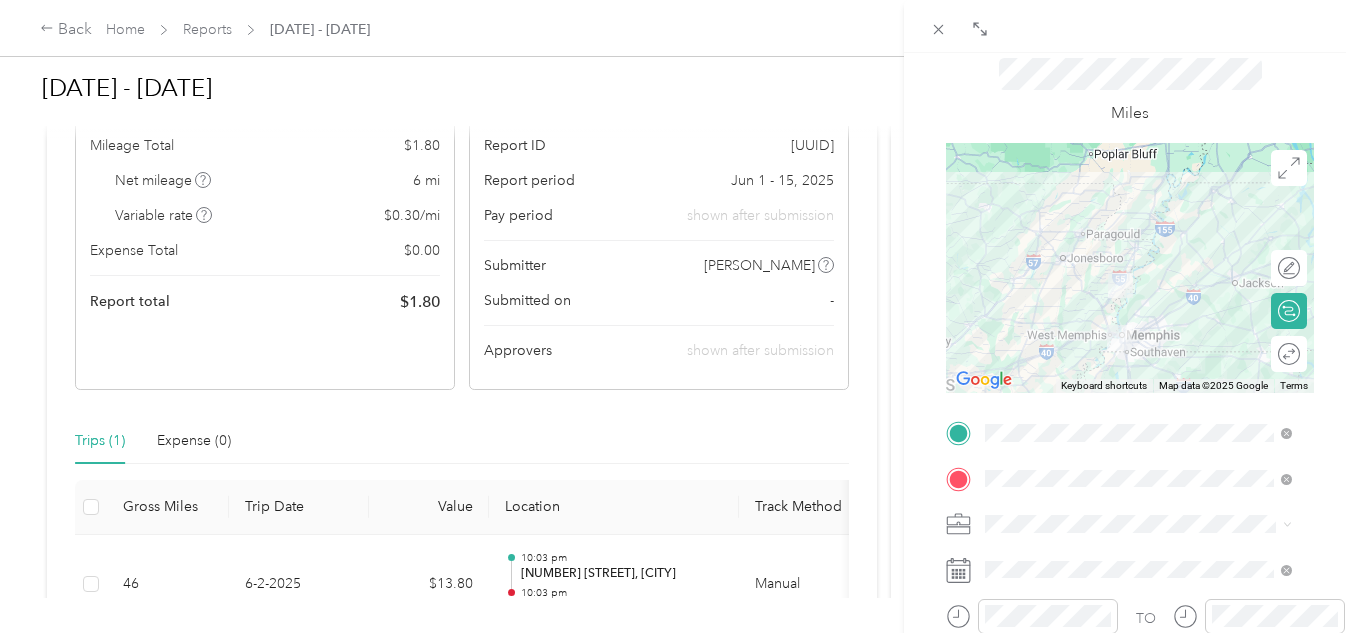 scroll, scrollTop: 200, scrollLeft: 0, axis: vertical 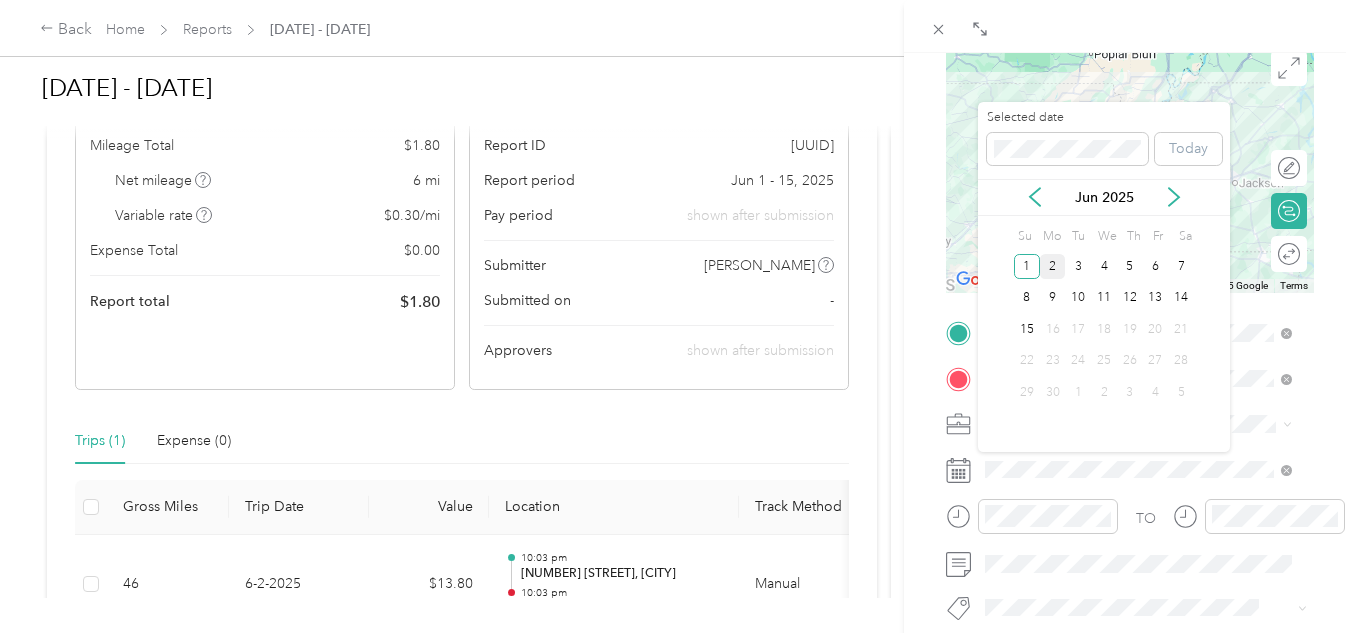click on "2" at bounding box center (1053, 266) 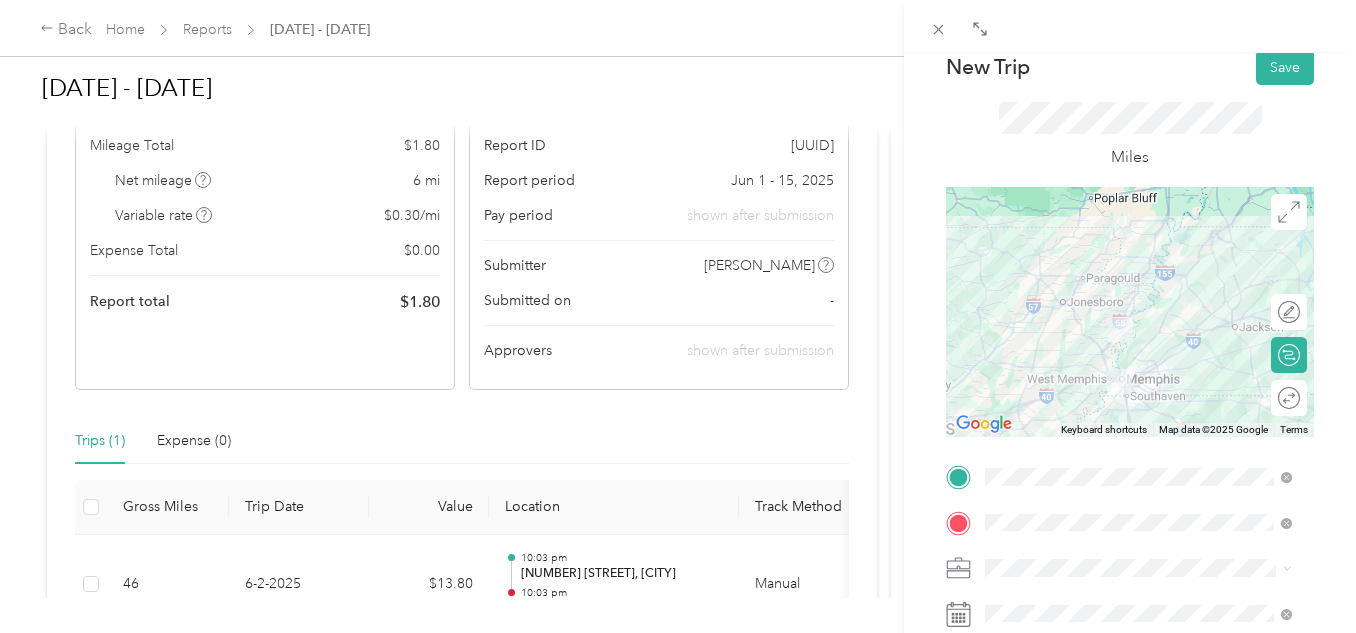 scroll, scrollTop: 0, scrollLeft: 0, axis: both 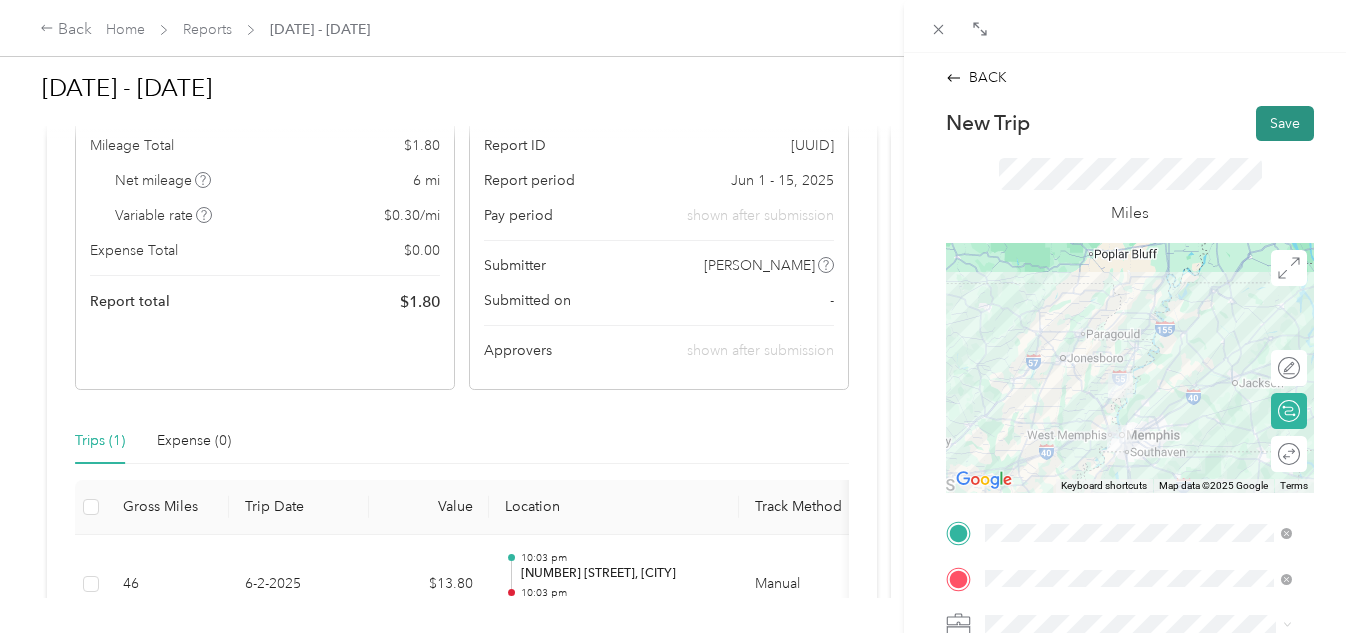 click on "Save" at bounding box center [1285, 123] 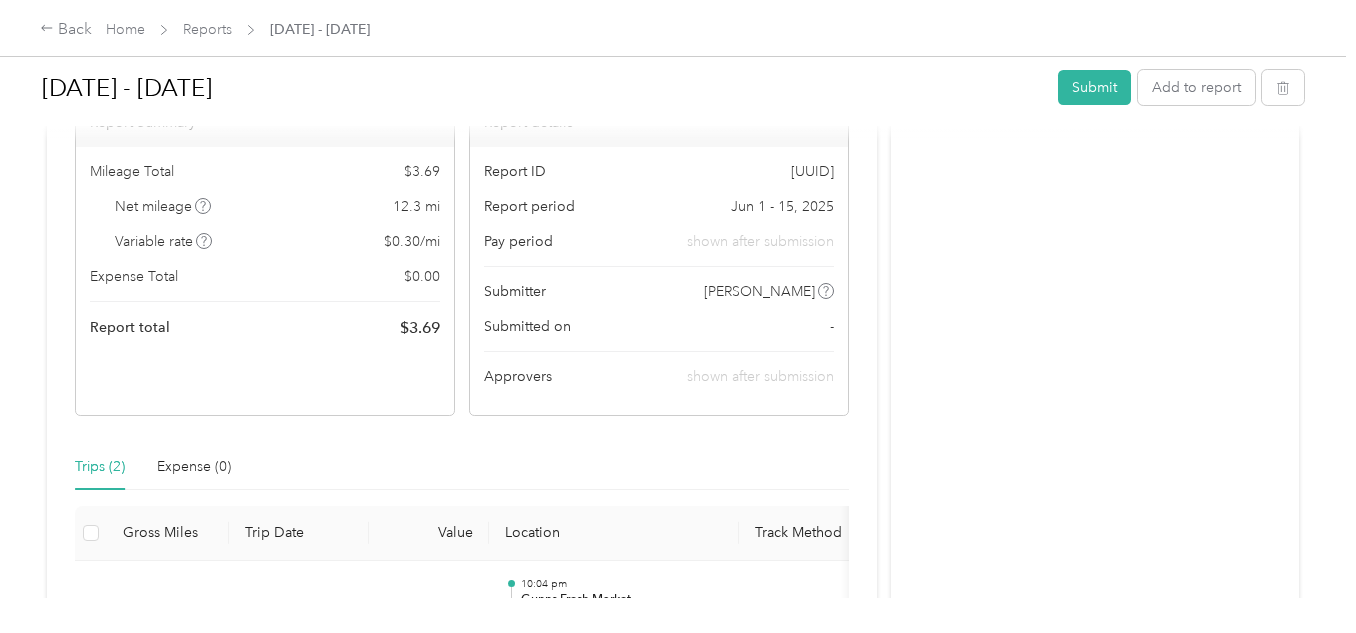 scroll, scrollTop: 124, scrollLeft: 0, axis: vertical 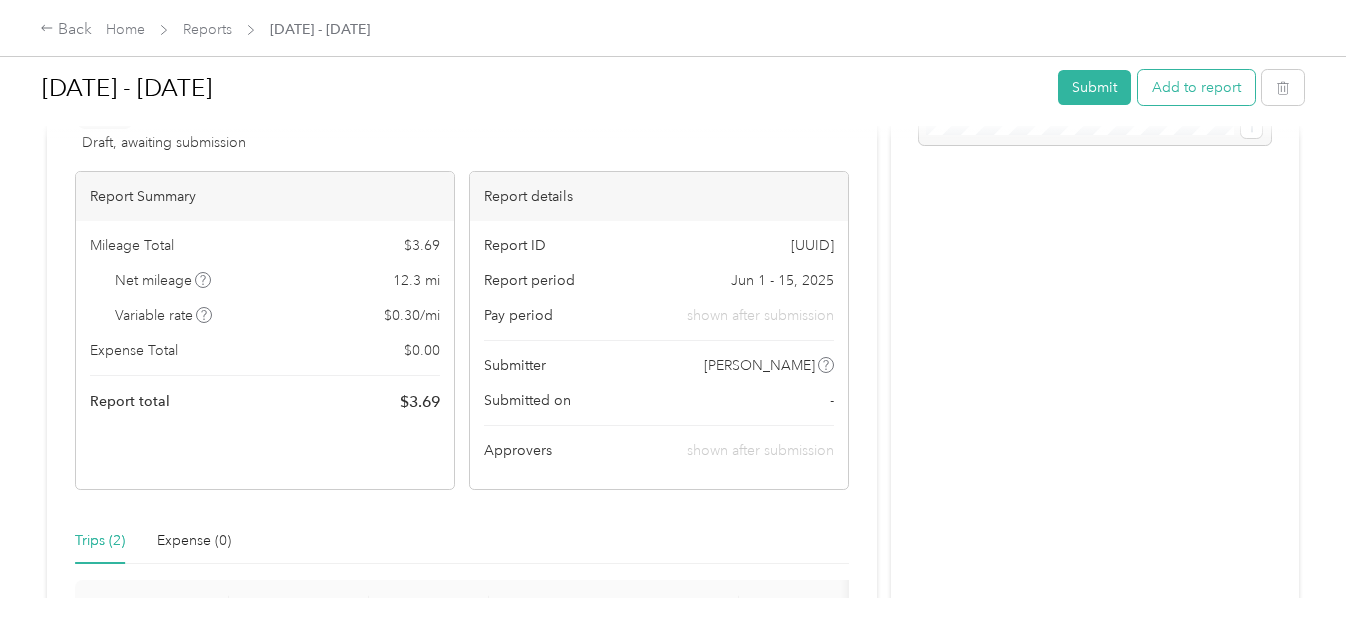 click on "Add to report" at bounding box center [1196, 87] 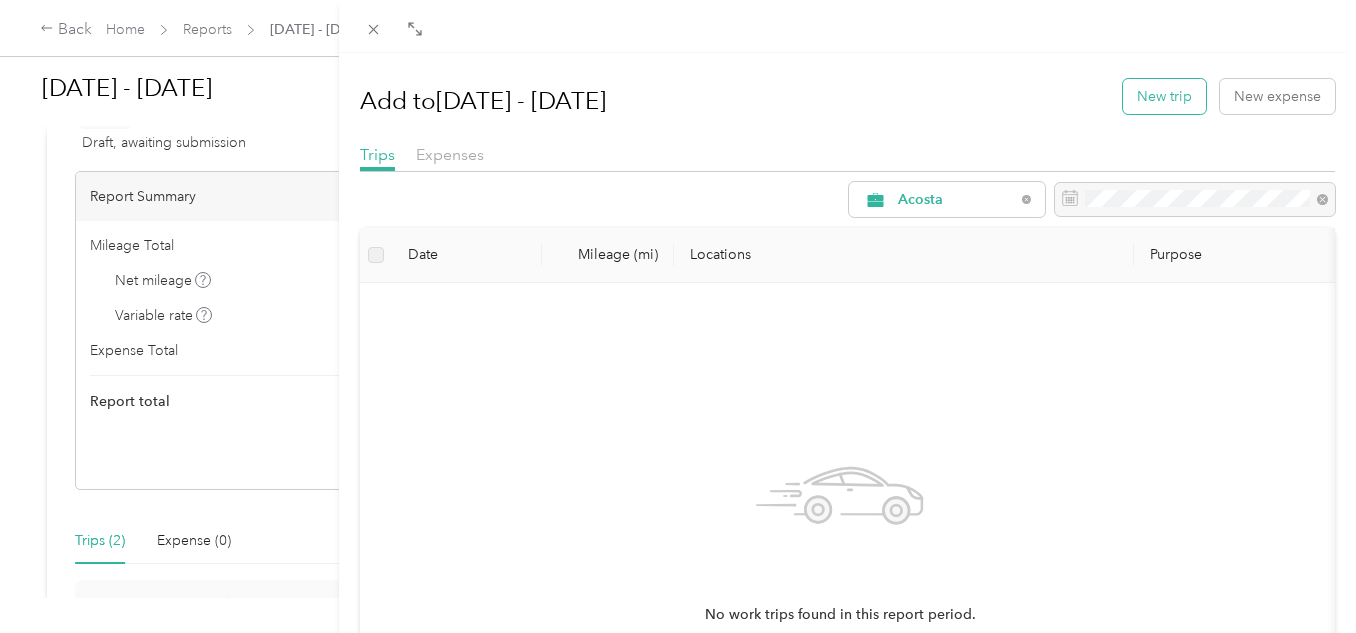 click on "New trip" at bounding box center (1164, 96) 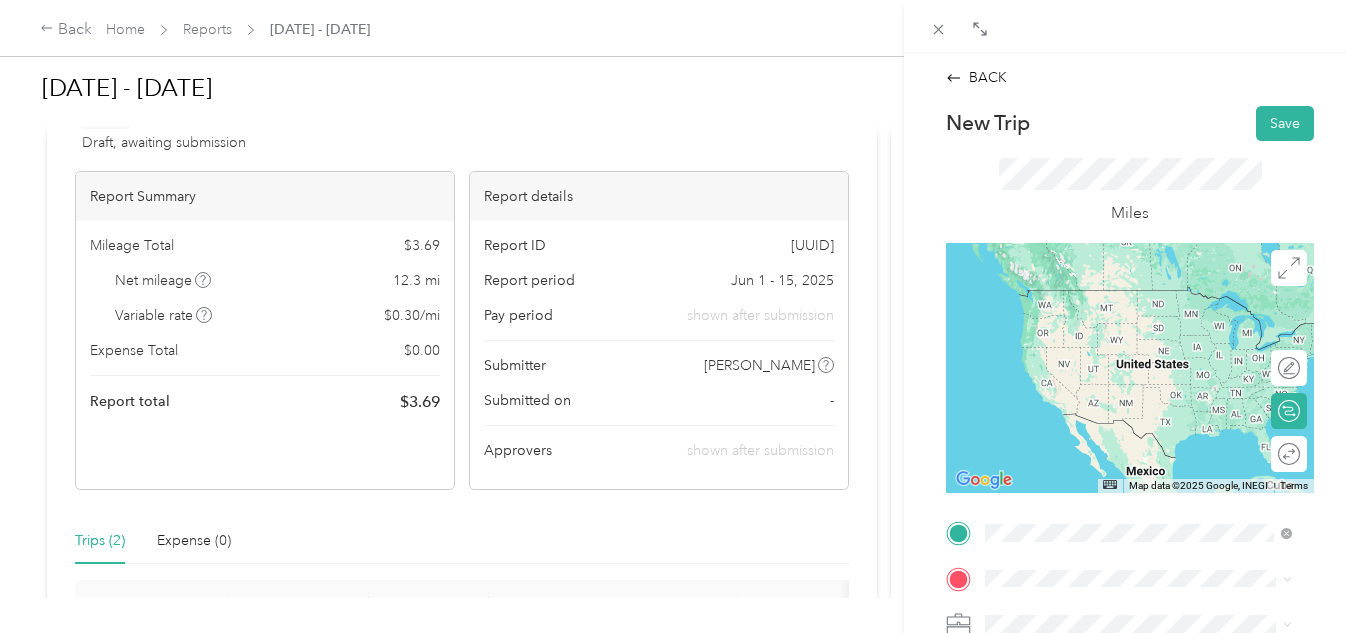 click on "[NUMBER] [STREET]
[CITY], [STATE] [POSTAL_CODE], [COUNTRY]" at bounding box center (1154, 307) 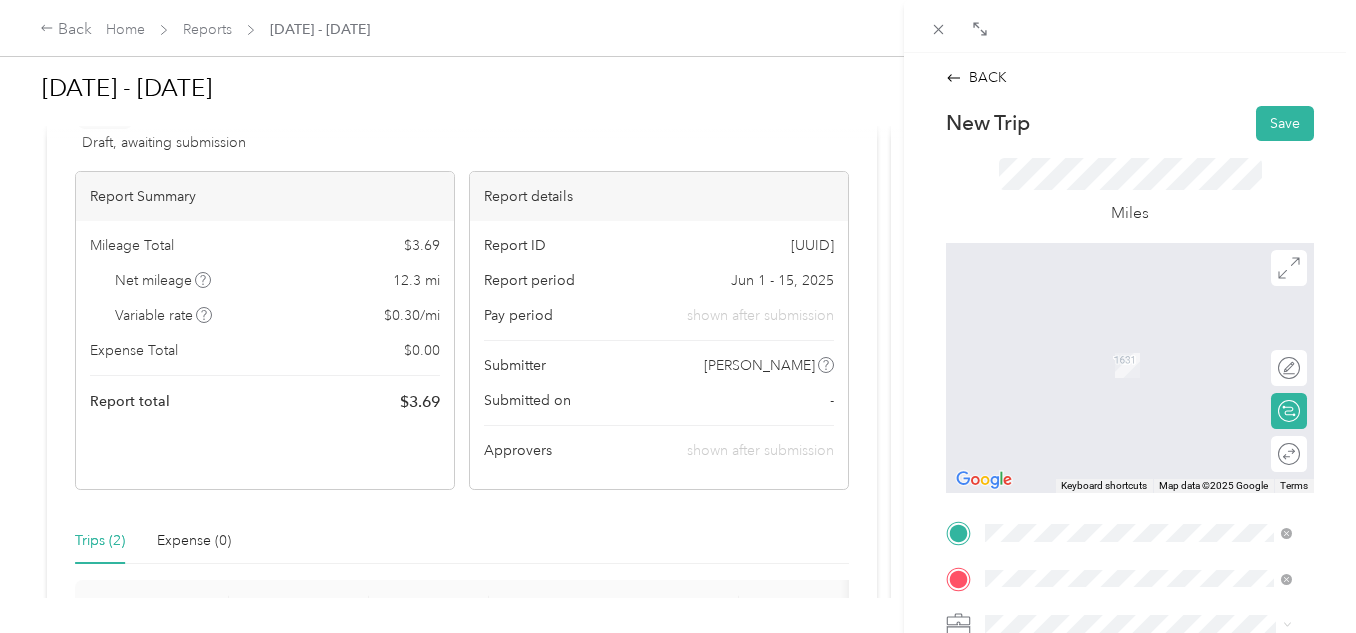 click on "[NUMBER] [STREET], [POSTAL_CODE][NUMBER], [CITY], [STATE], [COUNTRY]" at bounding box center (1148, 473) 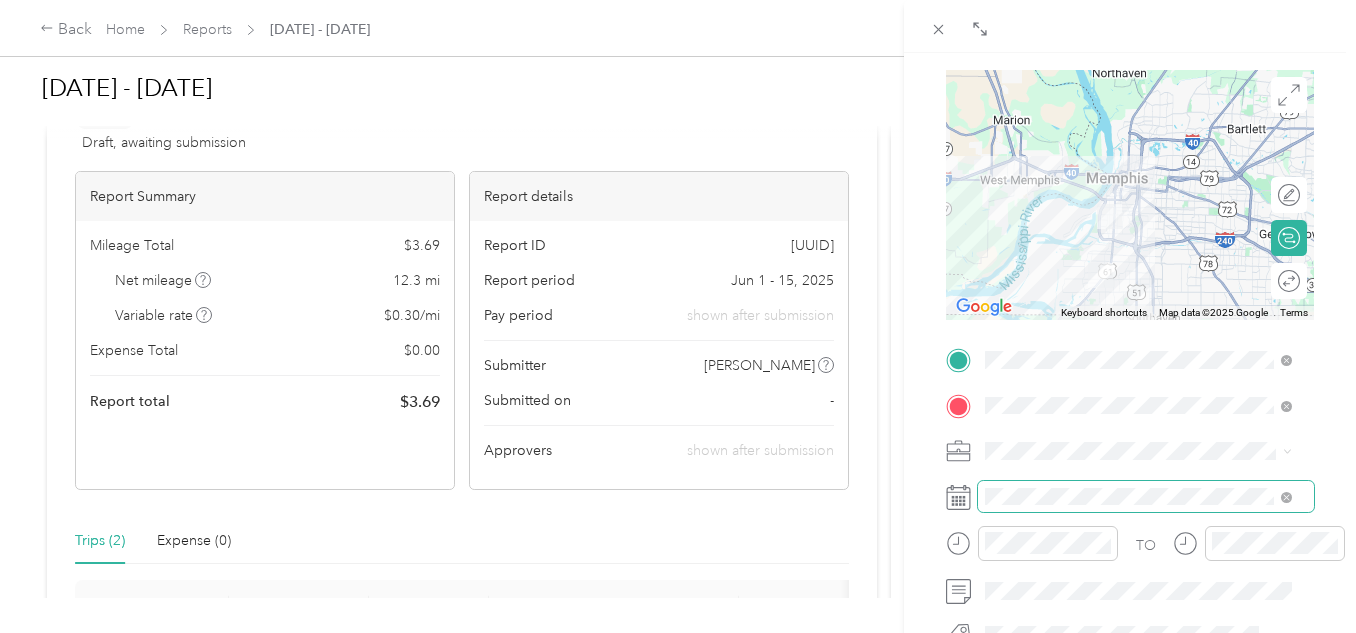 scroll, scrollTop: 200, scrollLeft: 0, axis: vertical 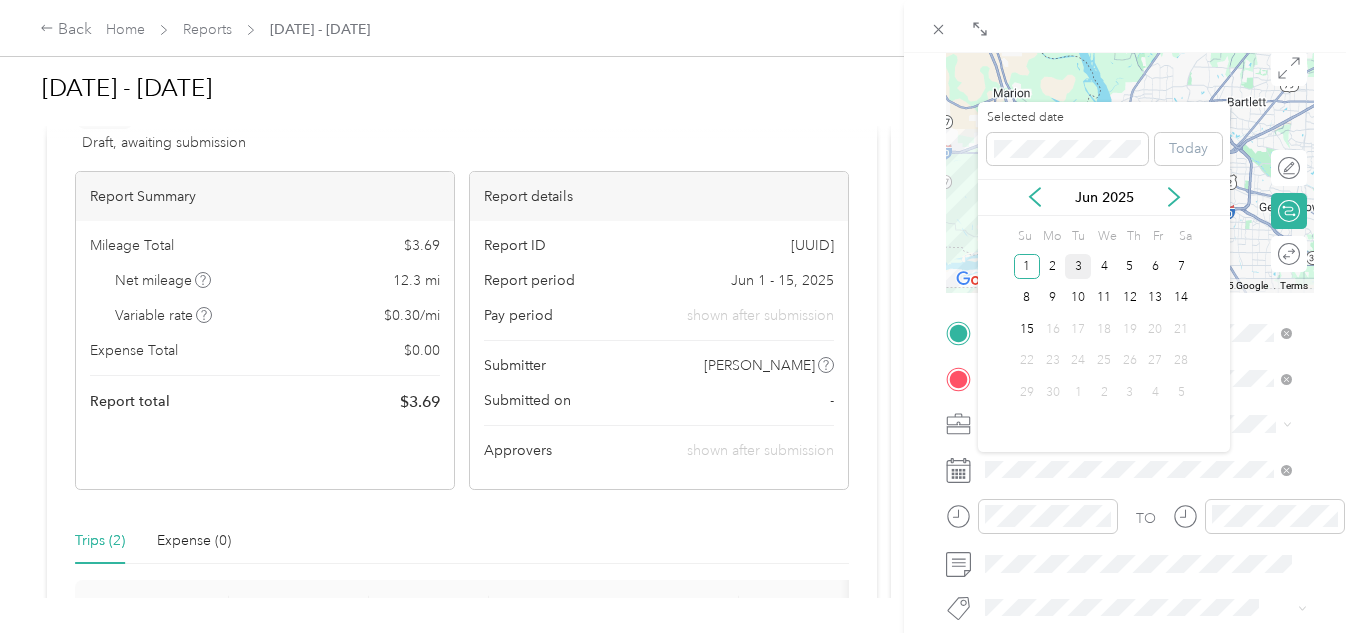 click on "3" at bounding box center (1078, 266) 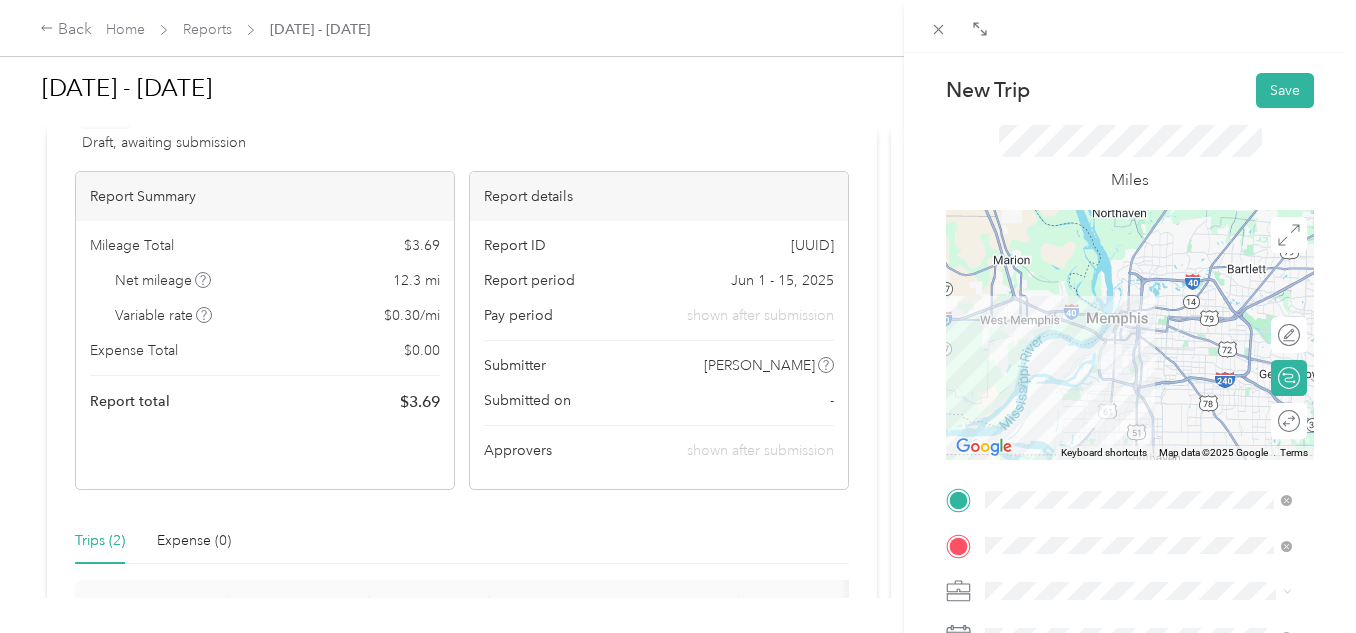scroll, scrollTop: 0, scrollLeft: 0, axis: both 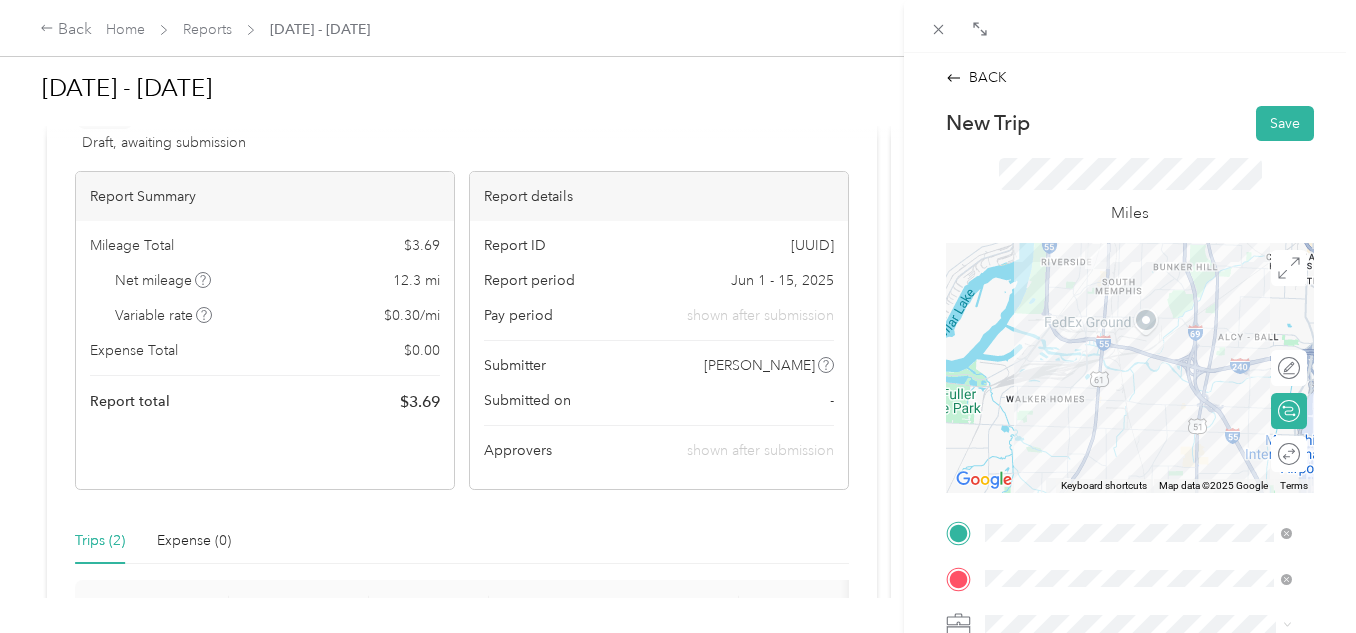 click at bounding box center (1130, 368) 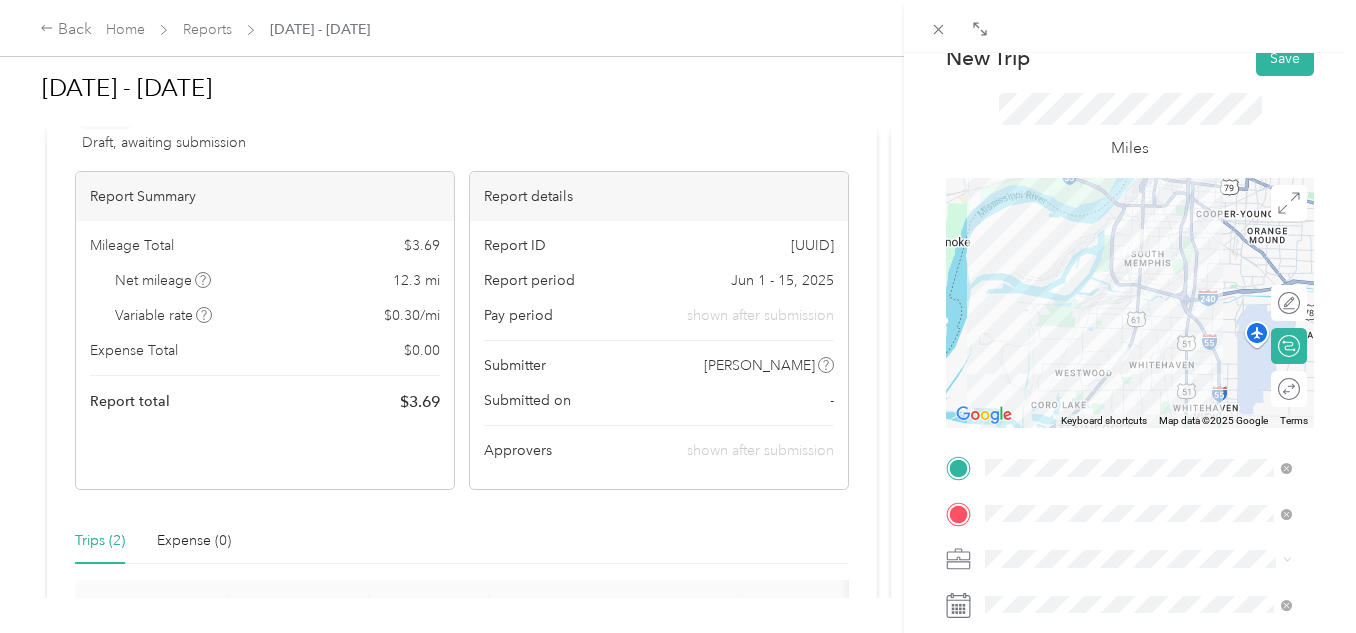 scroll, scrollTop: 0, scrollLeft: 0, axis: both 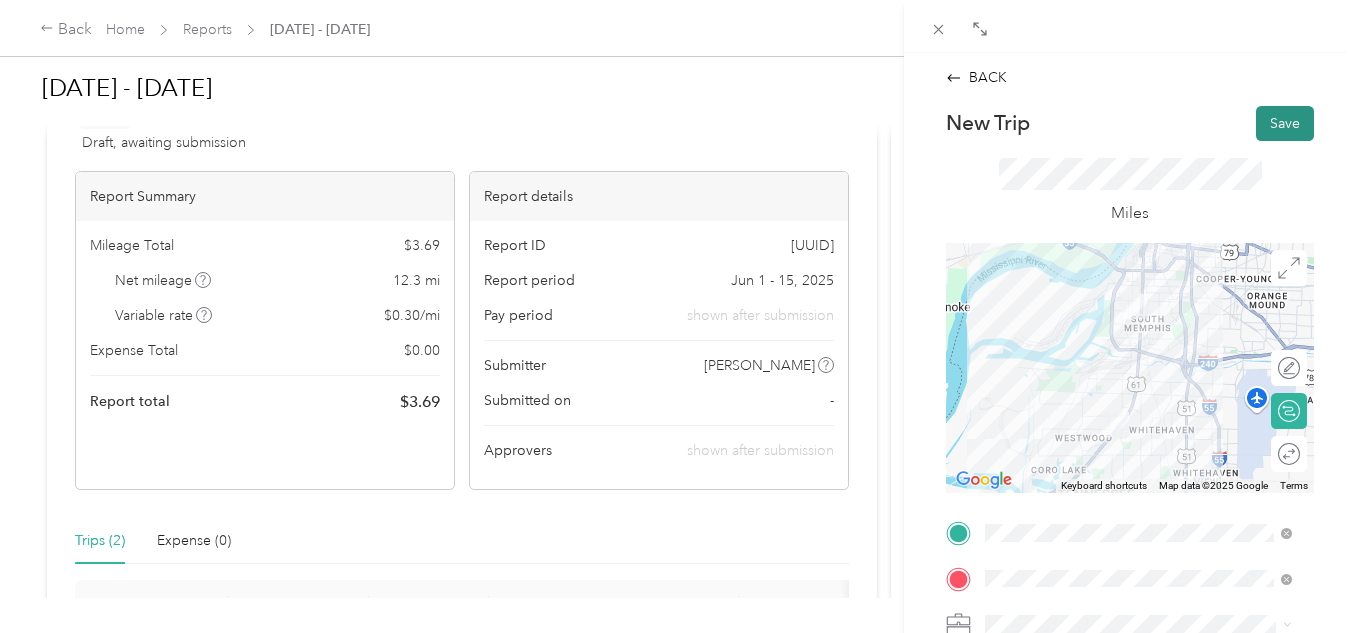 click on "Save" at bounding box center (1285, 123) 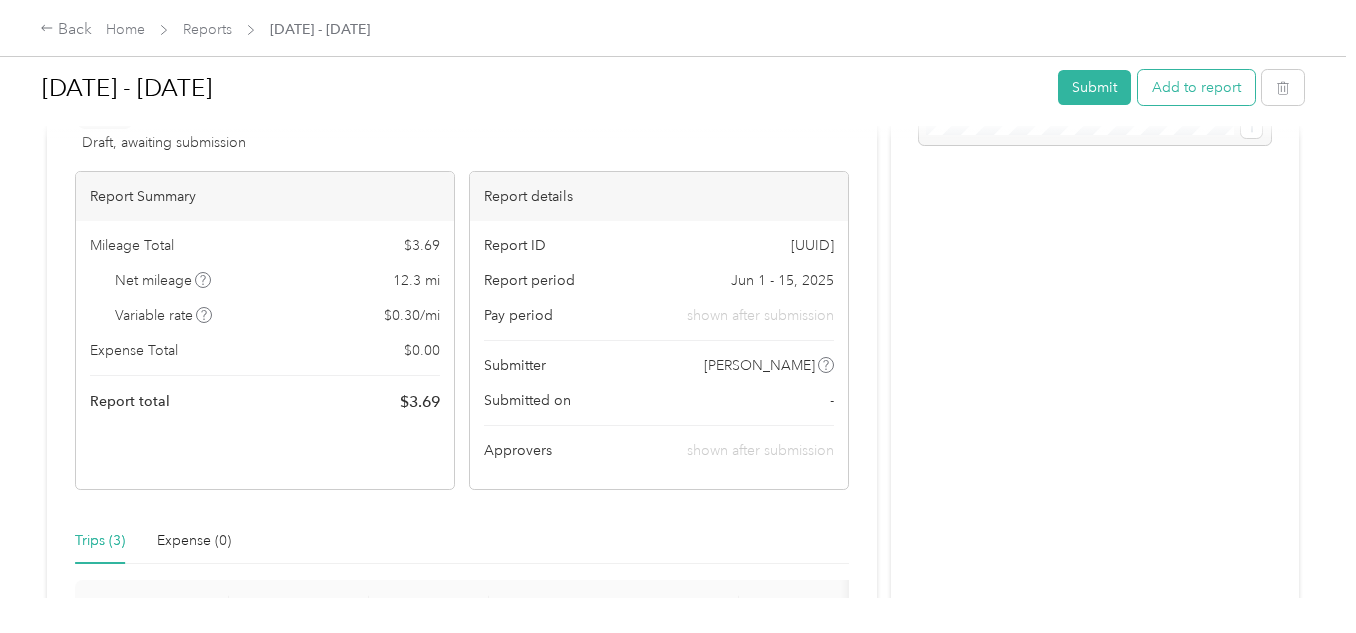 click on "Add to report" at bounding box center (1196, 87) 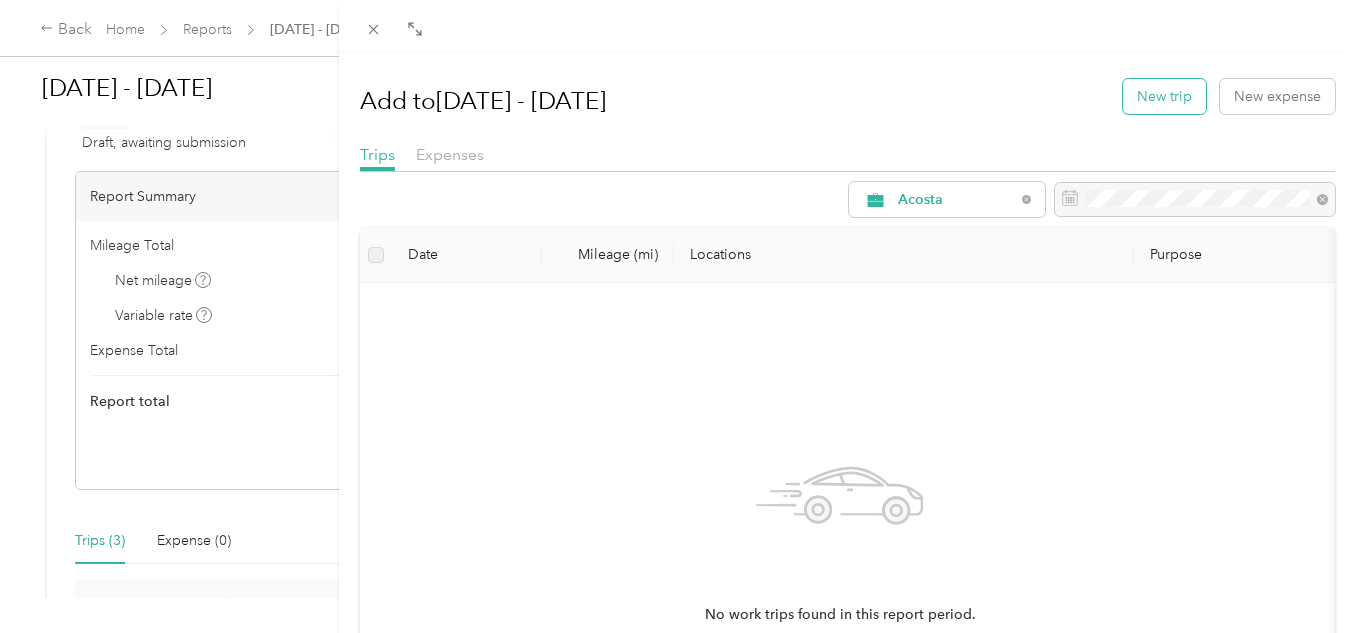 click on "New trip" at bounding box center (1164, 96) 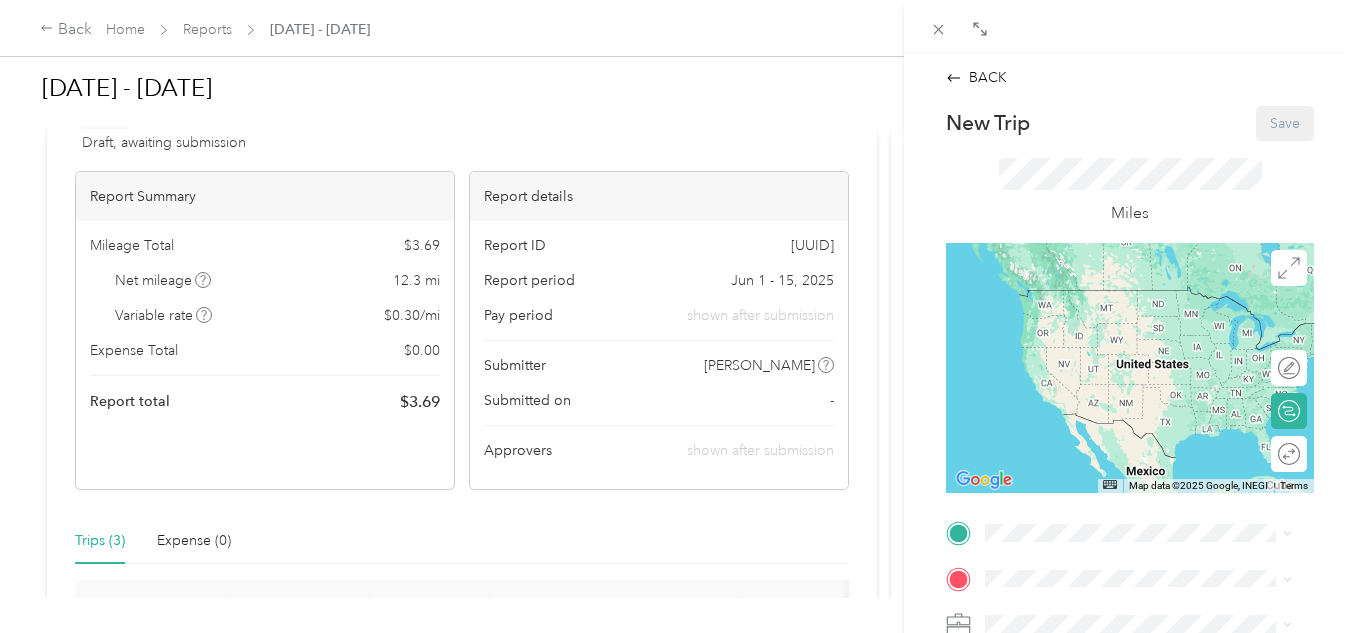 scroll, scrollTop: 300, scrollLeft: 0, axis: vertical 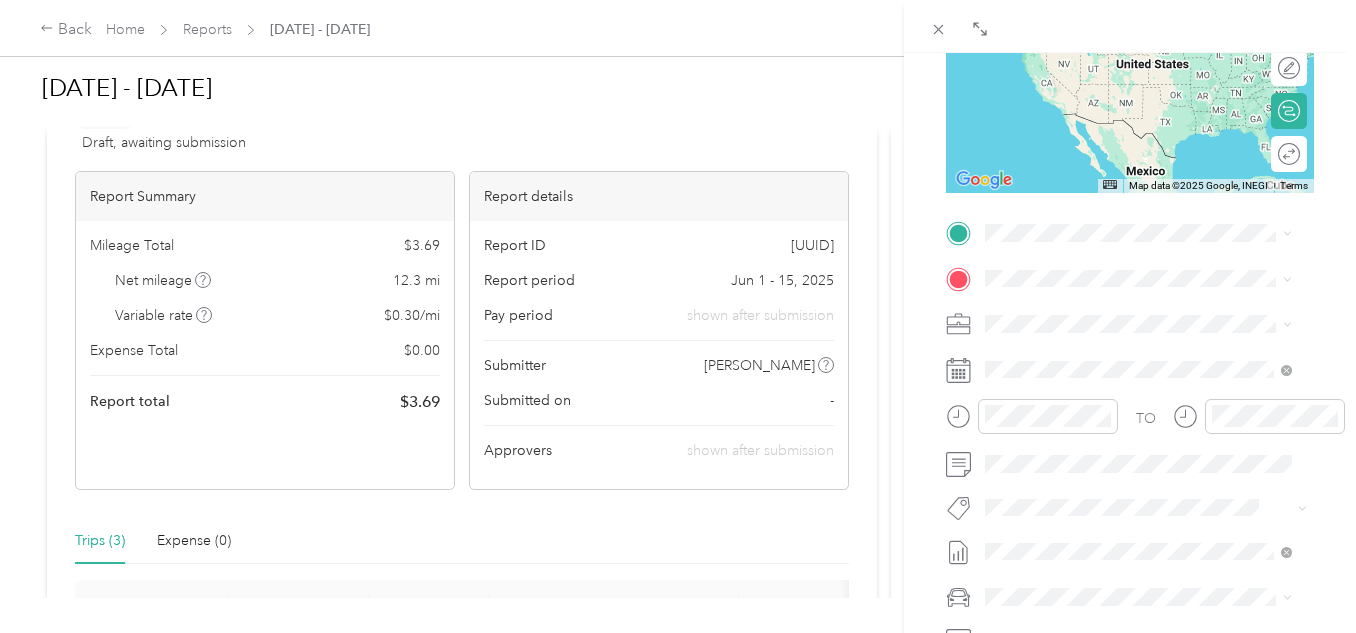 drag, startPoint x: 881, startPoint y: 494, endPoint x: 893, endPoint y: 569, distance: 75.95393 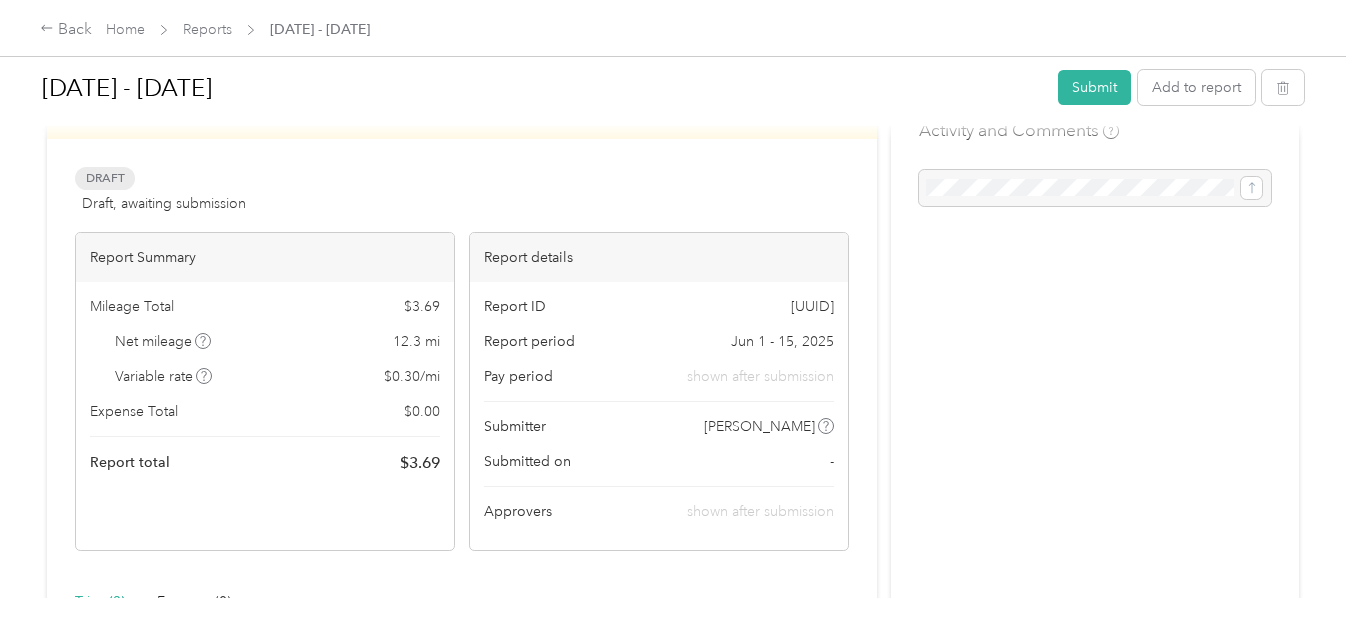 scroll, scrollTop: 0, scrollLeft: 0, axis: both 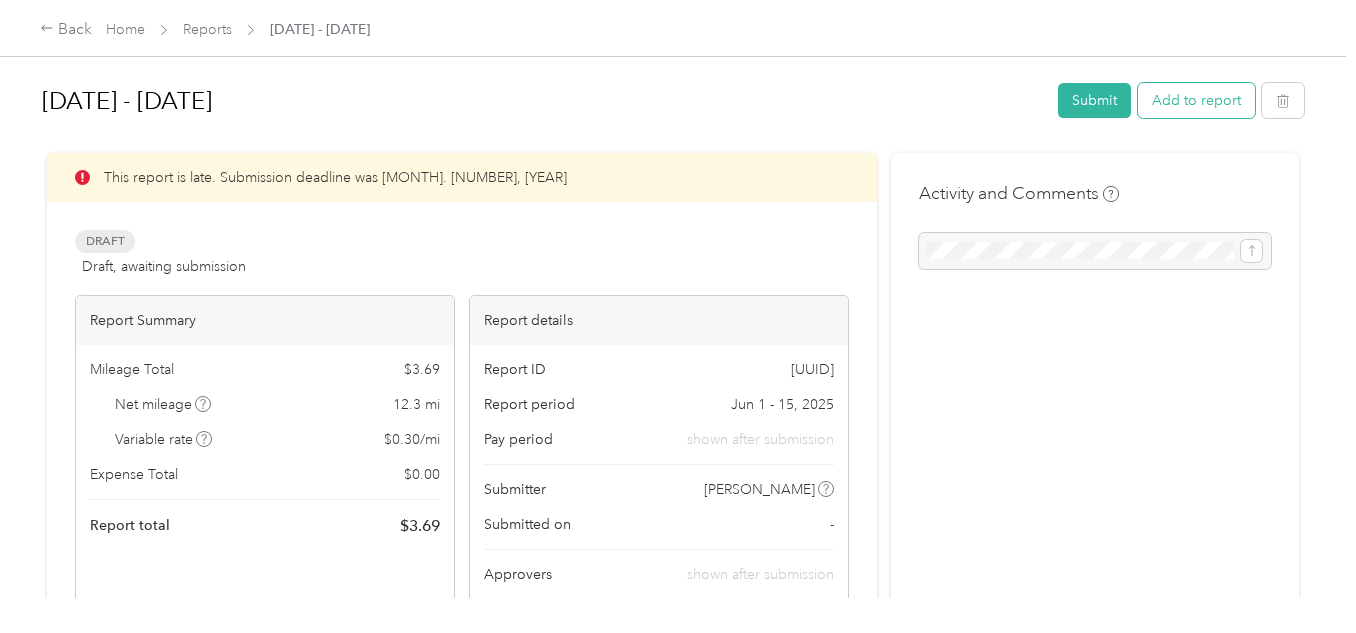 click on "Add to report" at bounding box center [1196, 100] 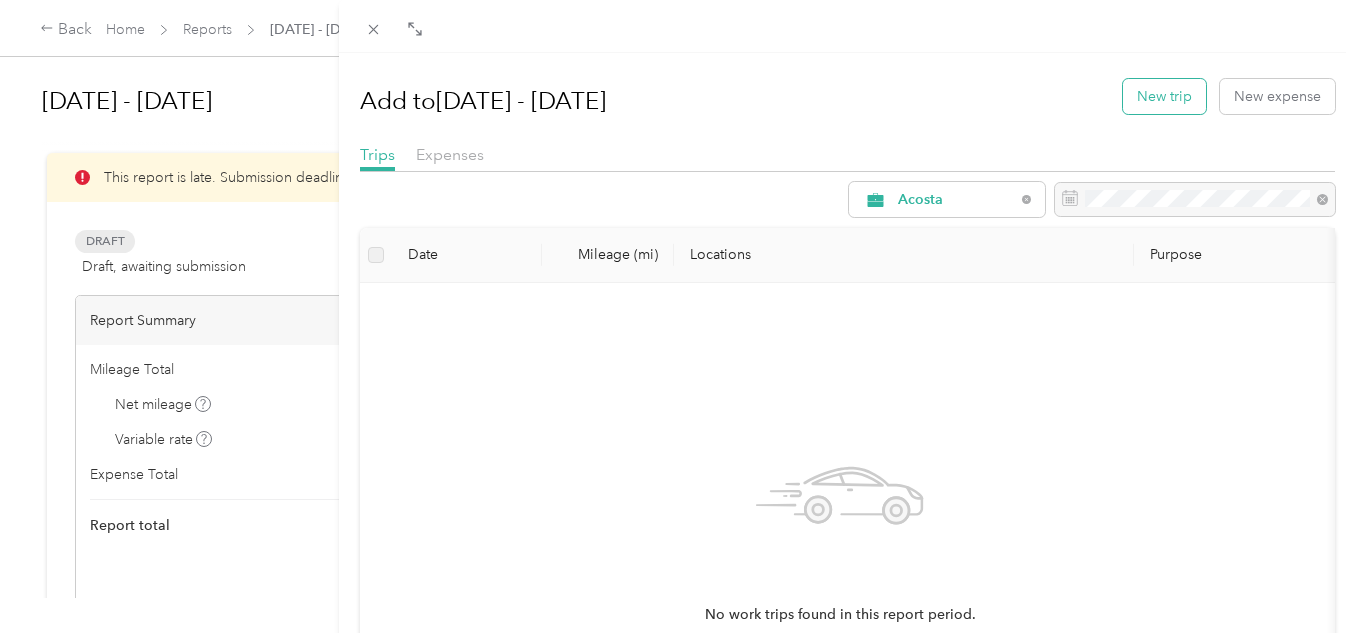 click on "New trip" at bounding box center (1164, 96) 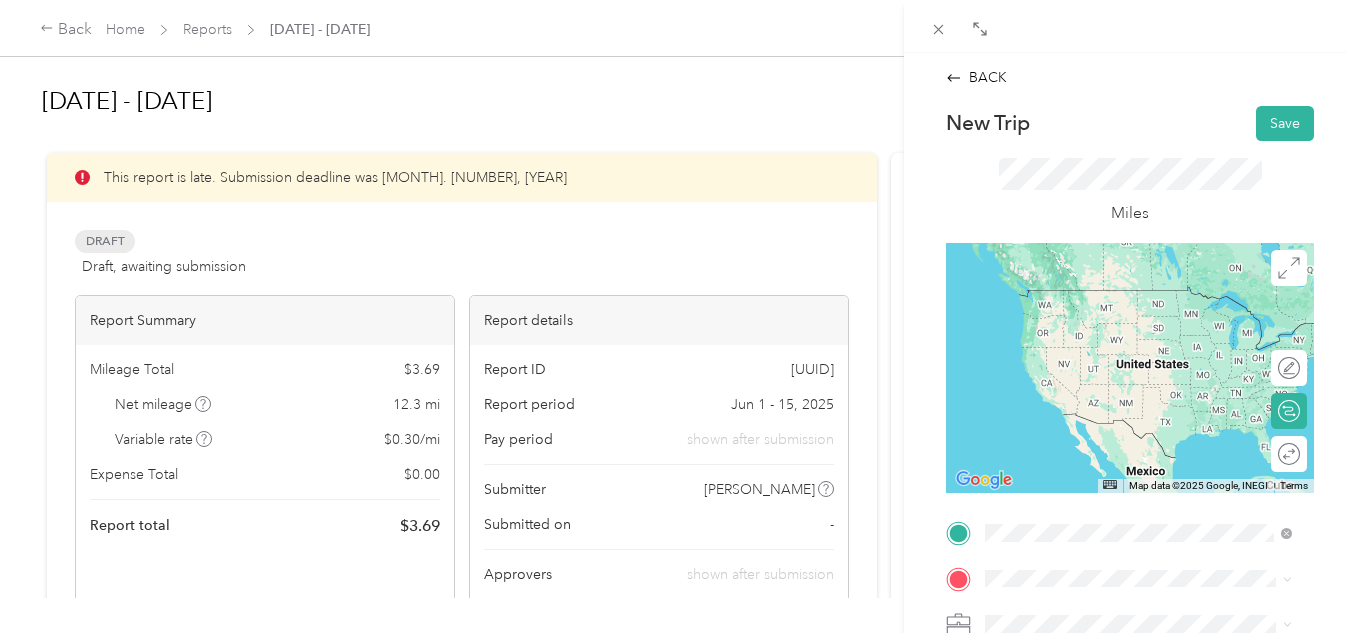 click on "TEAM [BUSINESS_NAME] [NUMBER] [STREET], [POSTAL_CODE], [CITY], [STATE], [COUNTRY]" at bounding box center [1154, 414] 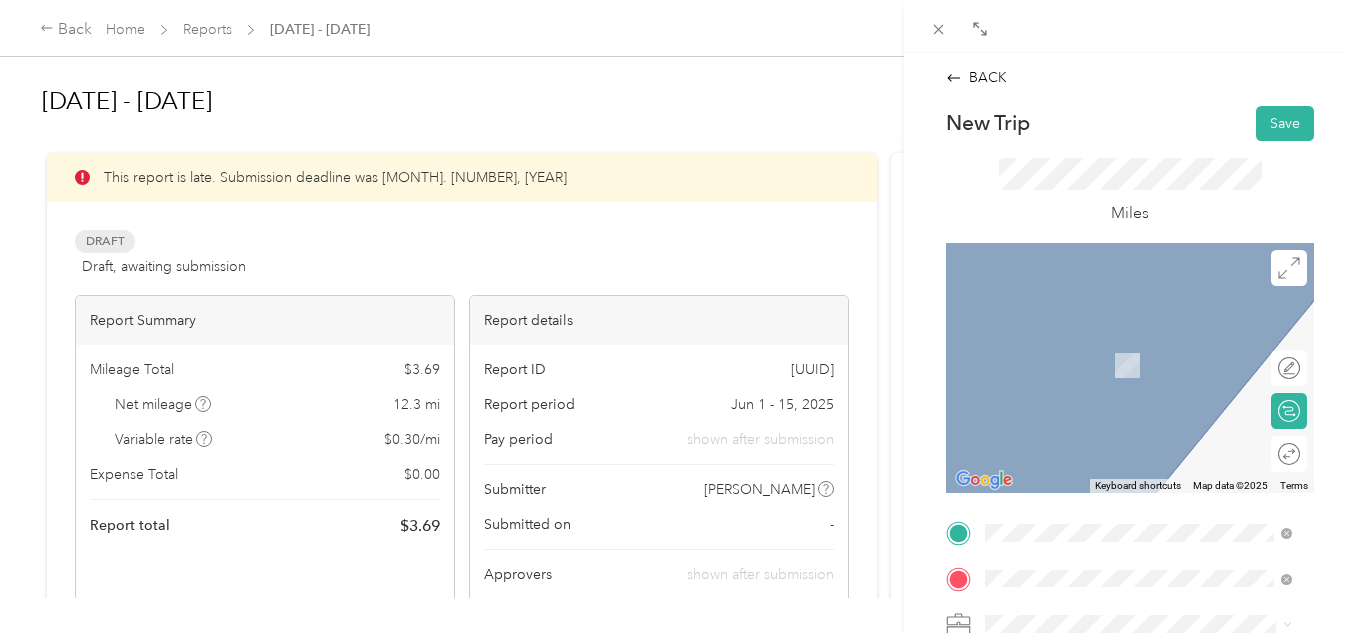 click on "[NUMBER] [STREET]
[CITY], [STATE] [POSTAL_CODE], [COUNTRY]" at bounding box center [1154, 352] 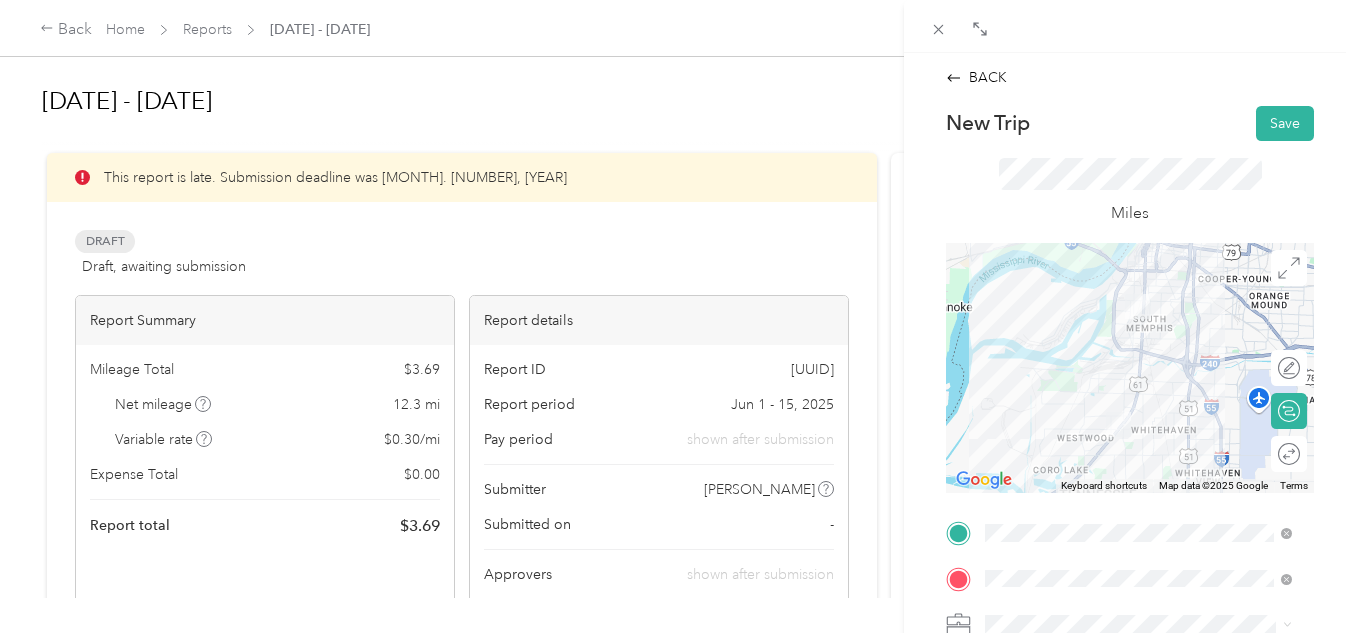 click at bounding box center [1130, 368] 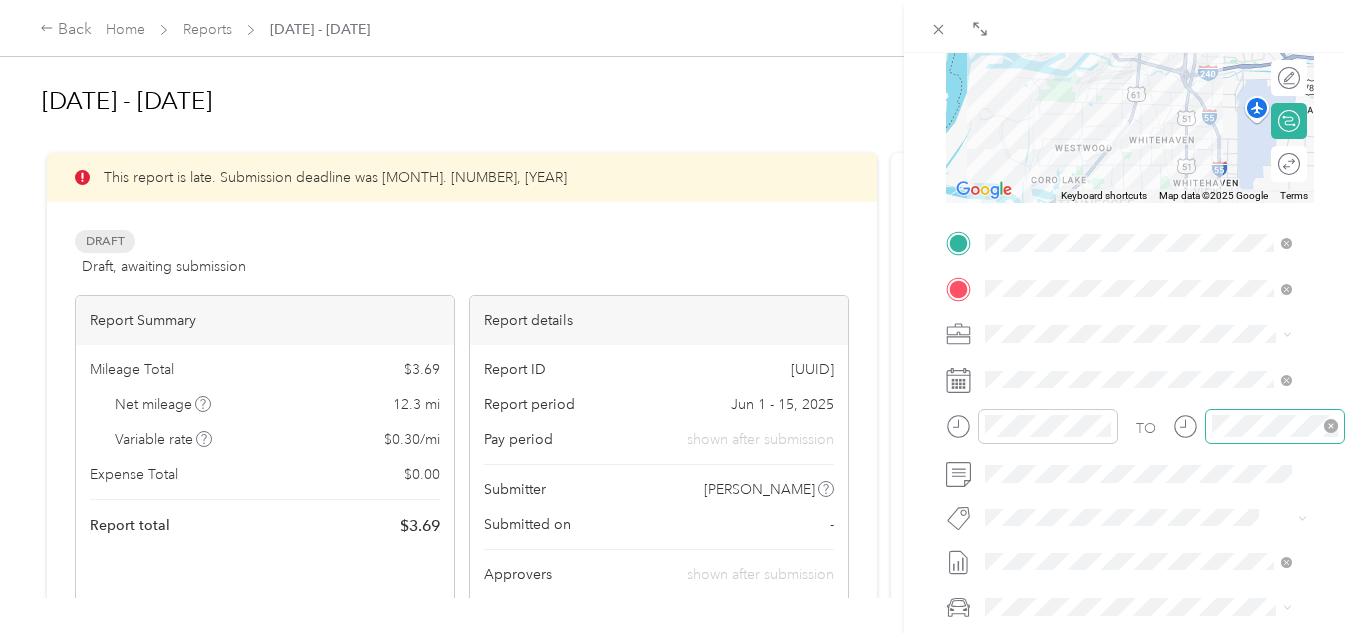 scroll, scrollTop: 300, scrollLeft: 0, axis: vertical 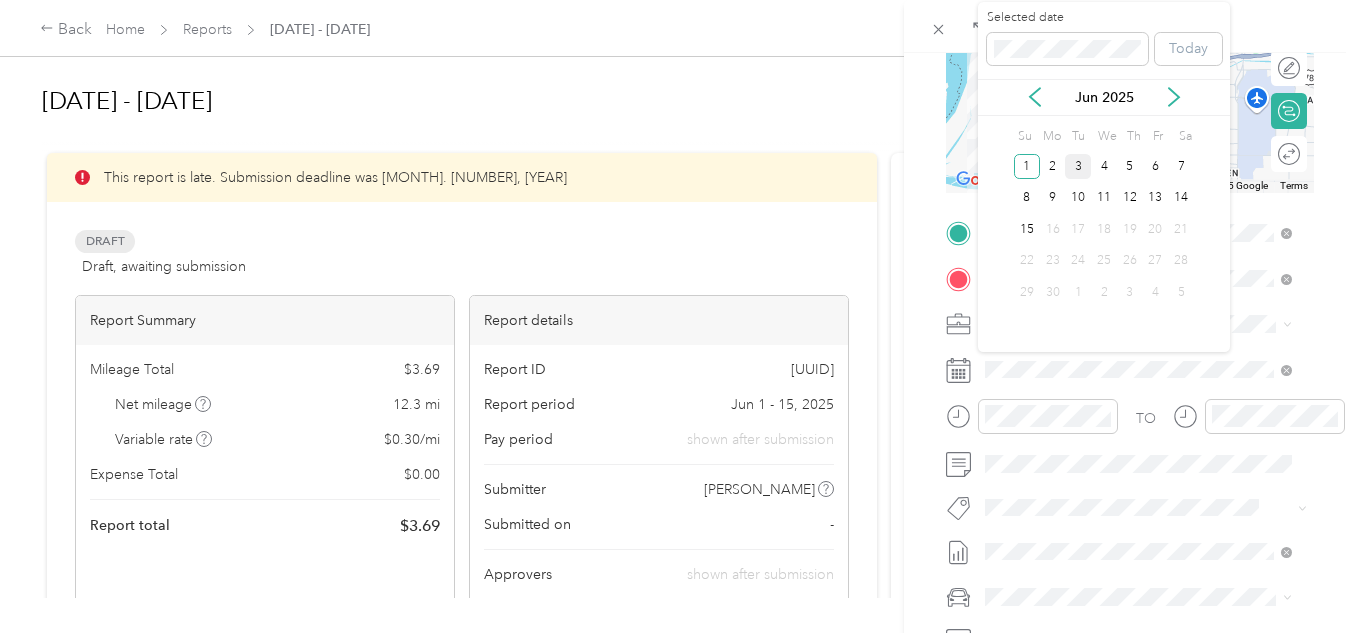 click on "3" at bounding box center (1078, 166) 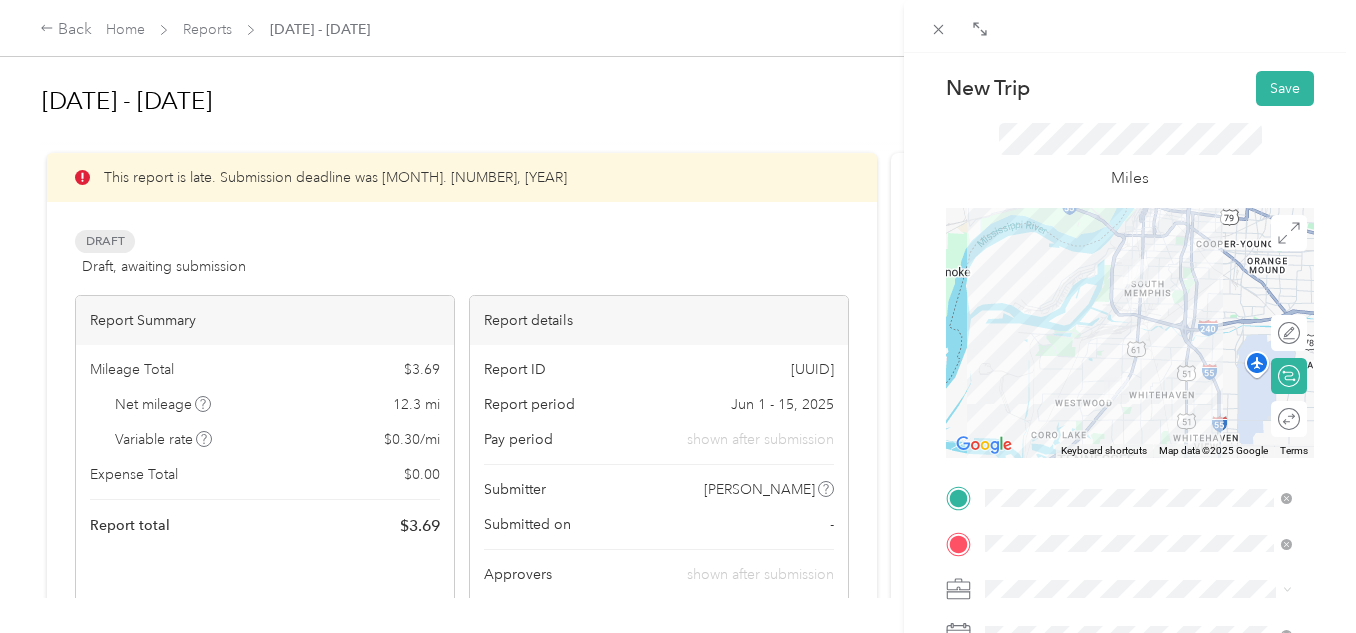 scroll, scrollTop: 0, scrollLeft: 0, axis: both 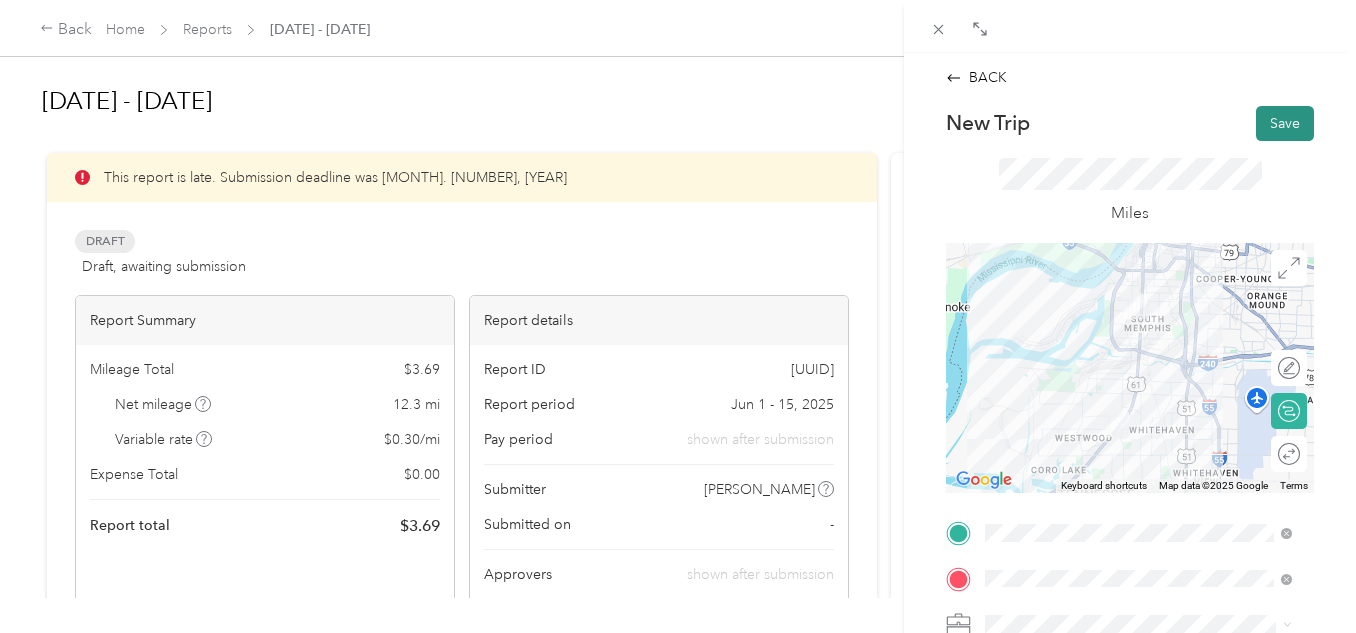 click on "Save" at bounding box center [1285, 123] 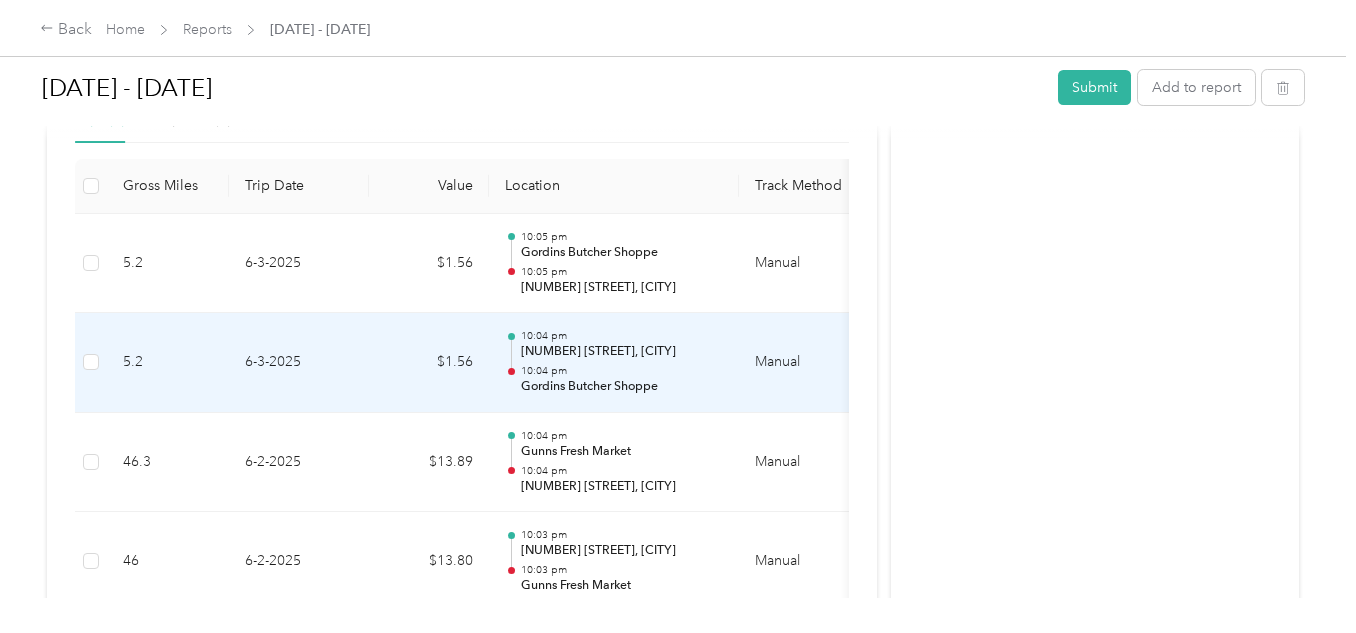 scroll, scrollTop: 500, scrollLeft: 0, axis: vertical 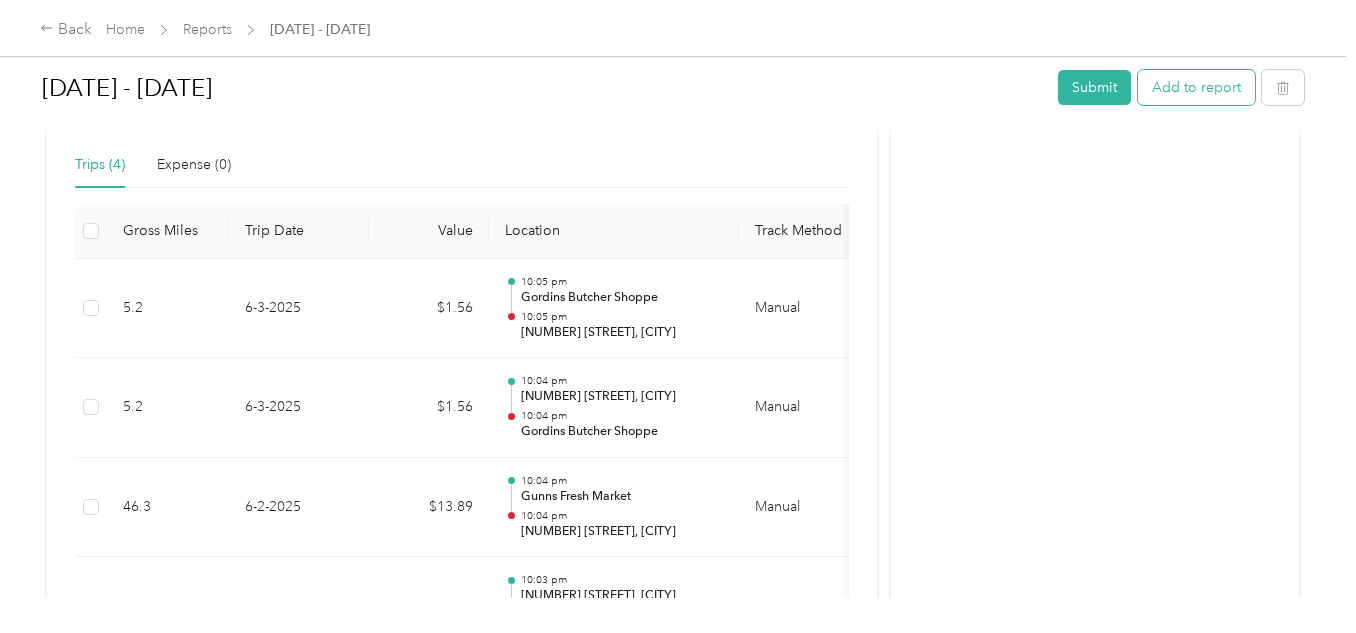 click on "Add to report" at bounding box center [1196, 87] 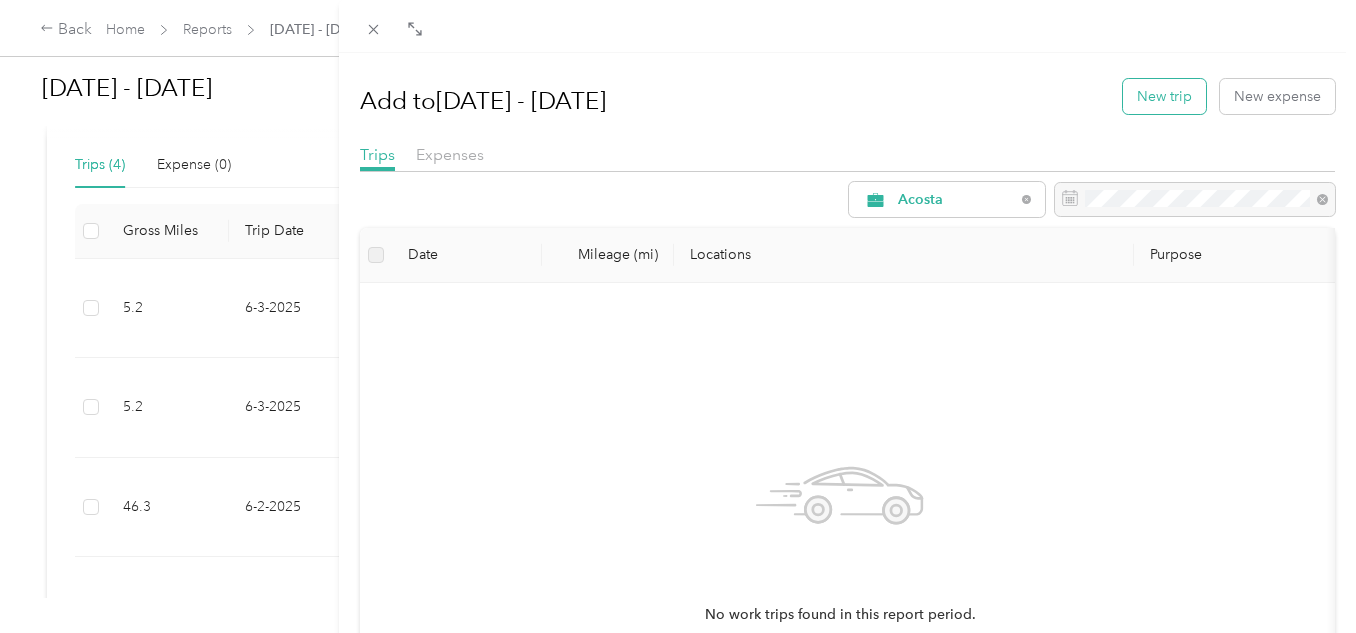 click on "New trip" at bounding box center (1164, 96) 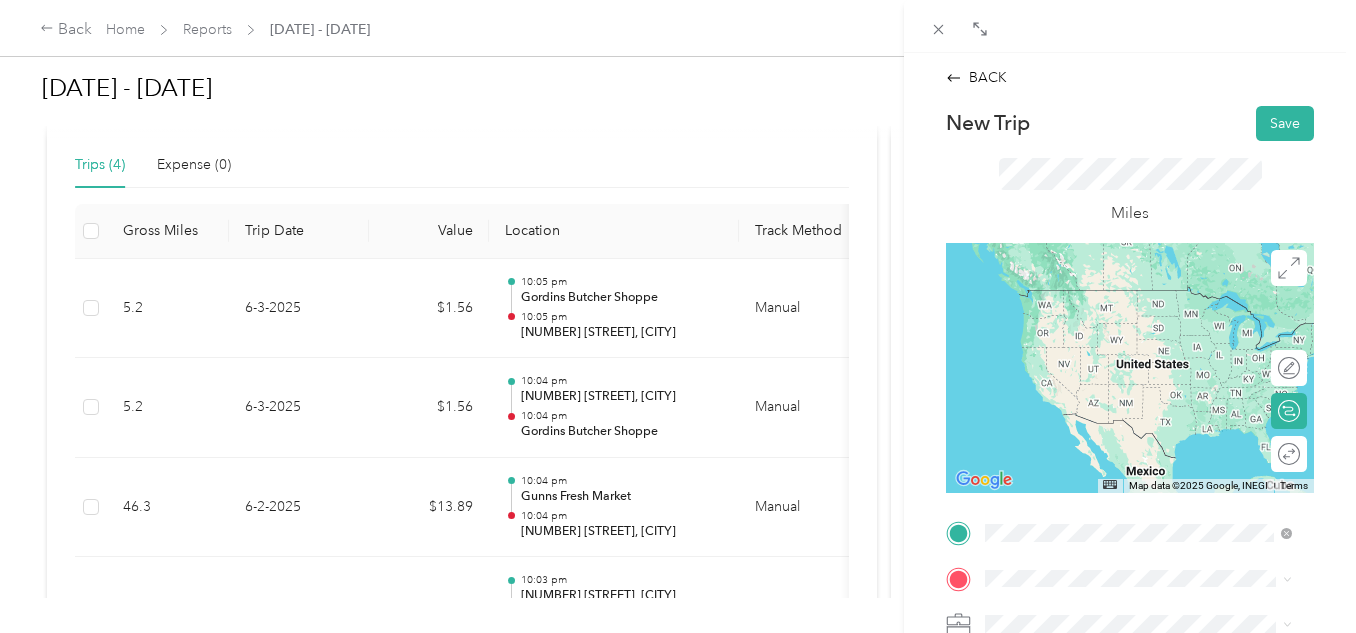 click on "[NUMBER] [STREET]
[CITY], [STATE] [POSTAL_CODE], [COUNTRY]" at bounding box center [1154, 307] 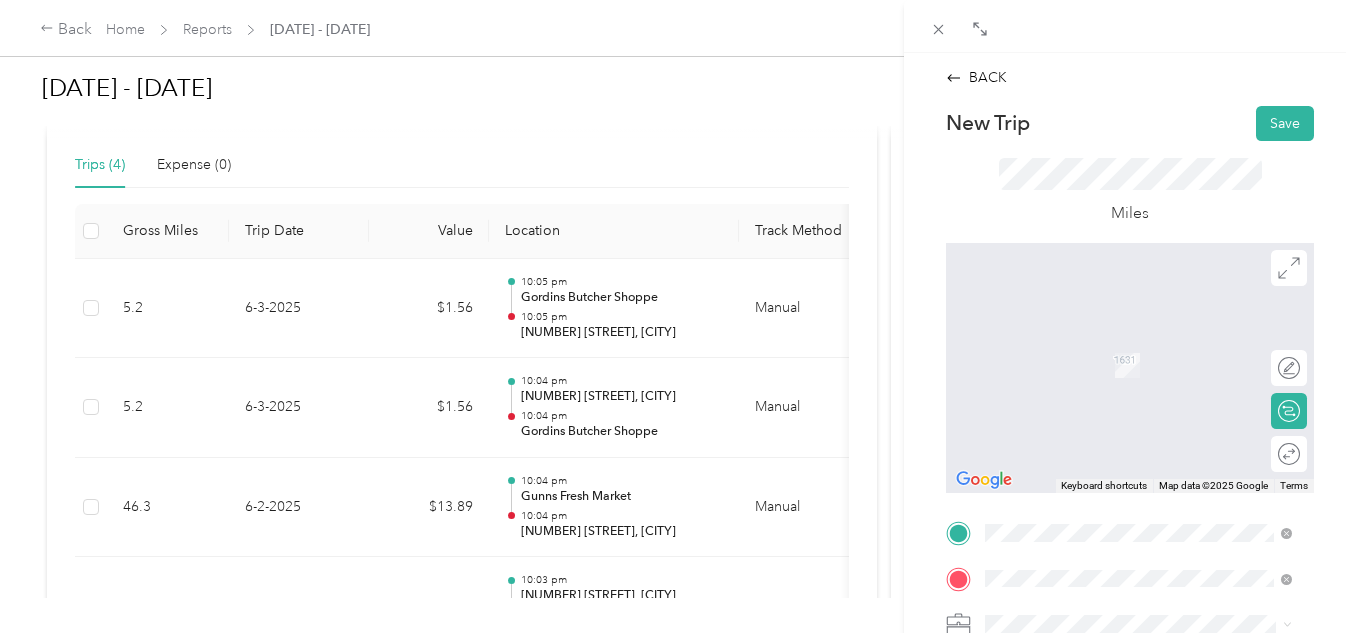 click on "[NUMBER] [STREET], [POSTAL_CODE], [CITY], [STATE], [COUNTRY]" at bounding box center (1146, 382) 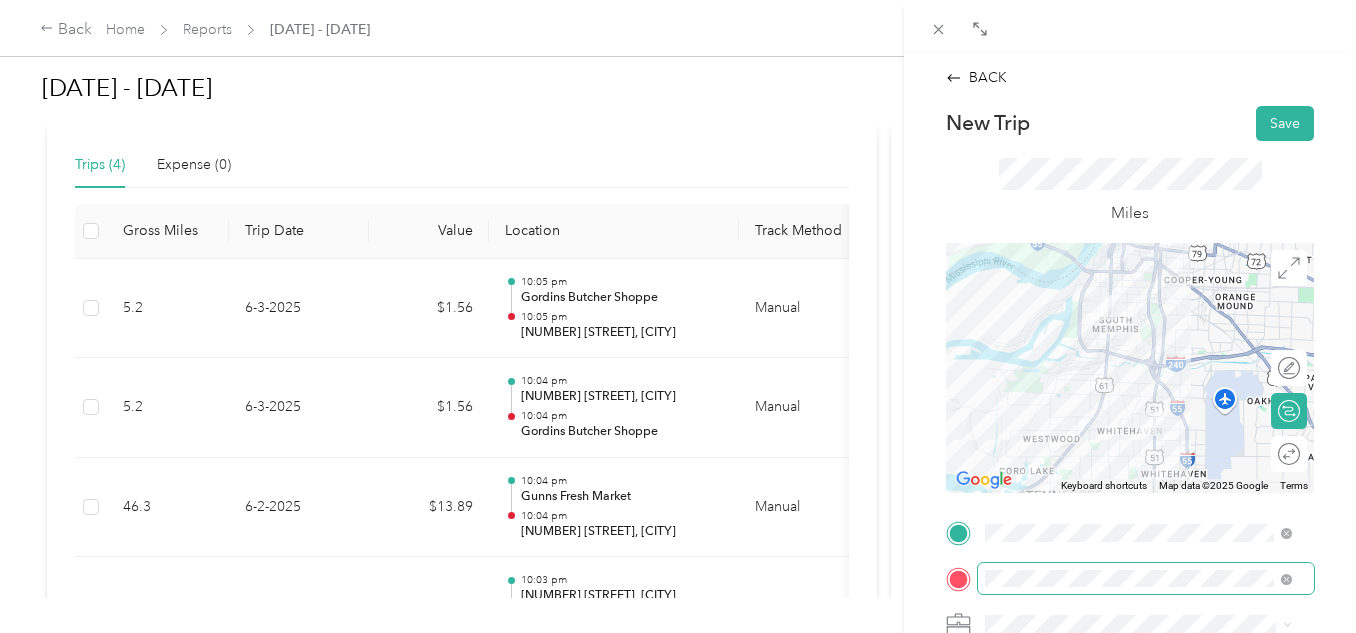 scroll, scrollTop: 100, scrollLeft: 0, axis: vertical 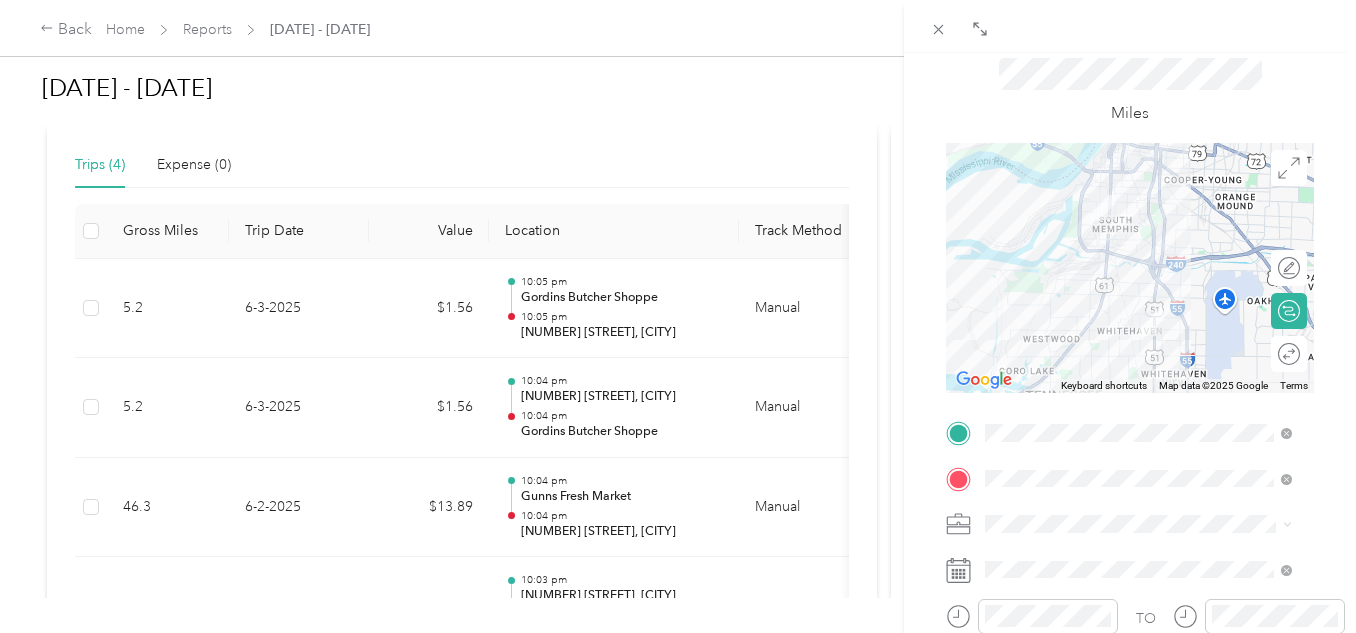 click at bounding box center [1130, 268] 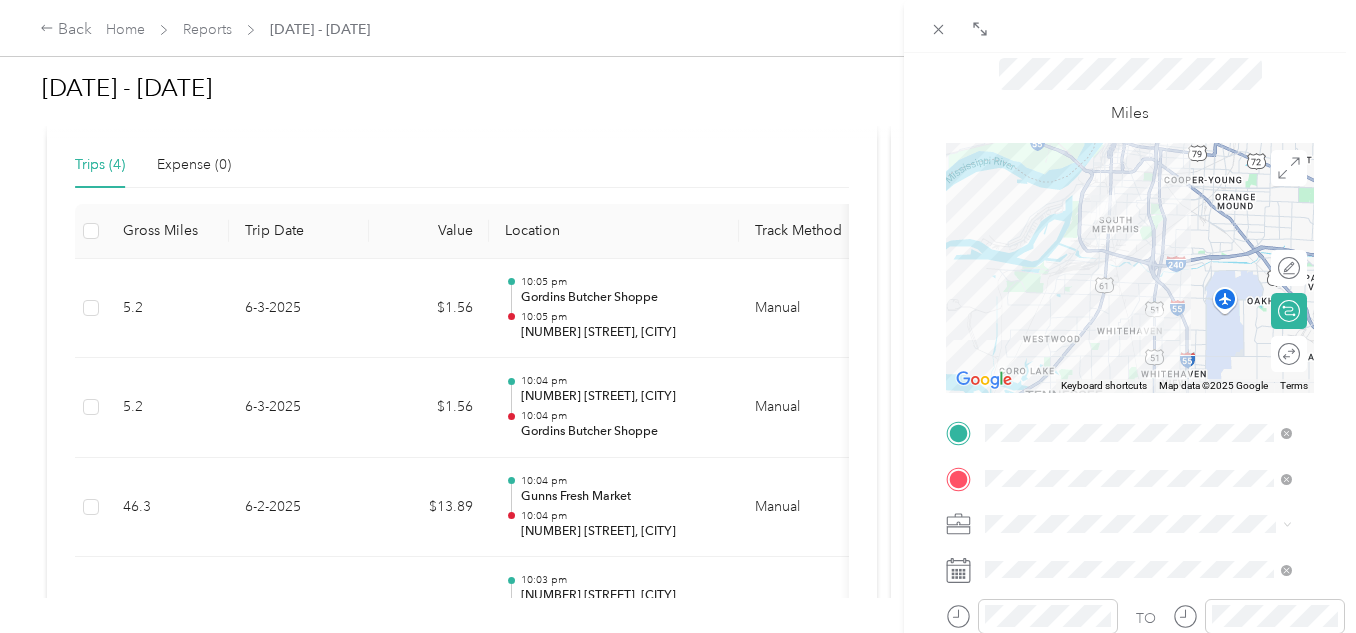 click at bounding box center (1130, 268) 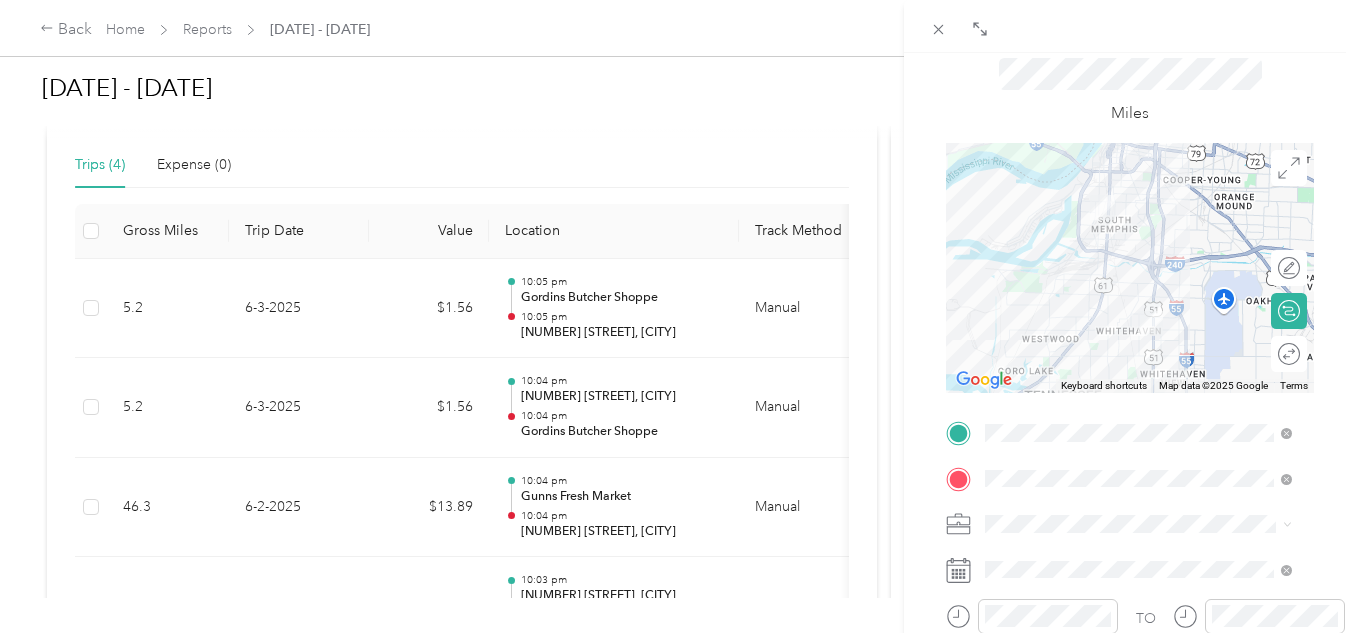click at bounding box center (1130, 268) 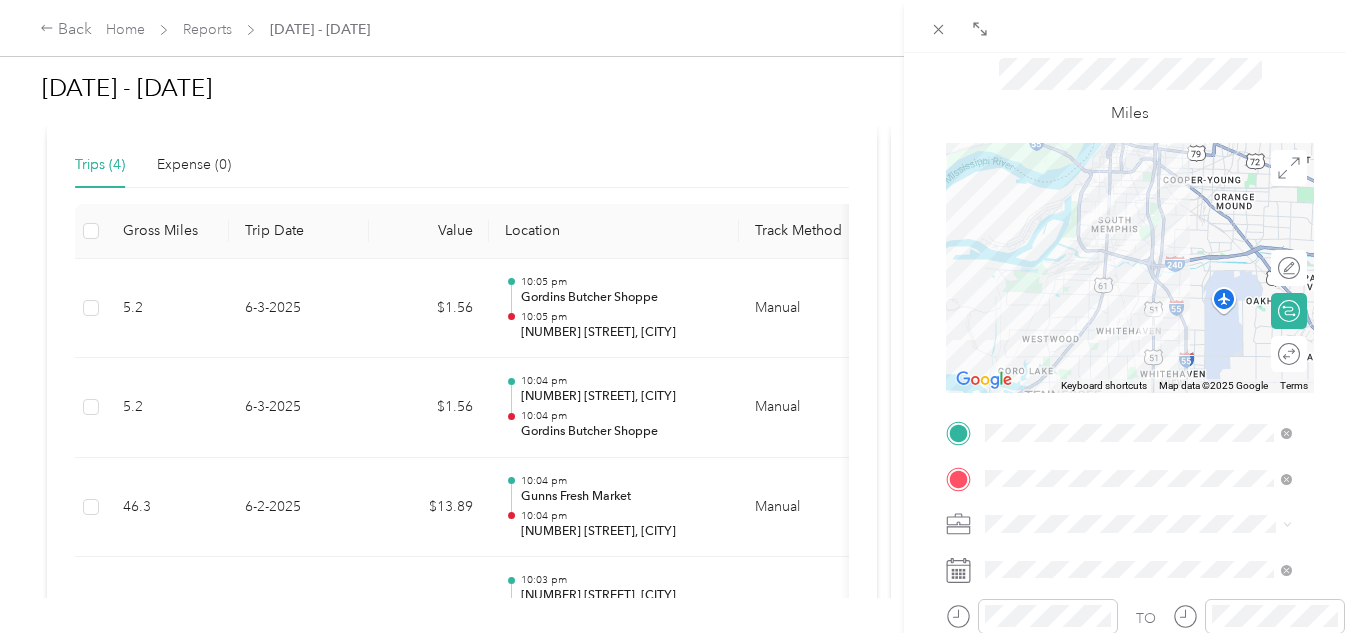 click at bounding box center [1130, 268] 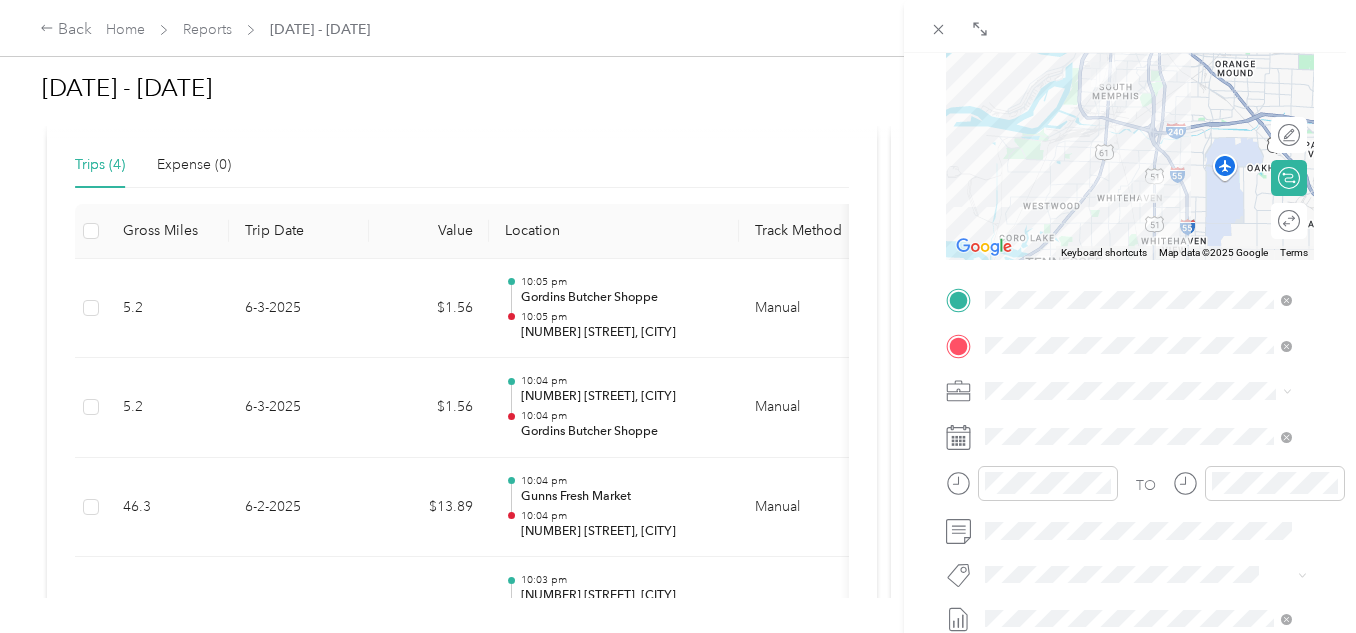 scroll, scrollTop: 300, scrollLeft: 0, axis: vertical 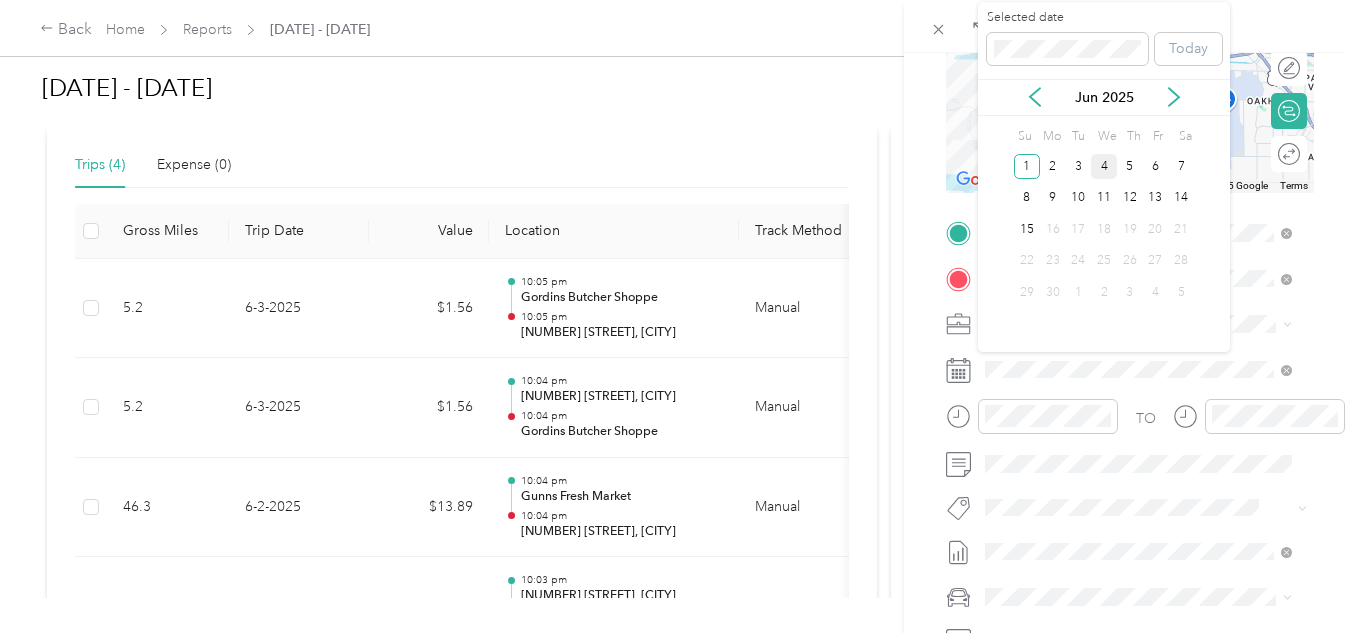 click on "4" at bounding box center [1104, 166] 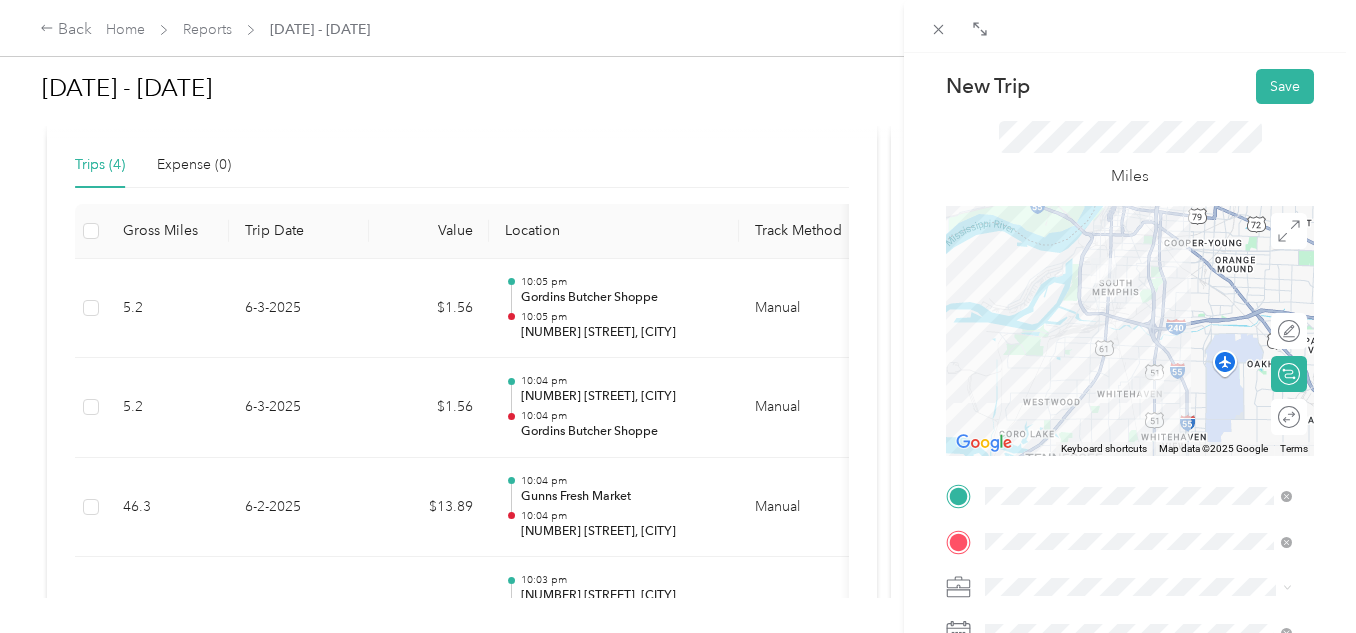 scroll, scrollTop: 0, scrollLeft: 0, axis: both 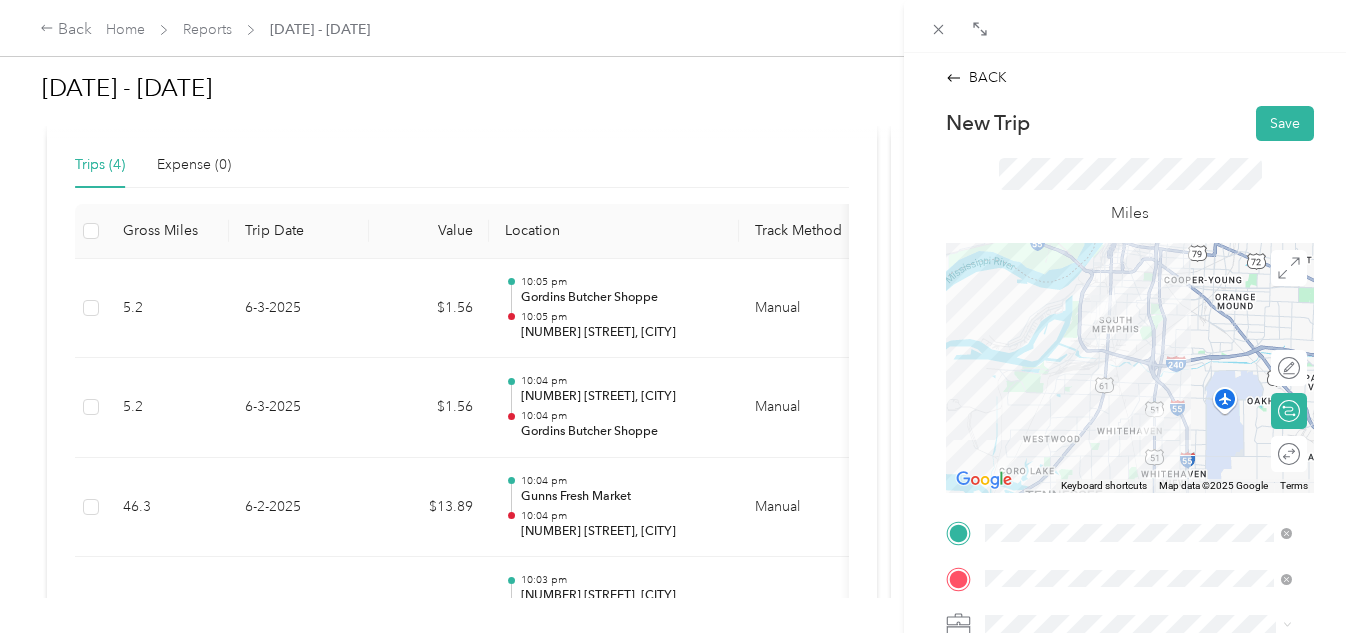 drag, startPoint x: 1283, startPoint y: 158, endPoint x: 1304, endPoint y: 79, distance: 81.7435 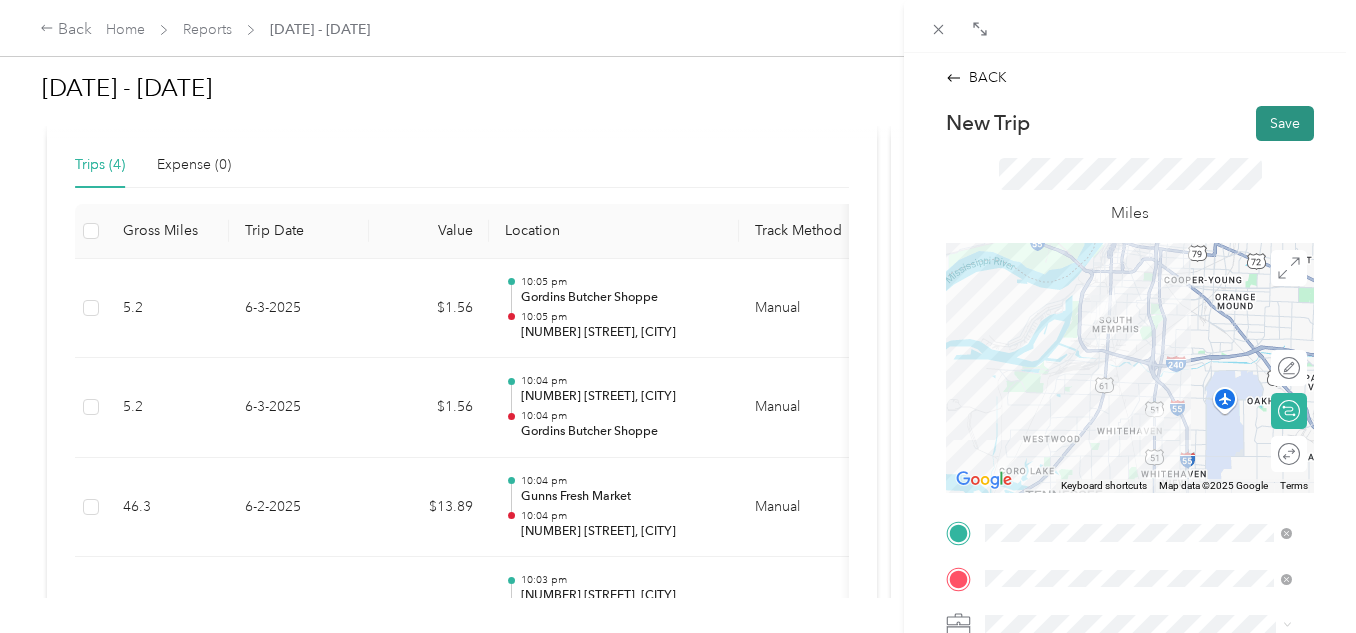 click on "Save" at bounding box center [1285, 123] 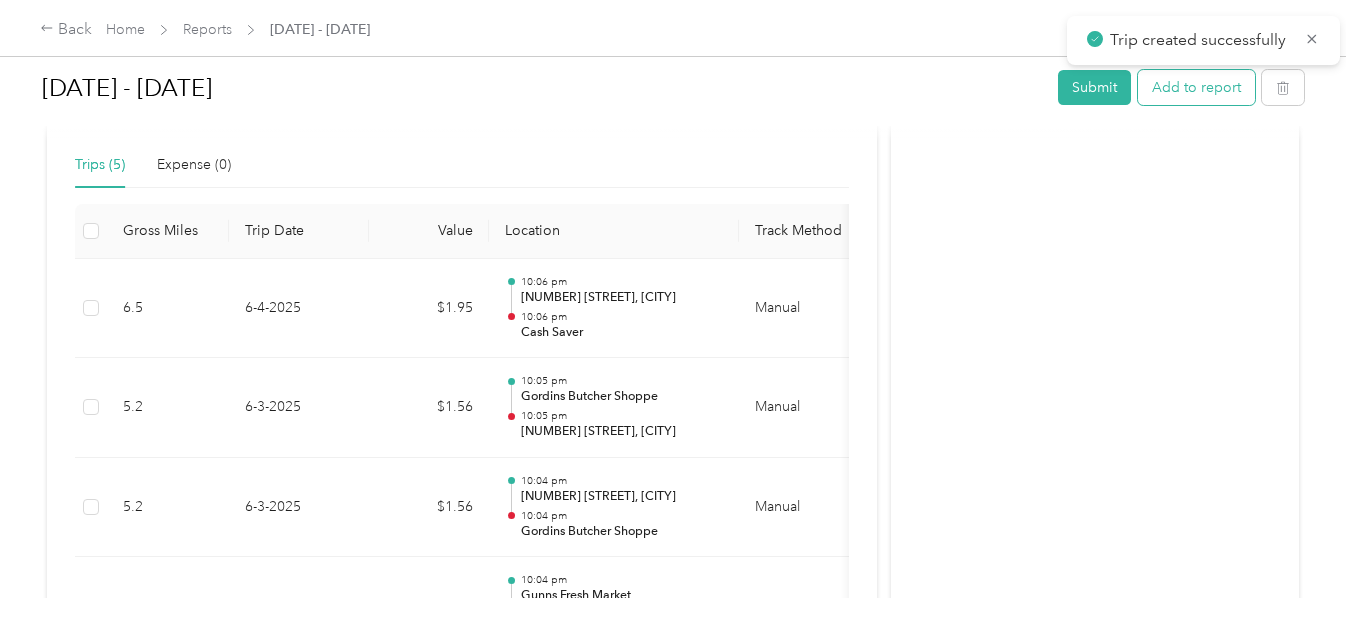 click on "Add to report" at bounding box center (1196, 87) 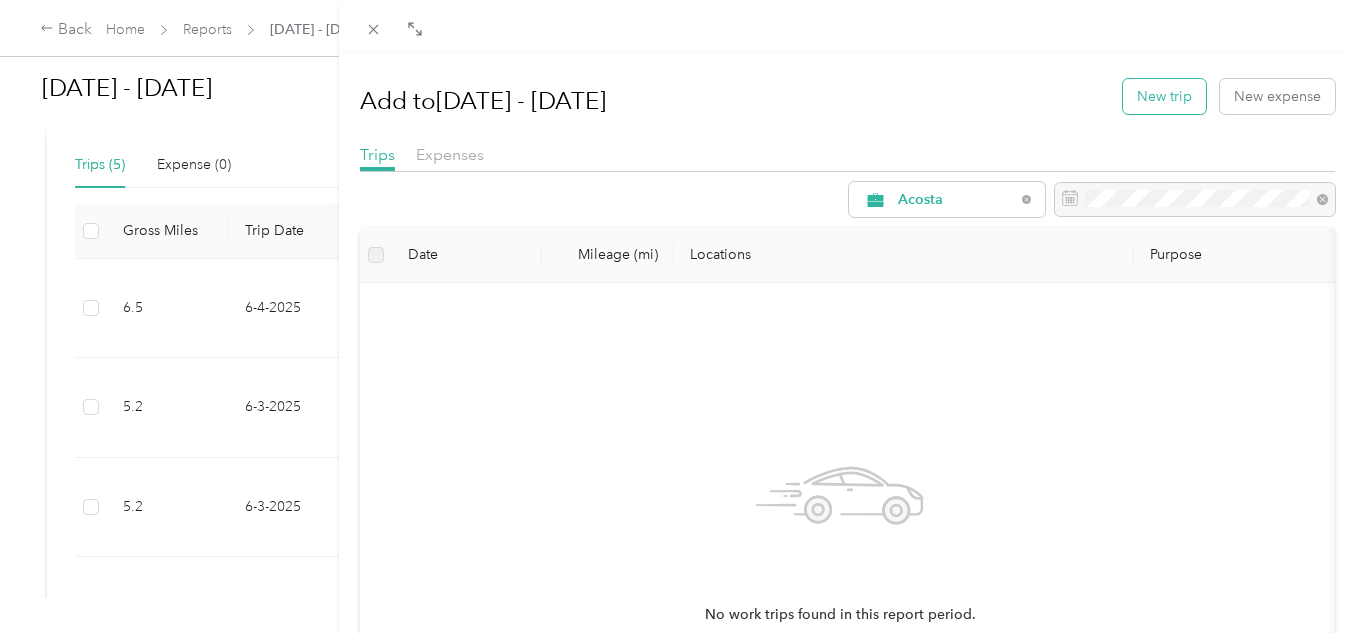 click on "New trip" at bounding box center (1164, 96) 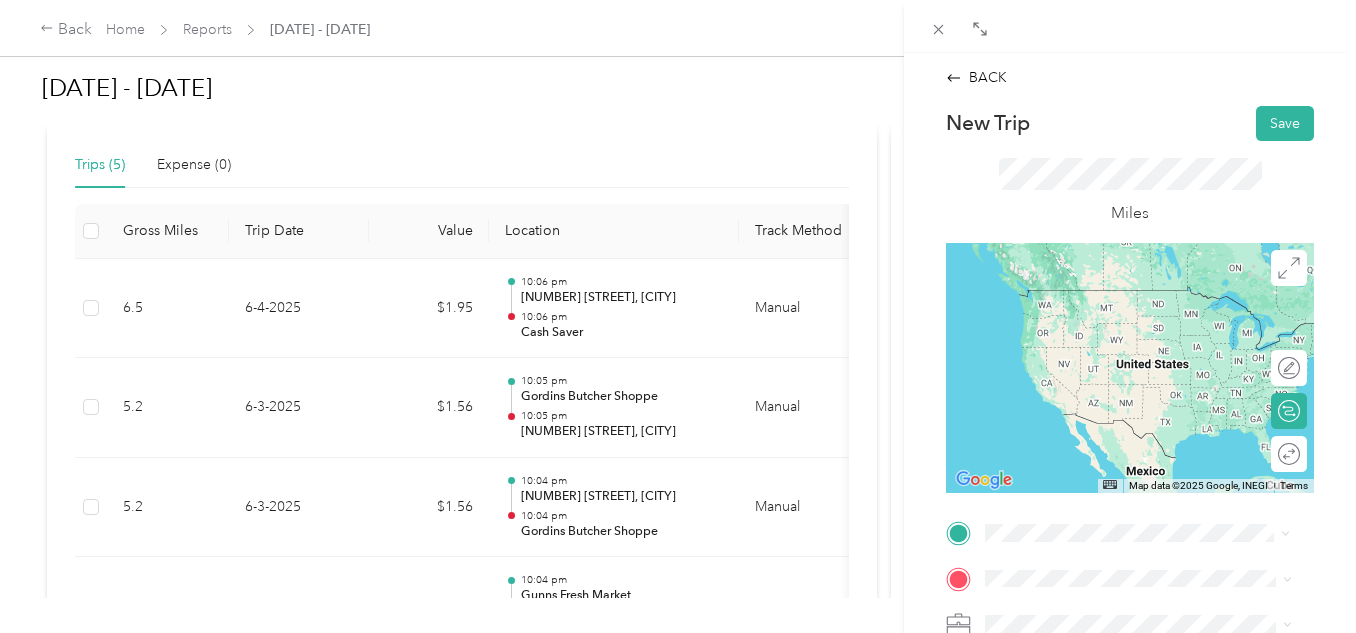 click on "[NUMBER] [STREET], [POSTAL_CODE], [CITY], [STATE], [COUNTRY]" at bounding box center (1146, 337) 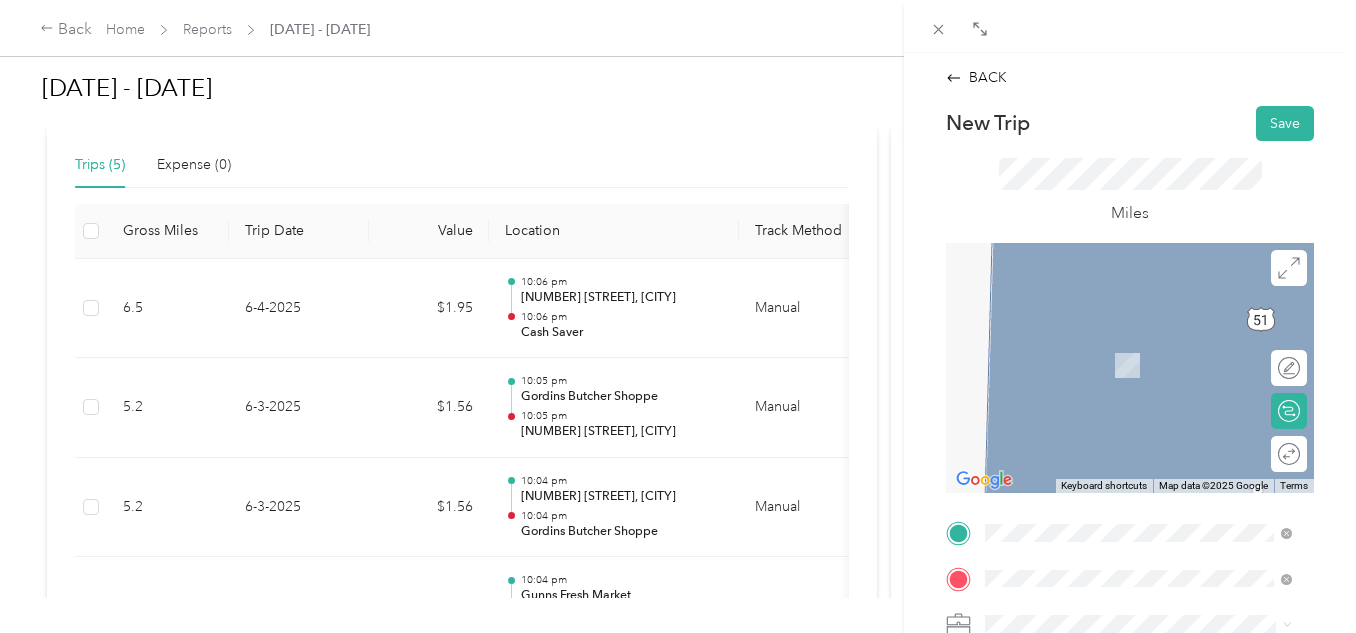 click on "[NUMBER] [STREET]
[CITY], [STATE] [POSTAL_CODE], [COUNTRY]" at bounding box center (1154, 352) 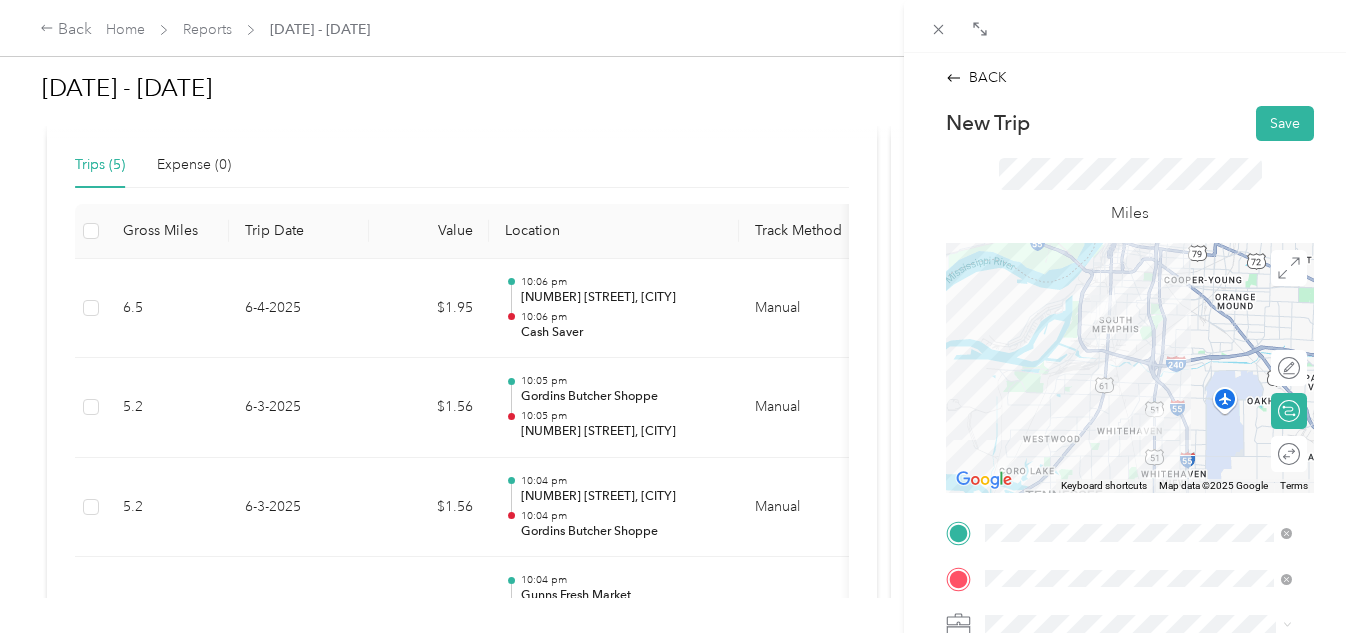 click at bounding box center (1130, 368) 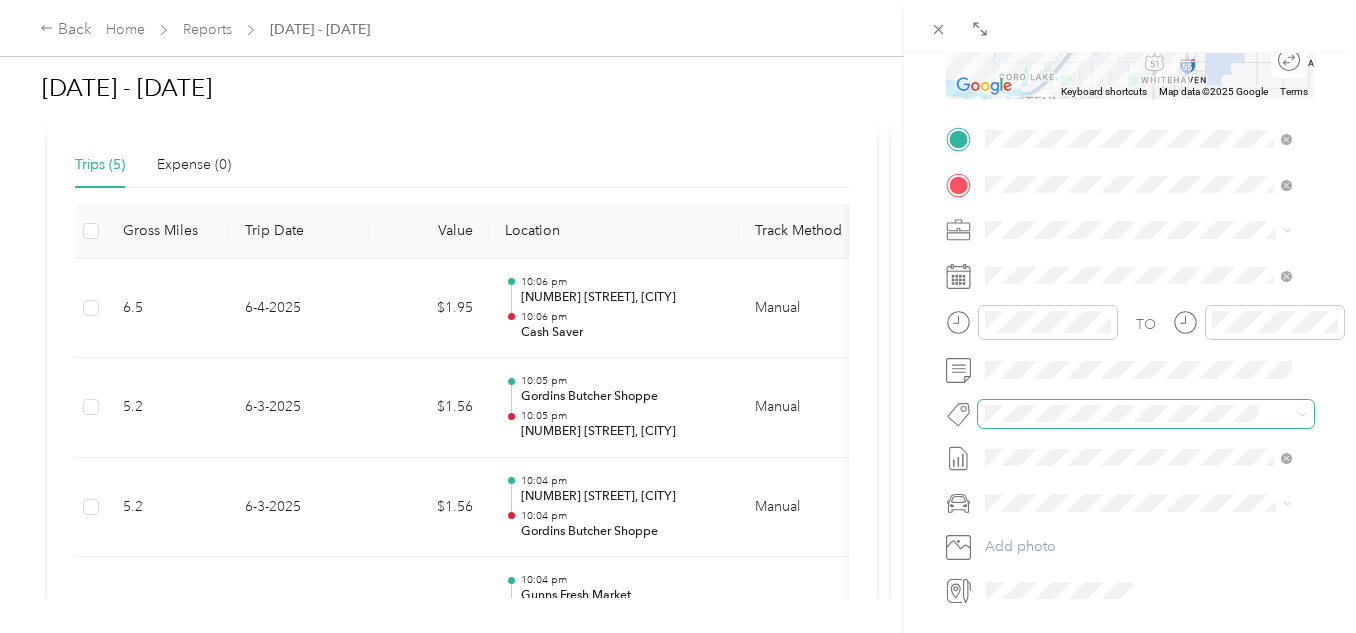 scroll, scrollTop: 400, scrollLeft: 0, axis: vertical 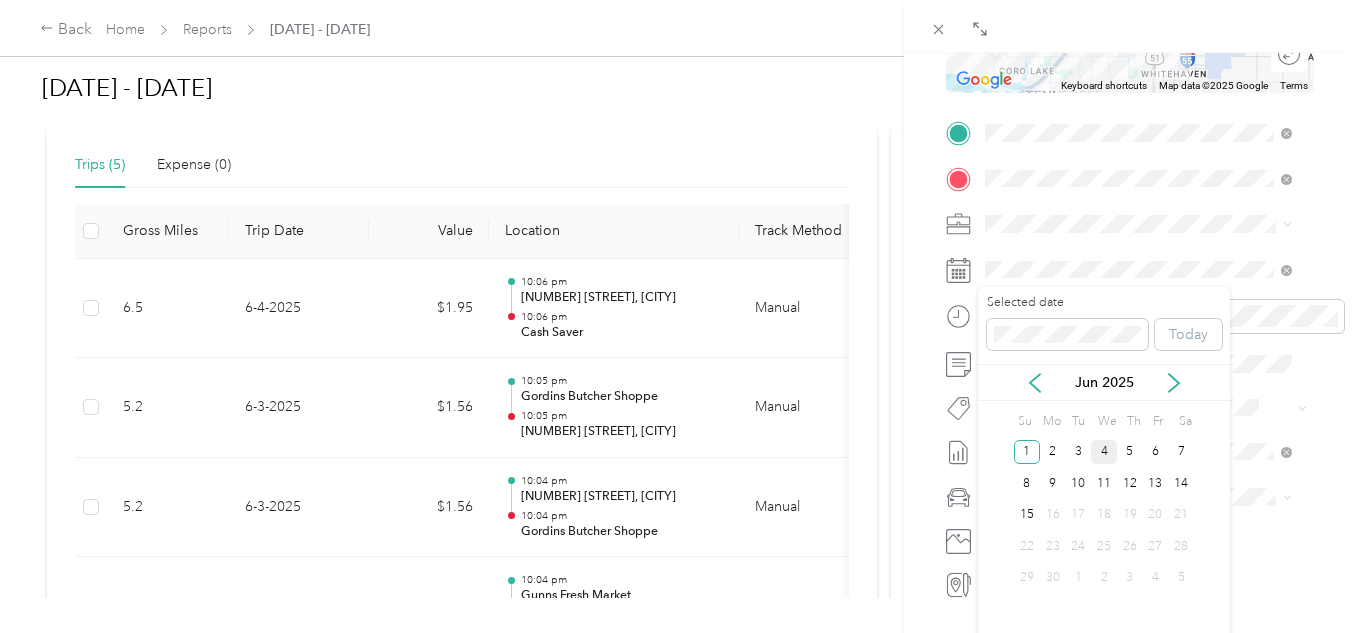 click on "4" at bounding box center (1104, 452) 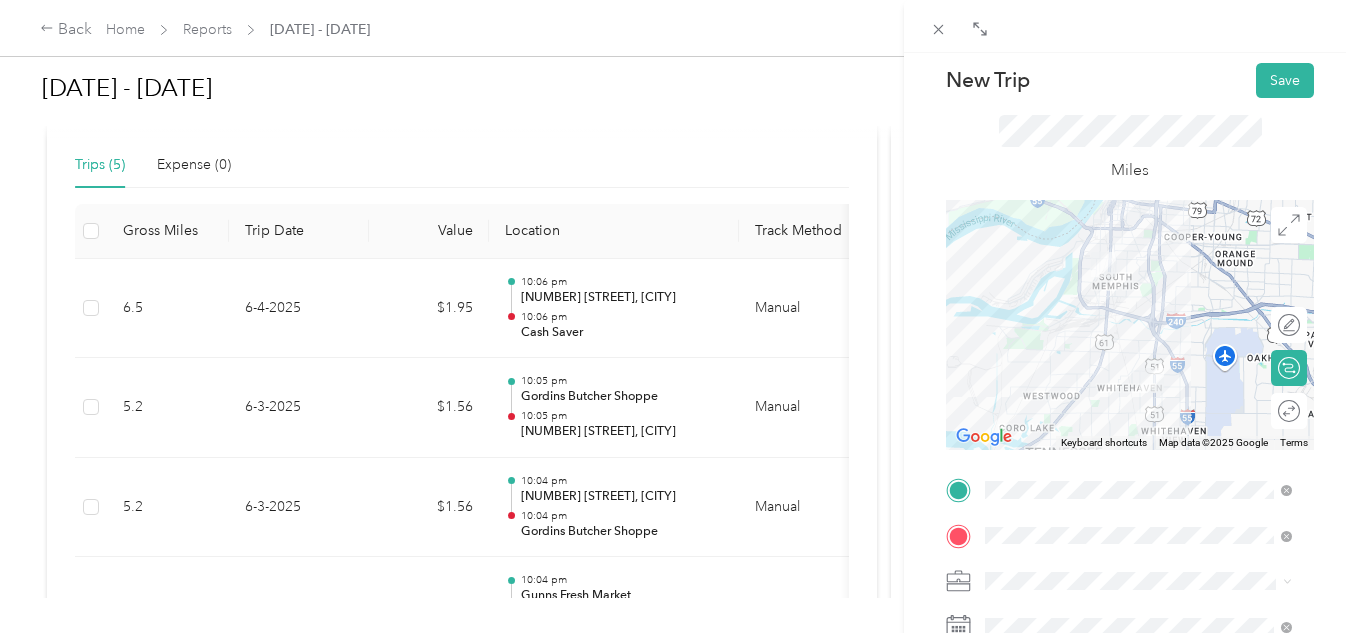 scroll, scrollTop: 0, scrollLeft: 0, axis: both 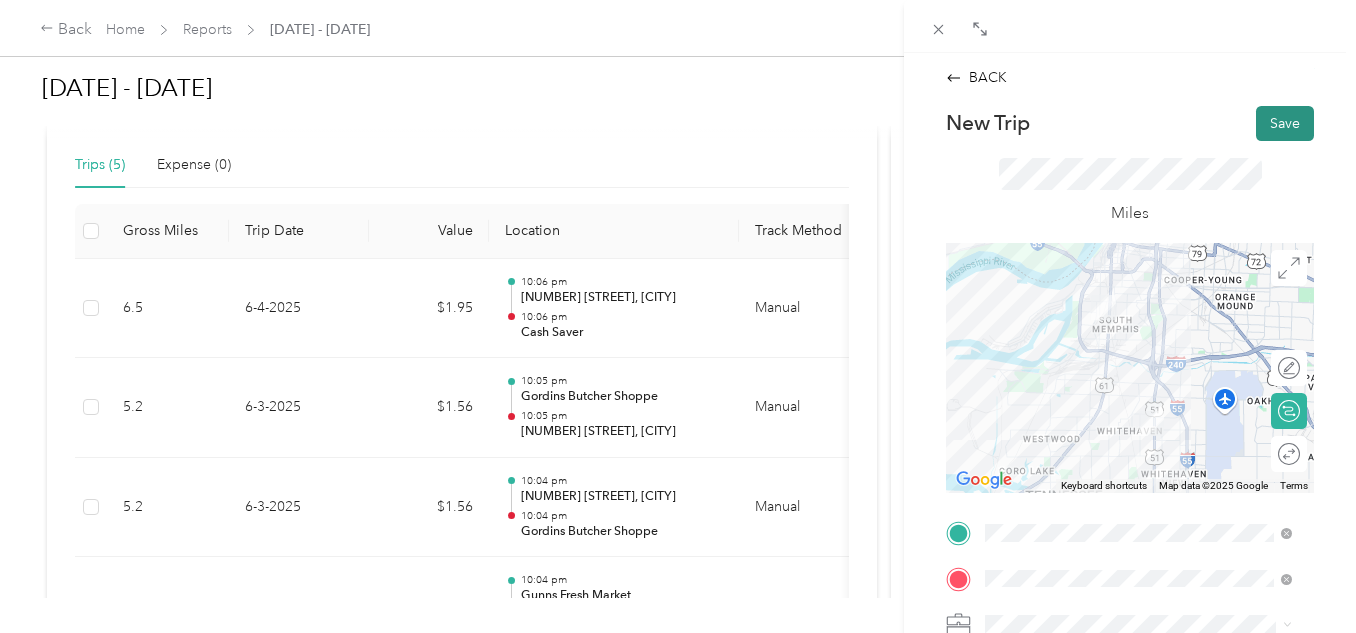 click on "Save" at bounding box center (1285, 123) 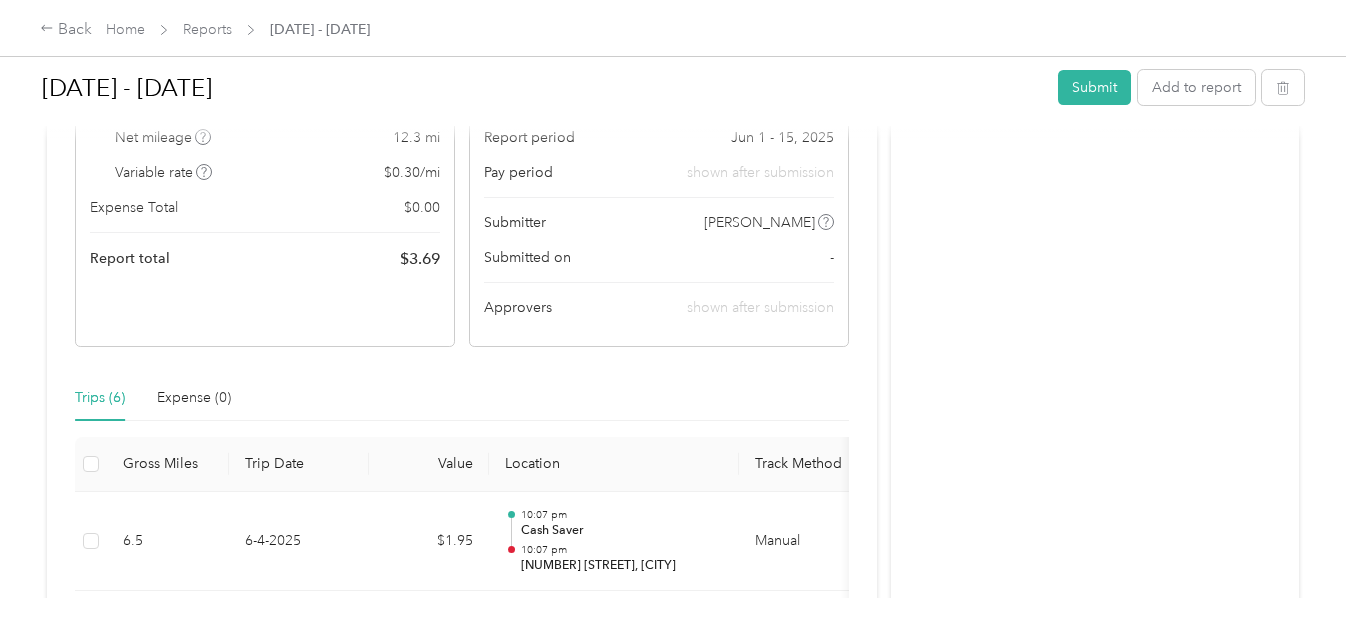 scroll, scrollTop: 300, scrollLeft: 0, axis: vertical 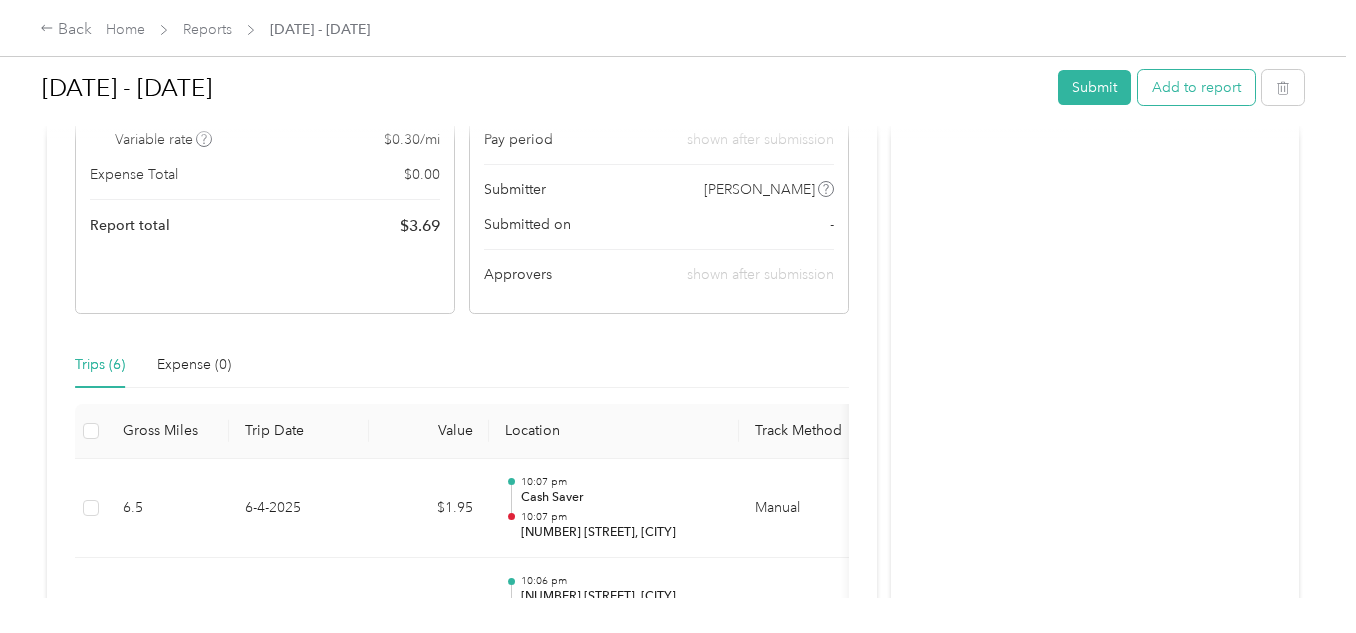 click on "Add to report" at bounding box center (1196, 87) 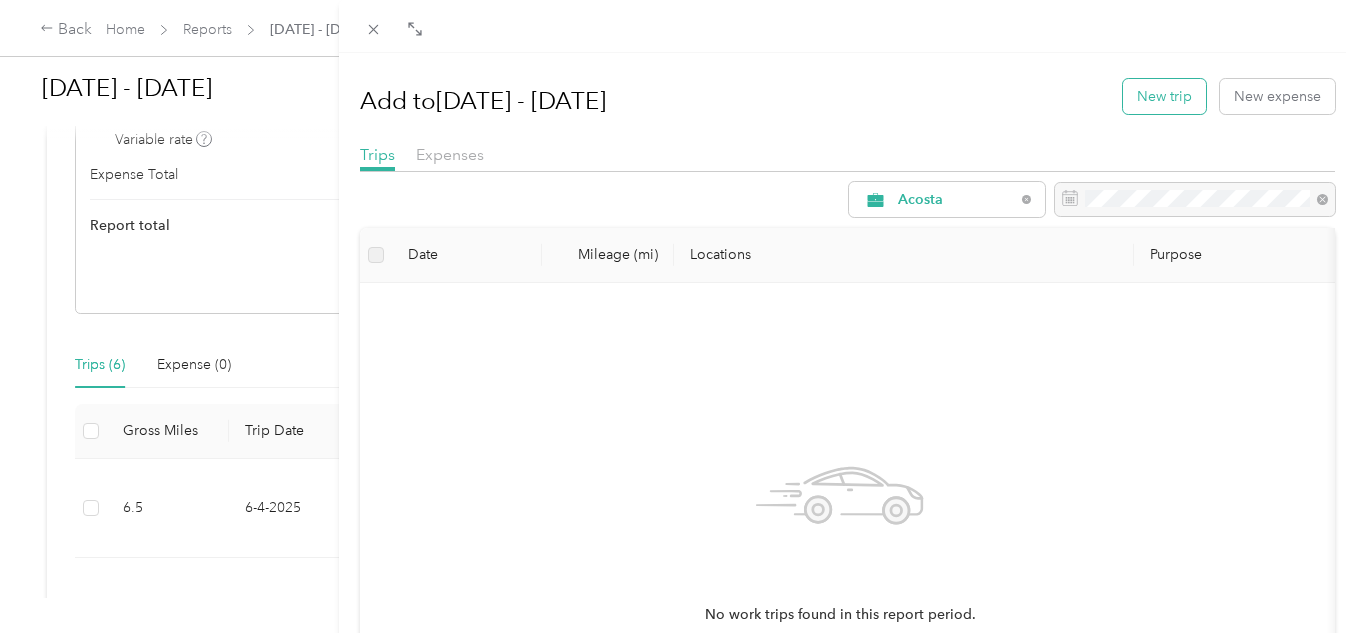 click on "New trip" at bounding box center [1164, 96] 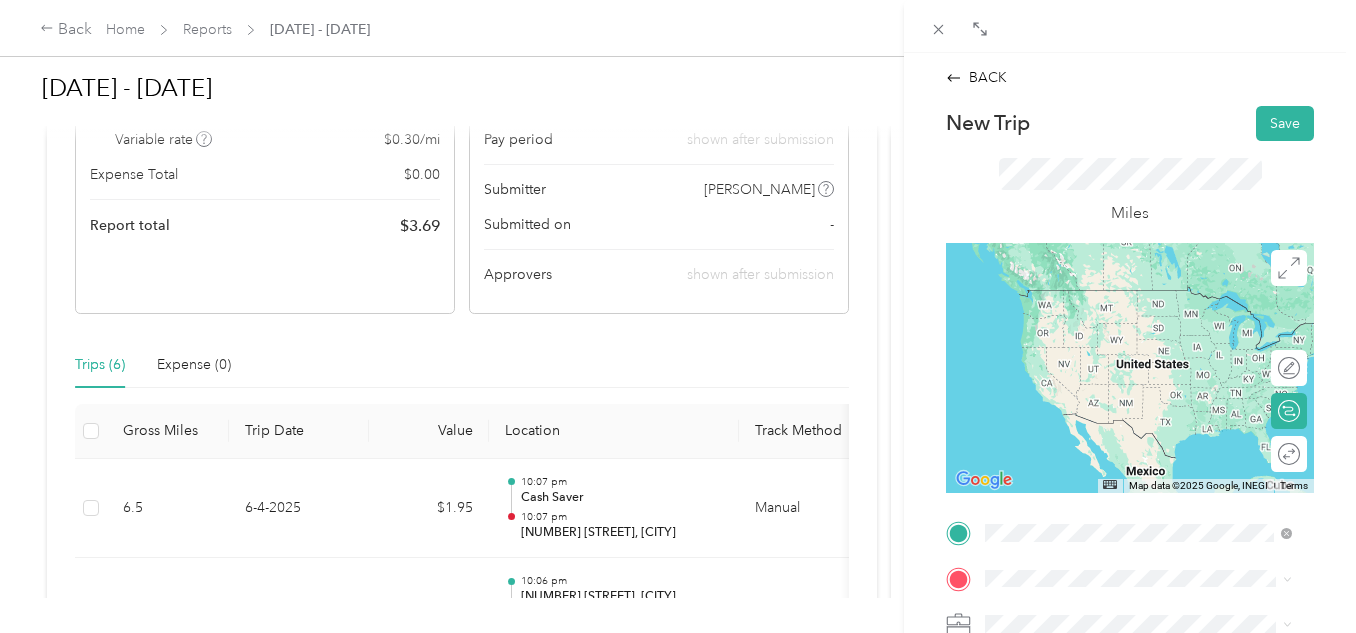 click on "[NUMBER] [STREET]
[CITY], [STATE] [POSTAL_CODE], [COUNTRY]" at bounding box center (1154, 307) 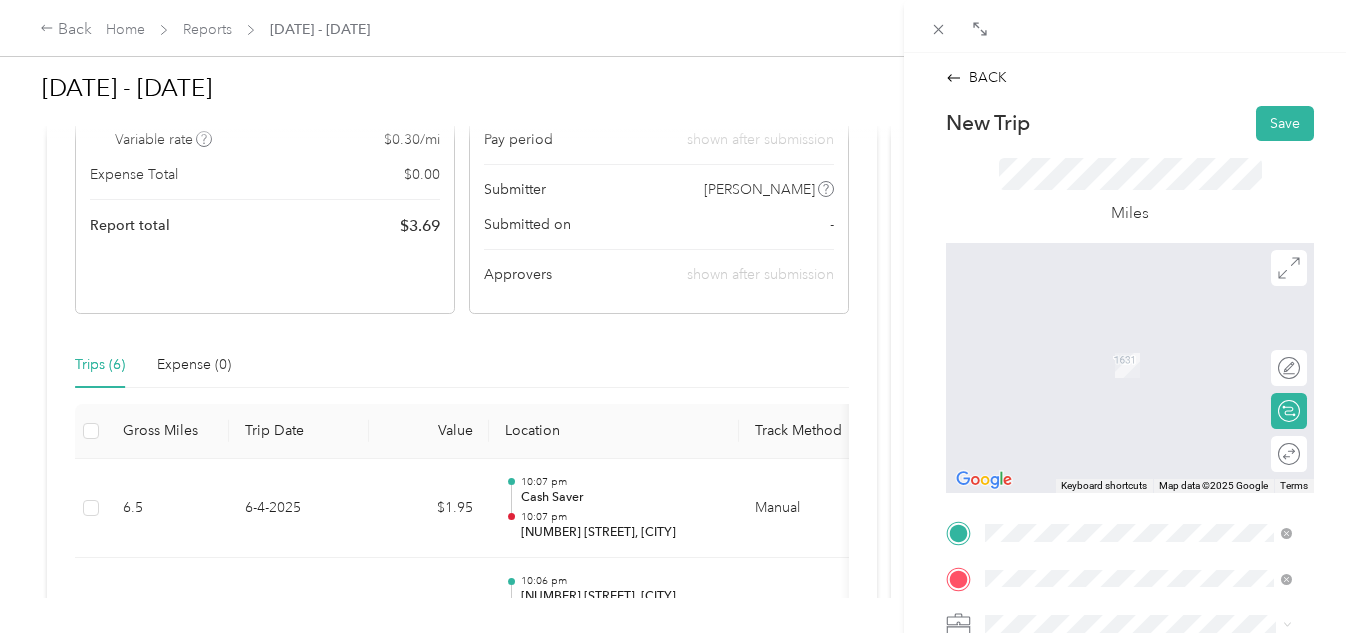 click on "Gunns Fresh Market" at bounding box center (1157, 528) 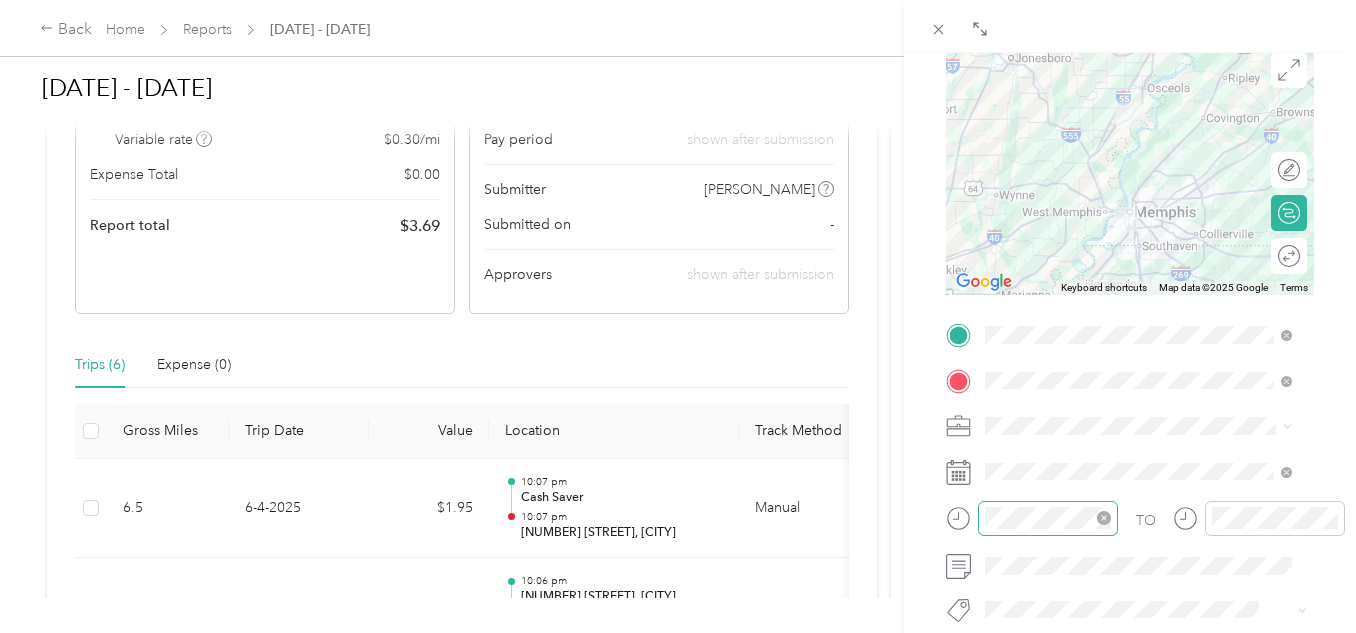 scroll, scrollTop: 200, scrollLeft: 0, axis: vertical 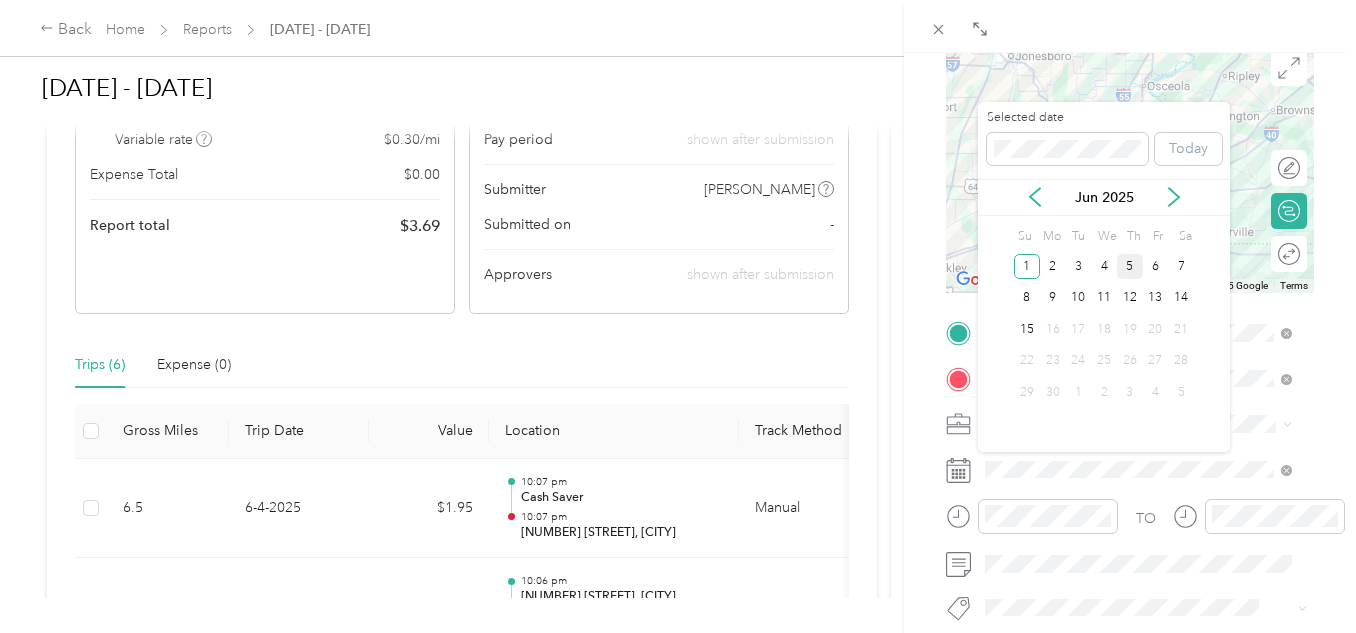 click on "5" at bounding box center (1130, 266) 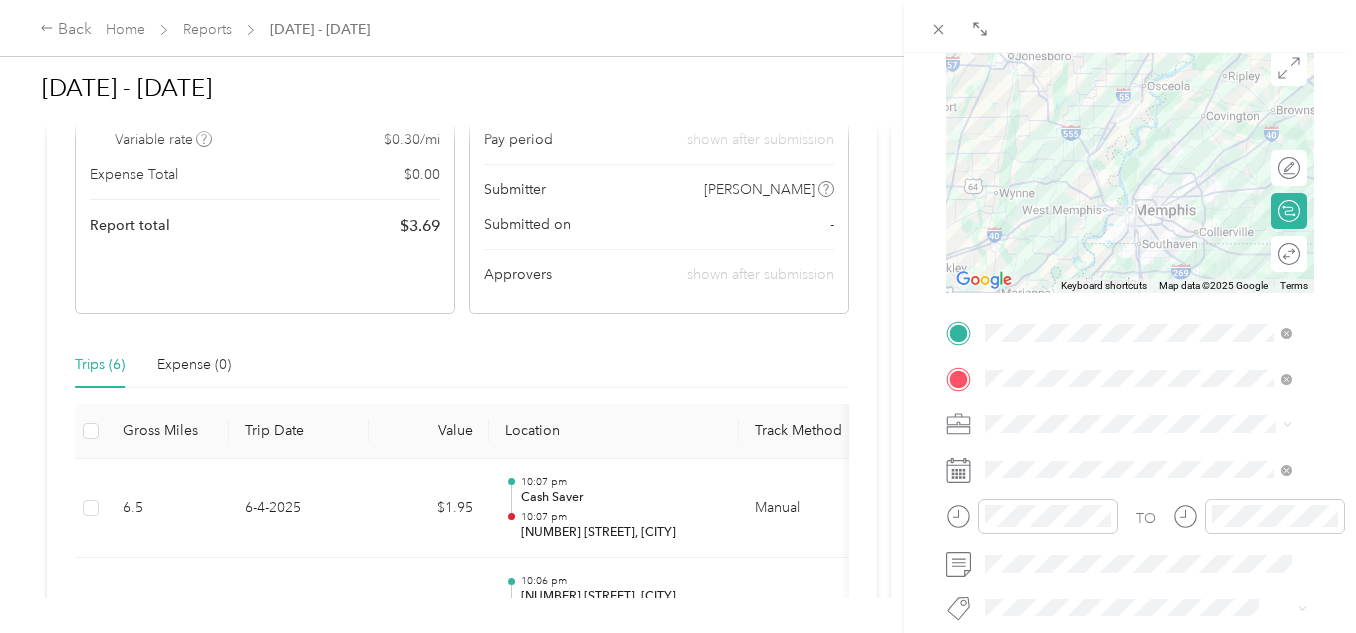 scroll, scrollTop: 0, scrollLeft: 0, axis: both 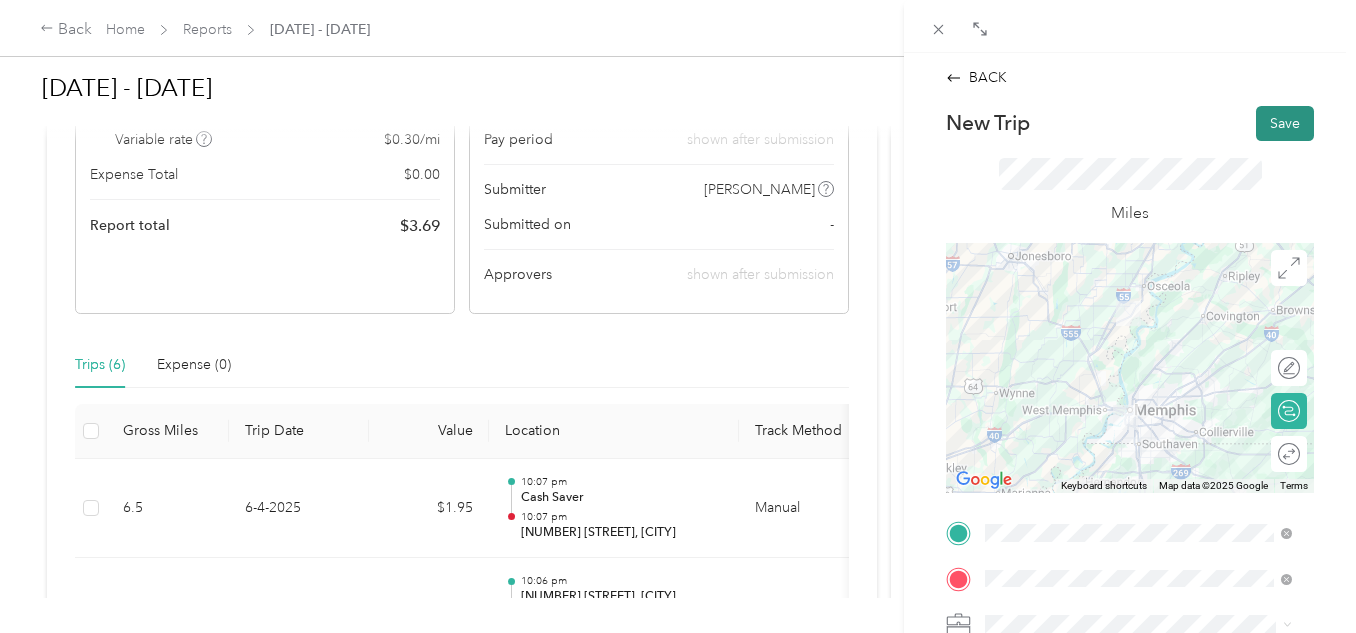 click on "Save" at bounding box center [1285, 123] 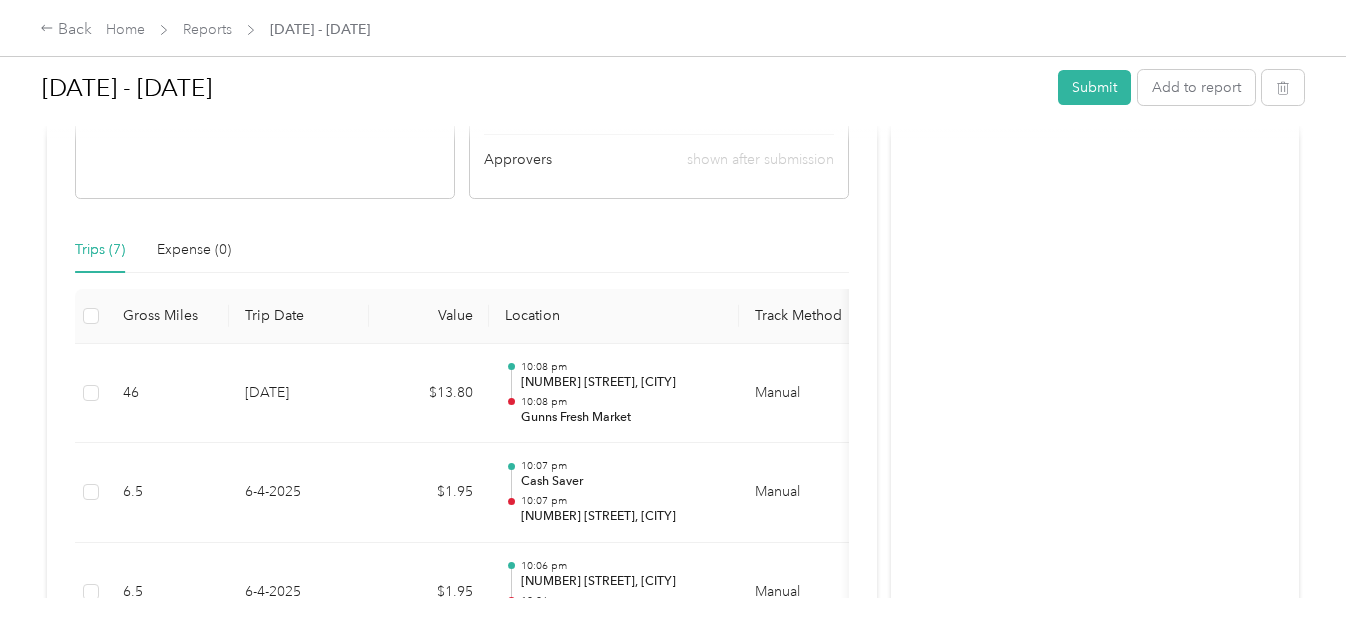 scroll, scrollTop: 400, scrollLeft: 0, axis: vertical 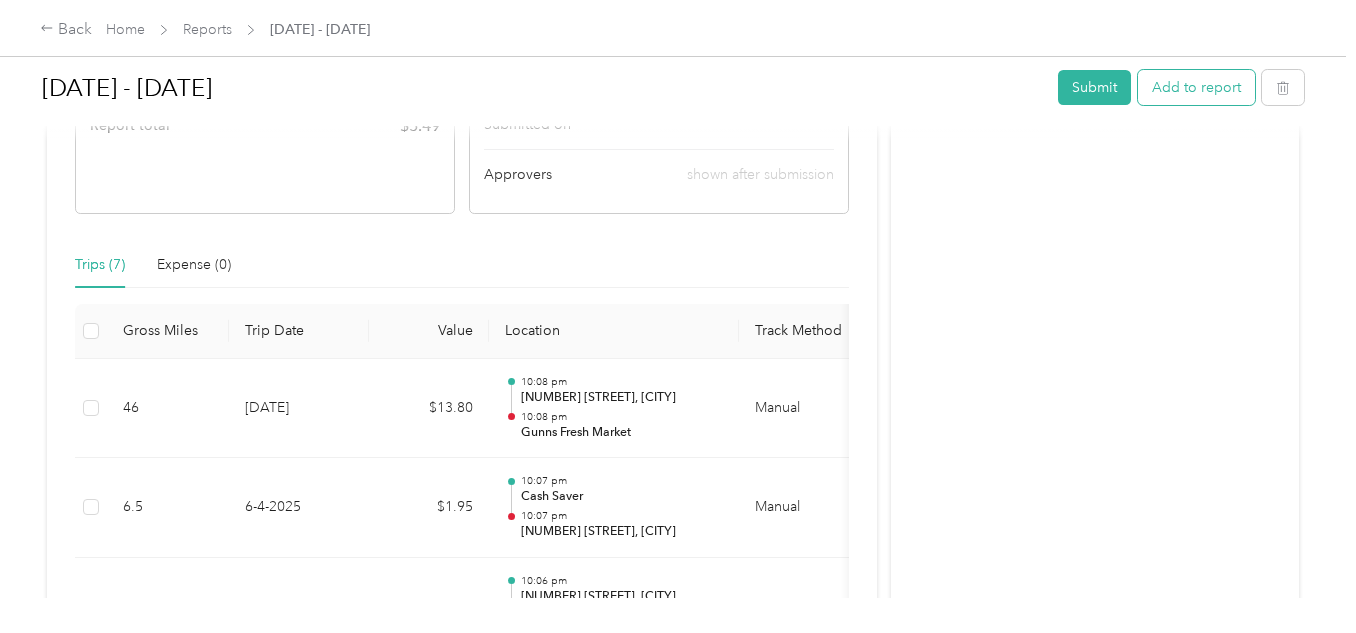 click on "Add to report" at bounding box center [1196, 87] 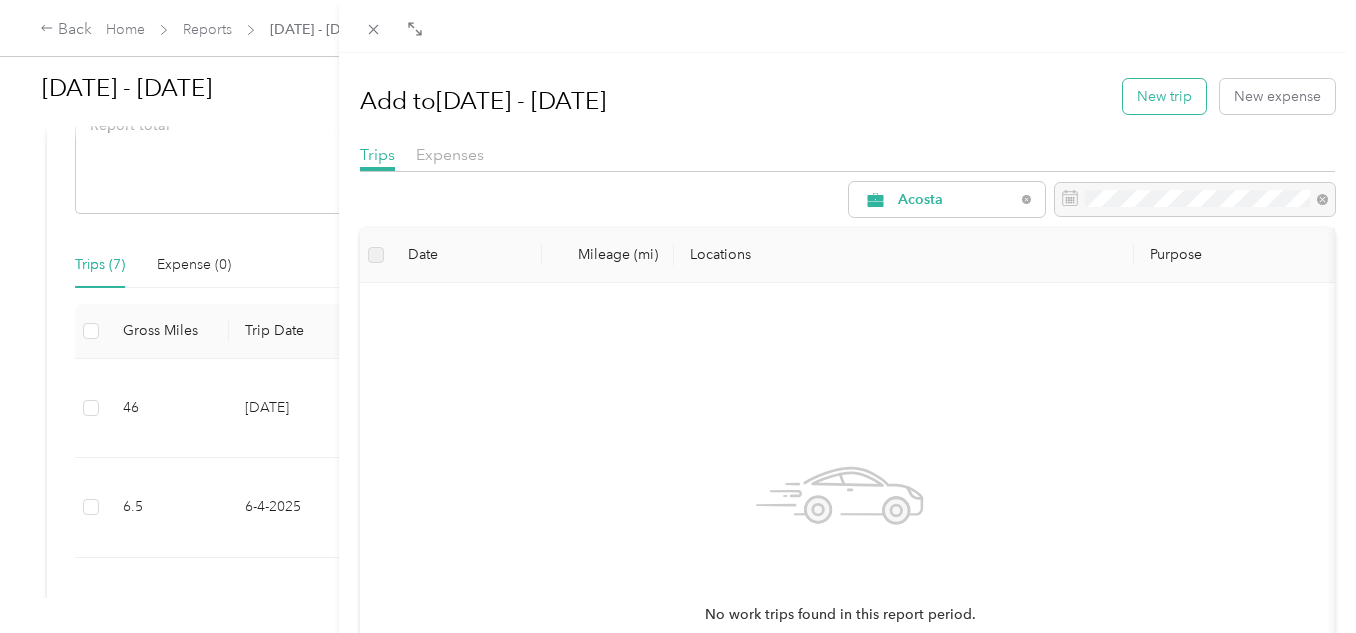 click on "New trip" at bounding box center (1164, 96) 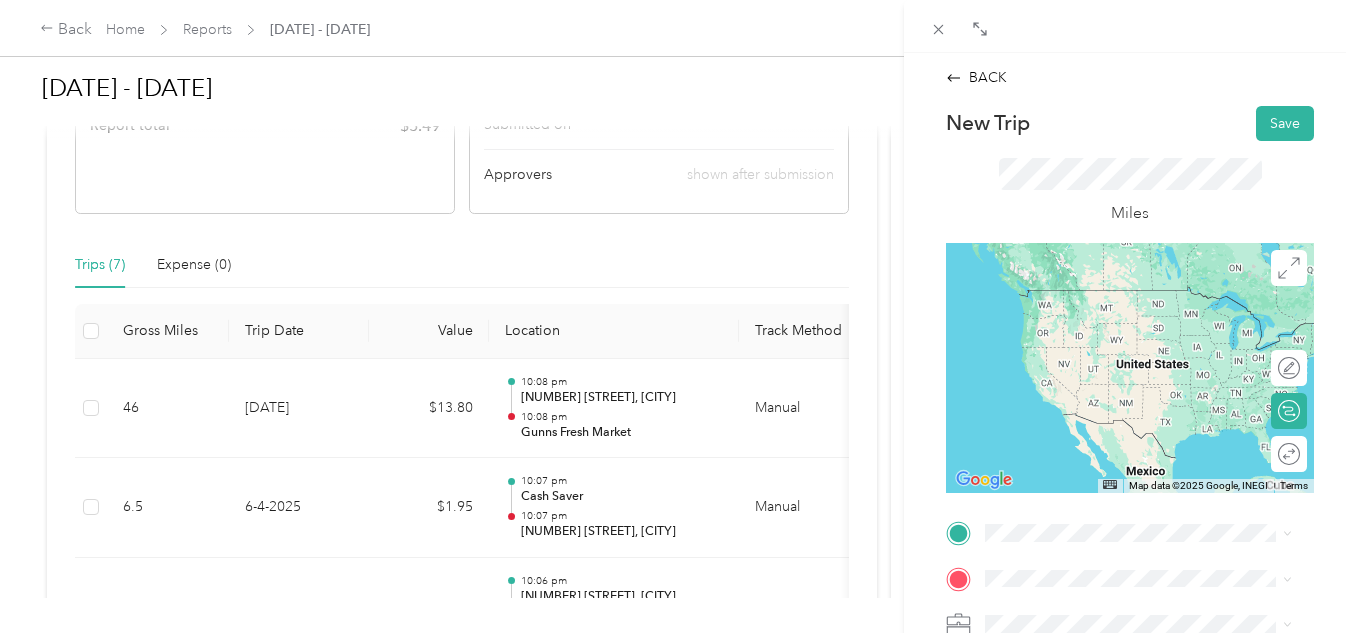 click on "TEAM [BUSINESS_NAME] [NUMBER] [STREET], [POSTAL_CODE], [CITY], [STATE], [COUNTRY]" at bounding box center [1154, 502] 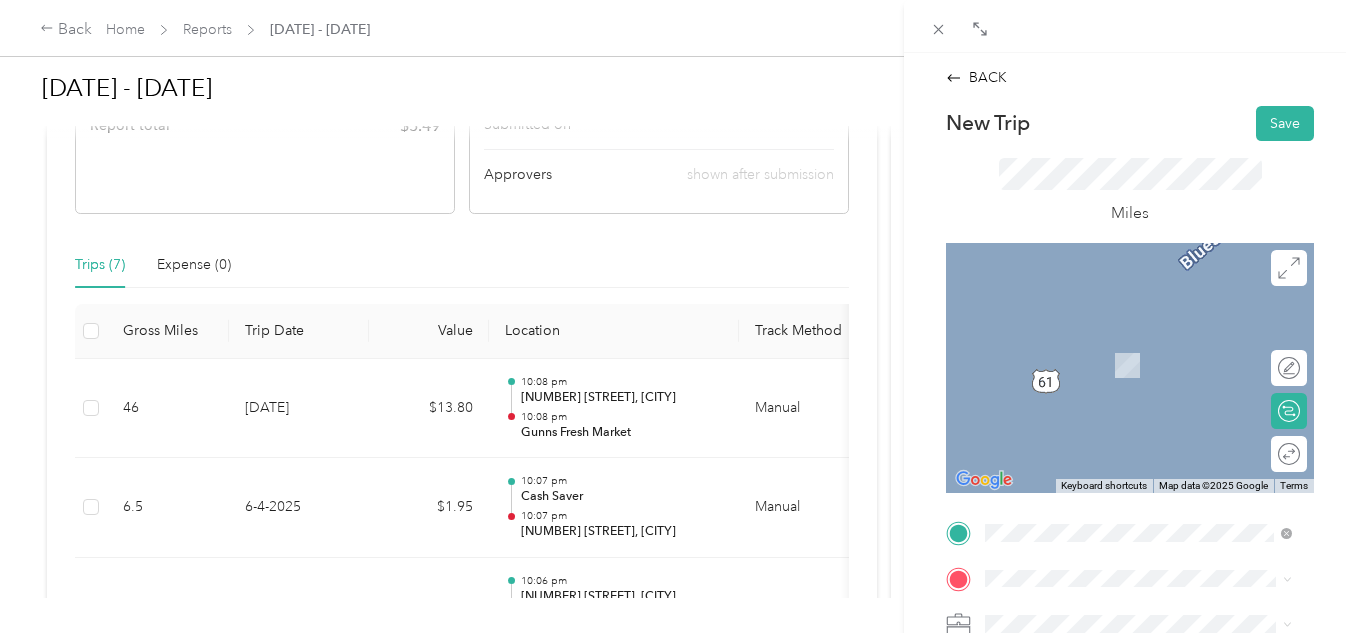 click on "[NUMBER] [STREET]
[CITY], [STATE] [POSTAL_CODE], [COUNTRY]" at bounding box center [1154, 350] 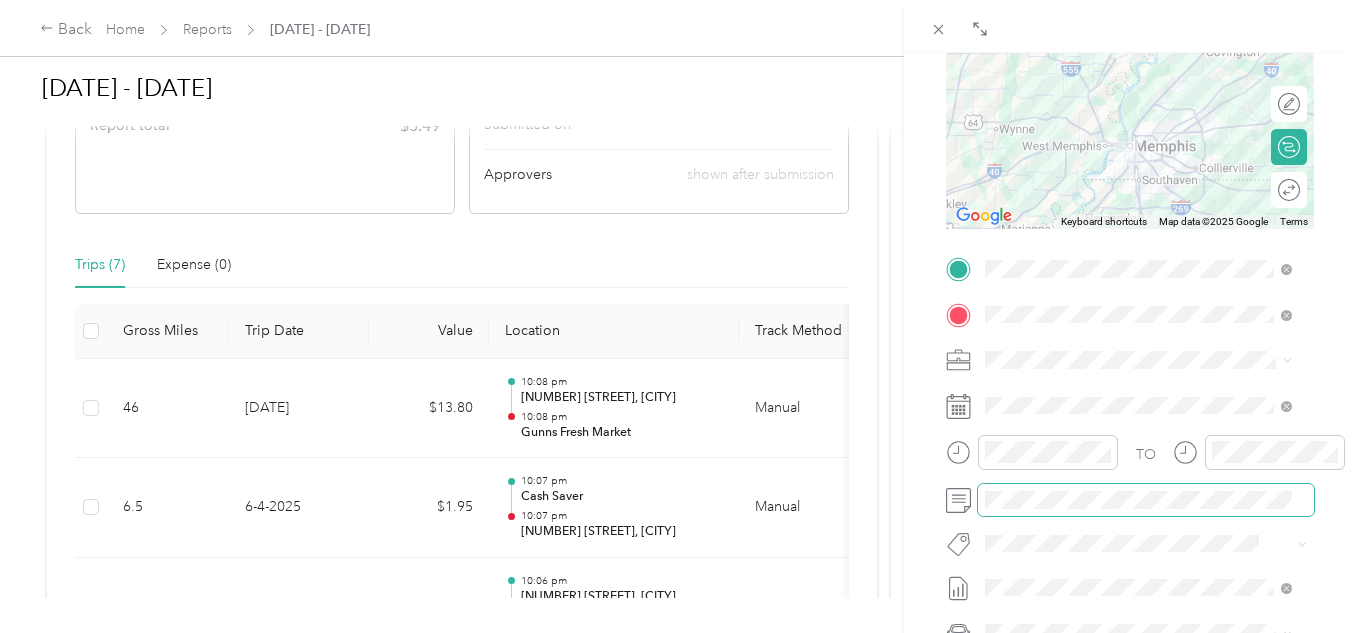 scroll, scrollTop: 300, scrollLeft: 0, axis: vertical 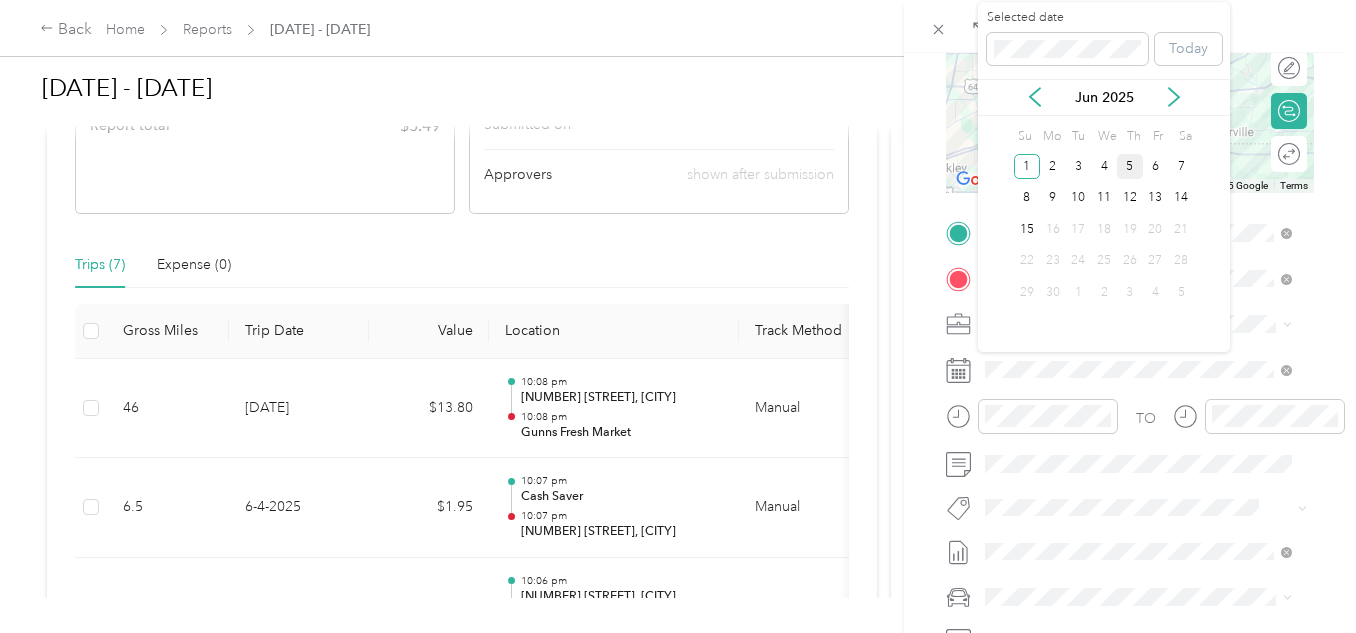 click on "5" at bounding box center [1130, 166] 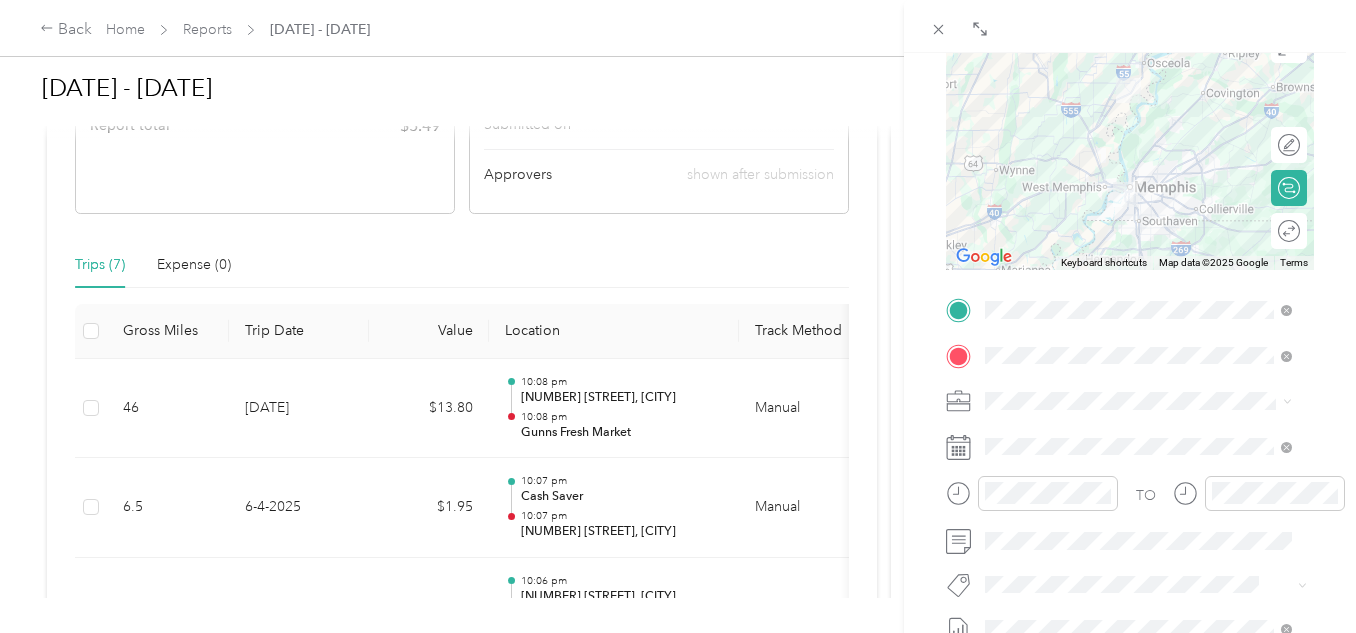 scroll, scrollTop: 0, scrollLeft: 0, axis: both 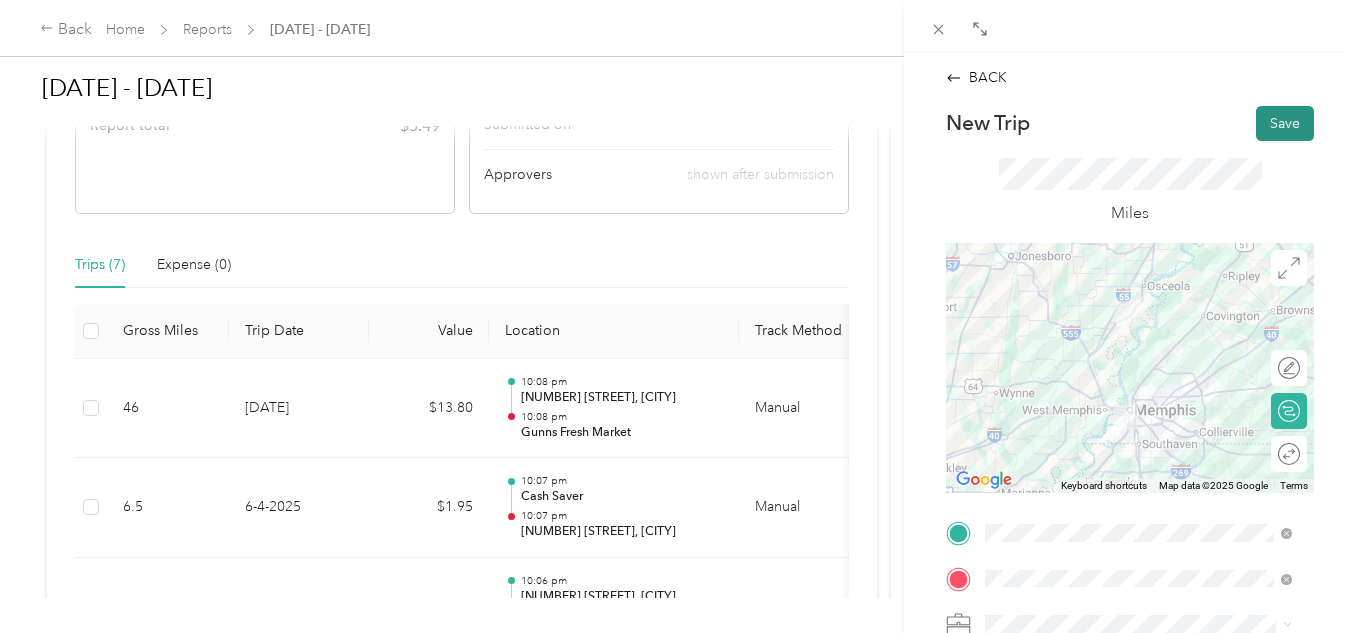 click on "Save" at bounding box center [1285, 123] 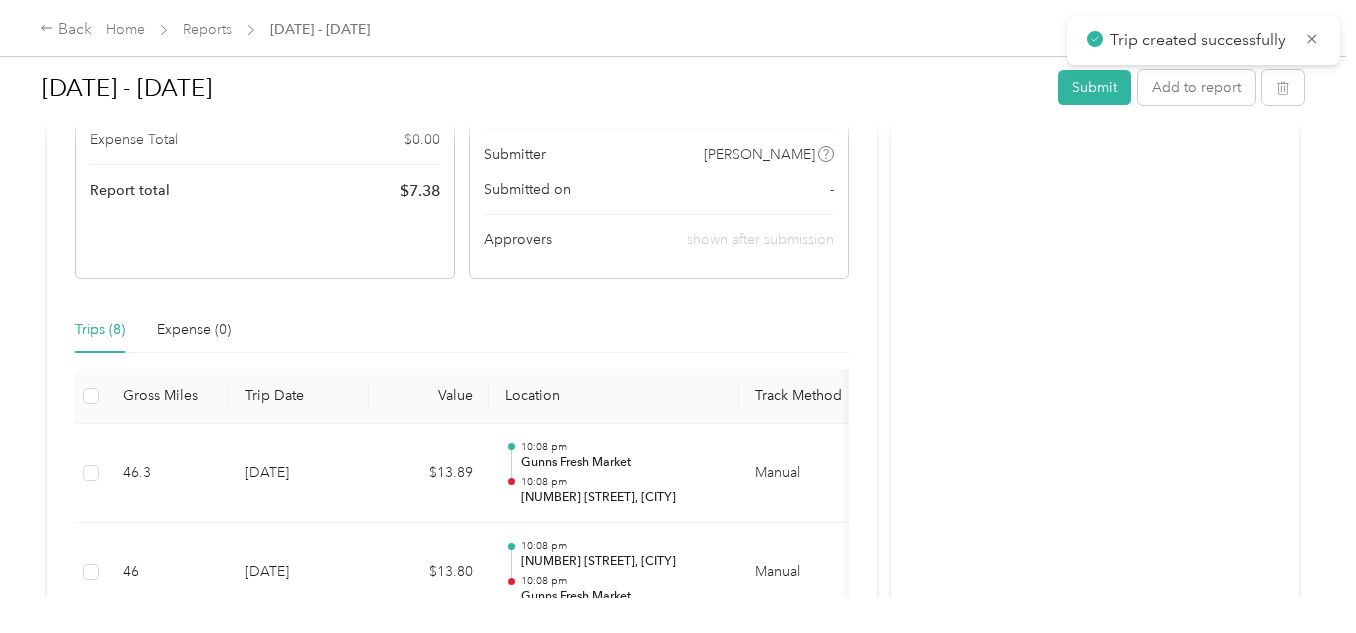 scroll, scrollTop: 300, scrollLeft: 0, axis: vertical 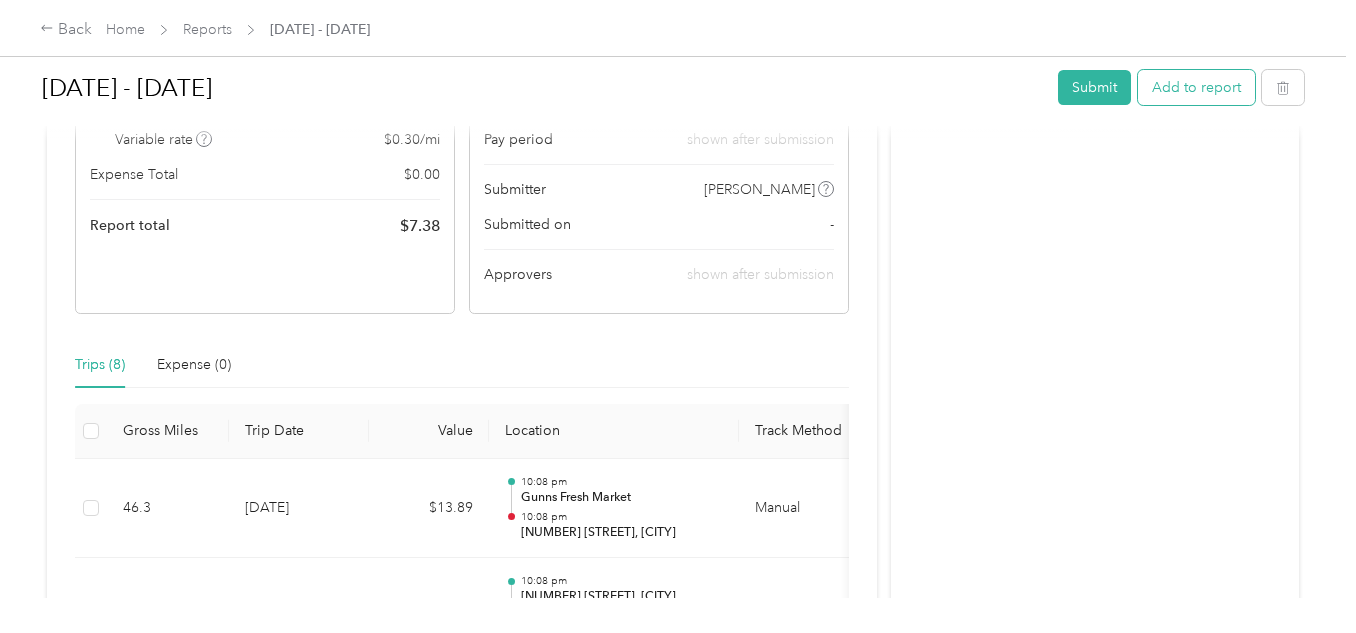 click on "Add to report" at bounding box center (1196, 87) 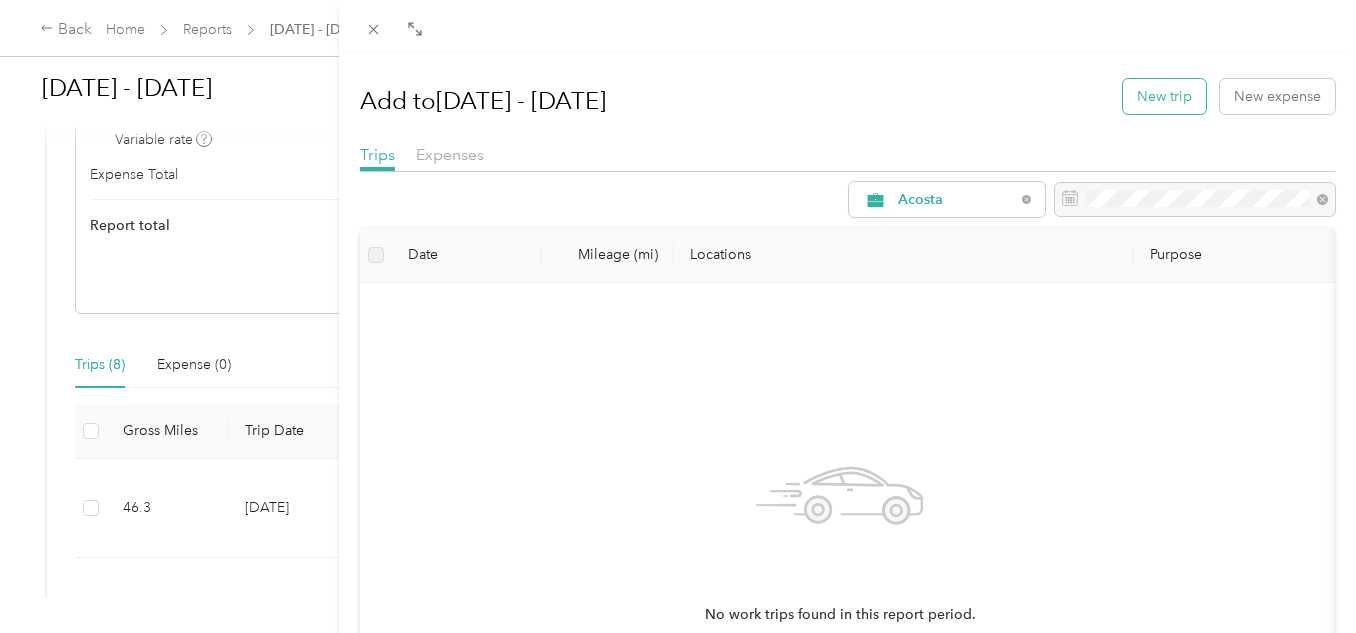 click on "New trip" at bounding box center [1164, 96] 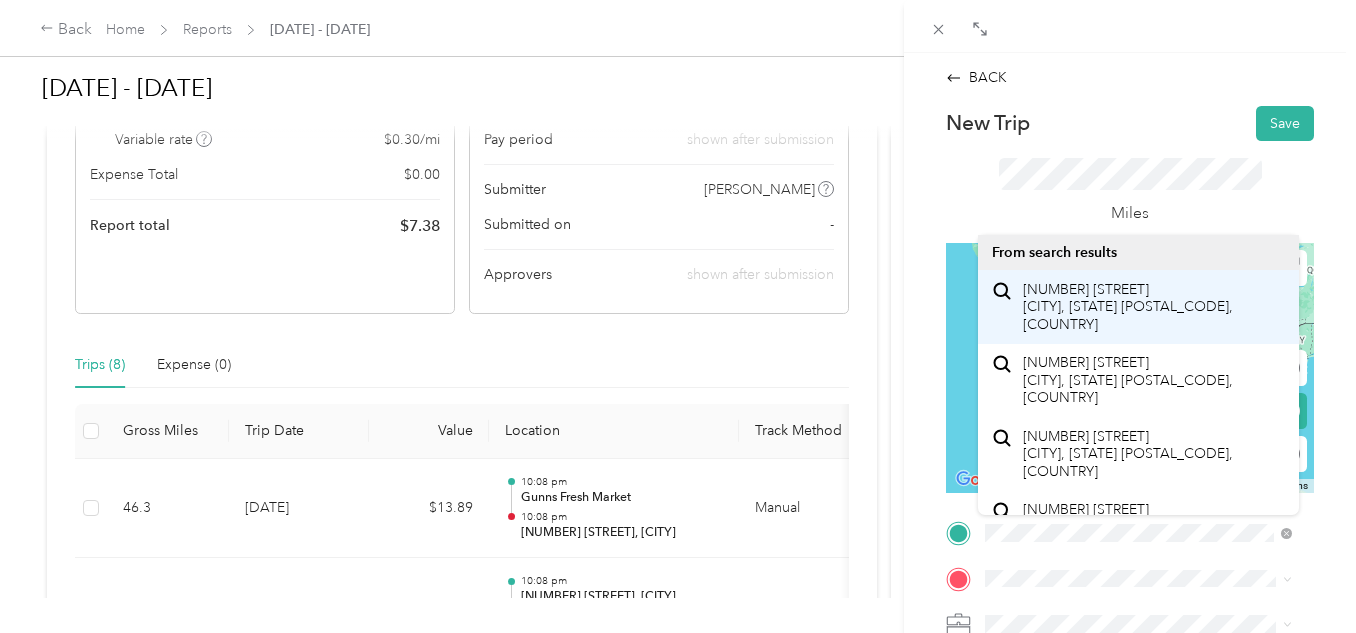 click on "[NUMBER] [STREET]
[CITY], [STATE] [POSTAL_CODE], [COUNTRY]" at bounding box center (1154, 307) 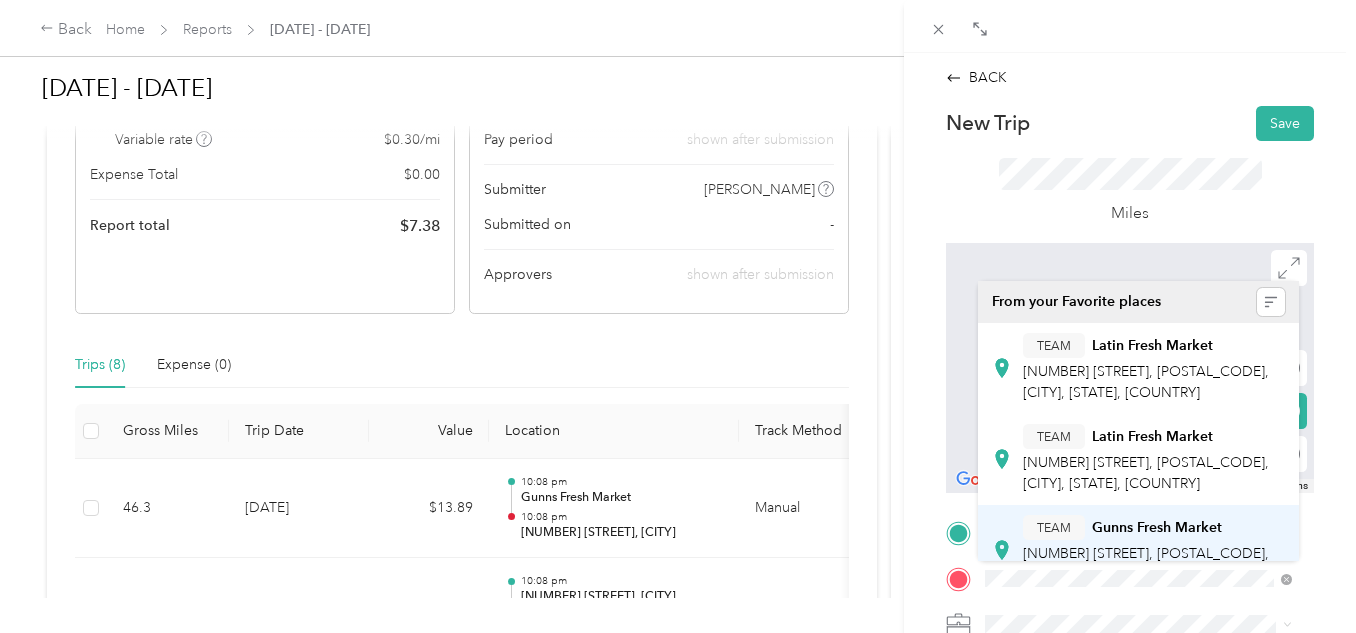 click on "[NUMBER] [STREET], [POSTAL_CODE], [CITY], [STATE], [COUNTRY]" at bounding box center [1146, 564] 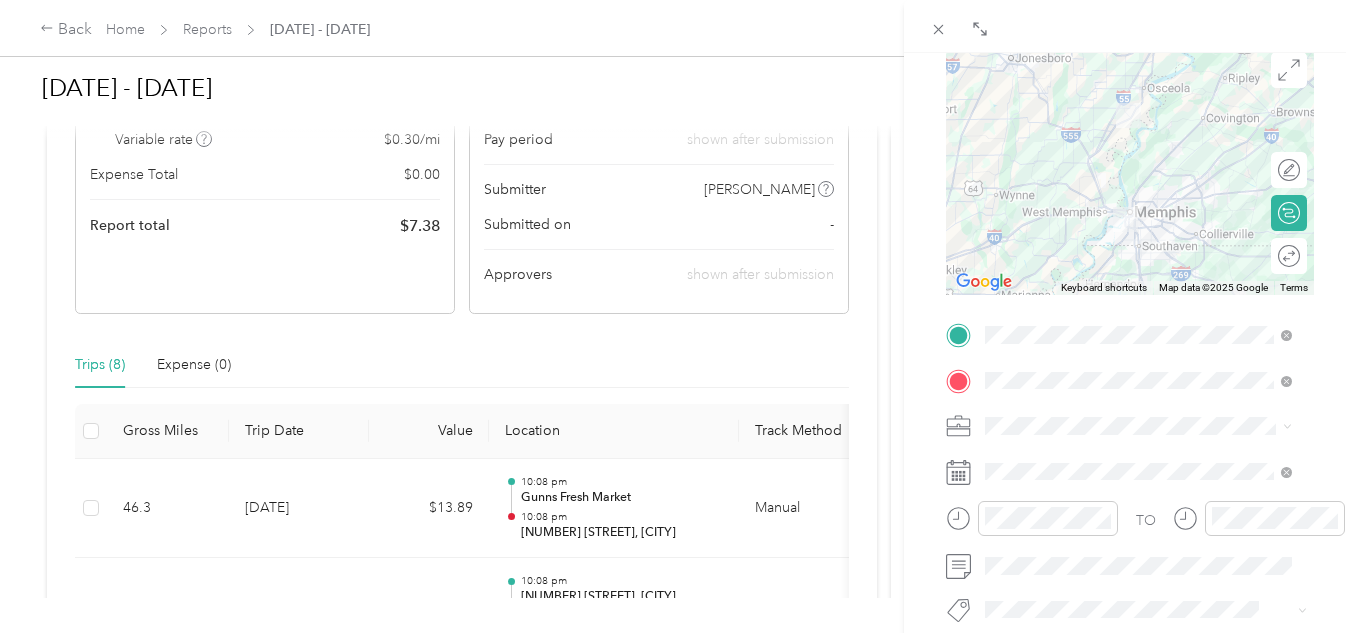 scroll, scrollTop: 200, scrollLeft: 0, axis: vertical 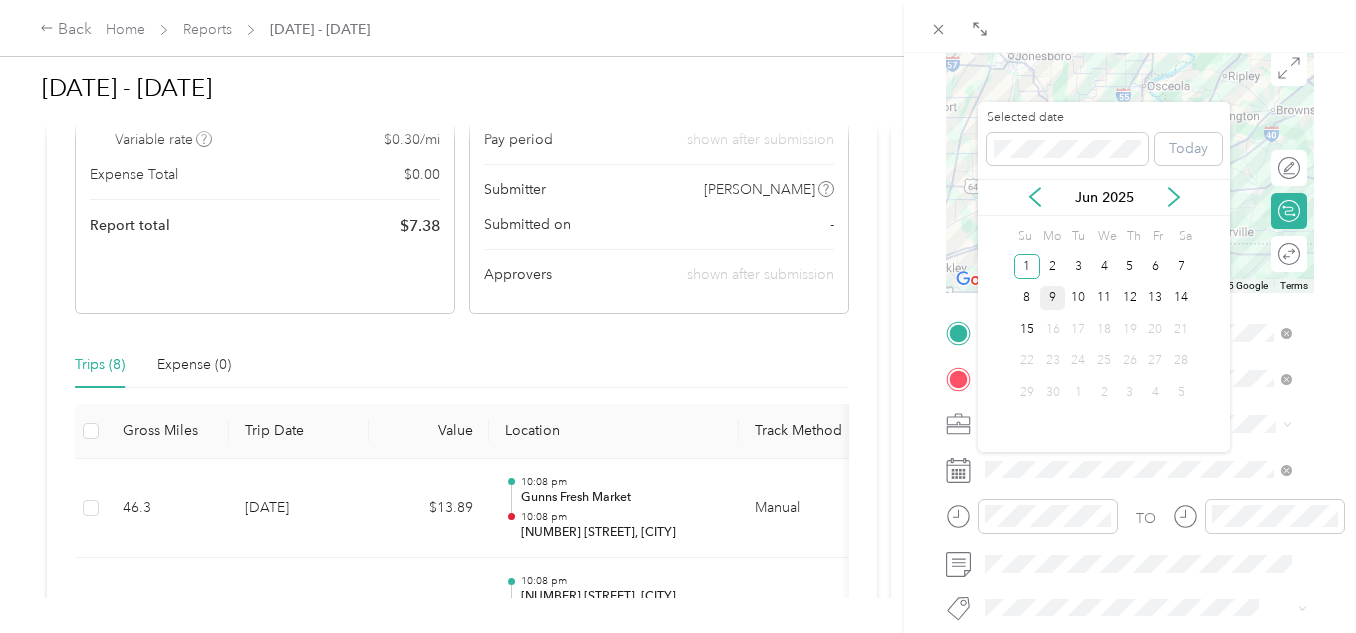 click on "9" at bounding box center (1053, 298) 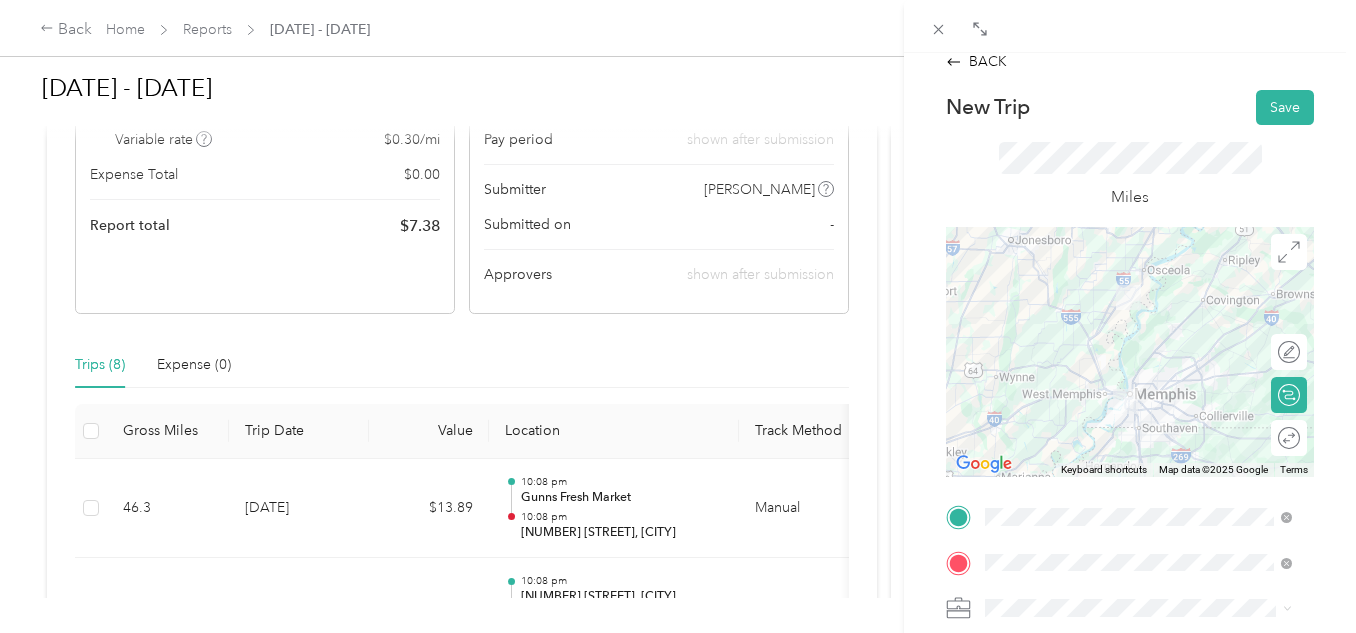 scroll, scrollTop: 0, scrollLeft: 0, axis: both 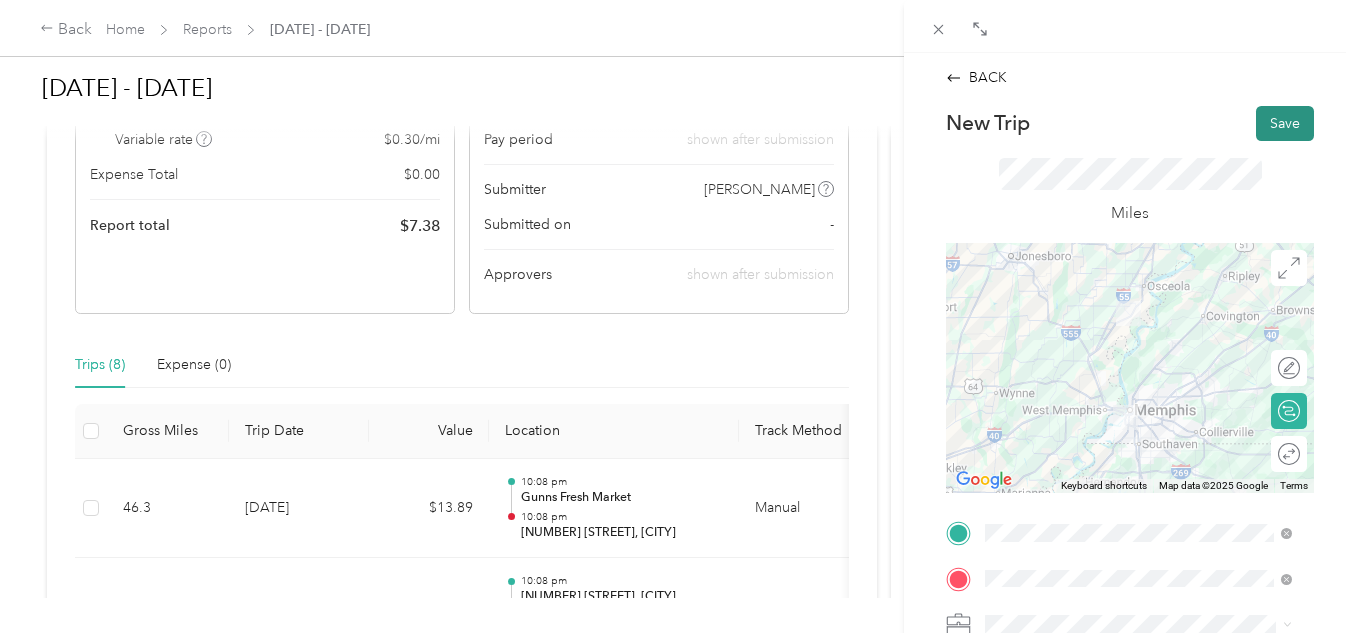 click on "Save" at bounding box center (1285, 123) 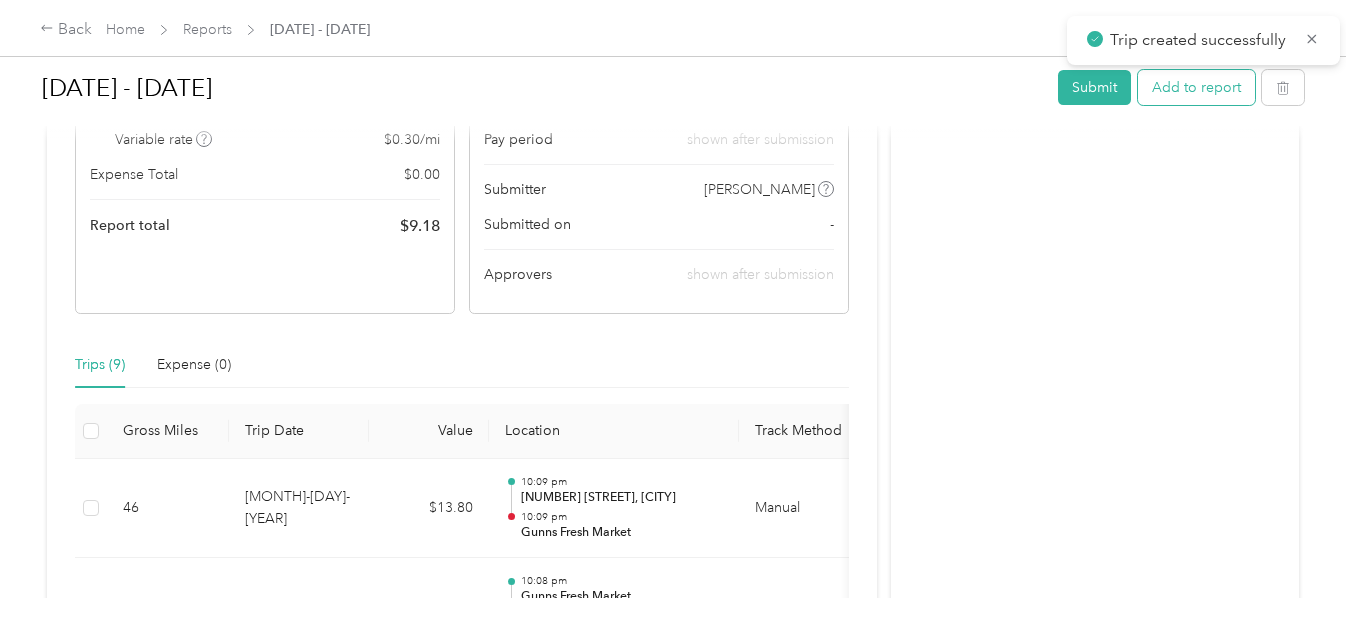 click on "Add to report" at bounding box center (1196, 87) 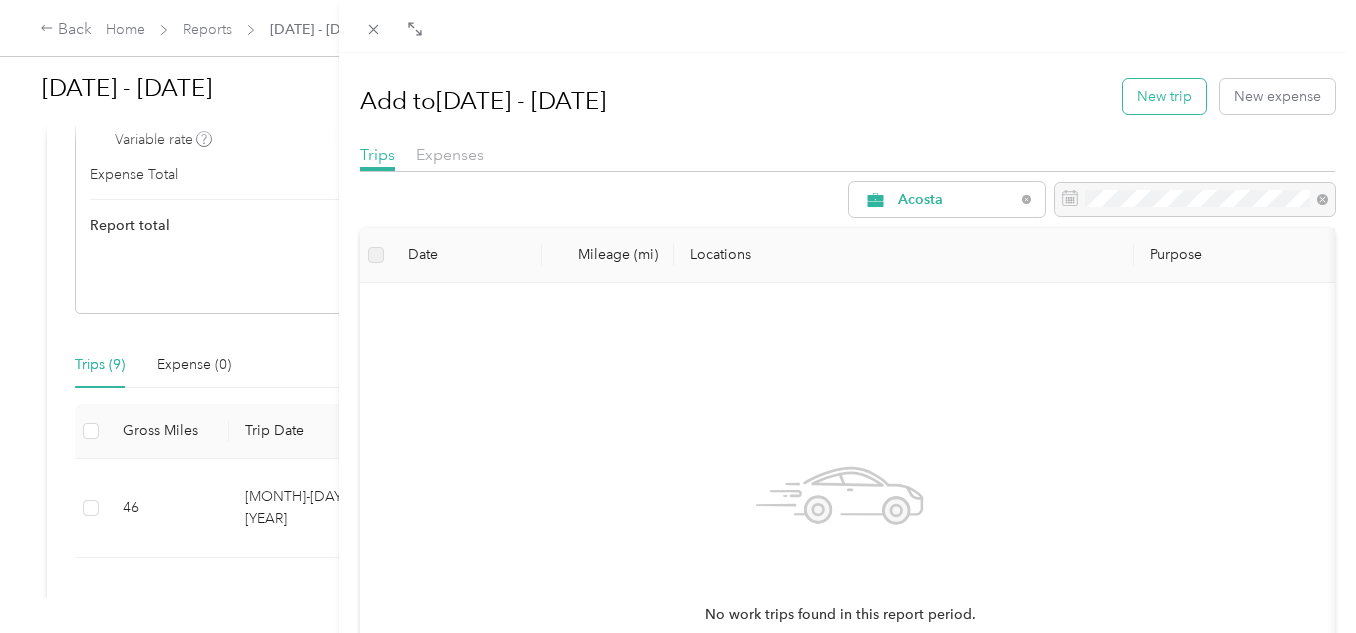 click on "New trip" at bounding box center [1164, 96] 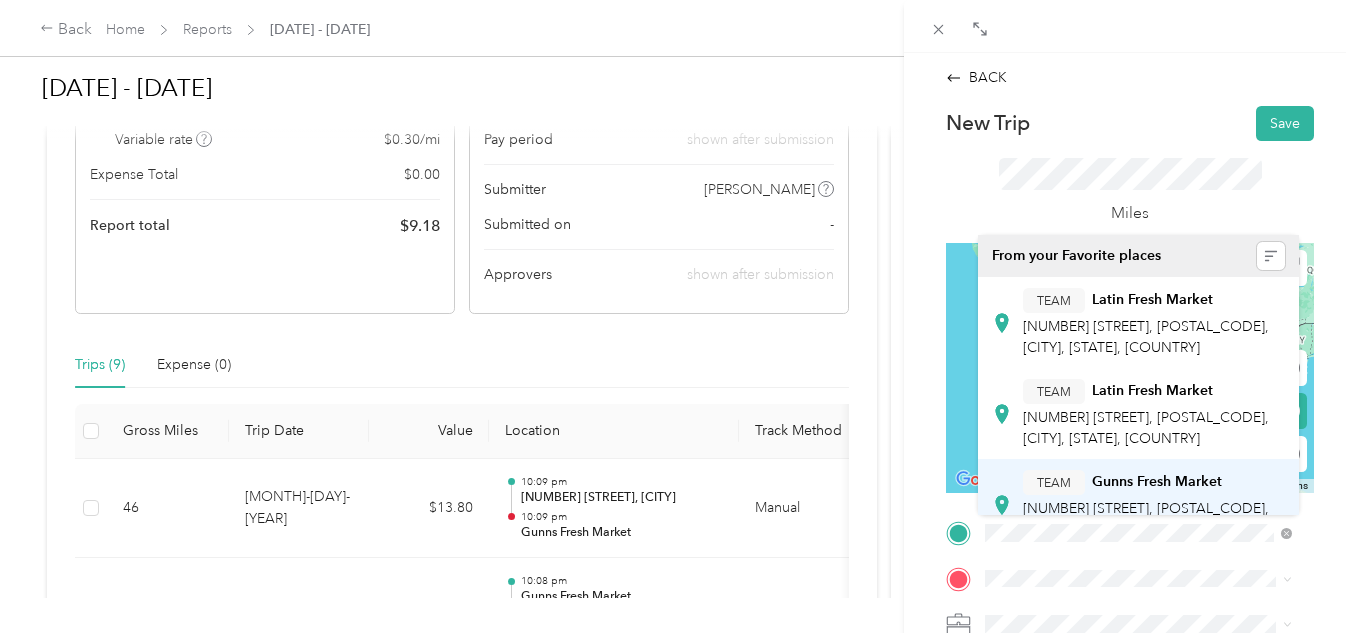 click on "TEAM" at bounding box center [1054, 482] 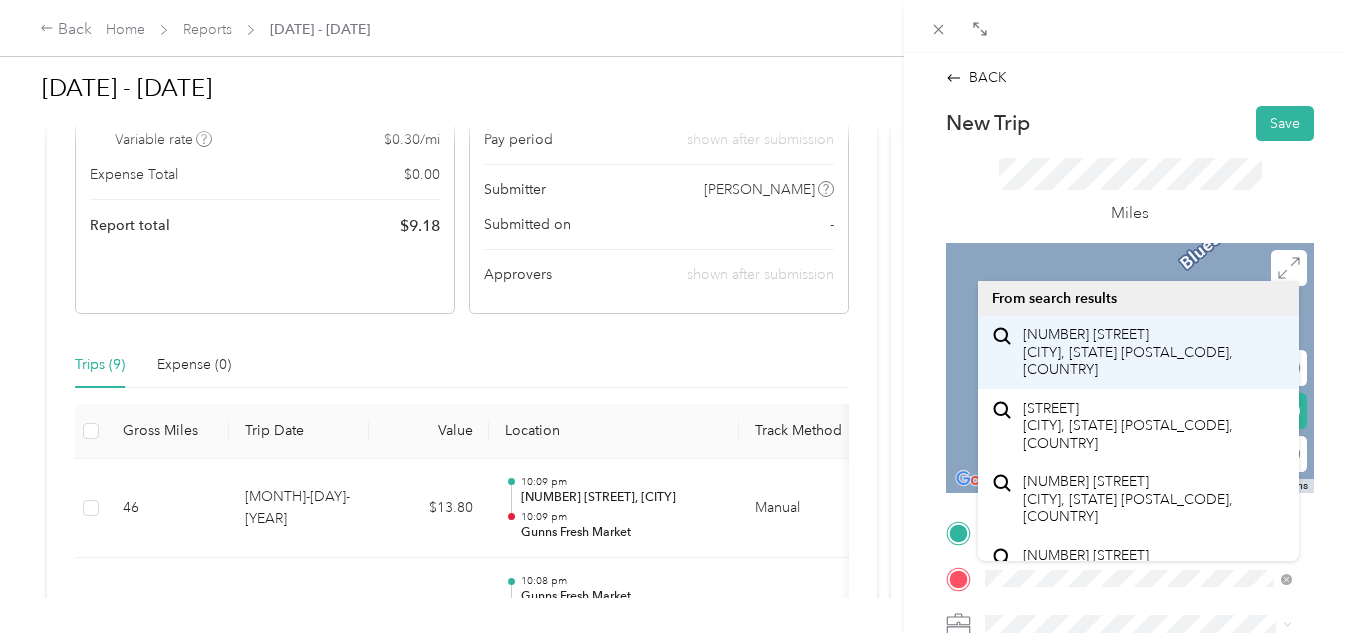 click on "[NUMBER] [STREET]
[CITY], [STATE] [POSTAL_CODE], [COUNTRY]" at bounding box center (1154, 352) 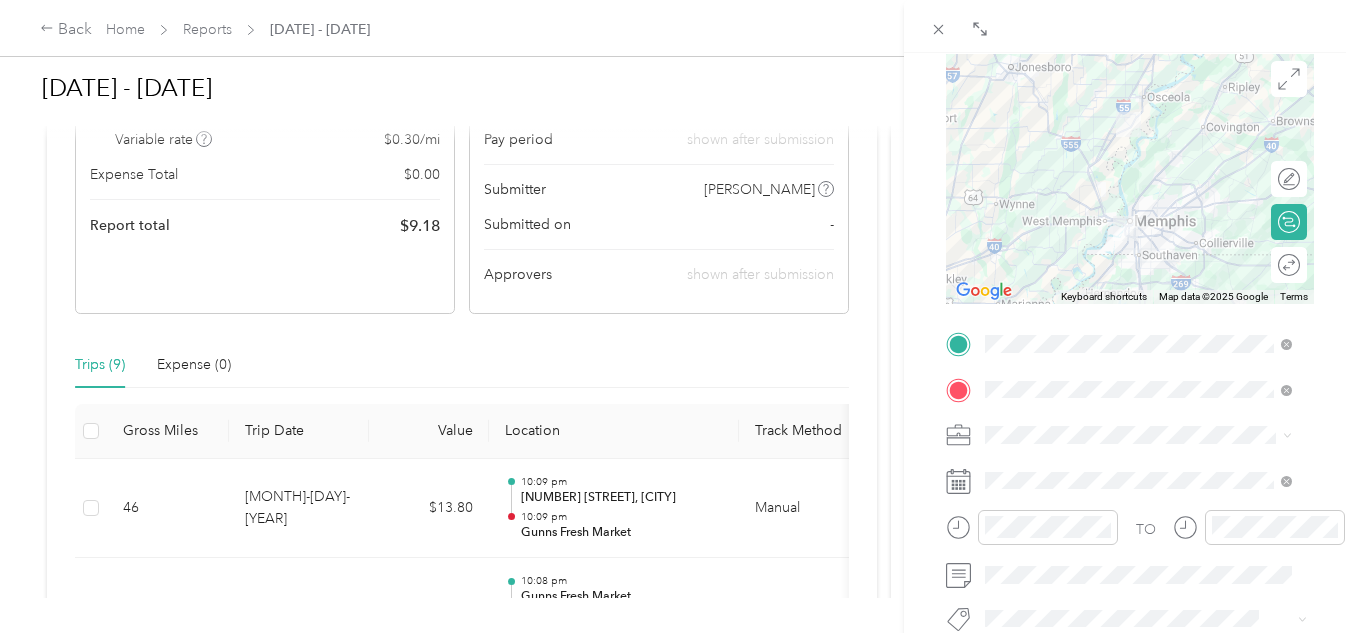 scroll, scrollTop: 200, scrollLeft: 0, axis: vertical 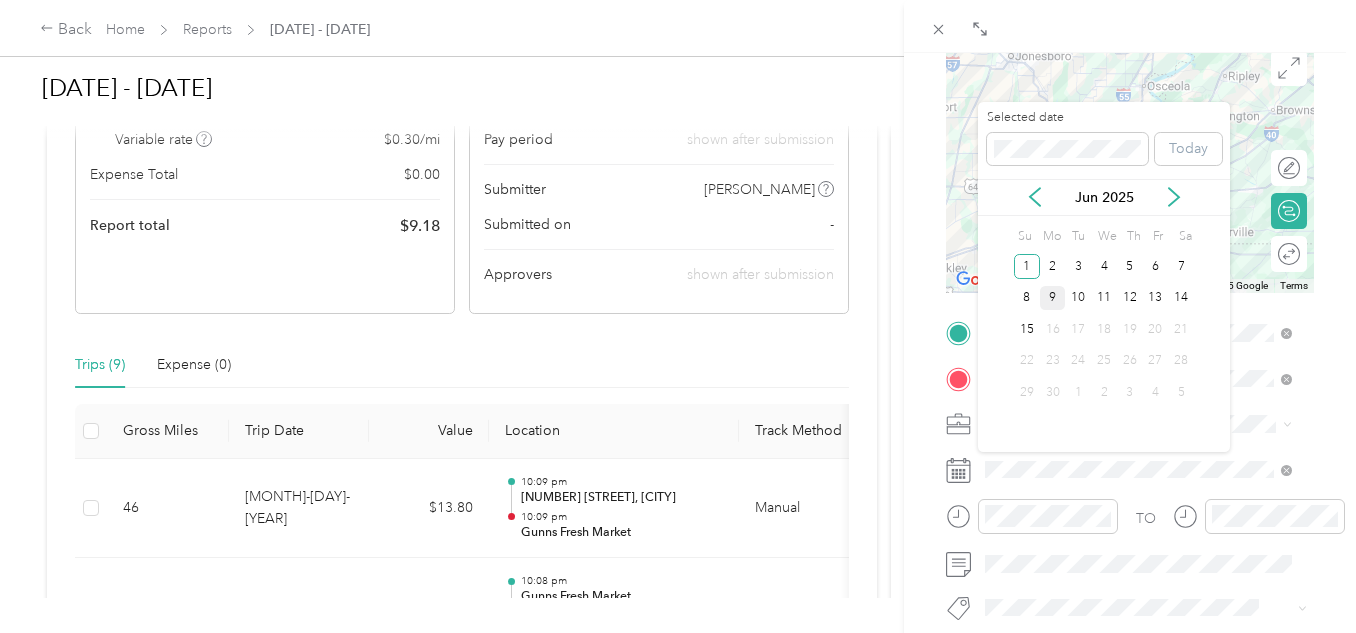 click on "9" at bounding box center (1053, 298) 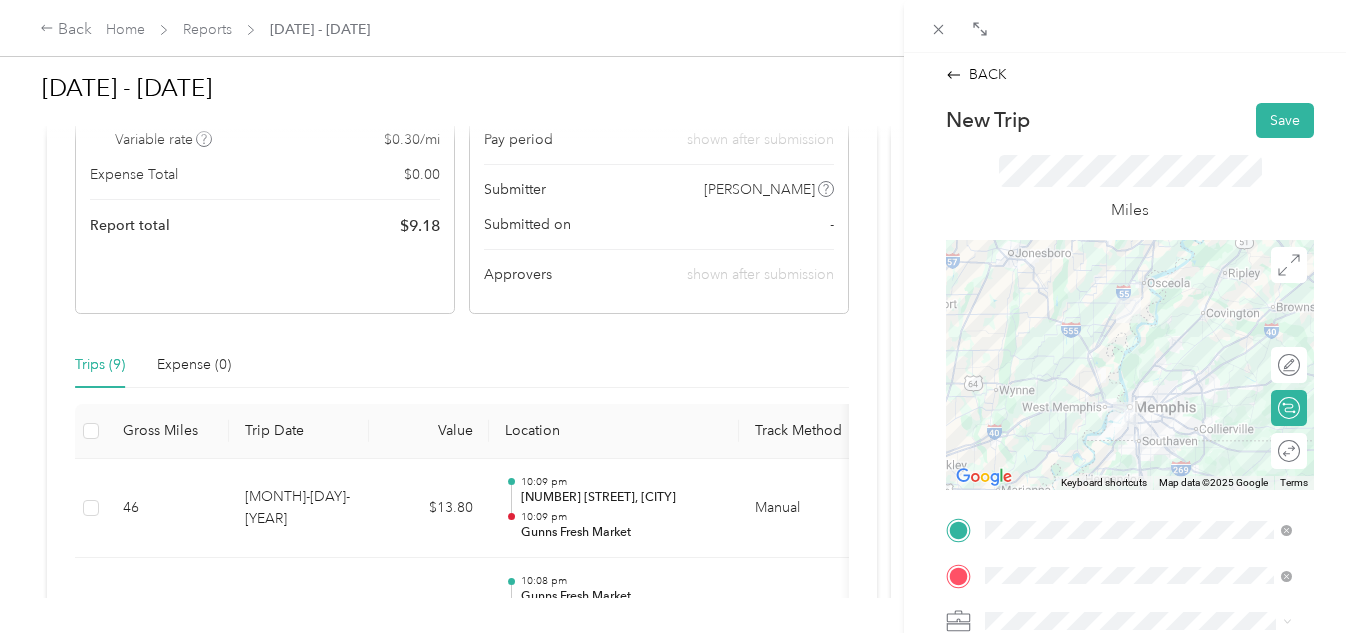 scroll, scrollTop: 0, scrollLeft: 0, axis: both 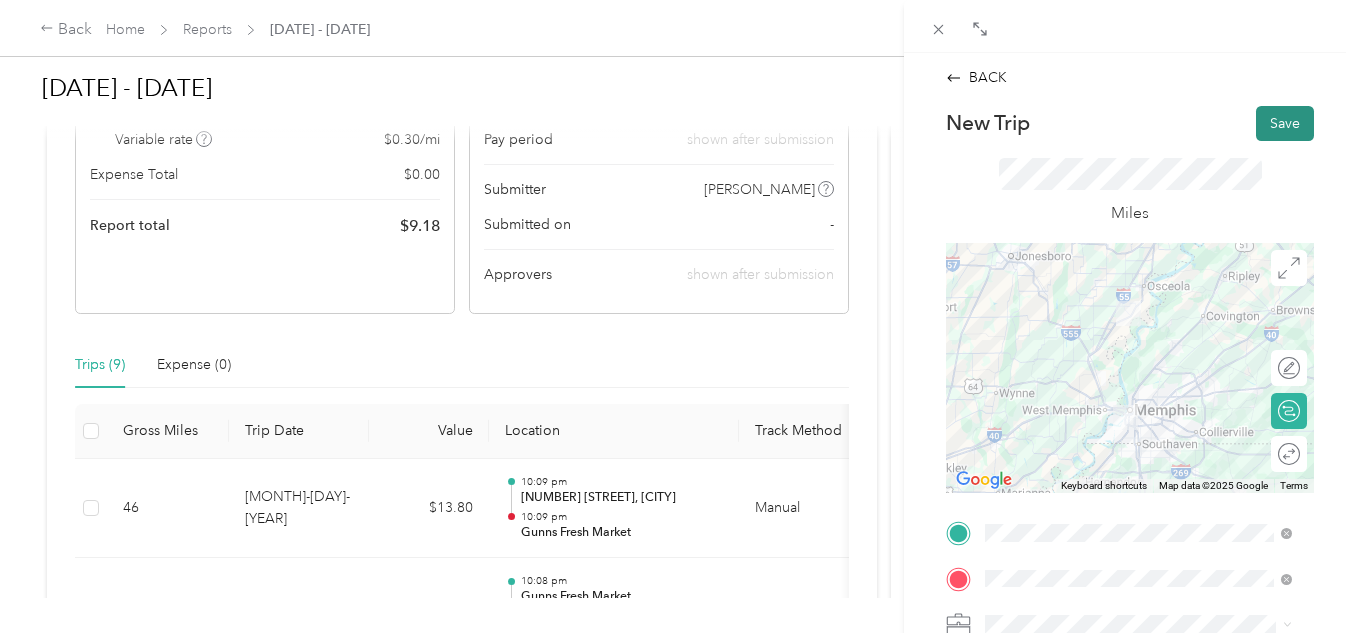 click on "Save" at bounding box center (1285, 123) 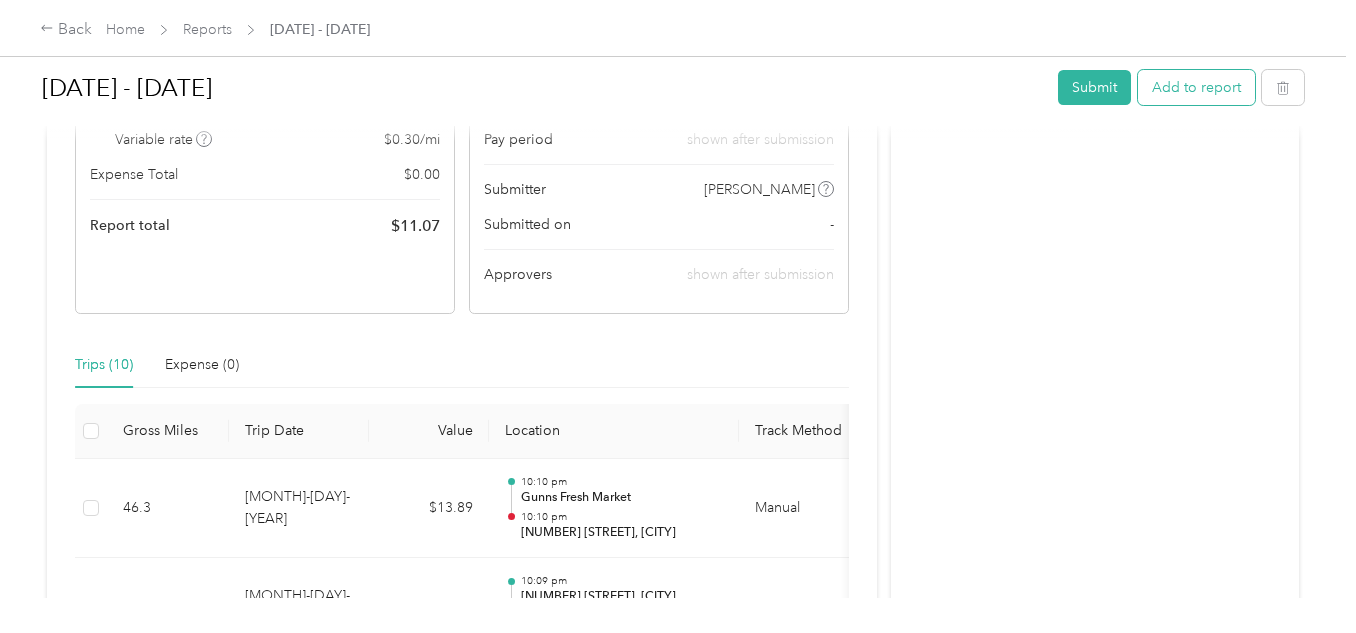 click on "Add to report" at bounding box center (1196, 87) 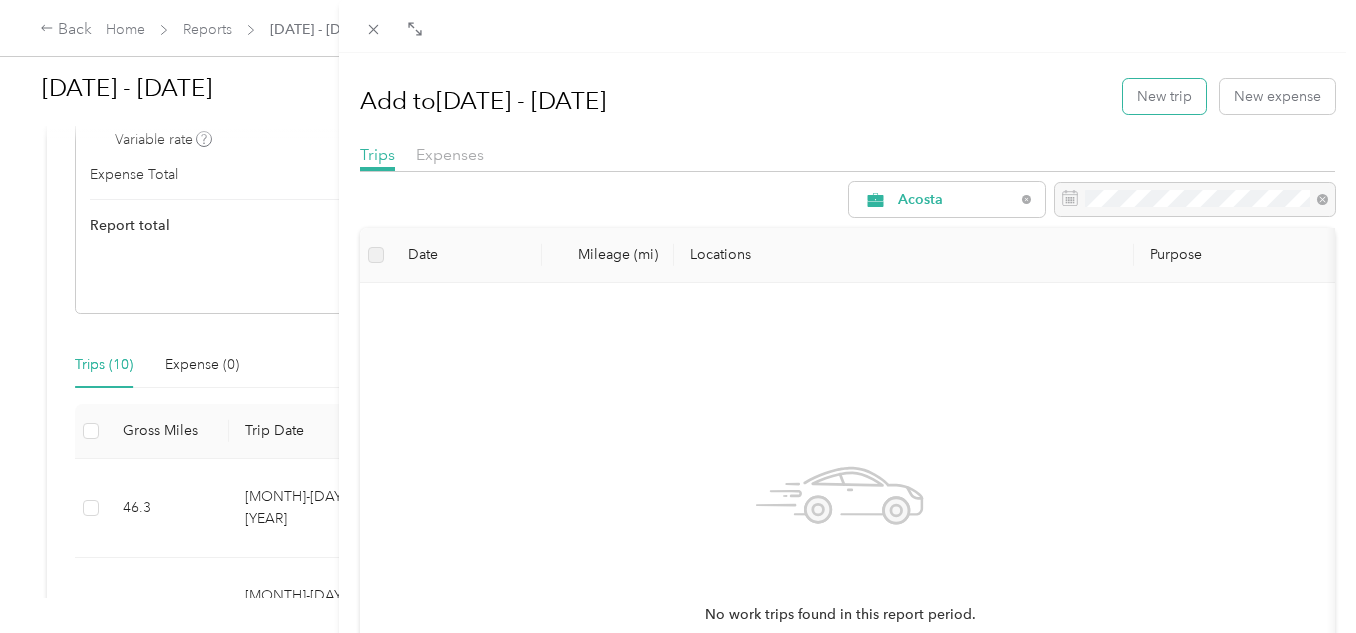 click on "New trip" at bounding box center (1164, 96) 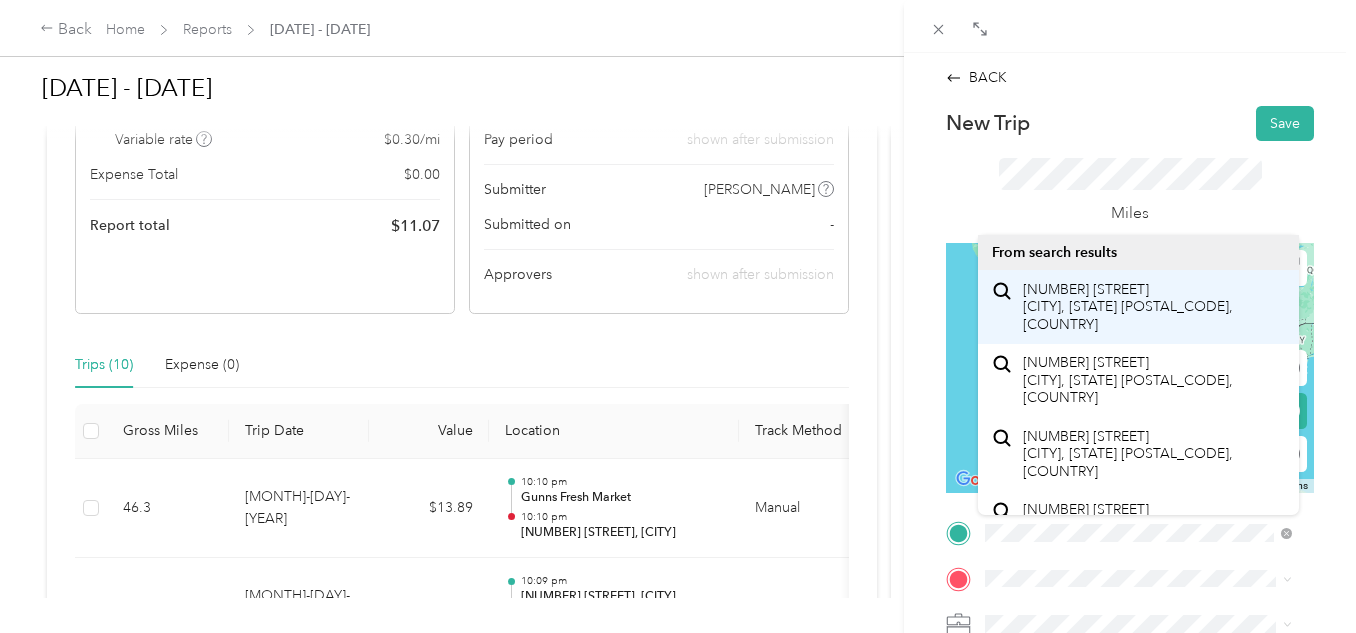click on "[NUMBER] [STREET]
[CITY], [STATE] [POSTAL_CODE], [COUNTRY]" at bounding box center (1154, 307) 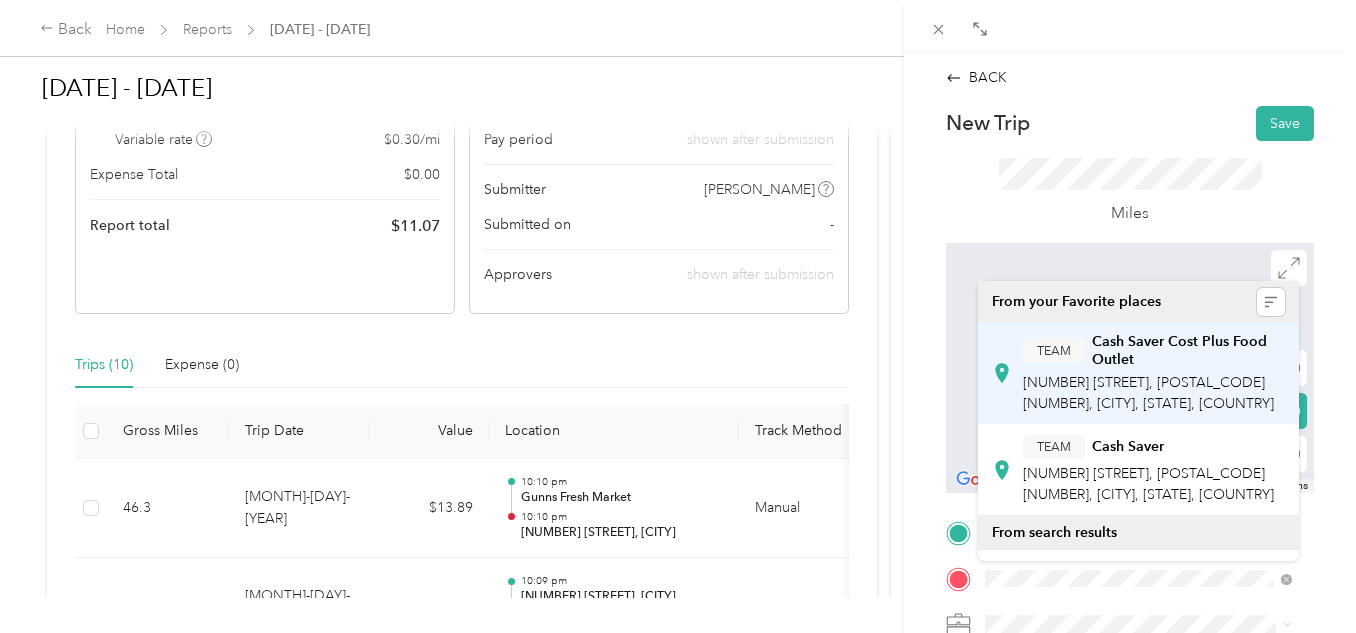 click on "[NUMBER] [STREET], [POSTAL_CODE][NUMBER], [CITY], [STATE], [COUNTRY]" at bounding box center [1148, 393] 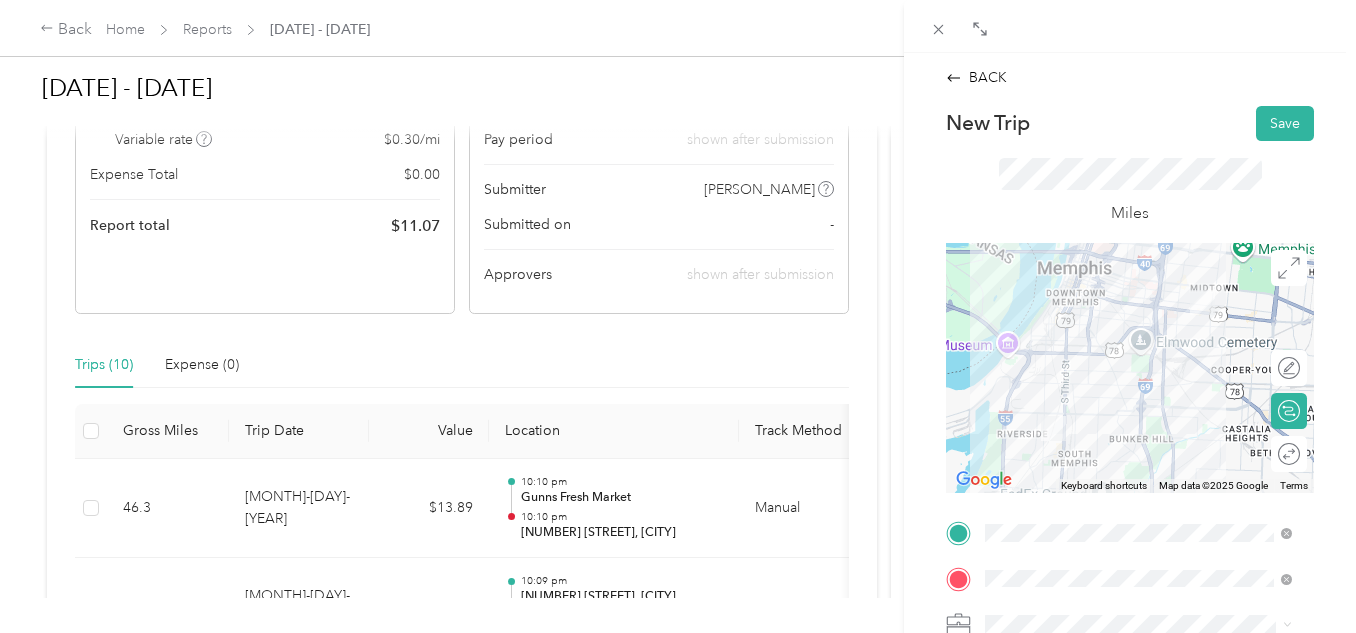 click at bounding box center (1130, 368) 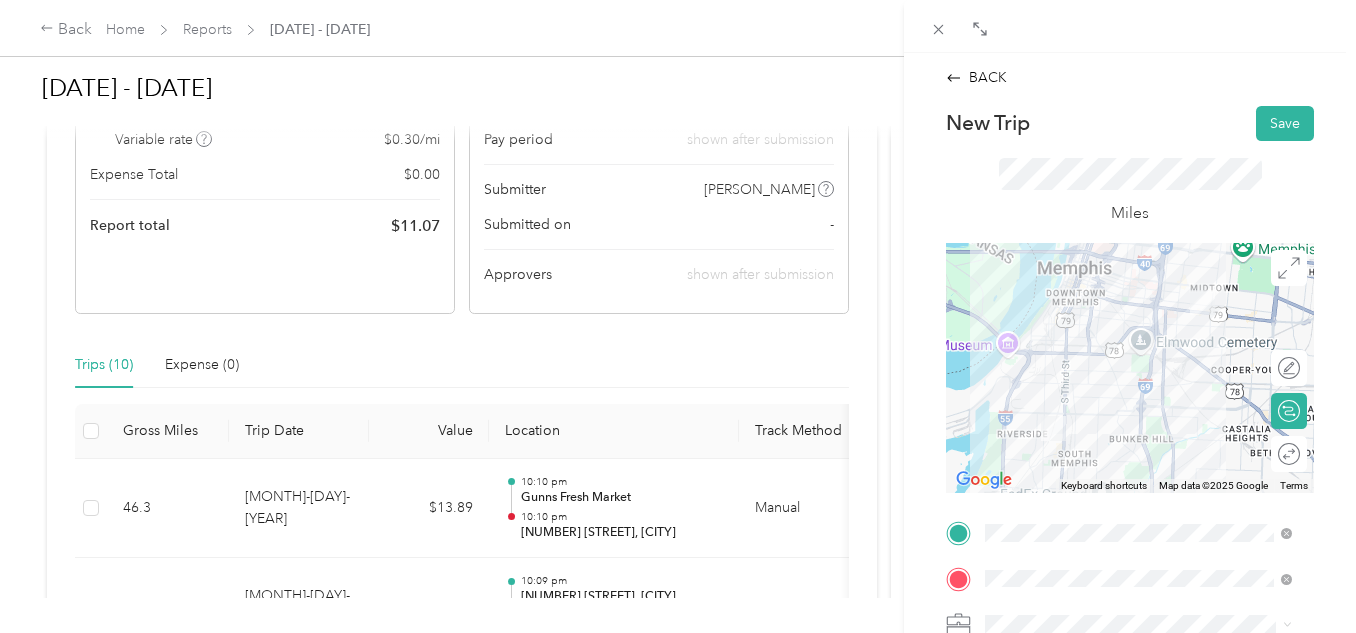 click at bounding box center (1130, 368) 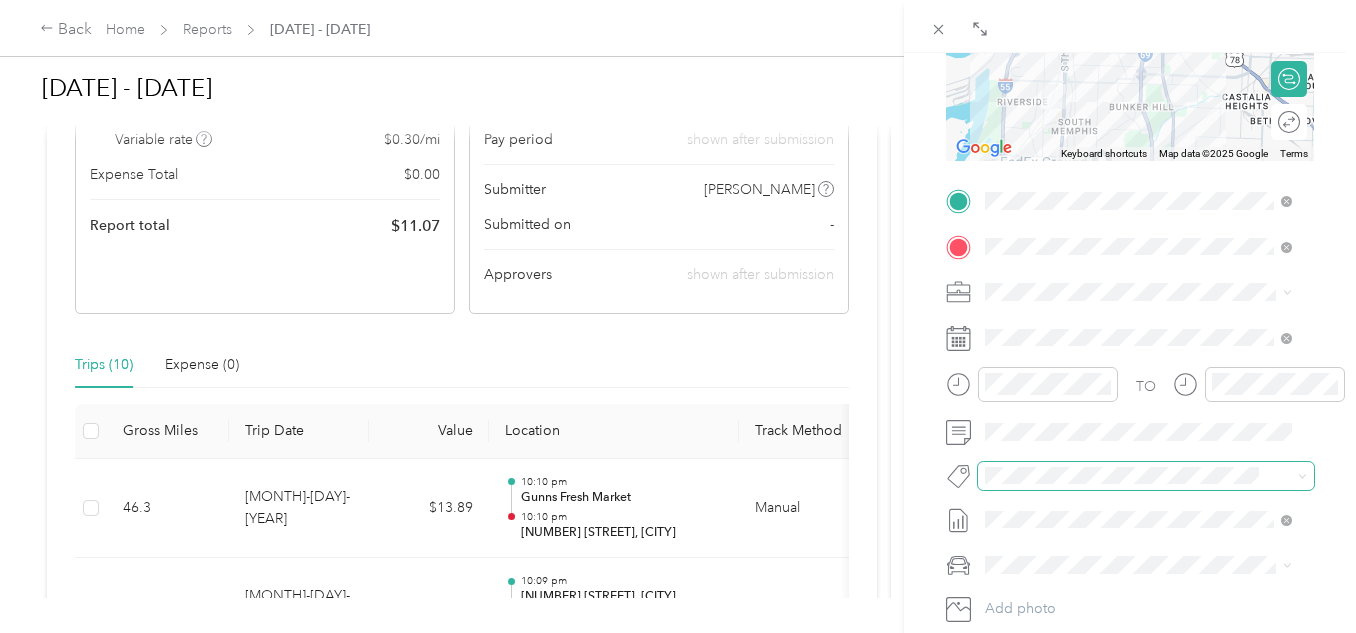 scroll, scrollTop: 400, scrollLeft: 0, axis: vertical 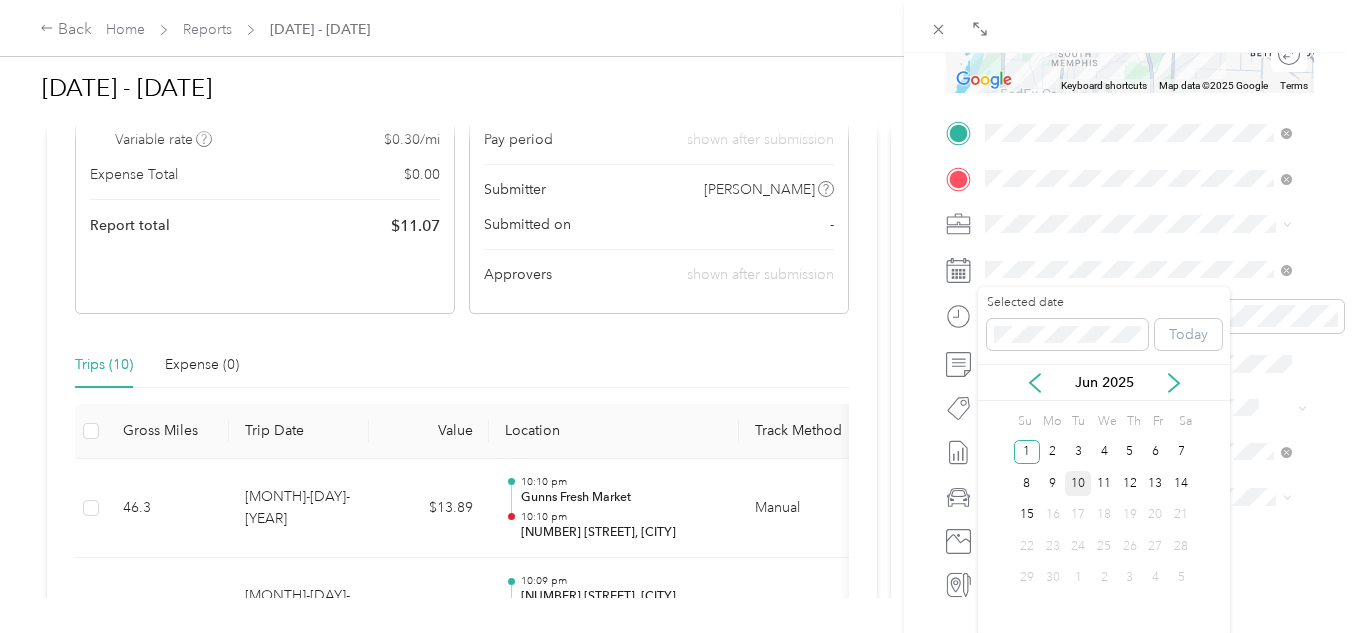 click on "10" at bounding box center (1078, 483) 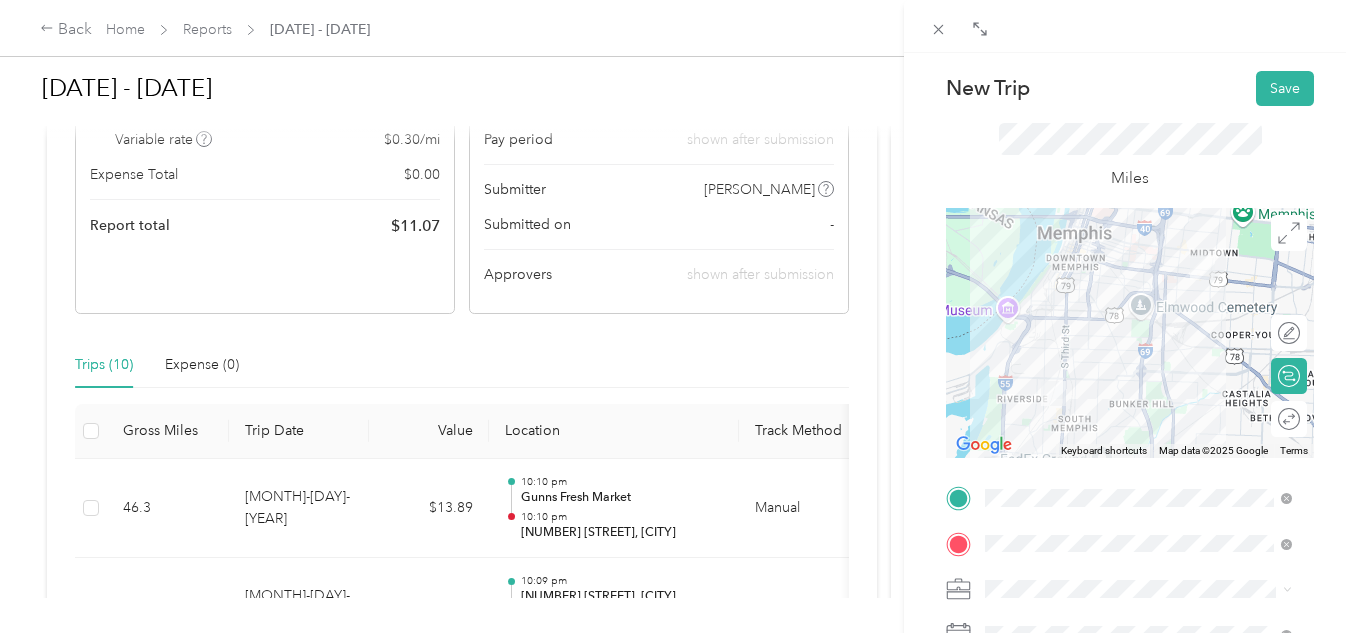 scroll, scrollTop: 0, scrollLeft: 0, axis: both 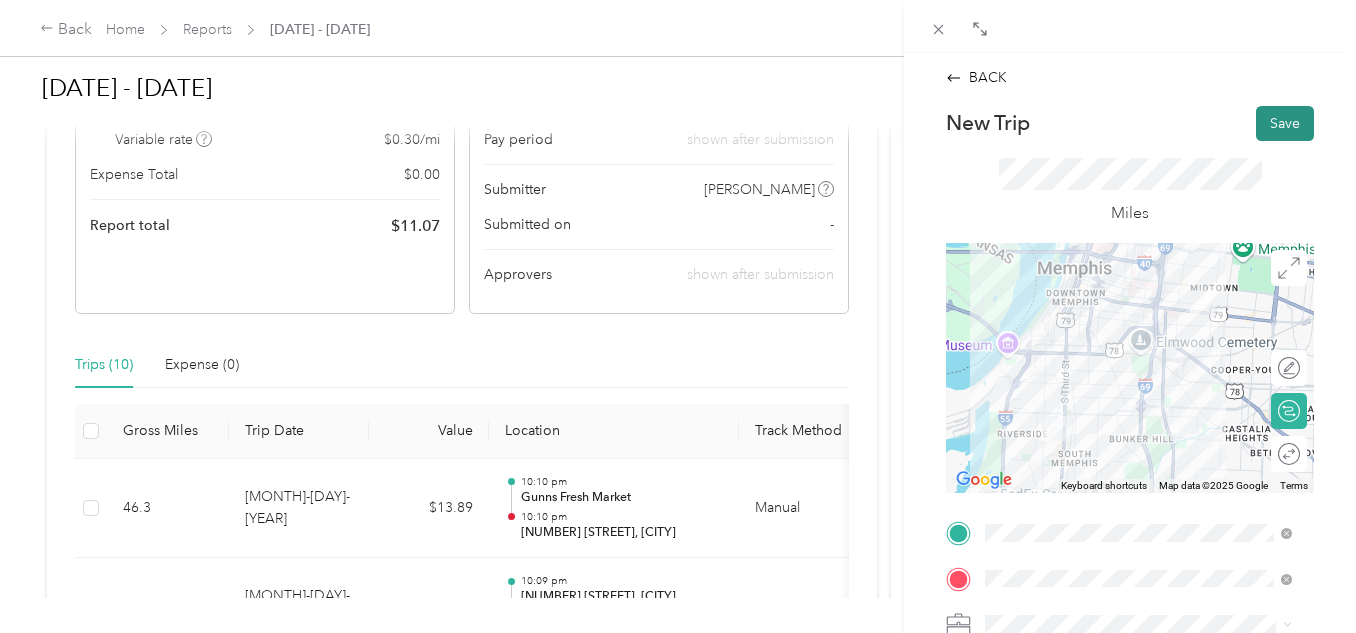 click on "Save" at bounding box center [1285, 123] 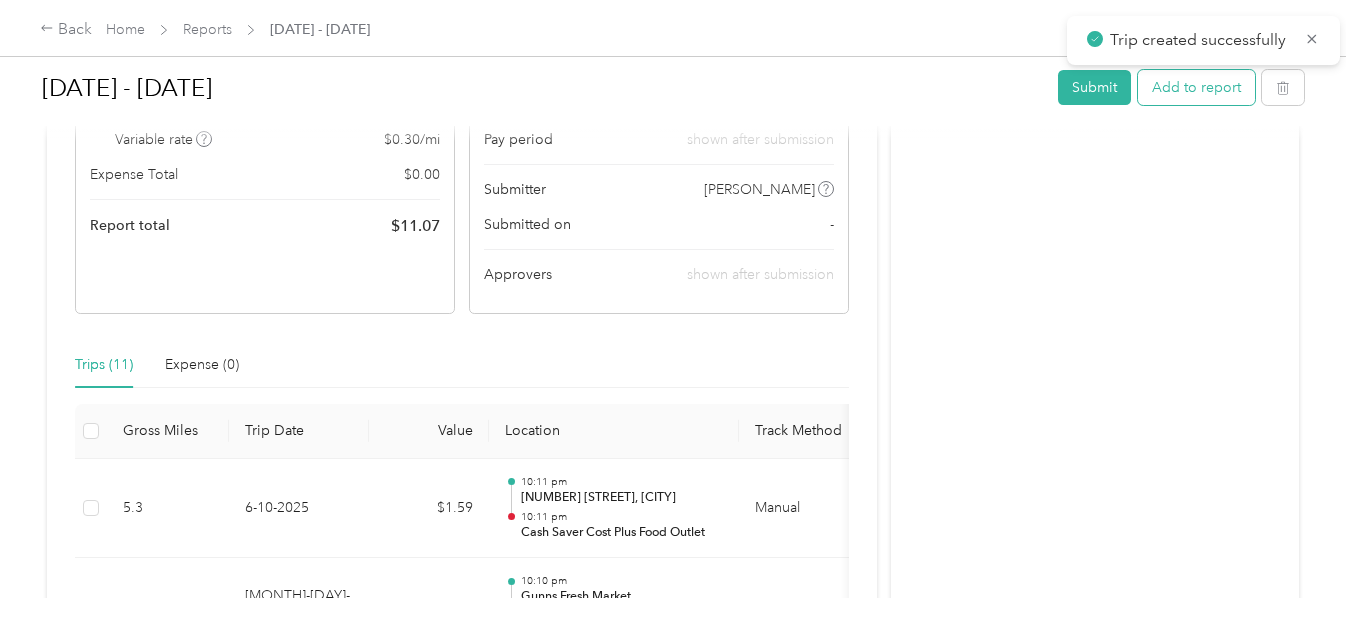 click on "Add to report" at bounding box center (1196, 87) 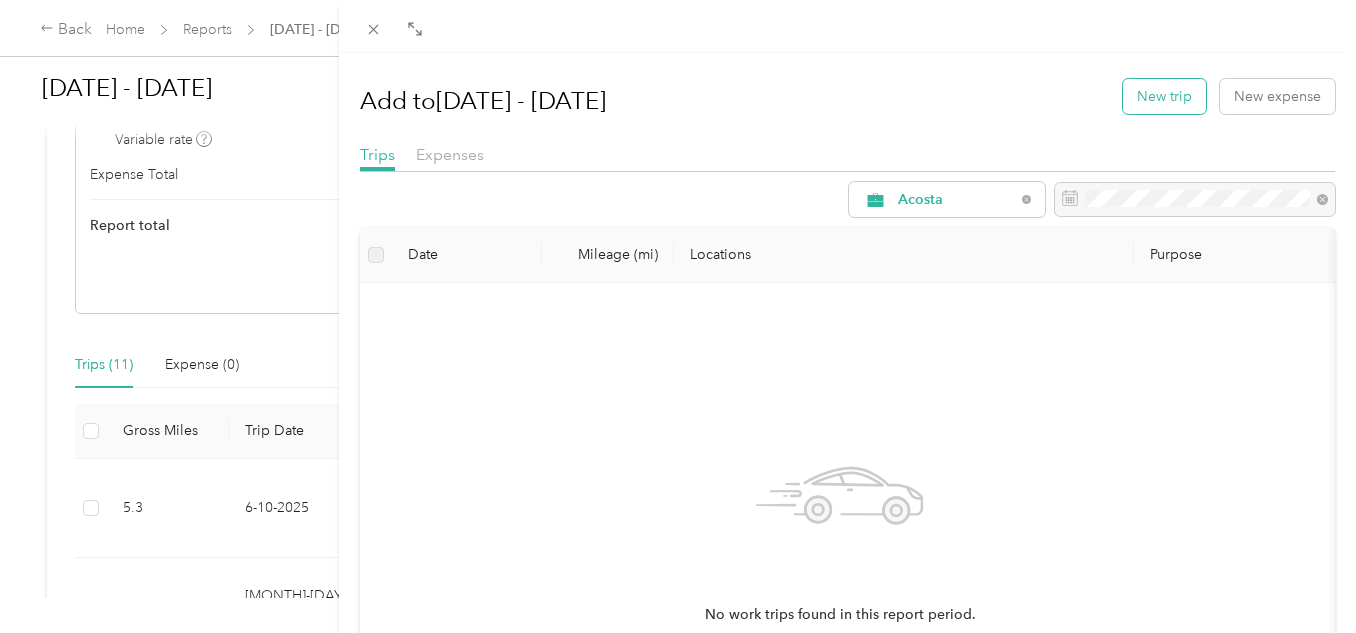 click on "New trip" at bounding box center [1164, 96] 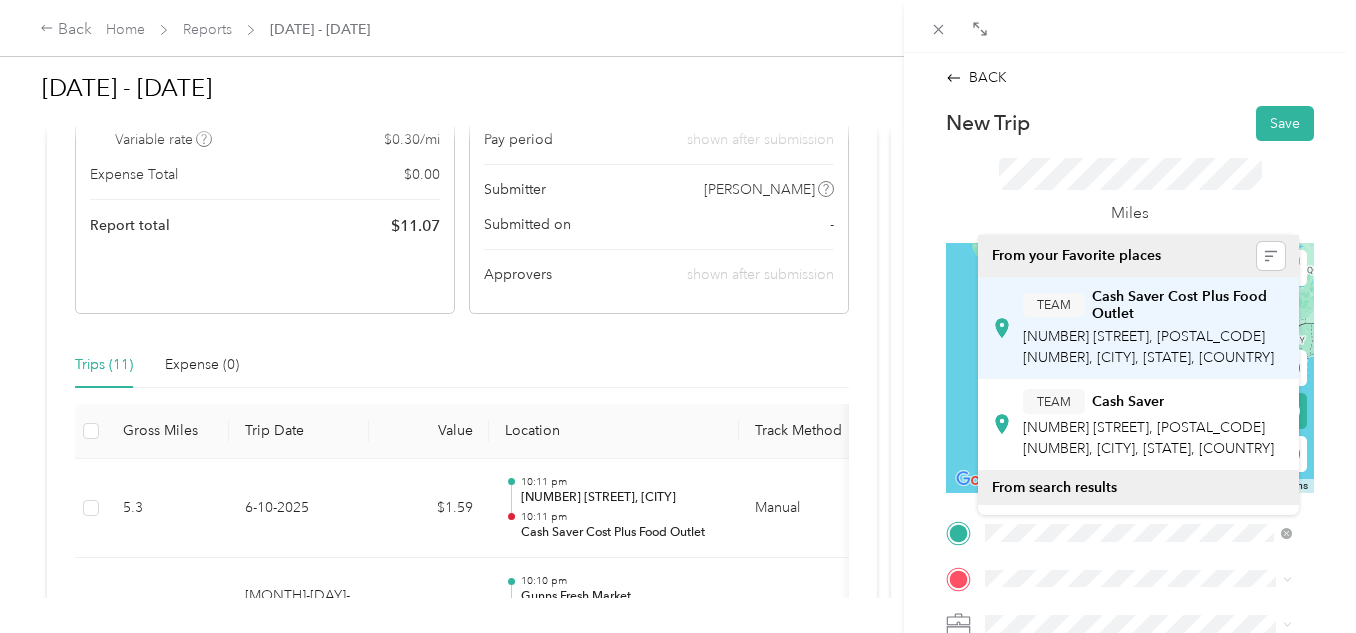 click on "TEAM [NAME] Cost Plus Food Outlet [NUMBER] [STREET], [POSTAL_CODE], [CITY], [STATE], [COUNTRY]" at bounding box center [1154, 328] 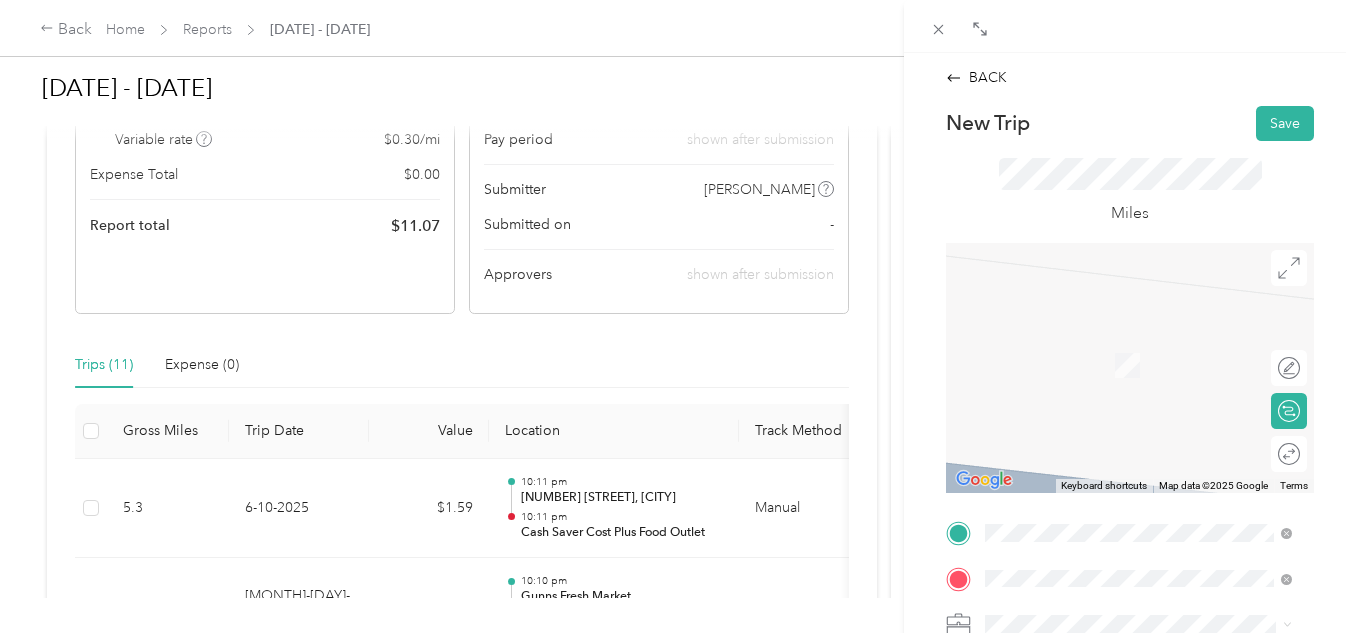 click on "[NUMBER] [STREET]
[CITY], [STATE] [POSTAL_CODE], [COUNTRY]" at bounding box center [1154, 352] 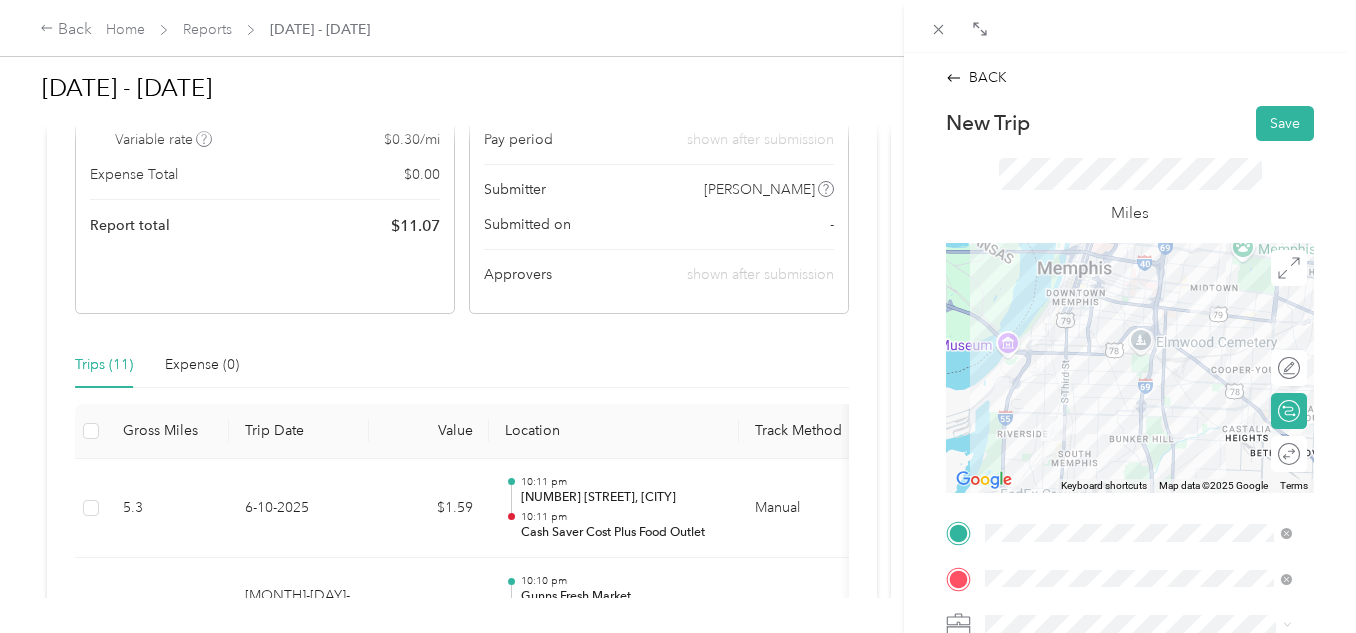 click at bounding box center [1130, 368] 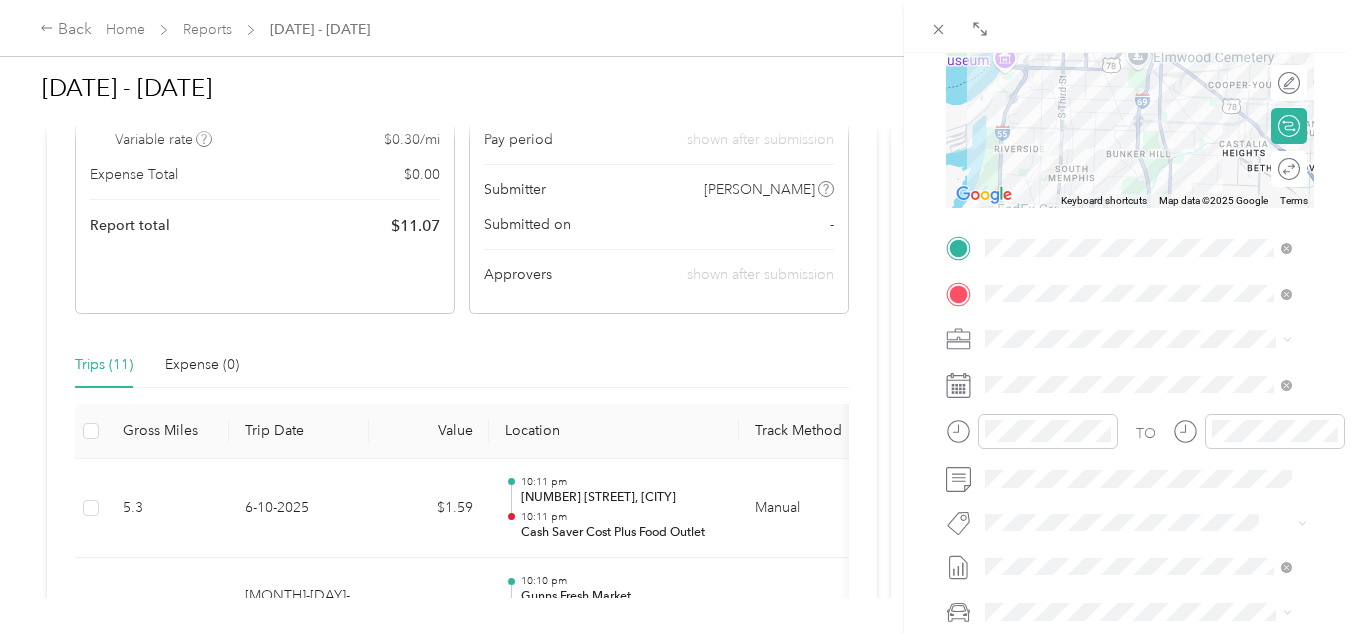 scroll, scrollTop: 300, scrollLeft: 0, axis: vertical 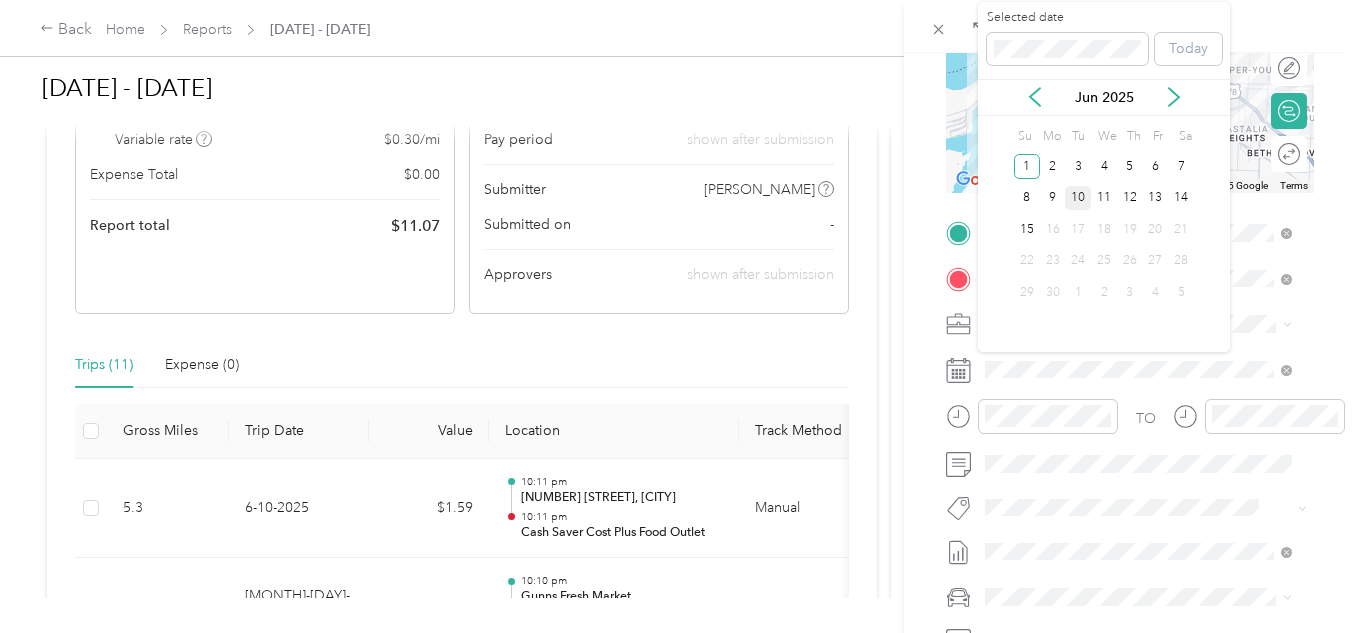 click on "10" at bounding box center [1078, 198] 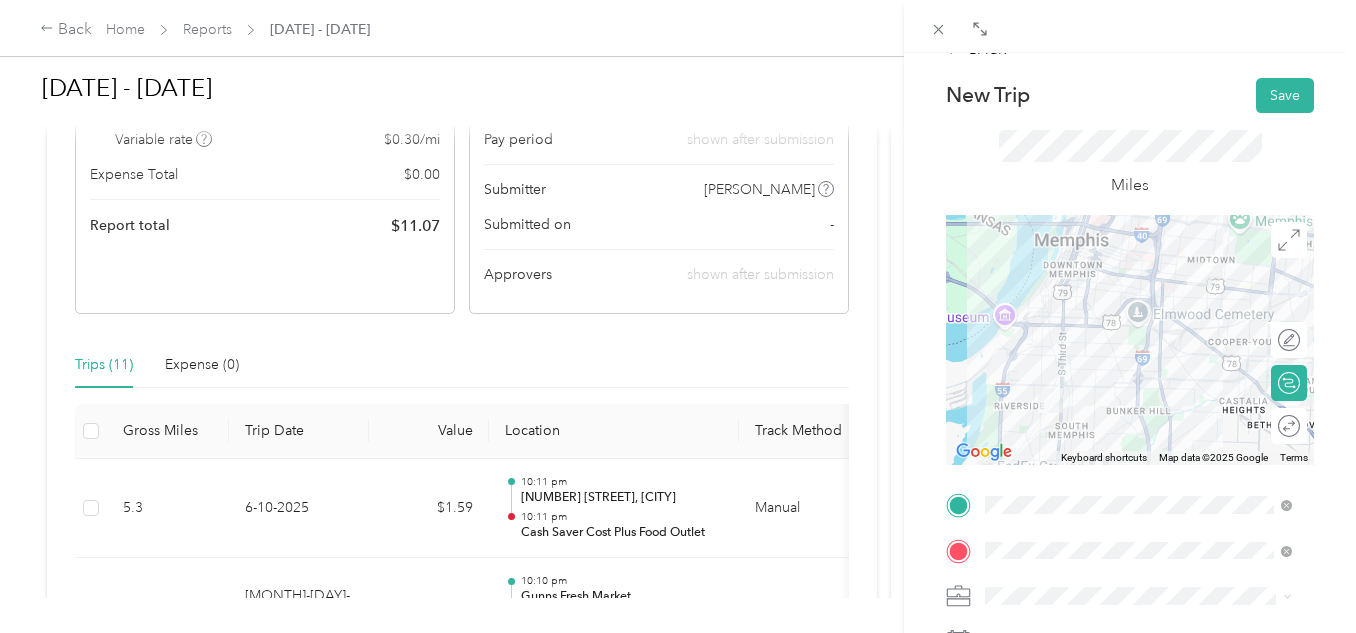 scroll, scrollTop: 0, scrollLeft: 0, axis: both 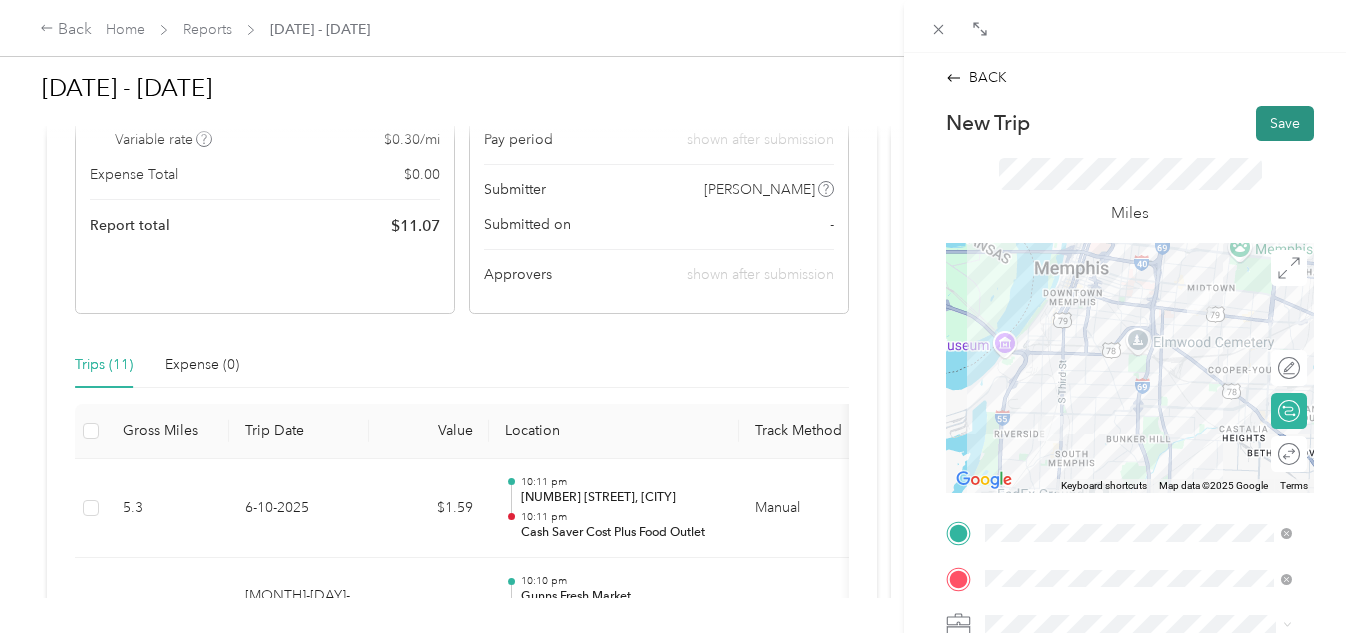 click on "Save" at bounding box center (1285, 123) 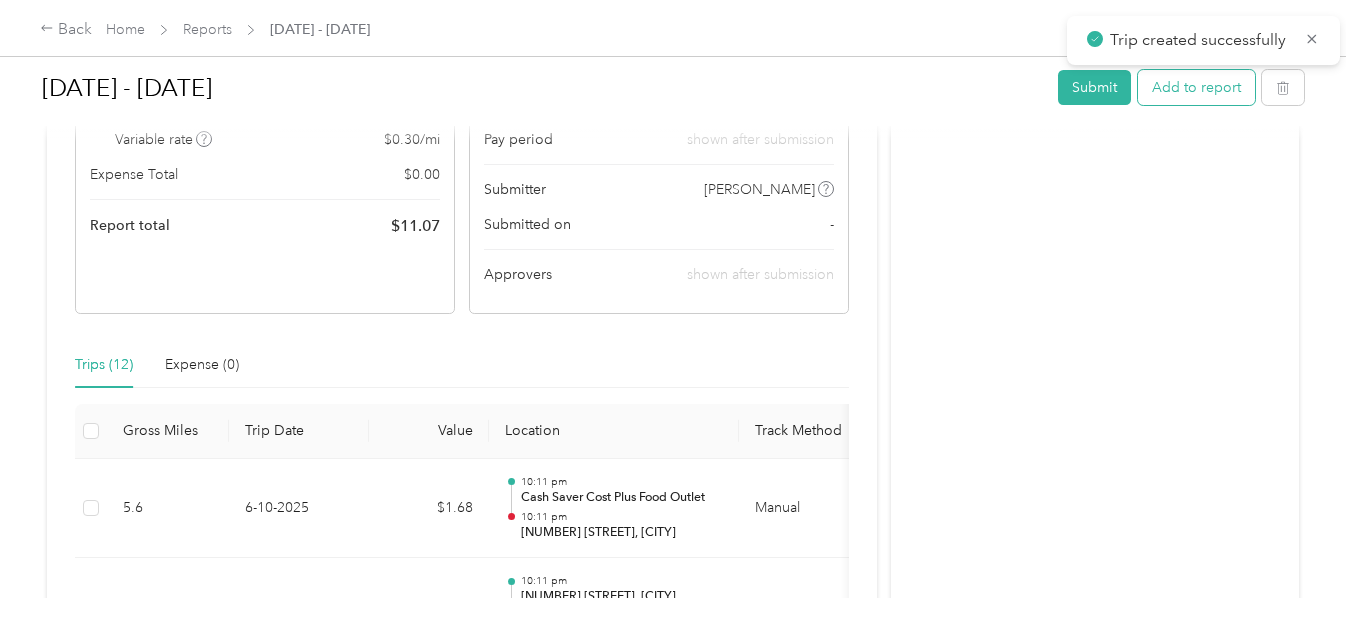 click on "Add to report" at bounding box center [1196, 87] 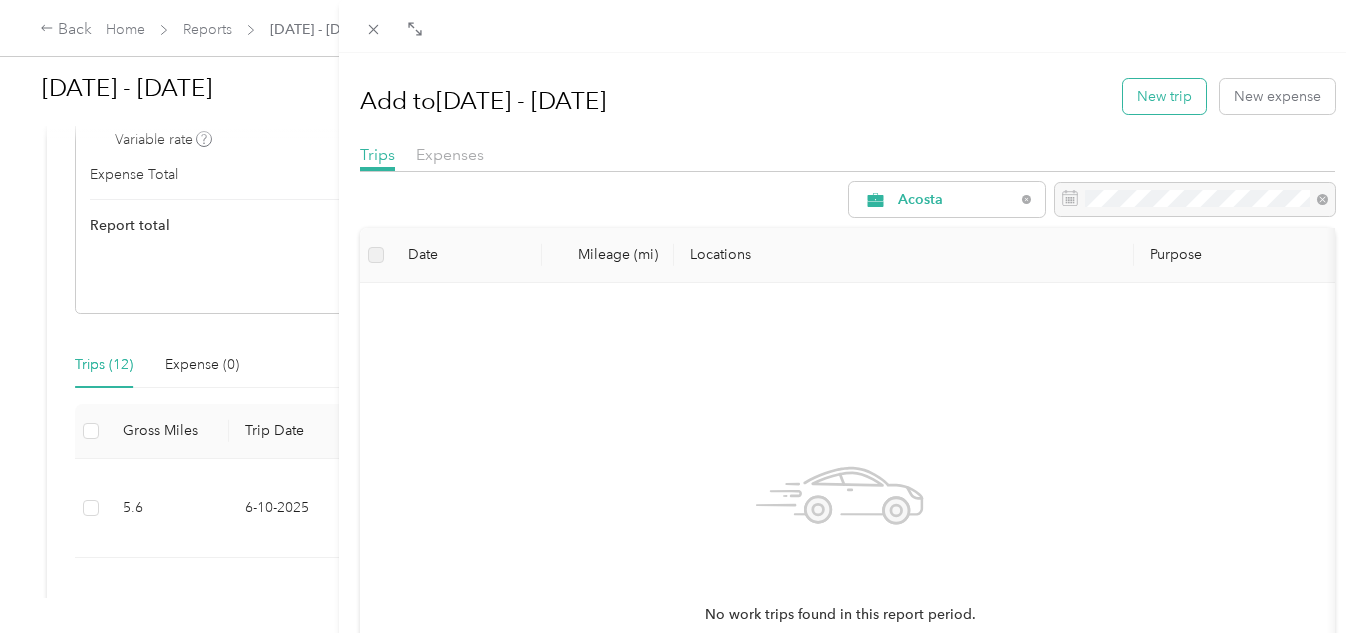 click on "New trip" at bounding box center [1164, 96] 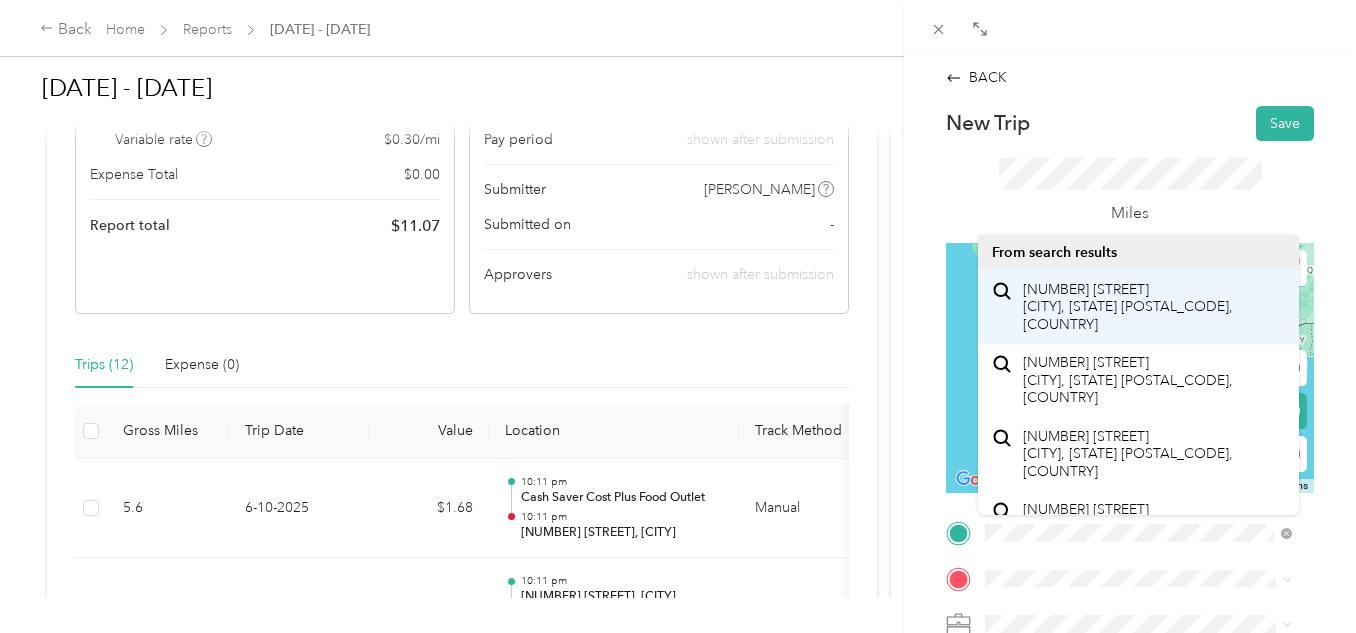 click on "[NUMBER] [STREET]
[CITY], [STATE] [POSTAL_CODE], [COUNTRY]" at bounding box center (1154, 307) 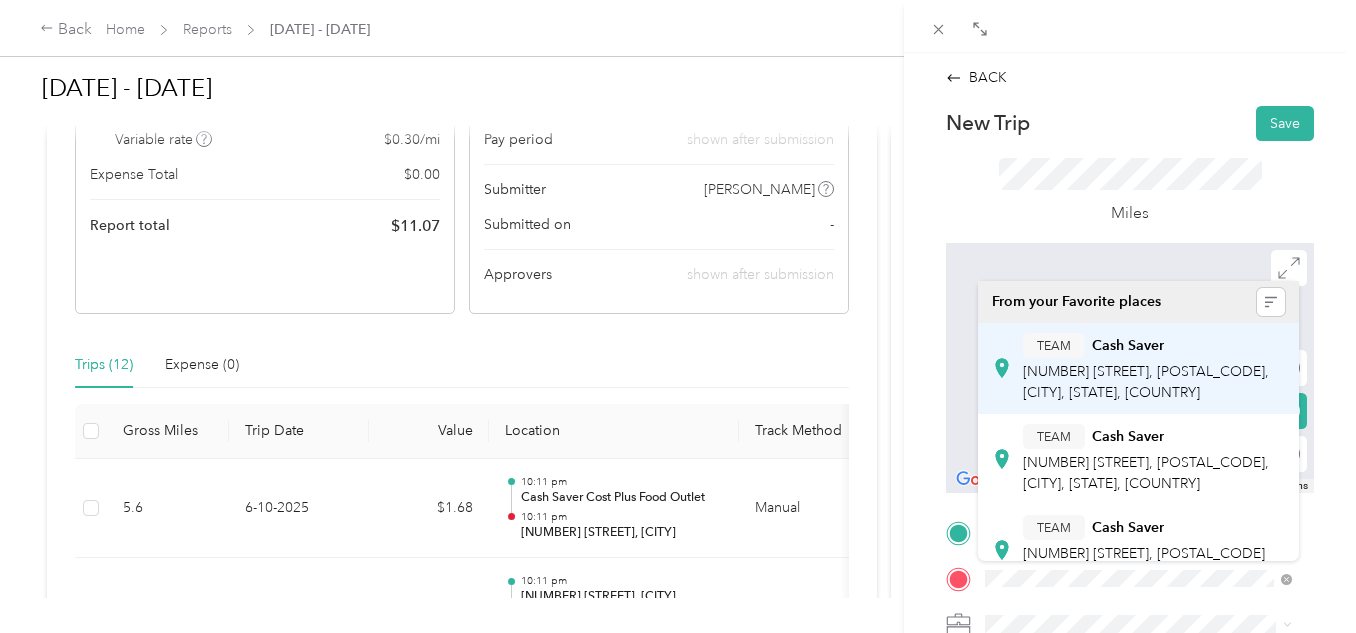 click on "[NUMBER] [STREET], [POSTAL_CODE], [CITY], [STATE], [COUNTRY]" at bounding box center (1146, 382) 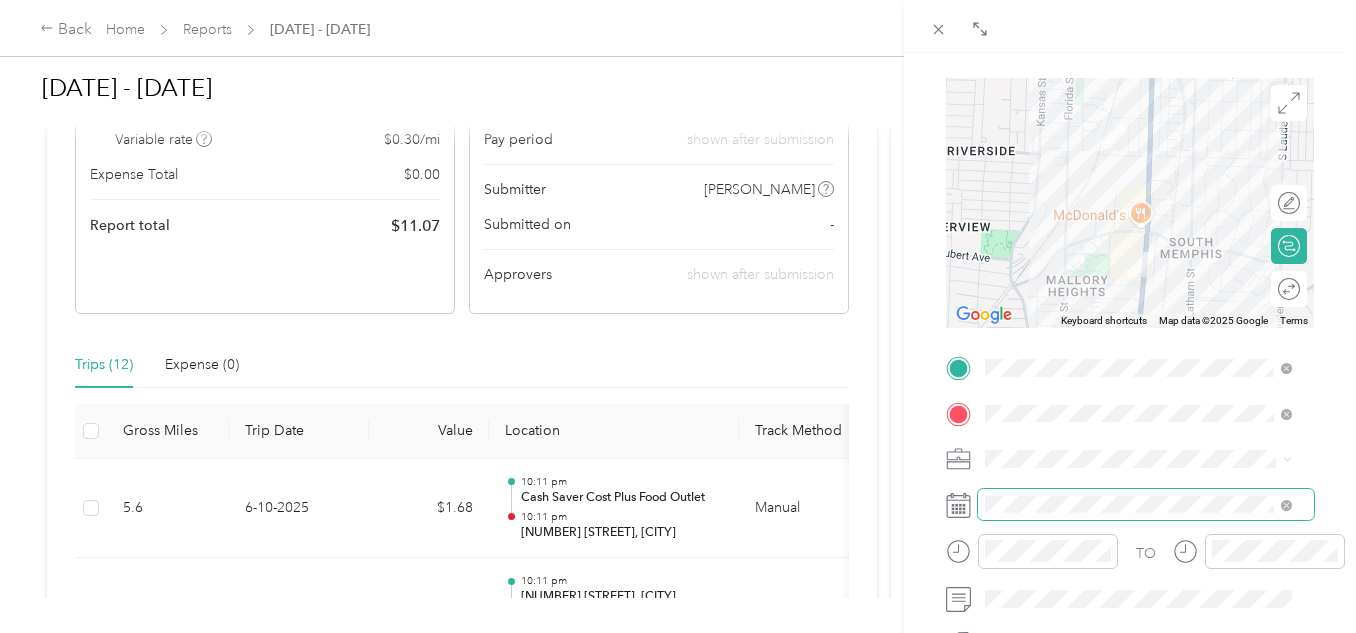 scroll, scrollTop: 200, scrollLeft: 0, axis: vertical 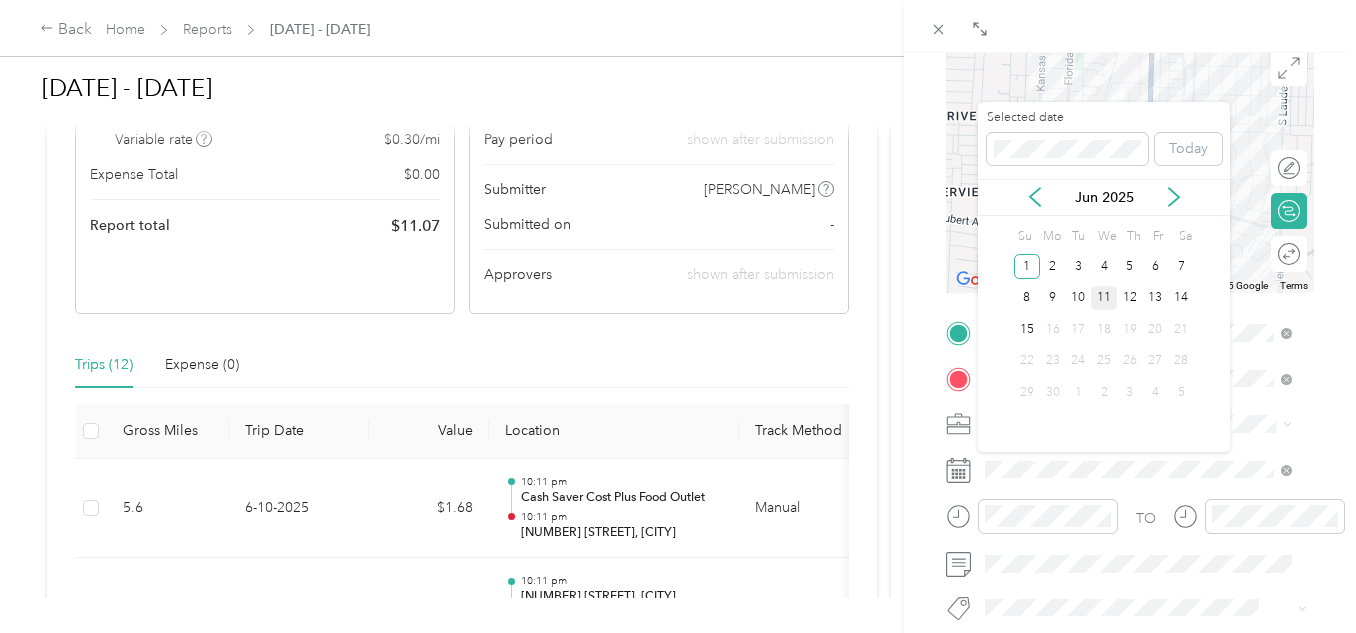 click on "11" at bounding box center (1104, 298) 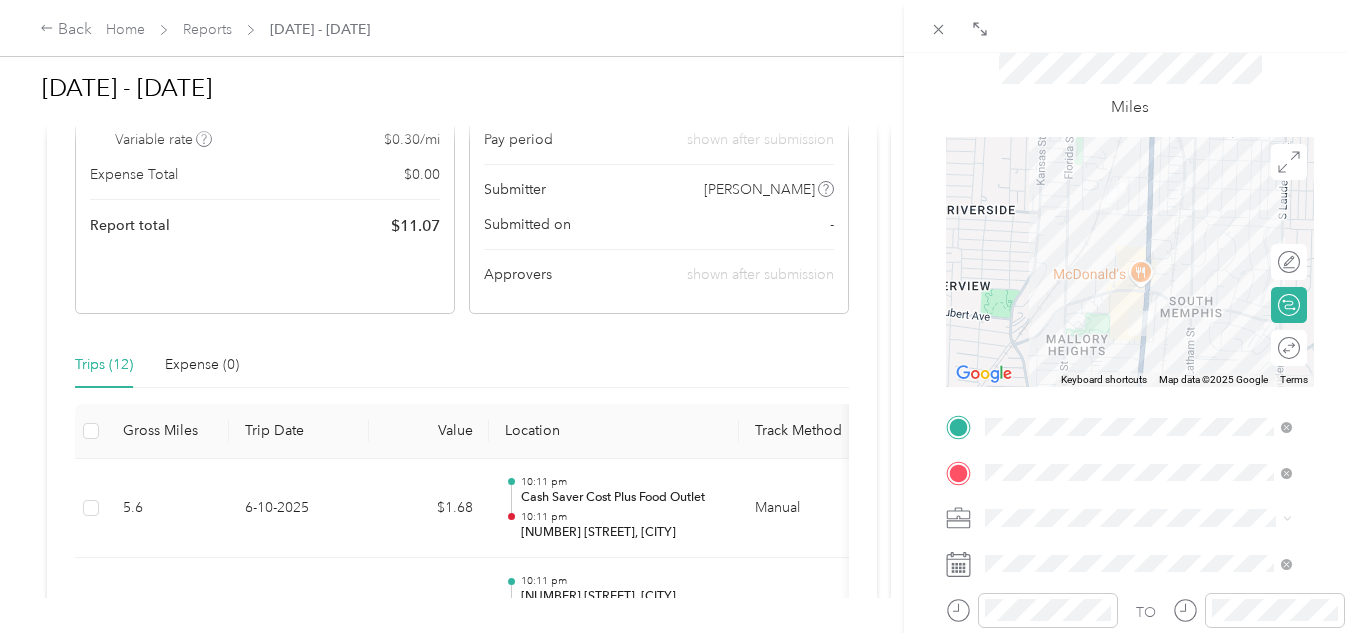 scroll, scrollTop: 0, scrollLeft: 0, axis: both 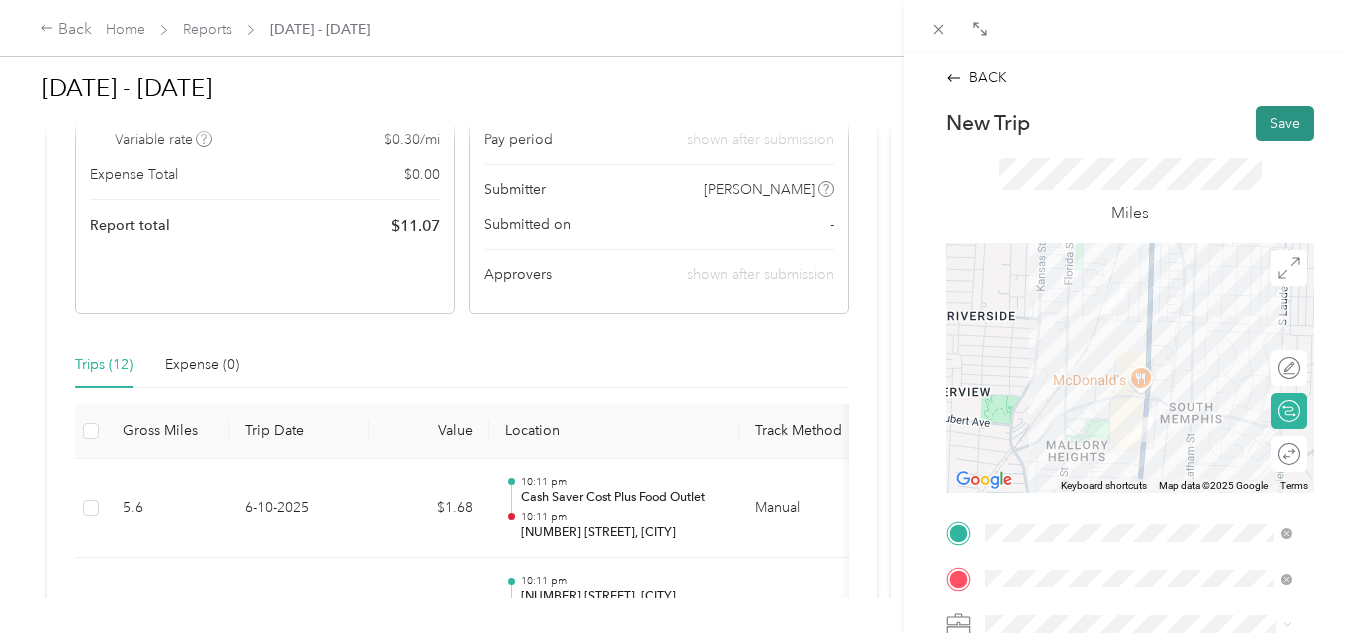 click on "Save" at bounding box center [1285, 123] 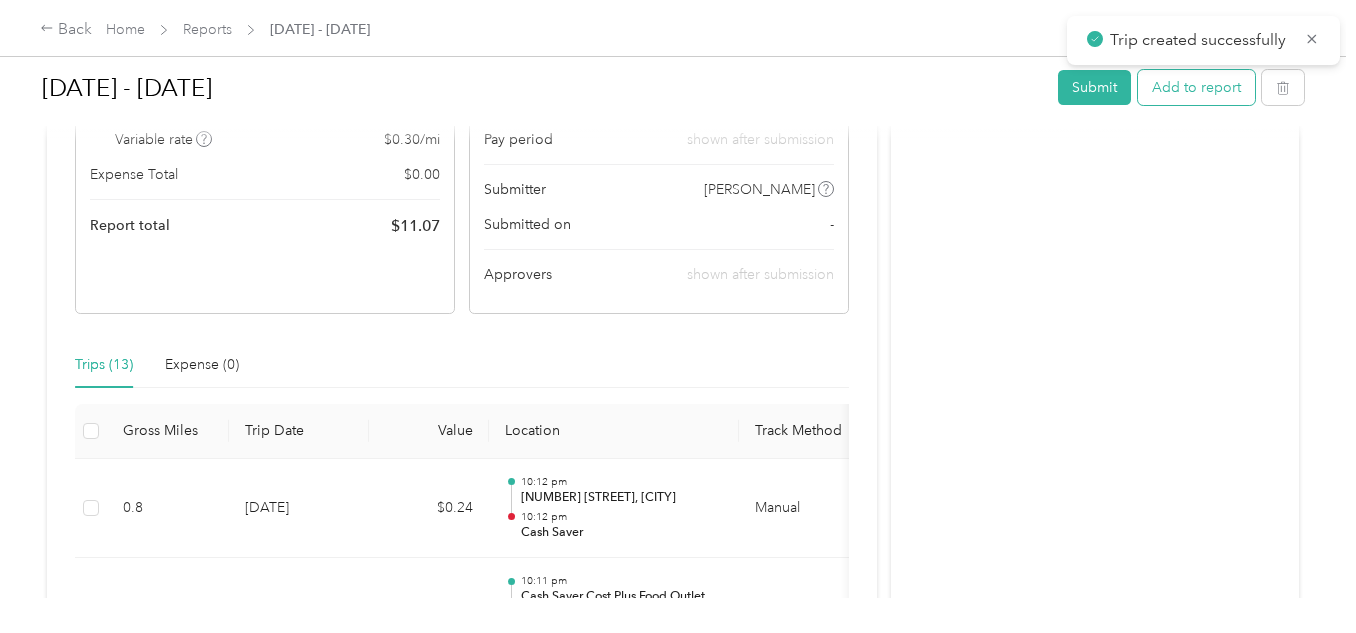 click on "Add to report" at bounding box center [1196, 87] 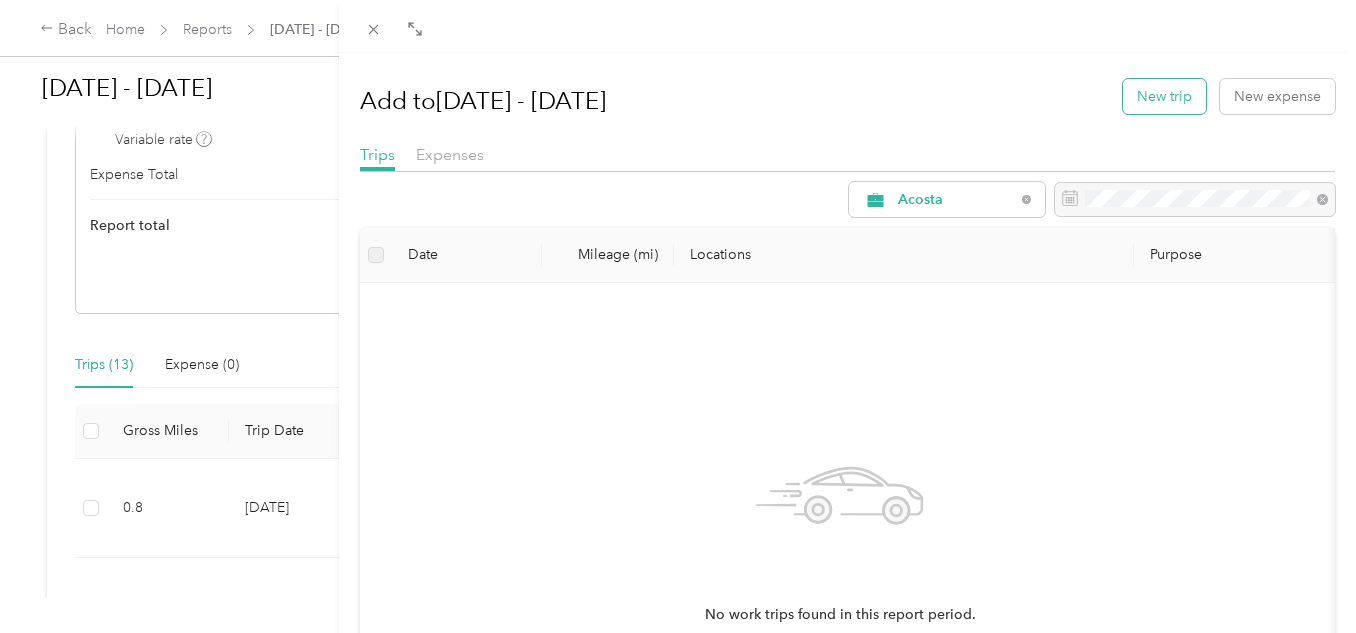 click on "New trip" at bounding box center (1164, 96) 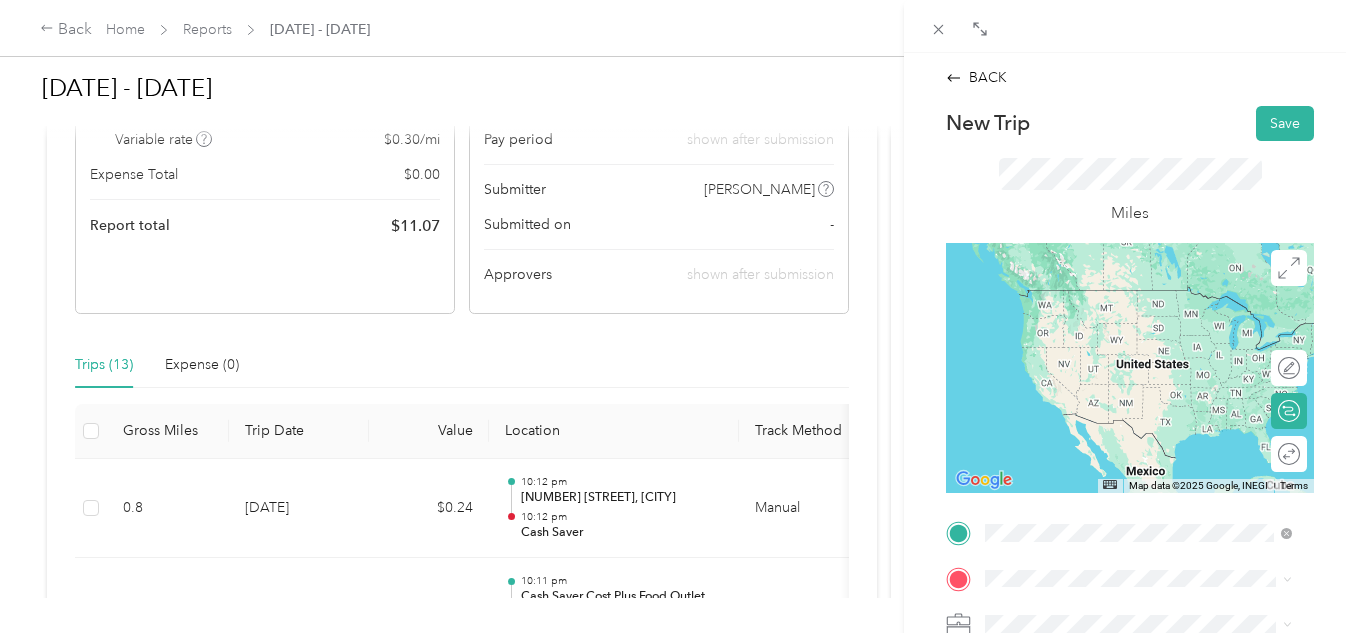 click on "[NUMBER] [STREET], [POSTAL_CODE], [CITY], [STATE], [COUNTRY]" at bounding box center (1146, 337) 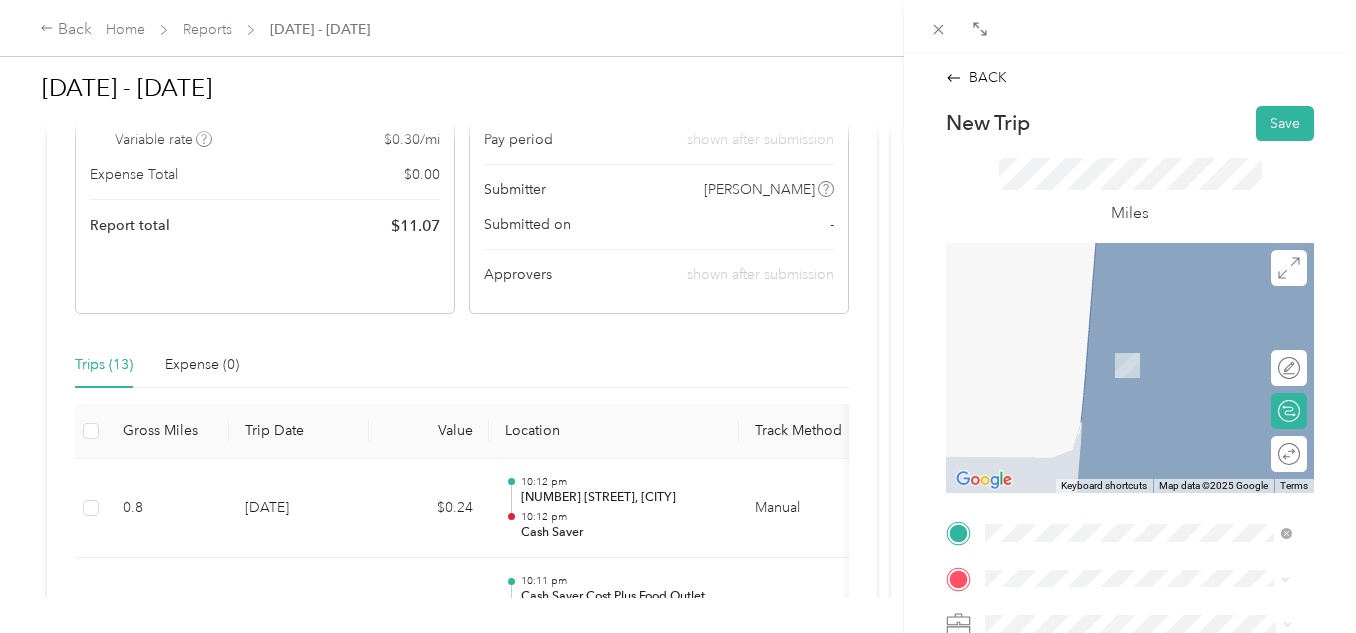 click on "[NUMBER] [STREET]
[CITY], [STATE] [POSTAL_CODE], [COUNTRY]" at bounding box center [1154, 352] 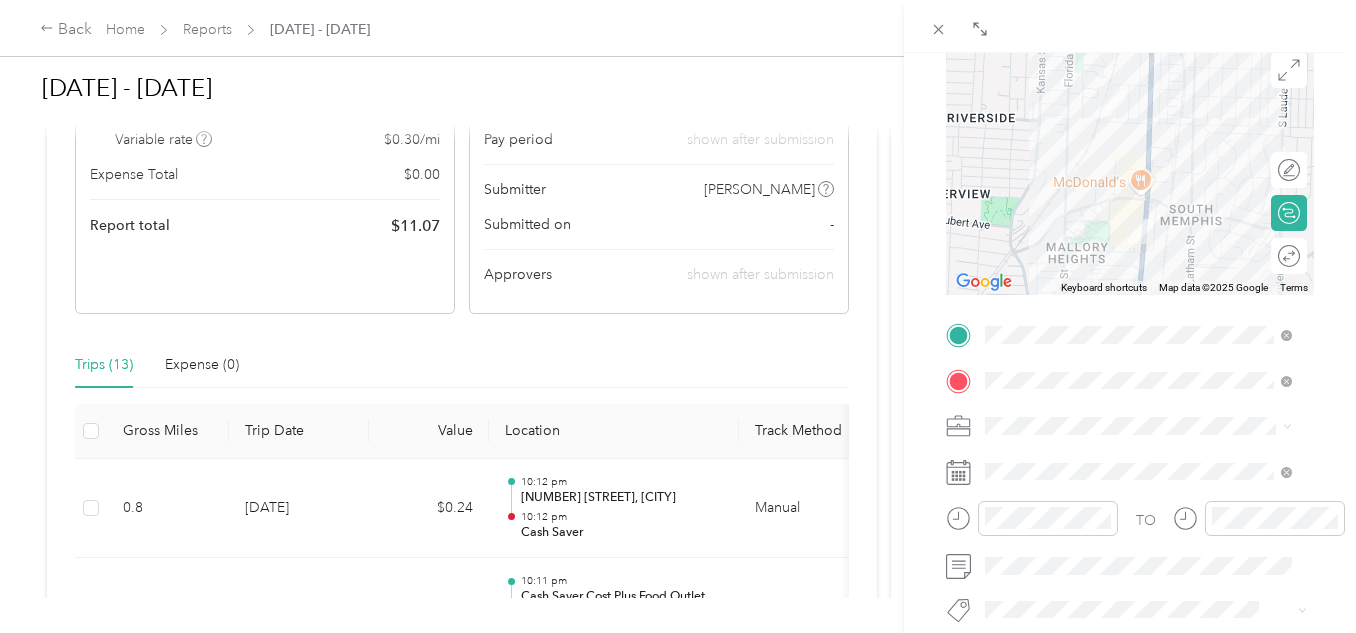 scroll, scrollTop: 200, scrollLeft: 0, axis: vertical 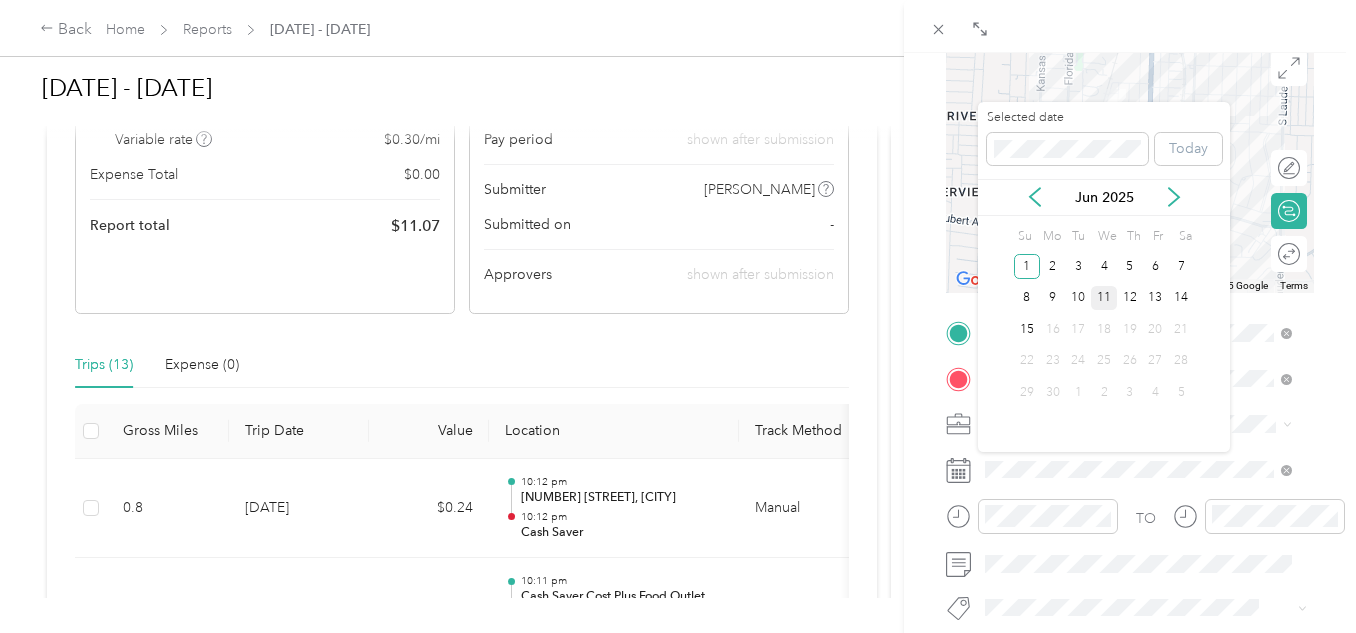 click on "11" at bounding box center [1104, 298] 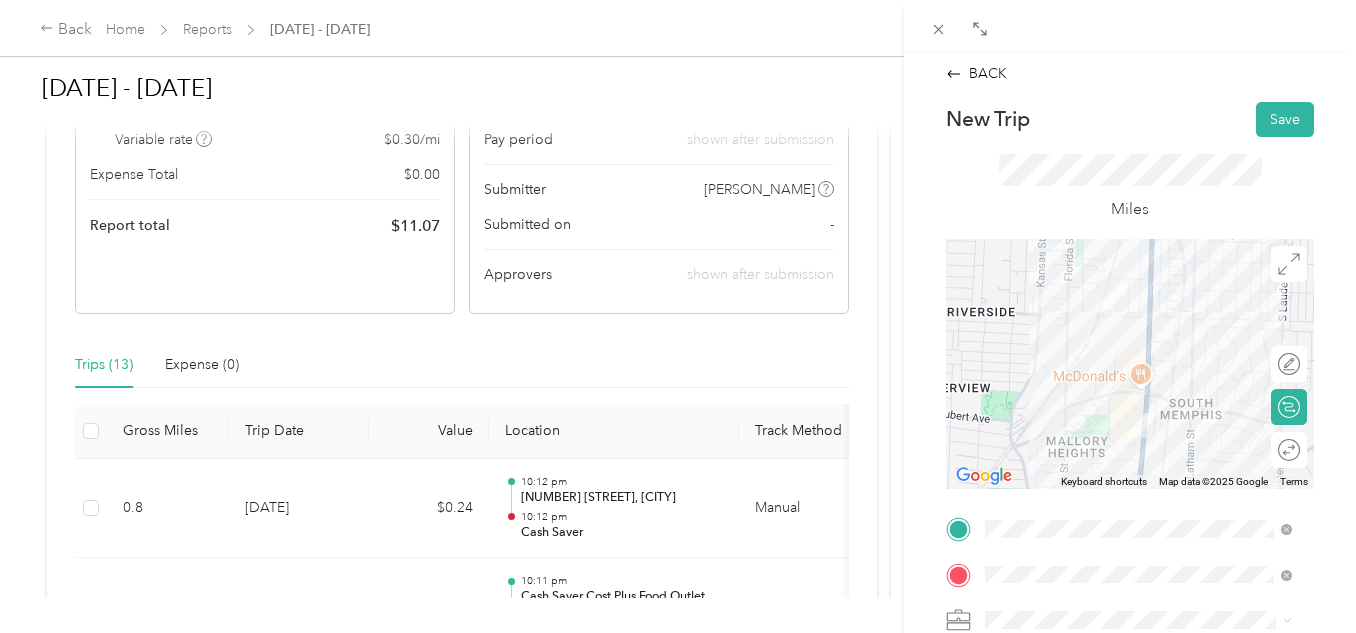 scroll, scrollTop: 0, scrollLeft: 0, axis: both 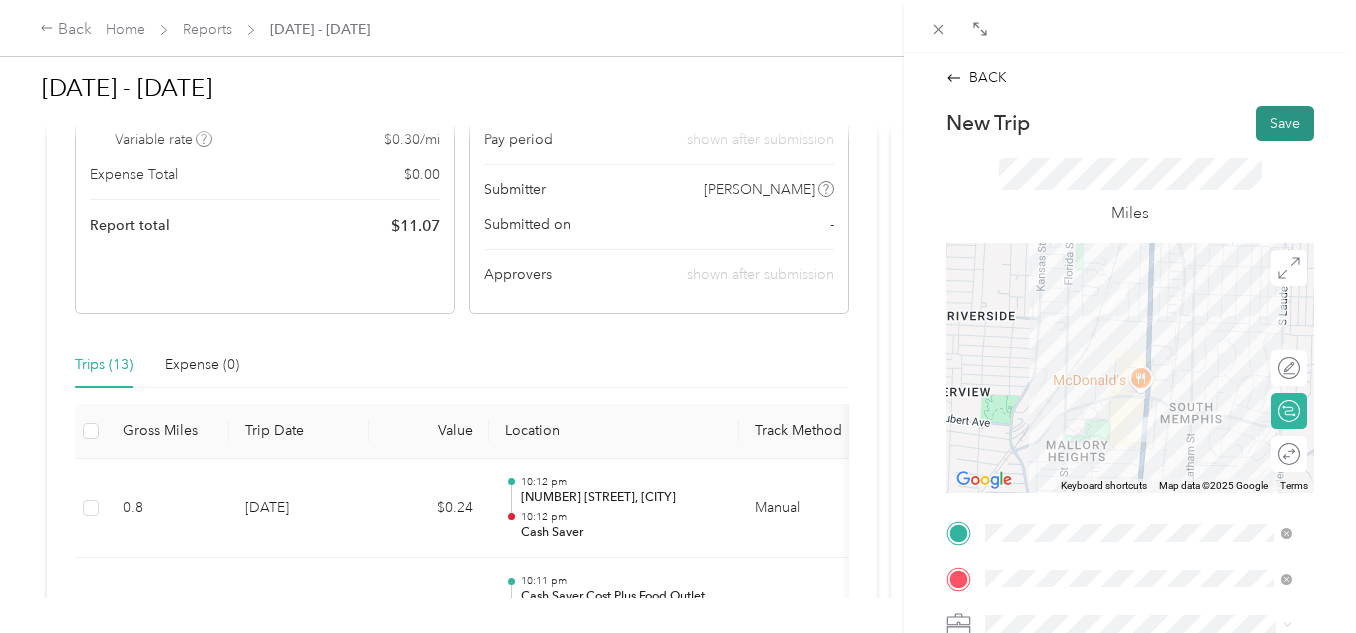 click on "Save" at bounding box center [1285, 123] 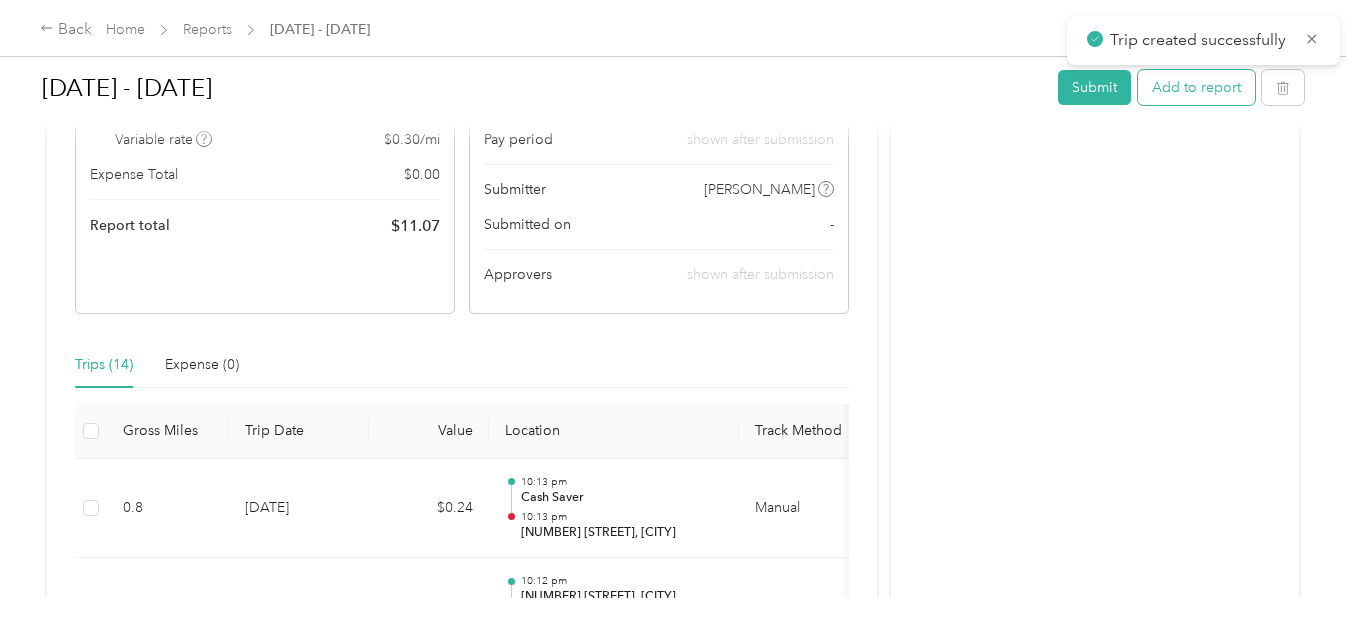 click on "Add to report" at bounding box center [1196, 87] 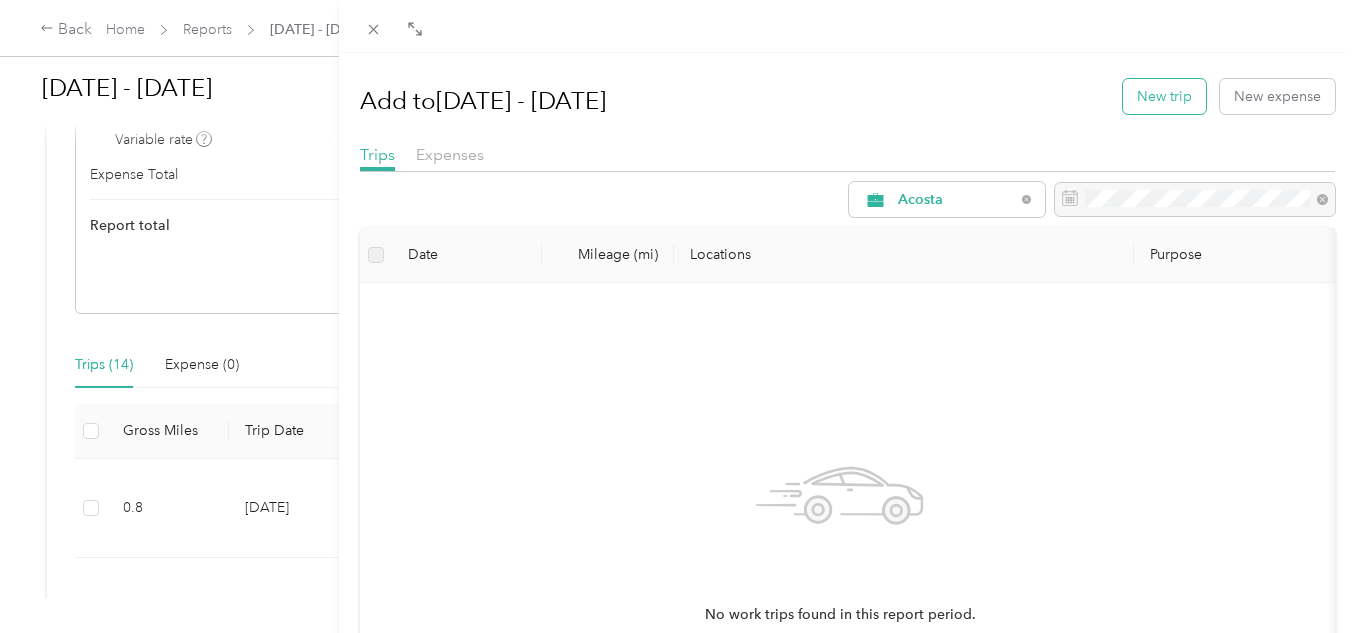 click on "New trip" at bounding box center (1164, 96) 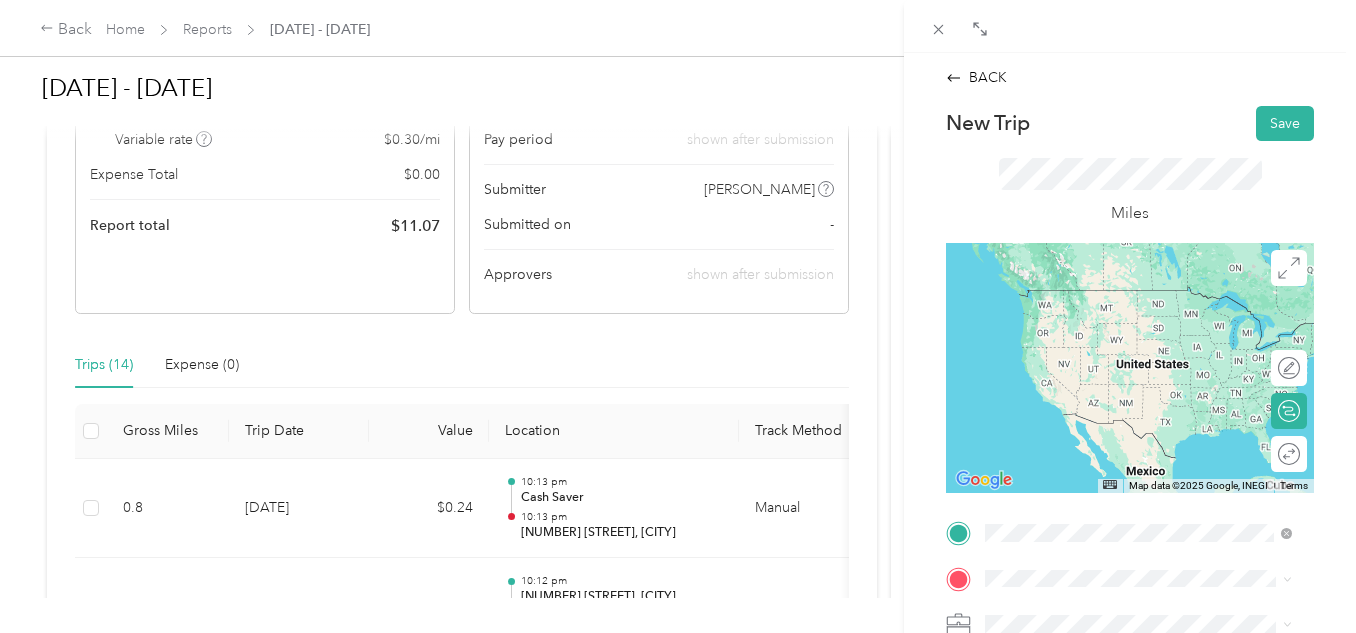 click on "[NUMBER] [STREET]
[CITY], [STATE] [POSTAL_CODE], [COUNTRY]" at bounding box center (1154, 307) 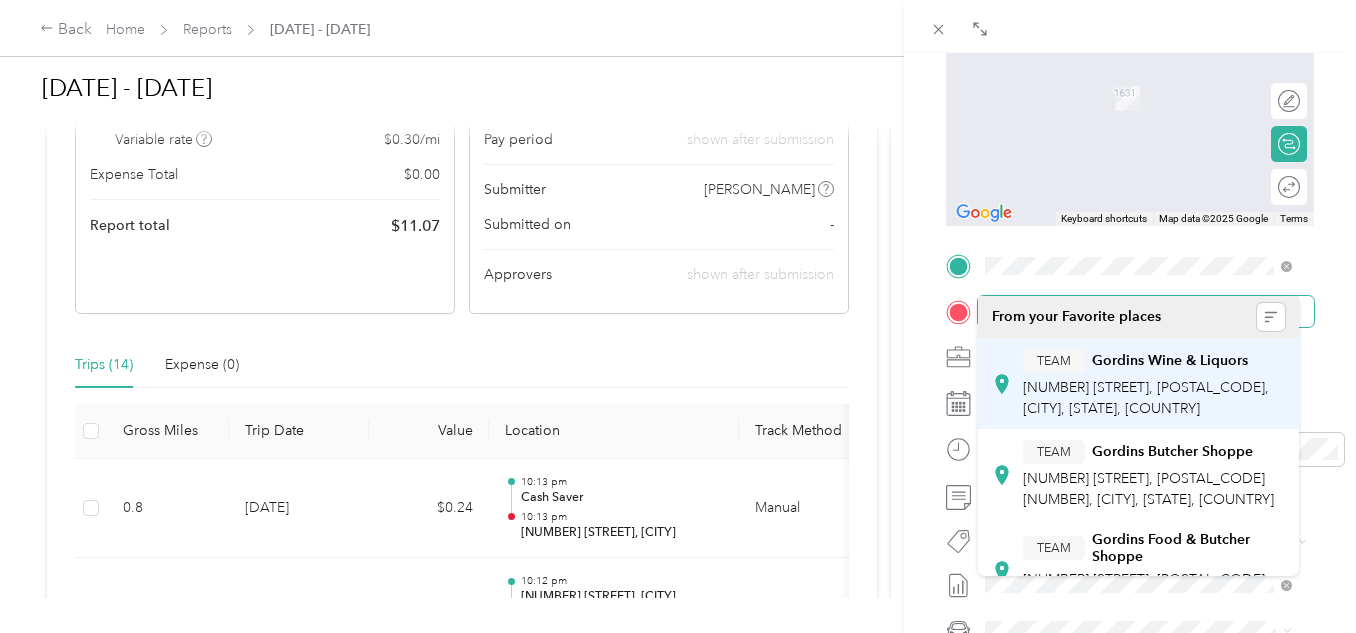 scroll, scrollTop: 300, scrollLeft: 0, axis: vertical 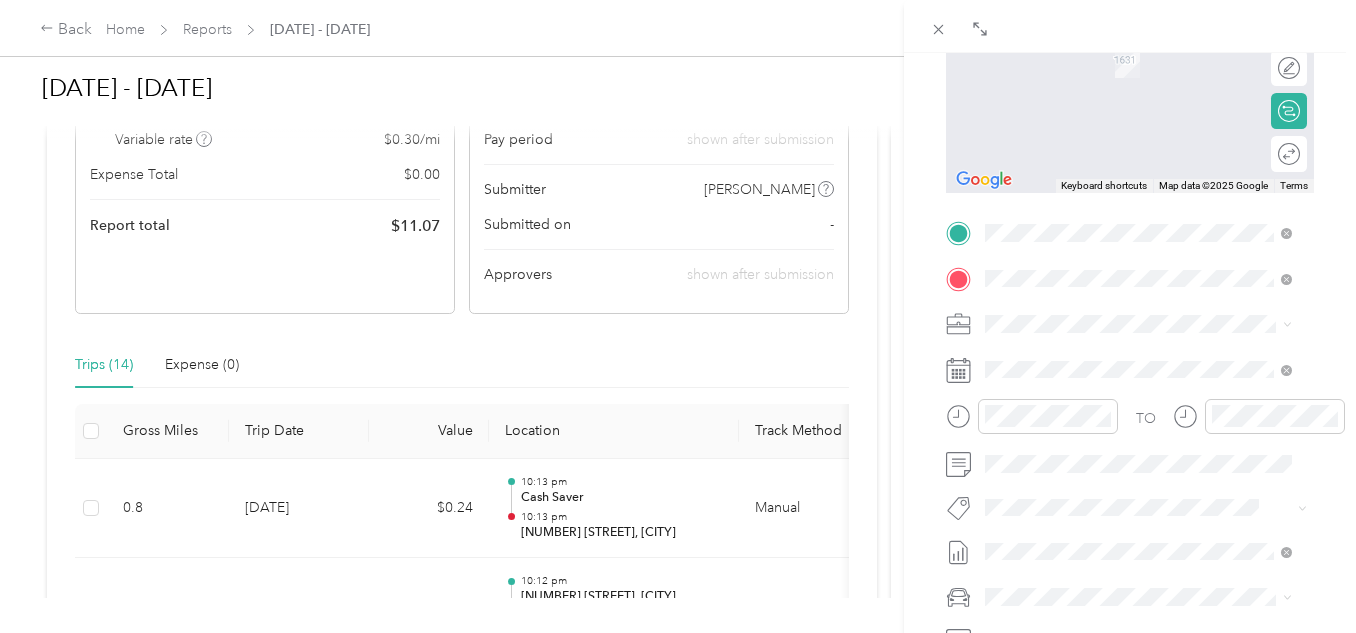 click on "[NUMBER] [STREET], [POSTAL_CODE], [CITY], [STATE], [COUNTRY]" at bounding box center (1146, 492) 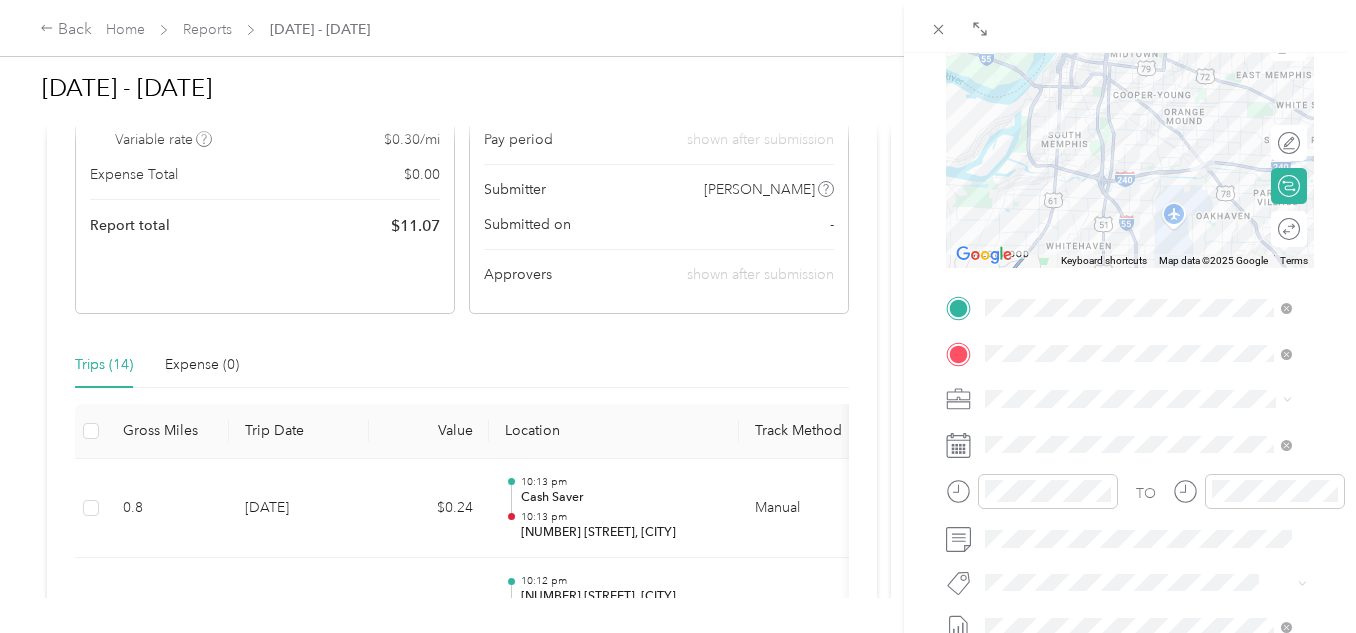 scroll, scrollTop: 200, scrollLeft: 0, axis: vertical 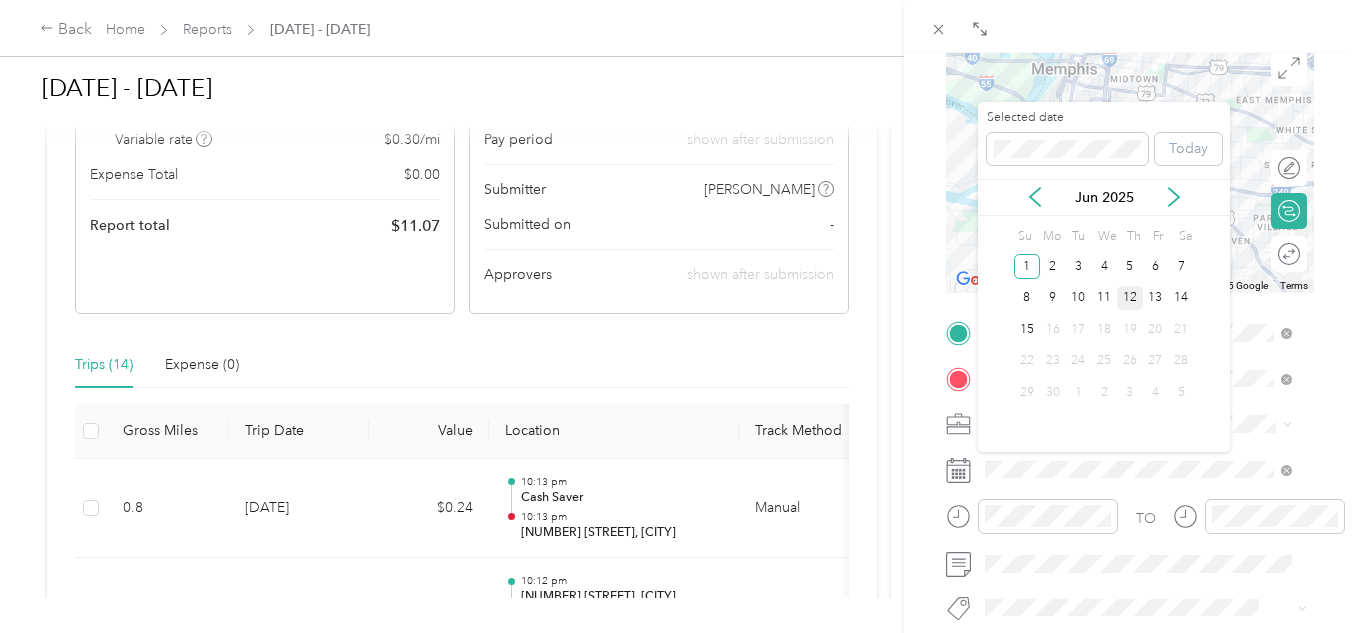click on "12" at bounding box center (1130, 298) 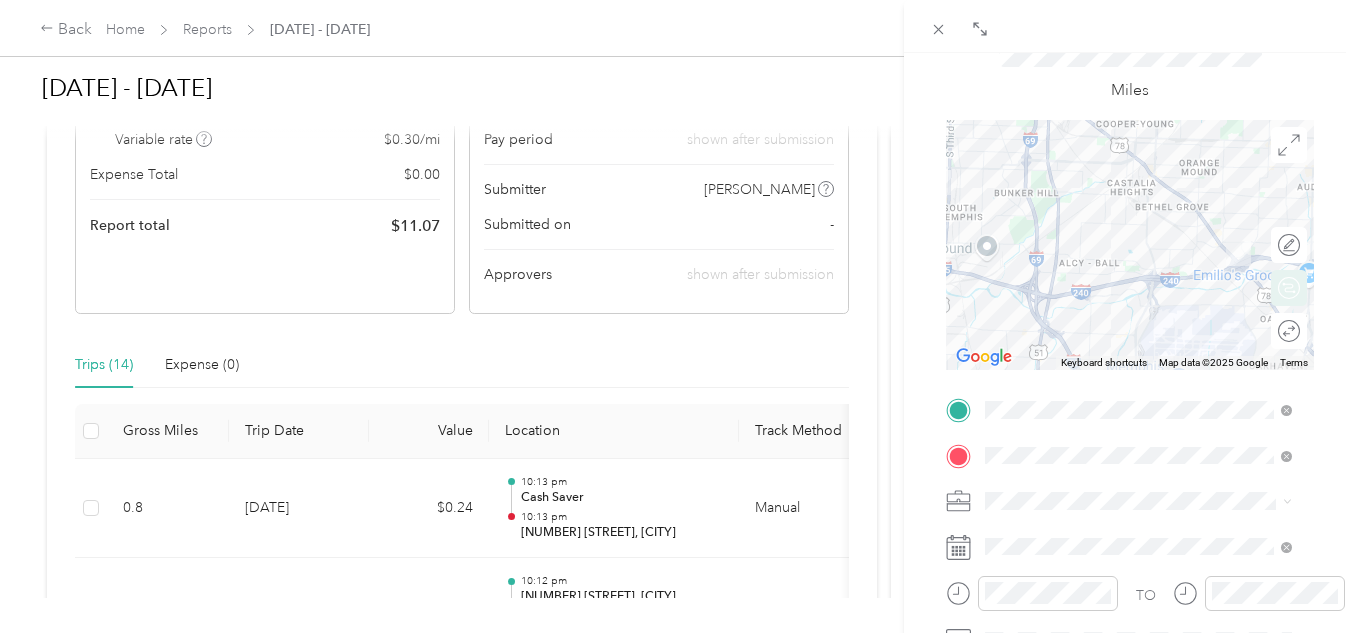 scroll, scrollTop: 0, scrollLeft: 0, axis: both 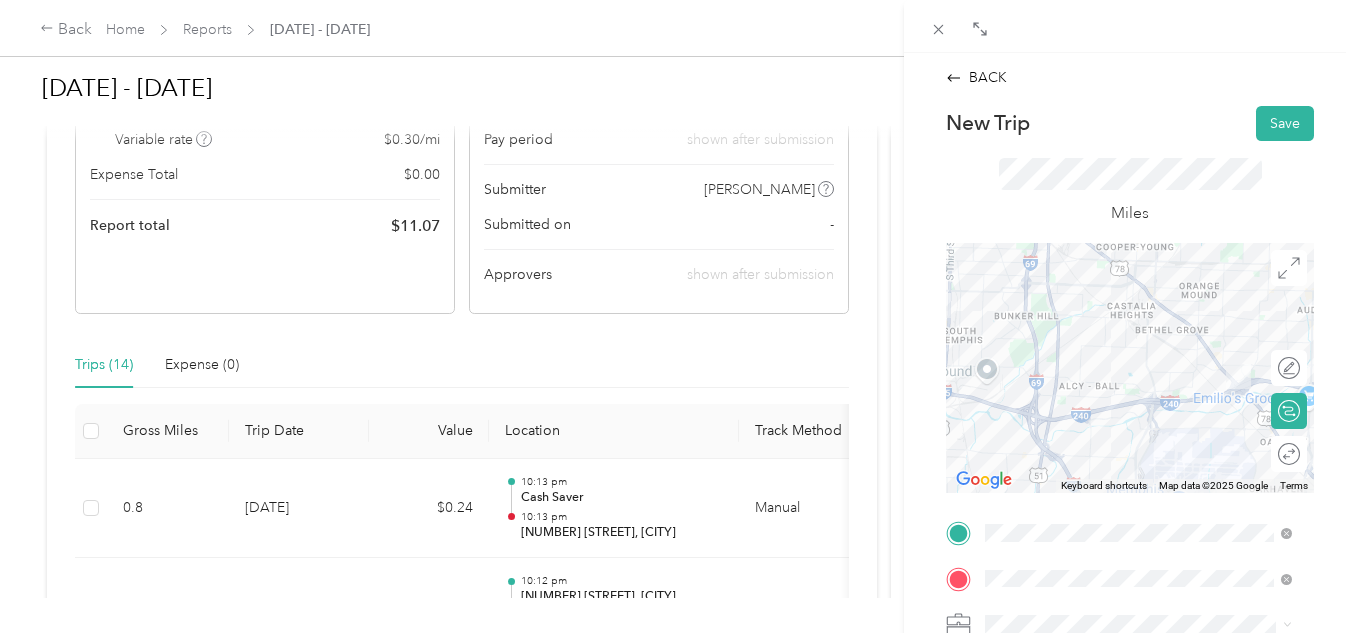 click at bounding box center [1130, 368] 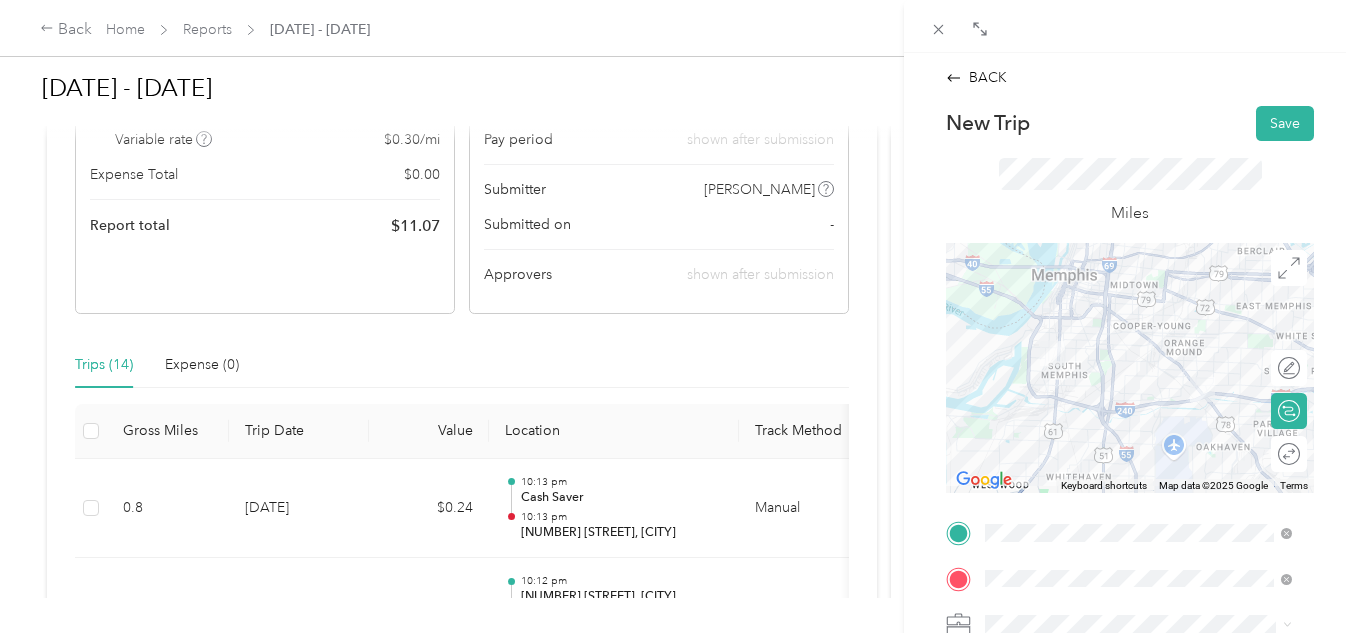 click at bounding box center (1130, 368) 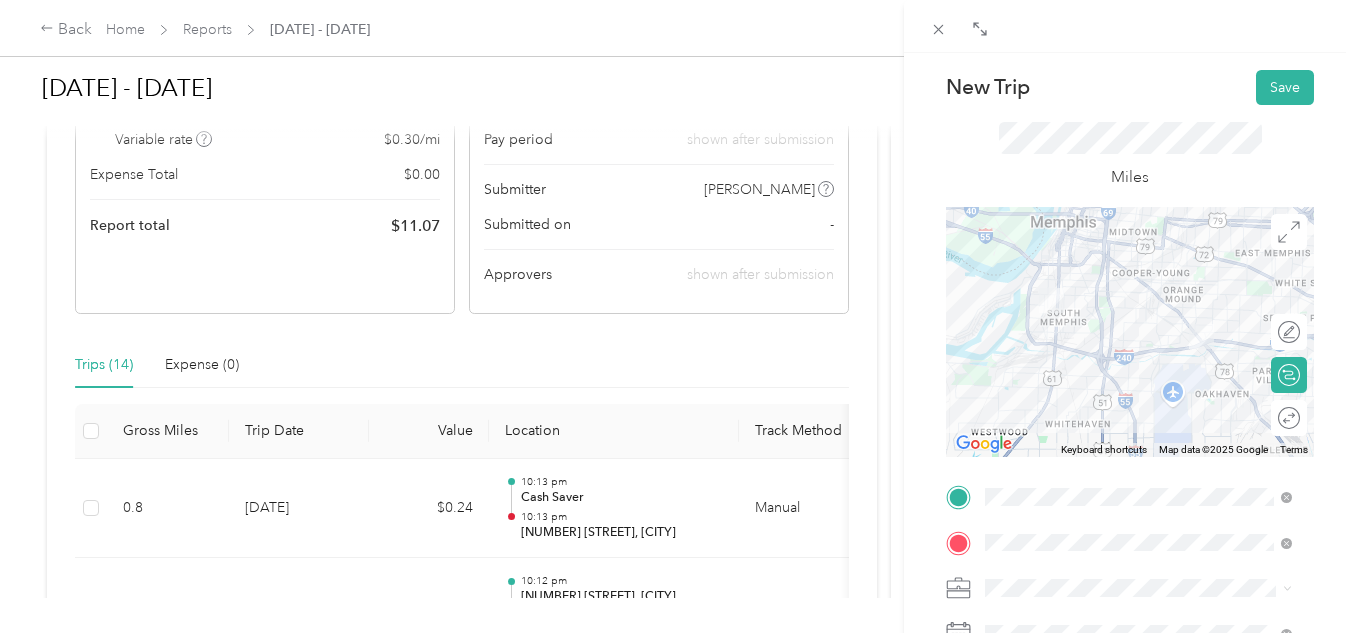 scroll, scrollTop: 0, scrollLeft: 0, axis: both 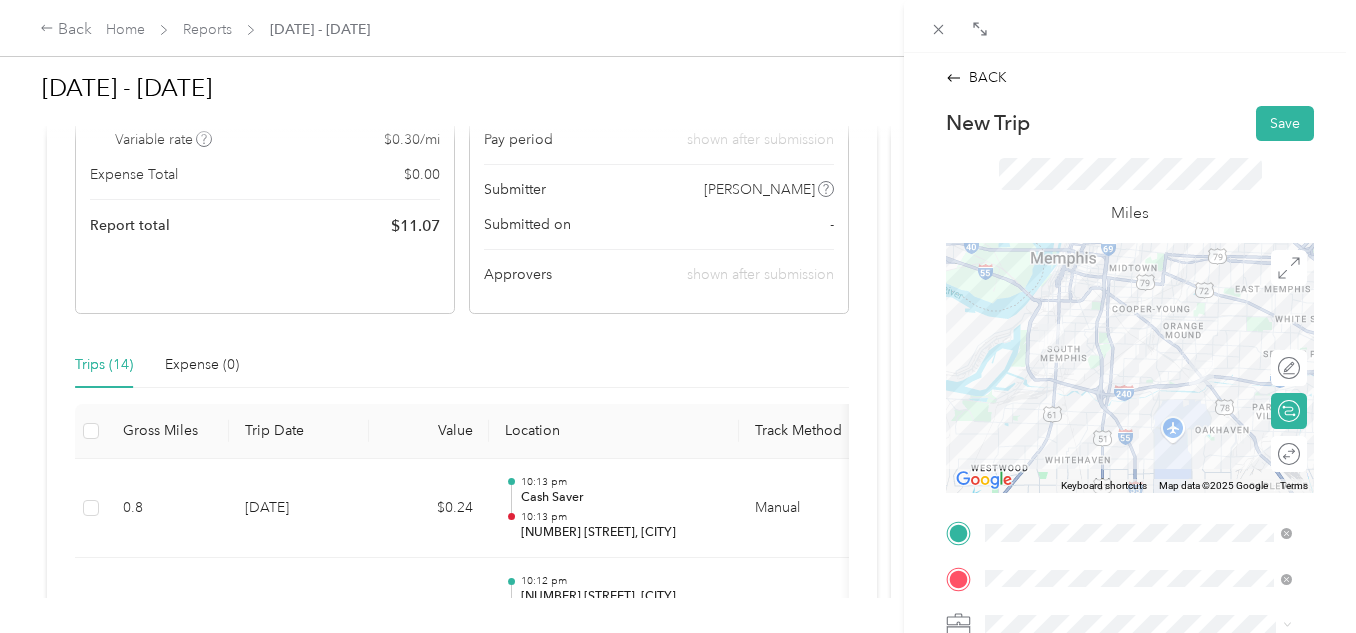 click on "Save" at bounding box center [1285, 123] 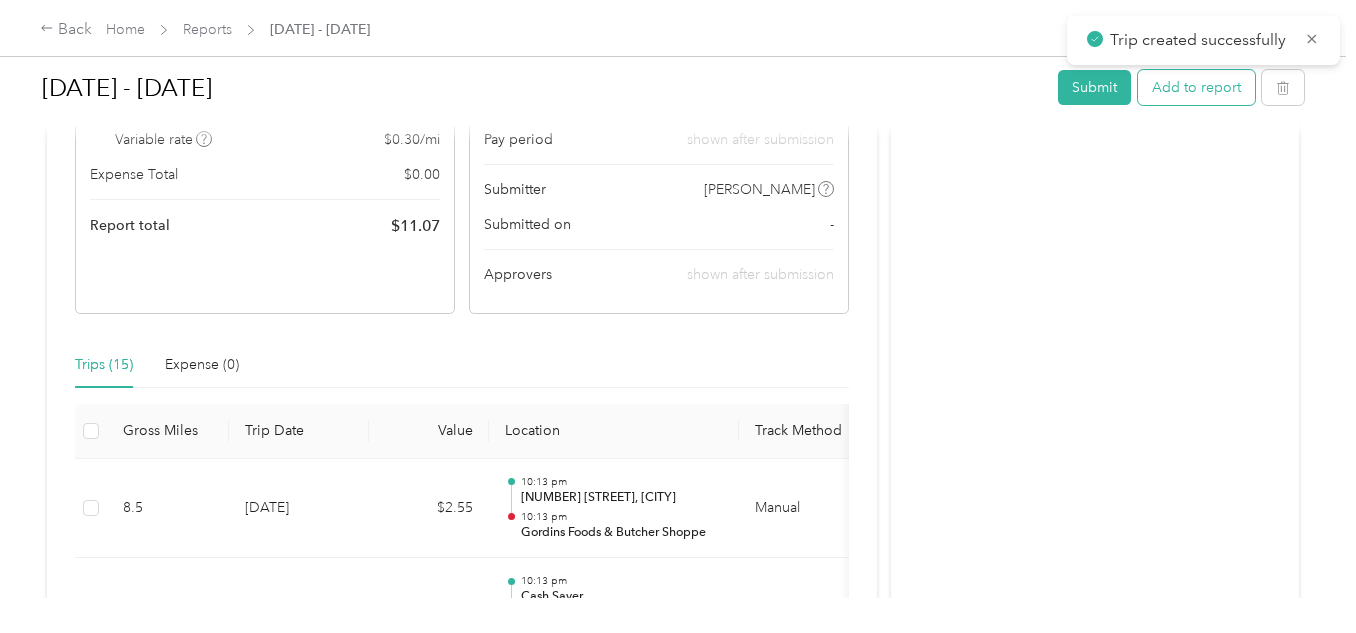 click on "Add to report" at bounding box center [1196, 87] 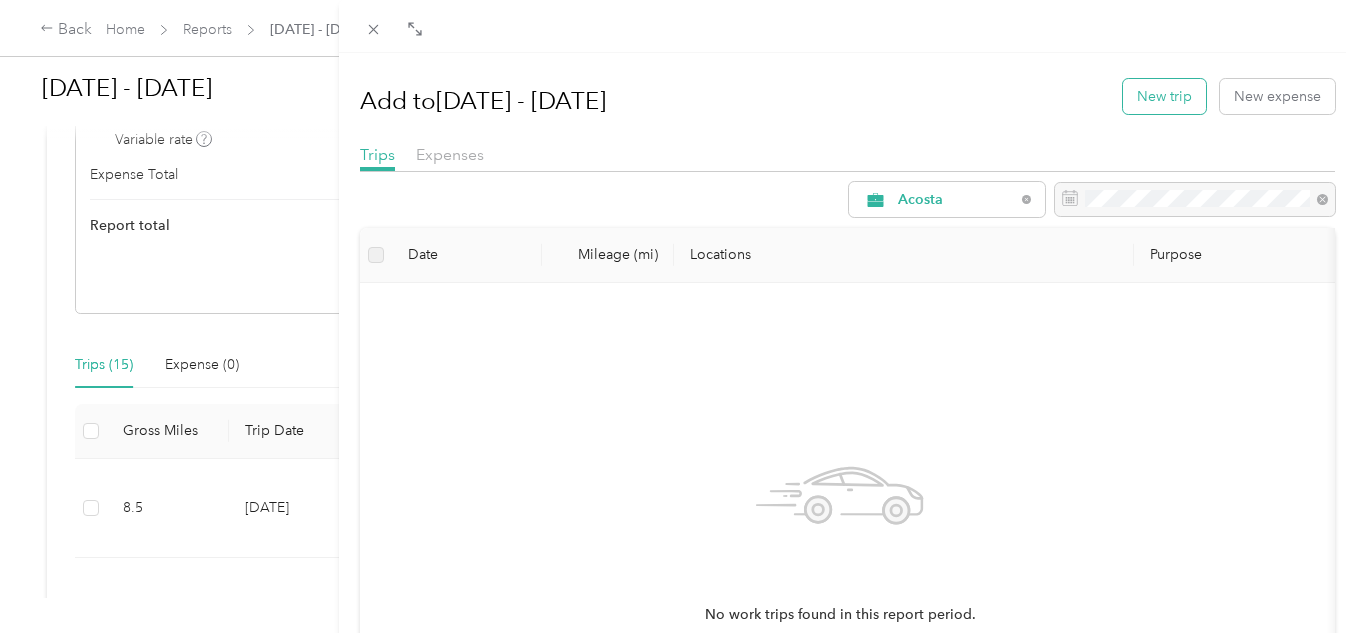 click on "New trip" at bounding box center (1164, 96) 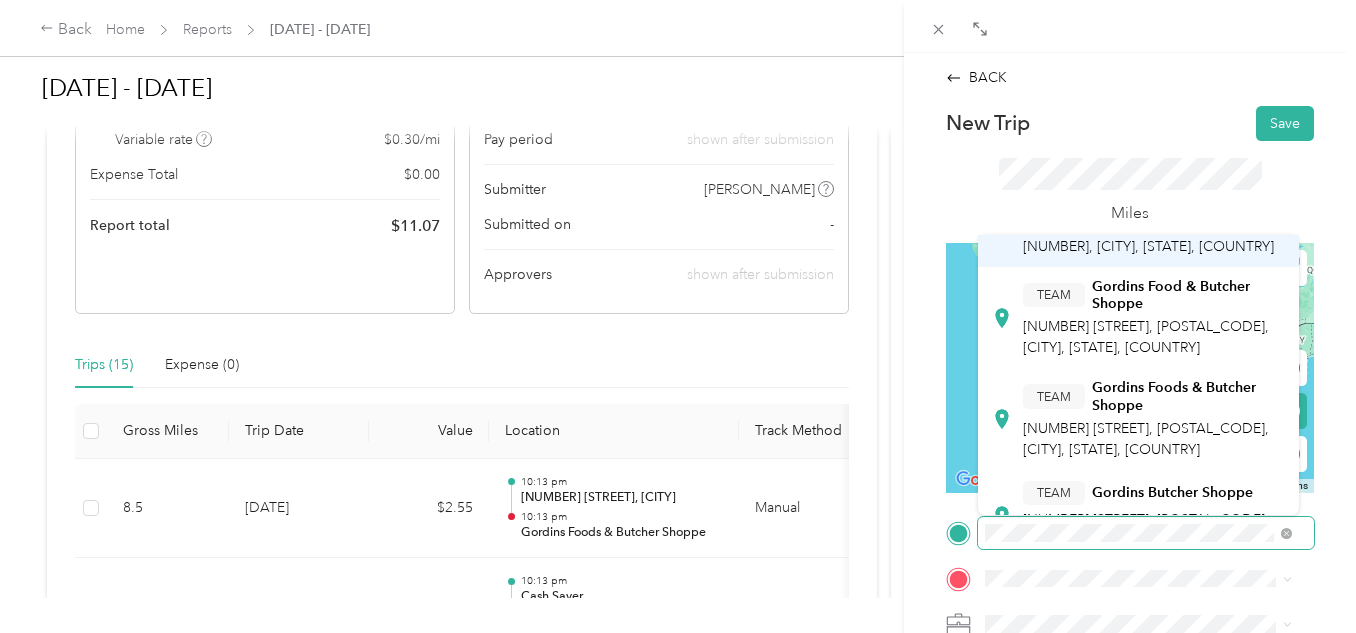 scroll, scrollTop: 200, scrollLeft: 0, axis: vertical 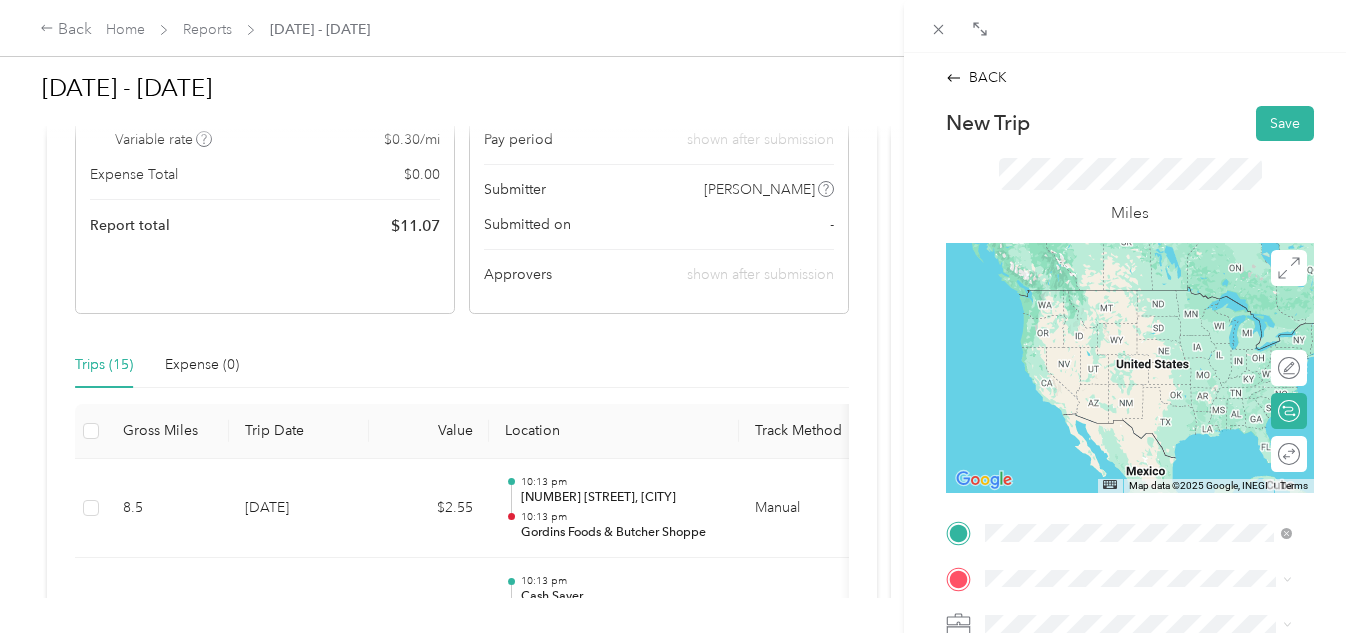 click on "[NUMBER] [STREET], [POSTAL_CODE], [CITY], [STATE], [COUNTRY]" at bounding box center (1146, 431) 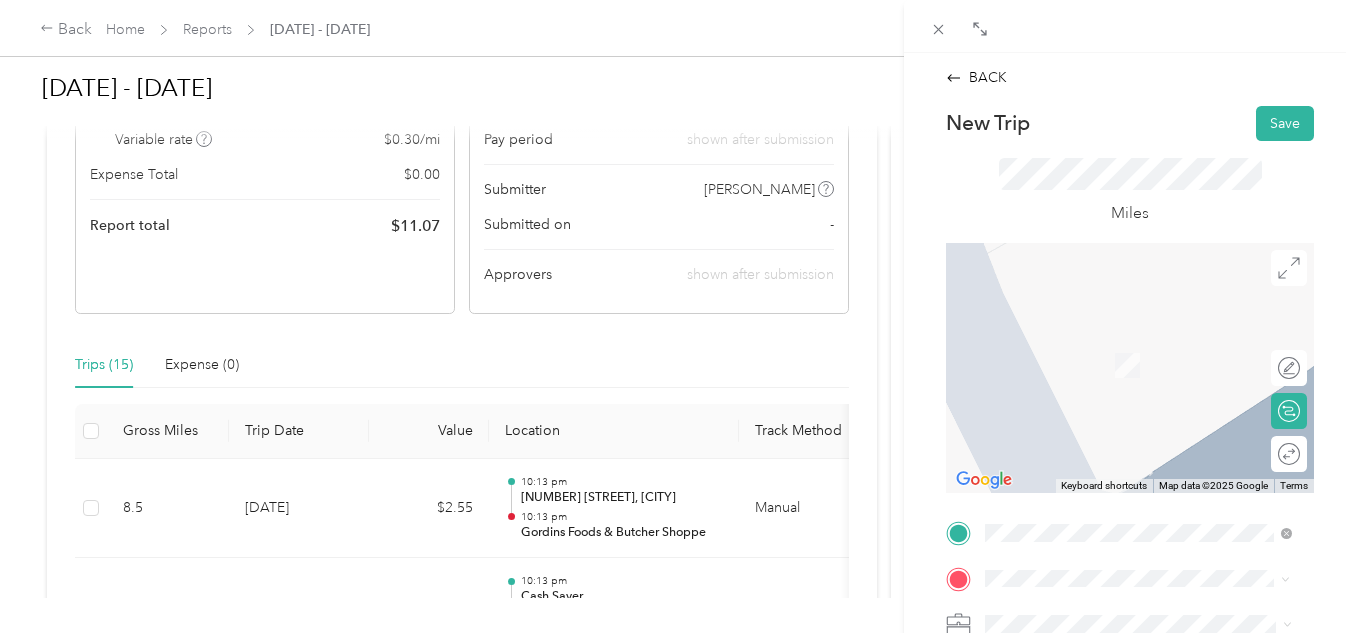 click on "[NUMBER] [STREET]
[CITY], [STATE] [POSTAL_CODE], [COUNTRY]" at bounding box center (1154, 352) 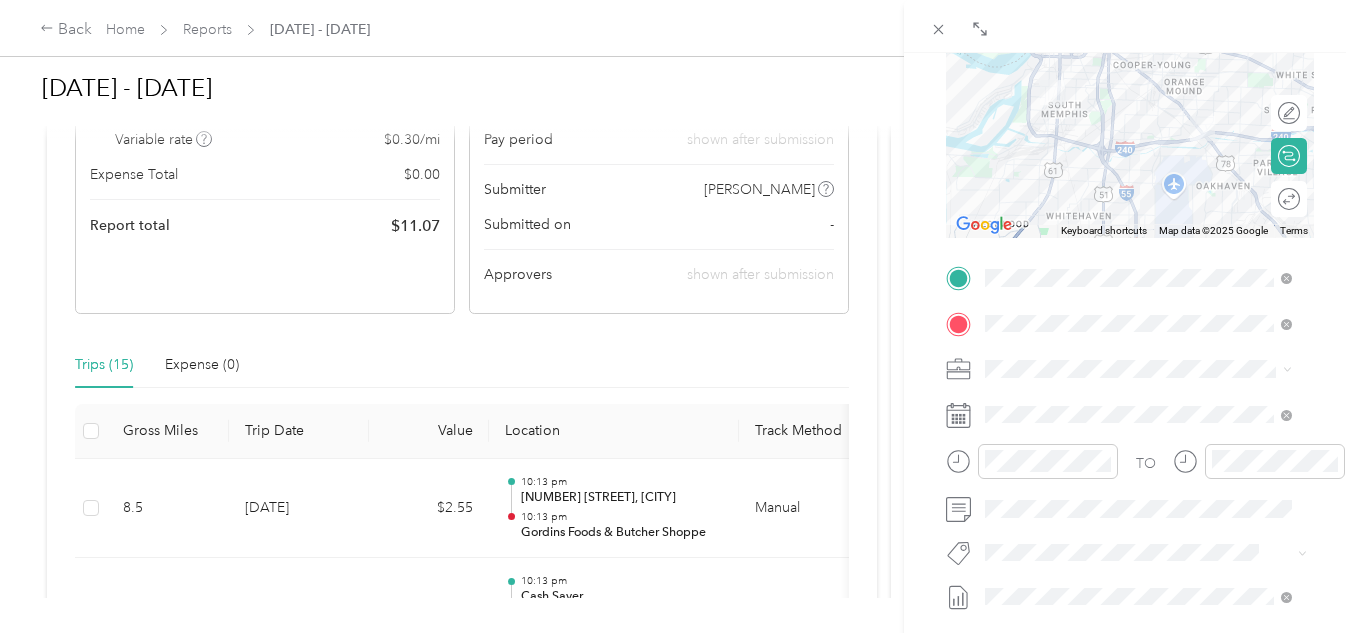 scroll, scrollTop: 300, scrollLeft: 0, axis: vertical 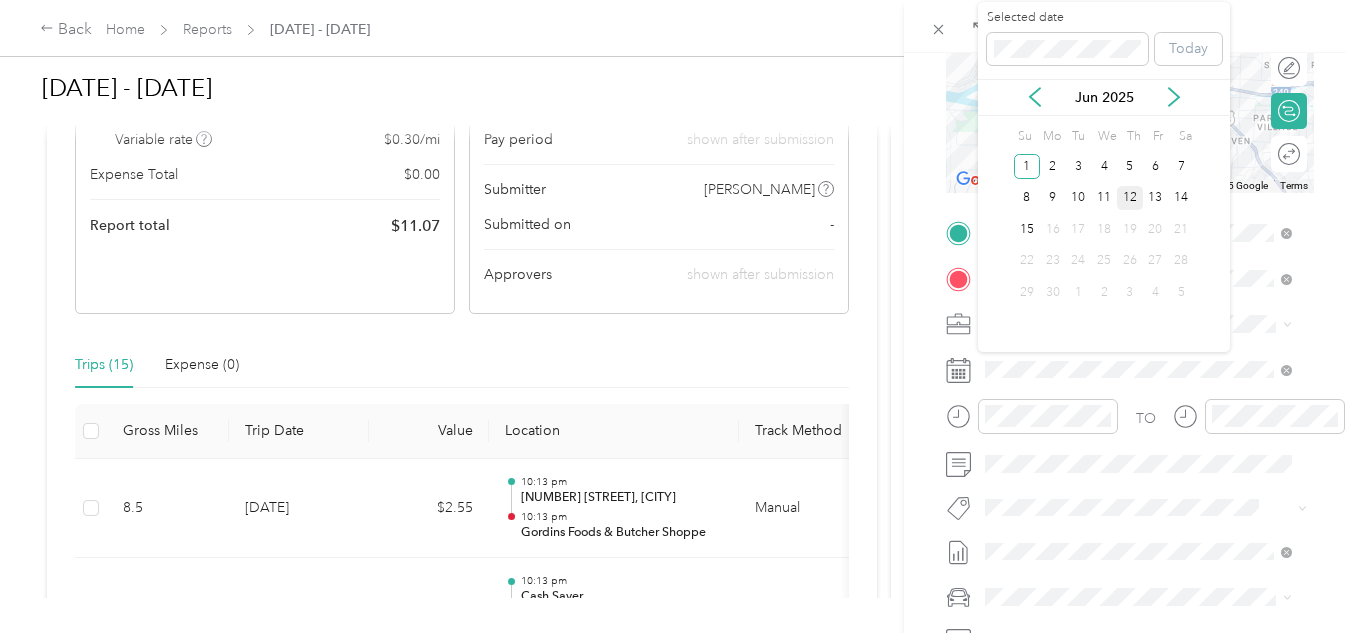 click on "12" at bounding box center (1130, 198) 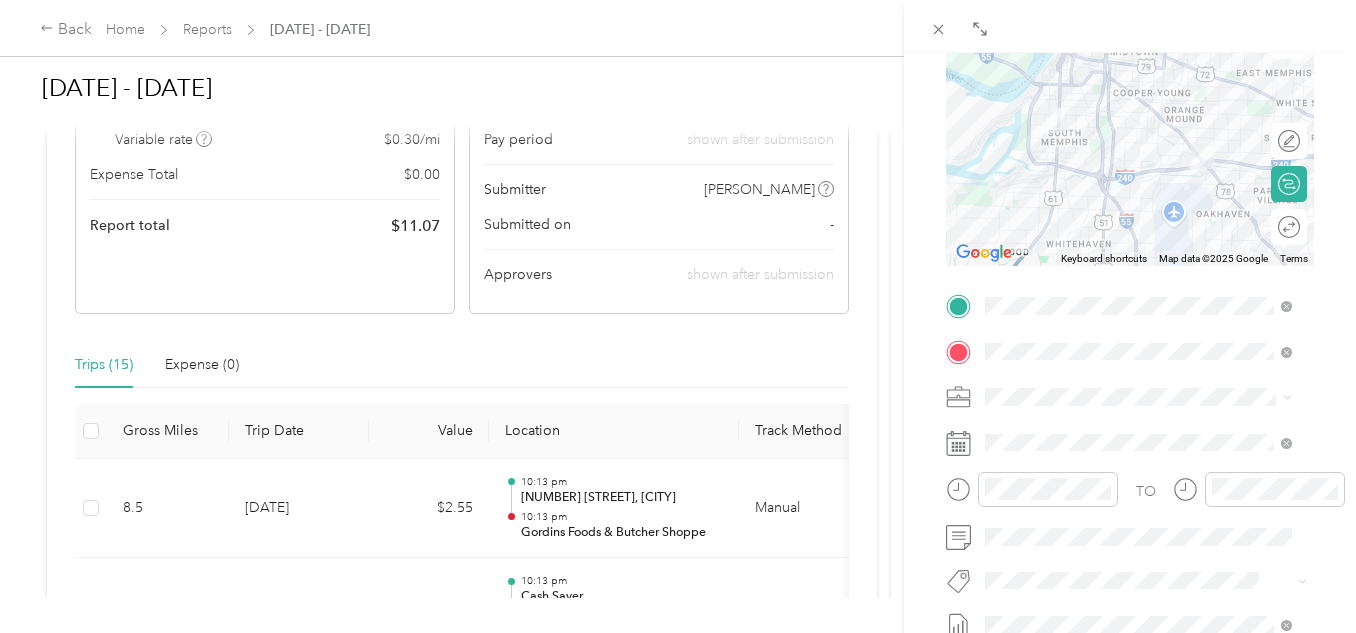 scroll, scrollTop: 0, scrollLeft: 0, axis: both 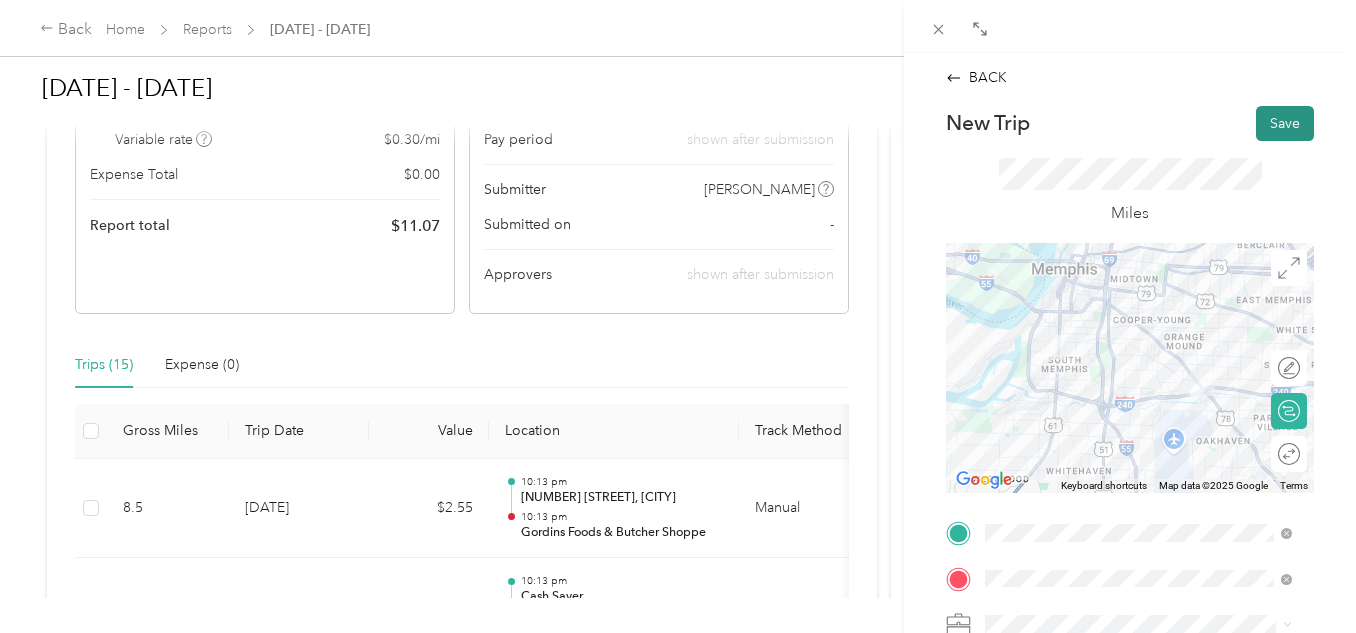 click on "Save" at bounding box center (1285, 123) 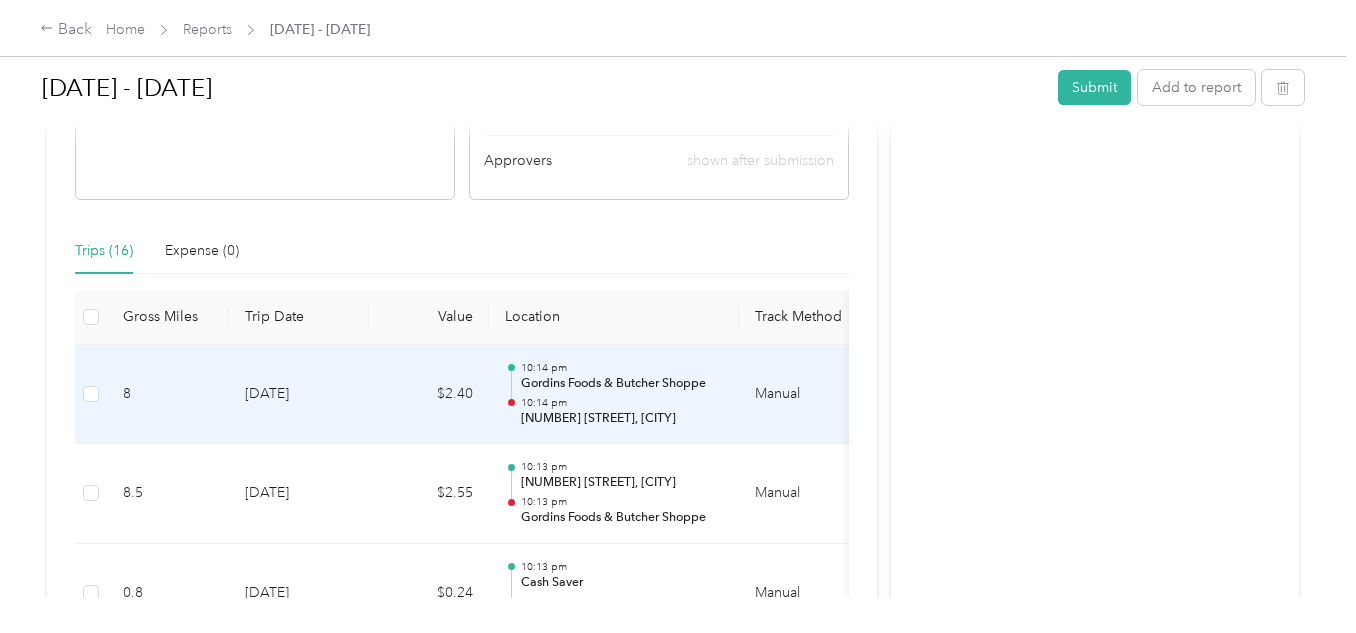 scroll, scrollTop: 400, scrollLeft: 0, axis: vertical 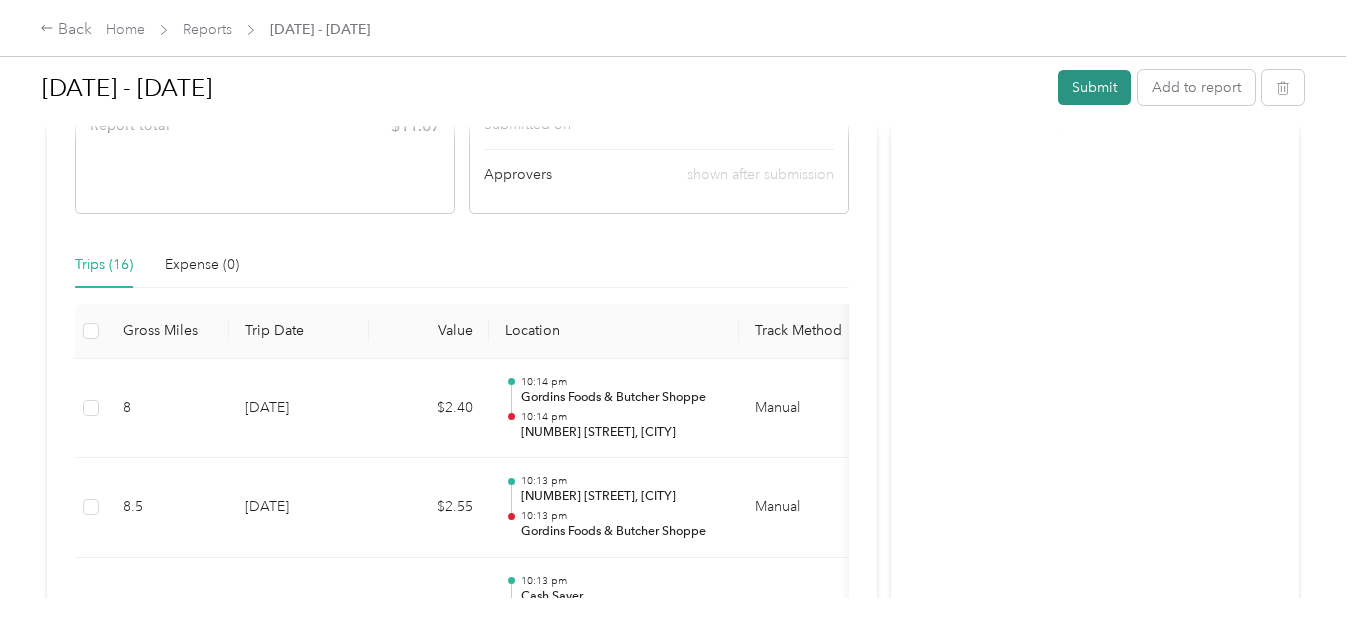 click on "Submit" at bounding box center (1094, 87) 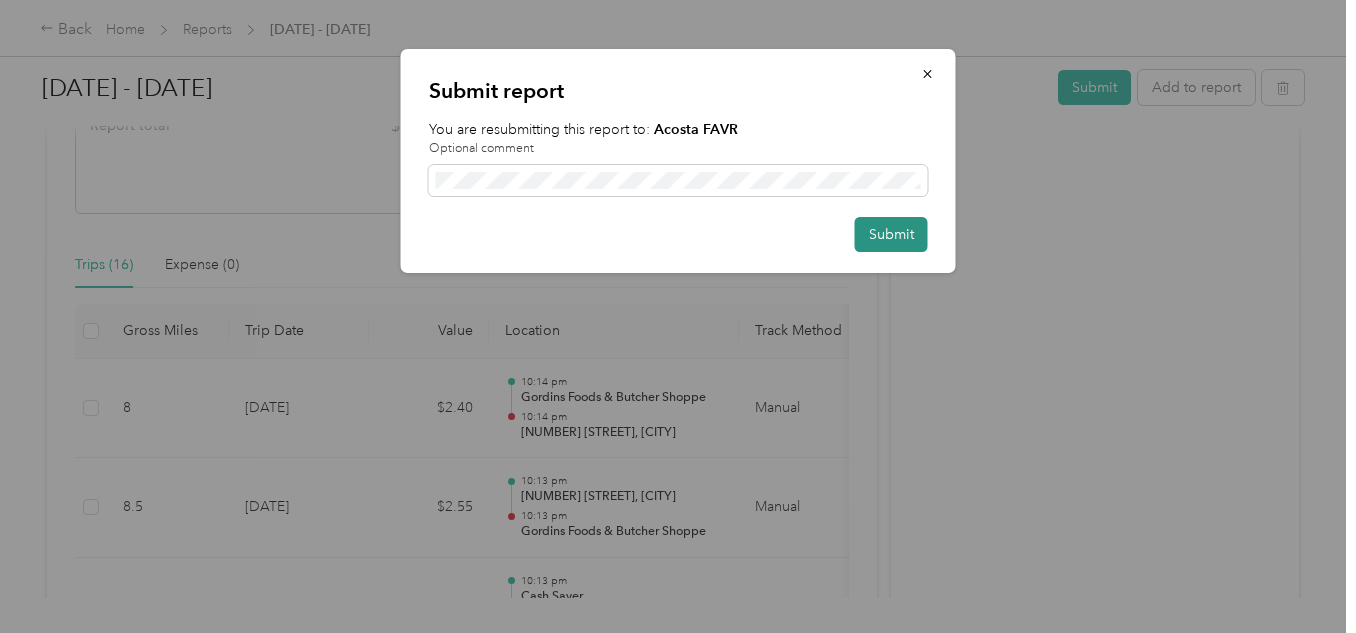click on "Submit" at bounding box center (891, 234) 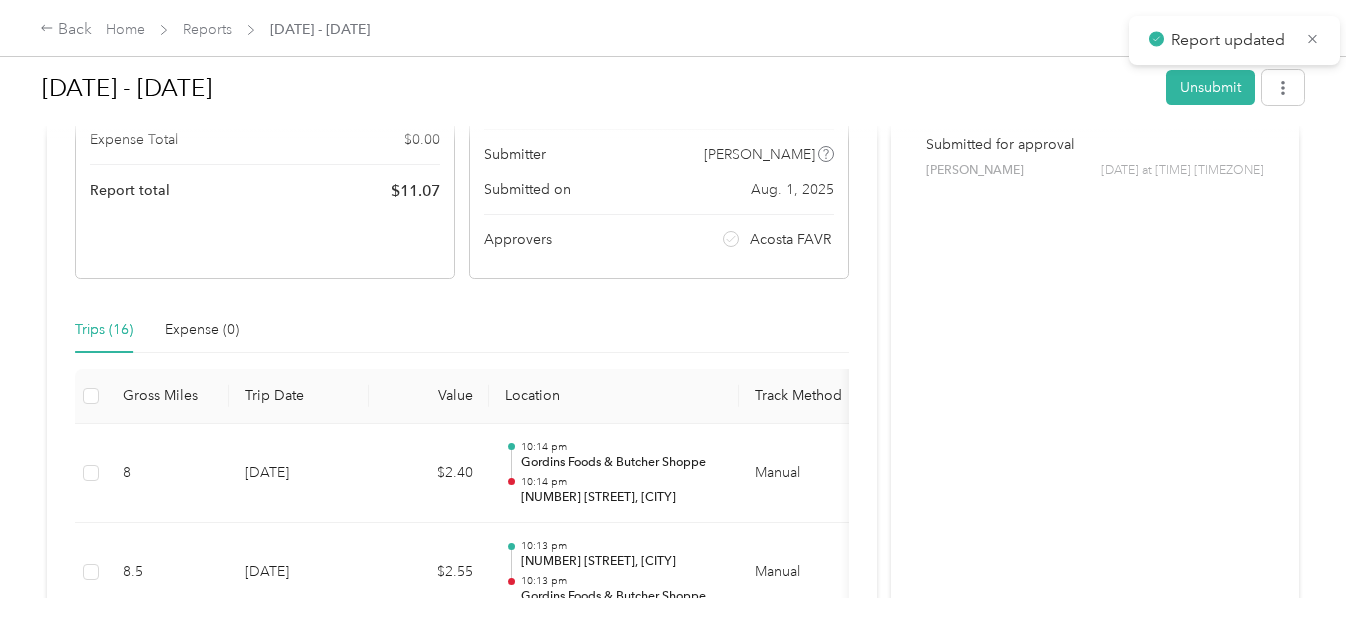 scroll, scrollTop: 251, scrollLeft: 0, axis: vertical 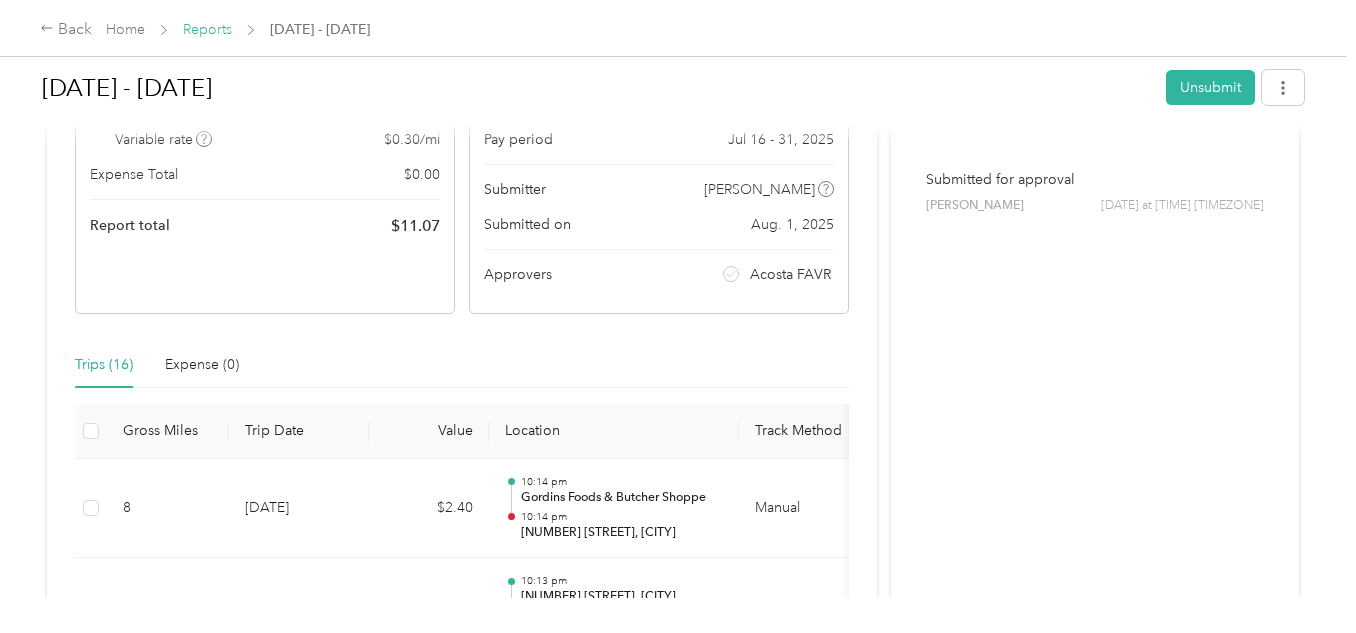 click on "Reports" at bounding box center [207, 29] 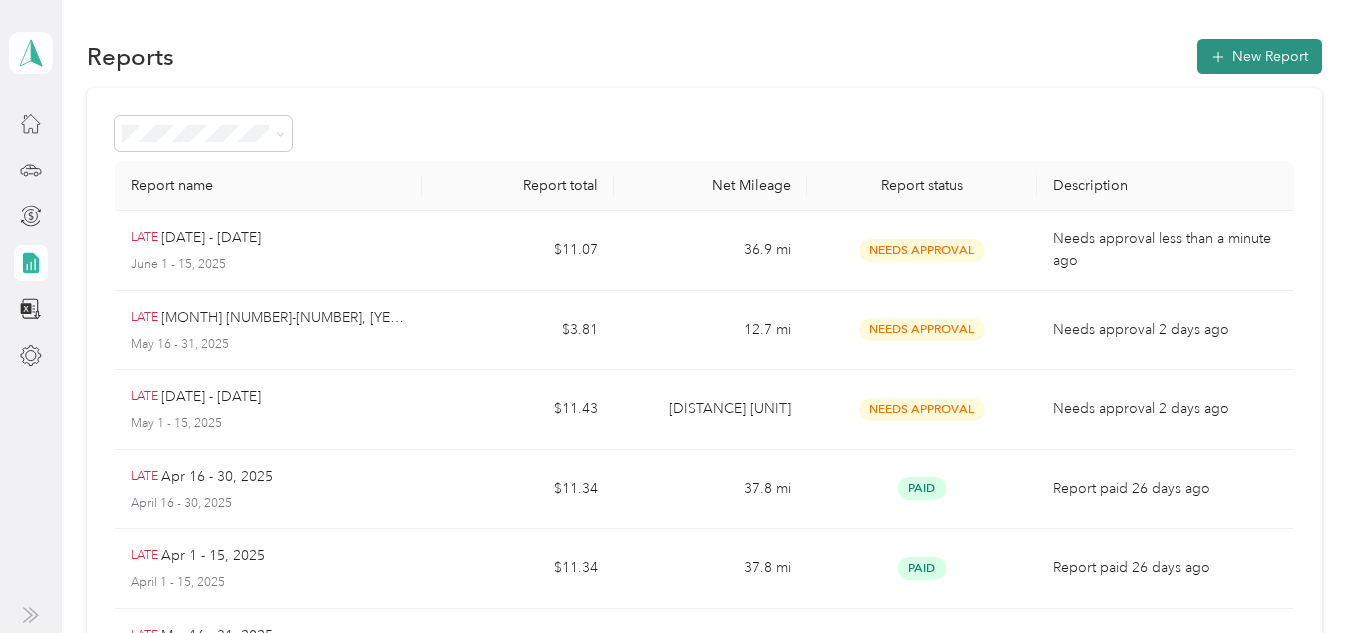 click on "New Report" at bounding box center (1259, 56) 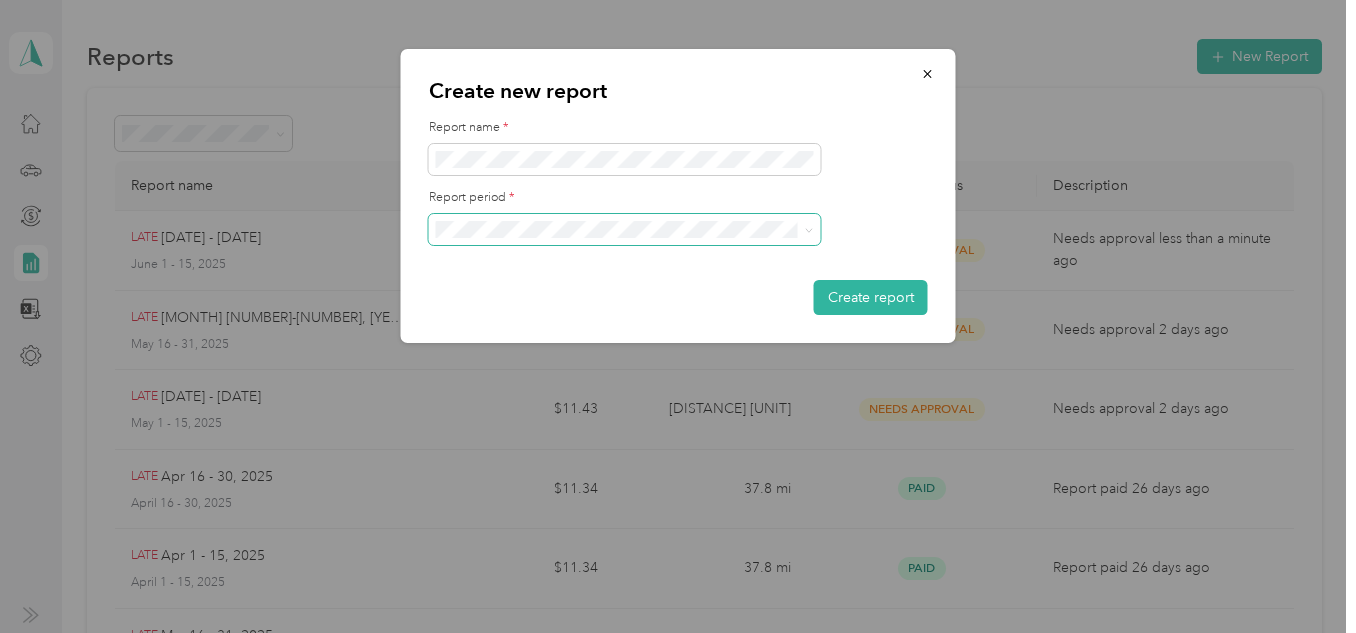 click at bounding box center [806, 230] 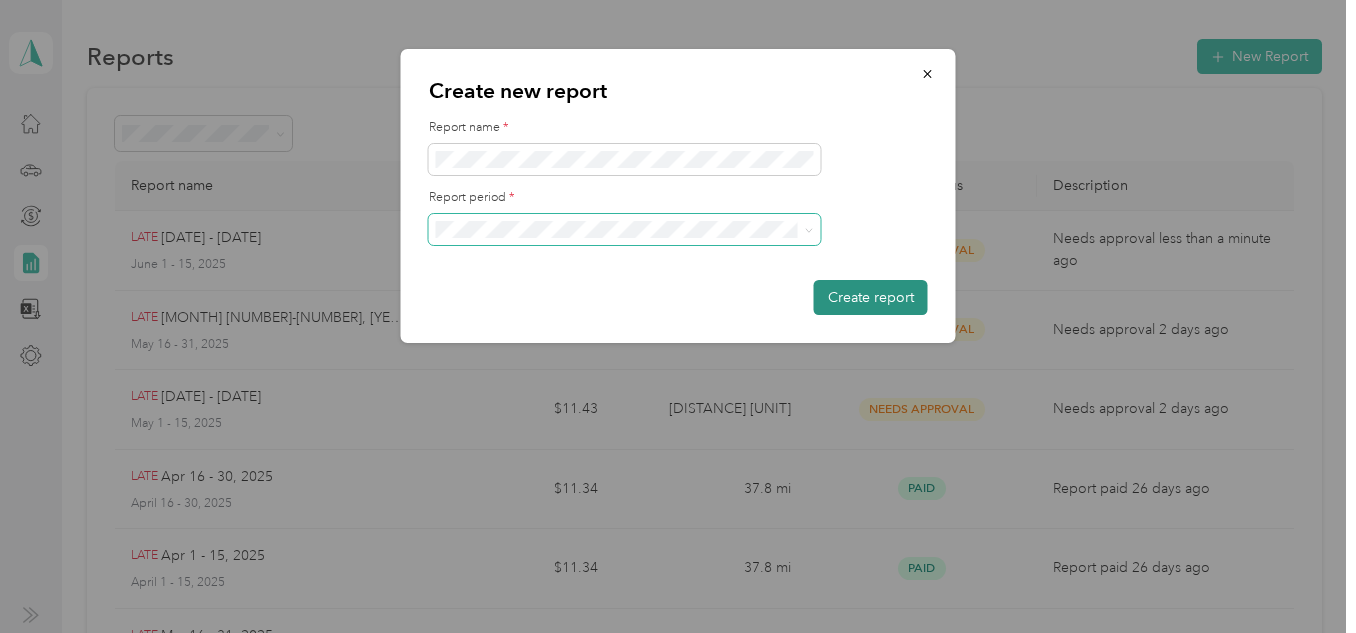 click on "Create report" at bounding box center [871, 297] 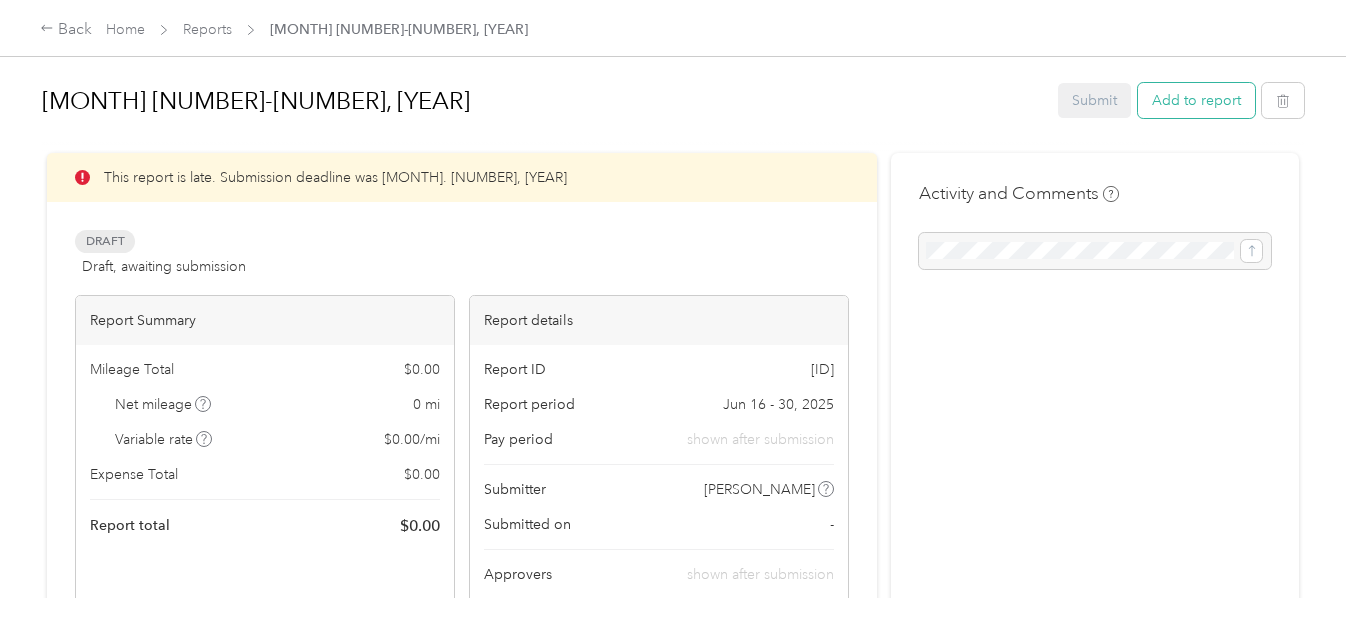 click on "Add to report" at bounding box center (1196, 100) 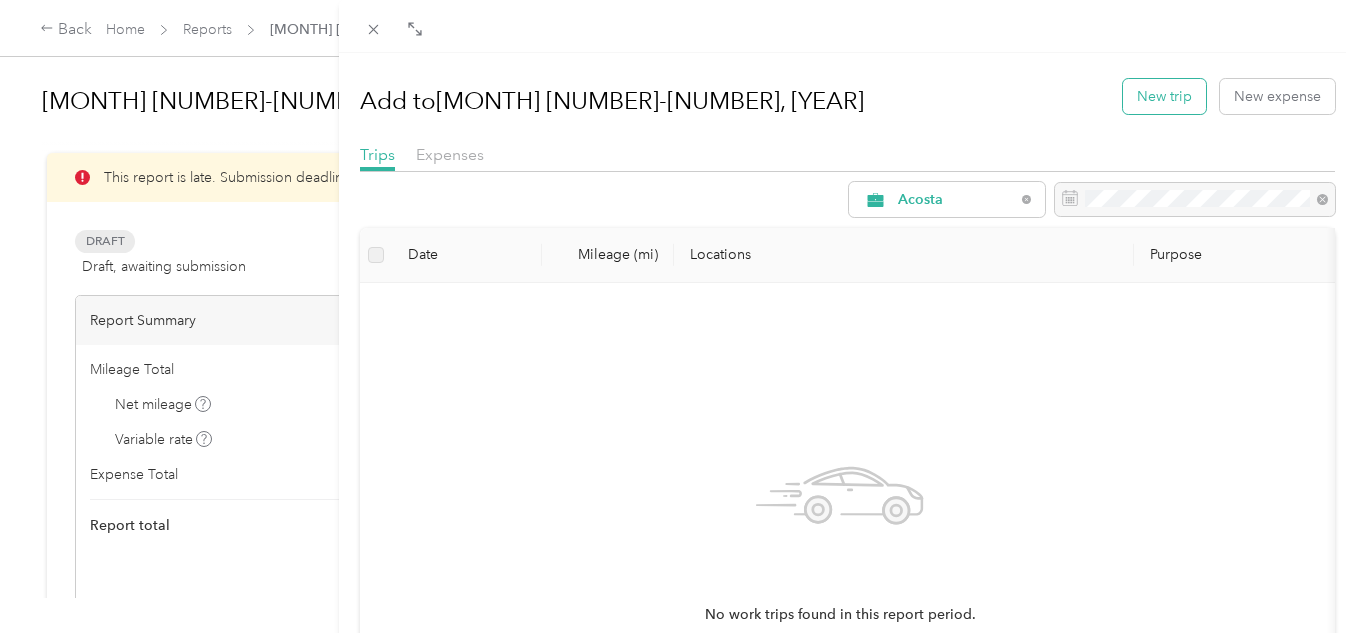 click on "New trip" at bounding box center (1164, 96) 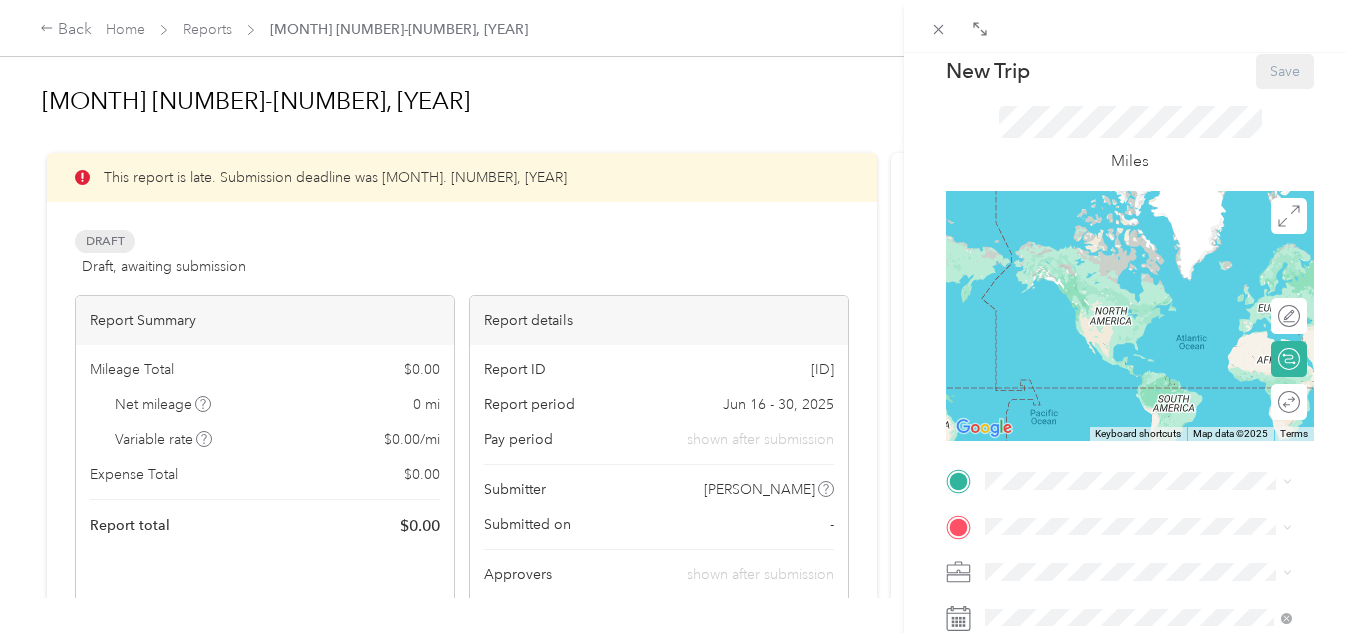scroll, scrollTop: 200, scrollLeft: 0, axis: vertical 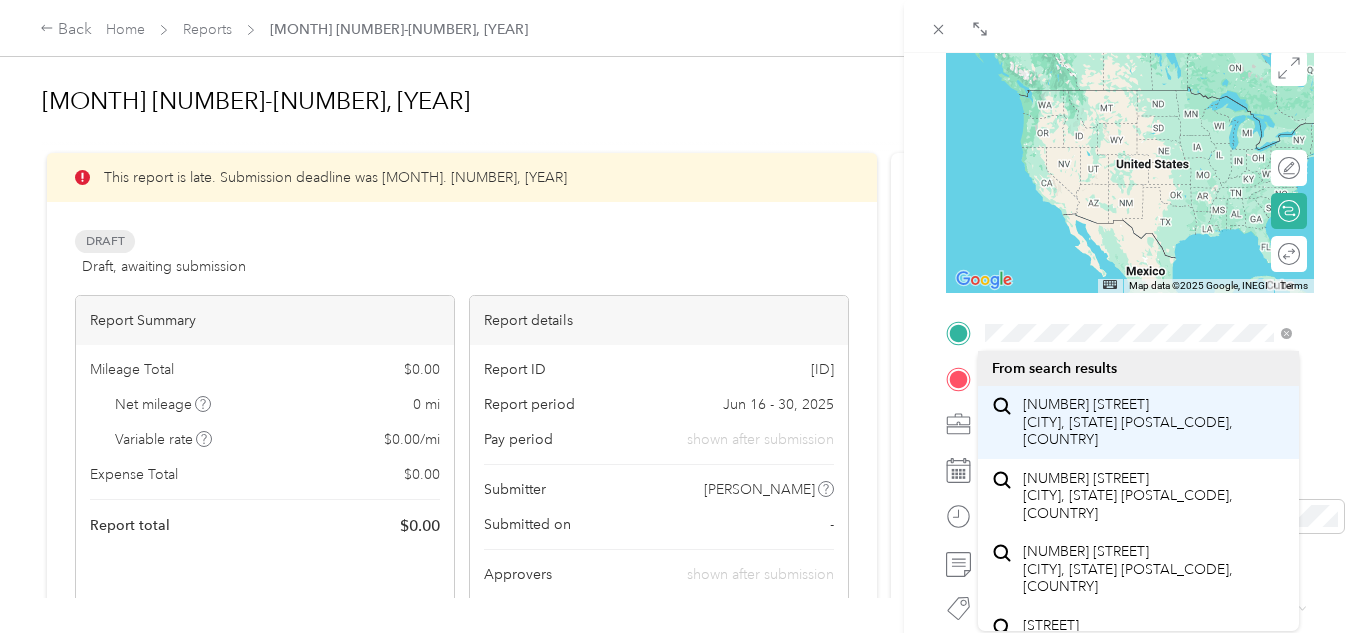 click on "[NUMBER] [STREET]
[CITY], [STATE] [POSTAL_CODE], [COUNTRY]" at bounding box center [1154, 422] 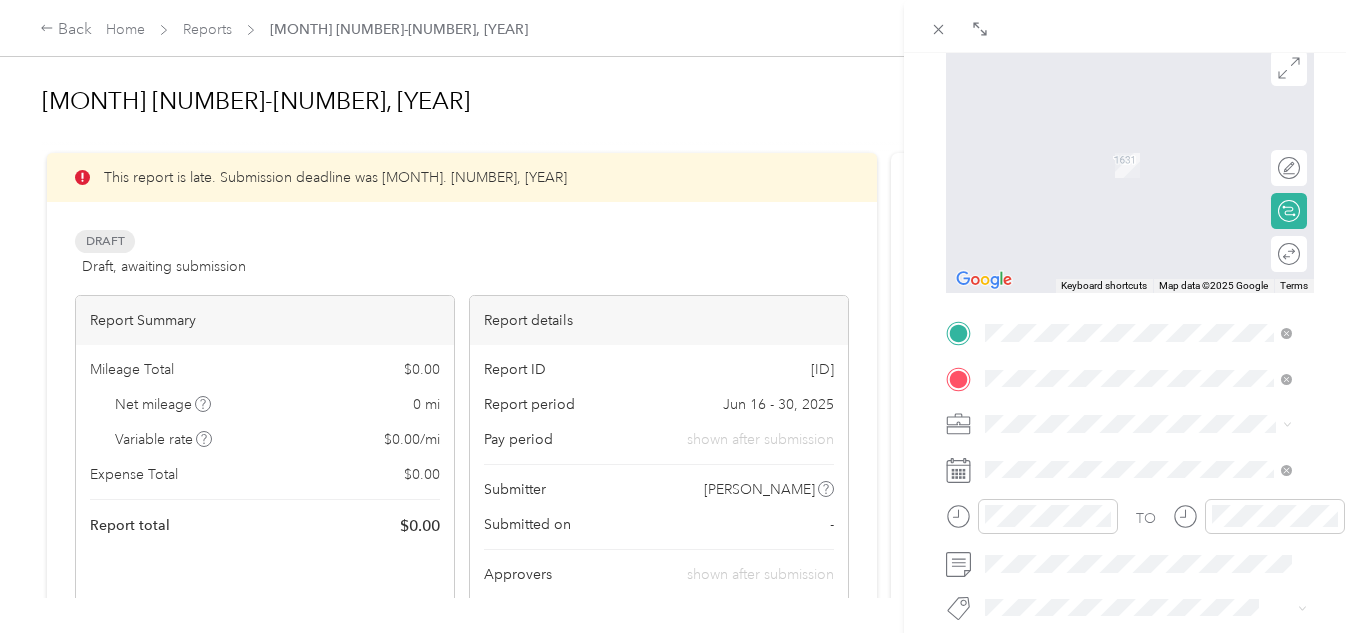 click on "[NUMBER] [STREET], [POSTAL_CODE], [CITY], [STATE], [COUNTRY]" at bounding box center (1146, 364) 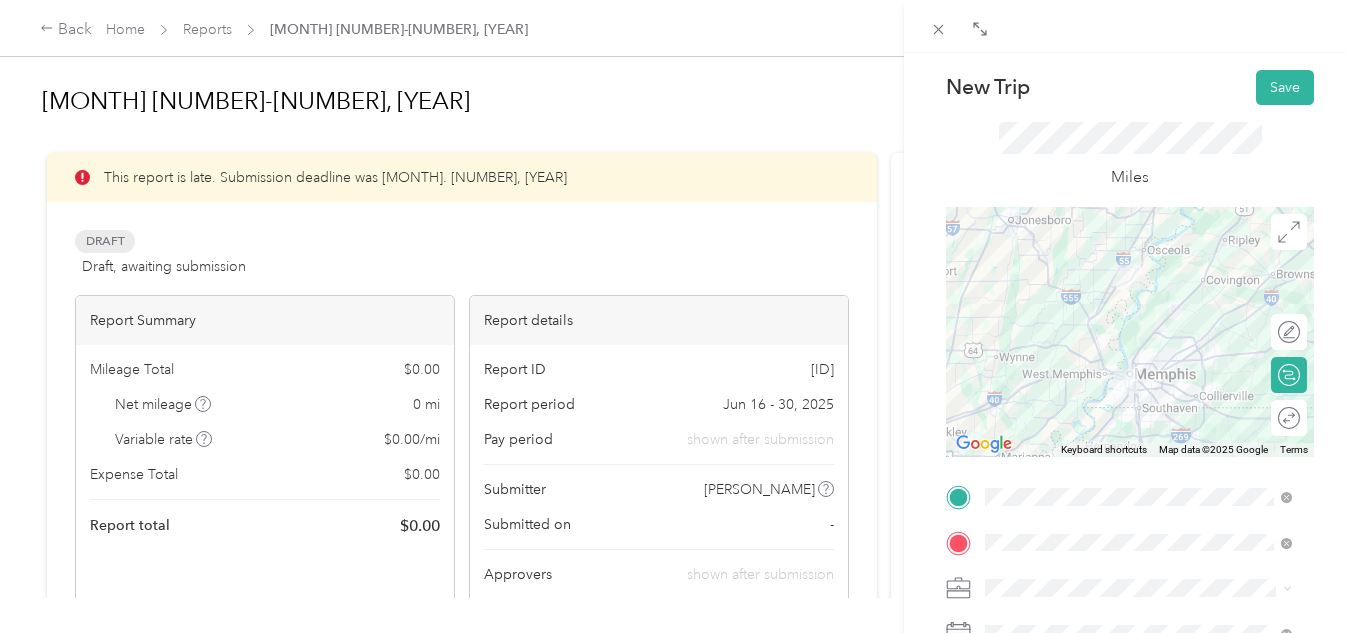 scroll, scrollTop: 0, scrollLeft: 0, axis: both 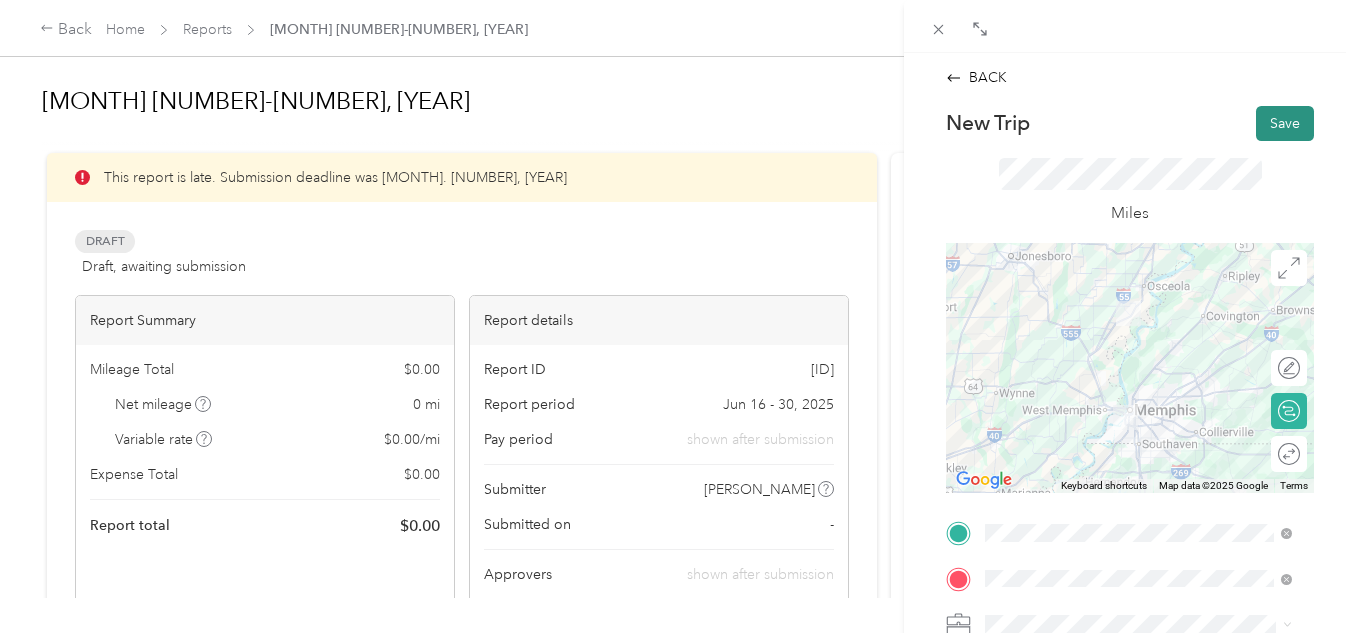 click on "Save" at bounding box center (1285, 123) 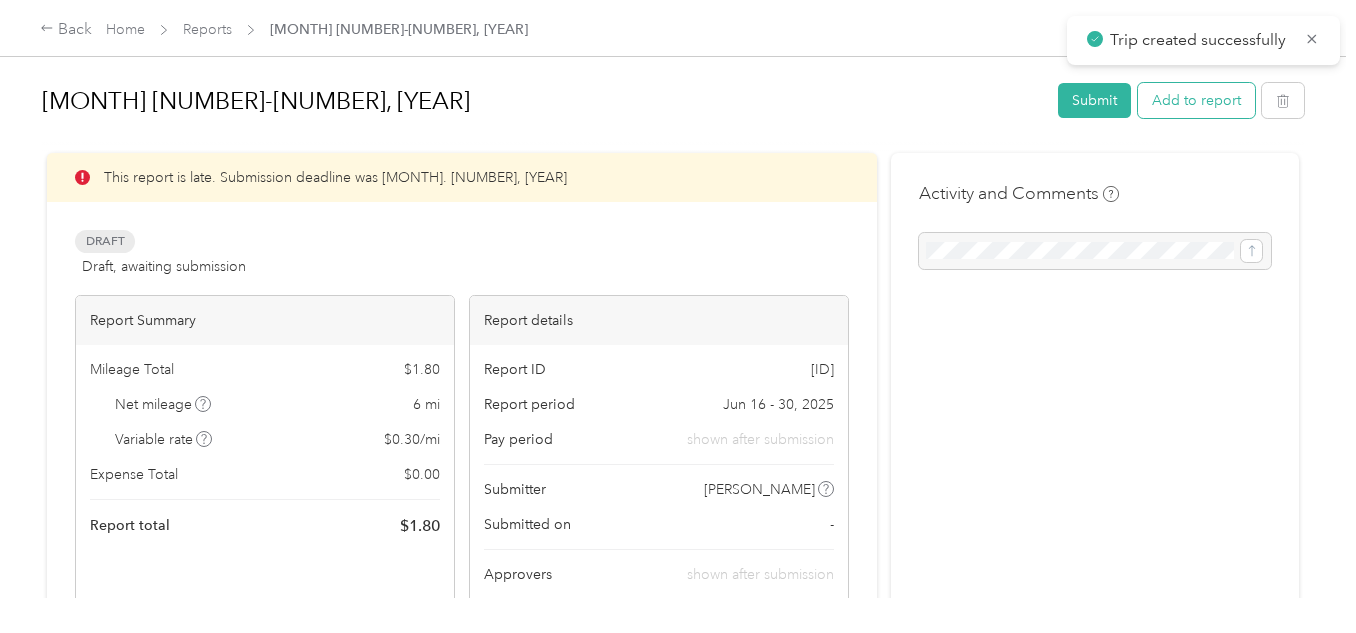 click on "Add to report" at bounding box center [1196, 100] 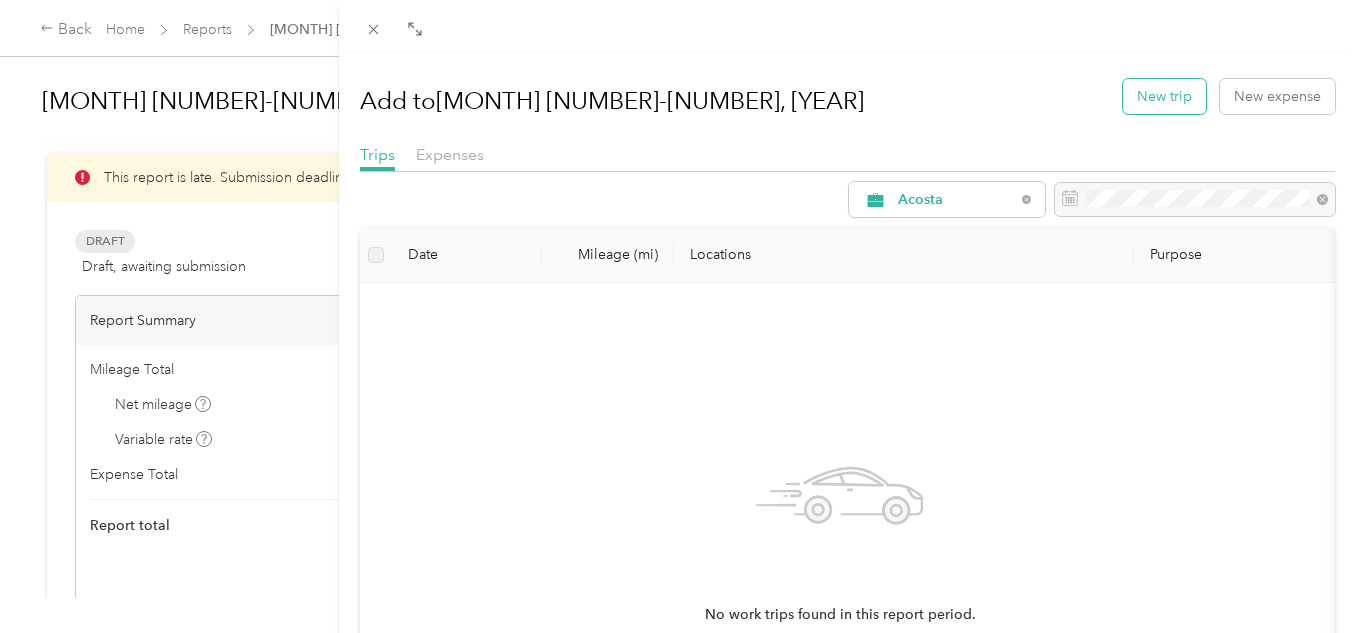 click on "New trip" at bounding box center (1164, 96) 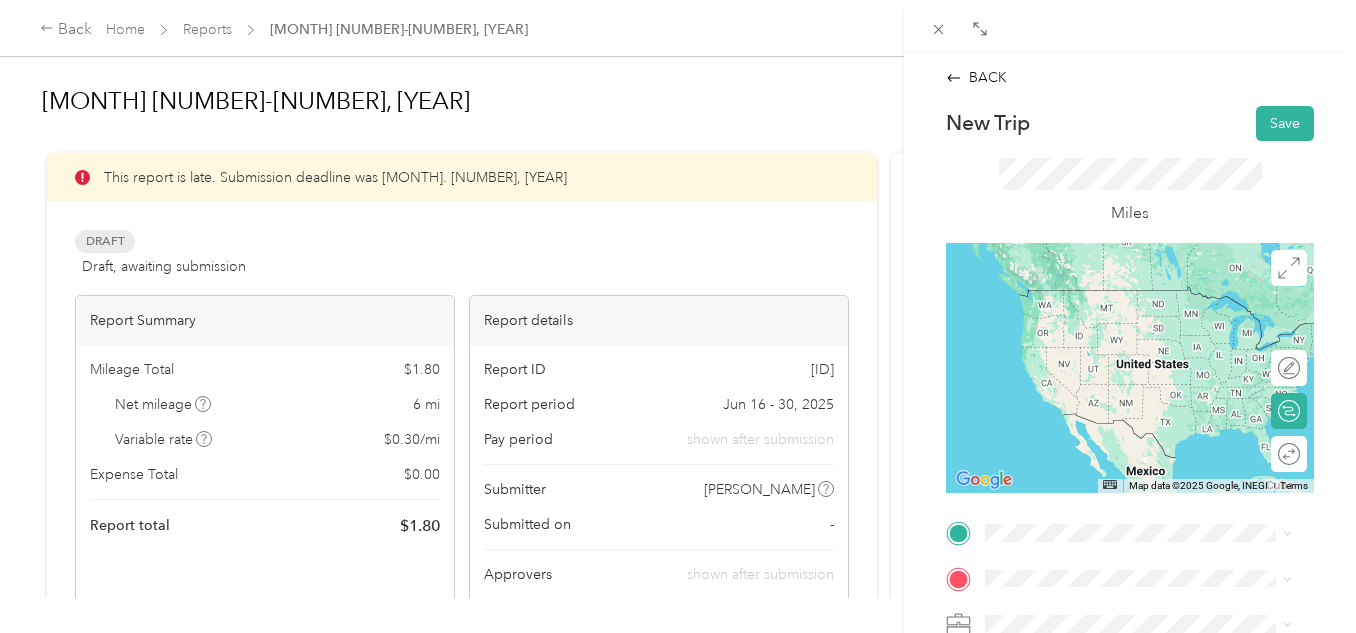 click on "TEAM [BUSINESS_NAME] [NUMBER] [STREET], [POSTAL_CODE], [CITY], [STATE], [COUNTRY]" at bounding box center [1154, 502] 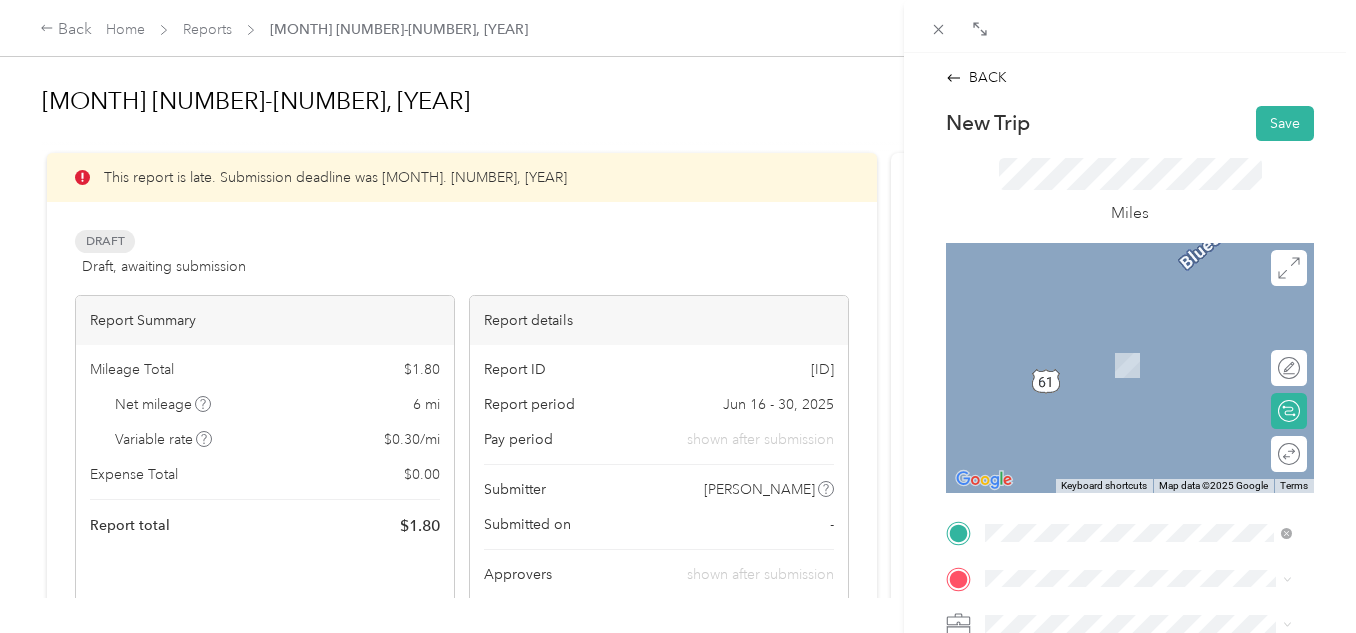 click on "[NUMBER] [STREET]
[CITY], [STATE] [POSTAL_CODE], [COUNTRY]" at bounding box center (1154, 346) 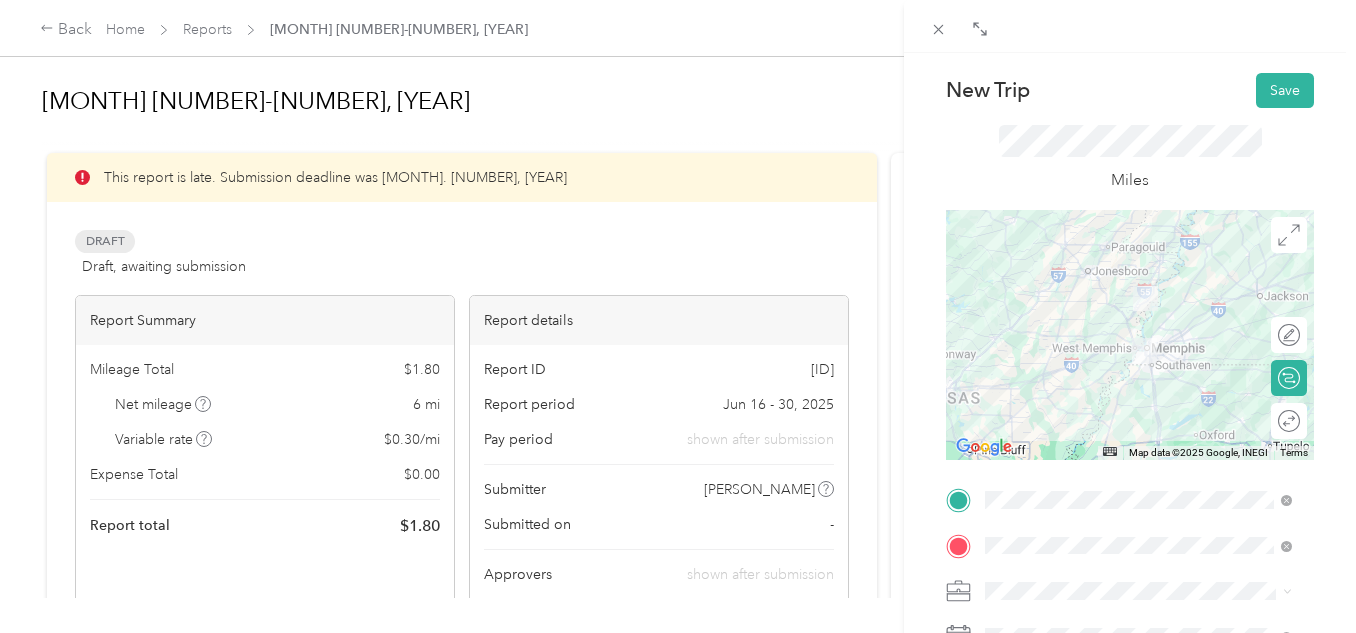 scroll, scrollTop: 0, scrollLeft: 0, axis: both 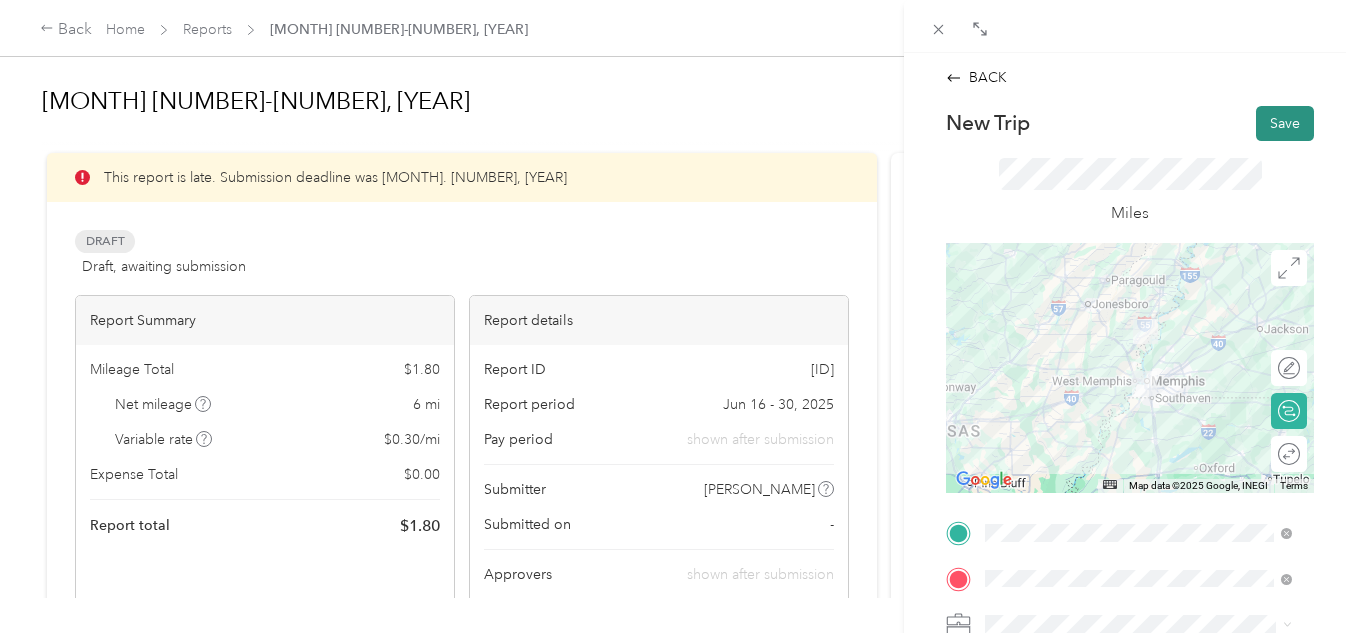 click on "Save" at bounding box center (1285, 123) 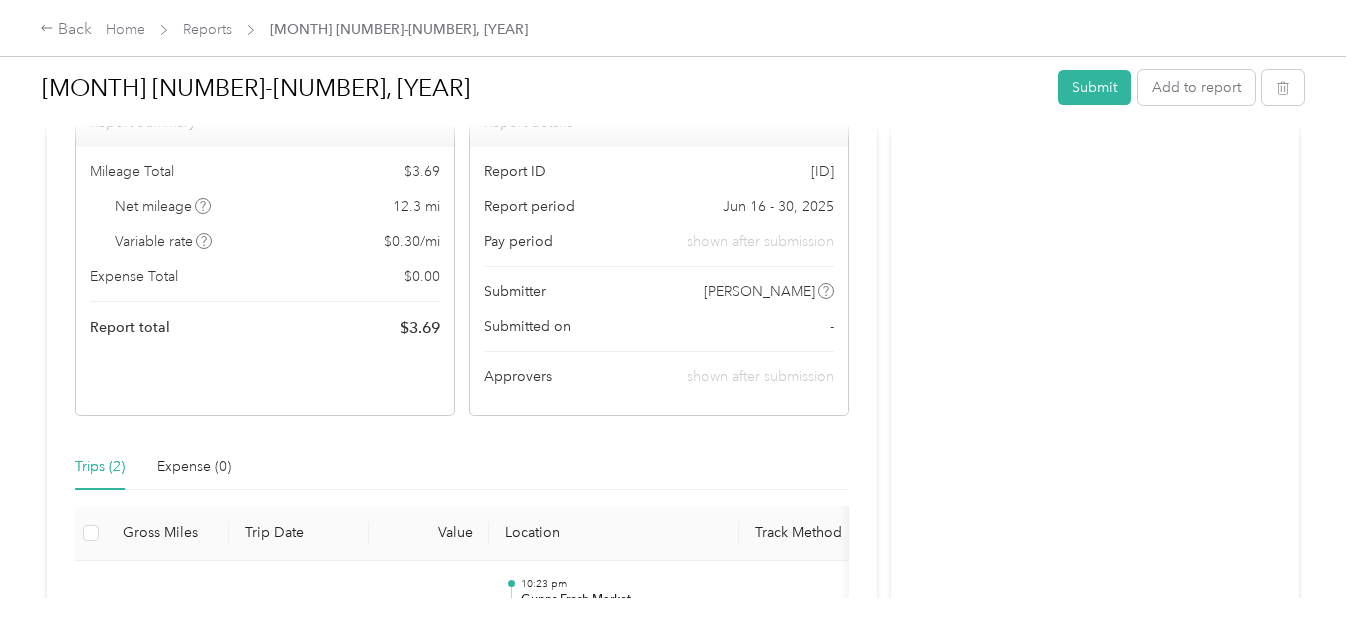 scroll, scrollTop: 200, scrollLeft: 0, axis: vertical 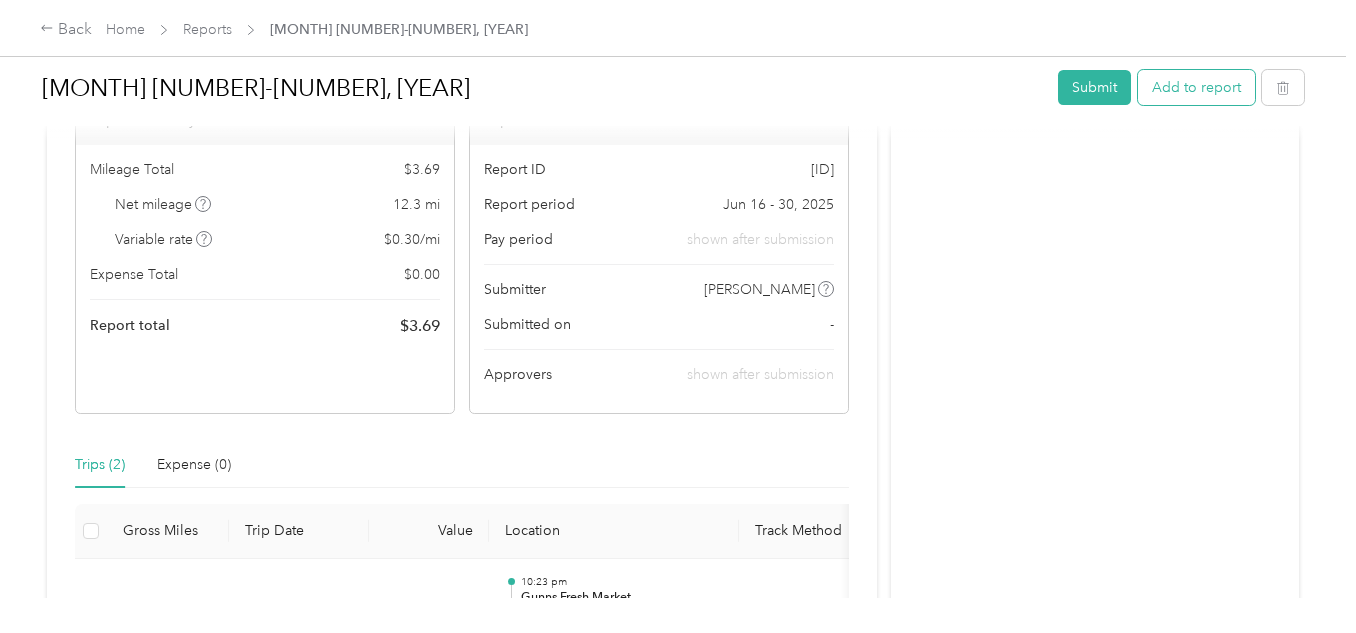 click on "Add to report" at bounding box center (1196, 87) 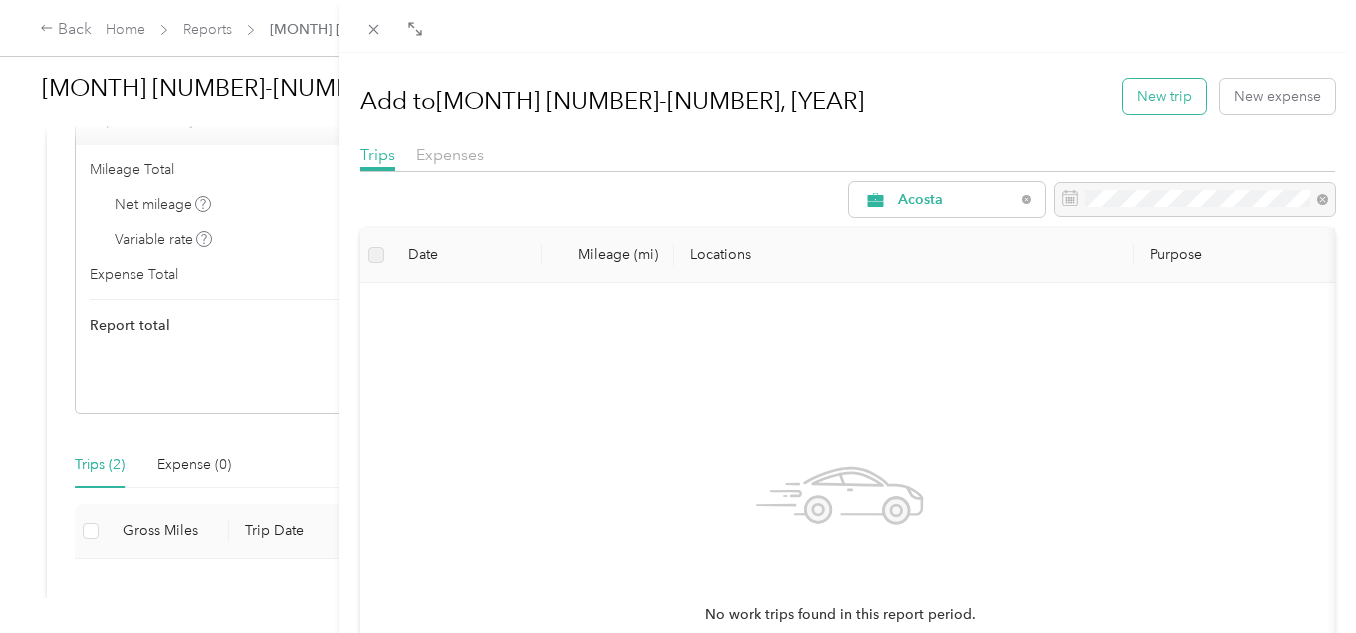 click on "New trip" at bounding box center (1164, 96) 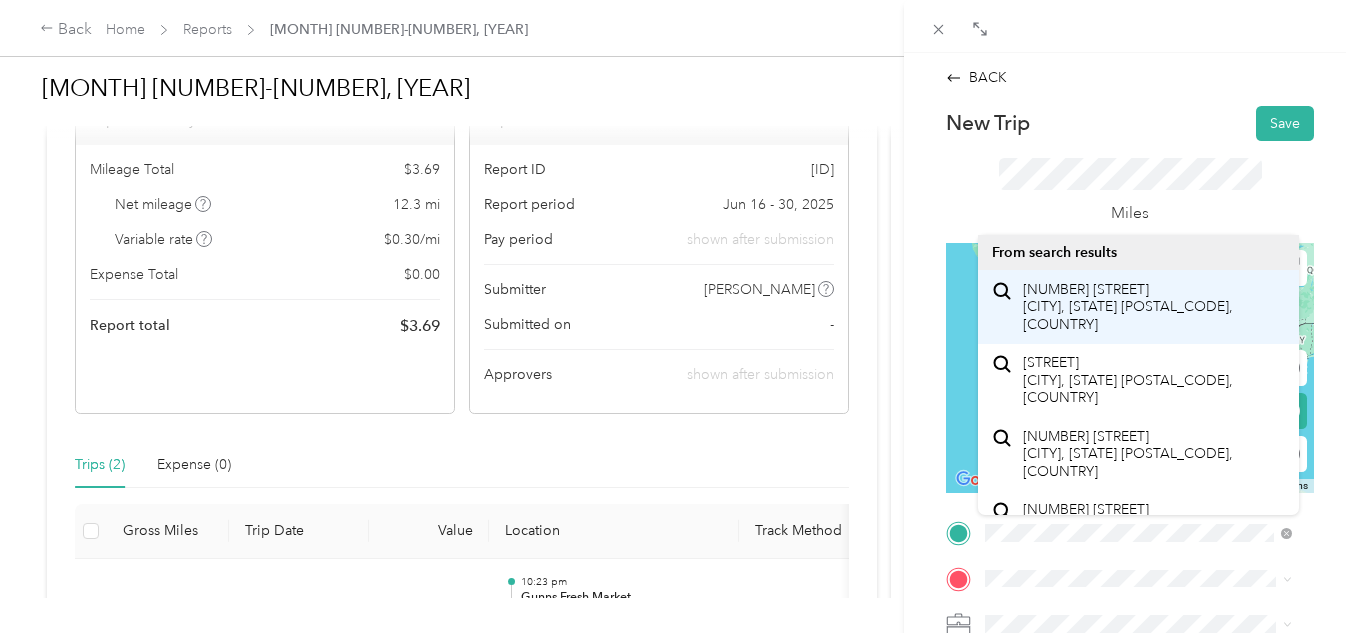 click on "[NUMBER] [STREET]
[CITY], [STATE] [POSTAL_CODE], [COUNTRY]" at bounding box center [1154, 307] 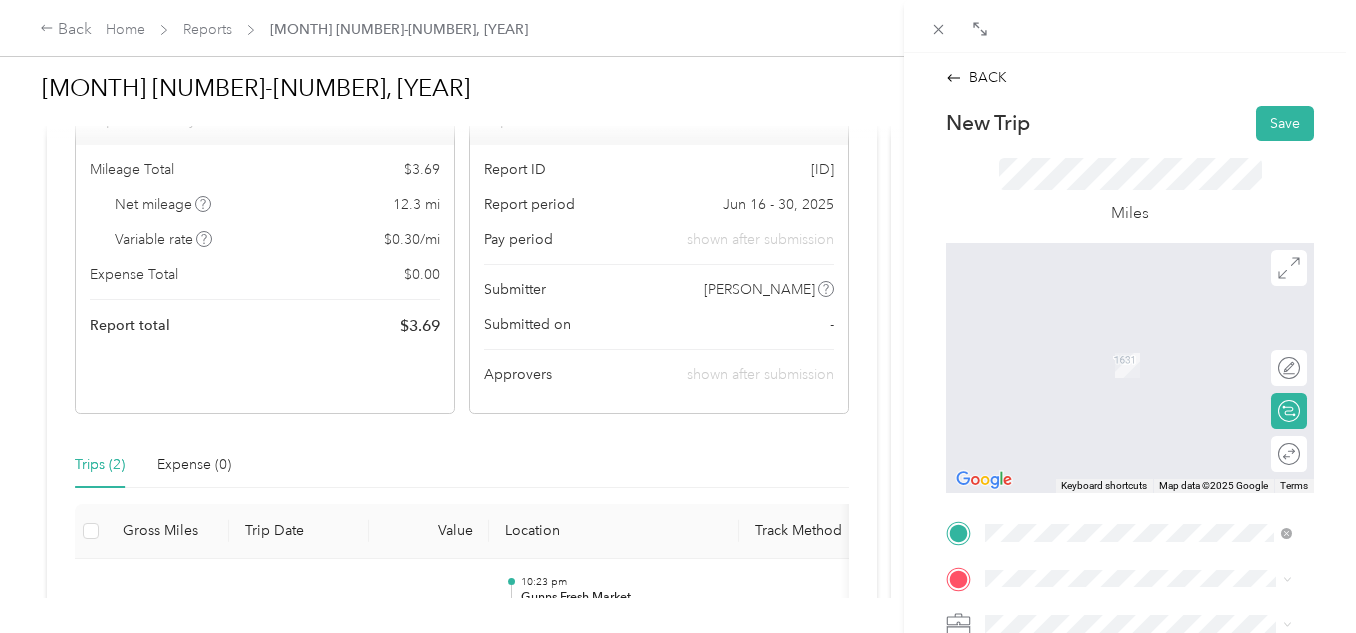 click on "[NUMBER] [STREET], [POSTAL_CODE], [CITY], [STATE], [COUNTRY]" at bounding box center [1146, 372] 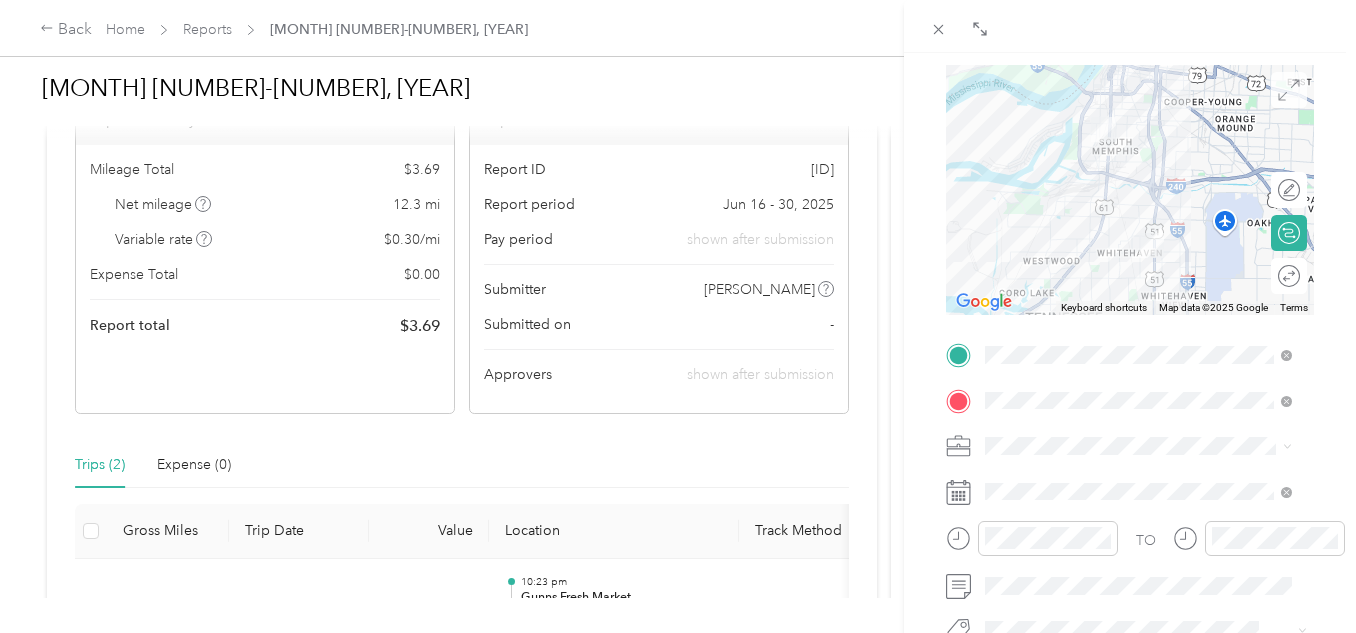 scroll, scrollTop: 185, scrollLeft: 3, axis: both 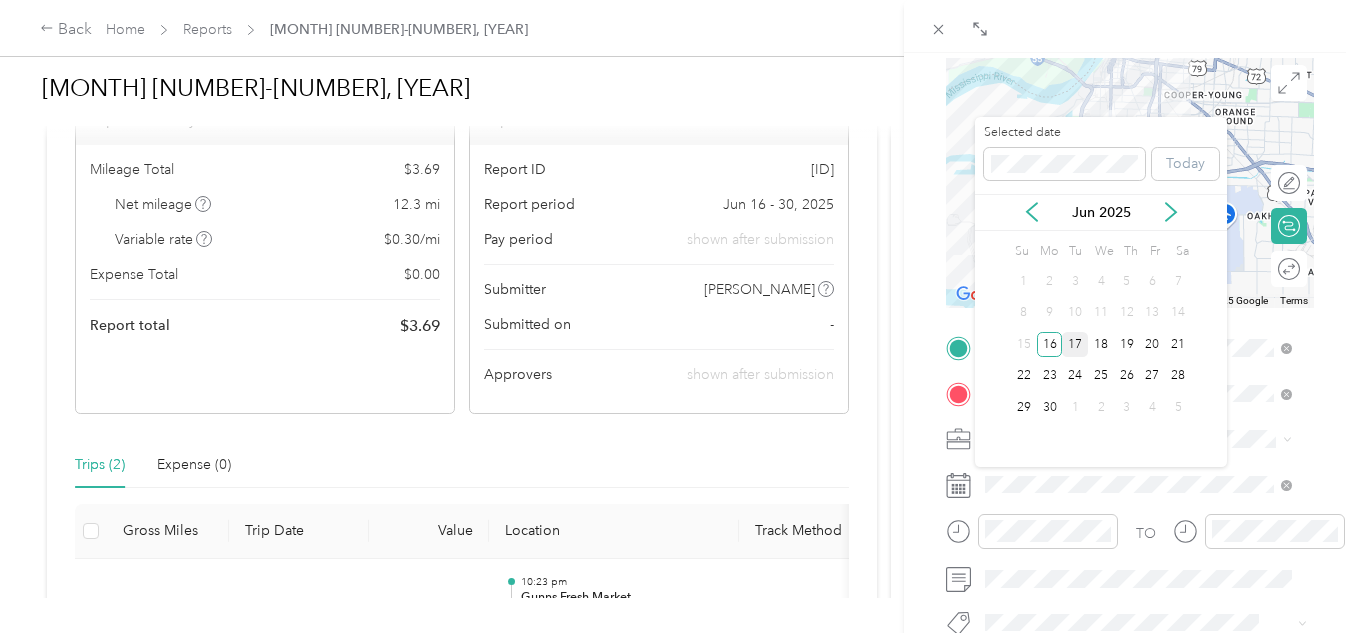 click on "17" at bounding box center [1075, 344] 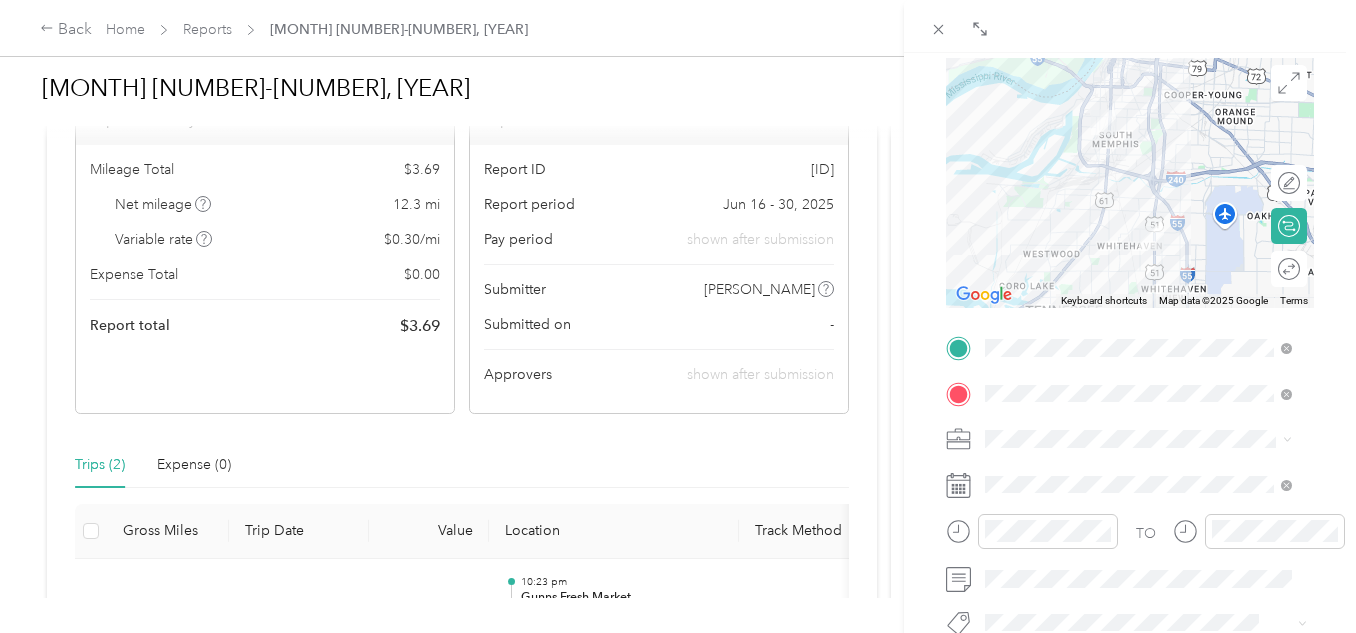 scroll, scrollTop: 0, scrollLeft: 3, axis: horizontal 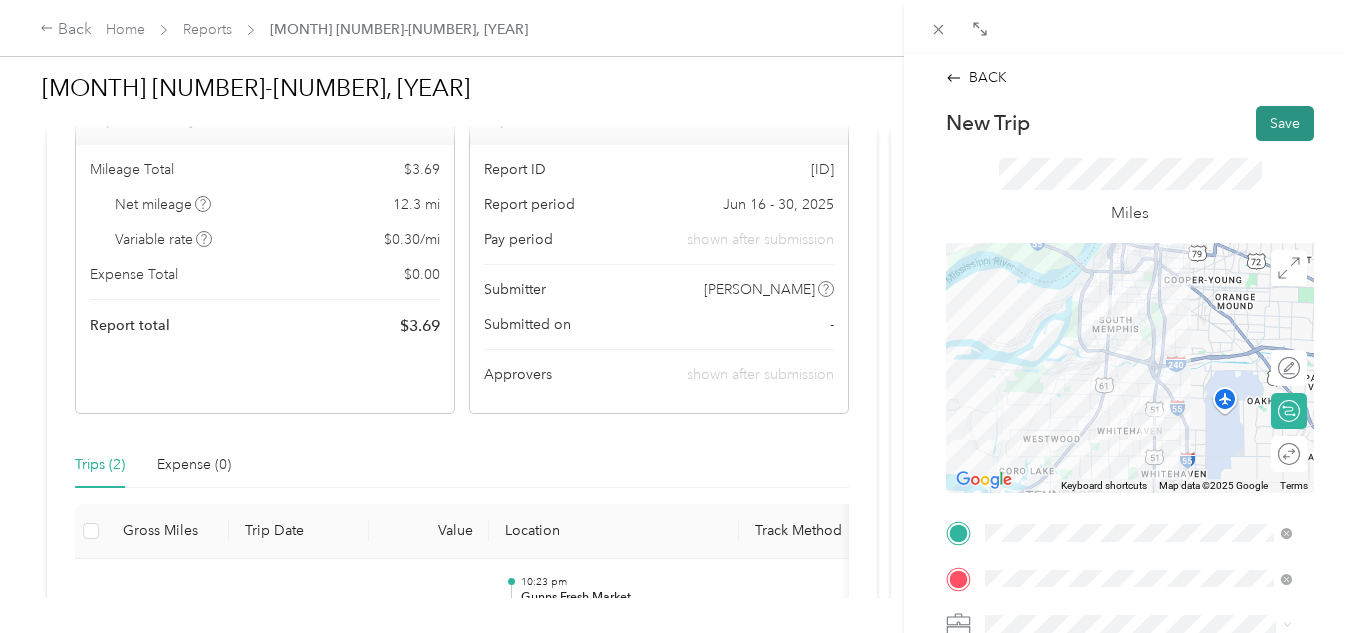 click on "Save" at bounding box center [1285, 123] 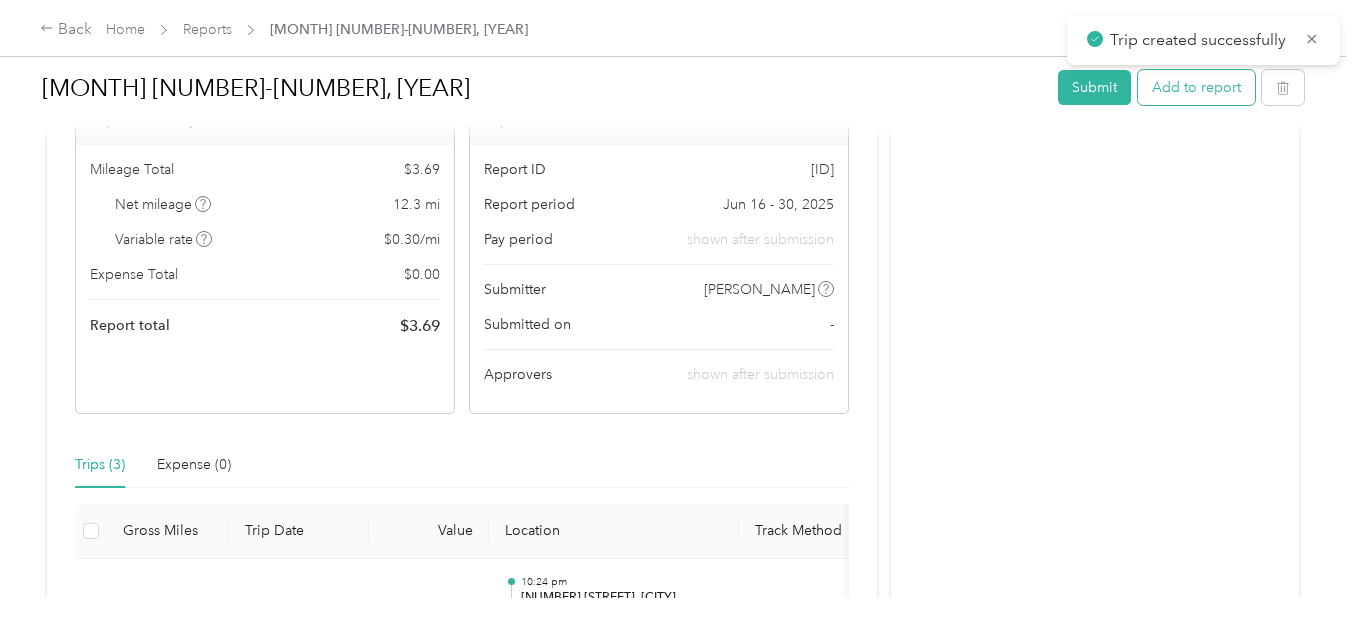 click on "Add to report" at bounding box center (1196, 87) 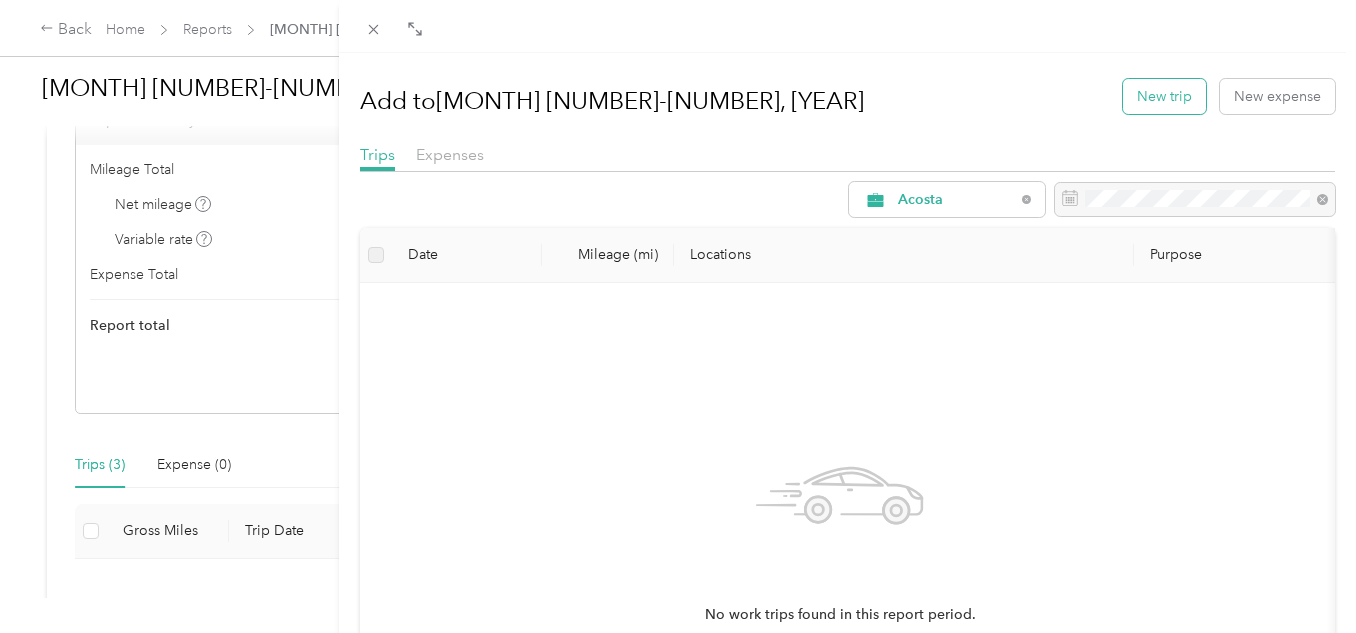 click on "New trip" at bounding box center [1164, 96] 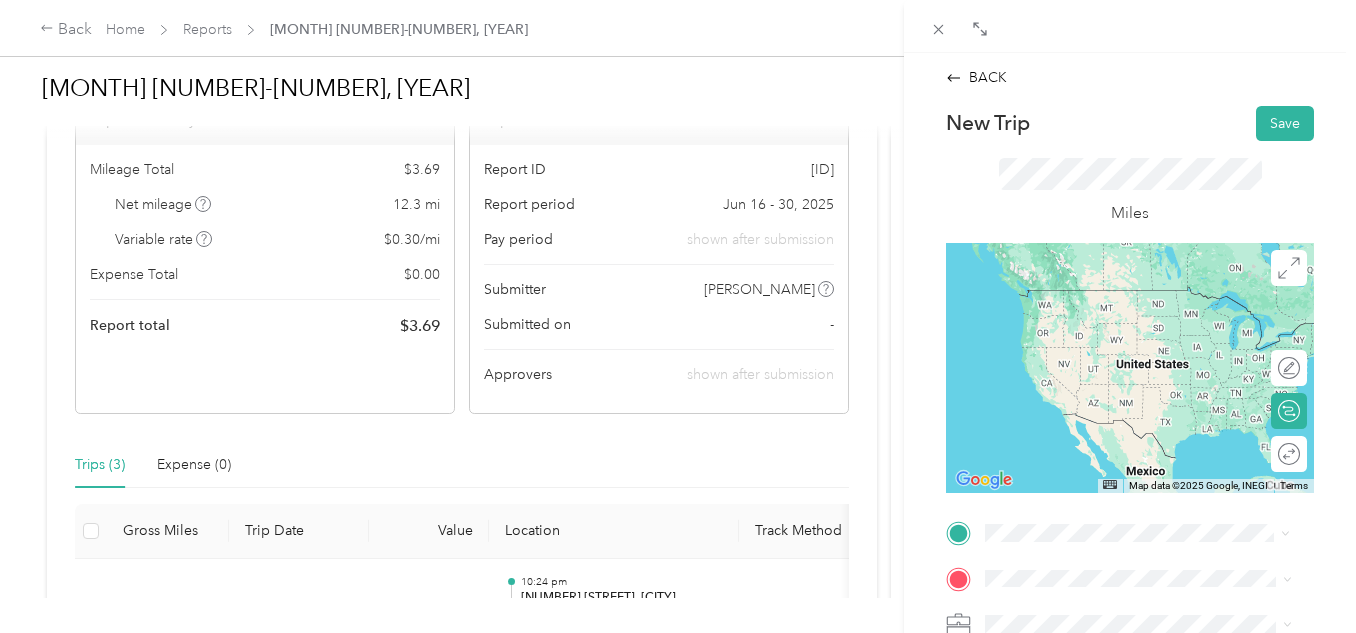 click on "TEAM [BRAND] [NUMBER] [STREET], [POSTAL_CODE], [CITY], [STATE], [COUNTRY]" at bounding box center [1154, 323] 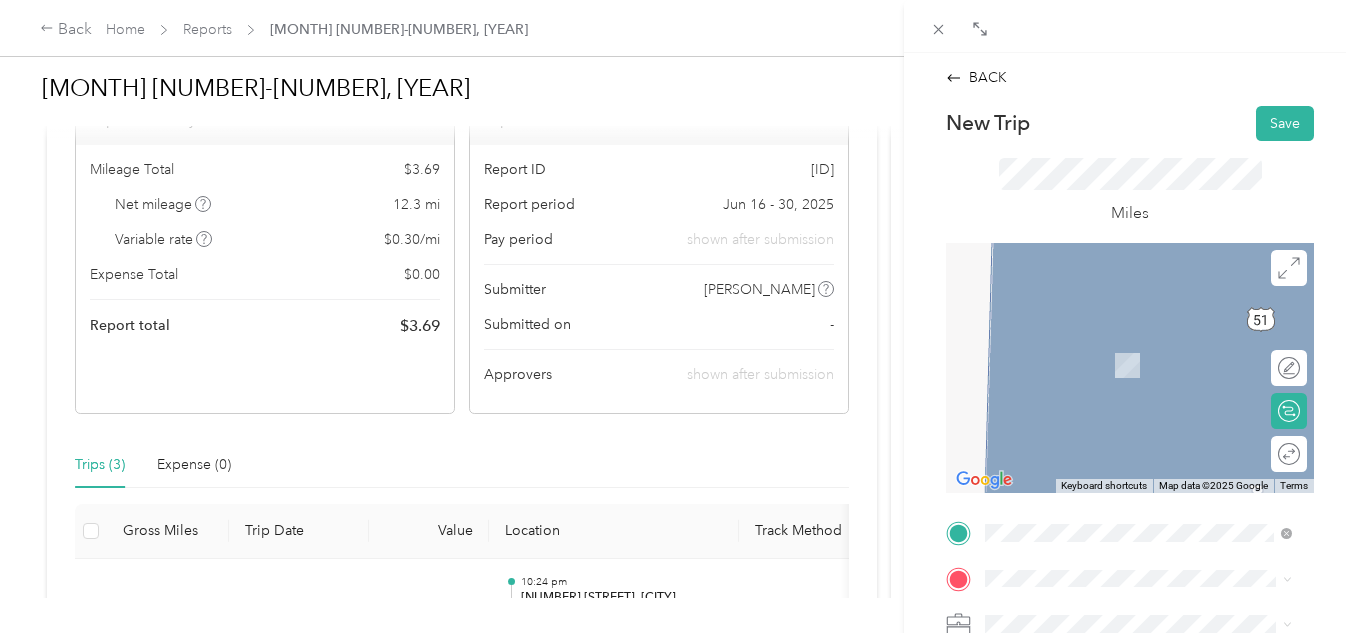 click on "[NUMBER] [STREET]
[CITY], [STATE] [POSTAL_CODE], [COUNTRY]" at bounding box center (1138, 344) 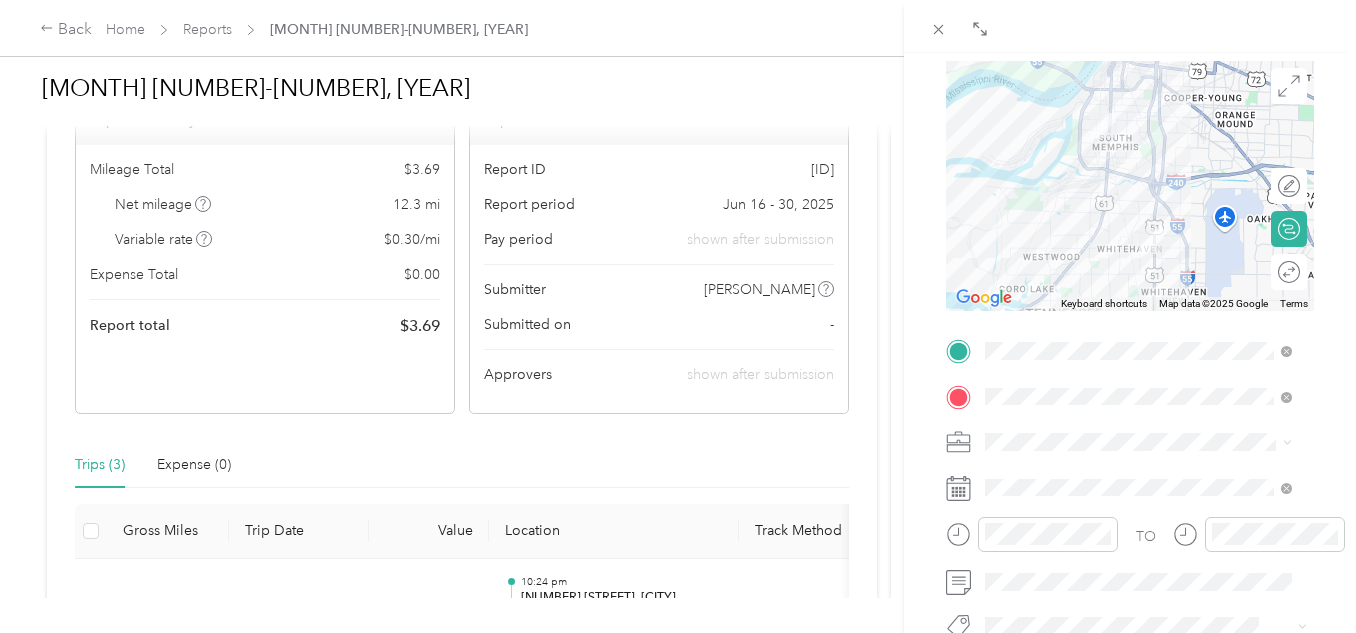 scroll, scrollTop: 183, scrollLeft: 0, axis: vertical 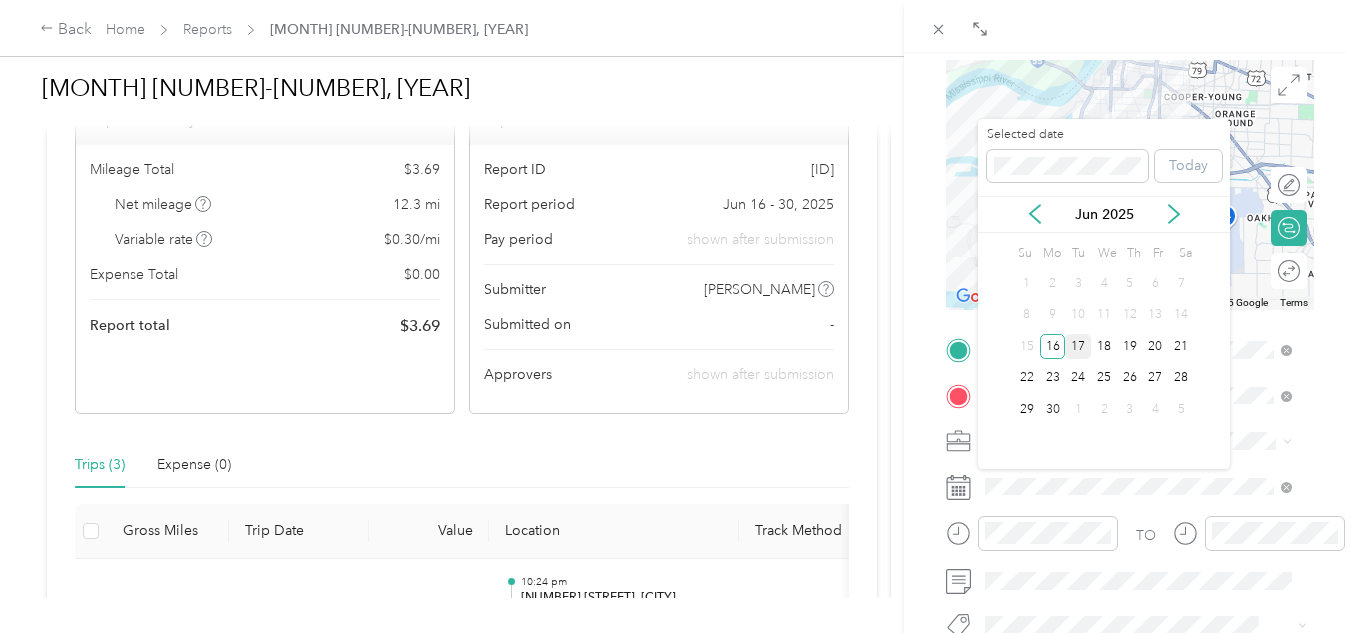 click on "17" at bounding box center [1078, 346] 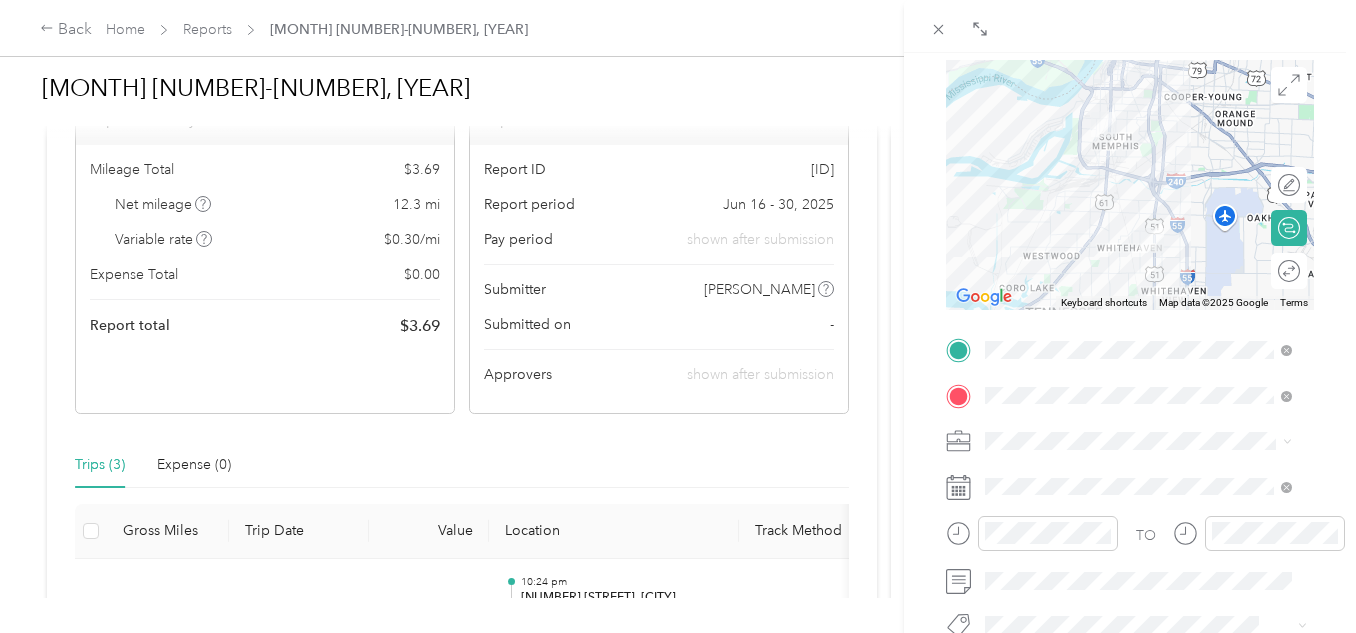 scroll, scrollTop: 0, scrollLeft: 0, axis: both 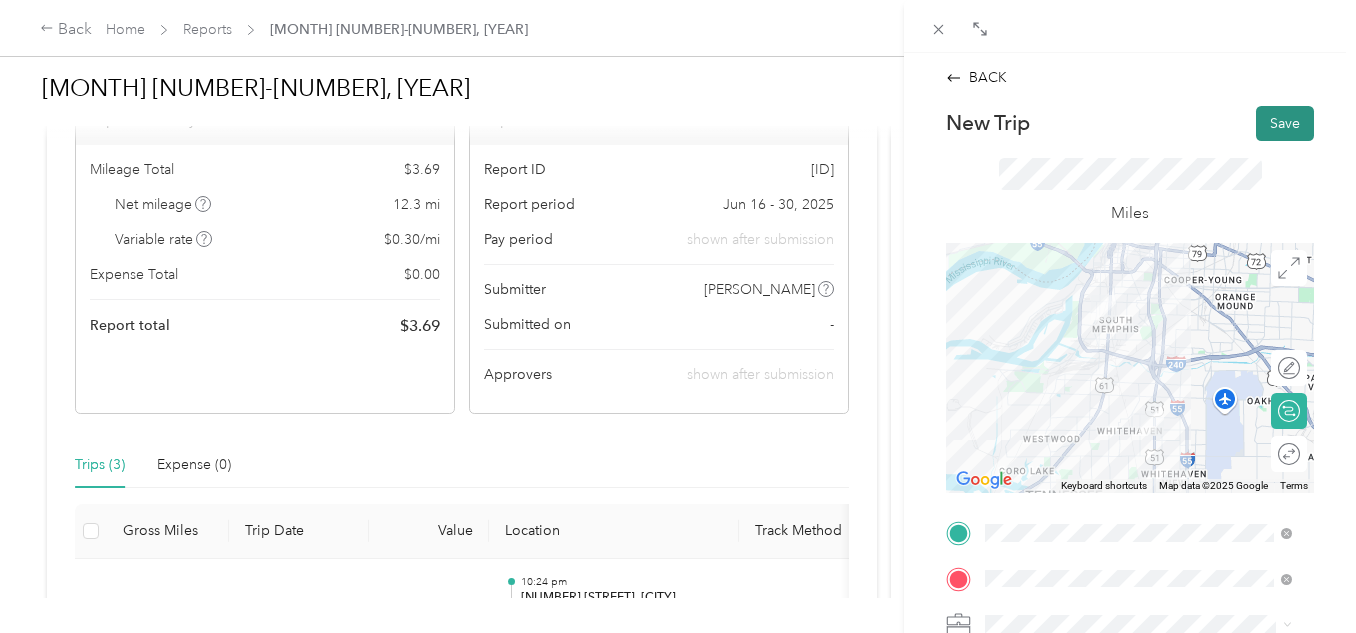 click on "Save" at bounding box center [1285, 123] 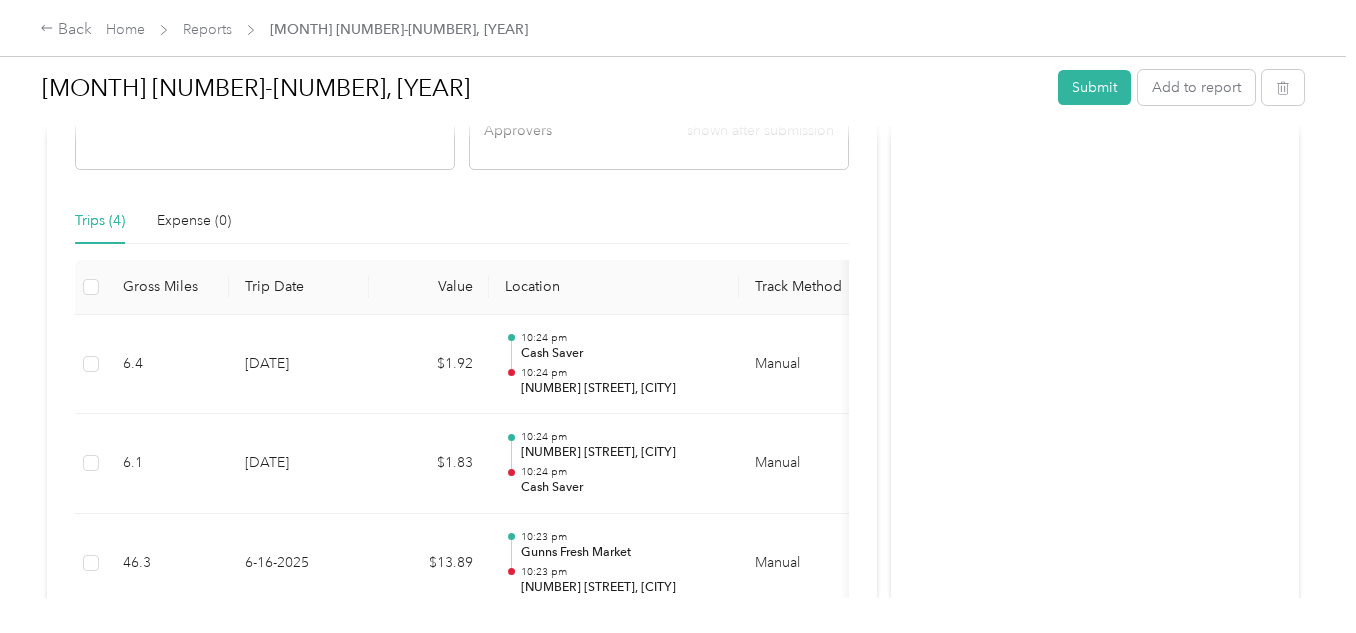 scroll, scrollTop: 401, scrollLeft: 0, axis: vertical 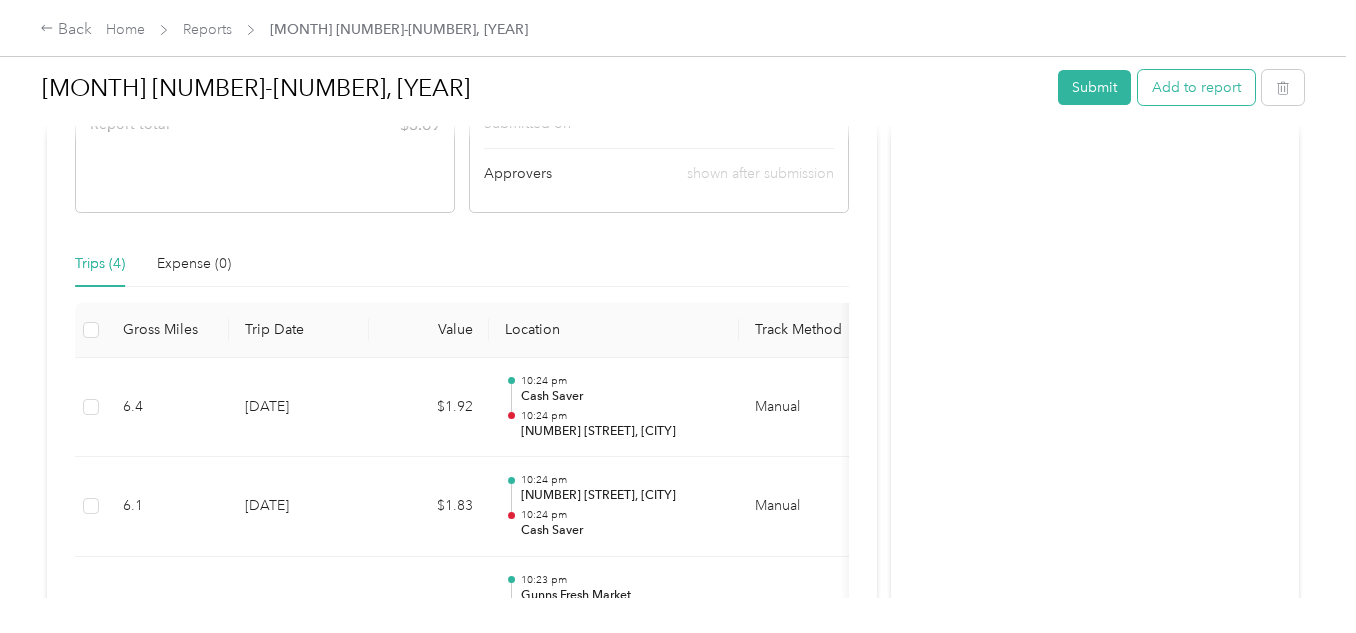click on "Add to report" at bounding box center [1196, 87] 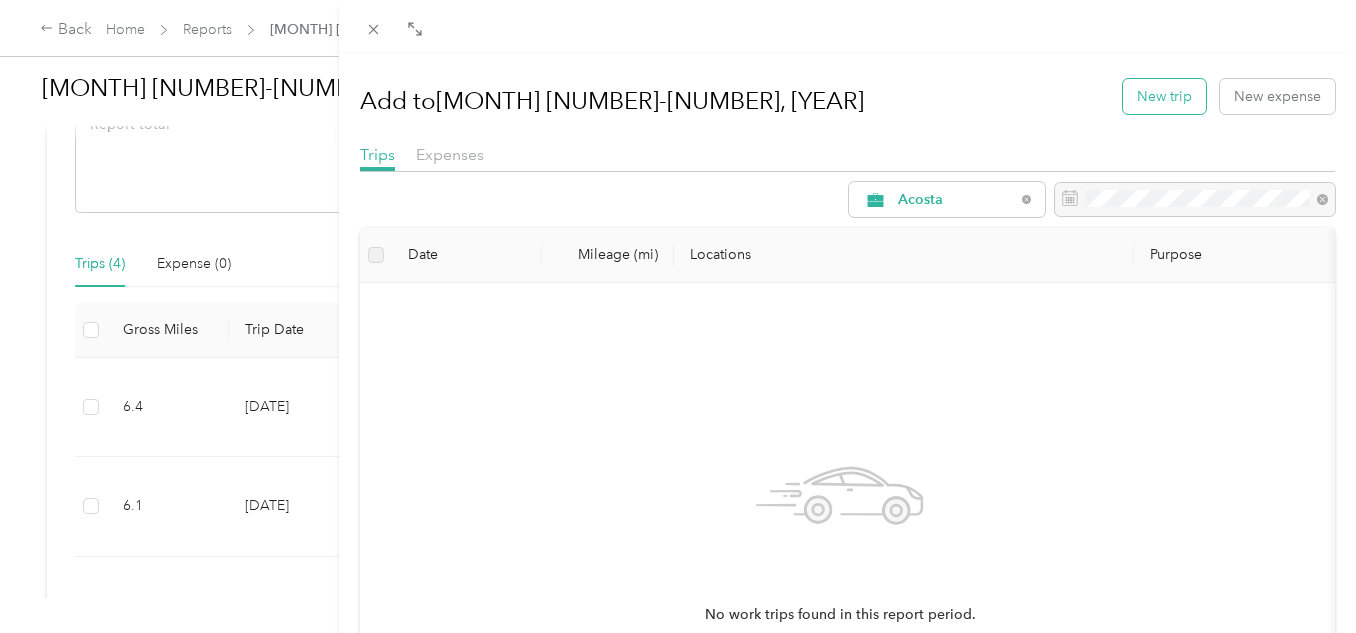 click on "New trip" at bounding box center [1164, 96] 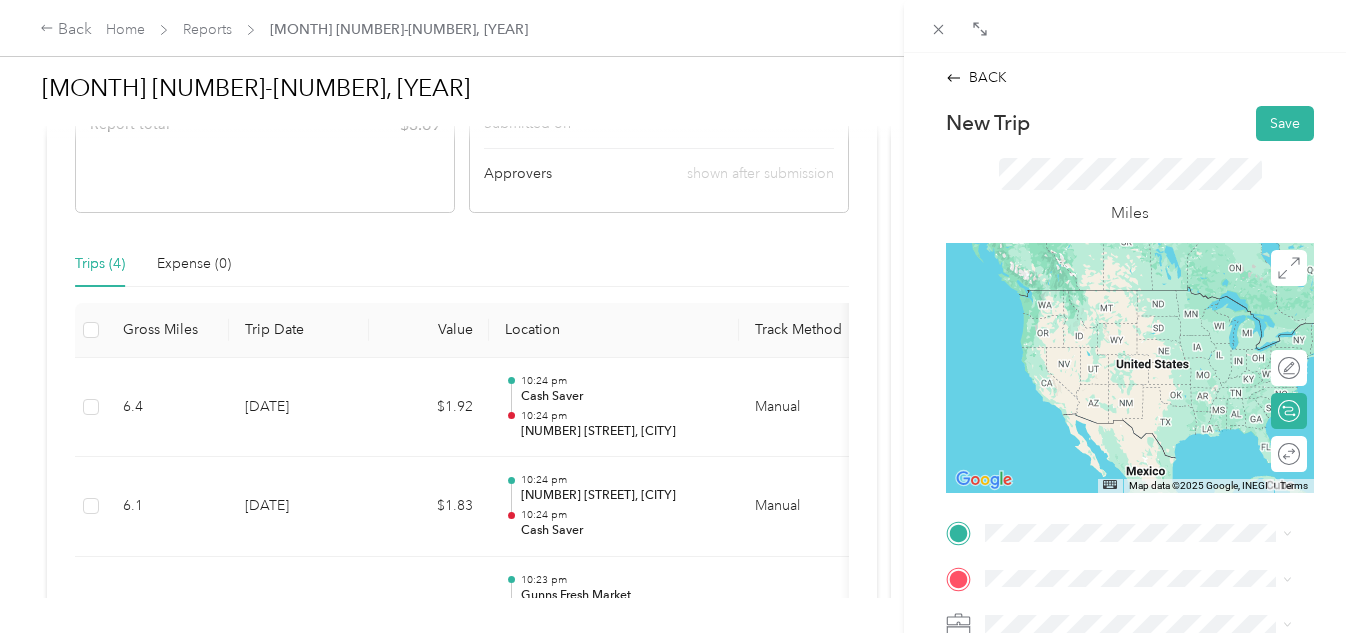 click on "[NUMBER] [STREET]
[CITY], [STATE] [POSTAL_CODE], [COUNTRY]" at bounding box center (1154, 393) 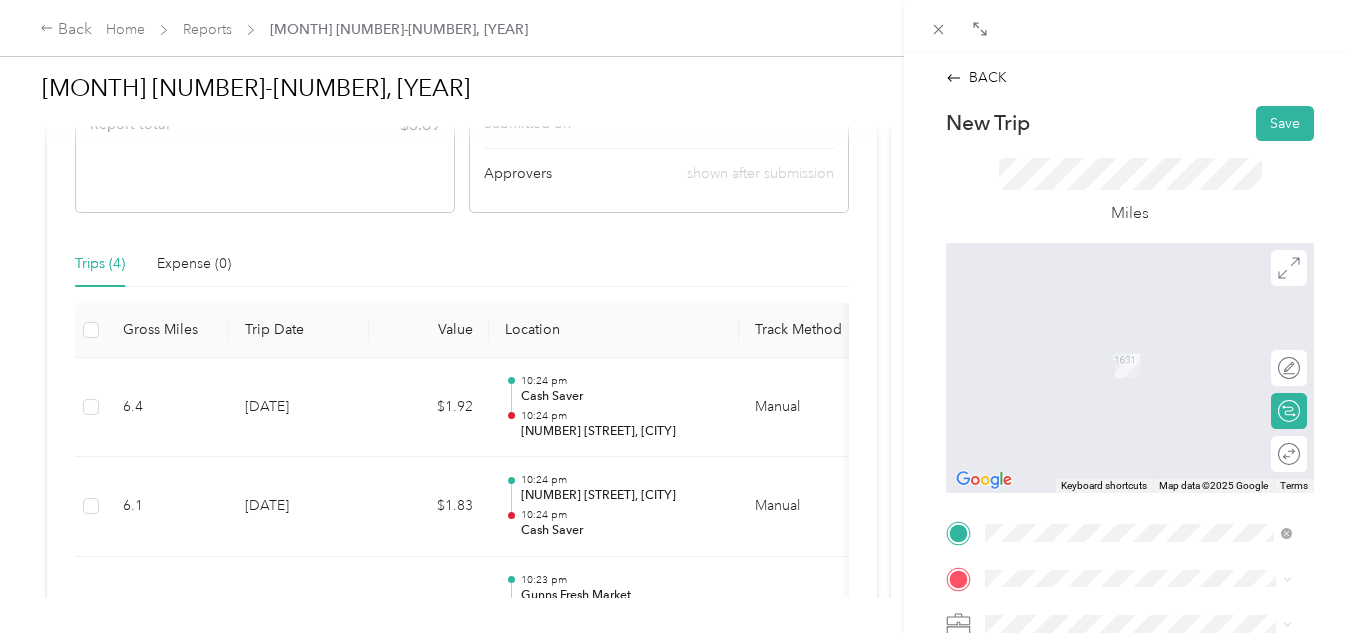 click on "TEAM [BUSINESS_NAME] [NUMBER] [STREET], [POSTAL_CODE], [CITY], [STATE], [COUNTRY]" at bounding box center [1154, 448] 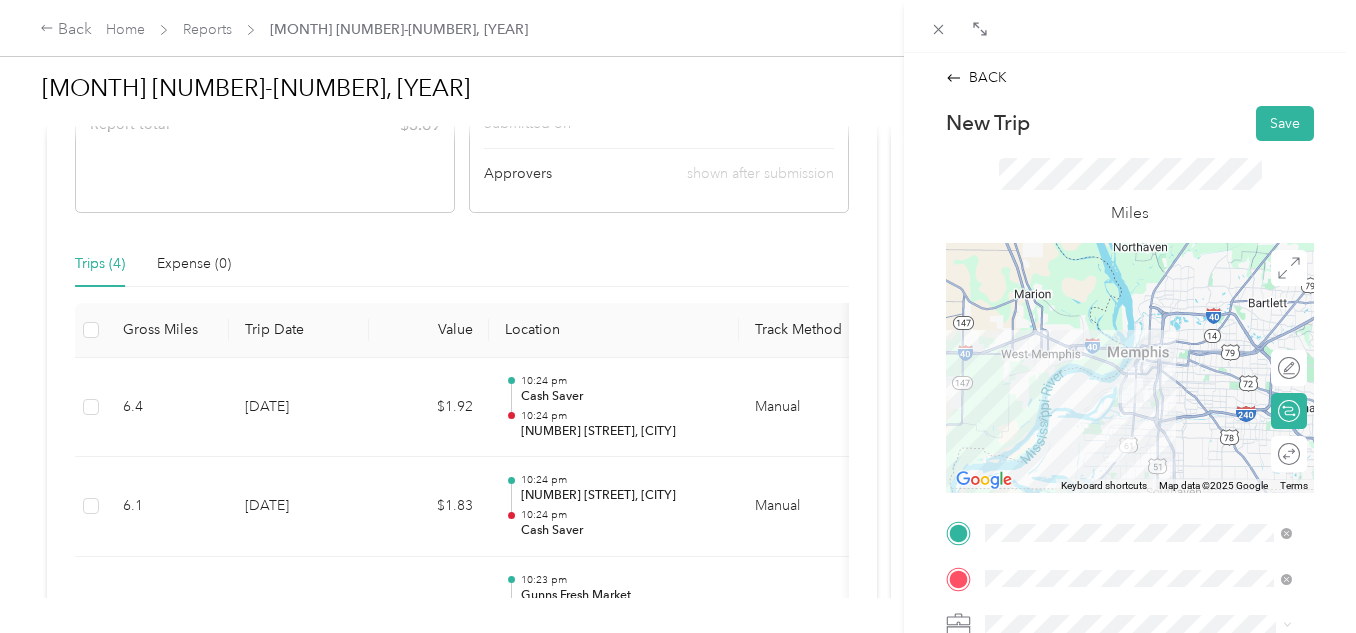 click at bounding box center (1121, 449) 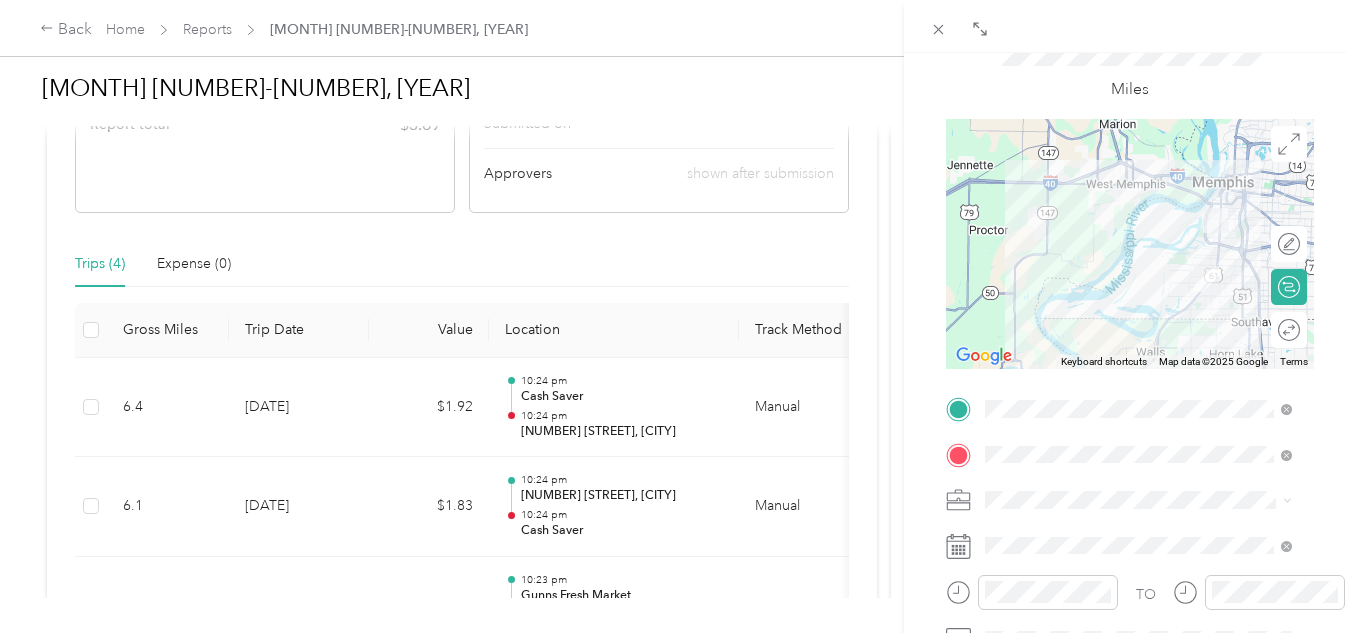 scroll, scrollTop: 130, scrollLeft: 0, axis: vertical 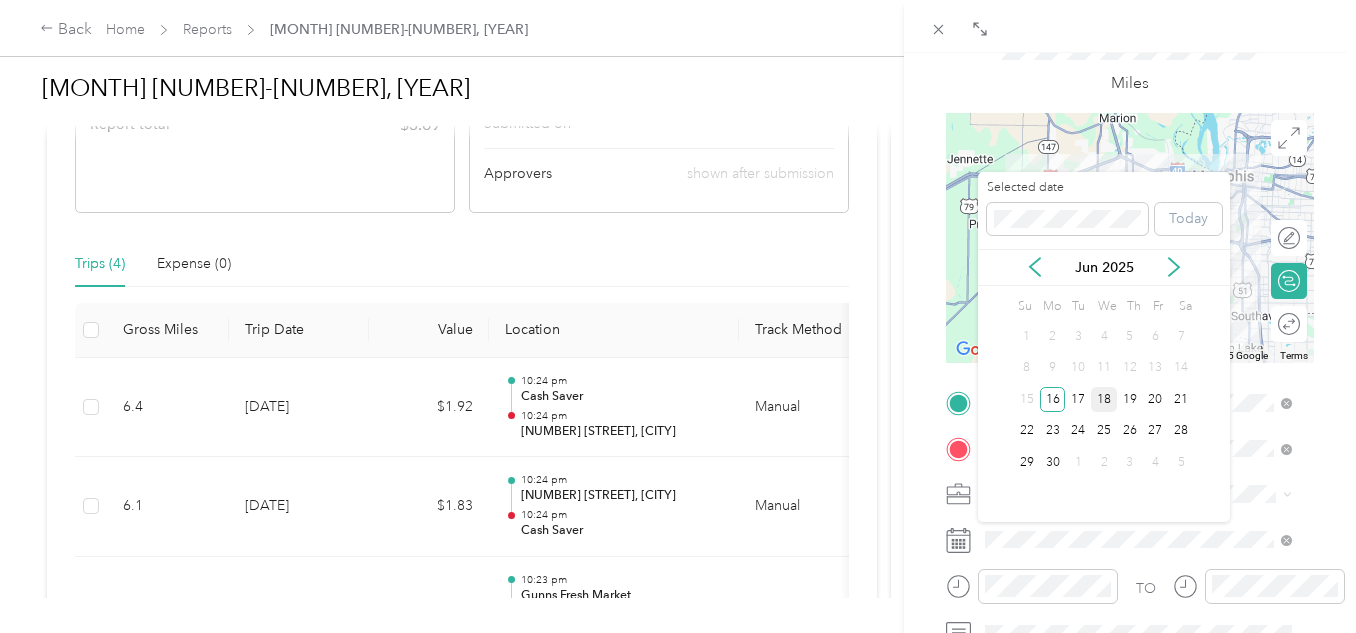 click on "18" at bounding box center (1104, 399) 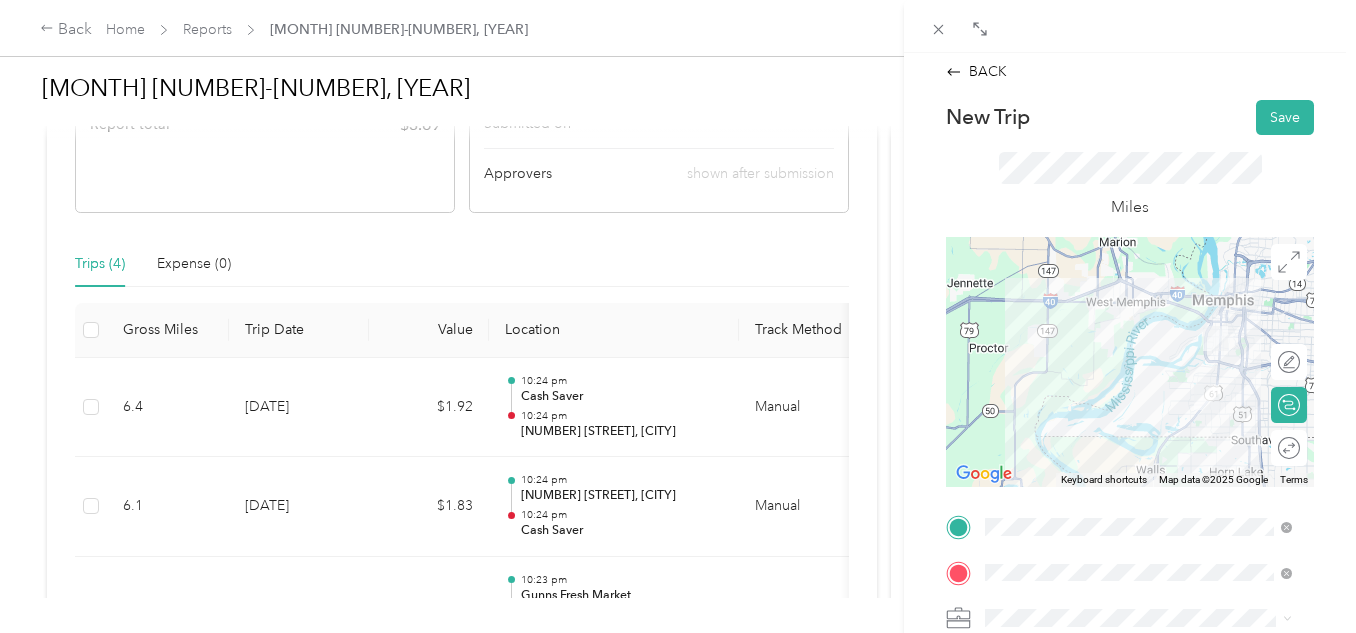 scroll, scrollTop: 4, scrollLeft: 0, axis: vertical 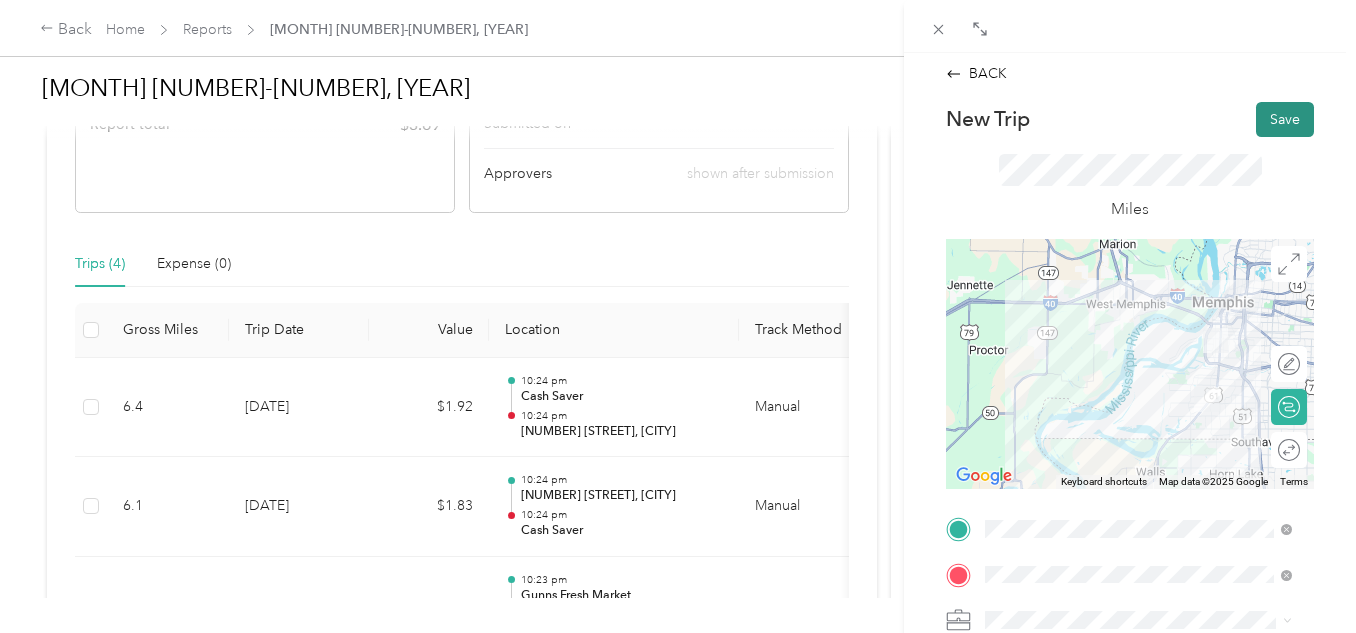 click on "Save" at bounding box center [1285, 119] 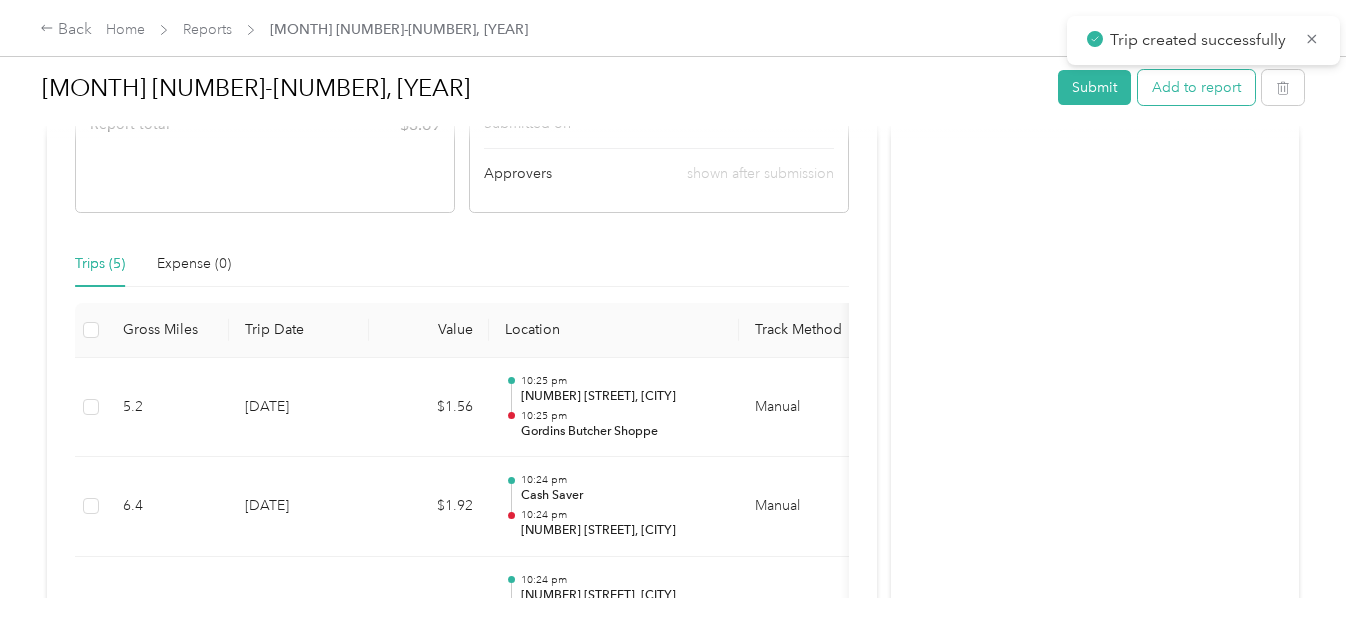 click on "Add to report" at bounding box center [1196, 87] 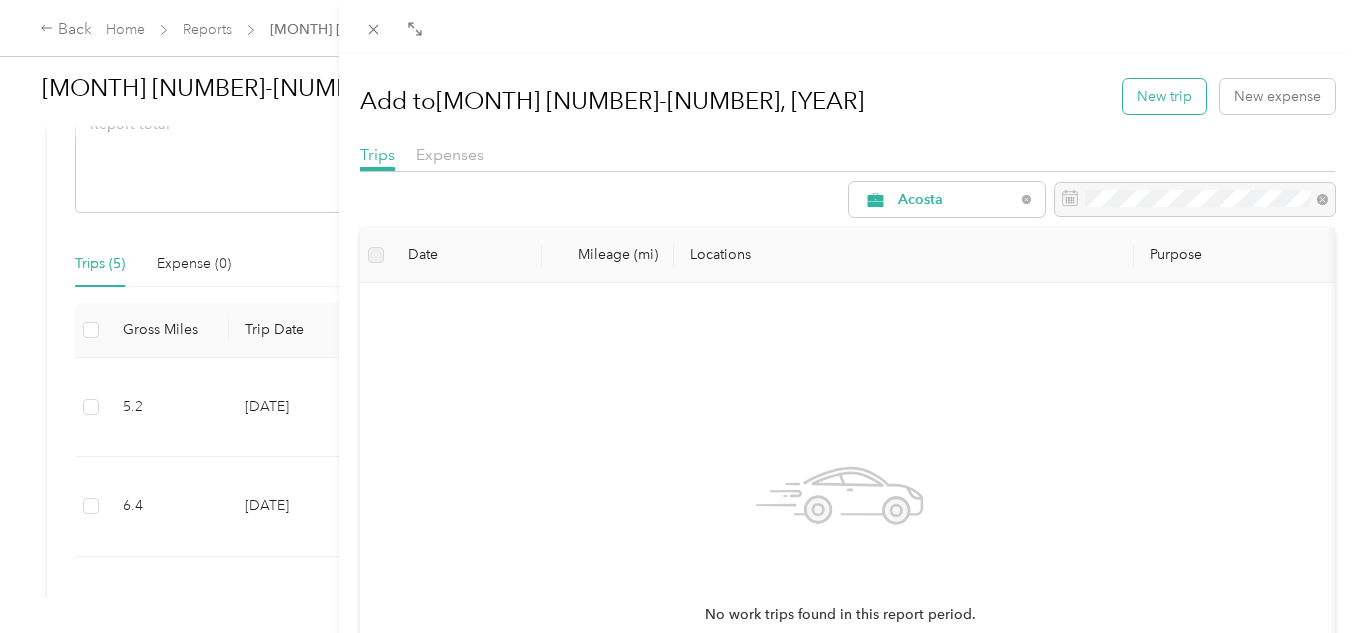 click on "New trip" at bounding box center (1164, 96) 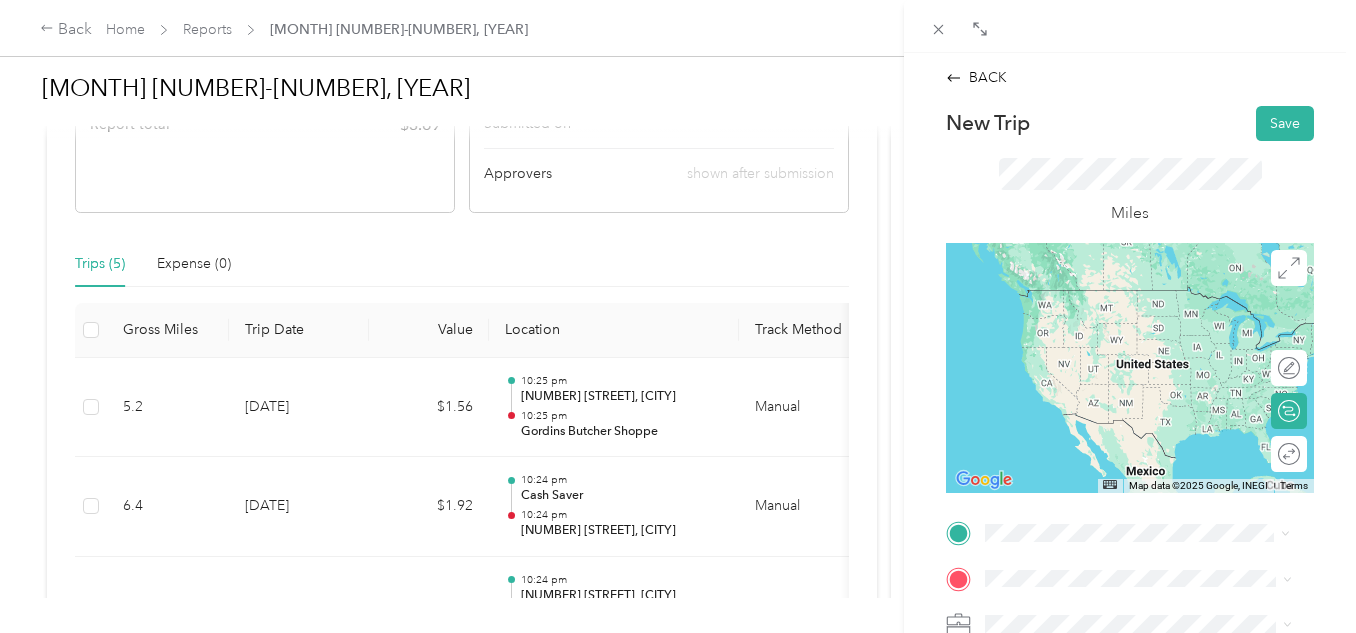 click on "[NUMBER] [STREET], [POSTAL_CODE][NUMBER], [CITY], [STATE], [COUNTRY]" at bounding box center [1148, 428] 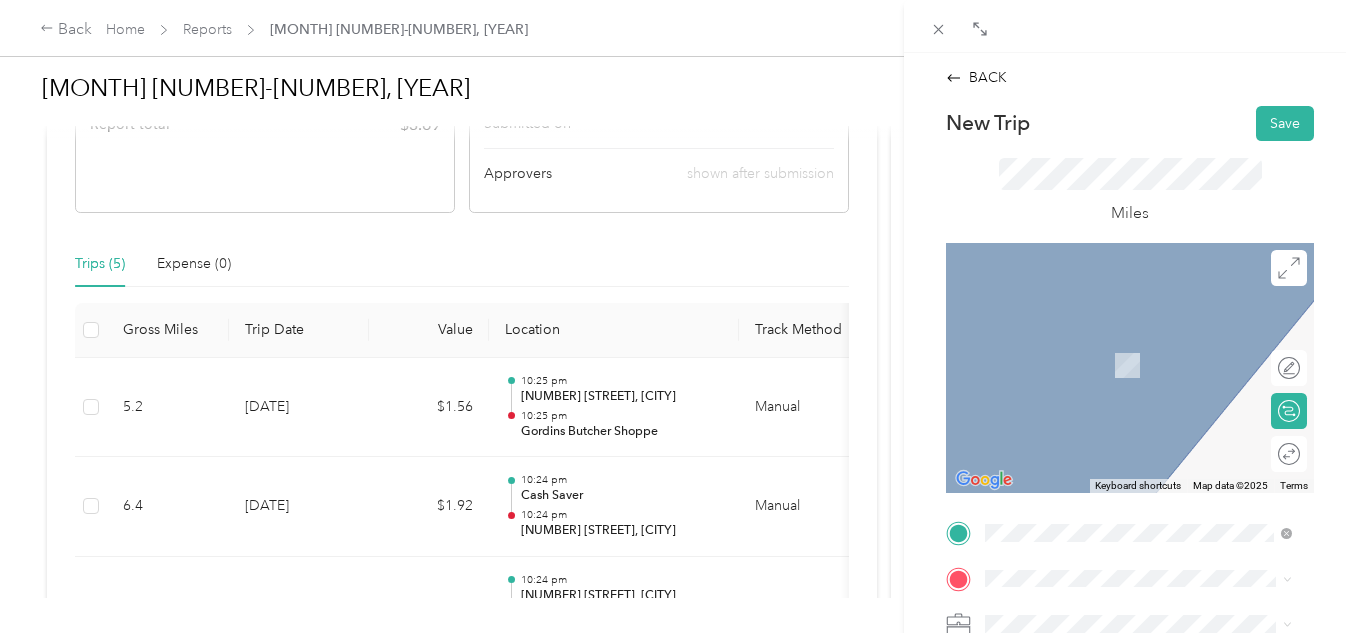 click on "[NUMBER] [STREET]
[CITY], [STATE] [POSTAL_CODE], [COUNTRY]" at bounding box center [1154, 341] 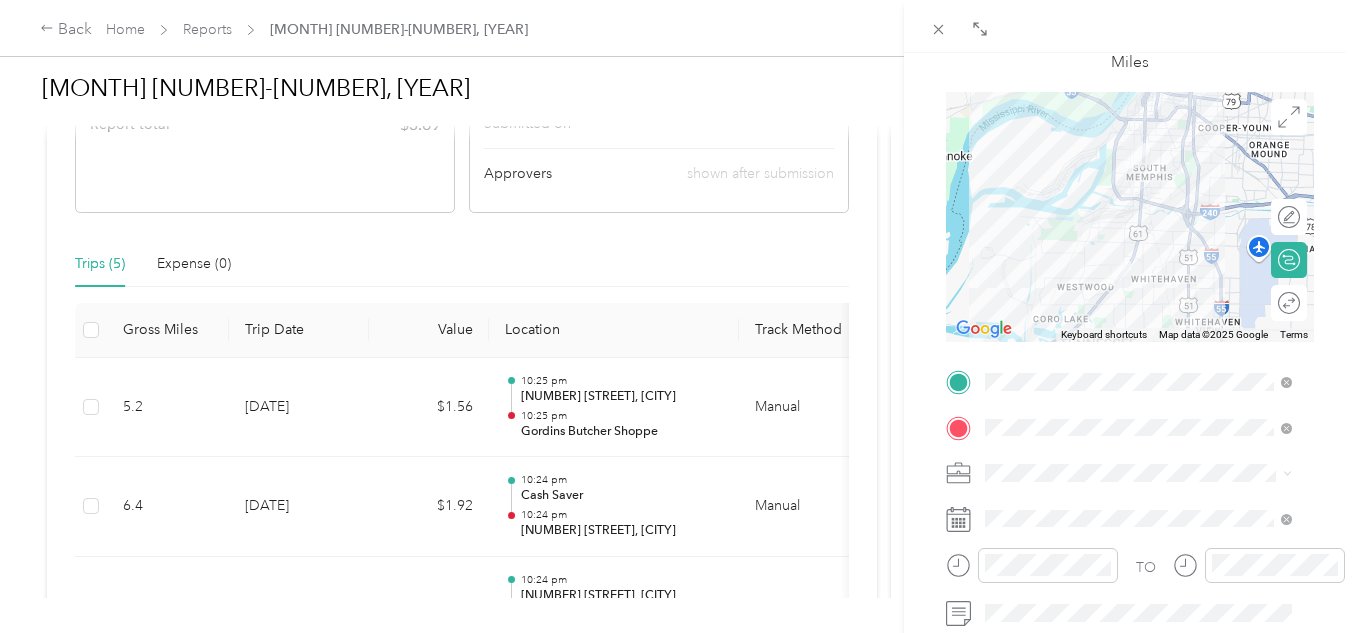 scroll, scrollTop: 160, scrollLeft: 0, axis: vertical 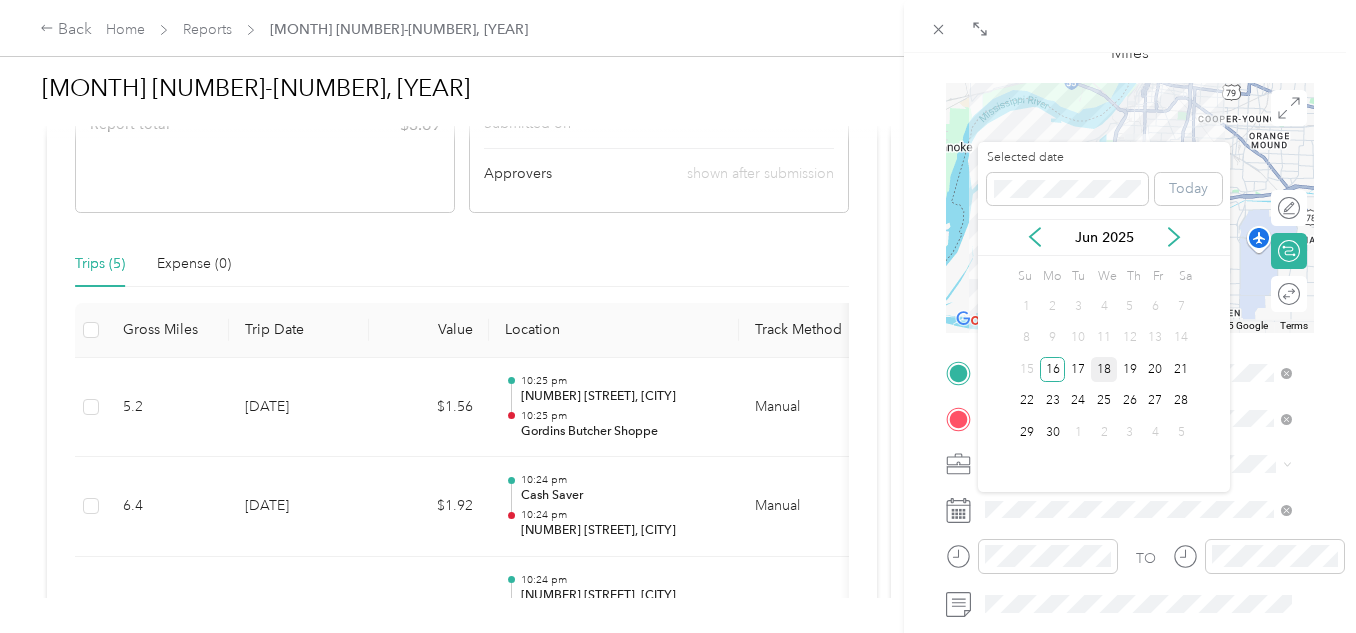click on "18" at bounding box center [1104, 369] 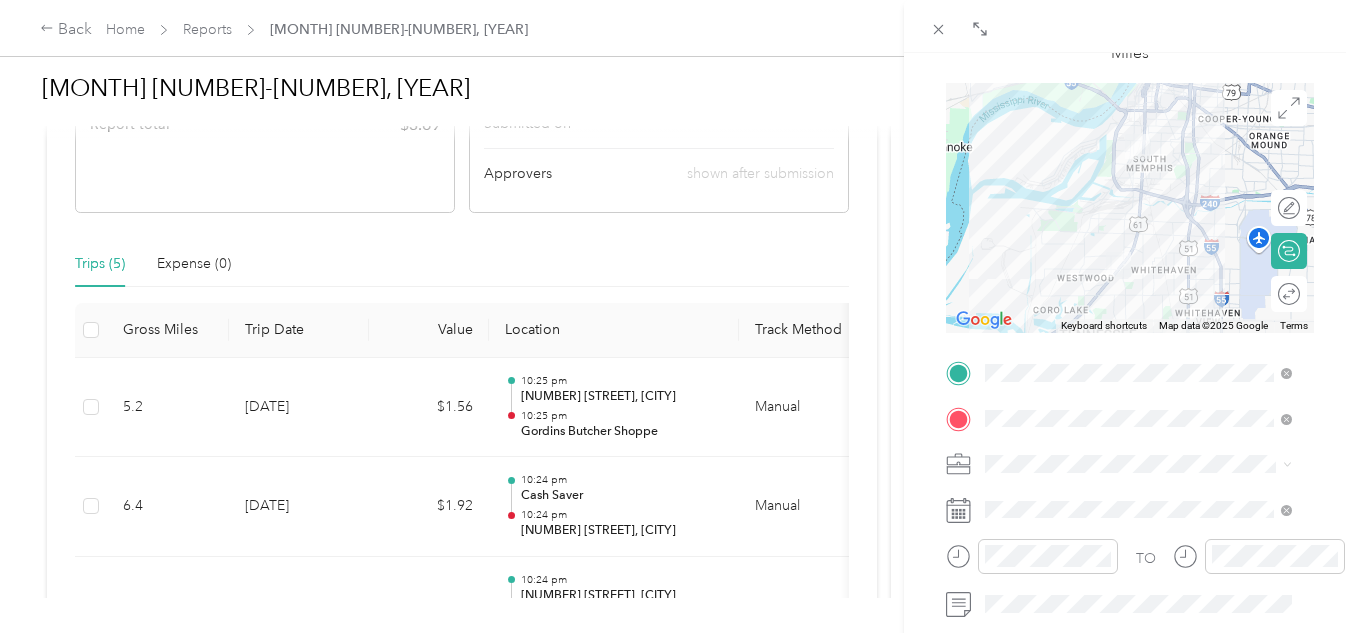 click at bounding box center [1130, 208] 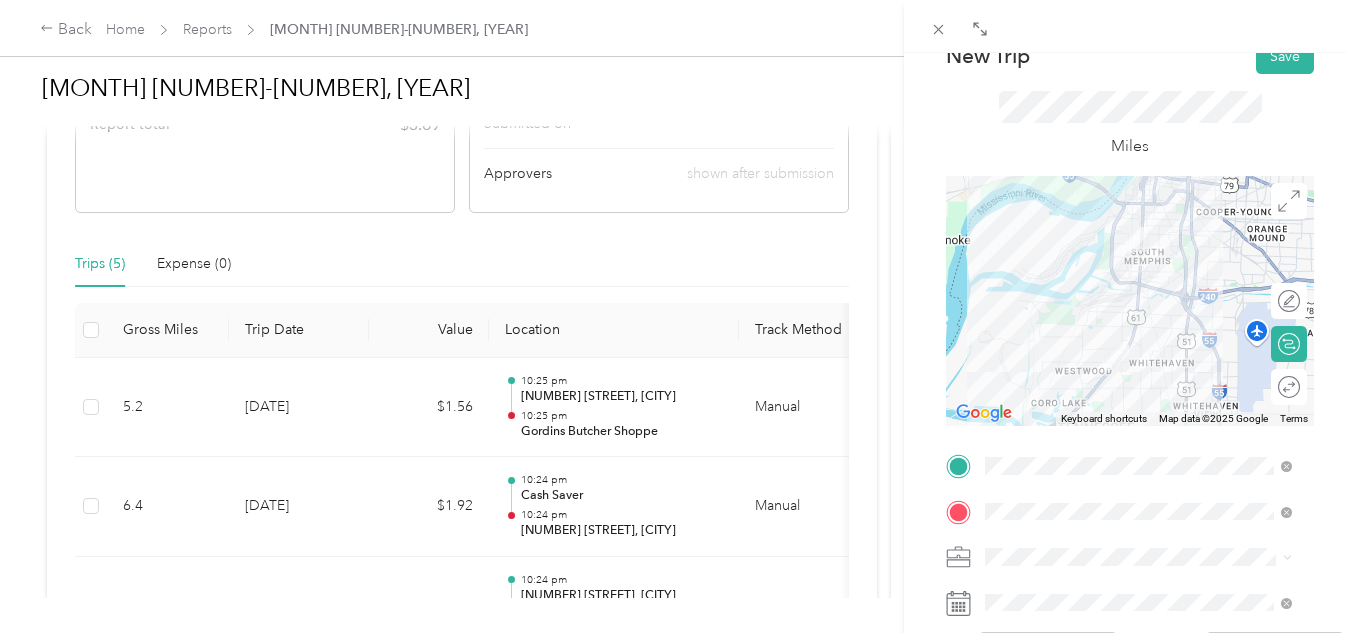 scroll, scrollTop: 0, scrollLeft: 0, axis: both 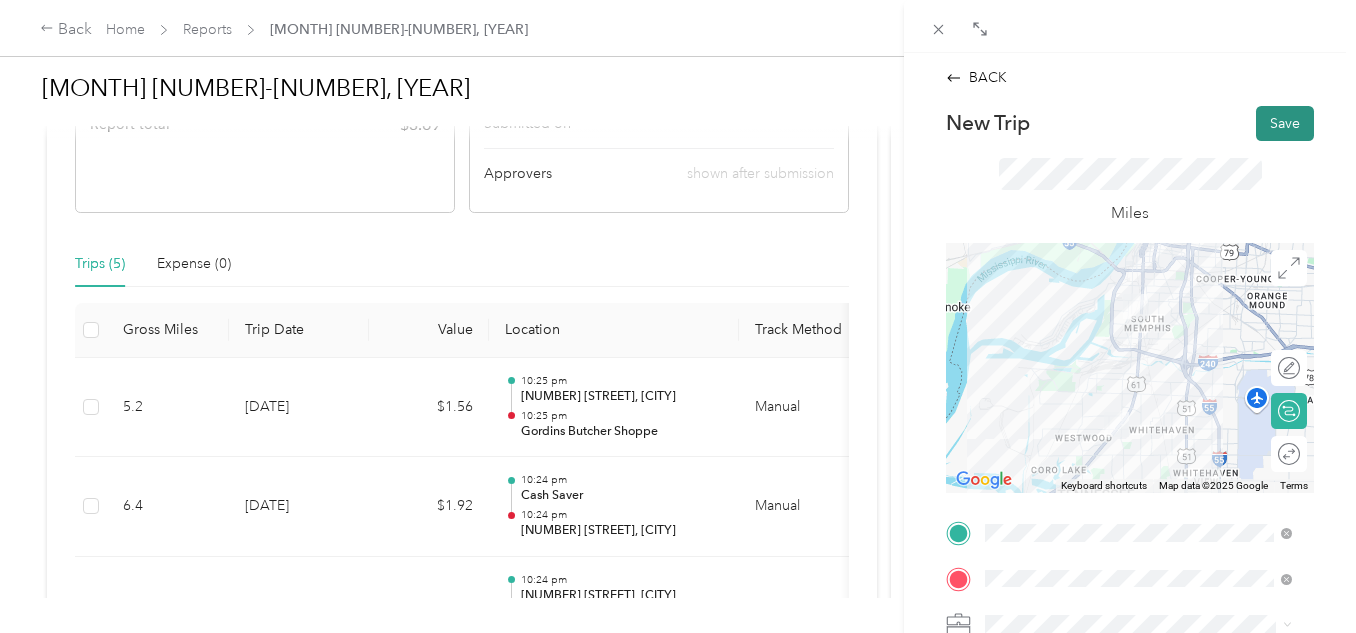 click on "Save" at bounding box center [1285, 123] 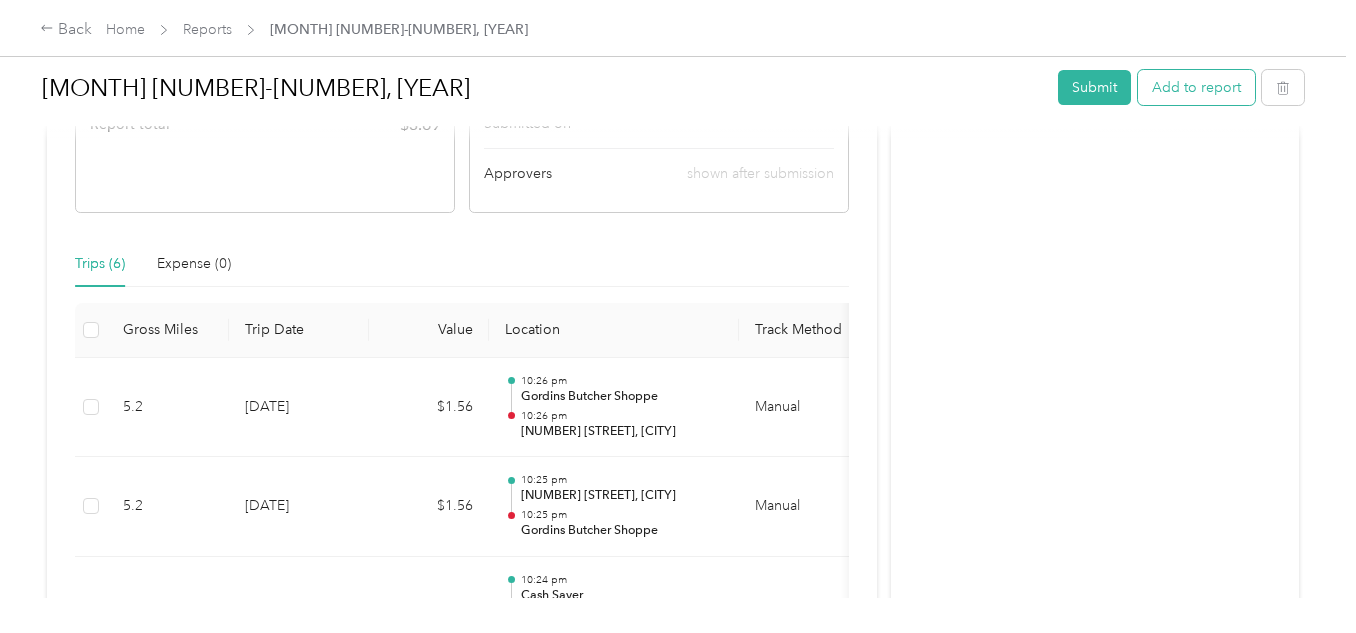 click on "Add to report" at bounding box center (1196, 87) 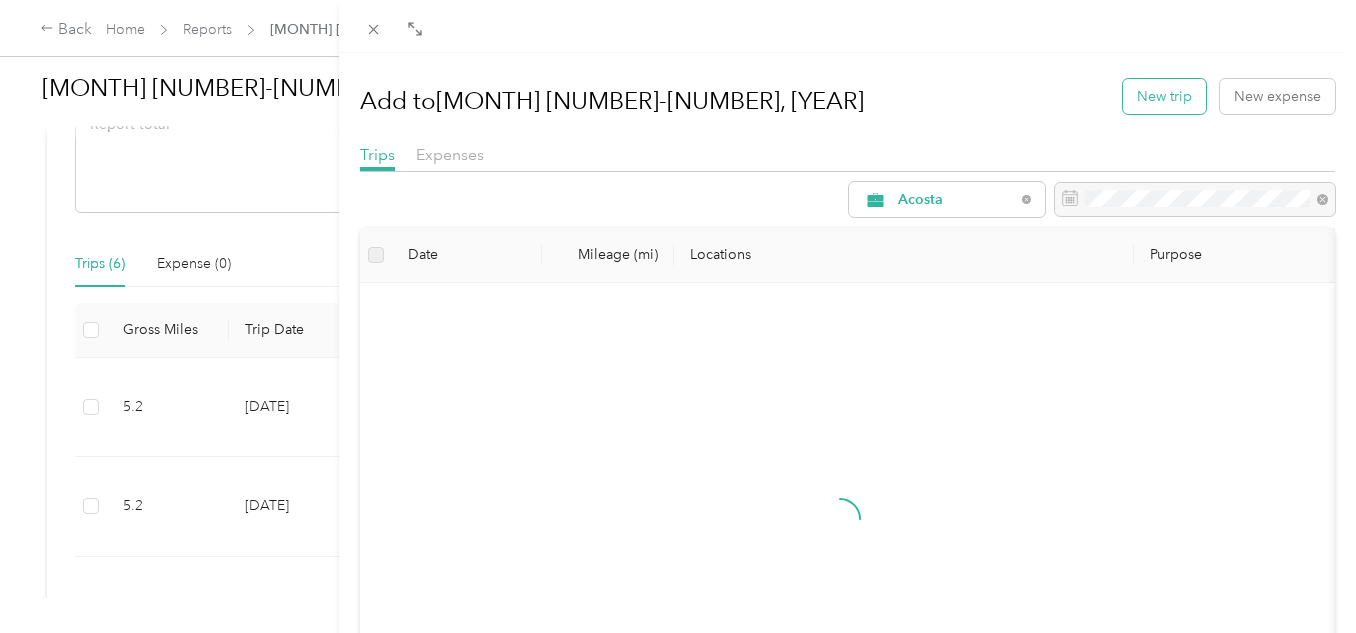 click on "New trip" at bounding box center [1164, 96] 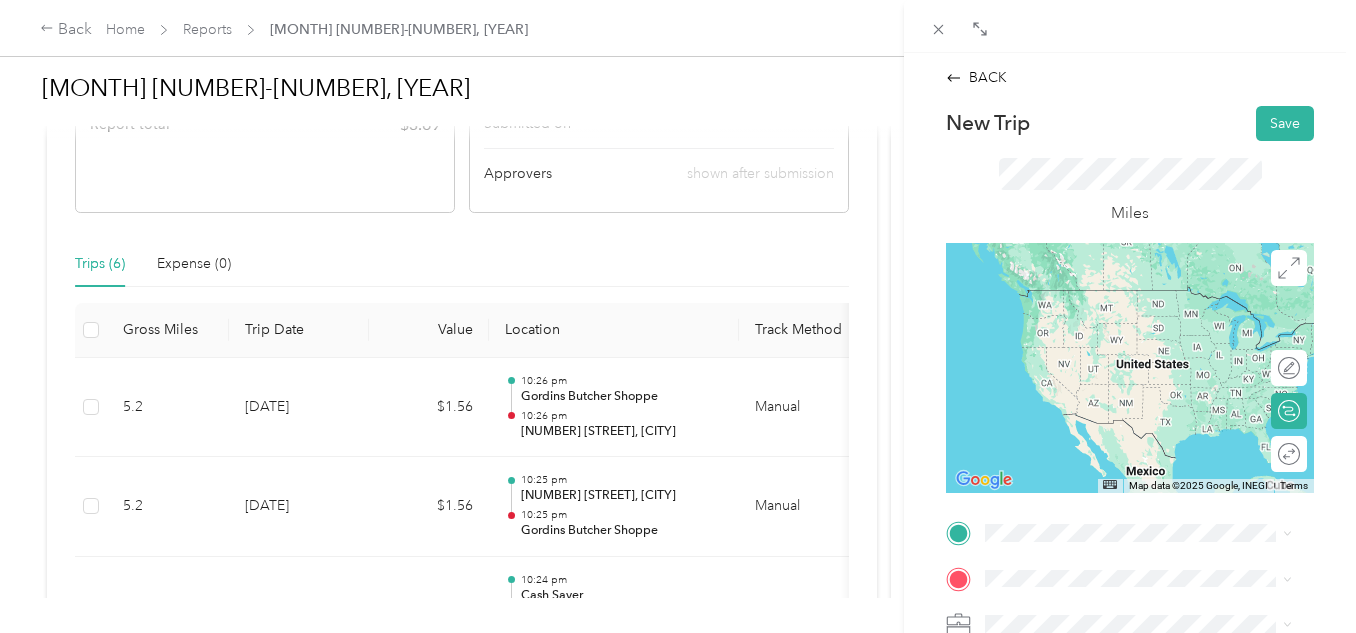 click on "[NUMBER] [STREET]
[CITY], [STATE] [POSTAL_CODE], [COUNTRY]" at bounding box center [1154, 295] 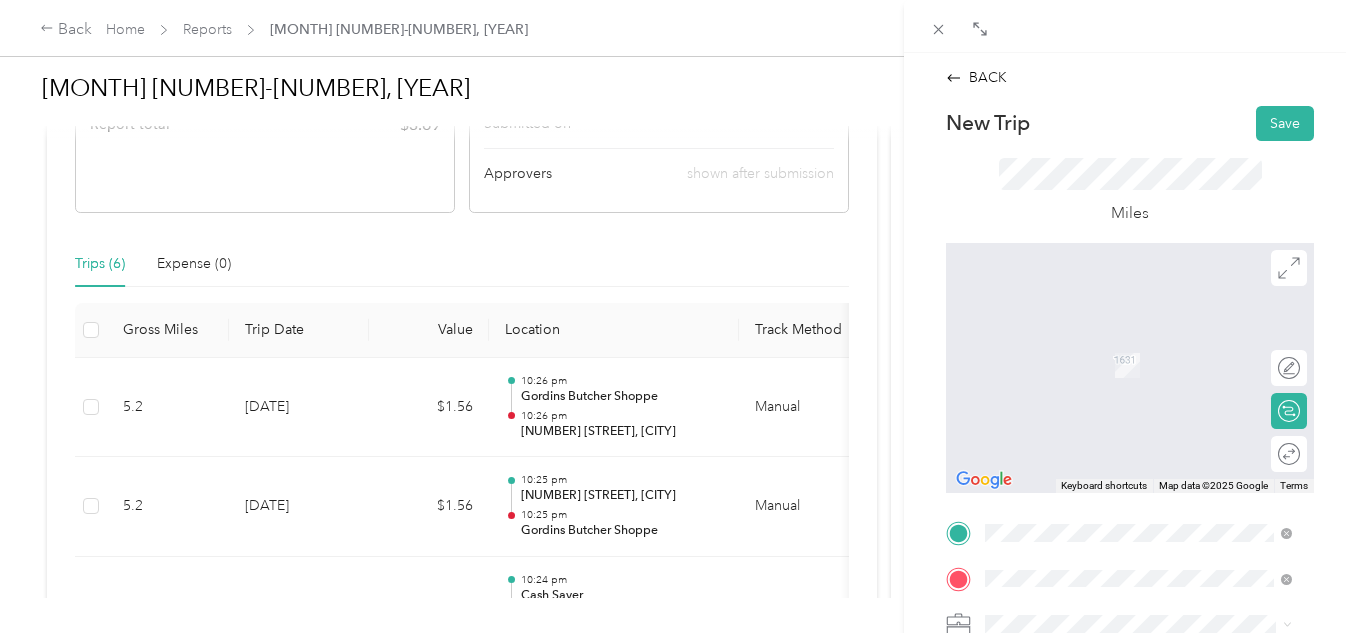 click on "TEAM [BRAND_NAME] [BRAND_NAME] [BRAND_NAME] [NUMBER] [STREET], [POSTAL_CODE][NUMBER], [CITY], [STATE], [COUNTRY]" at bounding box center [1154, 368] 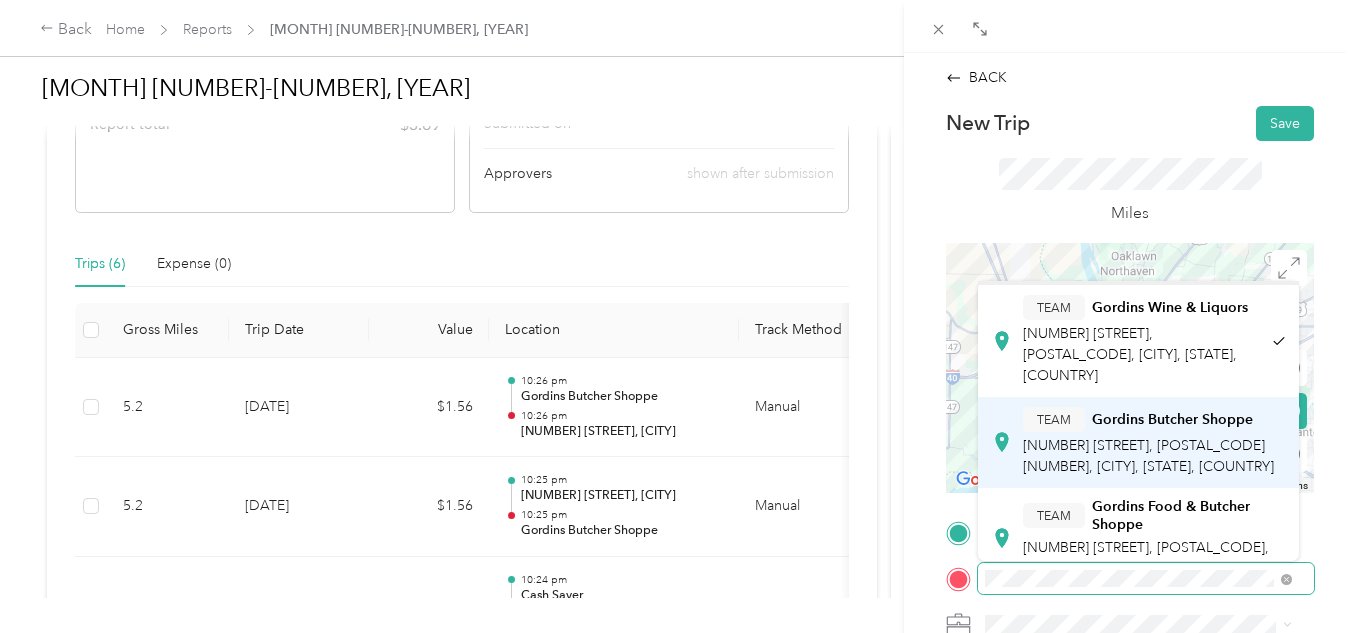scroll, scrollTop: 48, scrollLeft: 0, axis: vertical 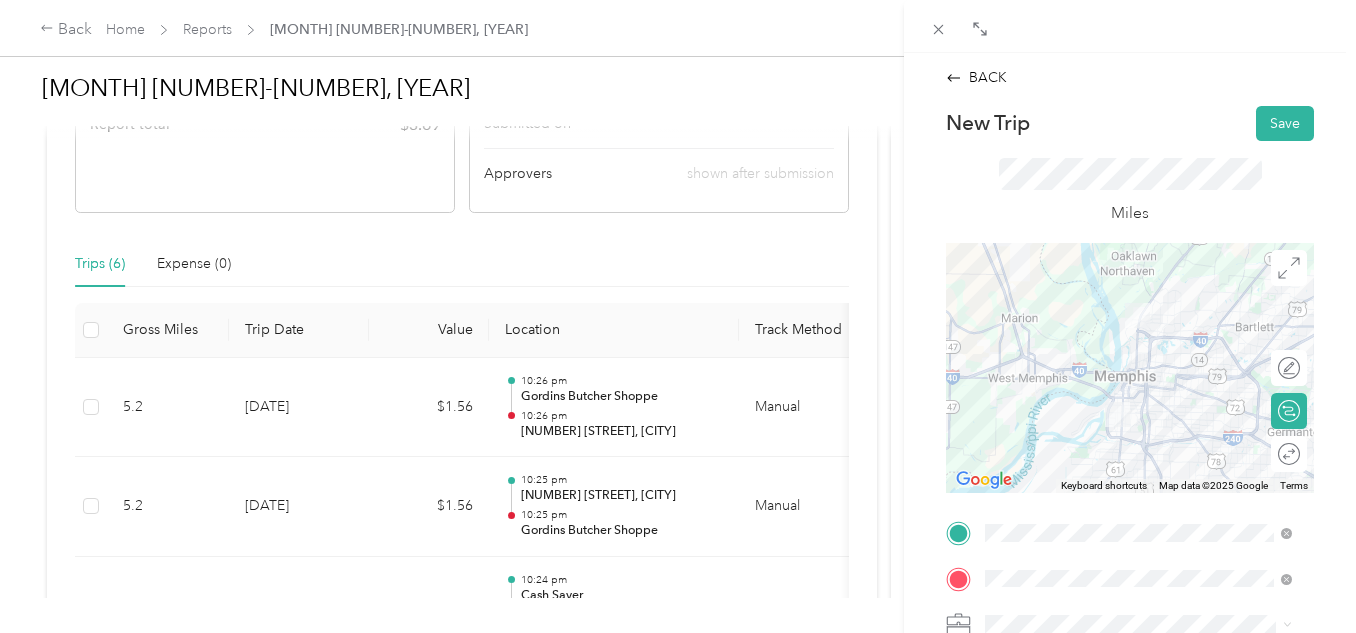click on "TEAM [BRAND_NAME] [BRAND_NAME] [BRAND_NAME] [NUMBER] [STREET], [POSTAL_CODE][NUMBER], [CITY], [STATE], [COUNTRY]" at bounding box center [1154, 520] 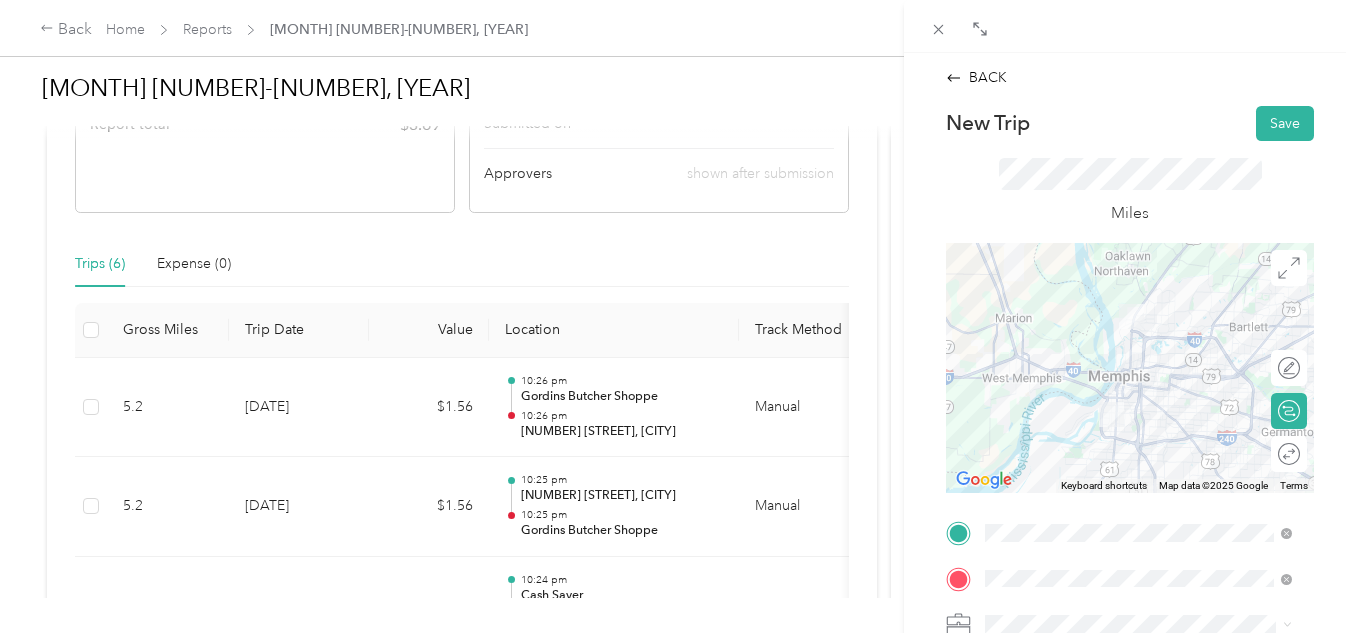 click at bounding box center [1130, 368] 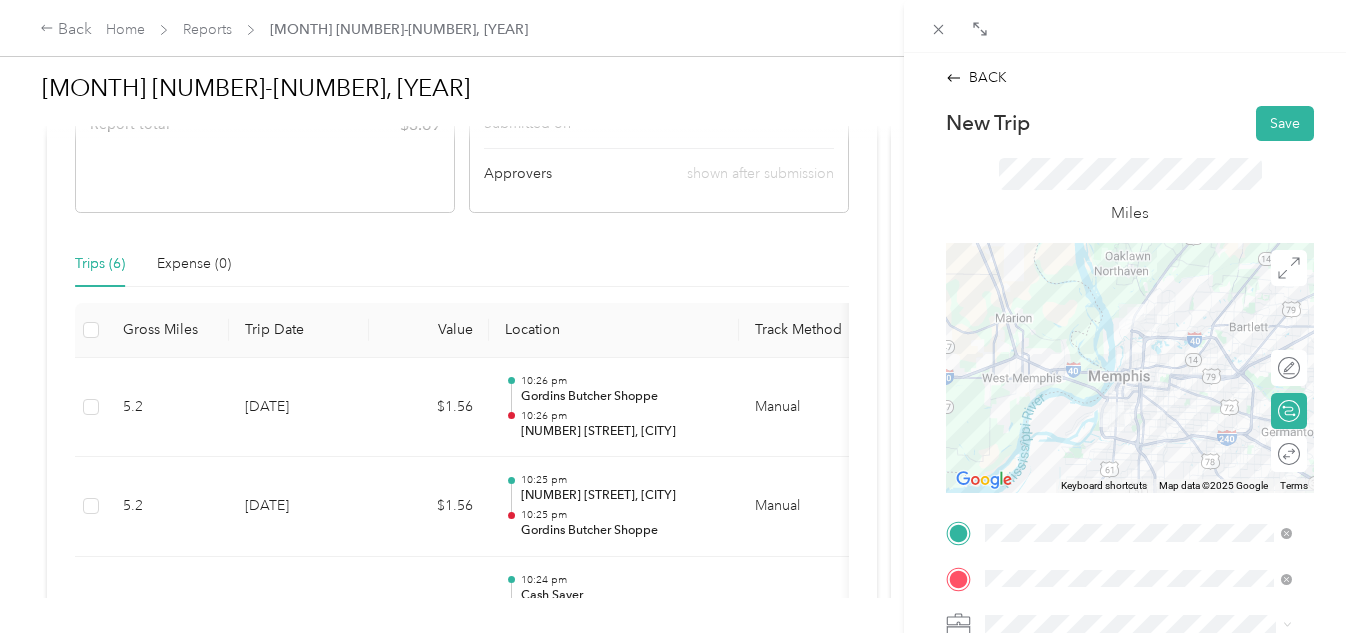 click at bounding box center [1130, 368] 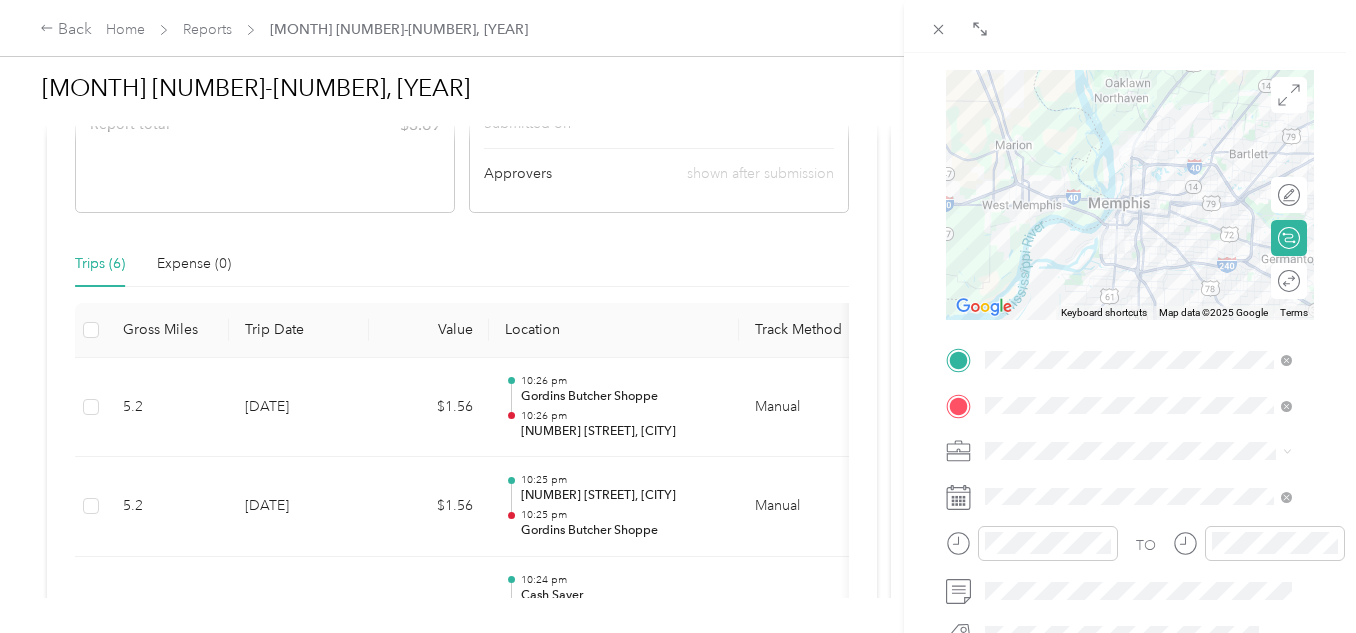 scroll, scrollTop: 178, scrollLeft: 0, axis: vertical 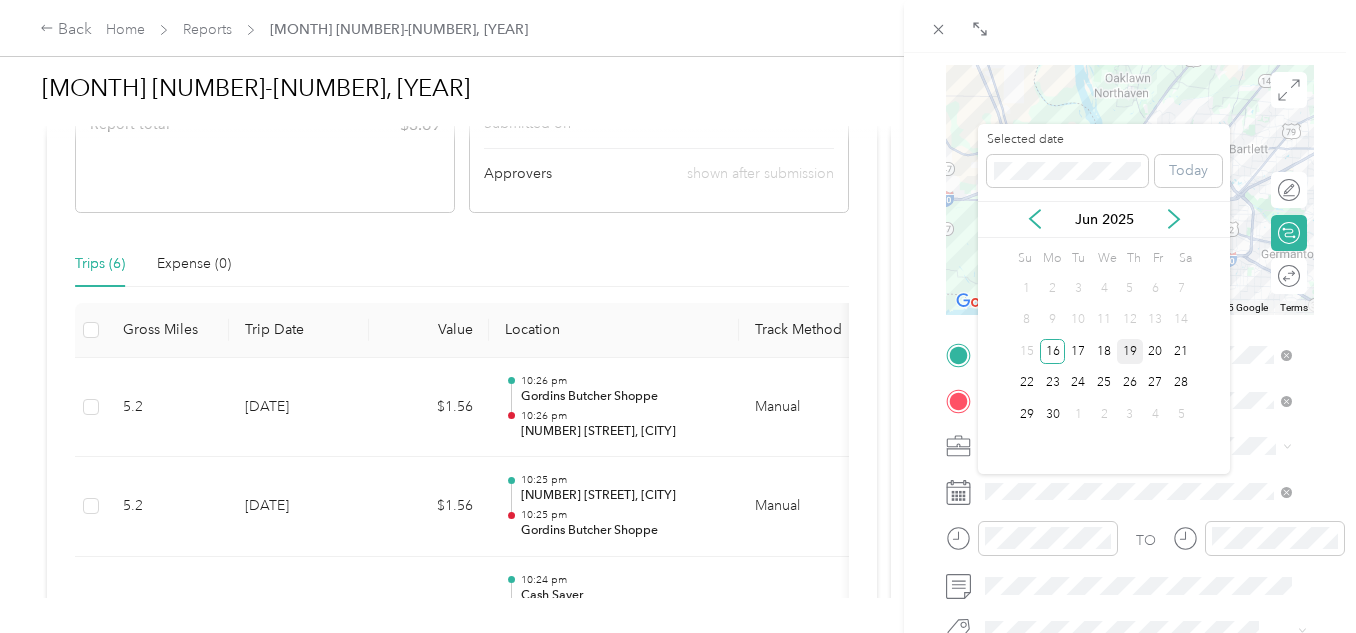 click on "19" at bounding box center (1130, 351) 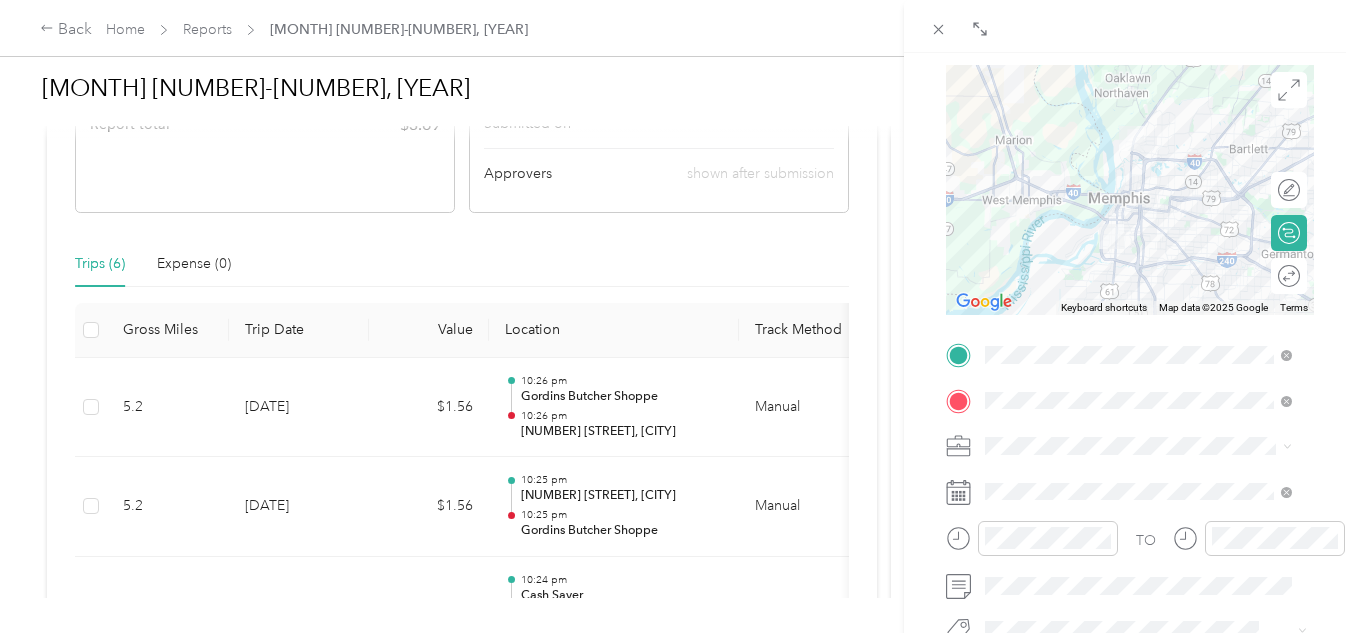 scroll, scrollTop: 0, scrollLeft: 3, axis: horizontal 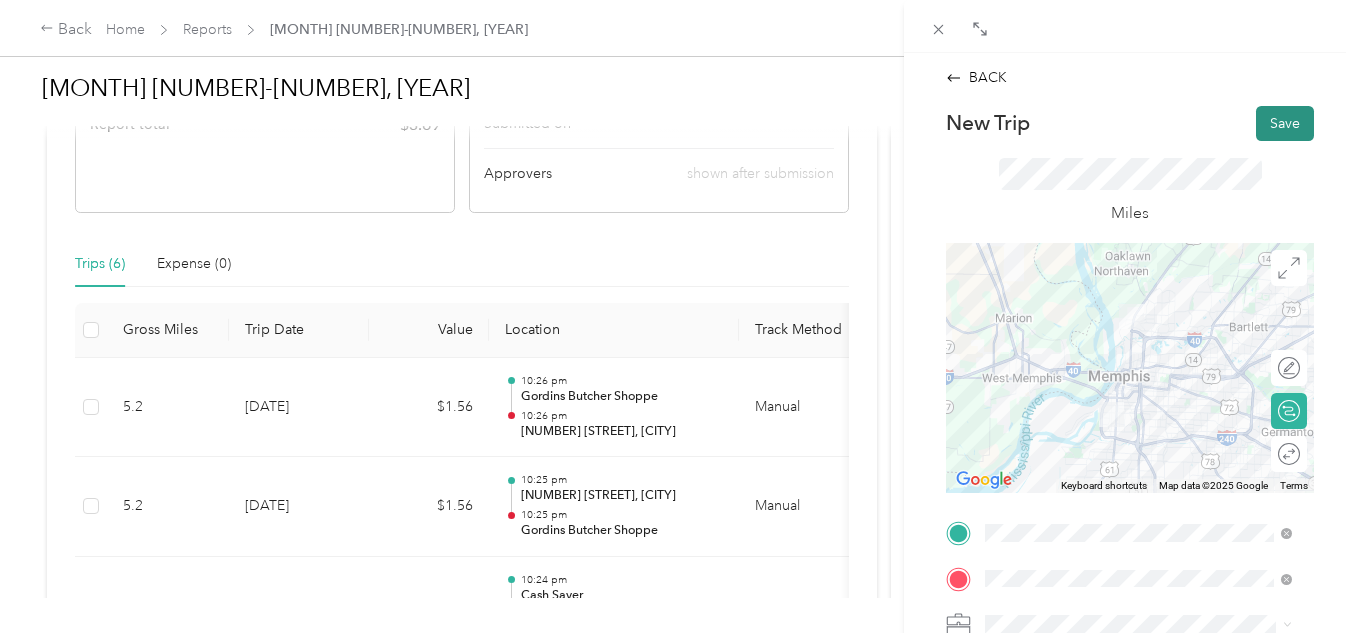 click on "Save" at bounding box center [1285, 123] 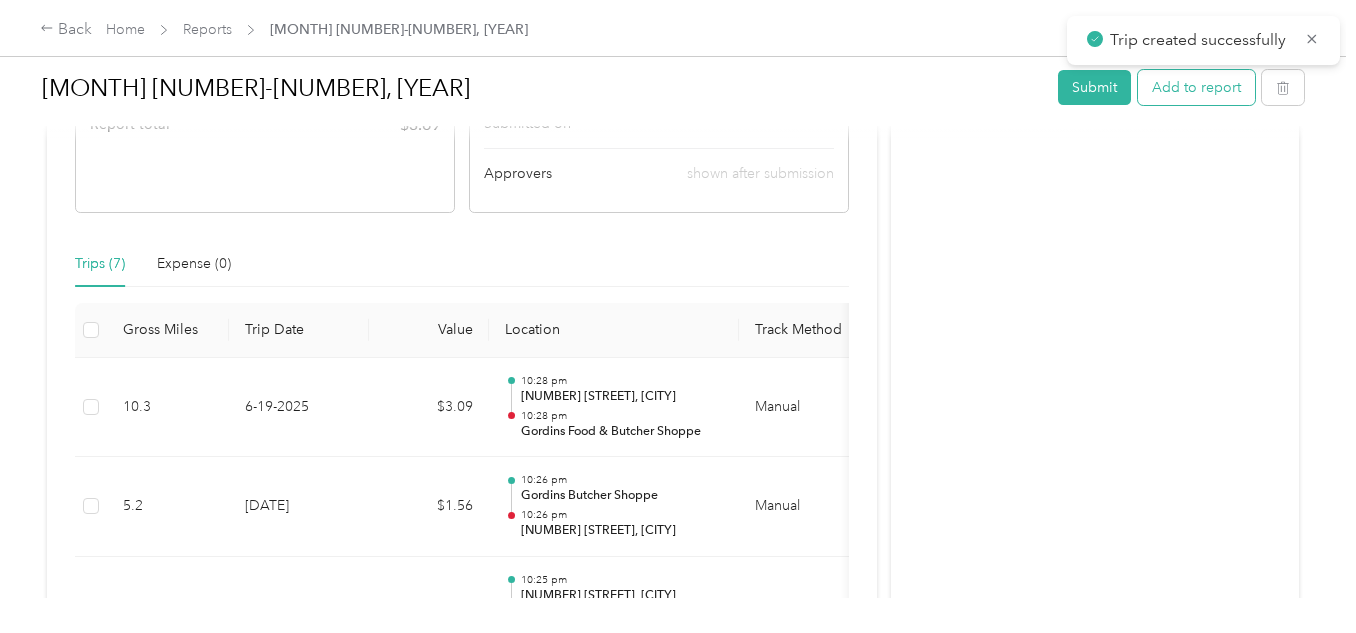 click on "Add to report" at bounding box center [1196, 87] 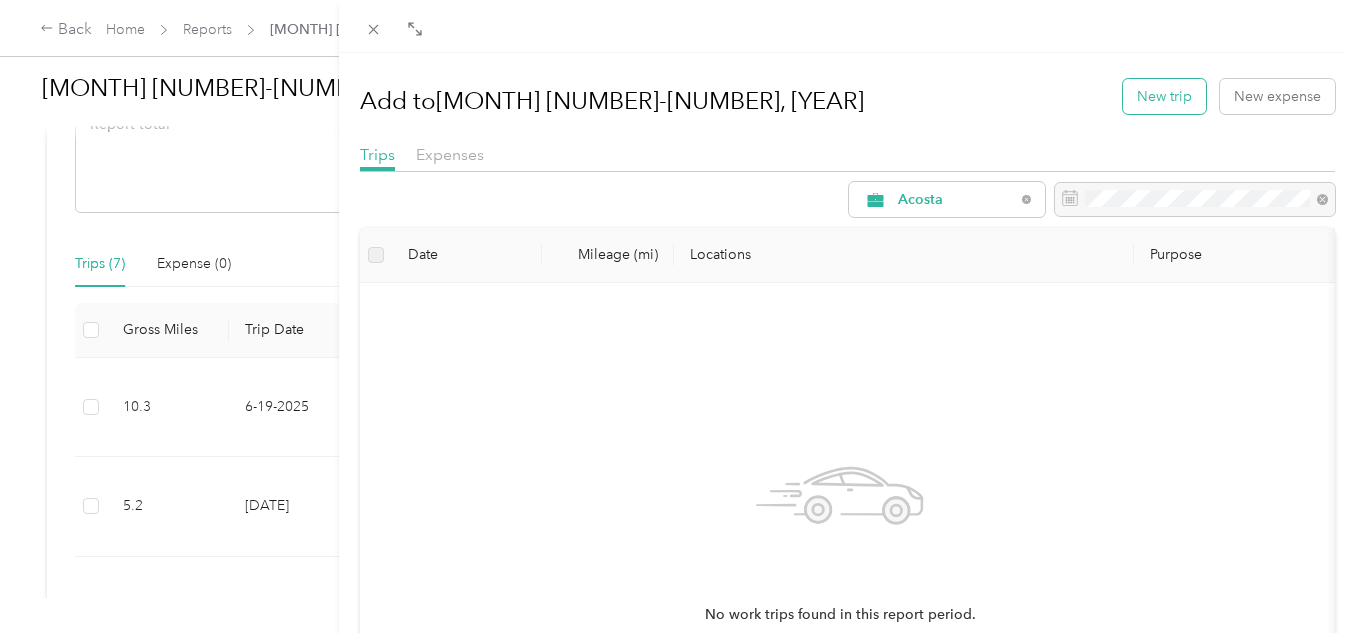 click on "New trip" at bounding box center [1164, 96] 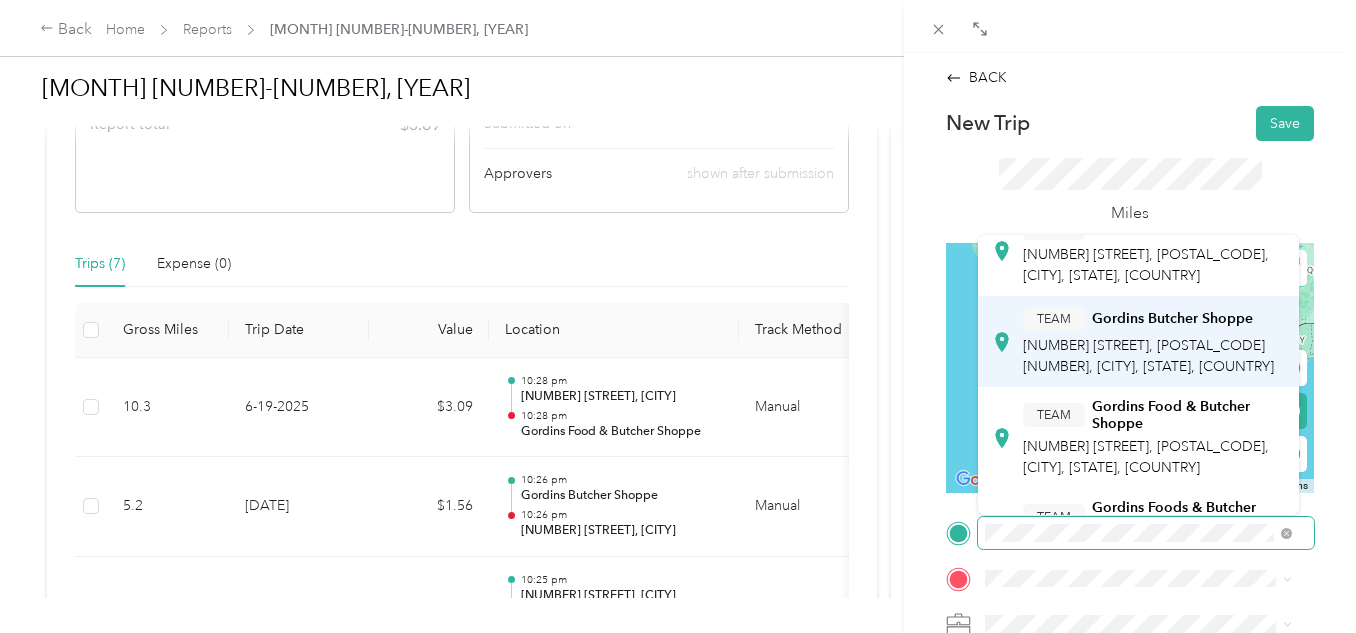 scroll, scrollTop: 81, scrollLeft: 0, axis: vertical 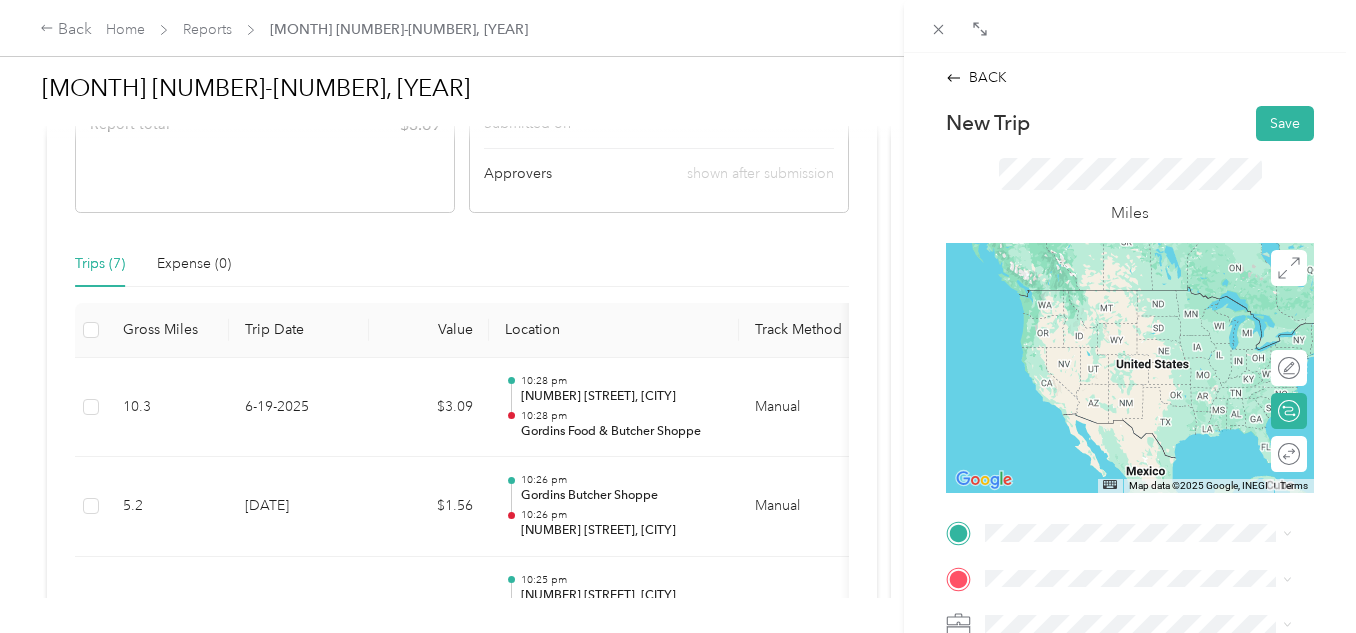 click on "TEAM [BRAND_NAME] [BRAND_NAME] [BRAND_NAME] [NUMBER] [STREET], [POSTAL_CODE][NUMBER], [CITY], [STATE], [COUNTRY]" at bounding box center (1154, 417) 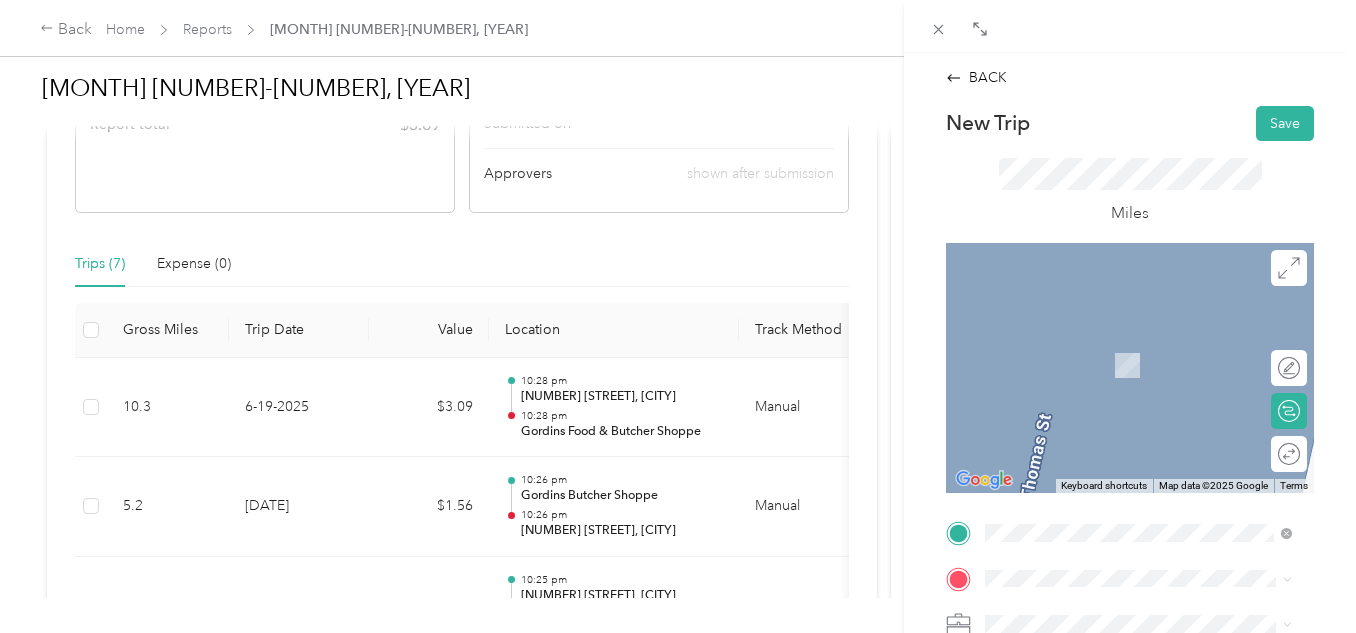 click on "[NUMBER] [STREET]
[CITY], [STATE] [POSTAL_CODE], [COUNTRY]" at bounding box center (1154, 345) 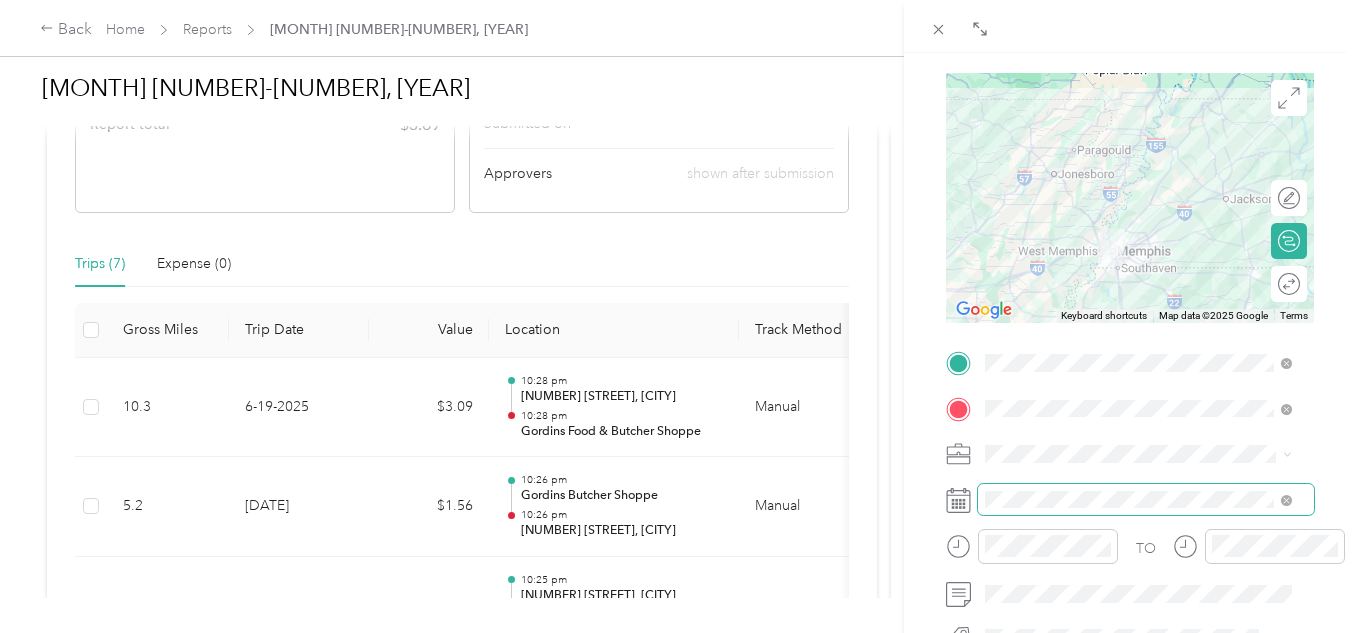 scroll, scrollTop: 200, scrollLeft: 0, axis: vertical 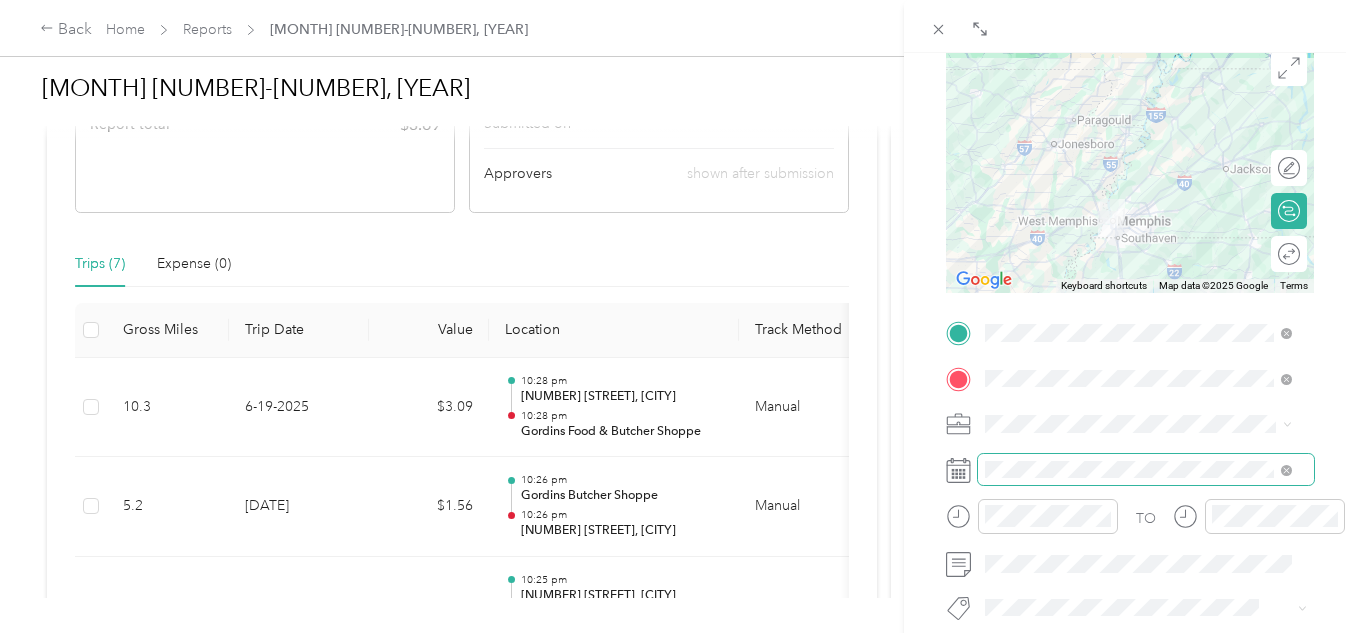click at bounding box center (1146, 470) 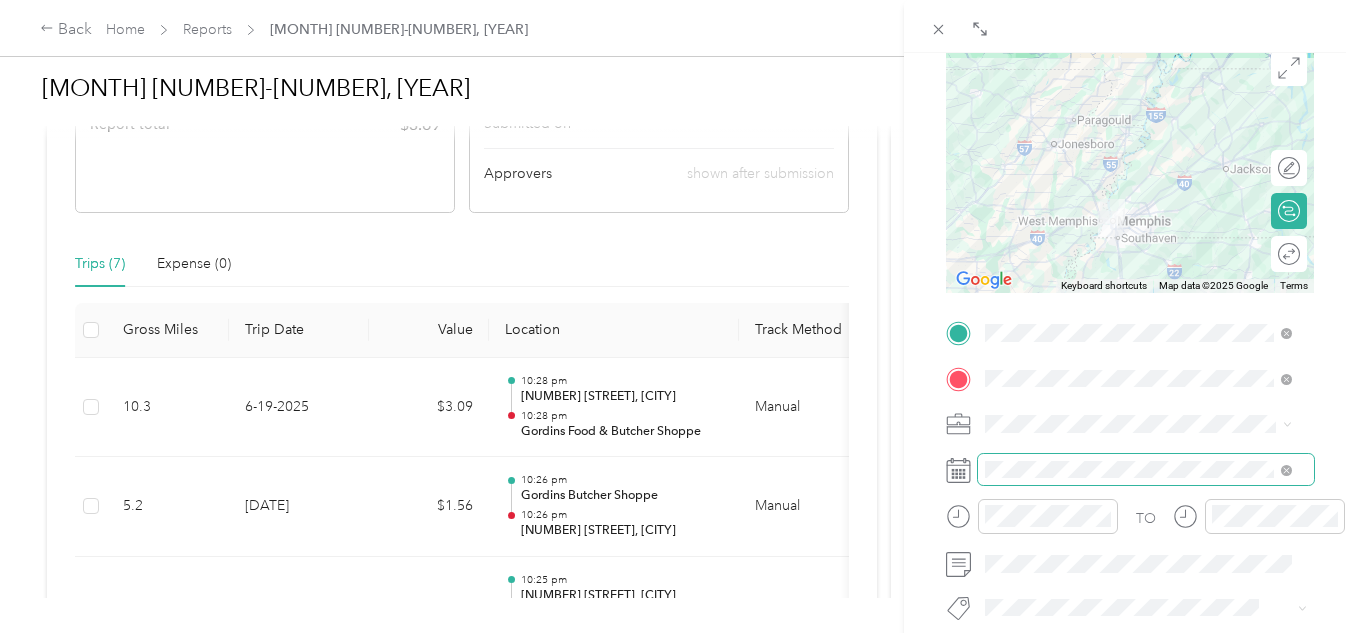 click at bounding box center (1146, 470) 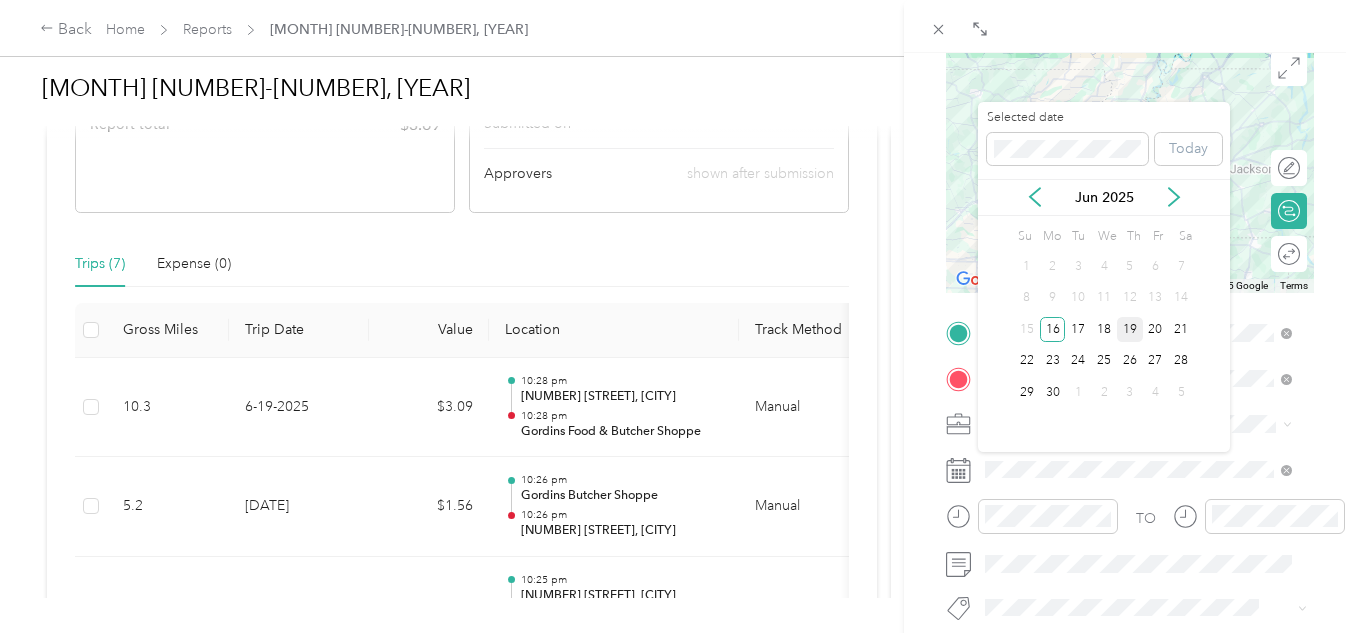 click on "19" at bounding box center (1130, 329) 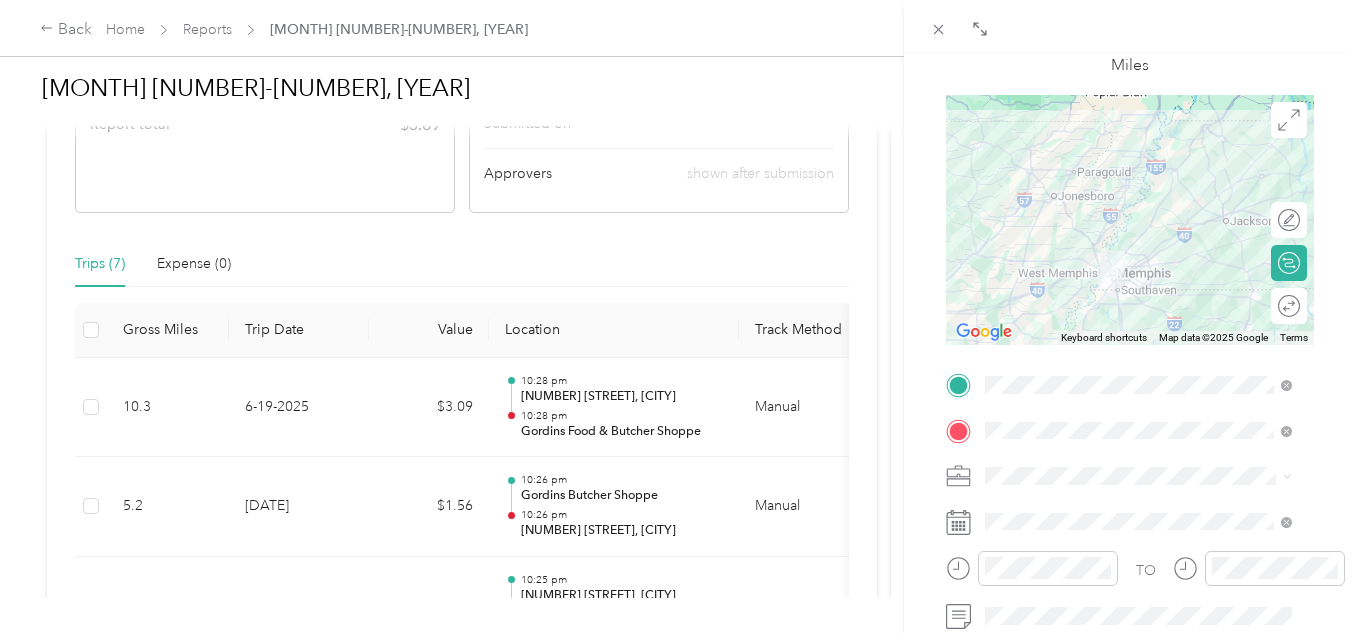scroll, scrollTop: 0, scrollLeft: 0, axis: both 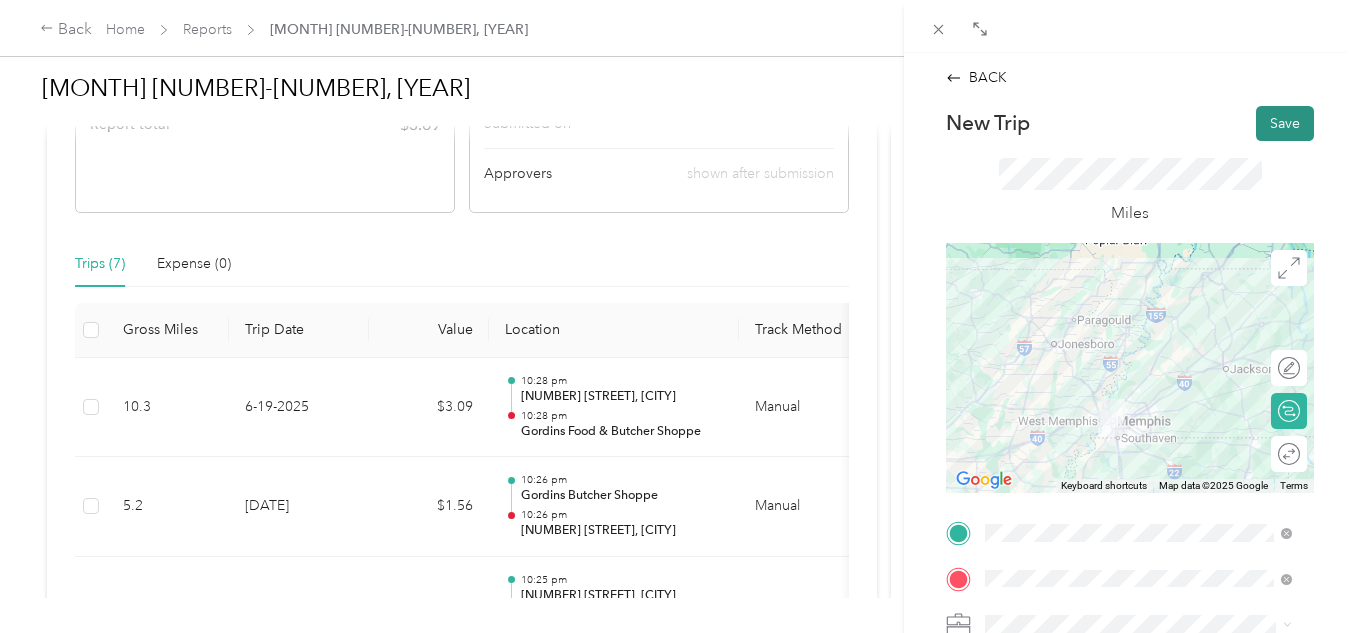 click on "Save" at bounding box center (1285, 123) 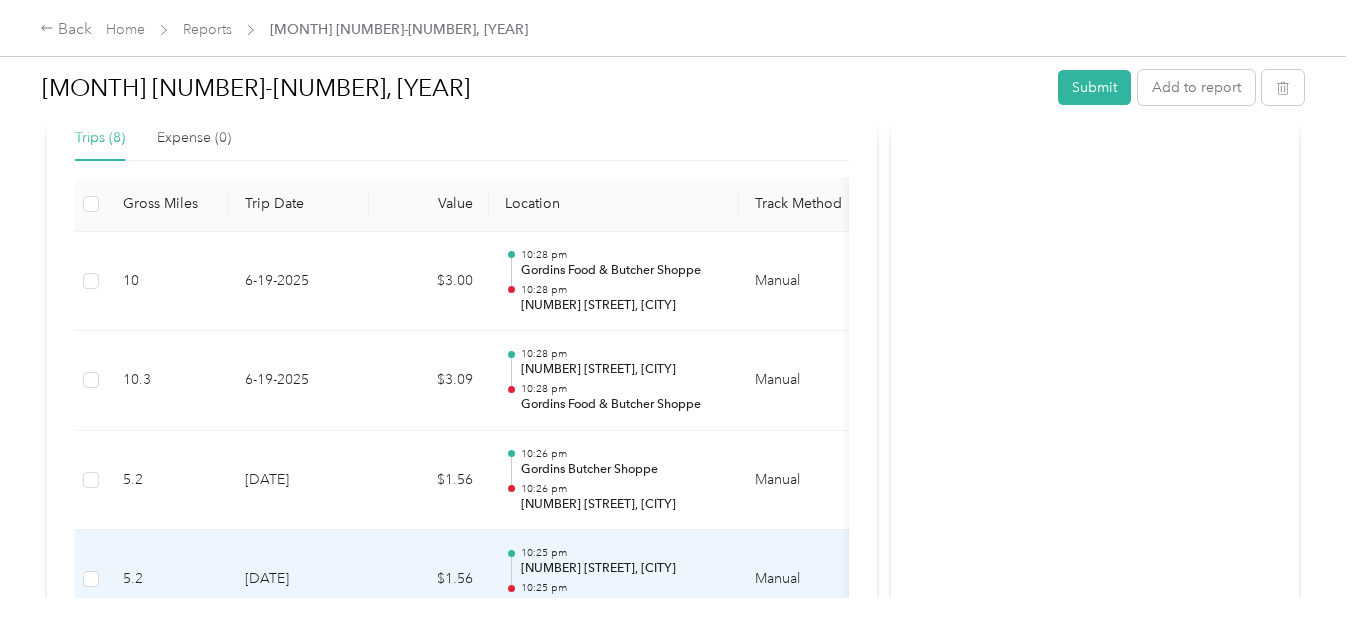scroll, scrollTop: 501, scrollLeft: 0, axis: vertical 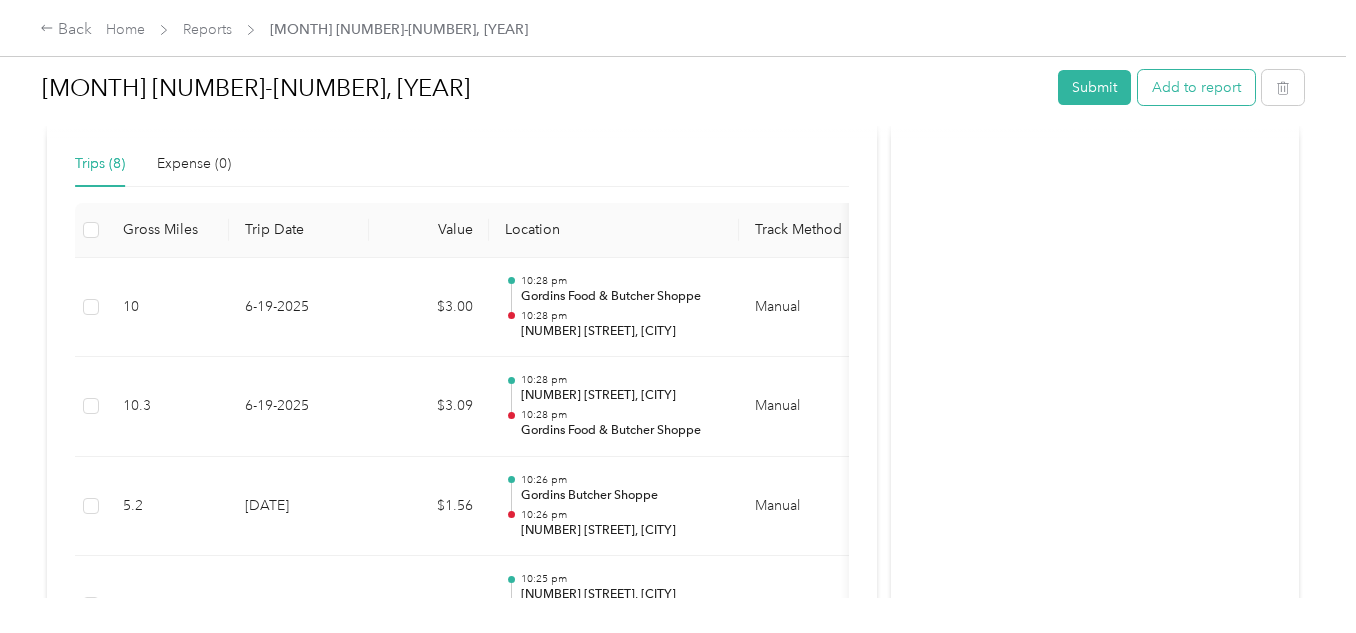 click on "Add to report" at bounding box center [1196, 87] 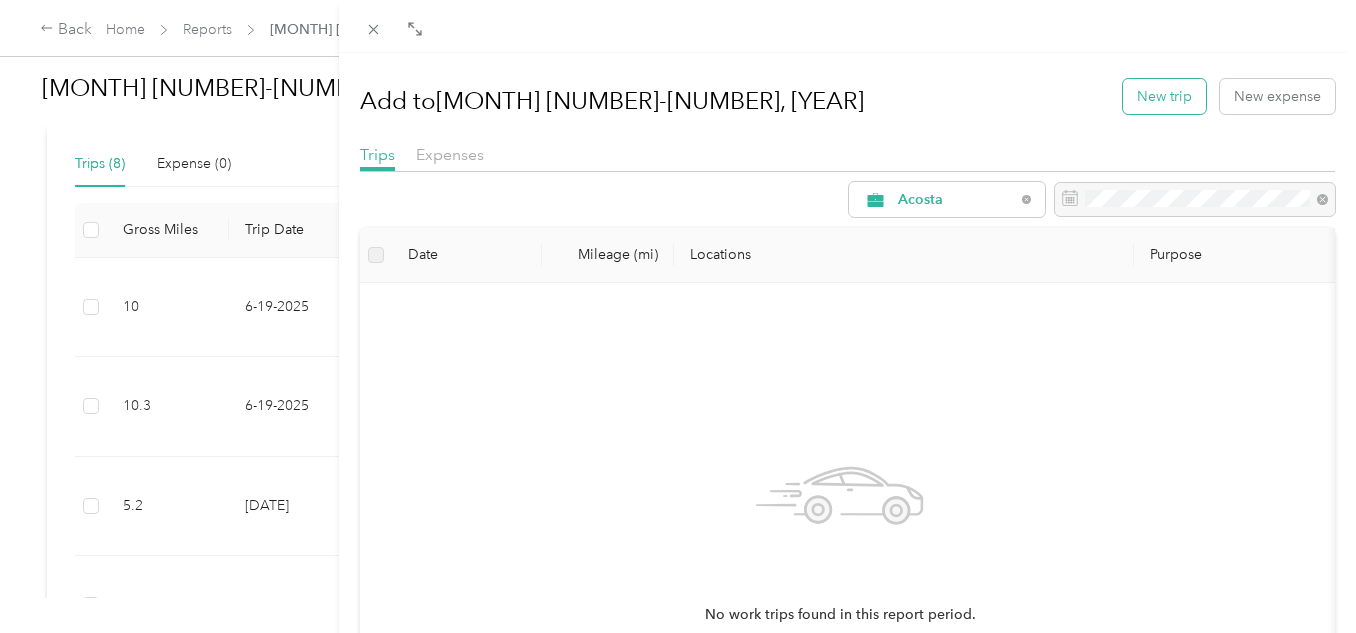 click on "New trip" at bounding box center [1164, 96] 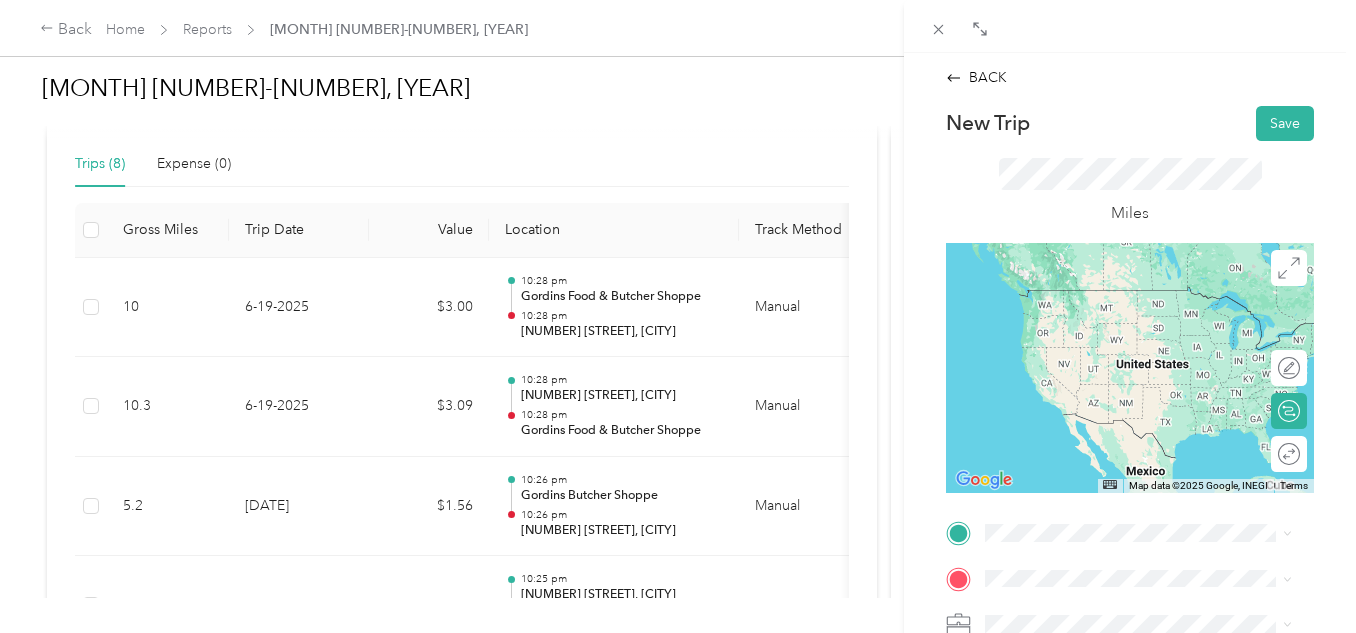 click on "[NUMBER] [STREET]
[CITY], [STATE] [POSTAL_CODE], [COUNTRY]" at bounding box center (1154, 303) 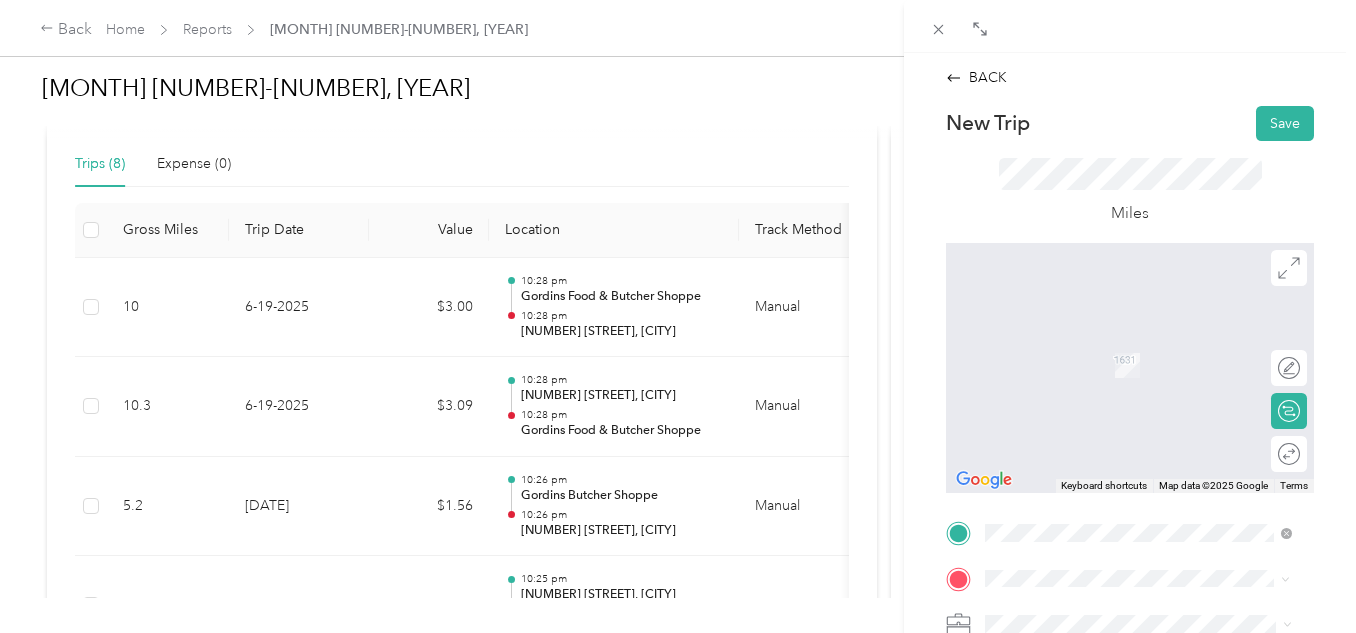 click on "TEAM Gunns Fresh Market" at bounding box center [1154, 527] 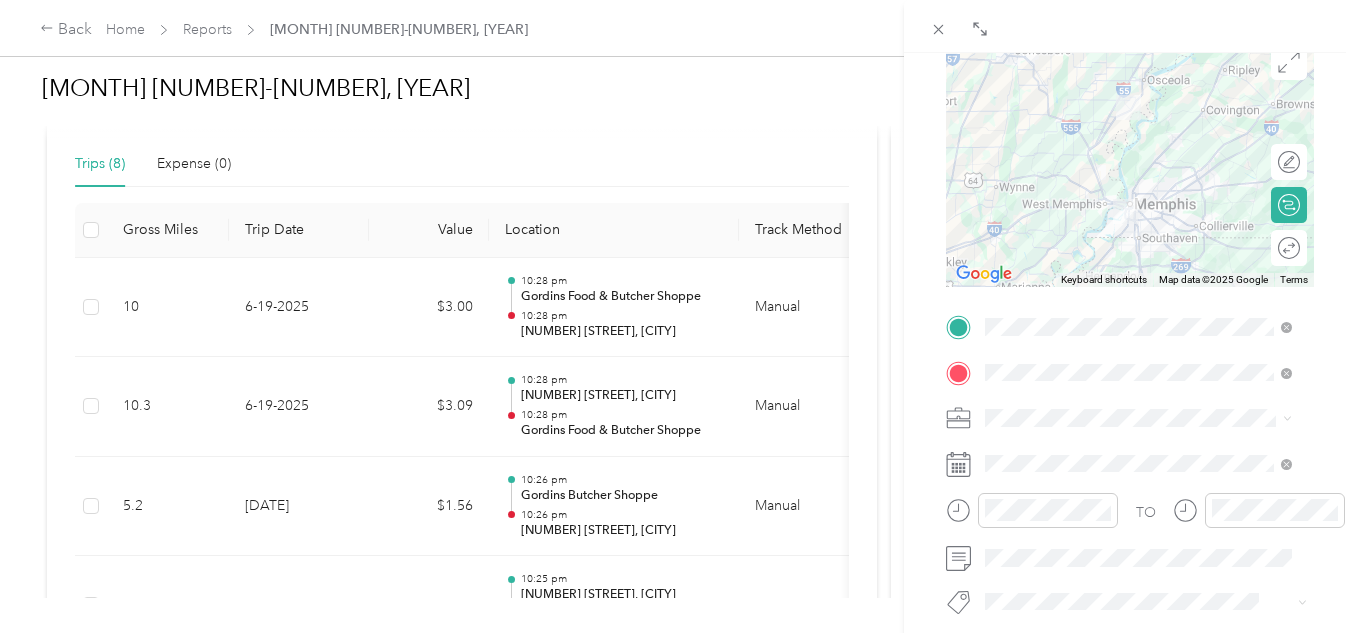 scroll, scrollTop: 207, scrollLeft: 0, axis: vertical 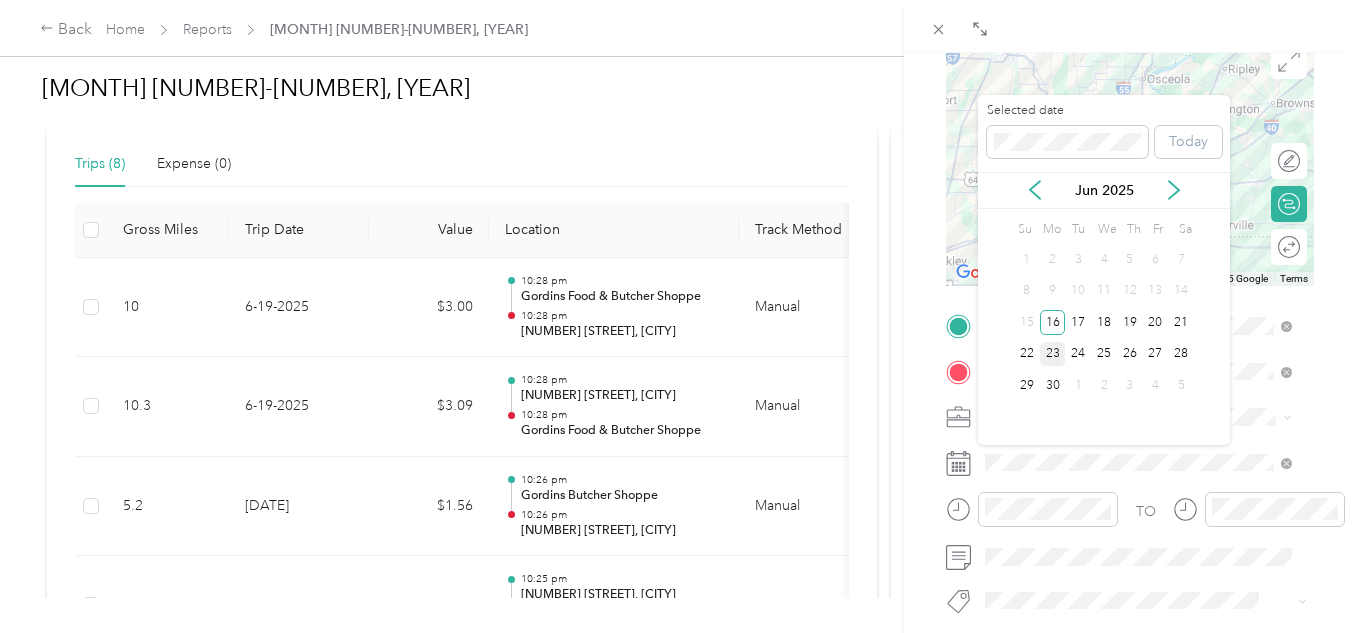 click on "23" at bounding box center [1053, 354] 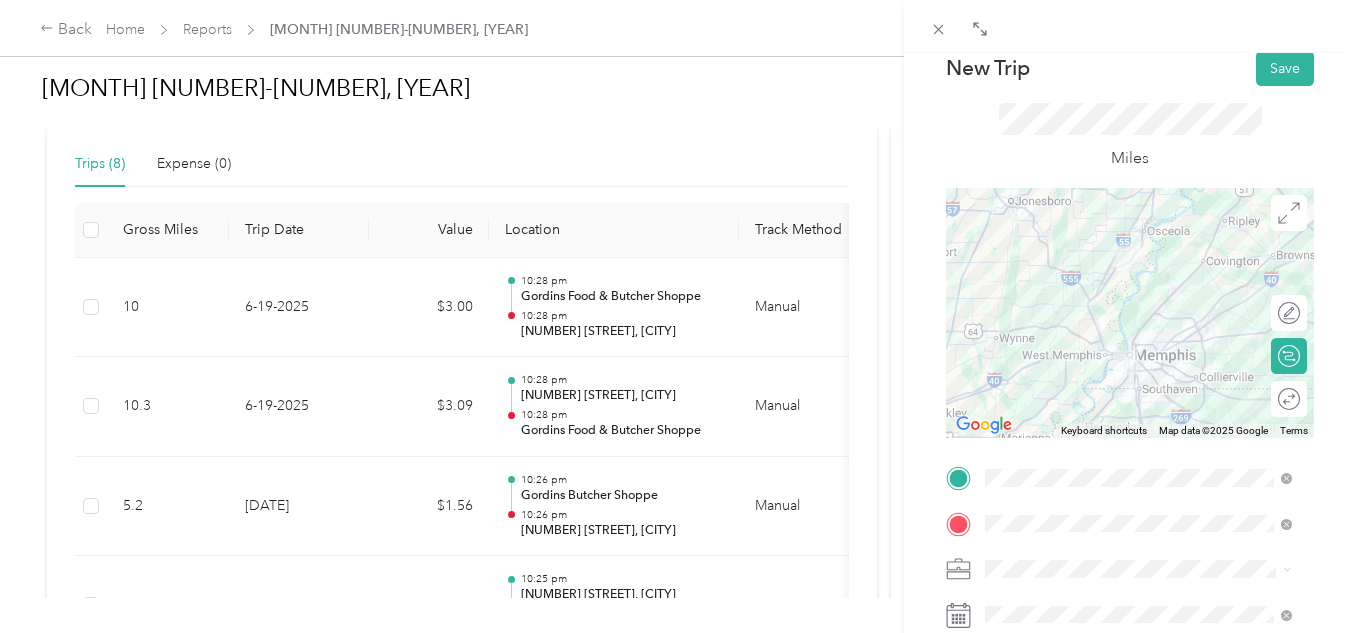 scroll, scrollTop: 0, scrollLeft: 0, axis: both 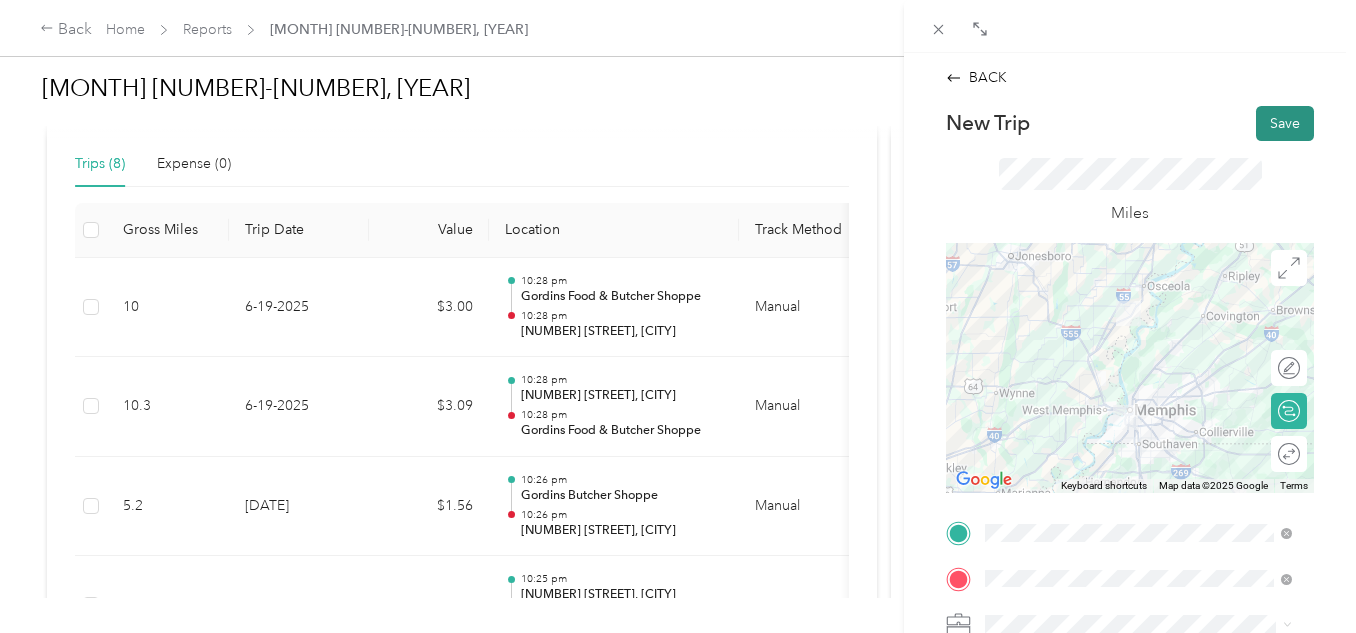 click on "Save" at bounding box center [1285, 123] 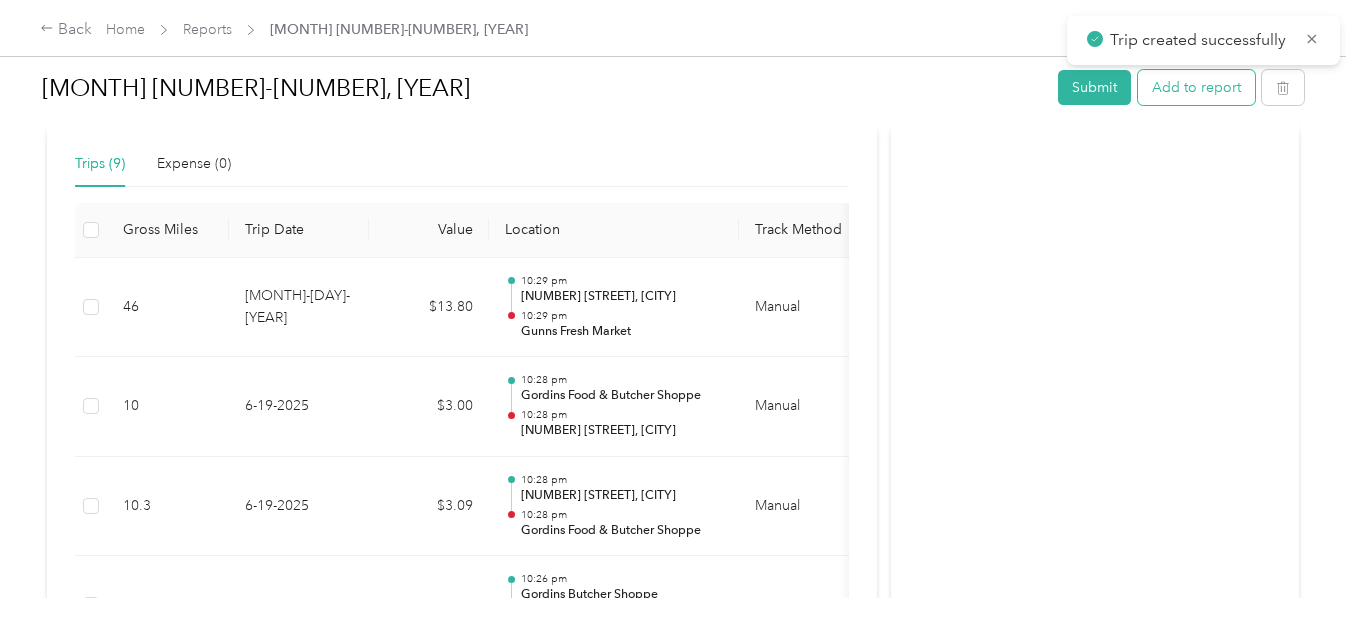 click on "Add to report" at bounding box center (1196, 87) 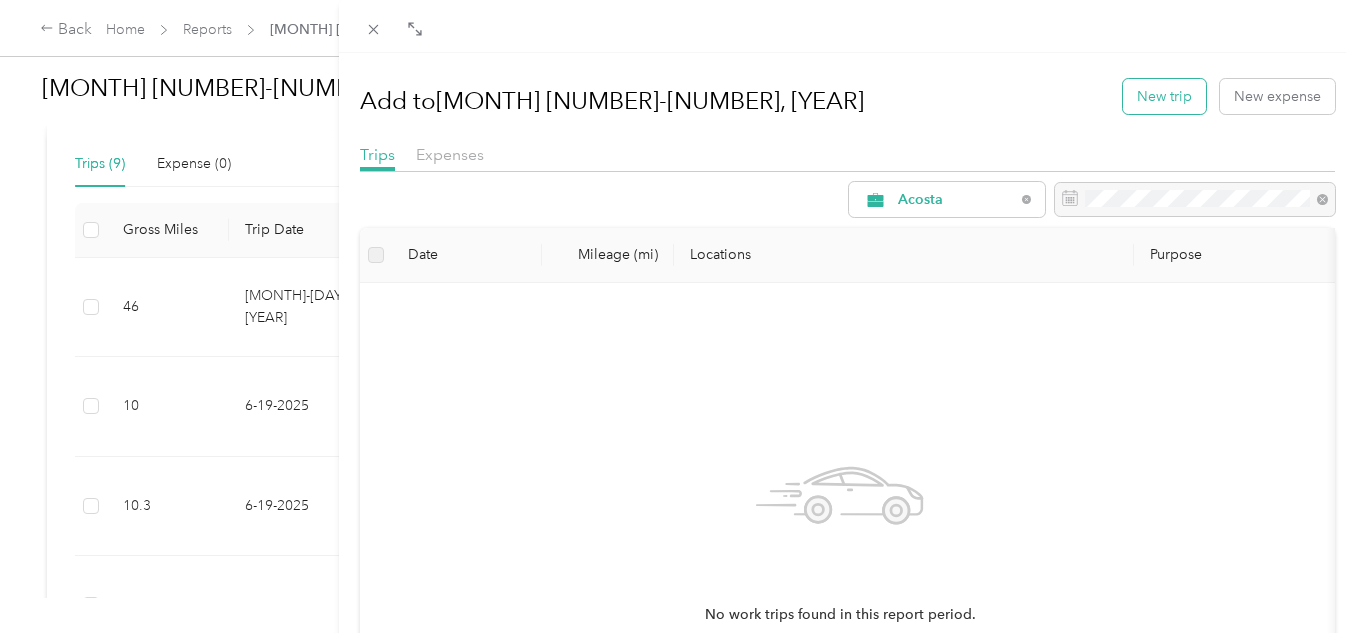 click on "New trip" at bounding box center (1164, 96) 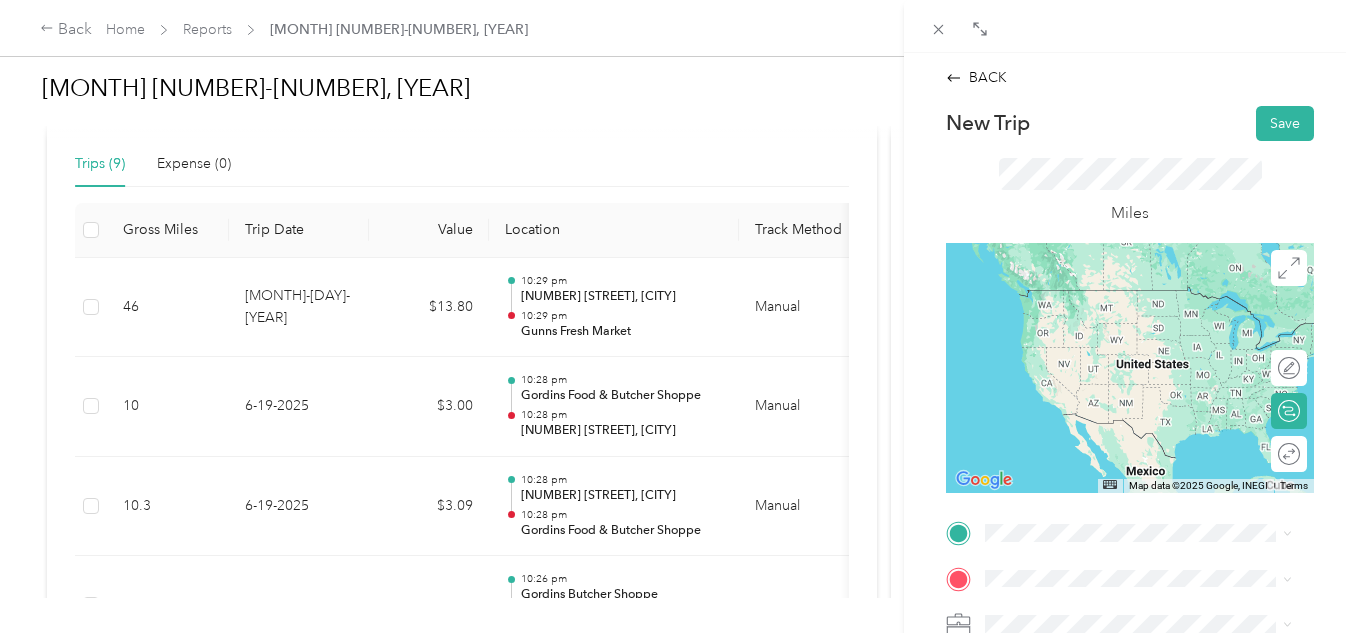 click on "TEAM [BUSINESS_NAME] [NUMBER] [STREET], [POSTAL_CODE], [CITY], [STATE], [COUNTRY]" at bounding box center [1154, 499] 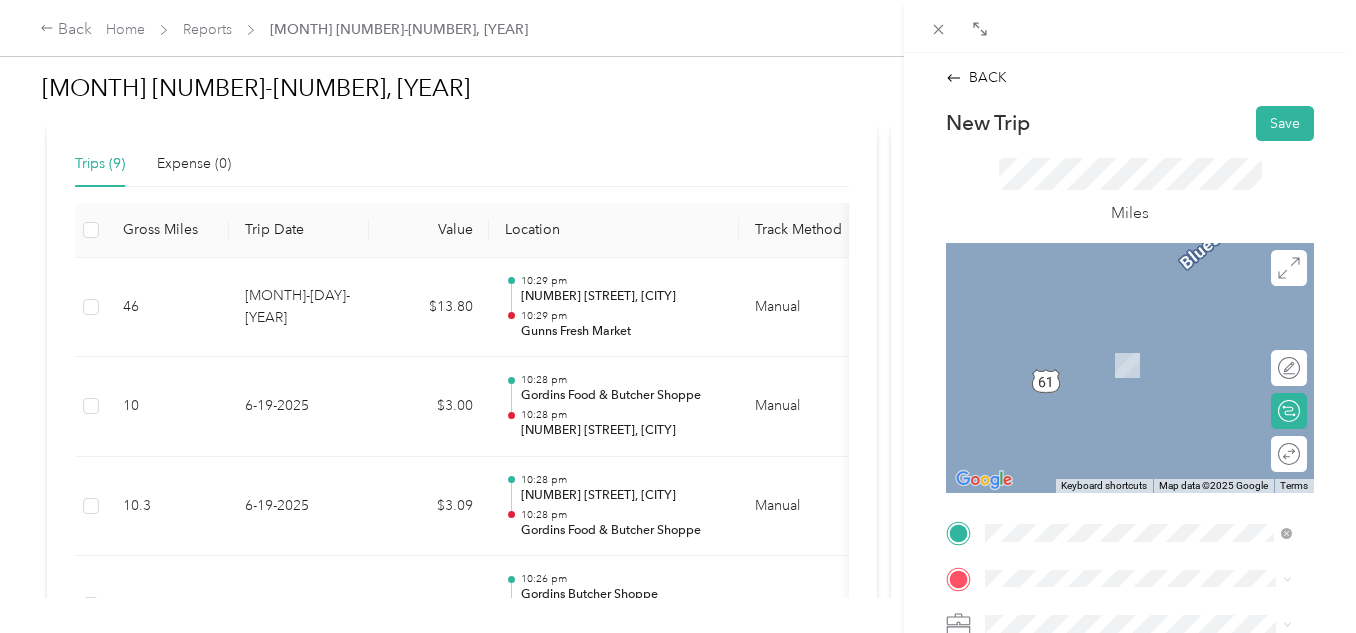 click on "[NUMBER] [STREET]
[CITY], [STATE] [POSTAL_CODE], [COUNTRY]" at bounding box center [1154, 350] 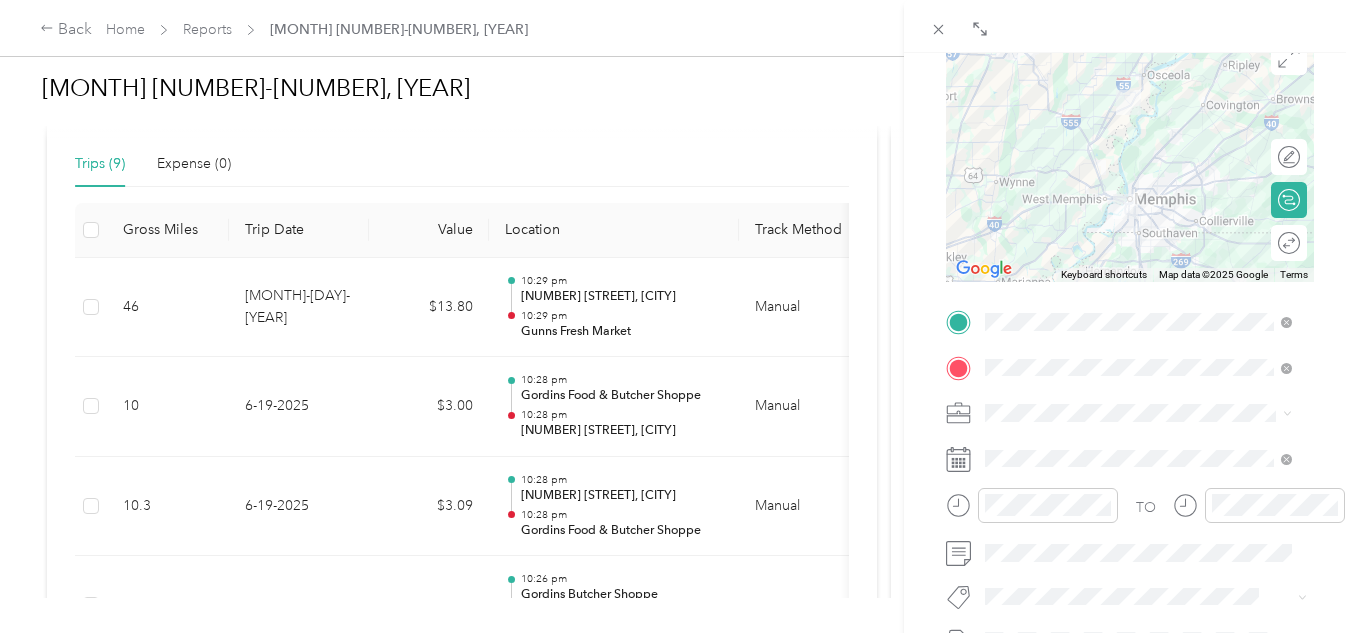 scroll, scrollTop: 213, scrollLeft: 0, axis: vertical 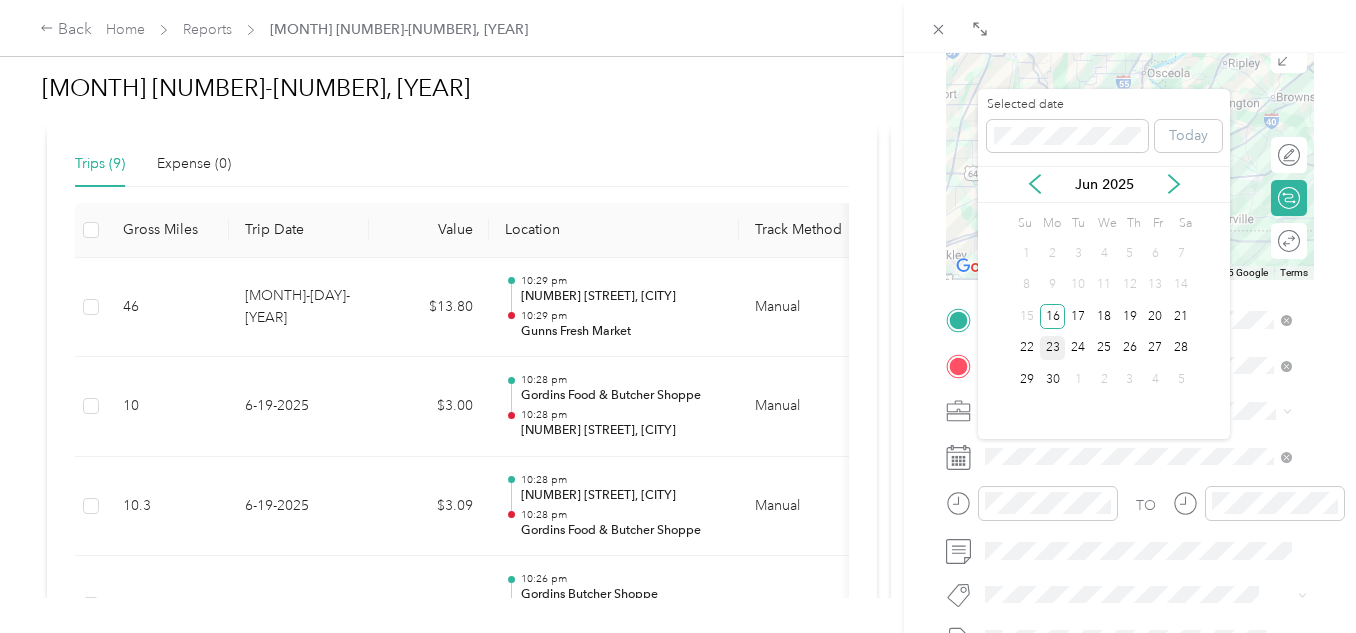 click on "23" at bounding box center [1053, 348] 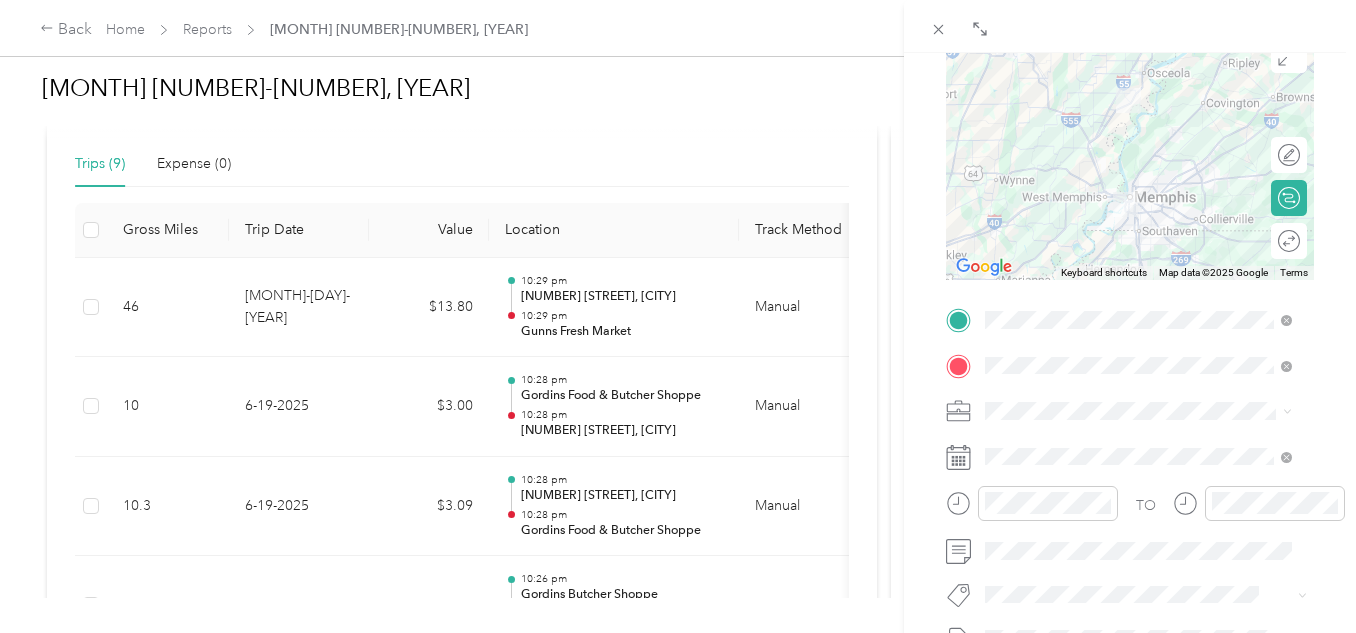 scroll, scrollTop: 0, scrollLeft: 3, axis: horizontal 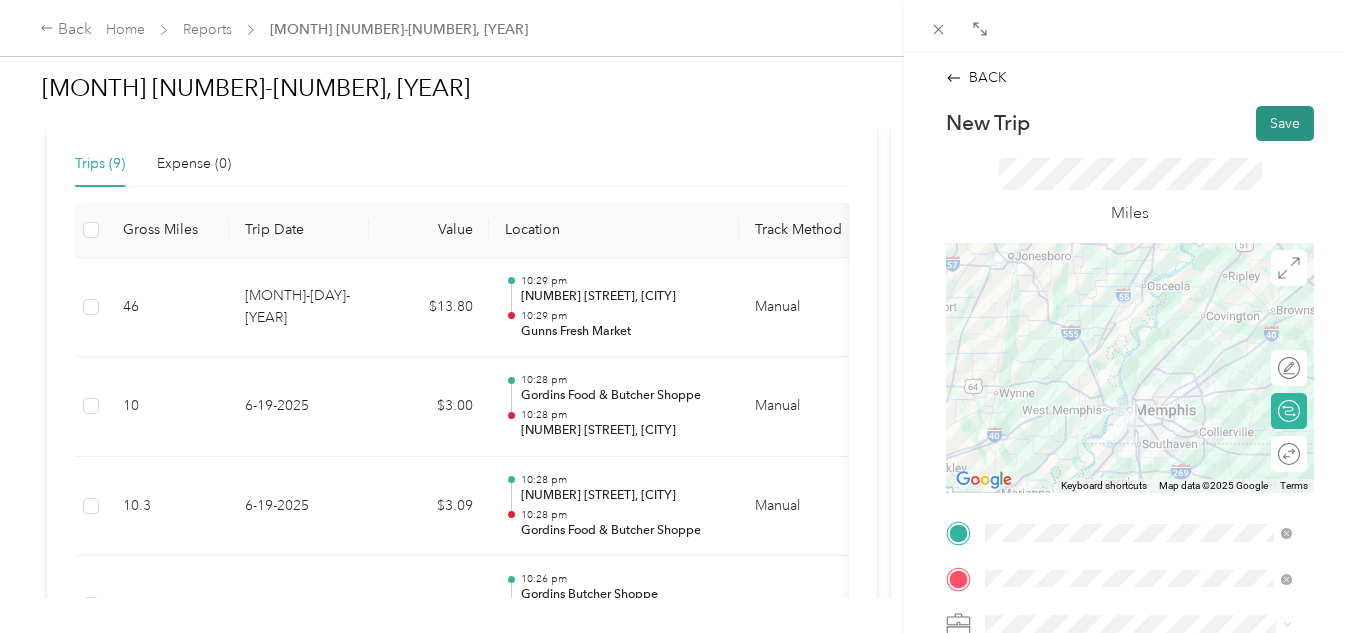 click on "Save" at bounding box center [1285, 123] 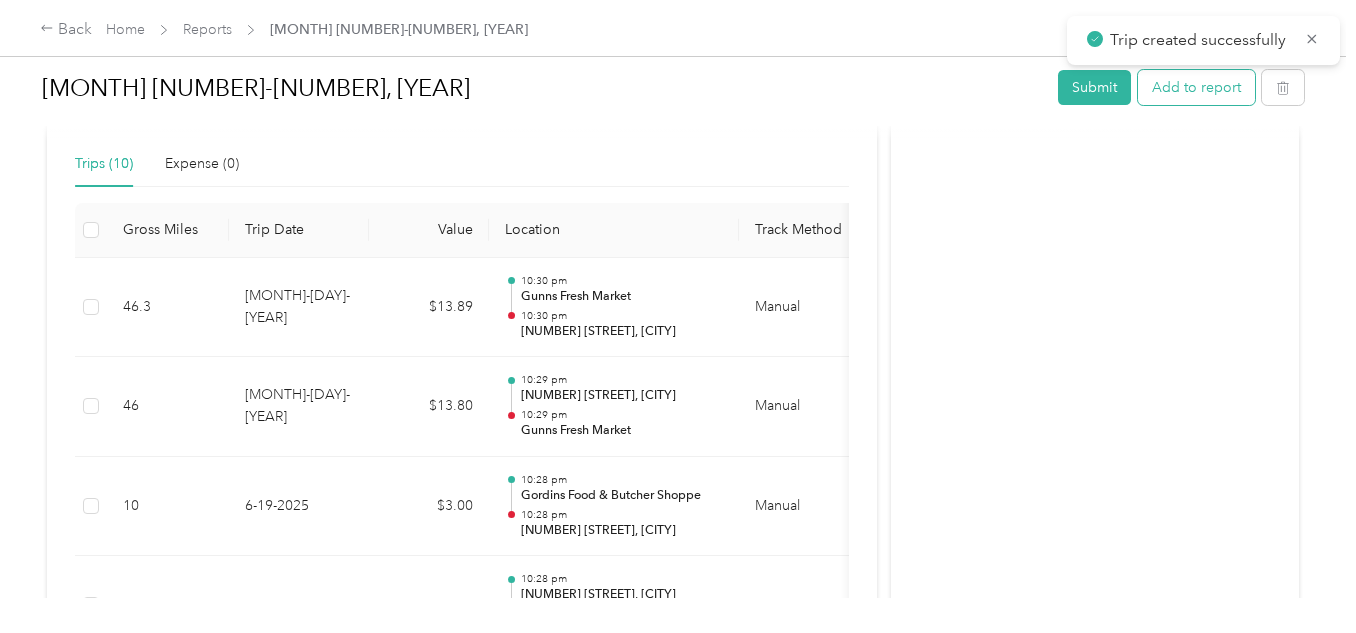 click on "Add to report" at bounding box center [1196, 87] 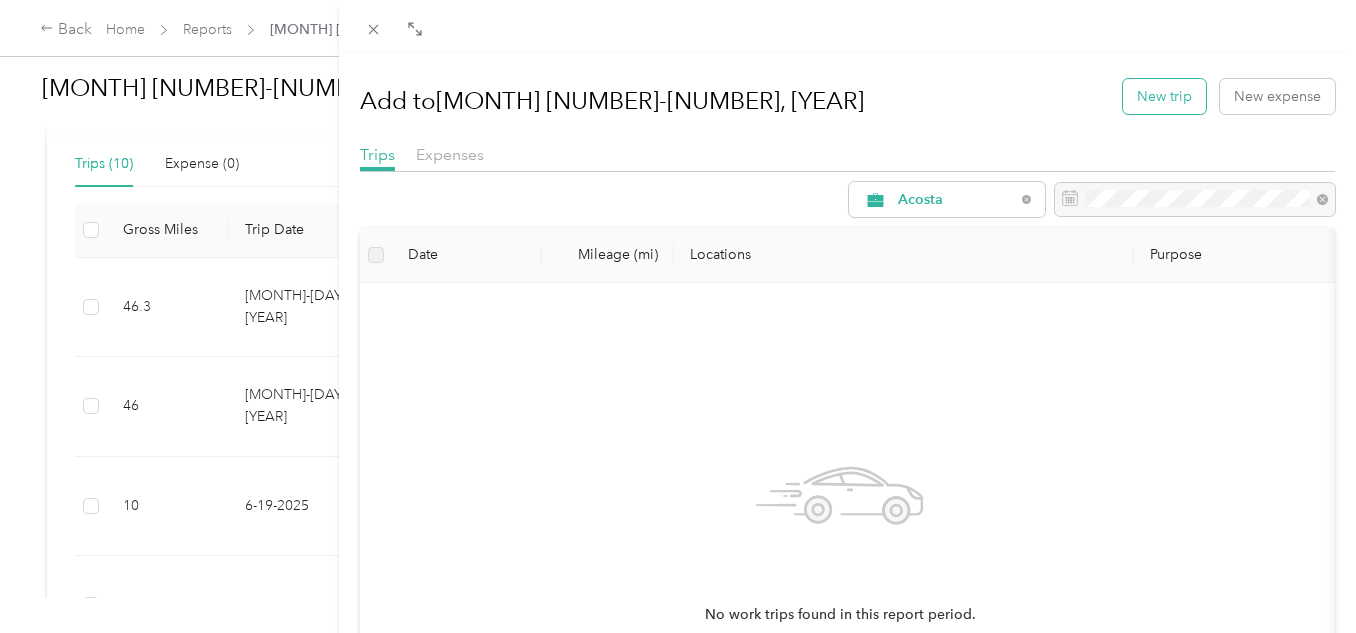 click on "New trip" at bounding box center (1164, 96) 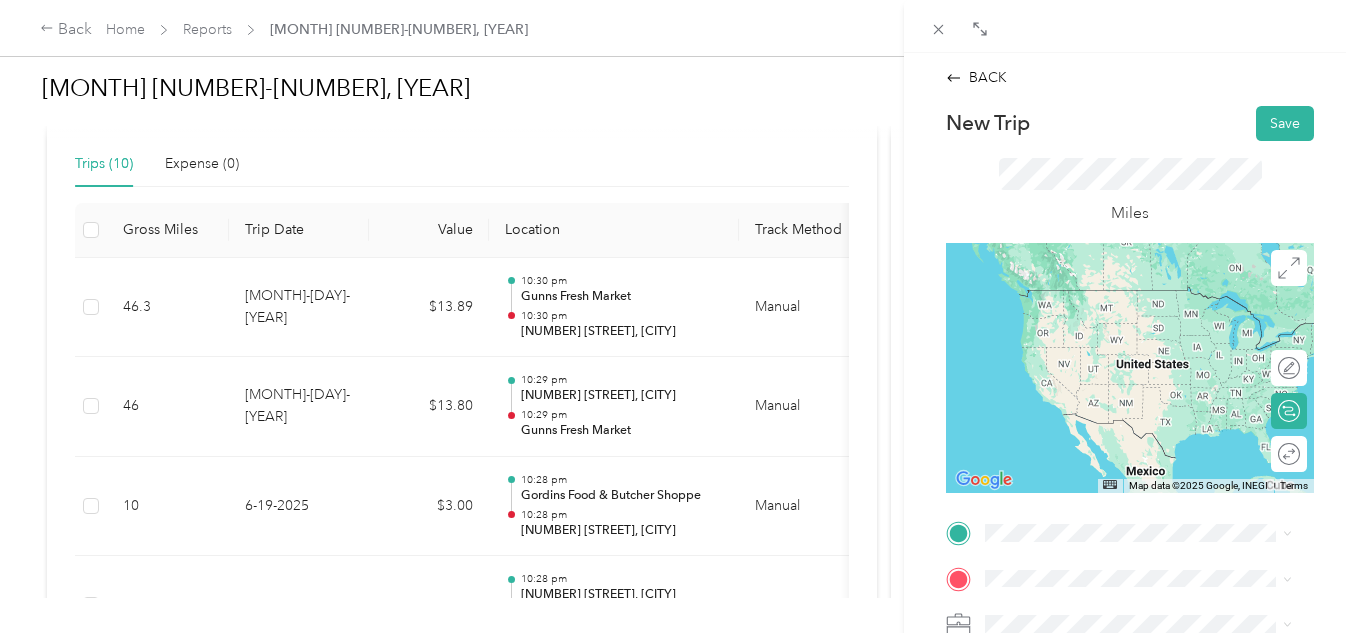 click on "[NUMBER] [STREET]
[CITY], [STATE] [POSTAL_CODE], [COUNTRY]" at bounding box center (1154, 298) 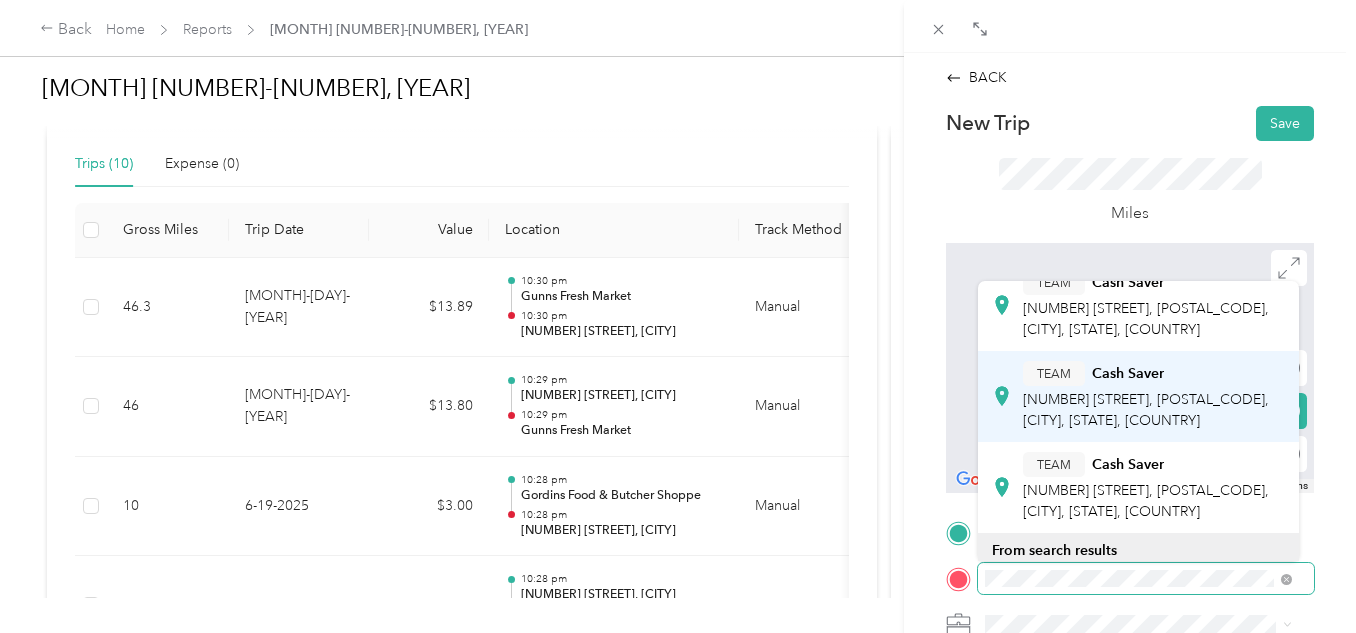 scroll, scrollTop: 759, scrollLeft: 0, axis: vertical 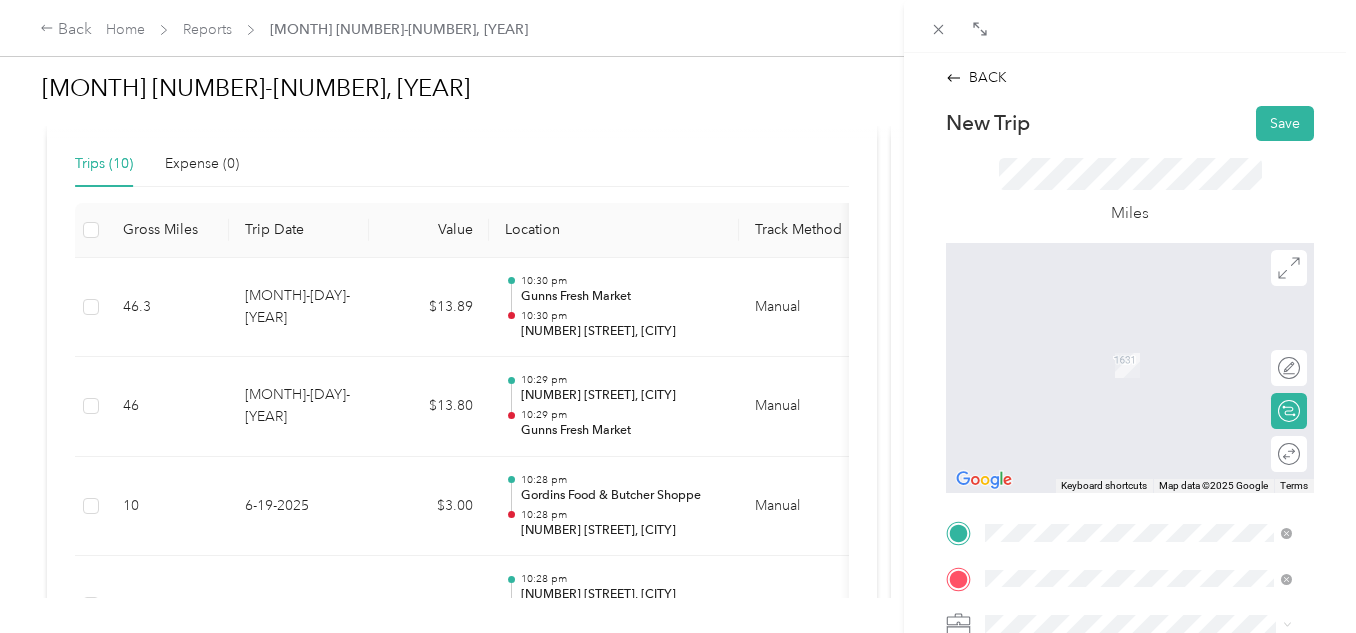 click on "[NUMBER] [STREET], [POSTAL_CODE][NUMBER], [CITY], [STATE], [COUNTRY]" at bounding box center [1148, 393] 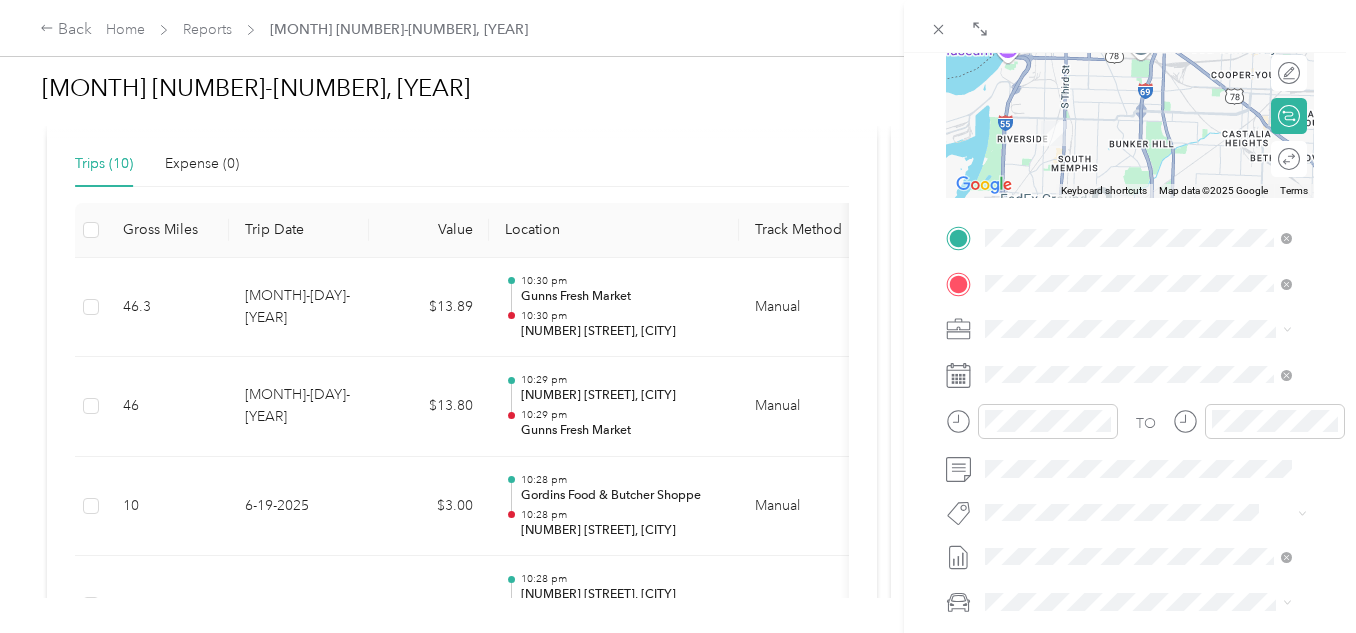 scroll, scrollTop: 300, scrollLeft: 0, axis: vertical 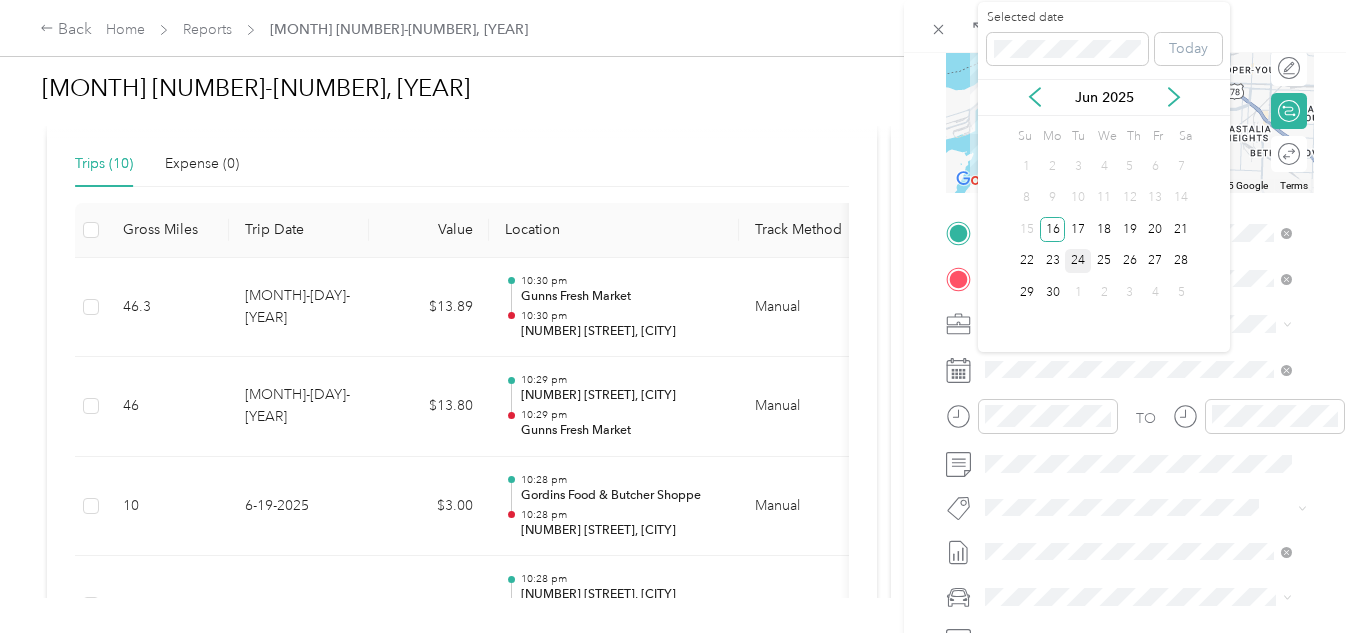 click on "24" at bounding box center (1078, 261) 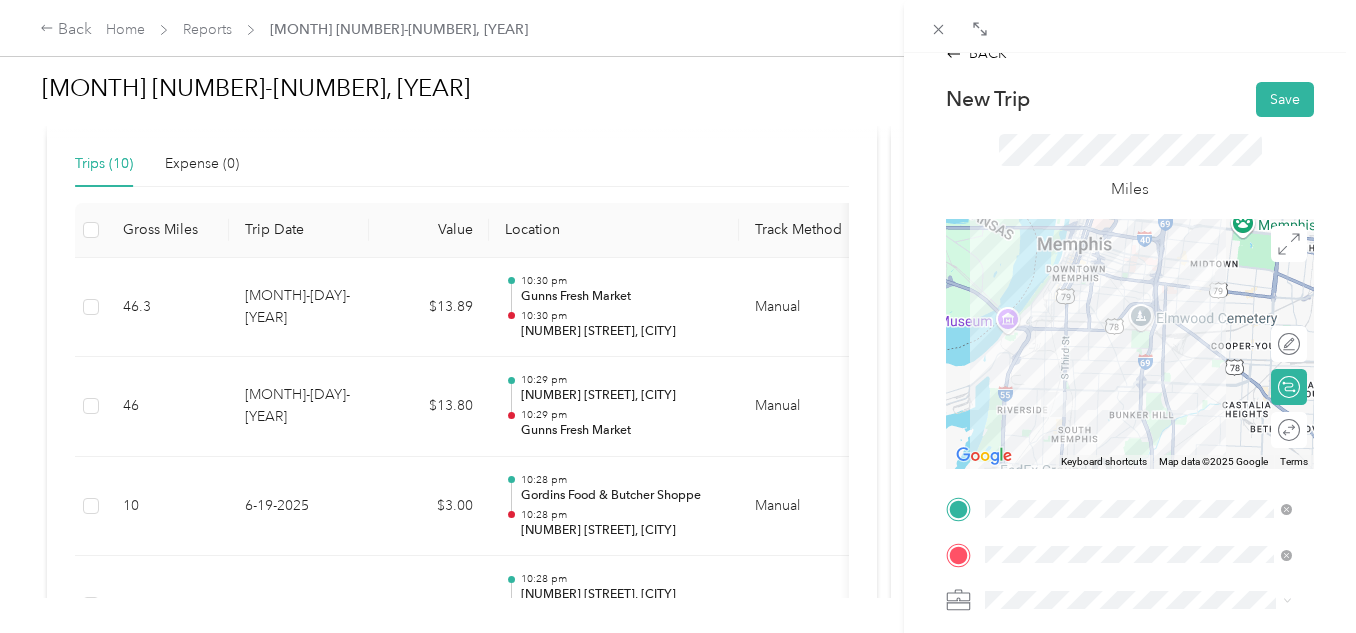 scroll, scrollTop: 0, scrollLeft: 0, axis: both 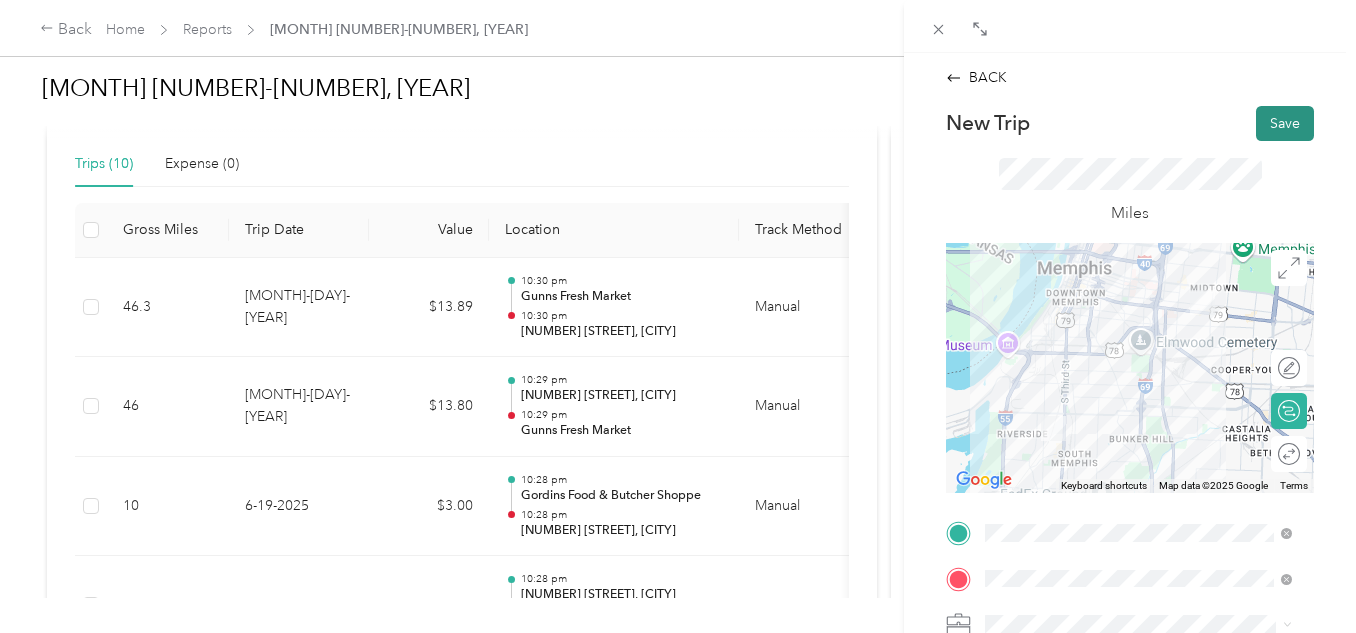 click on "Save" at bounding box center (1285, 123) 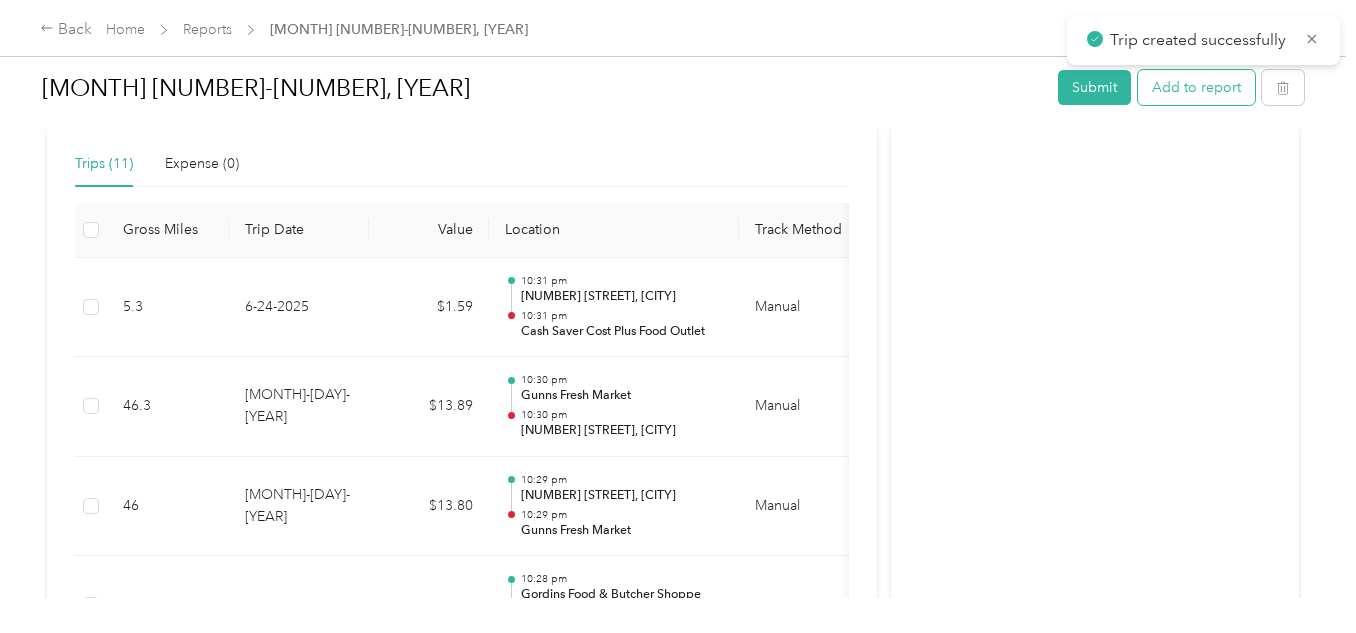 click on "Add to report" at bounding box center [1196, 87] 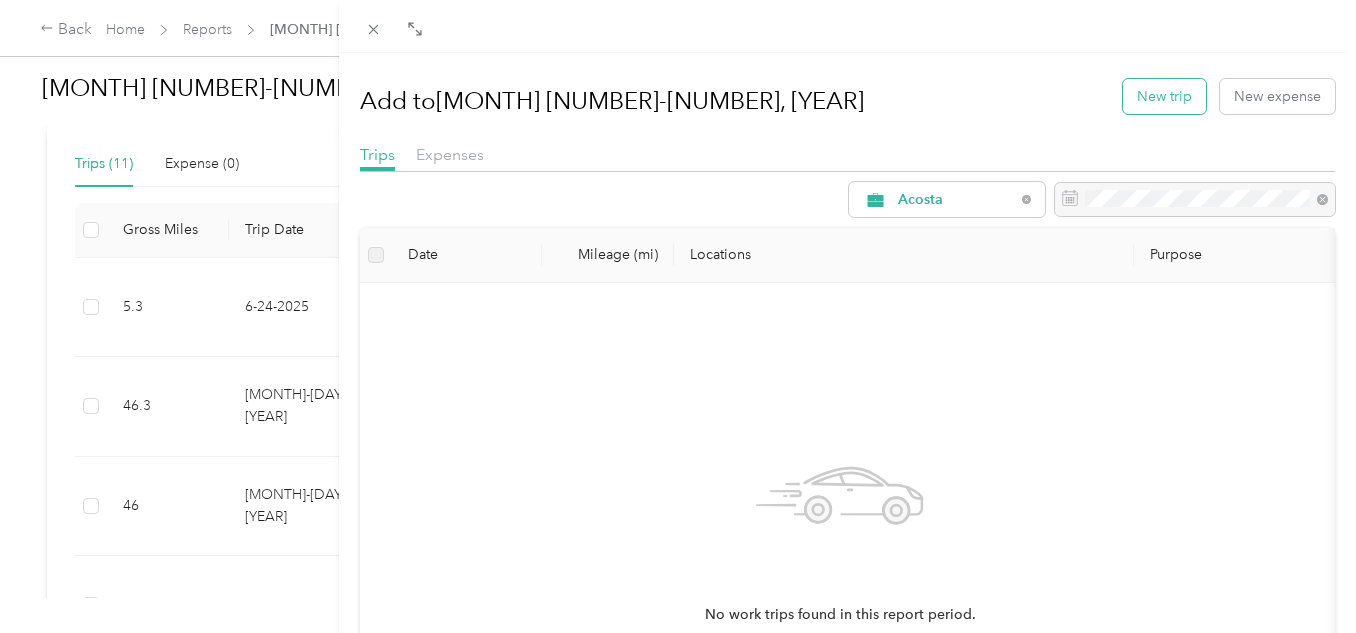 click on "New trip" at bounding box center (1164, 96) 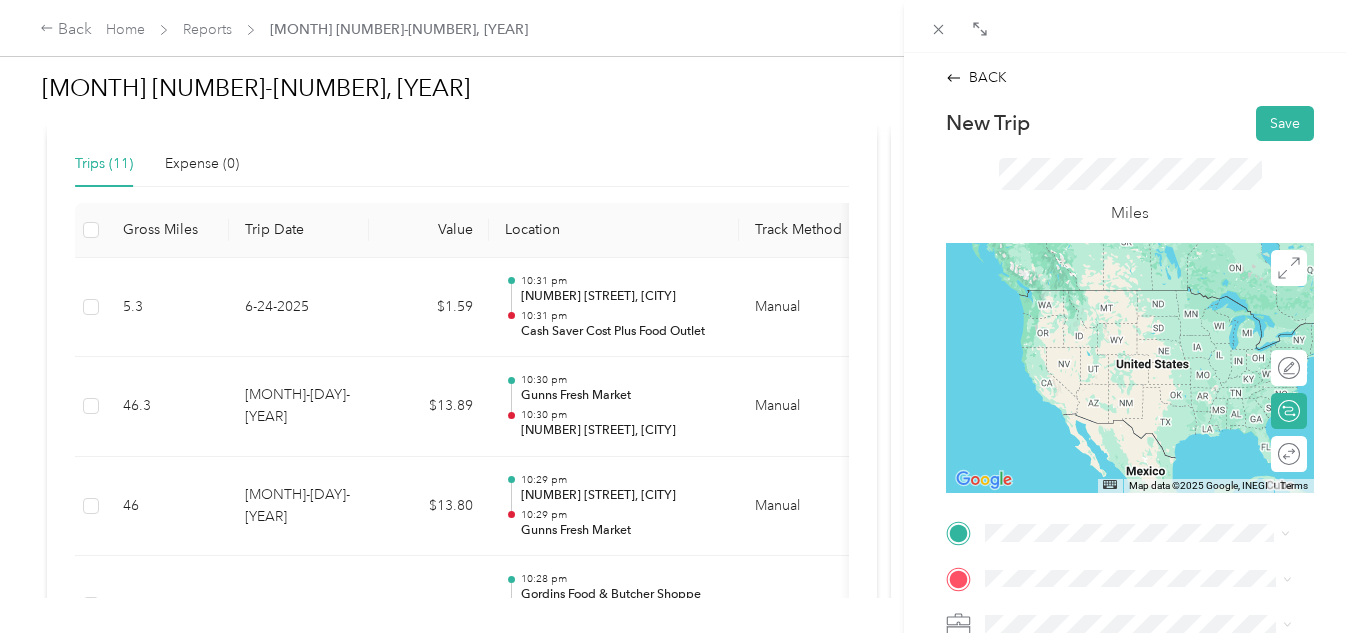 click on "[NUMBER] [STREET], [POSTAL_CODE][NUMBER], [CITY], [STATE], [COUNTRY]" at bounding box center [1148, 347] 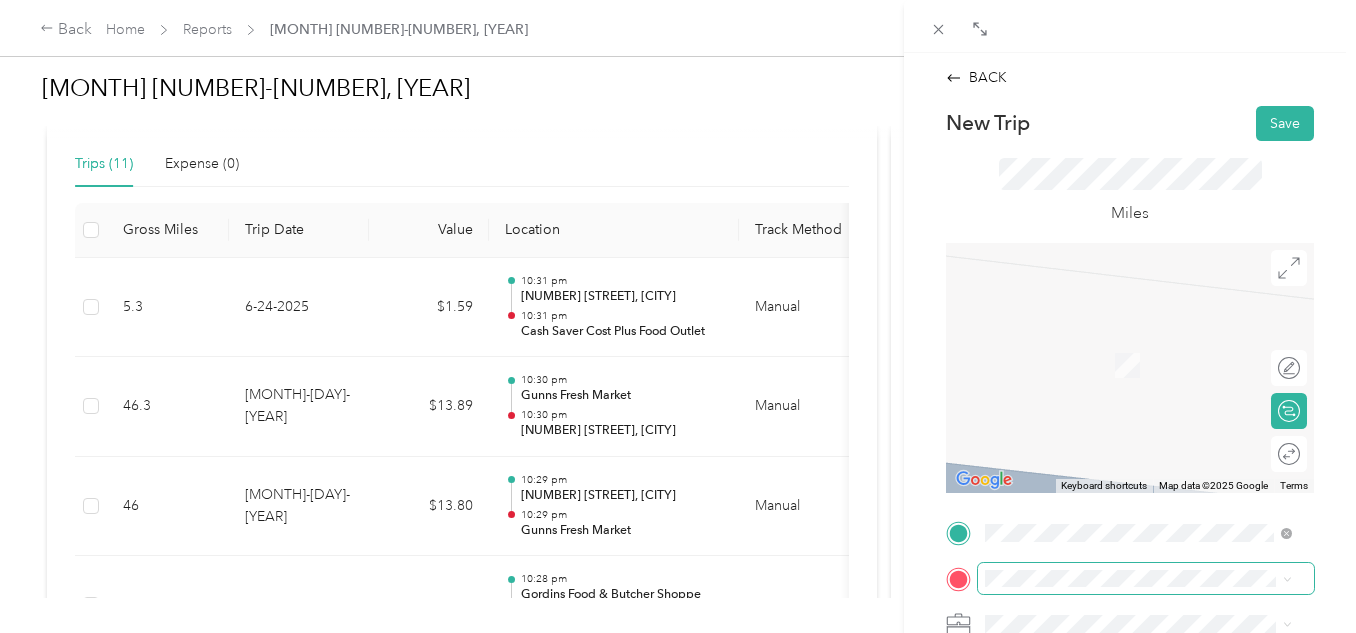 click at bounding box center (1146, 579) 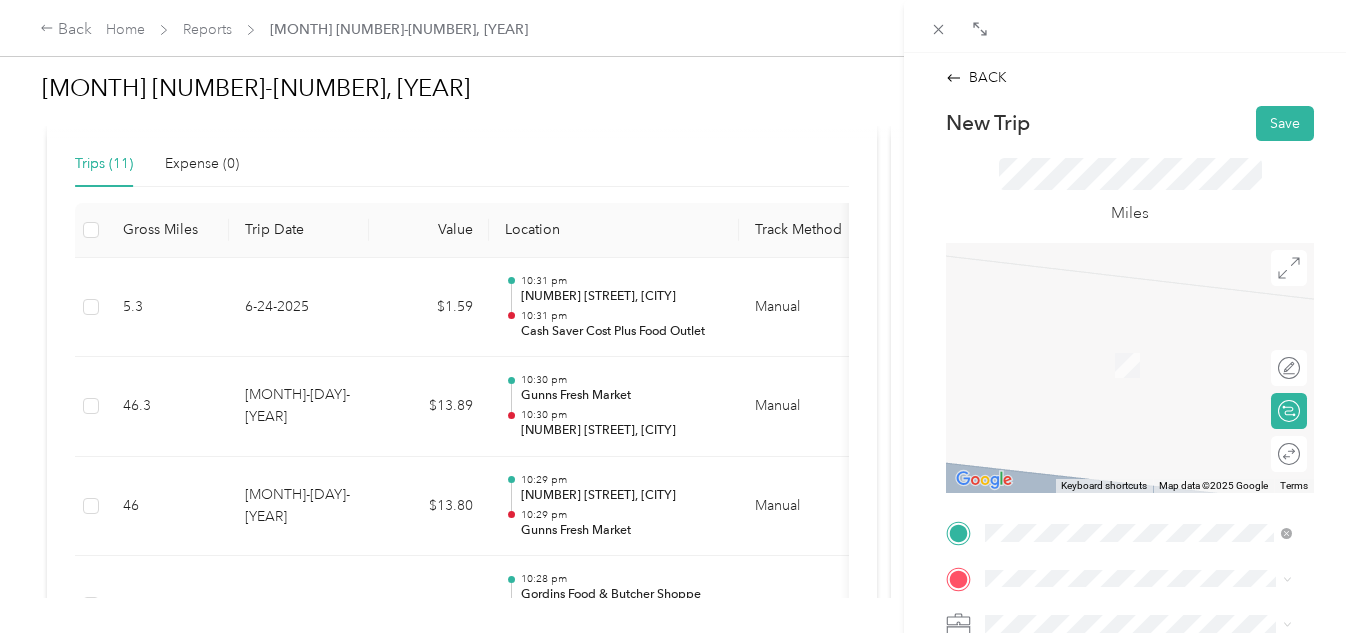 click on "[NUMBER] [STREET]
[CITY], [STATE] [POSTAL_CODE], [COUNTRY]" at bounding box center (1154, 345) 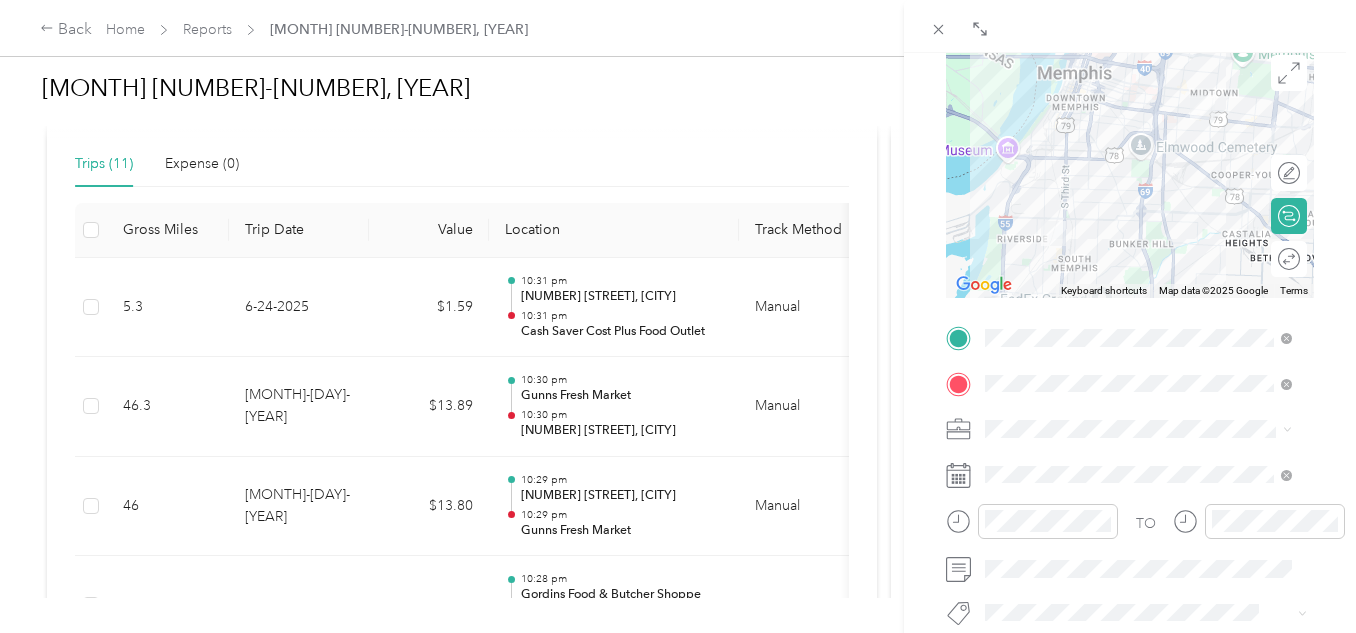scroll, scrollTop: 200, scrollLeft: 0, axis: vertical 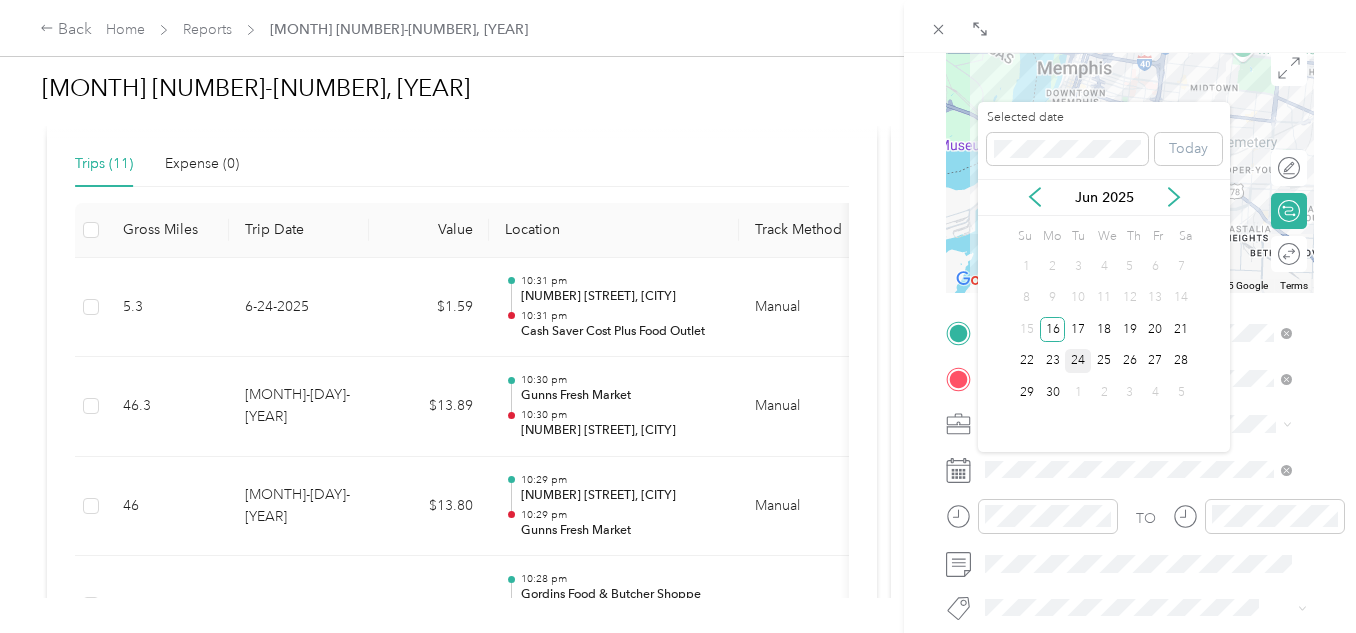 click on "24" at bounding box center (1078, 361) 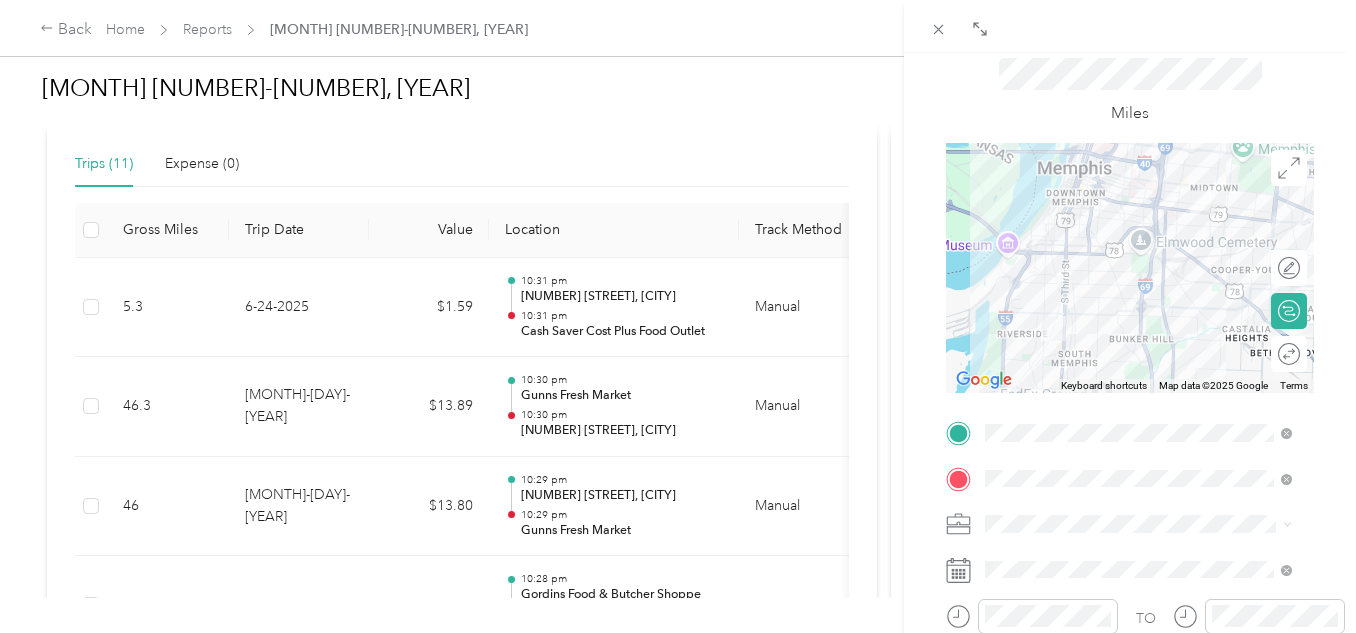 scroll, scrollTop: 0, scrollLeft: 0, axis: both 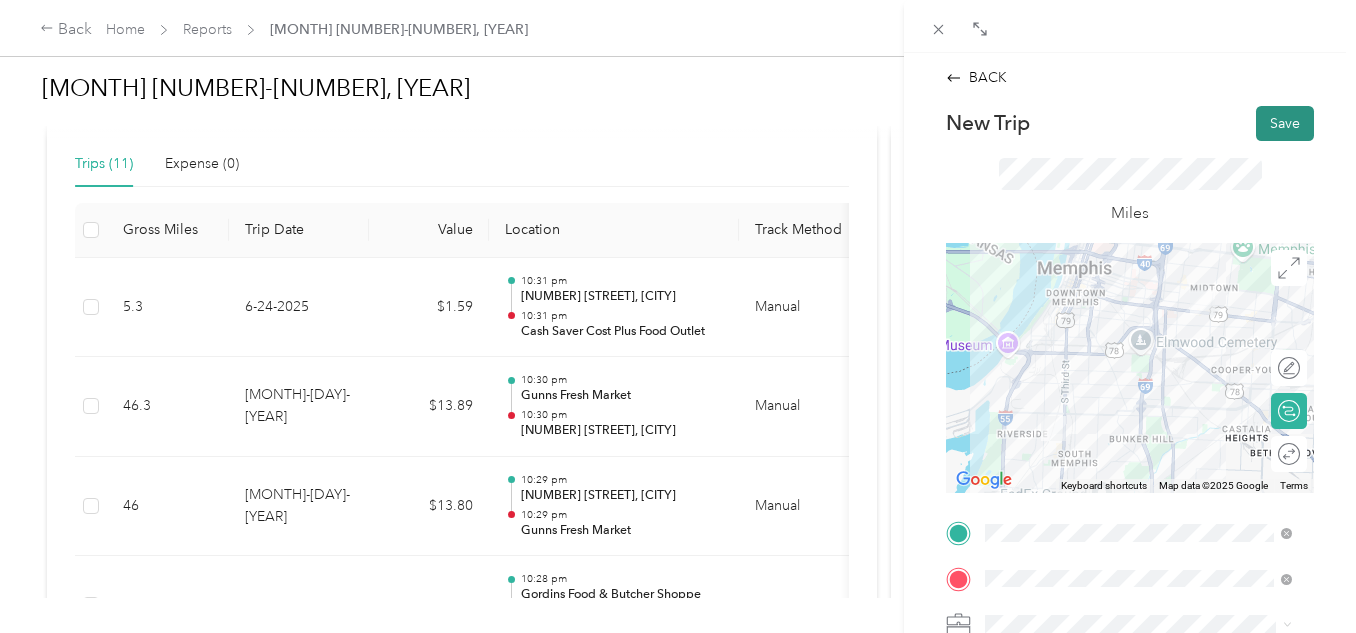 click on "Save" at bounding box center [1285, 123] 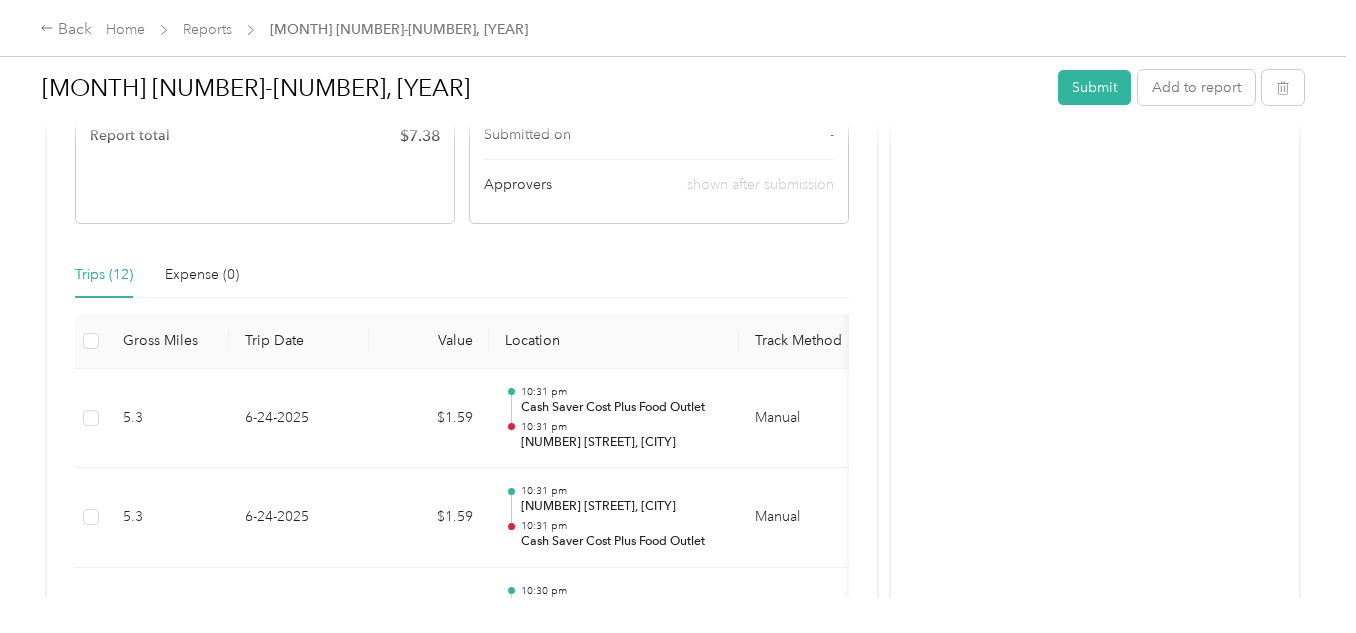 scroll, scrollTop: 401, scrollLeft: 0, axis: vertical 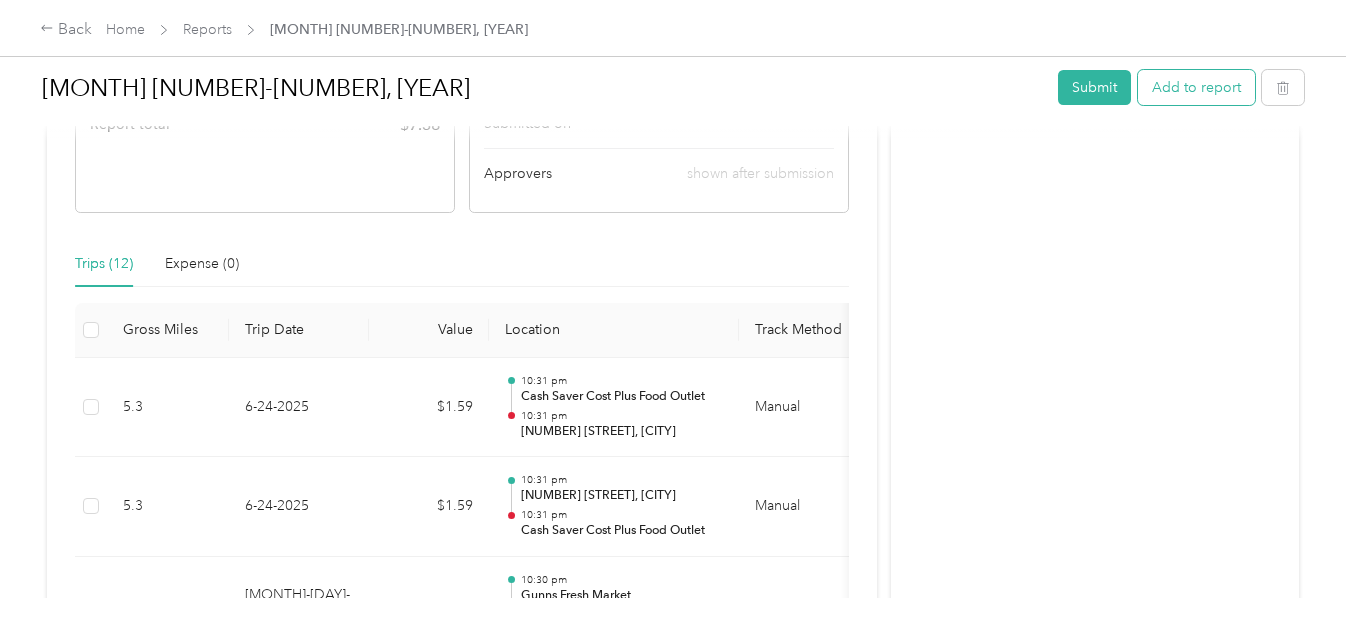click on "Add to report" at bounding box center (1196, 87) 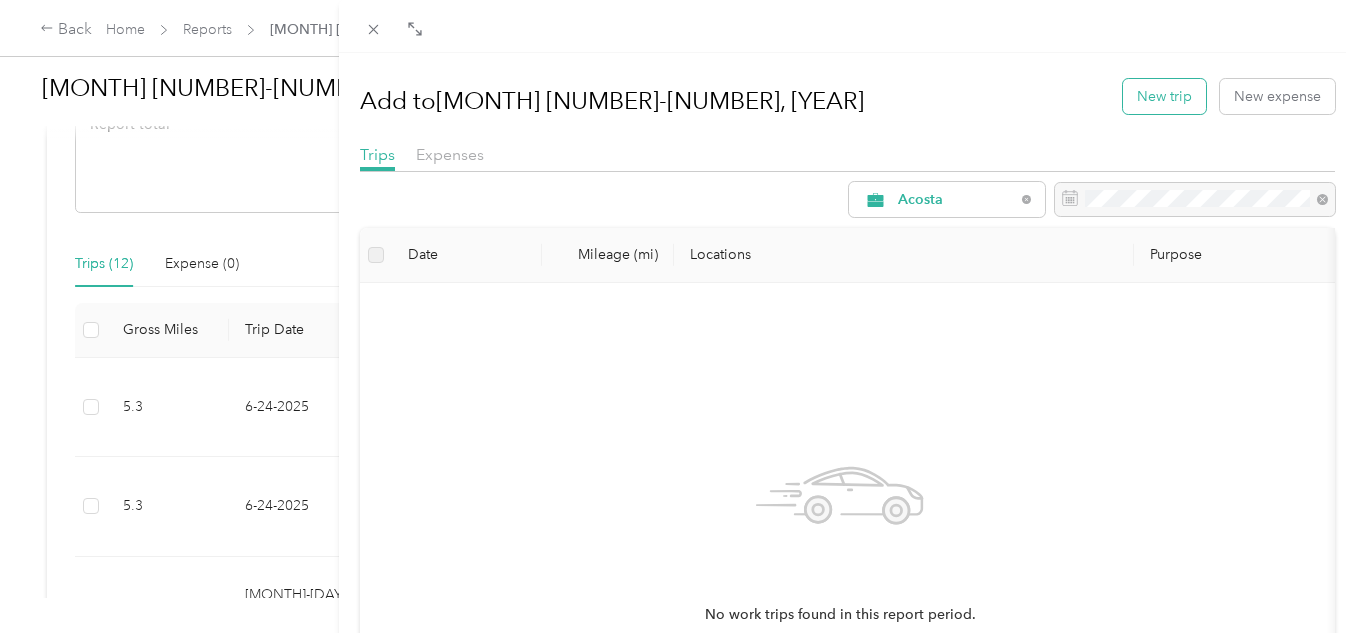 click on "New trip" at bounding box center (1164, 96) 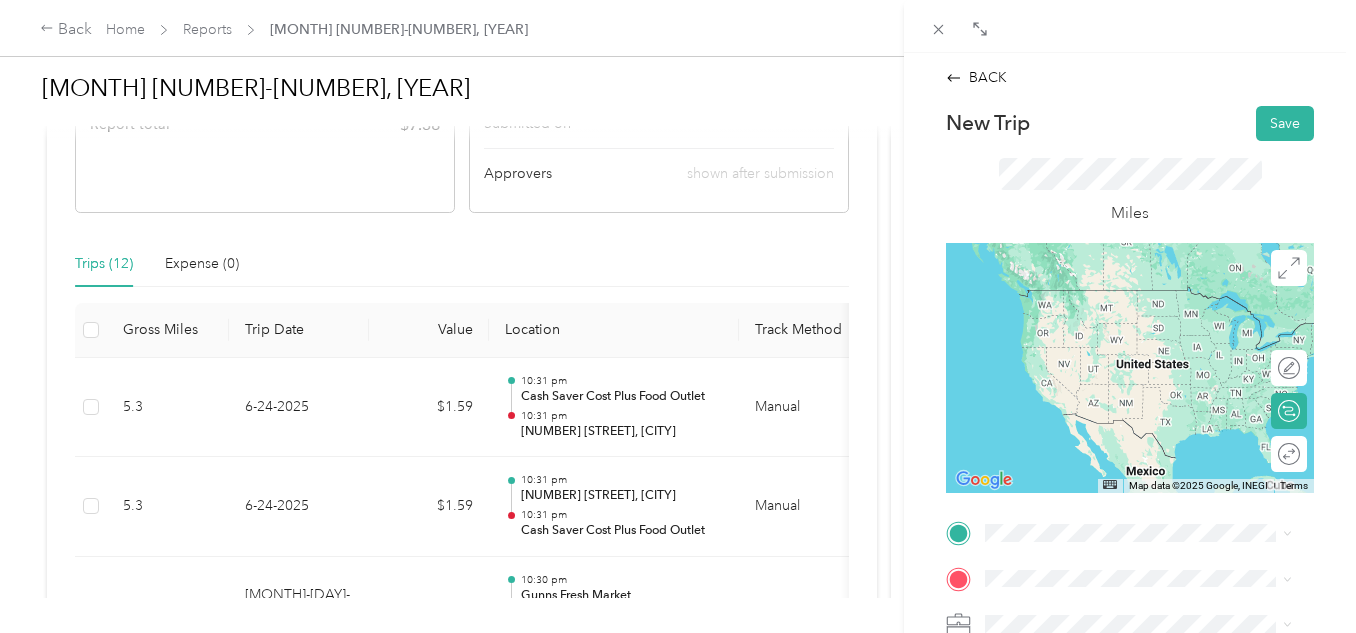 click on "[NUMBER] [STREET]
[CITY], [STATE] [POSTAL_CODE], [COUNTRY]" at bounding box center (1154, 295) 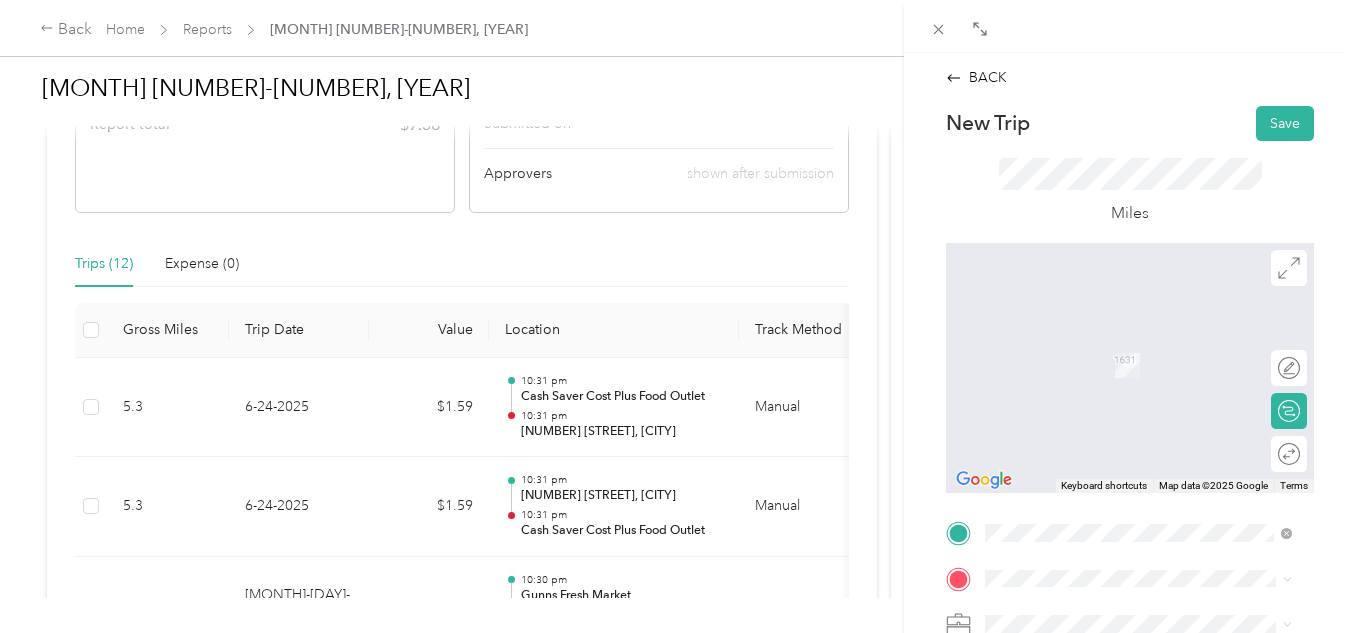click on "TEAM [BUSINESS_NAME] [NUMBER] [STREET], [POSTAL_CODE], [CITY], [STATE], [COUNTRY]" at bounding box center [1154, 357] 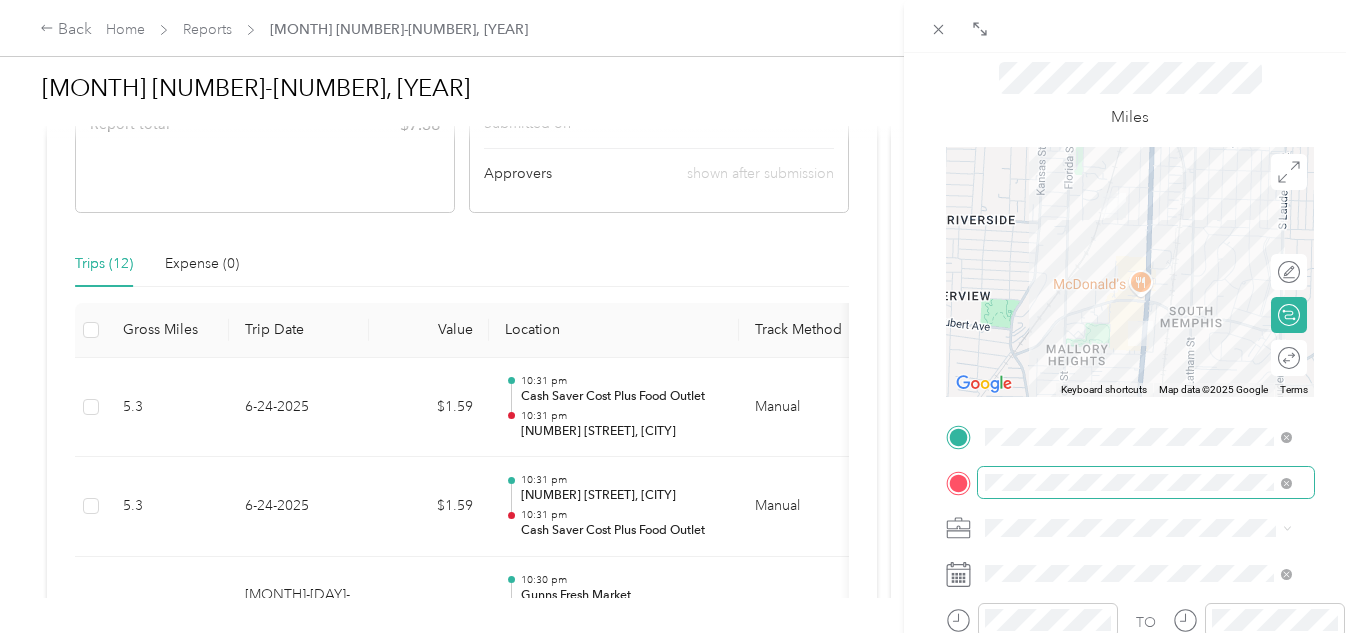 scroll, scrollTop: 101, scrollLeft: 0, axis: vertical 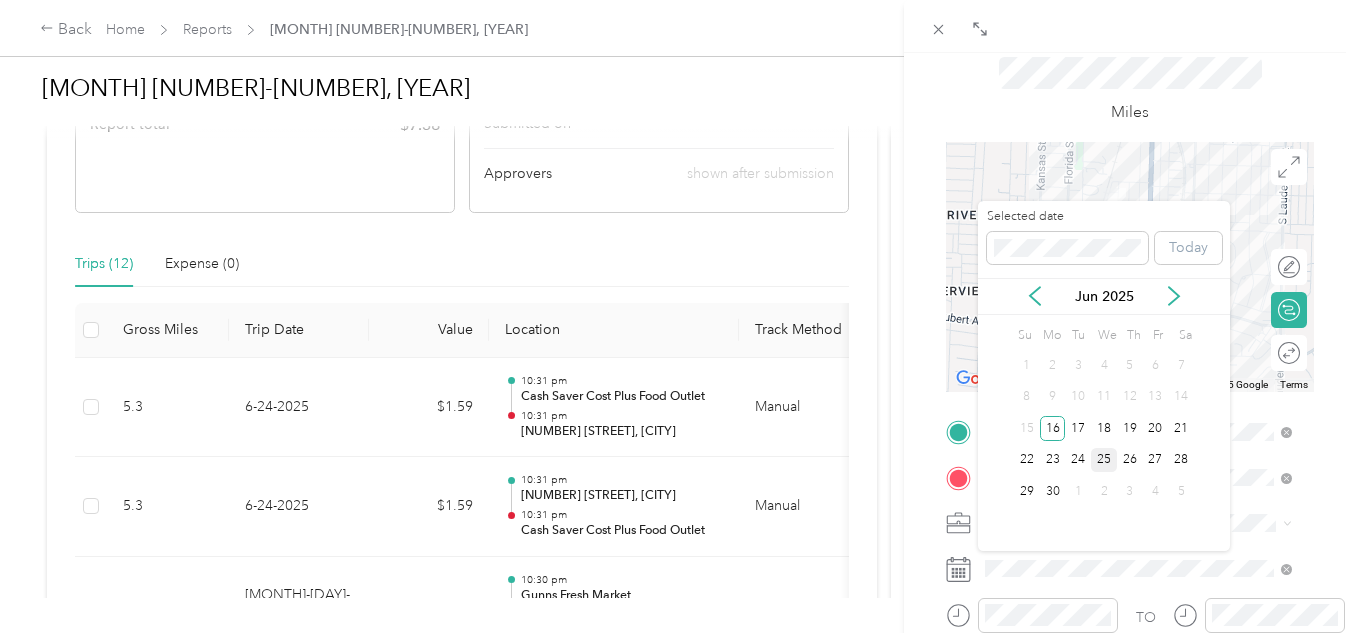 click on "25" at bounding box center [1104, 460] 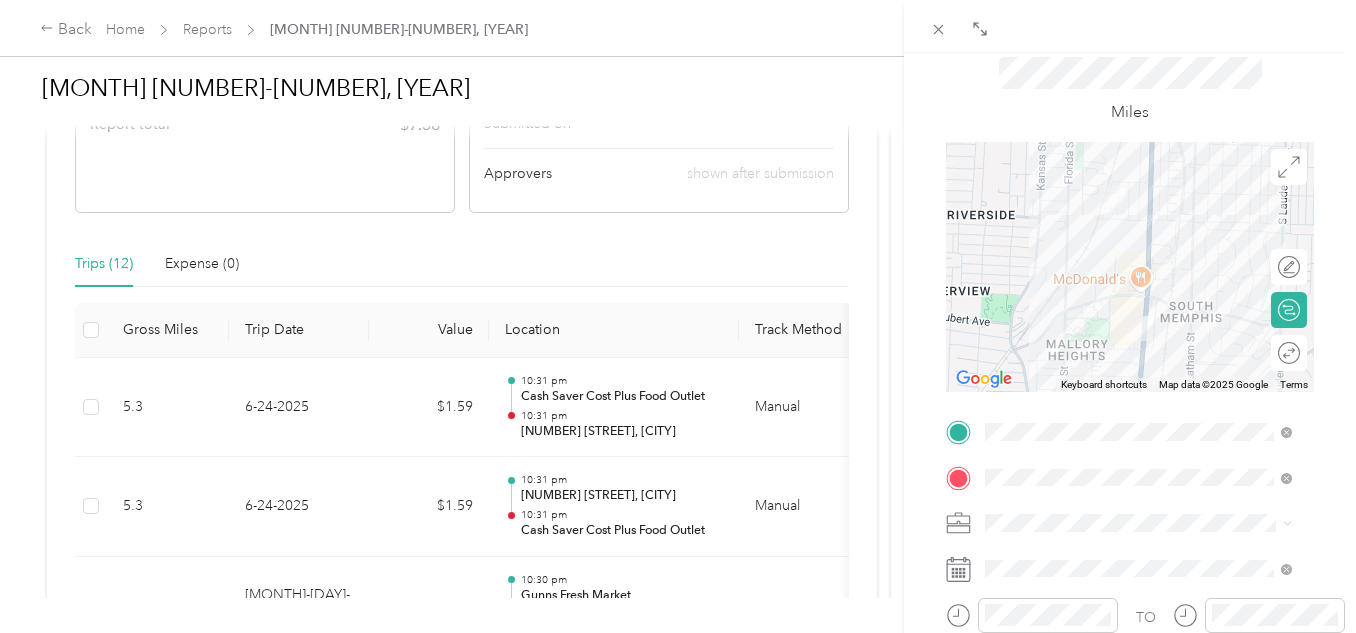 scroll, scrollTop: 0, scrollLeft: 0, axis: both 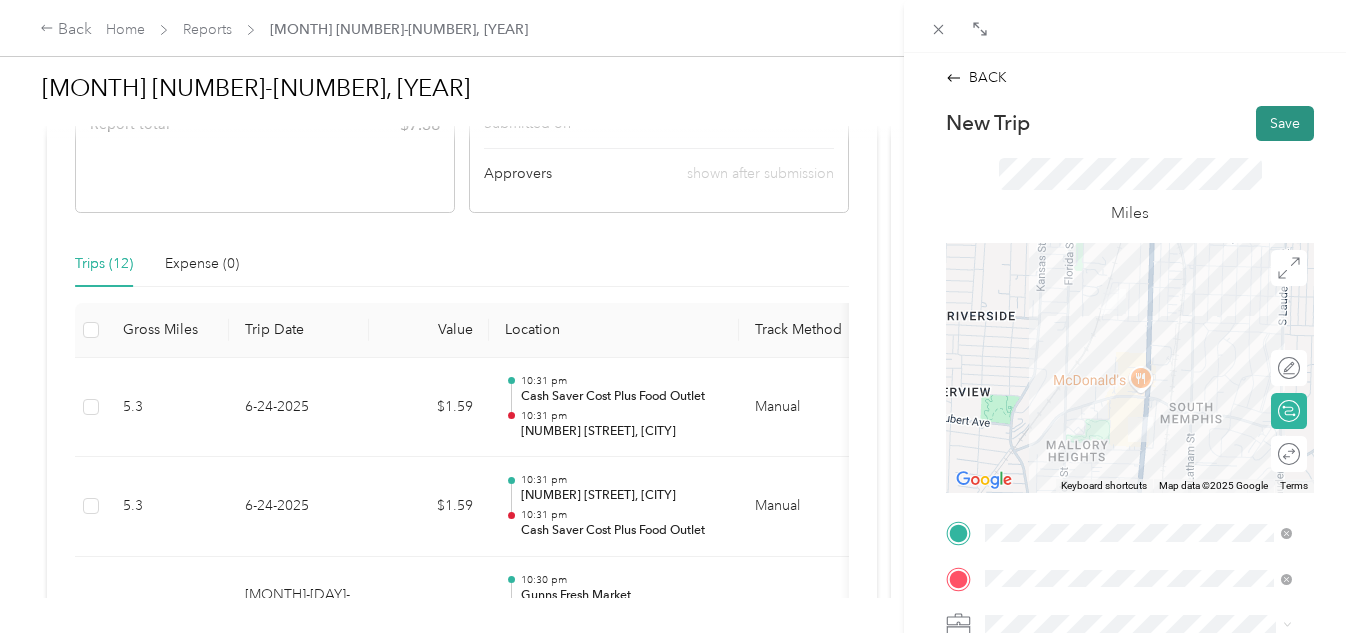 click on "Save" at bounding box center [1285, 123] 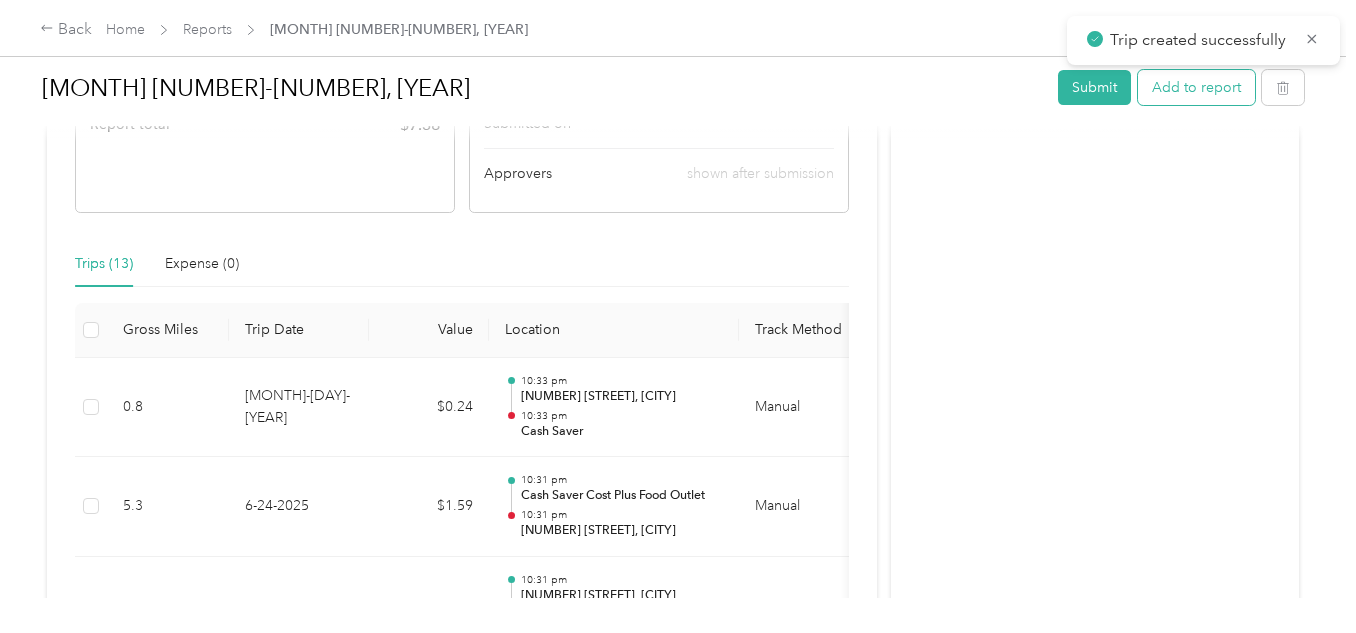 click on "Add to report" at bounding box center [1196, 87] 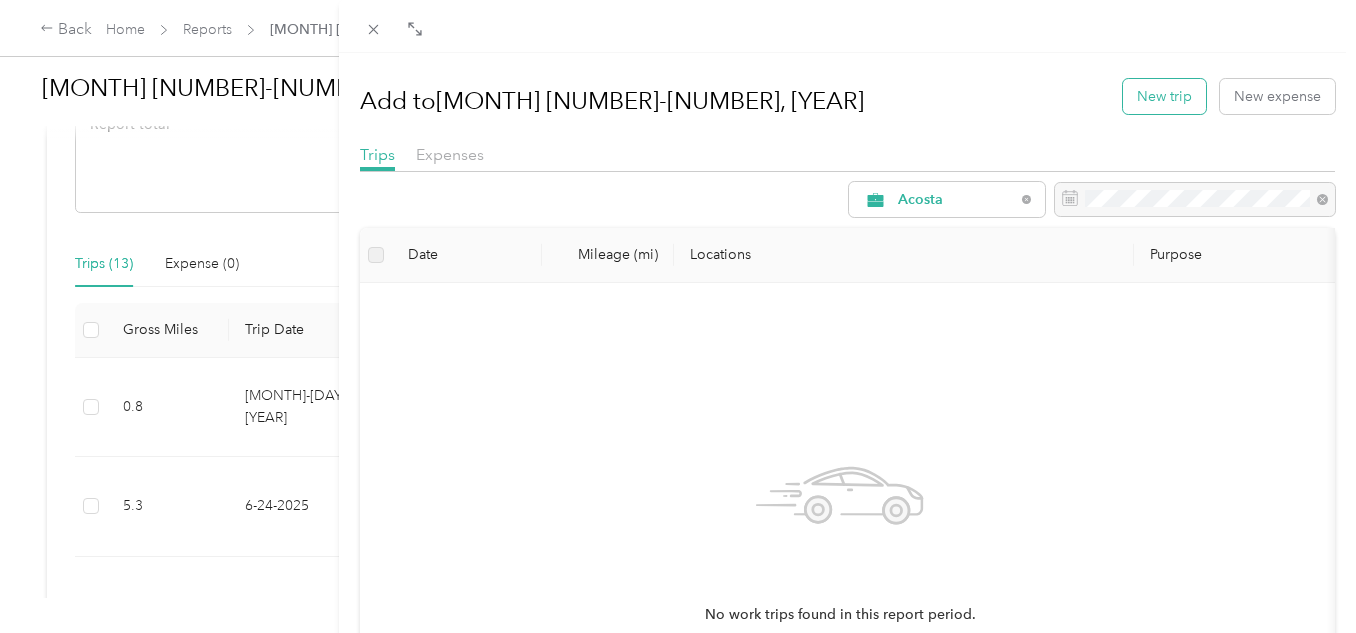 click on "New trip" at bounding box center [1164, 96] 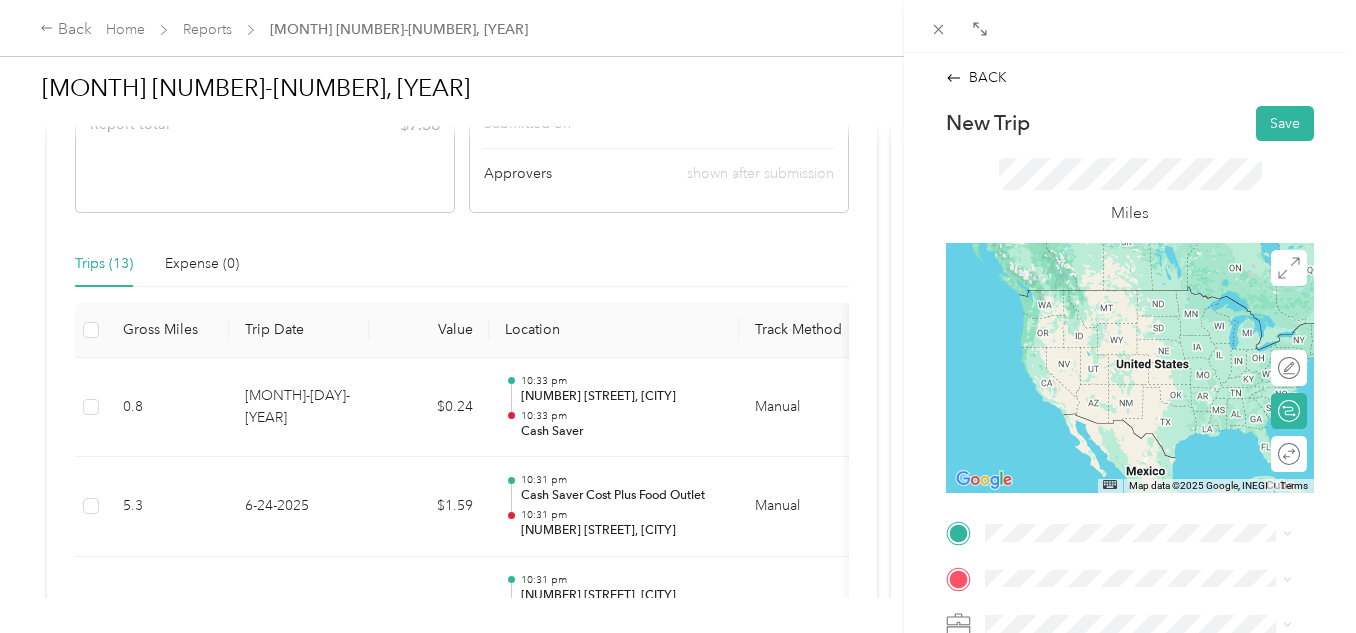 click on "TEAM [BUSINESS_NAME] [NUMBER] [STREET], [POSTAL_CODE], [CITY], [STATE], [COUNTRY]" at bounding box center [1154, 312] 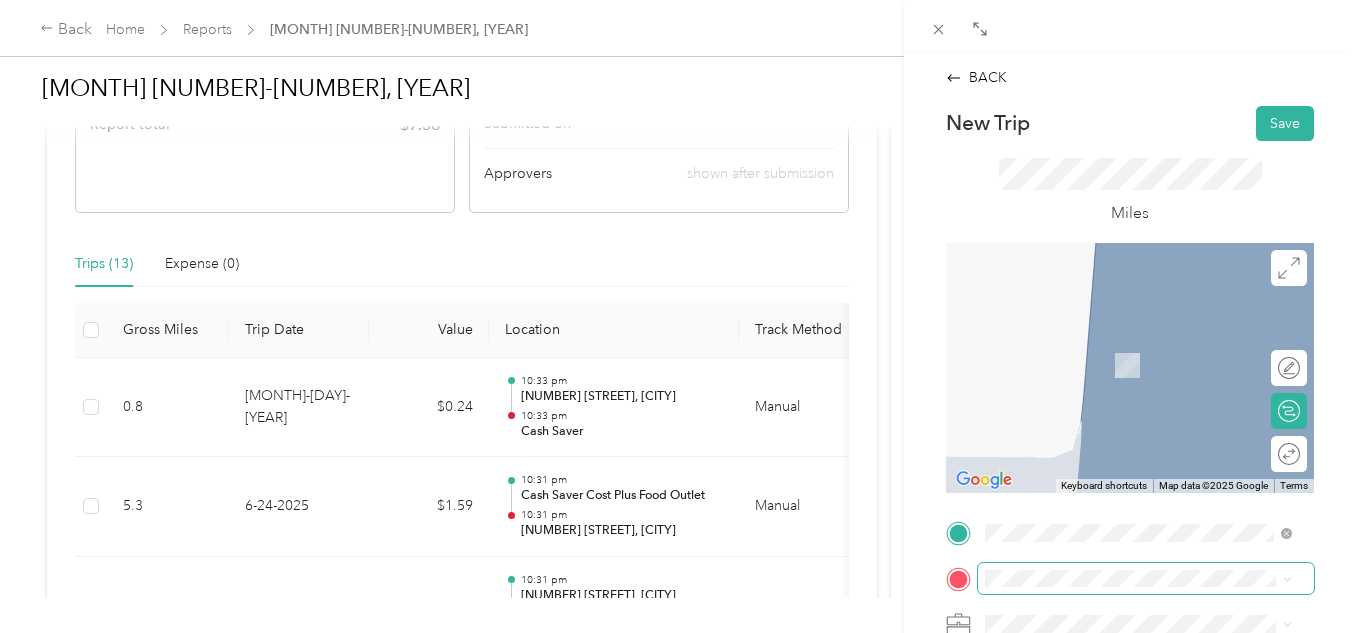 click at bounding box center (1146, 579) 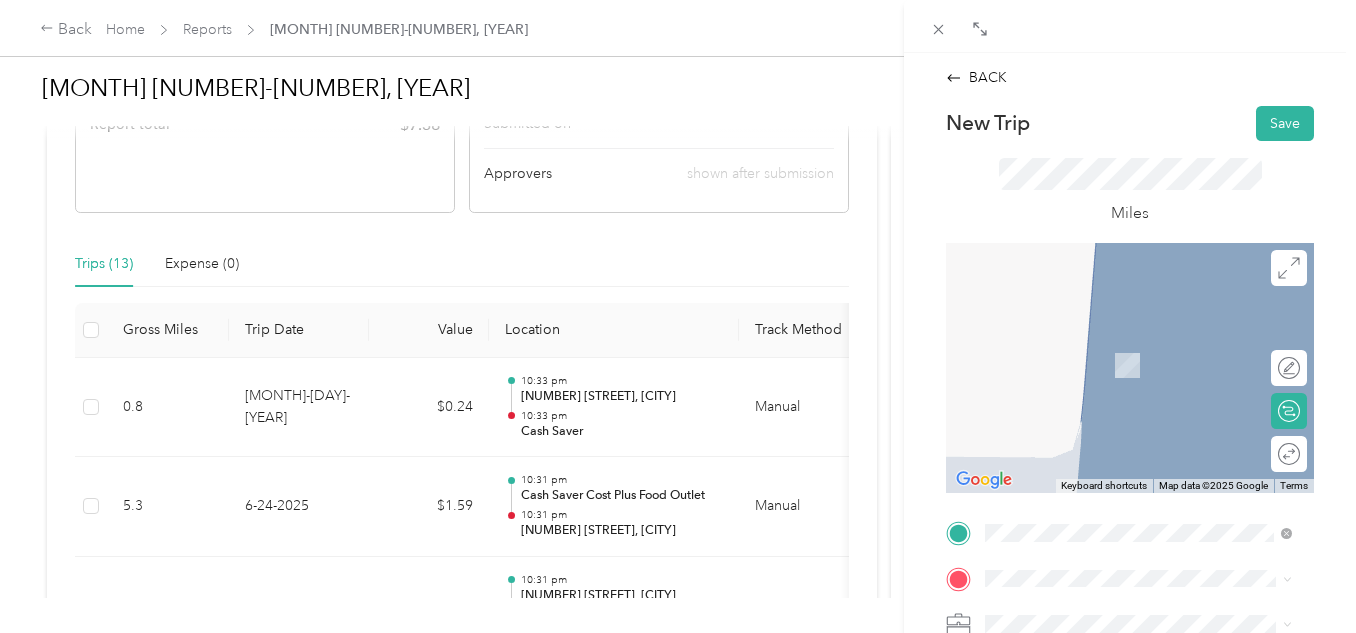 click on "[NUMBER] [STREET]
[CITY], [STATE] [POSTAL_CODE], [COUNTRY]" at bounding box center [1154, 341] 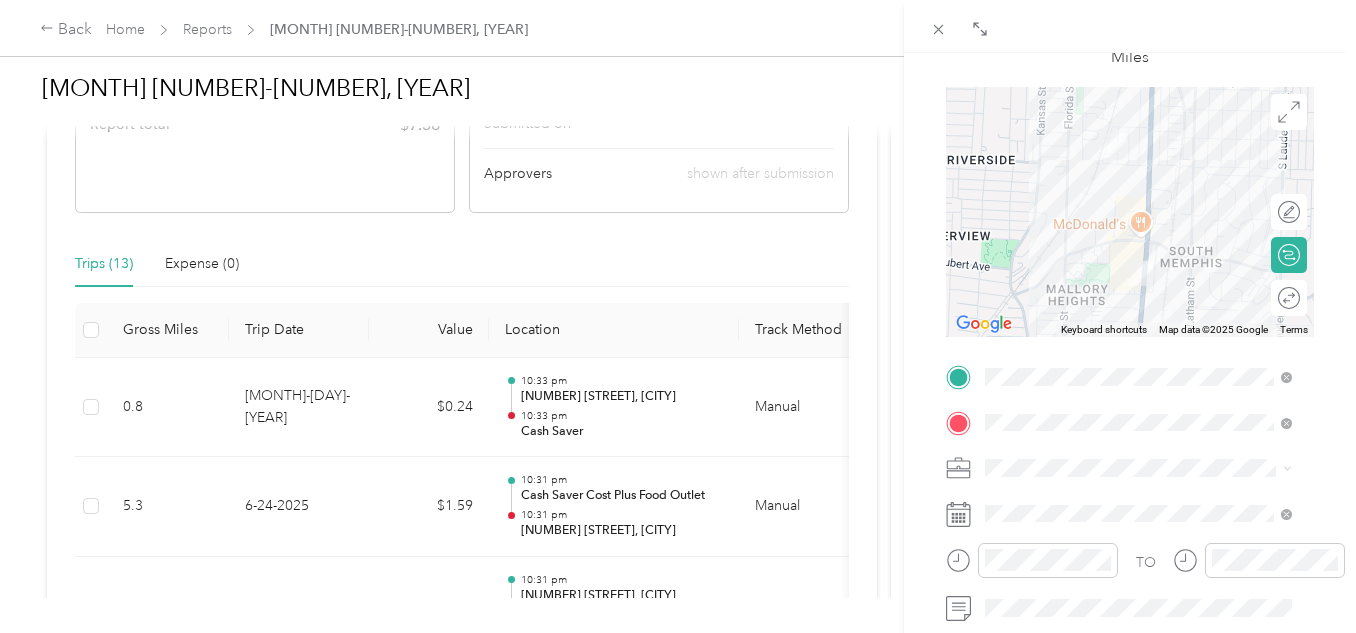 scroll, scrollTop: 158, scrollLeft: 0, axis: vertical 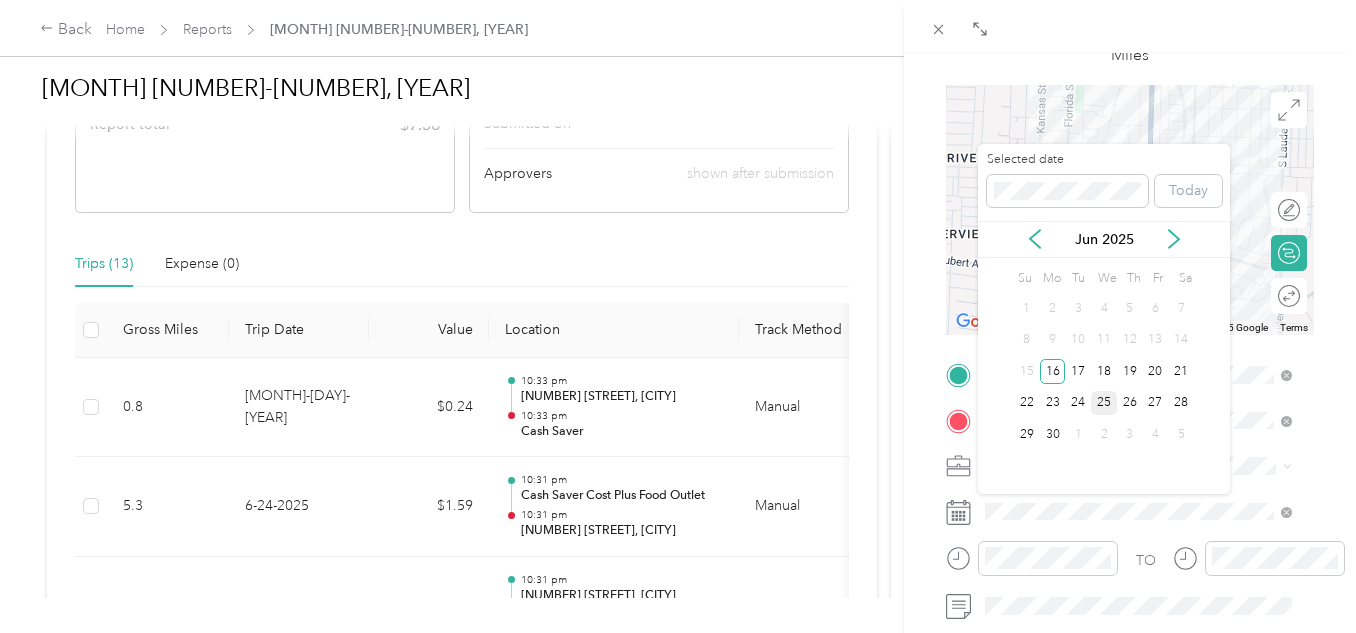 click on "25" at bounding box center (1104, 403) 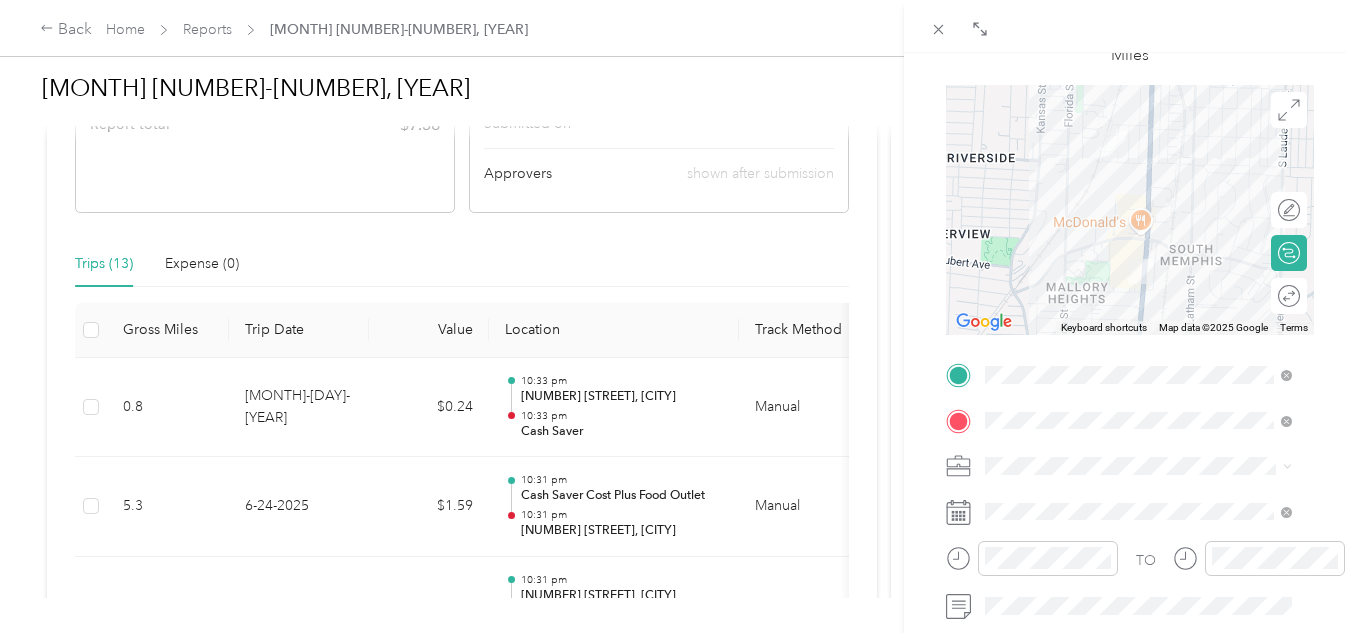 scroll, scrollTop: 0, scrollLeft: 0, axis: both 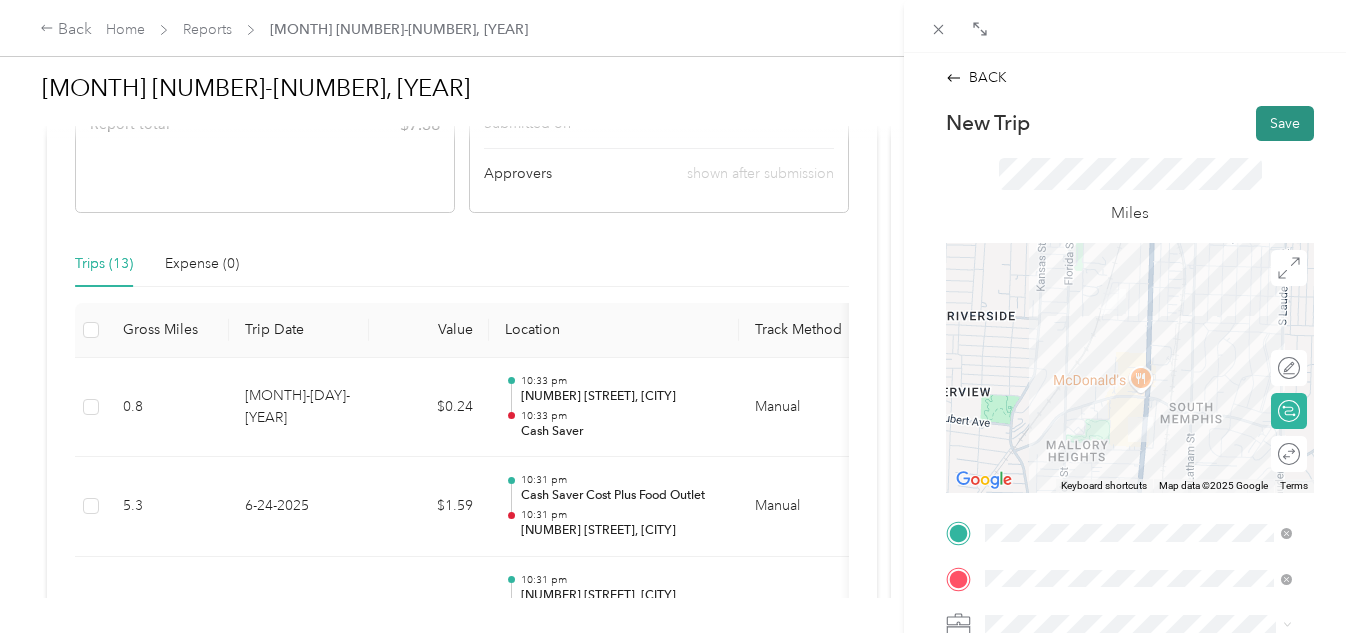 click on "Save" at bounding box center (1285, 123) 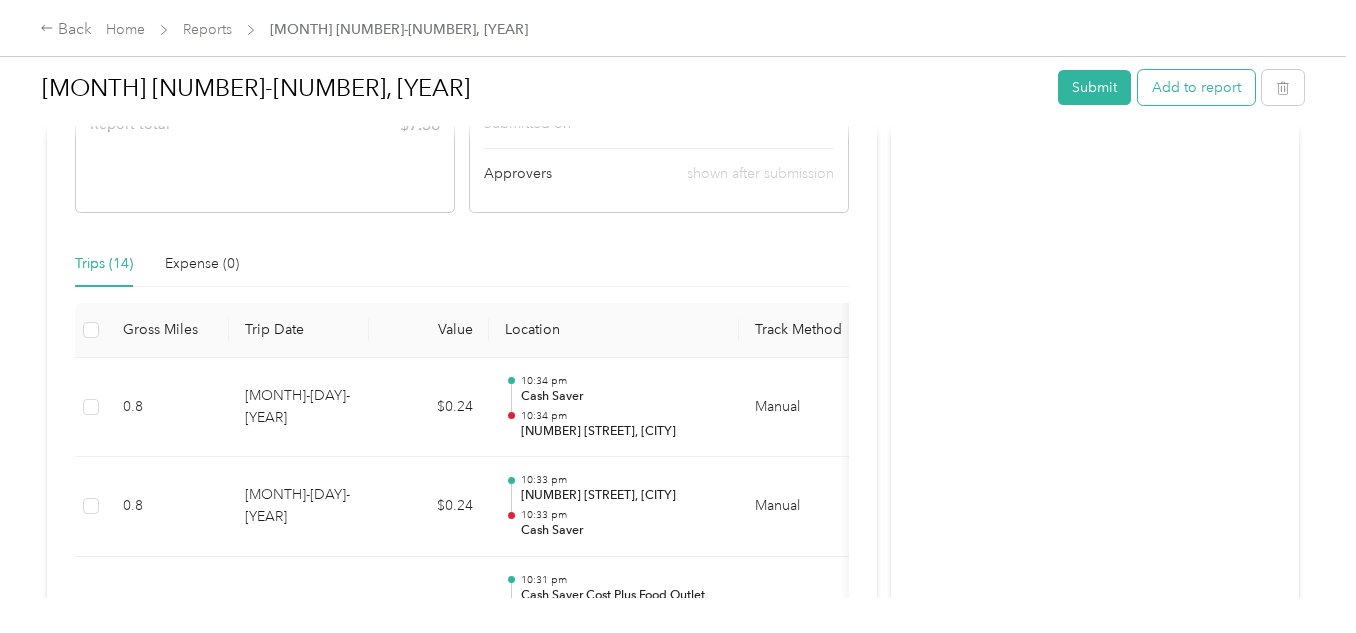 click on "Add to report" at bounding box center (1196, 87) 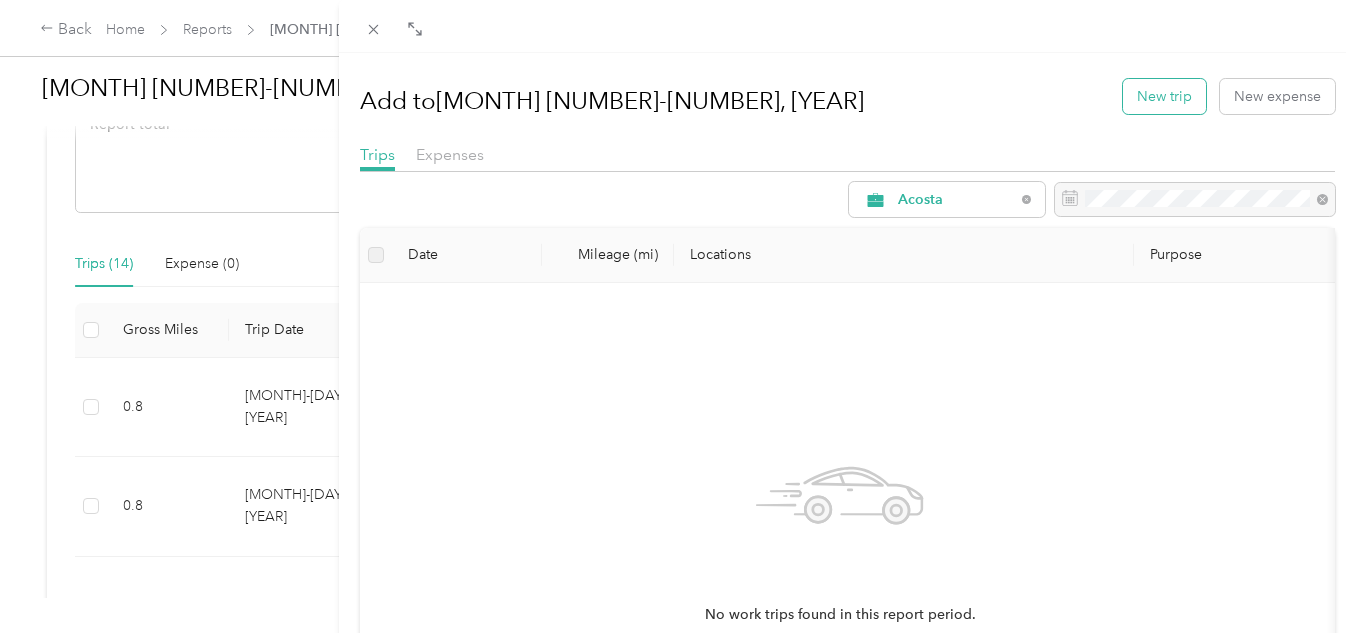 click on "New trip" at bounding box center [1164, 96] 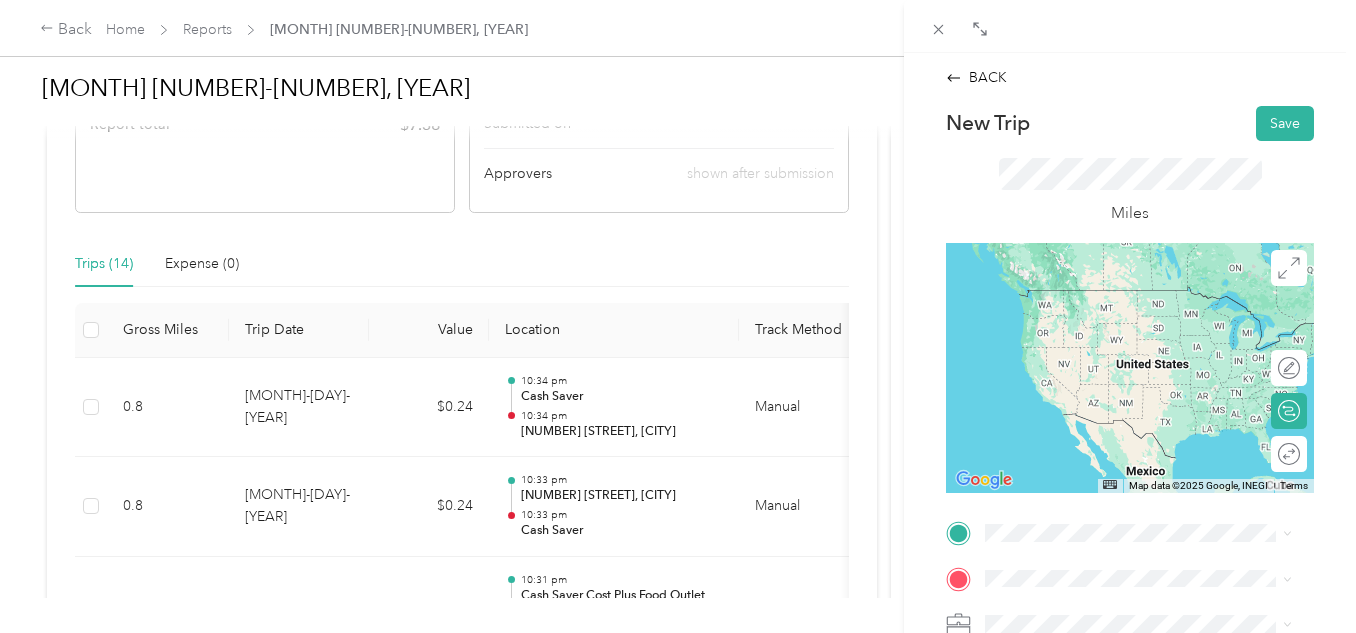 click on "[NUMBER] [STREET]
[CITY], [STATE] [POSTAL_CODE], [COUNTRY]" at bounding box center (1154, 296) 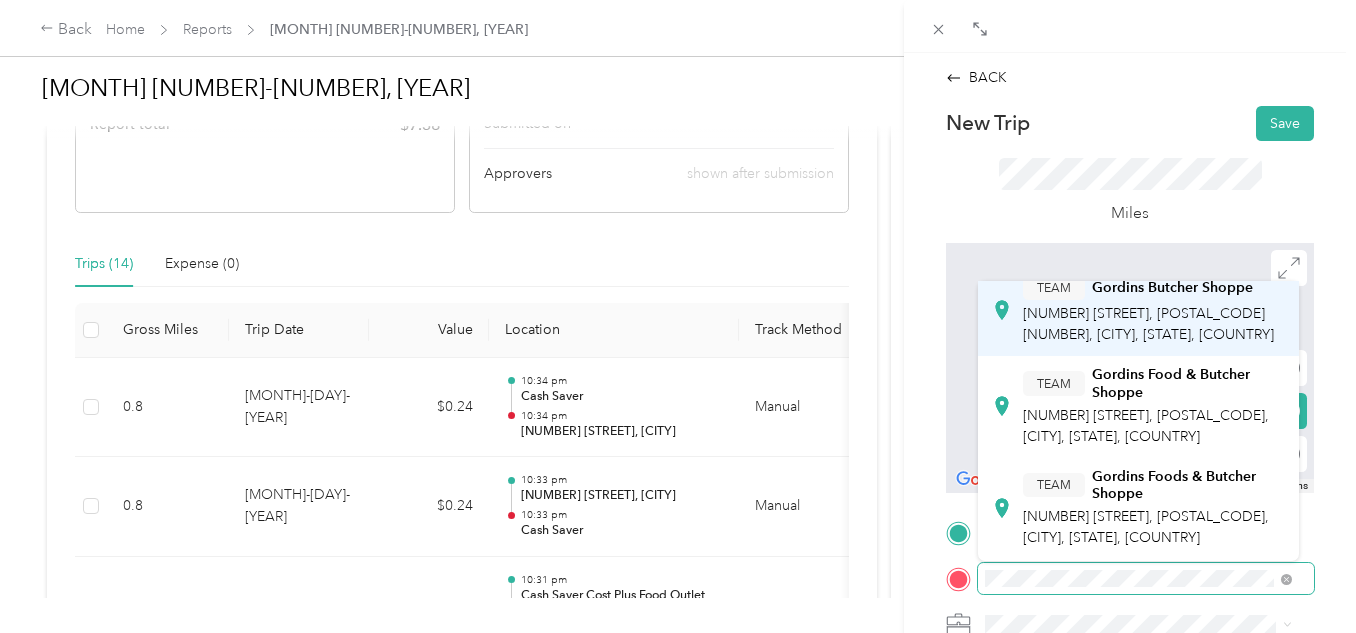 scroll, scrollTop: 151, scrollLeft: 0, axis: vertical 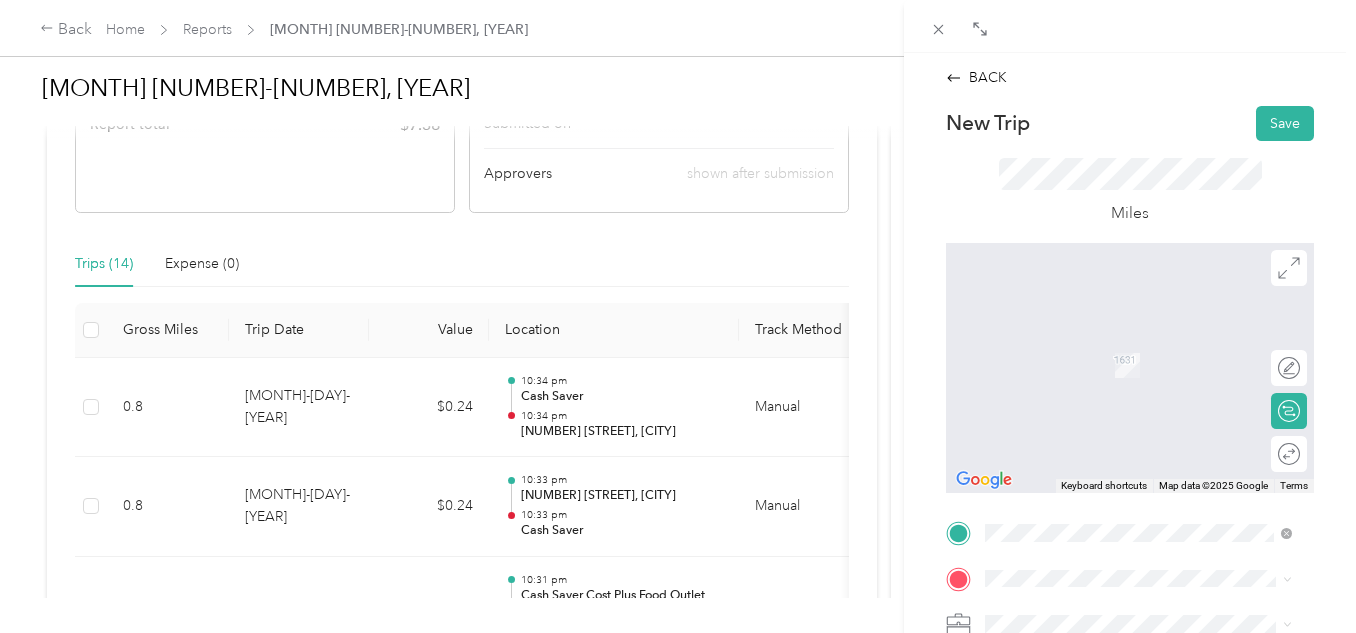 click on "Gordins Foods & Butcher Shoppe" at bounding box center (1189, 471) 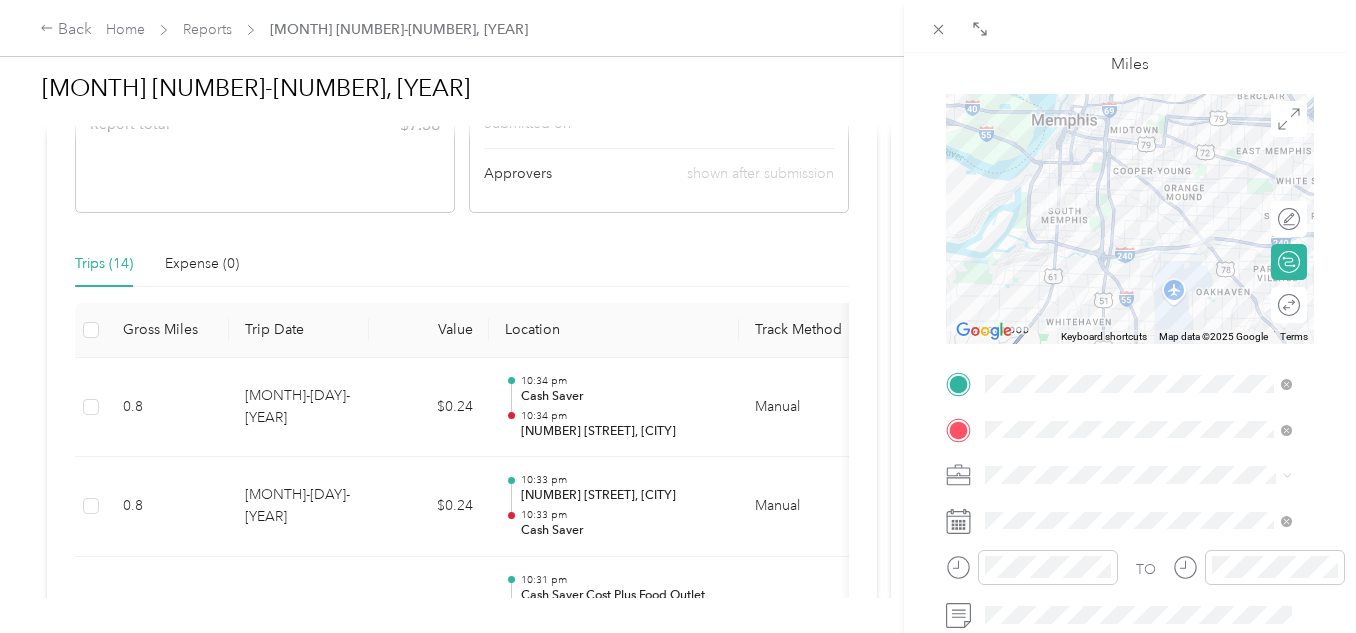 scroll, scrollTop: 150, scrollLeft: 0, axis: vertical 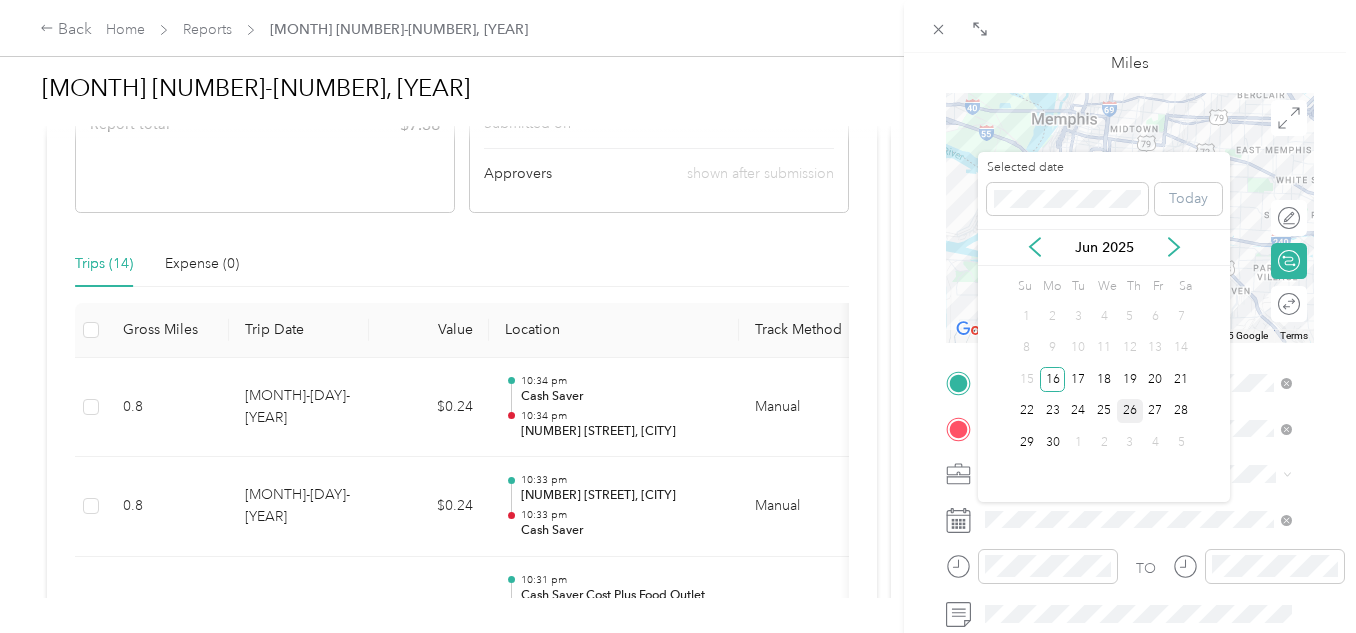 click on "26" at bounding box center (1130, 411) 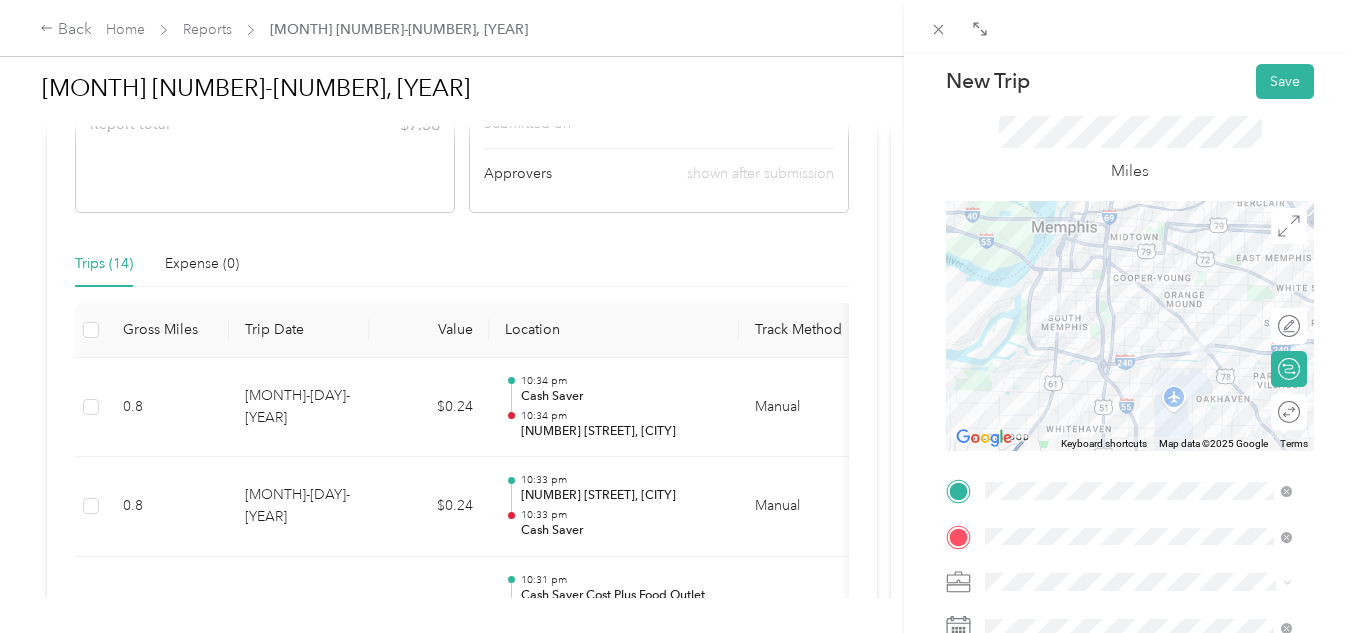 scroll, scrollTop: 39, scrollLeft: 0, axis: vertical 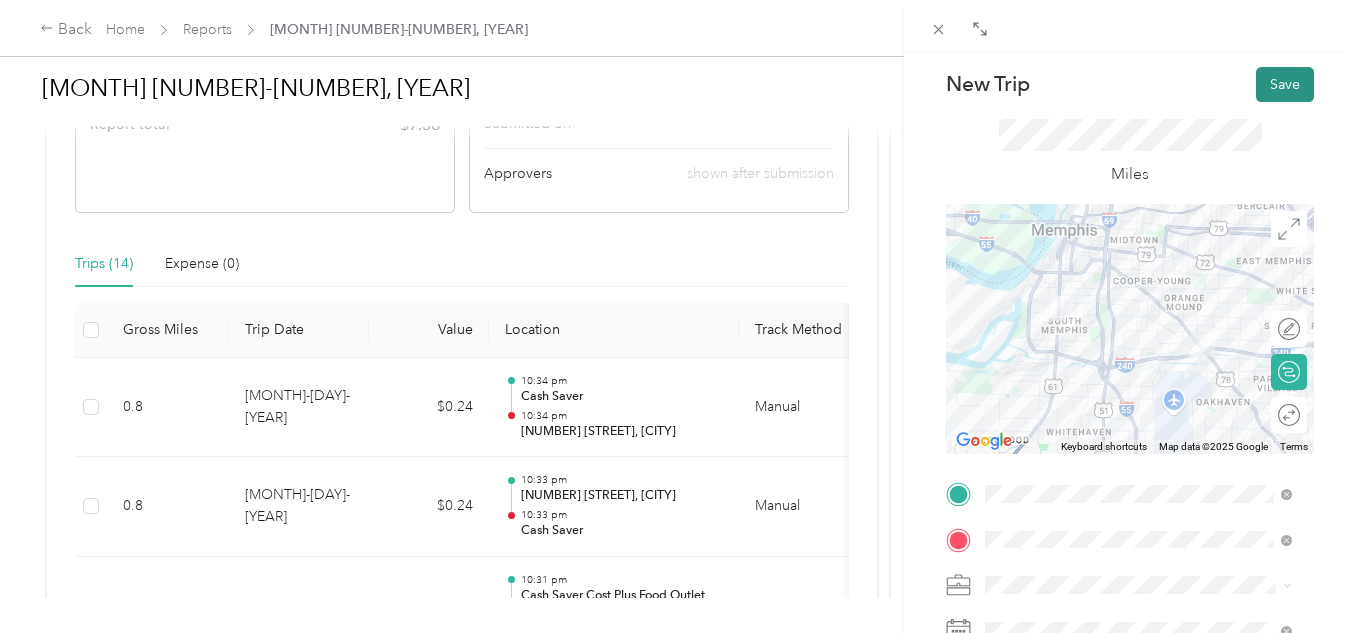 click on "Save" at bounding box center [1285, 84] 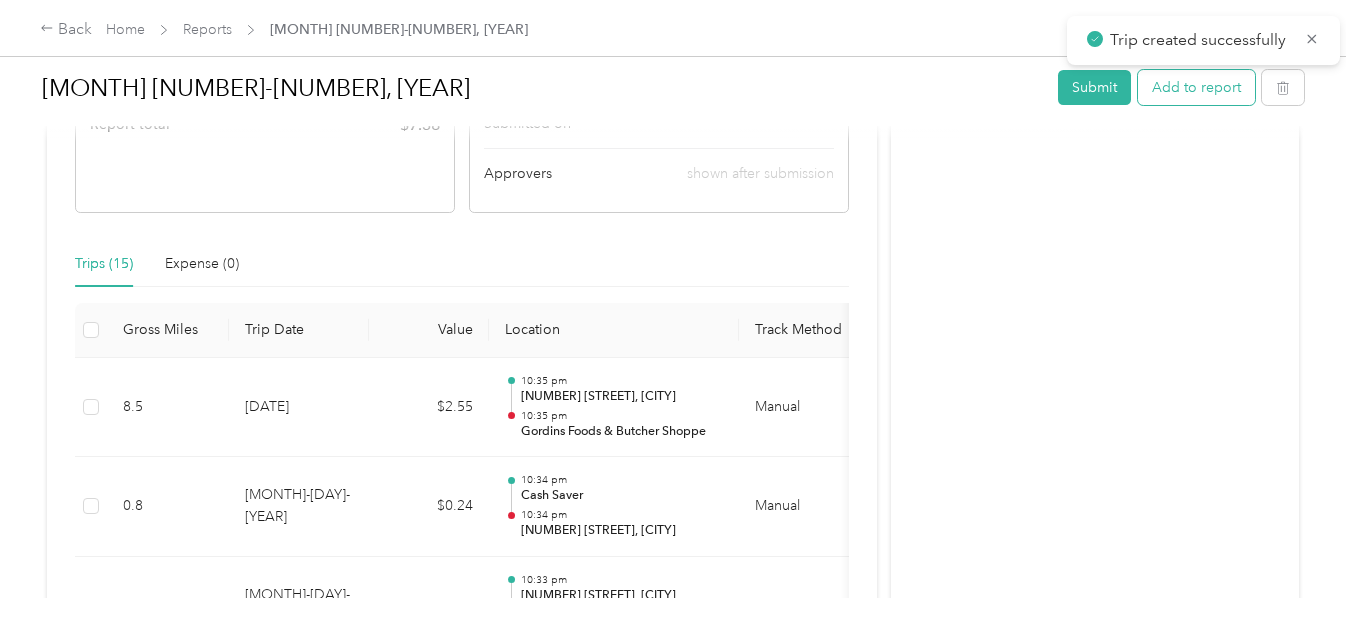 click on "Add to report" at bounding box center [1196, 87] 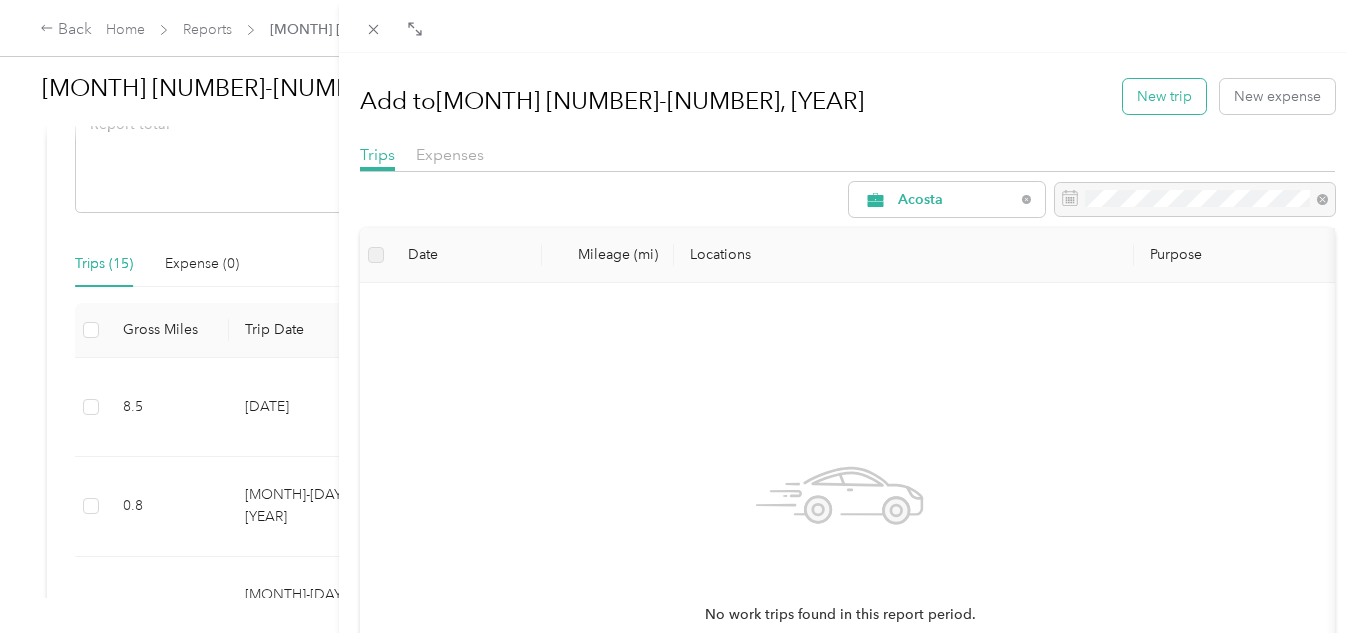click on "New trip" at bounding box center (1164, 96) 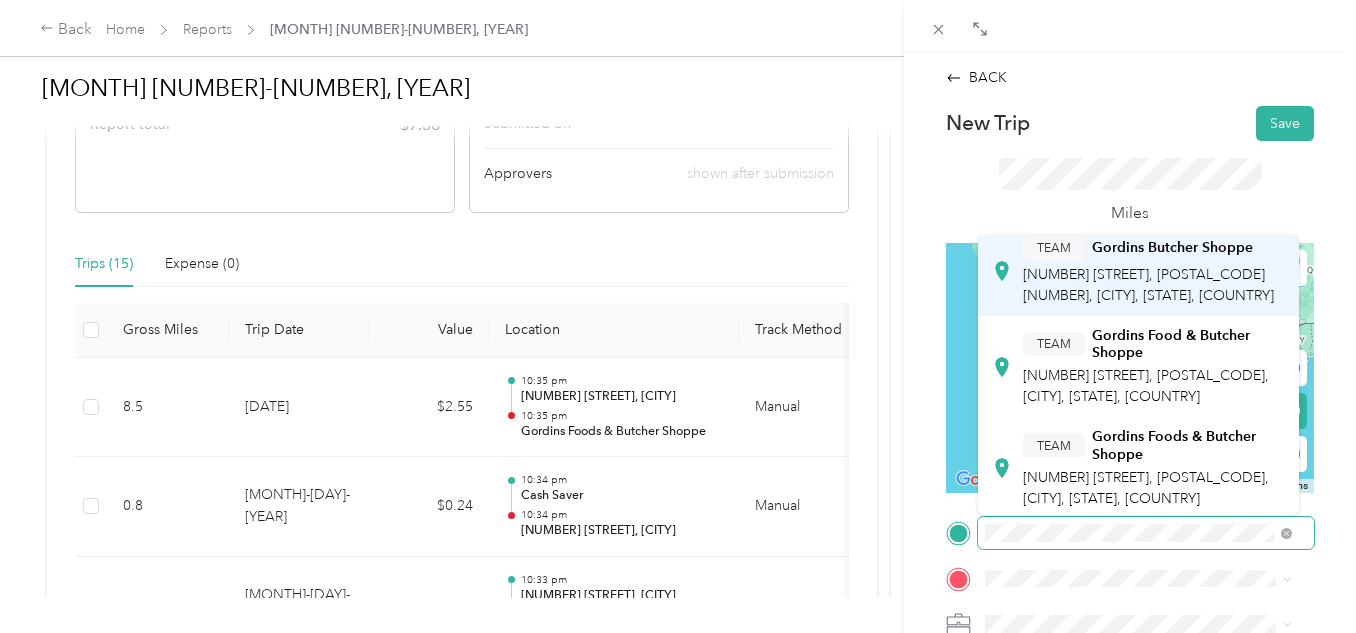 scroll, scrollTop: 154, scrollLeft: 0, axis: vertical 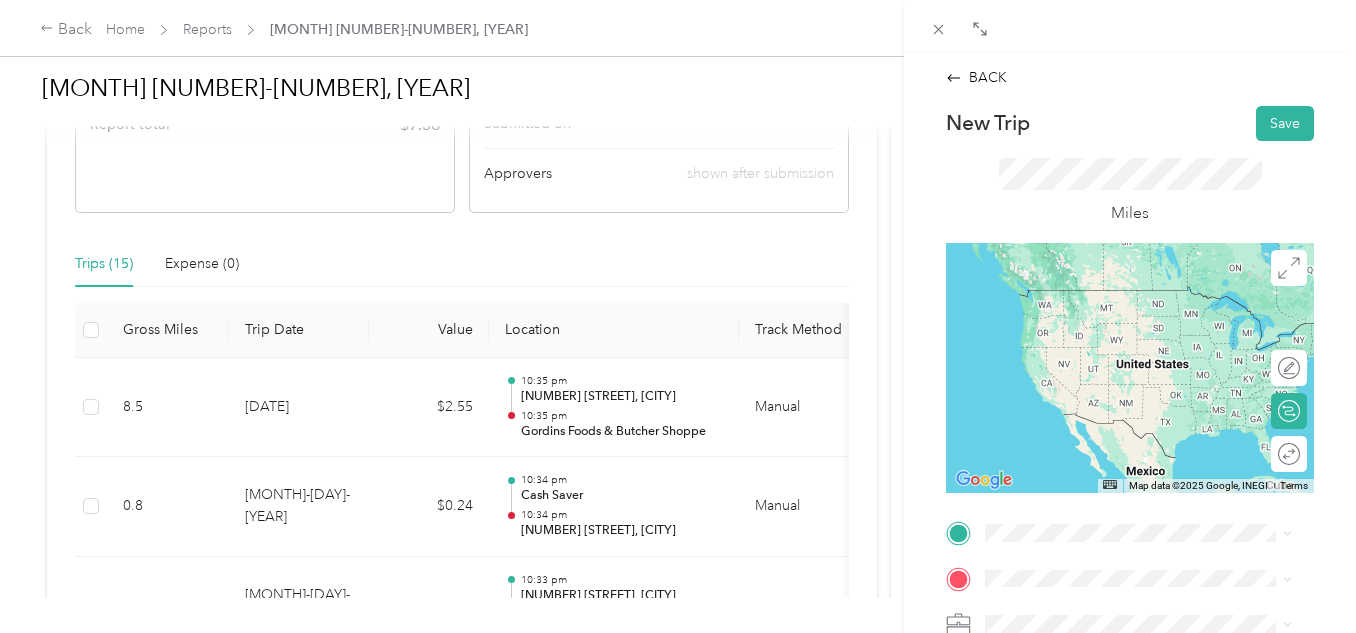click on "TEAM [BRAND] [NUMBER] [STREET], [POSTAL_CODE], [CITY], [STATE], [COUNTRY]" at bounding box center [1154, 446] 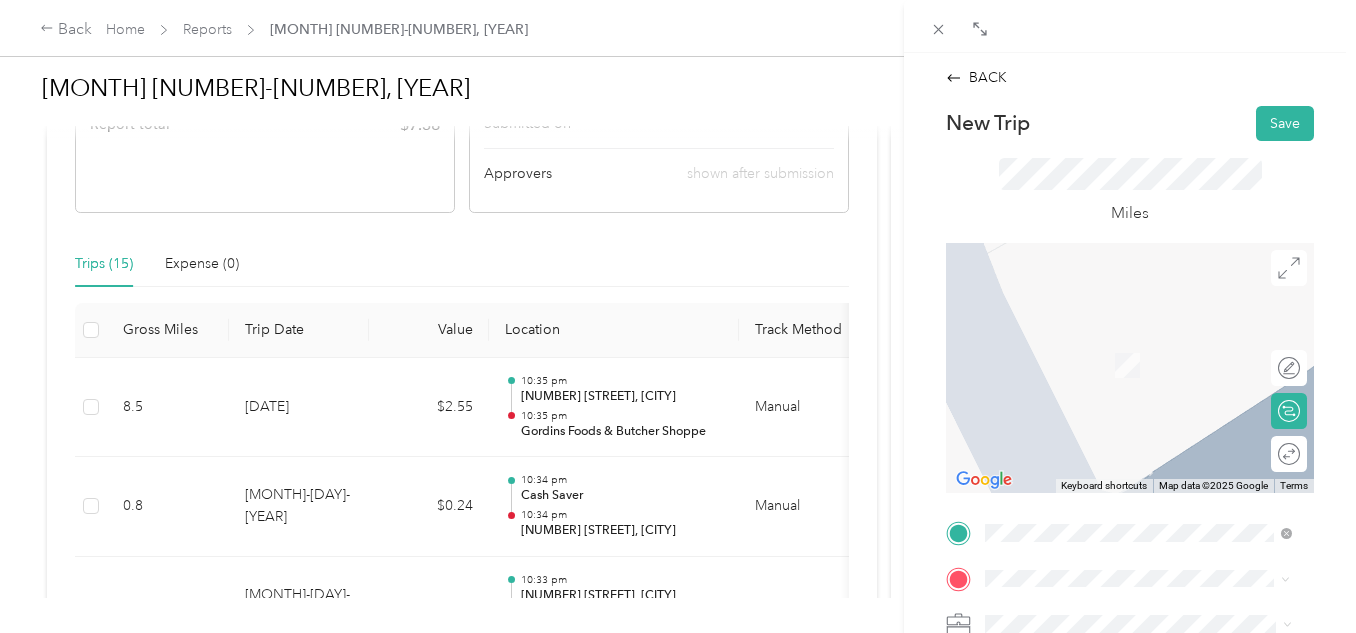 click on "[NUMBER] [STREET]
[CITY], [STATE] [POSTAL_CODE], [COUNTRY]" at bounding box center (1154, 352) 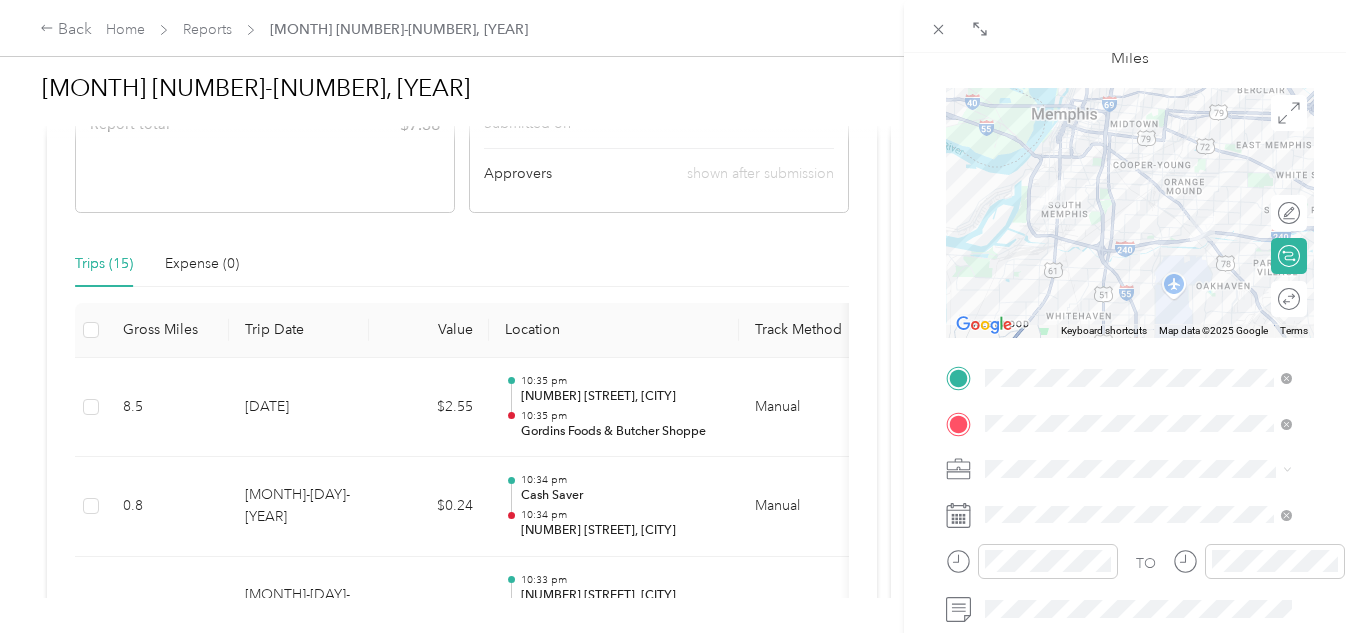 scroll, scrollTop: 171, scrollLeft: 0, axis: vertical 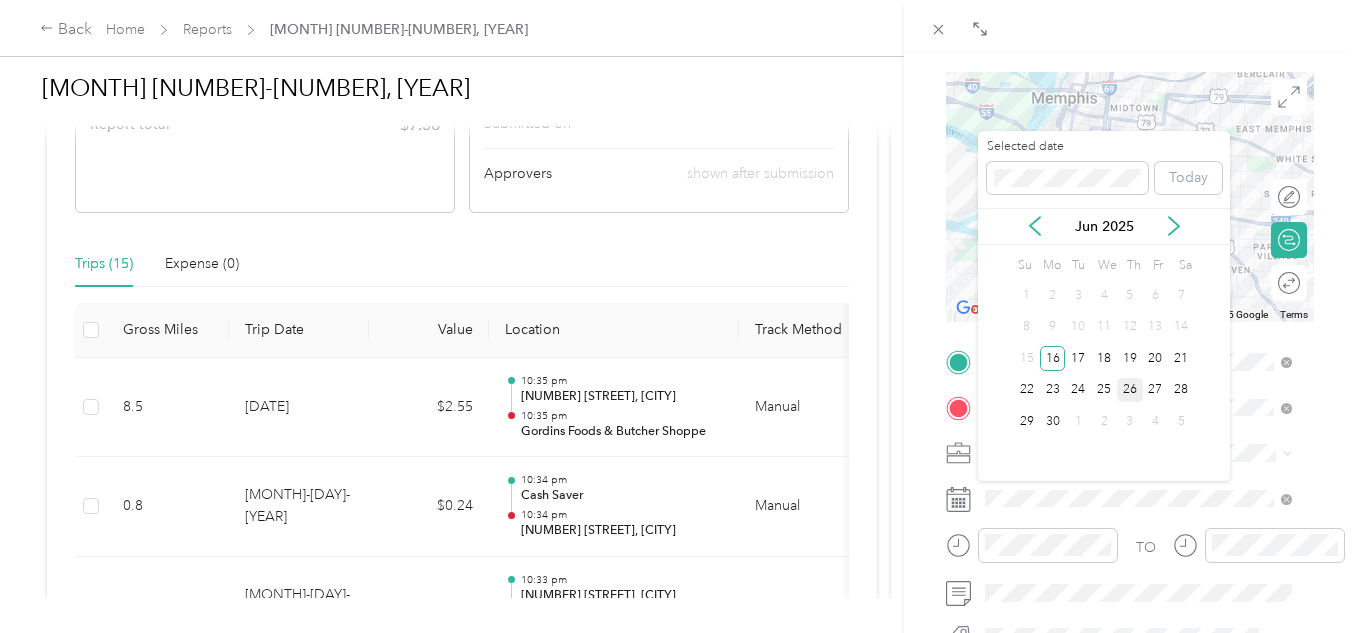 click on "26" at bounding box center [1130, 390] 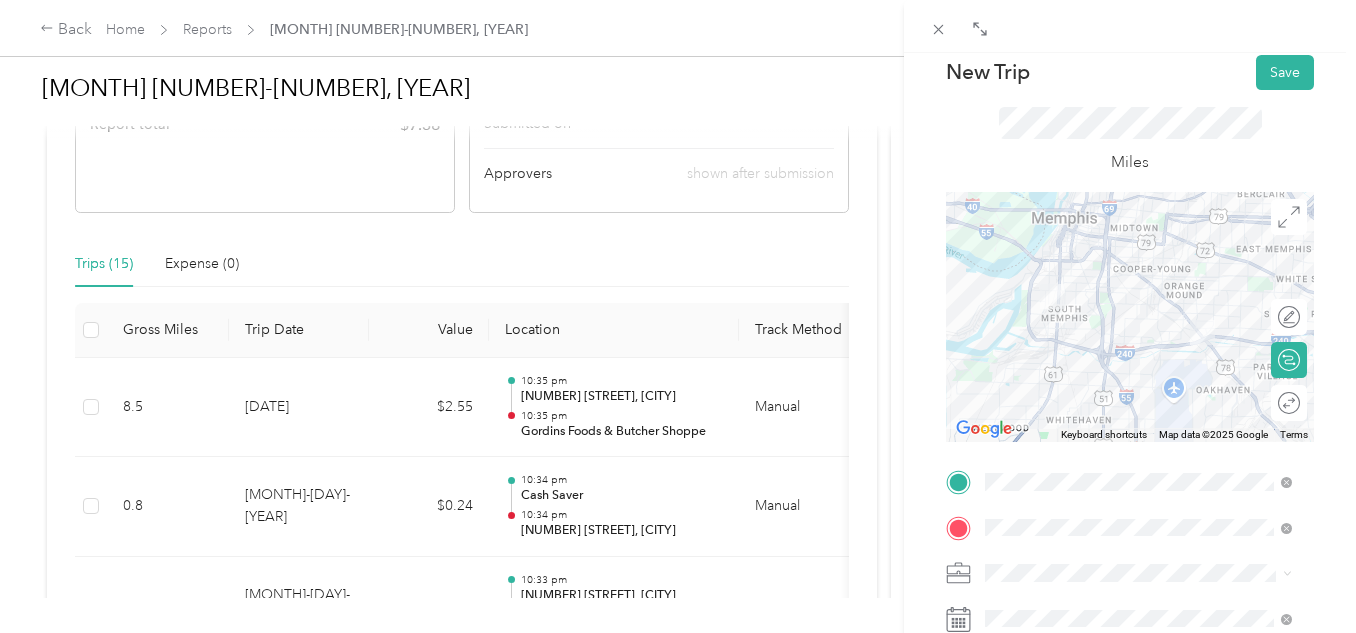 scroll, scrollTop: 50, scrollLeft: 0, axis: vertical 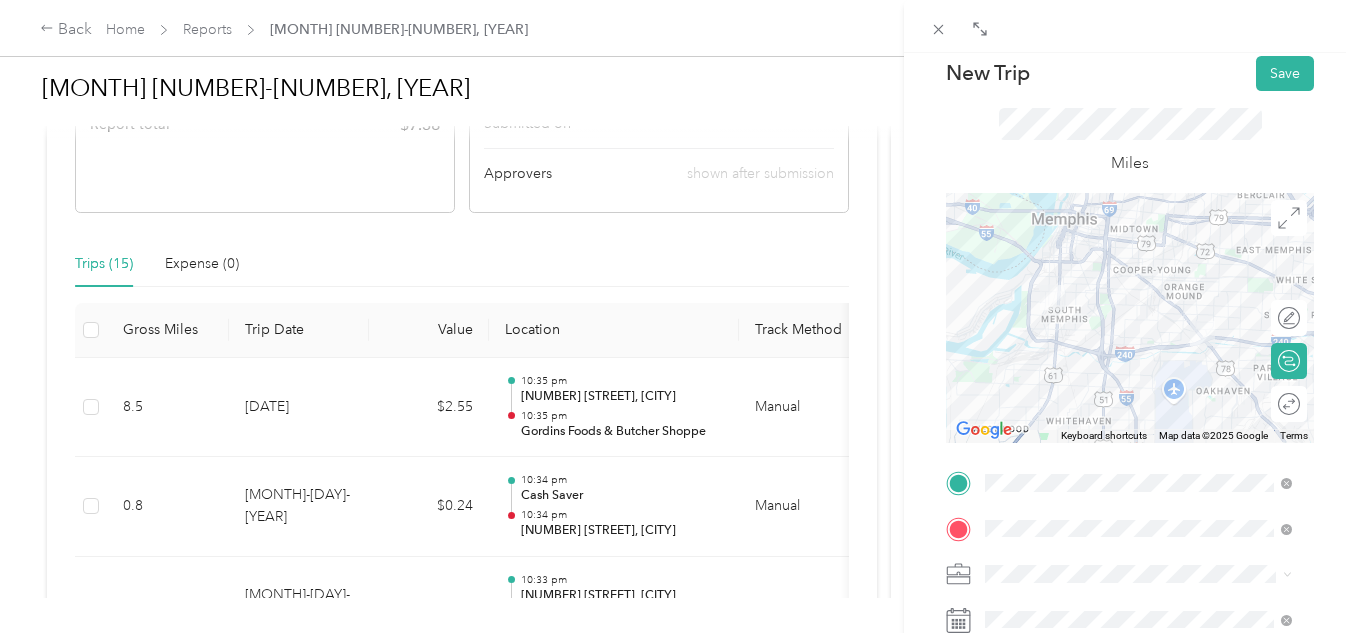 click at bounding box center [1130, 318] 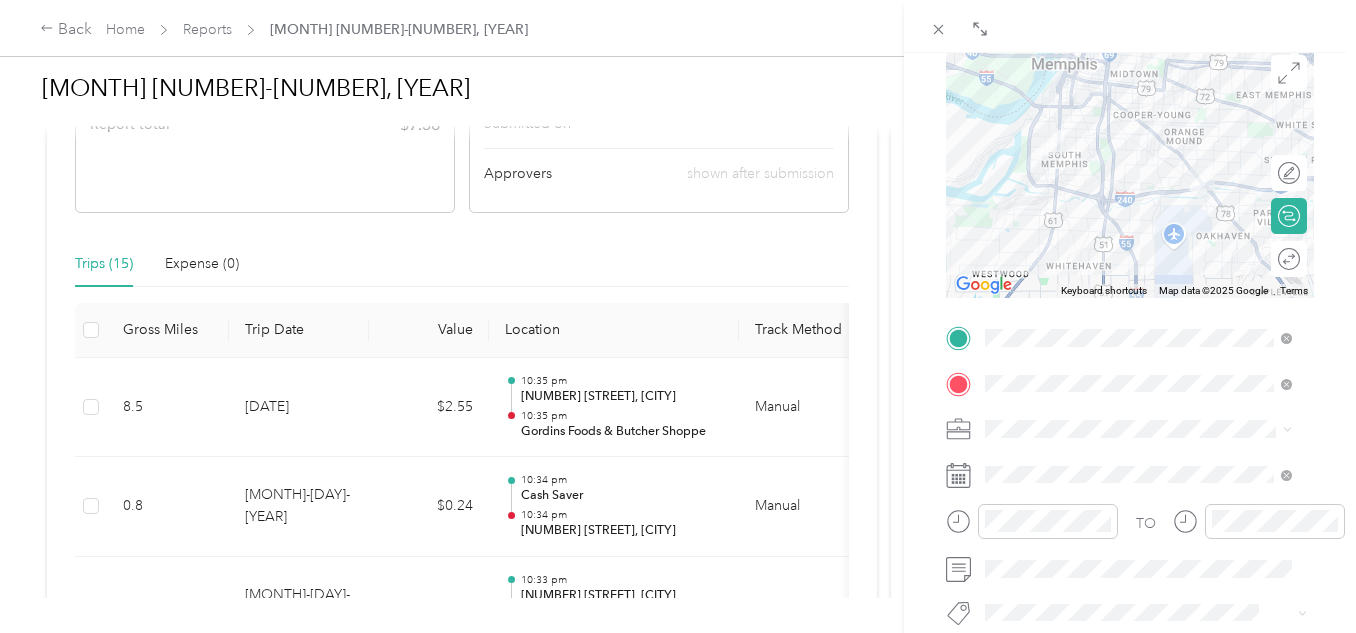 scroll, scrollTop: 190, scrollLeft: 0, axis: vertical 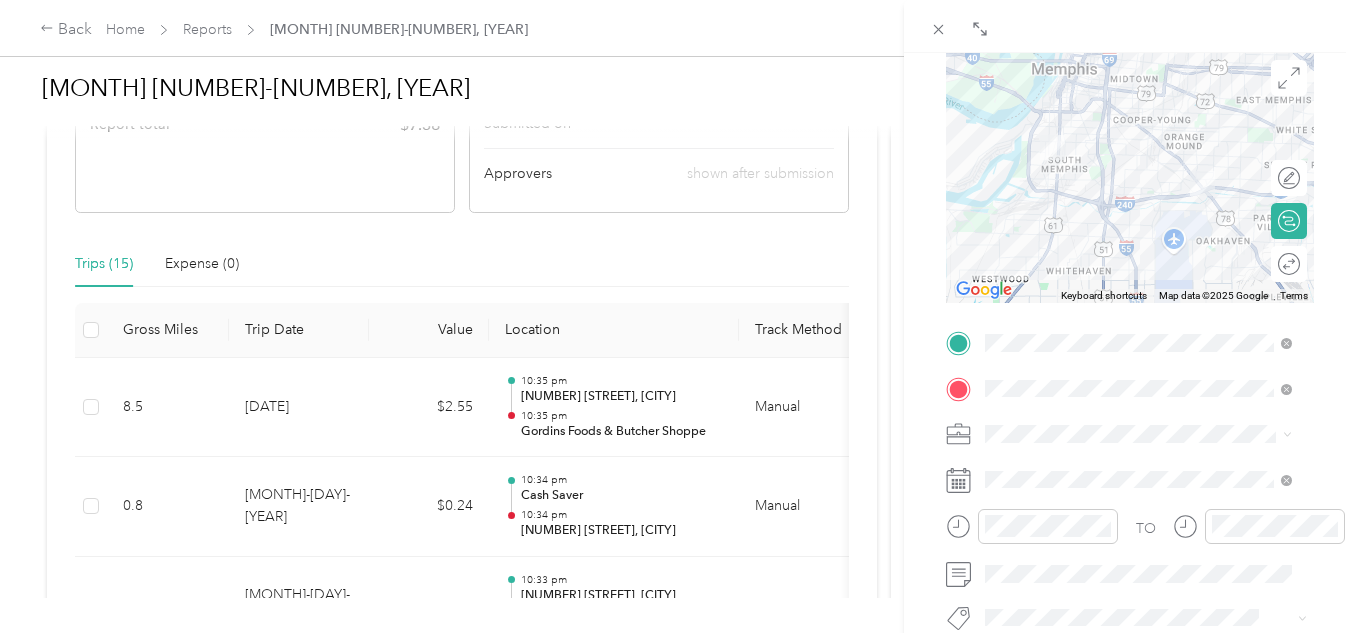click at bounding box center [1202, 183] 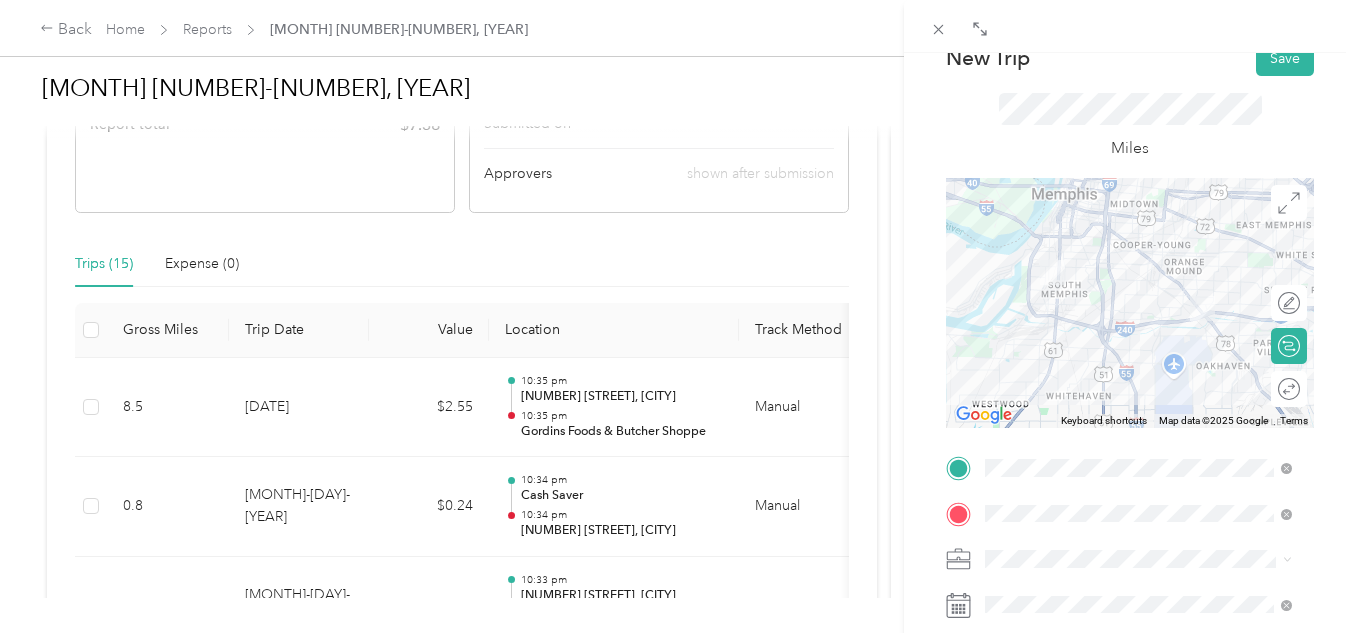 scroll, scrollTop: 54, scrollLeft: 0, axis: vertical 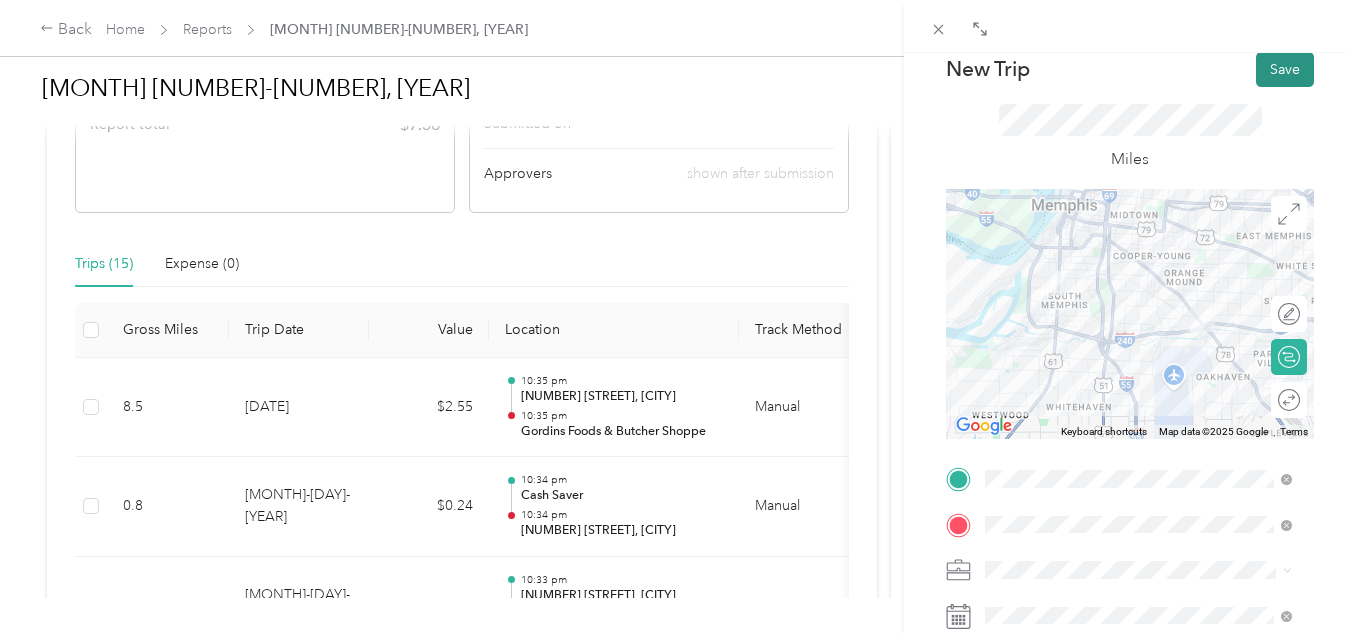 click on "Save" at bounding box center (1285, 69) 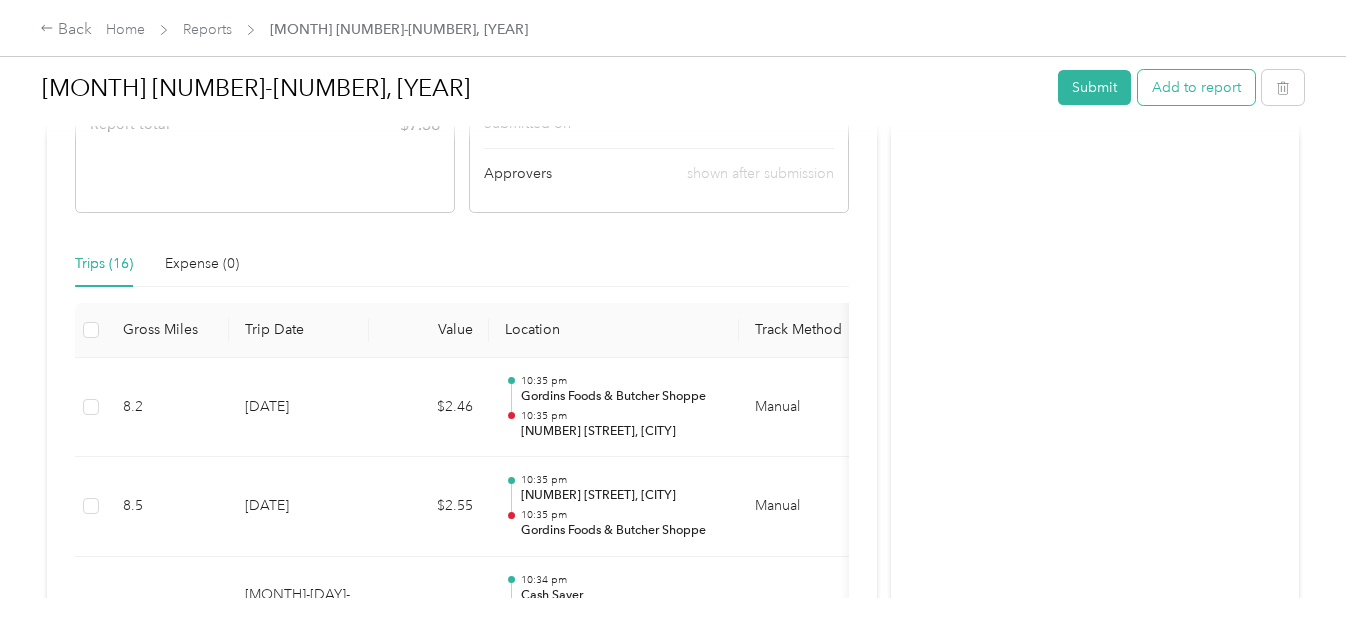 click on "Add to report" at bounding box center [1196, 87] 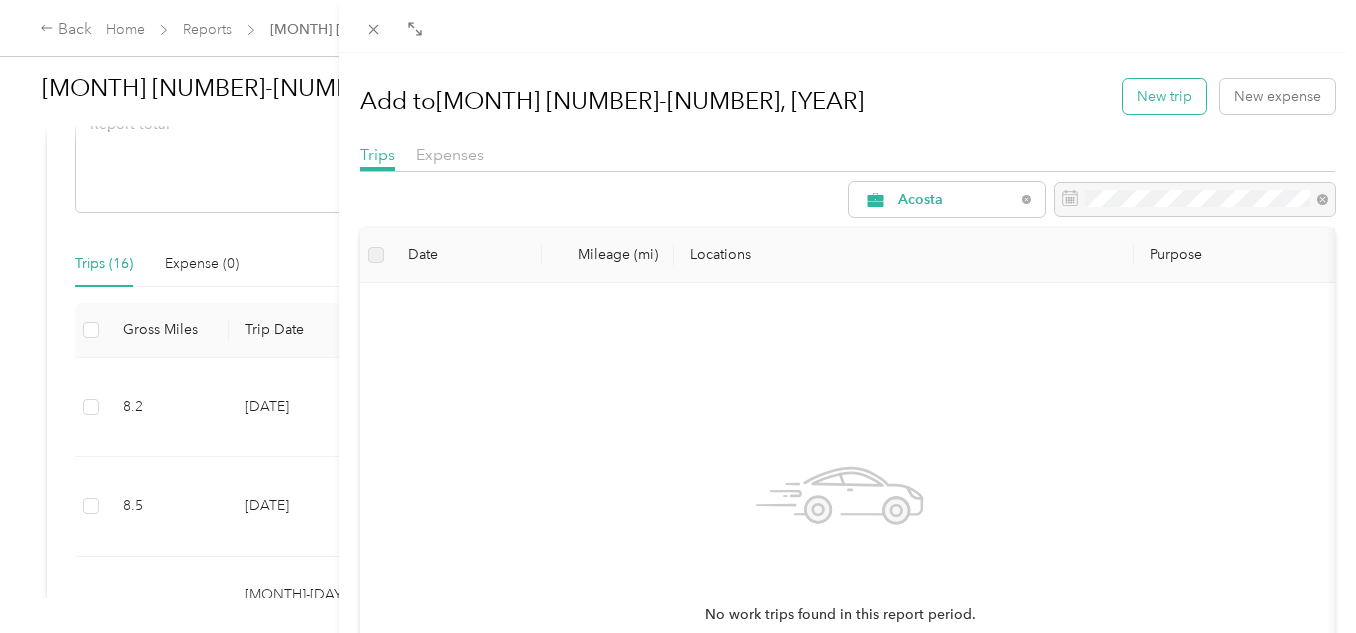 click on "New trip" at bounding box center (1164, 96) 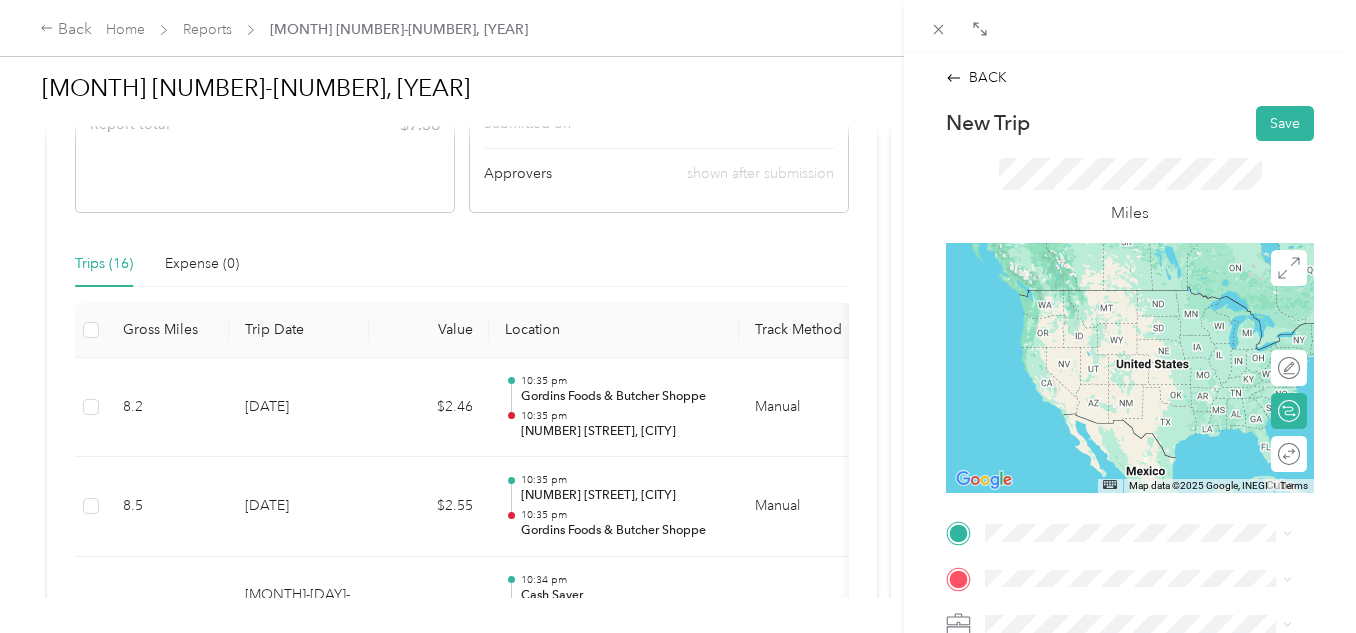 click on "[NUMBER] [STREET]
[CITY], [STATE] [POSTAL_CODE], [COUNTRY]" at bounding box center (1138, 296) 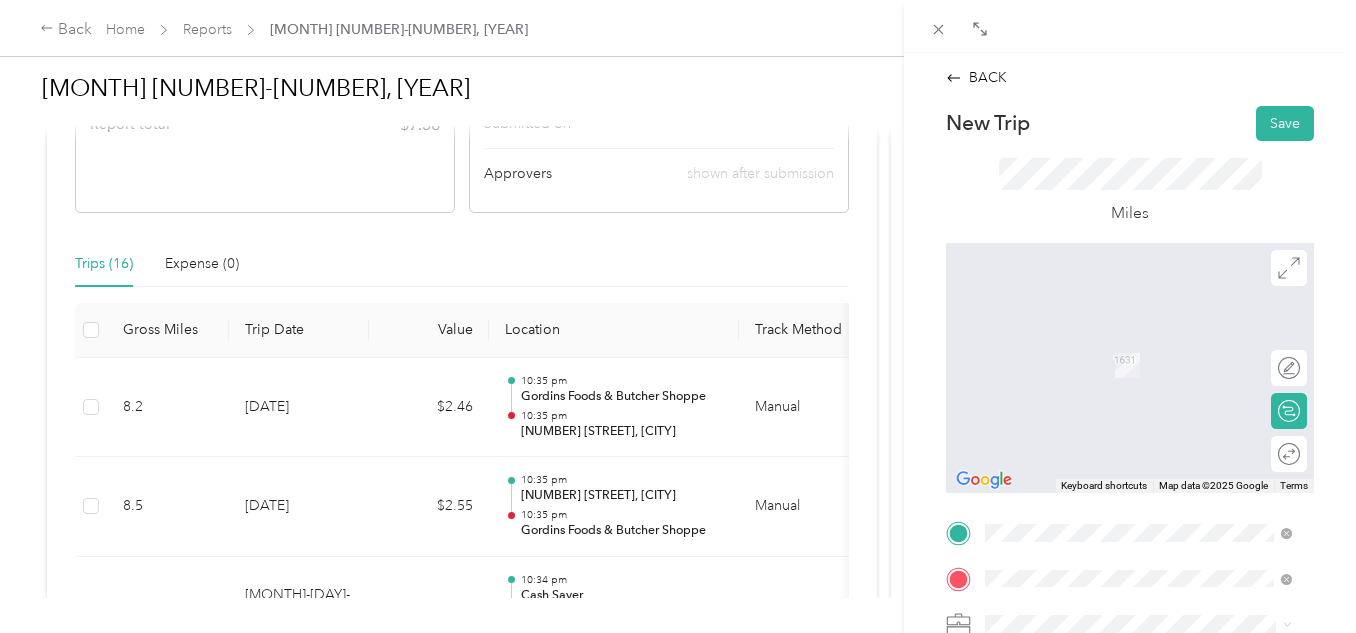 click on "TEAM Gunns Fresh Market" at bounding box center (1154, 527) 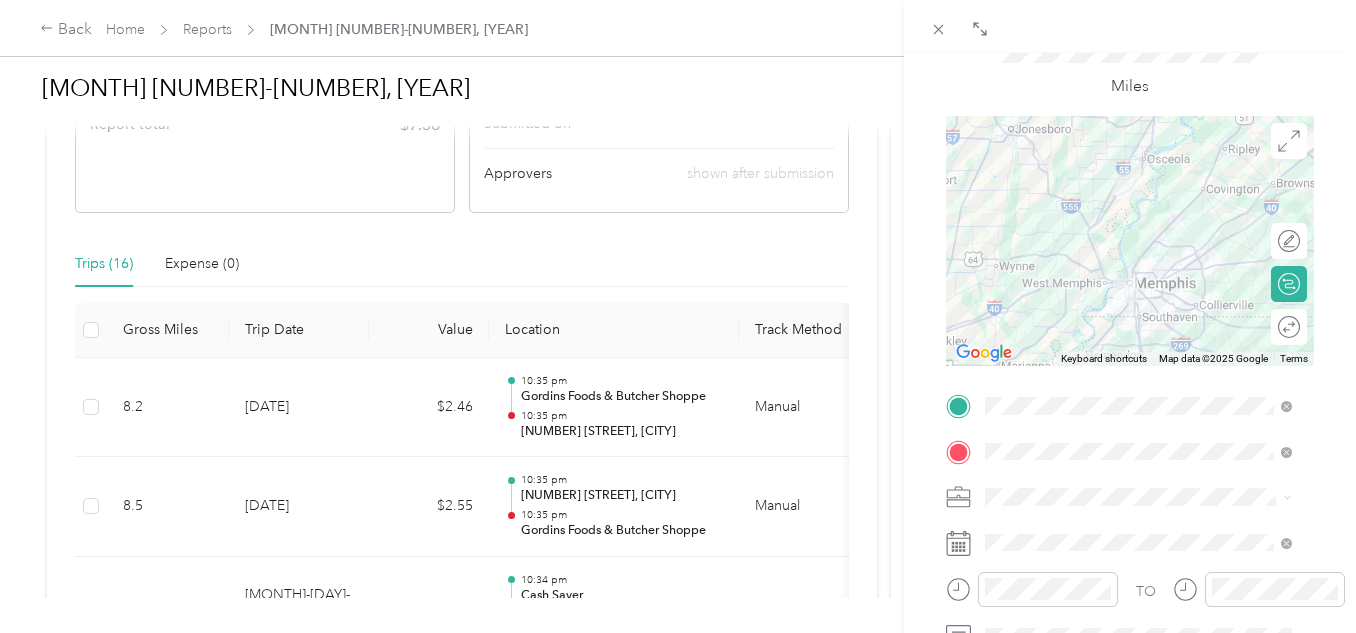 scroll, scrollTop: 128, scrollLeft: 0, axis: vertical 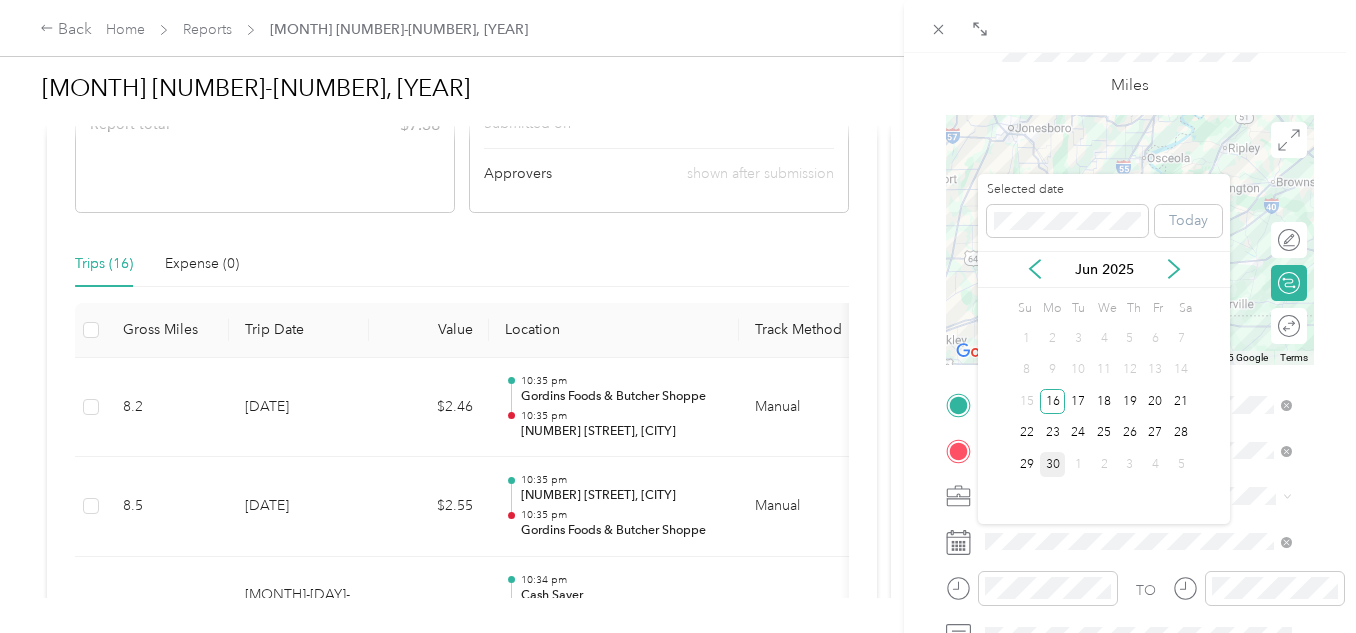 click on "30" at bounding box center (1053, 464) 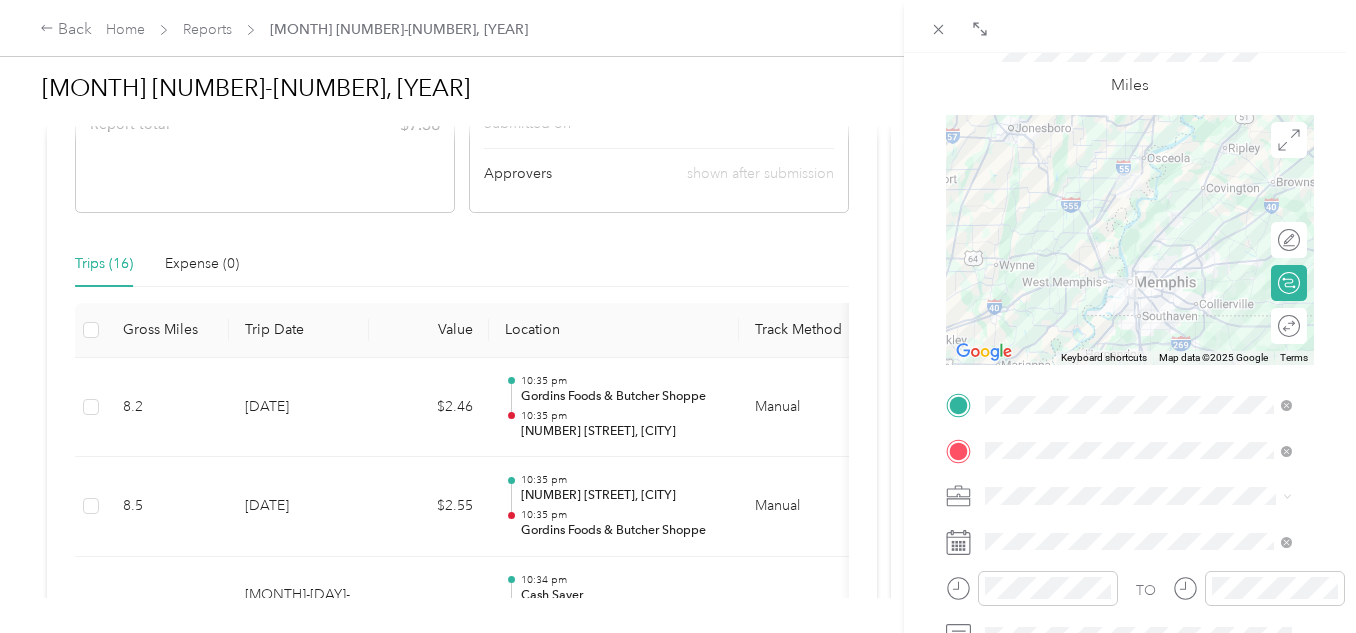scroll, scrollTop: 0, scrollLeft: 0, axis: both 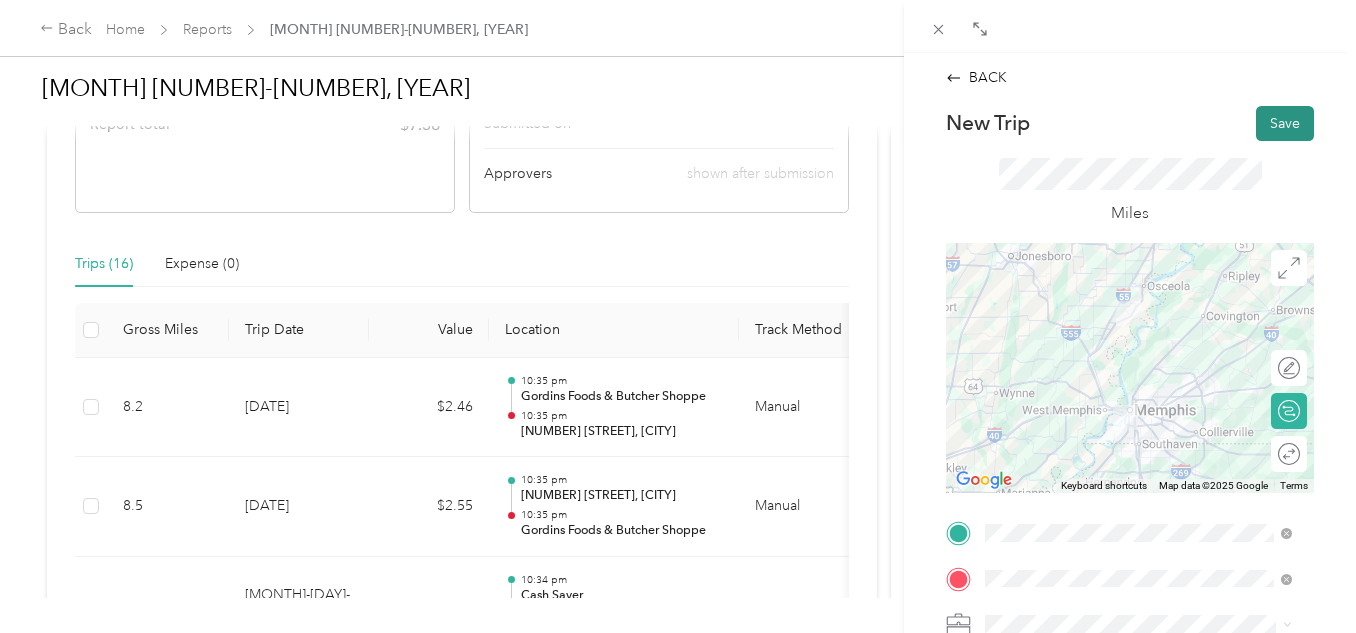 click on "Save" at bounding box center (1285, 123) 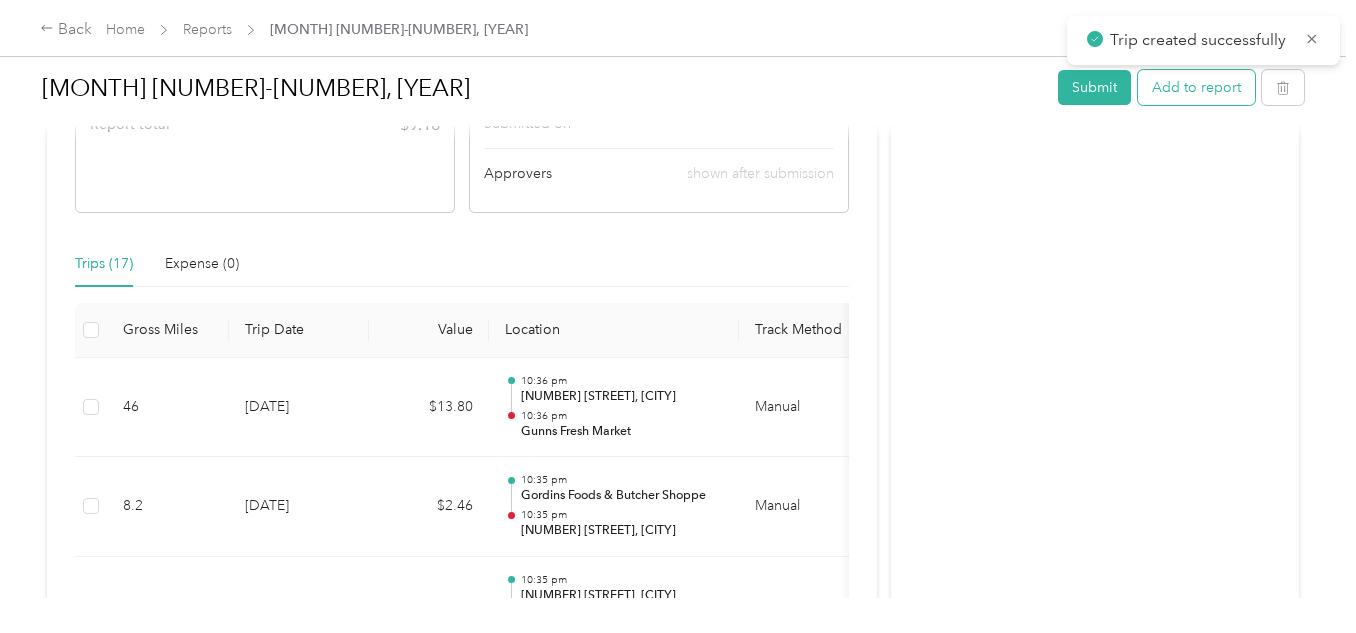 click on "Add to report" at bounding box center (1196, 87) 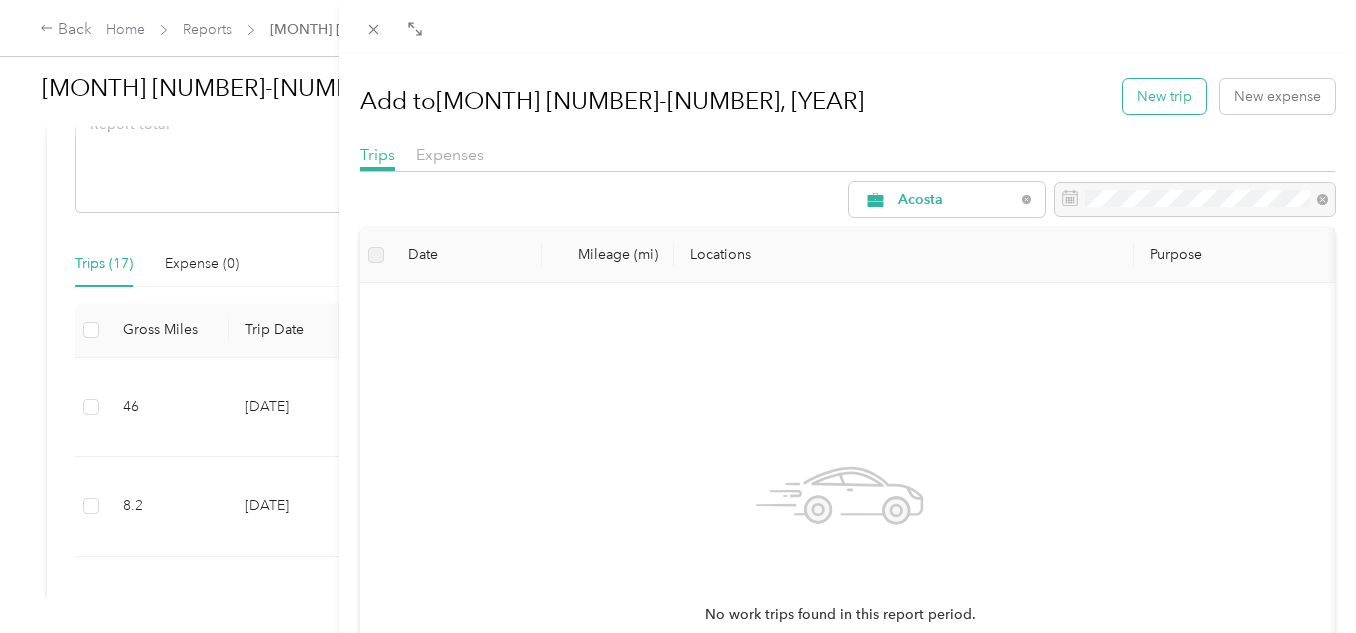 click on "New trip" at bounding box center (1164, 96) 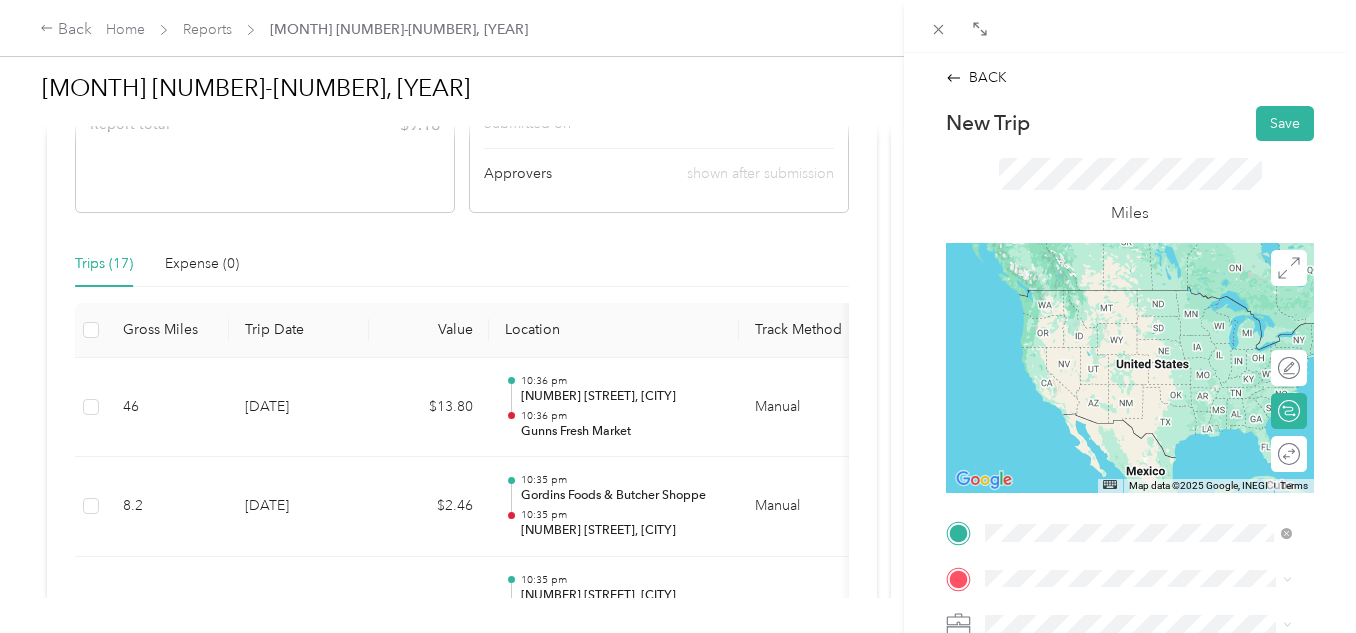 click on "TEAM [BUSINESS_NAME] [NUMBER] [STREET], [POSTAL_CODE], [CITY], [STATE], [COUNTRY]" at bounding box center (1154, 505) 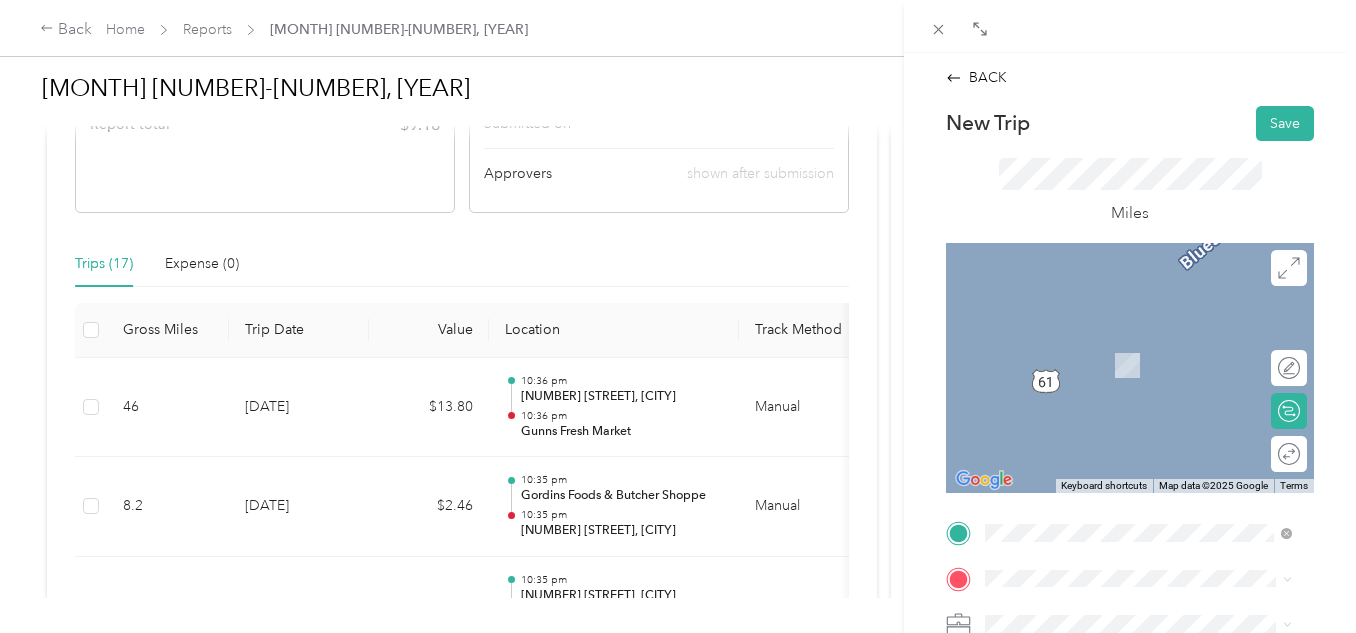 click on "[NUMBER] [STREET]
[CITY], [STATE] [POSTAL_CODE], [COUNTRY]" at bounding box center [1154, 341] 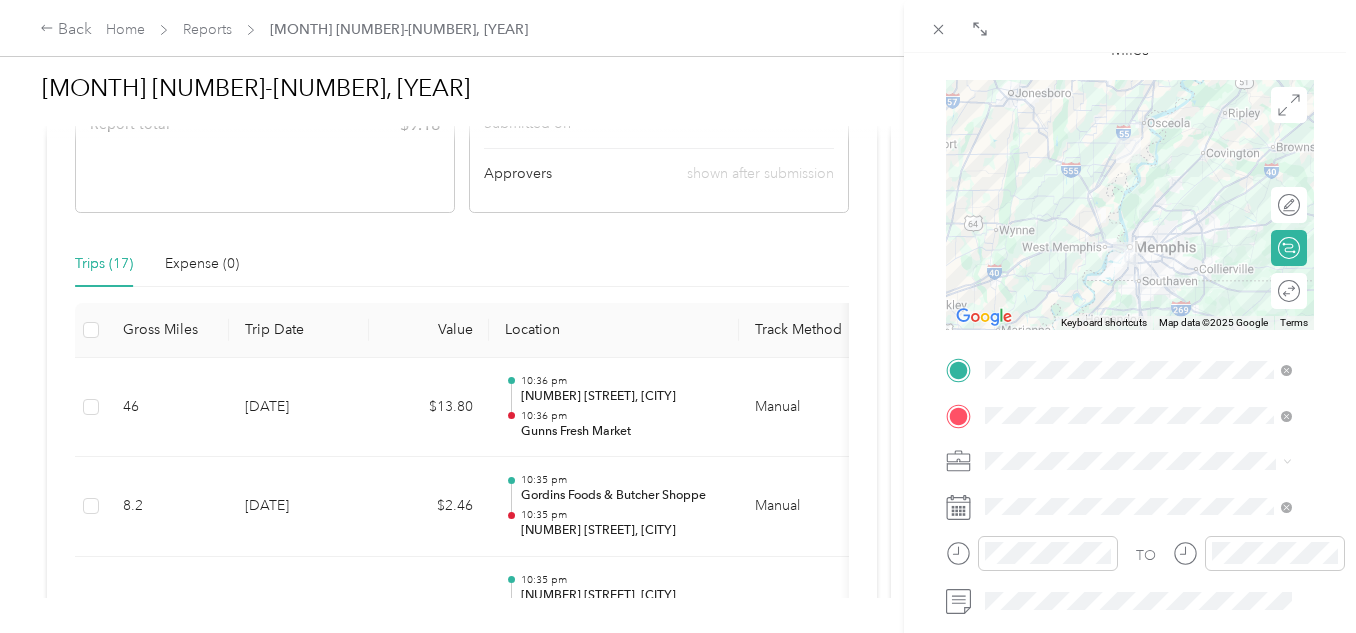 scroll, scrollTop: 200, scrollLeft: 0, axis: vertical 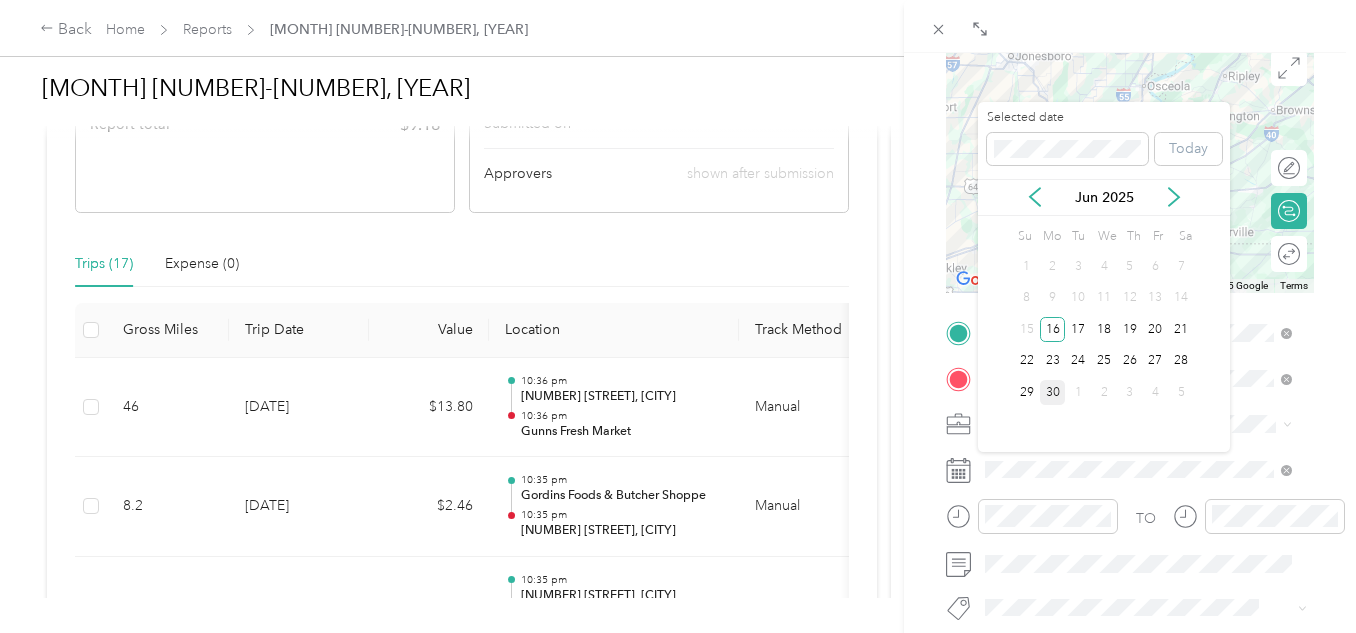 click on "30" at bounding box center [1053, 392] 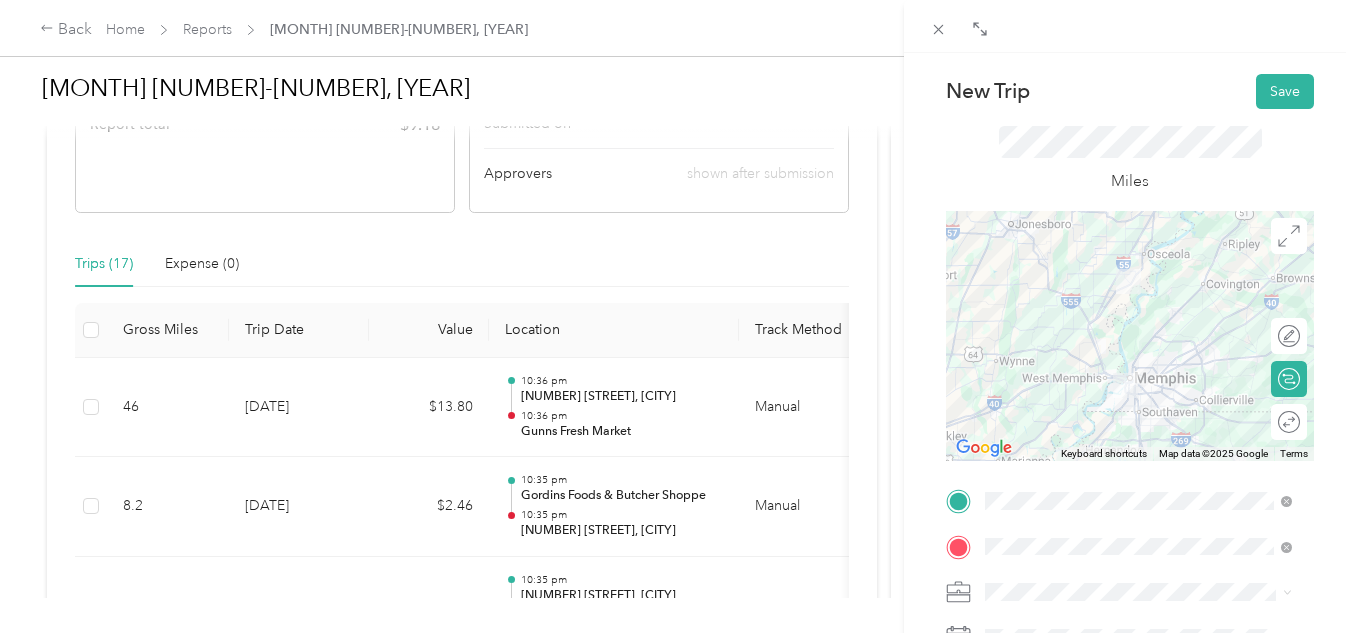 scroll, scrollTop: 0, scrollLeft: 0, axis: both 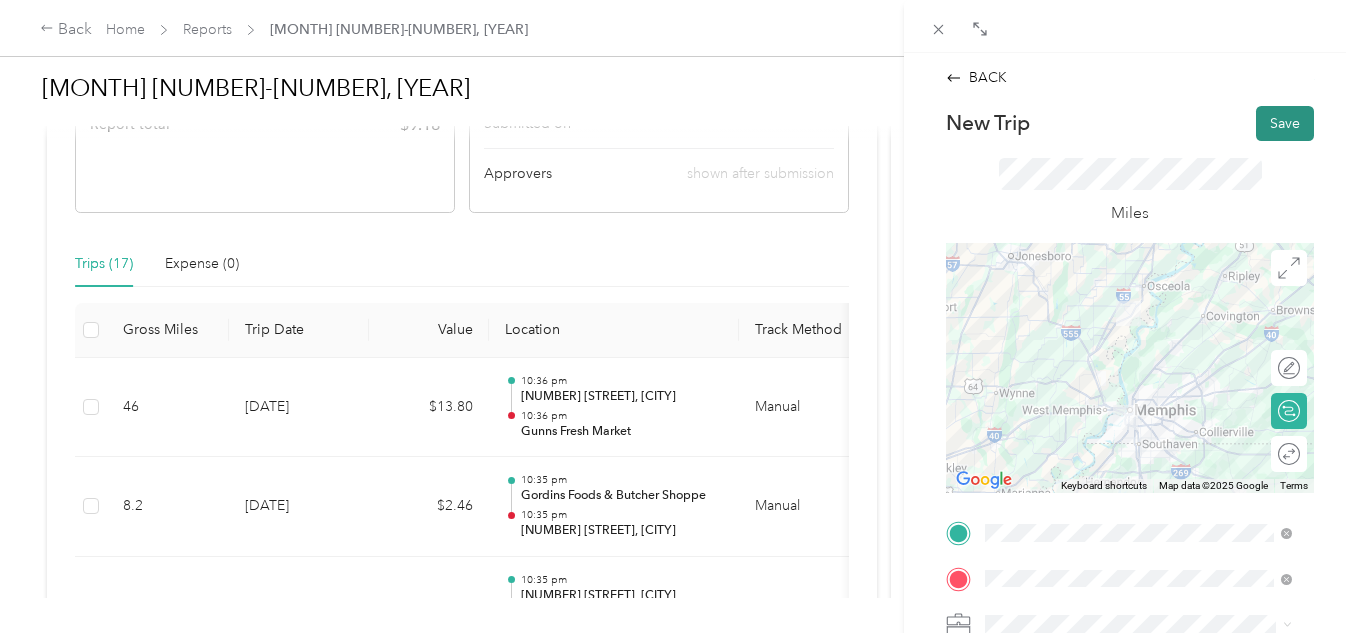 click on "Save" at bounding box center [1285, 123] 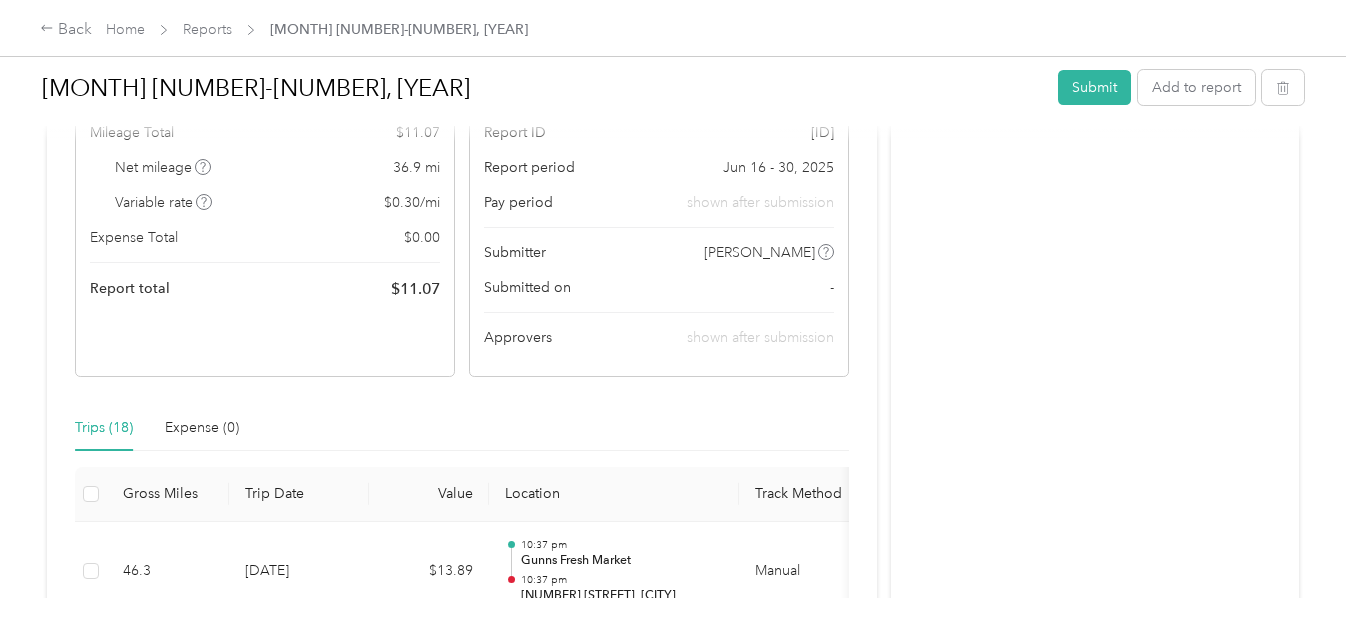scroll, scrollTop: 201, scrollLeft: 0, axis: vertical 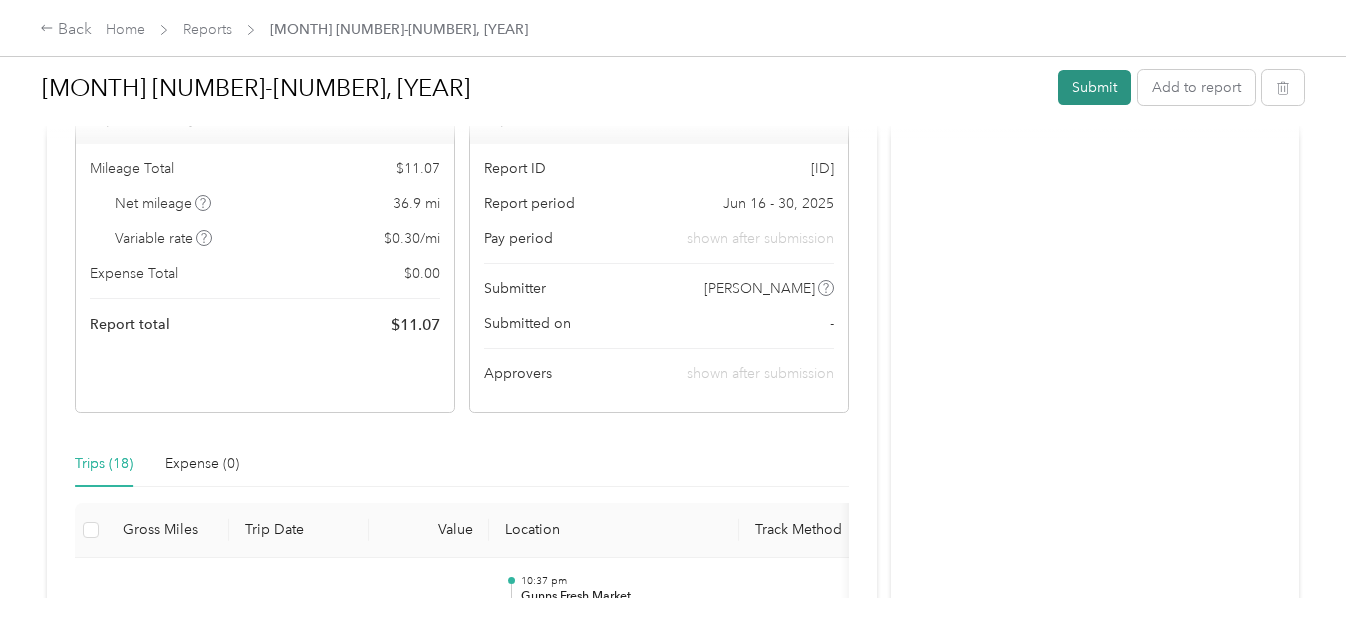 click on "Submit" at bounding box center [1094, 87] 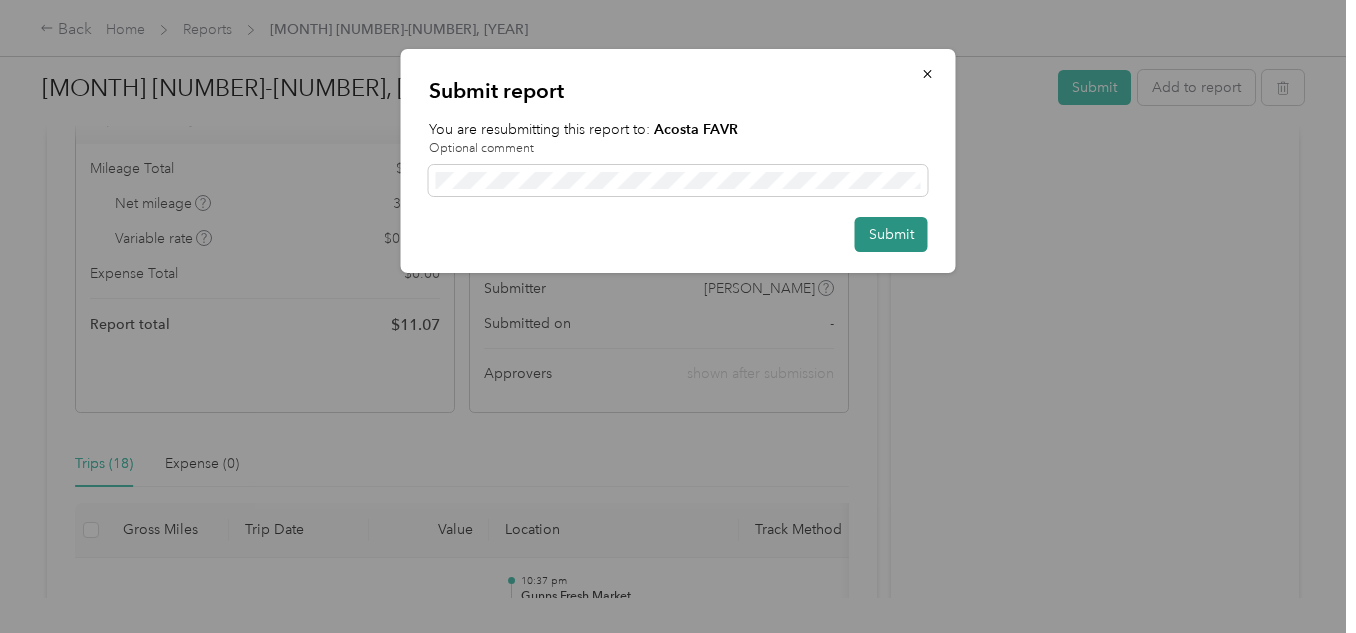 click on "Submit" at bounding box center [891, 234] 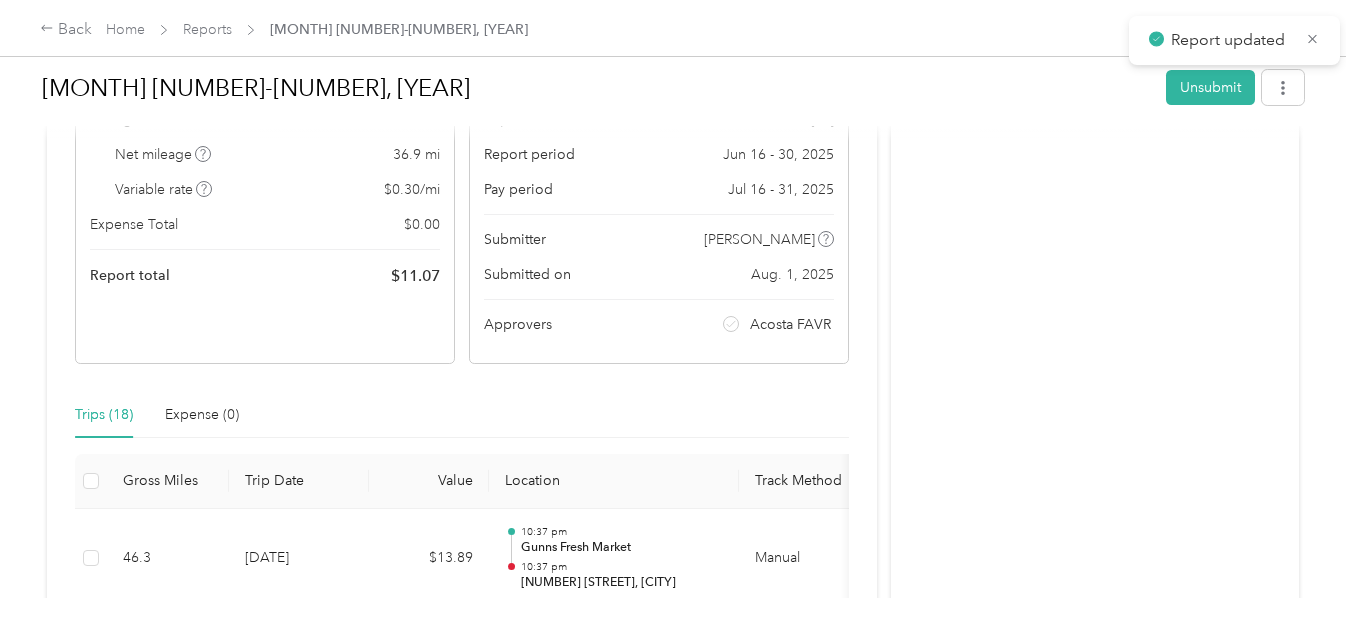 scroll, scrollTop: 152, scrollLeft: 0, axis: vertical 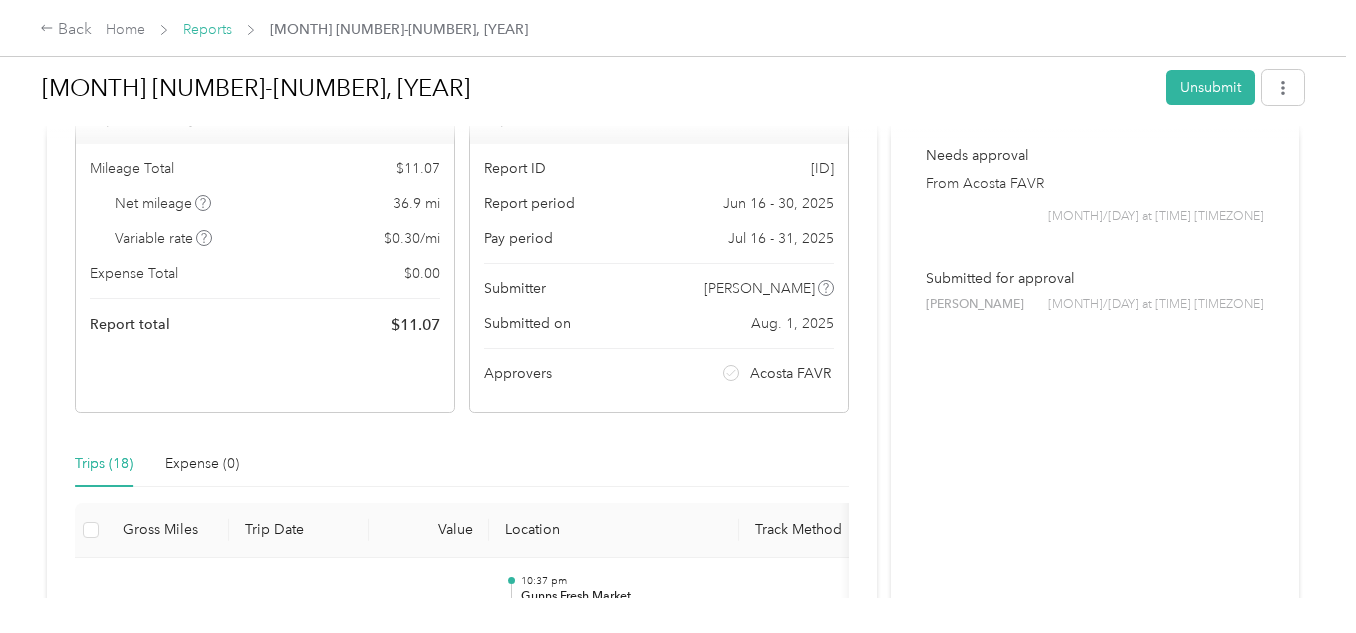 click on "Reports" at bounding box center (207, 29) 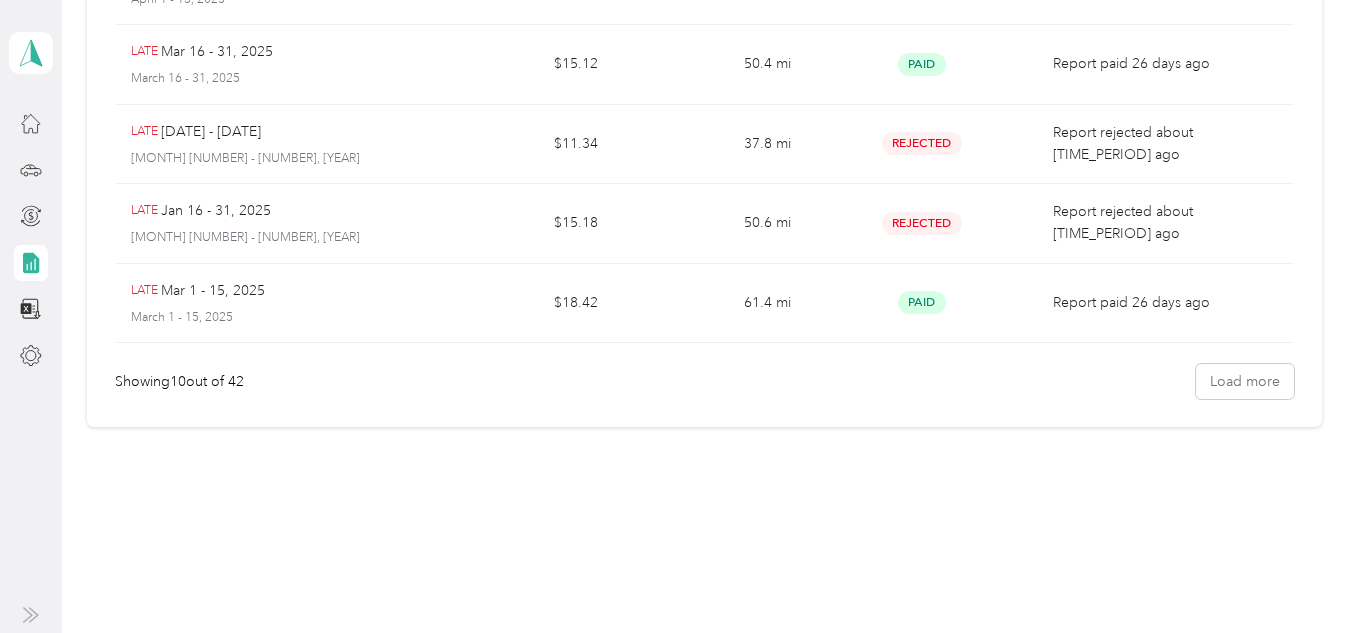 scroll, scrollTop: 664, scrollLeft: 0, axis: vertical 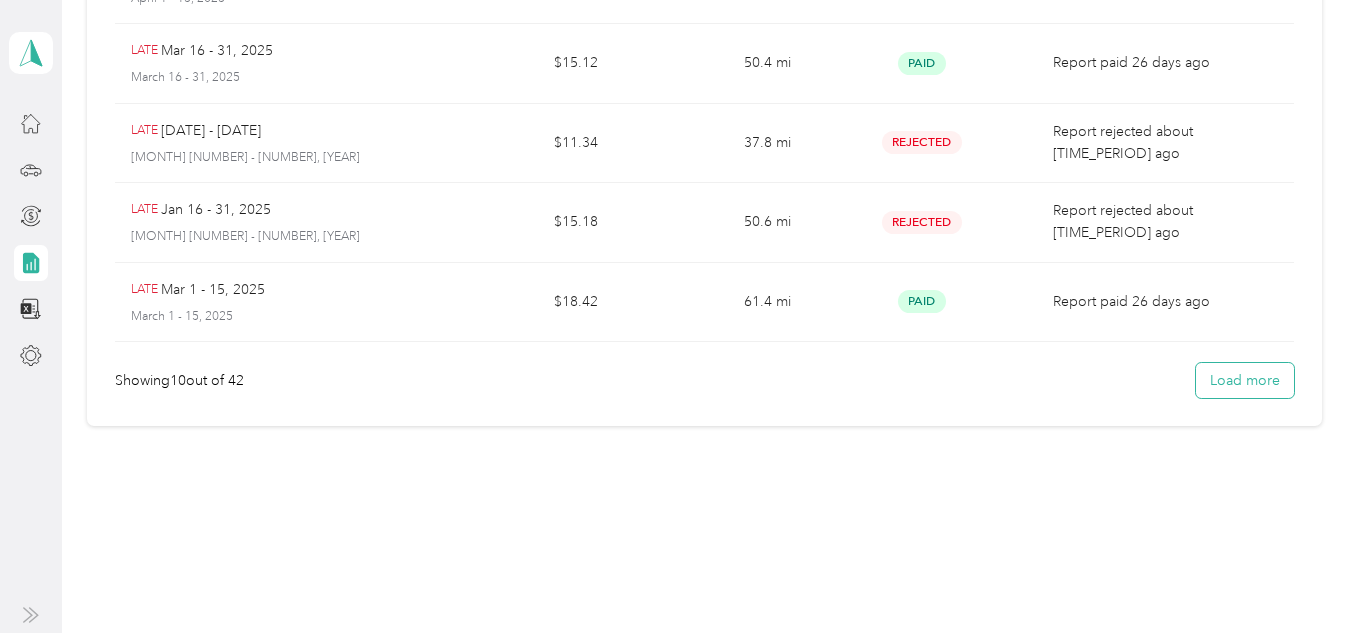 click on "Load more" at bounding box center (1245, 380) 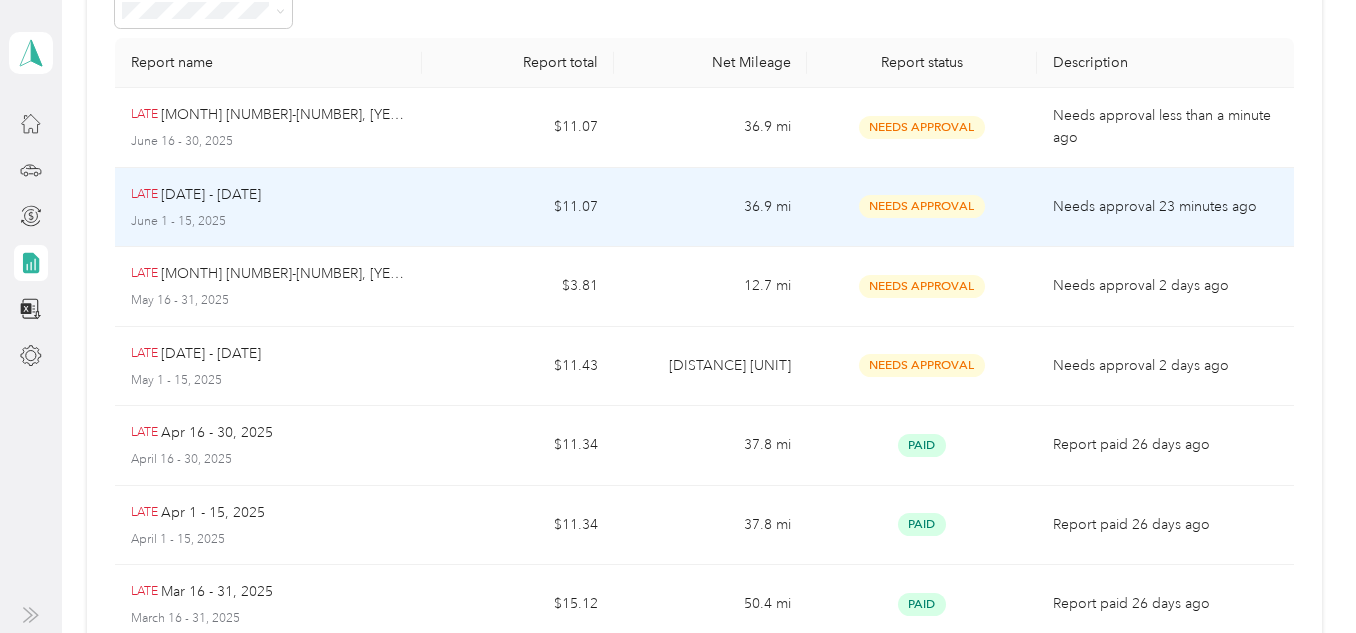 scroll, scrollTop: 0, scrollLeft: 0, axis: both 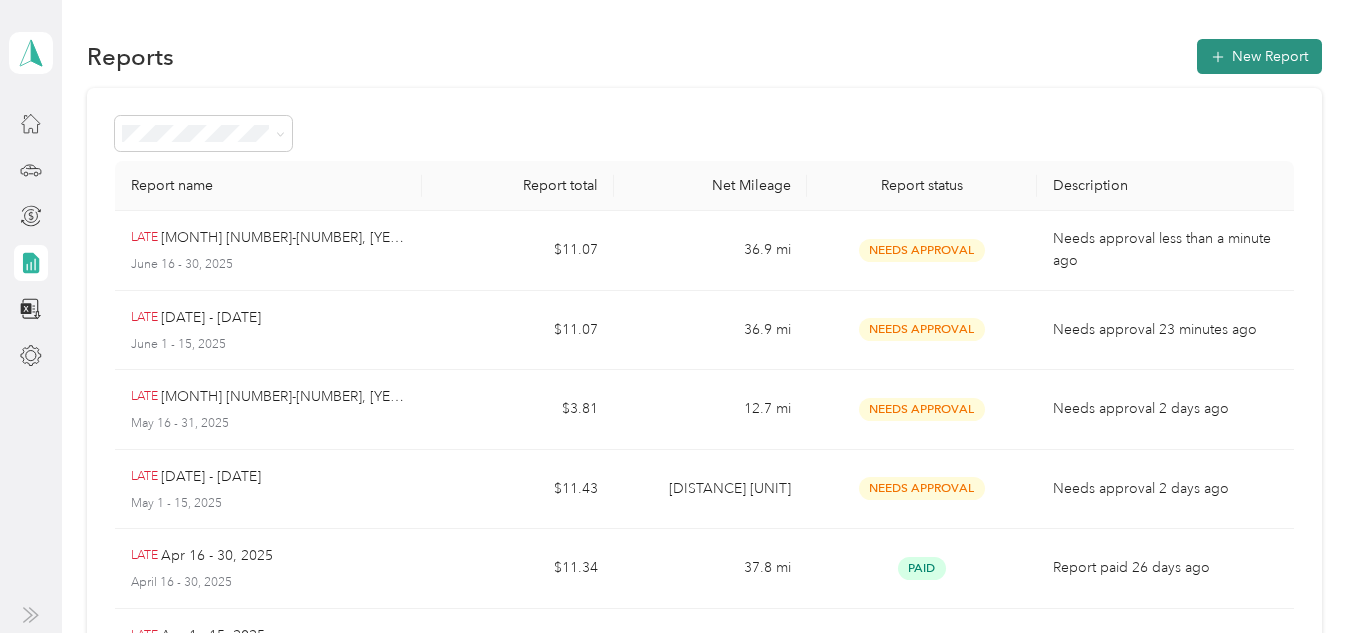 click on "New Report" at bounding box center [1259, 56] 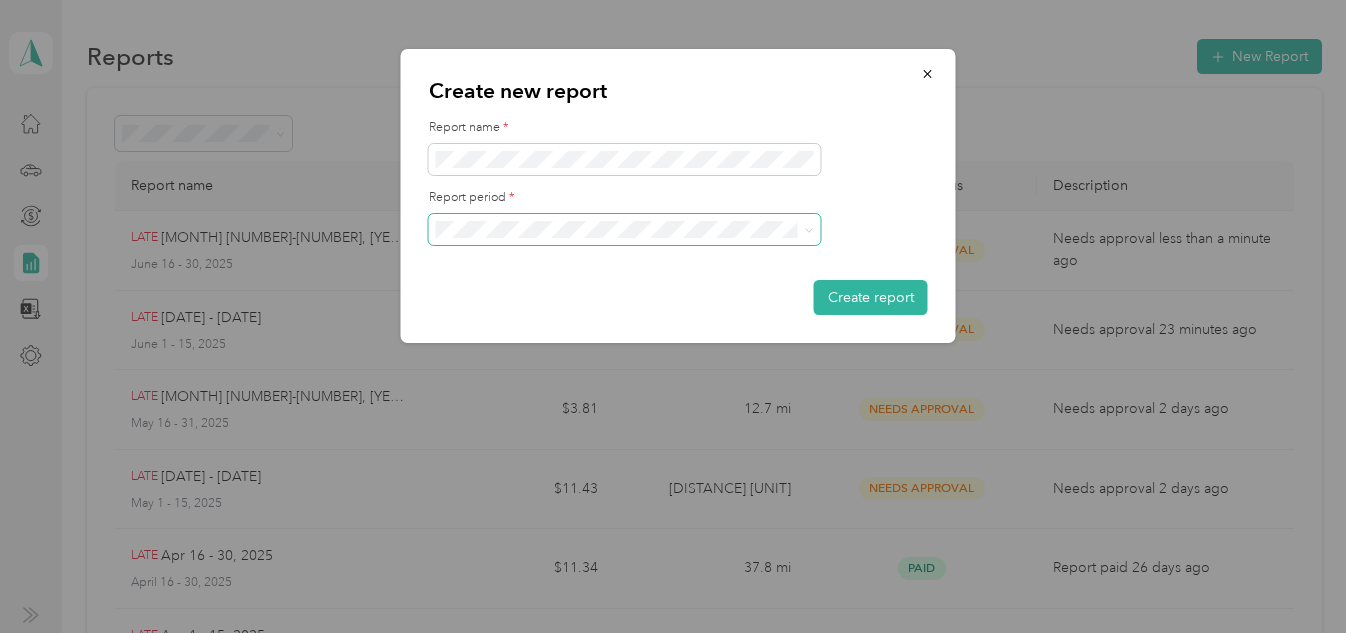 click 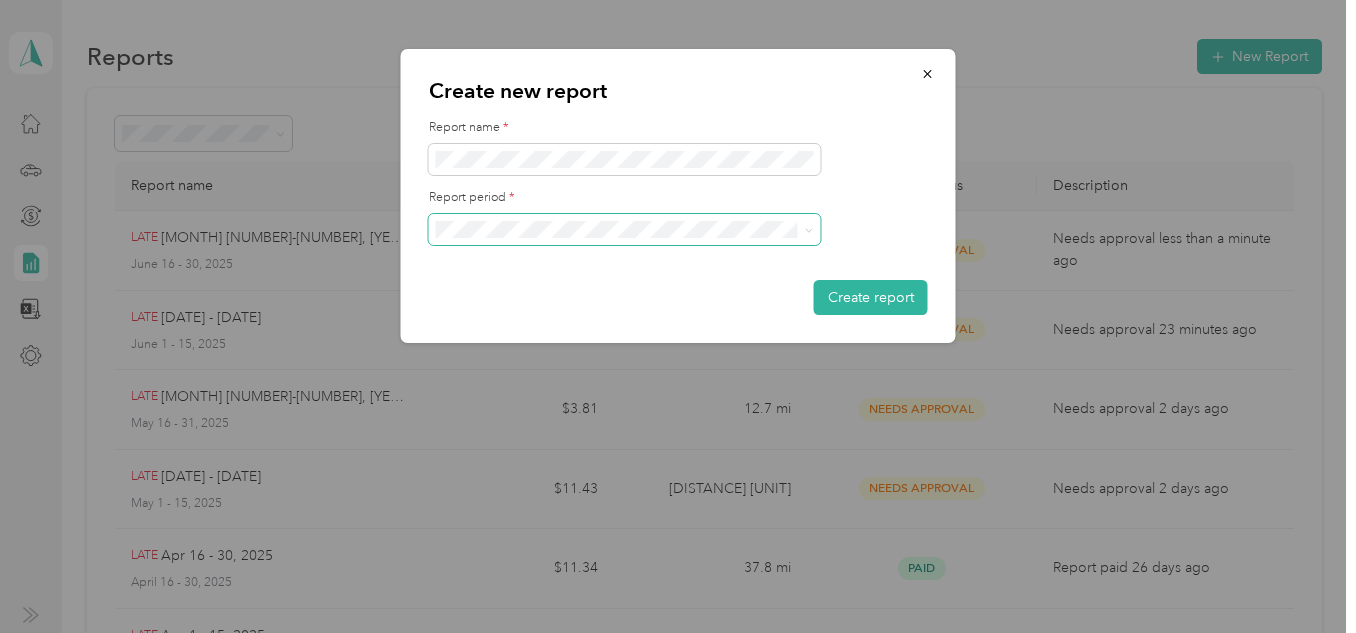 click on "Jul 1 - 15, 2025" at bounding box center [625, 334] 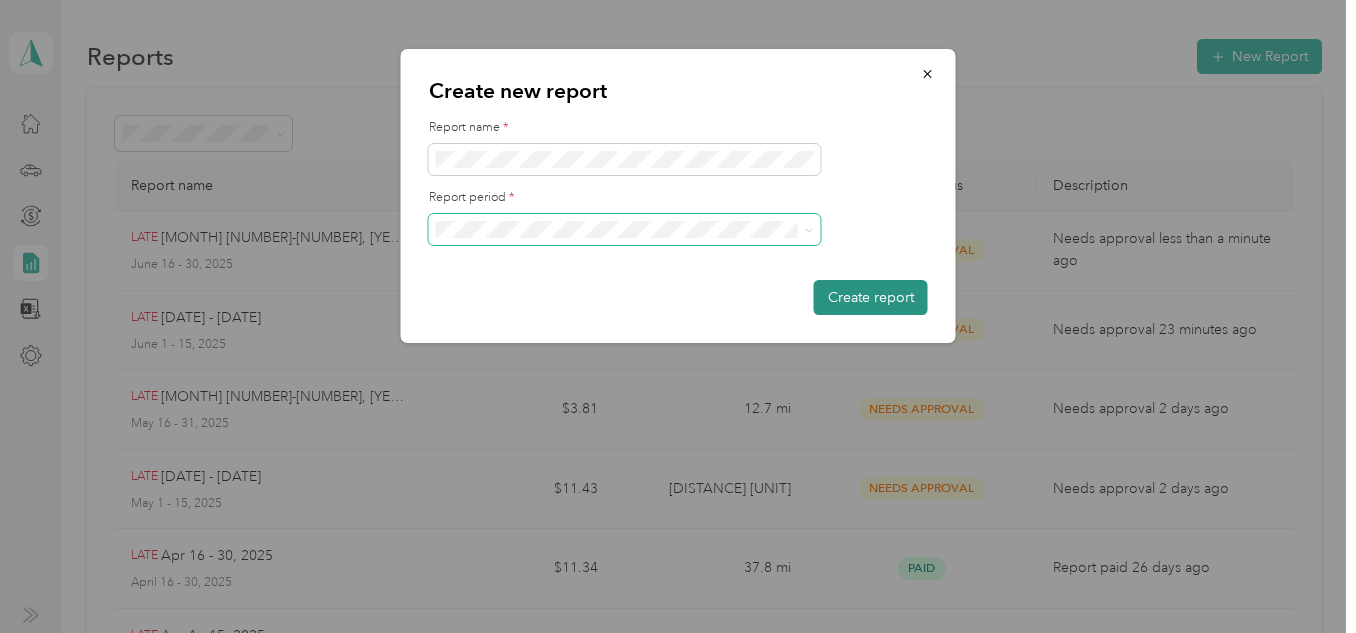 click on "Create report" at bounding box center [871, 297] 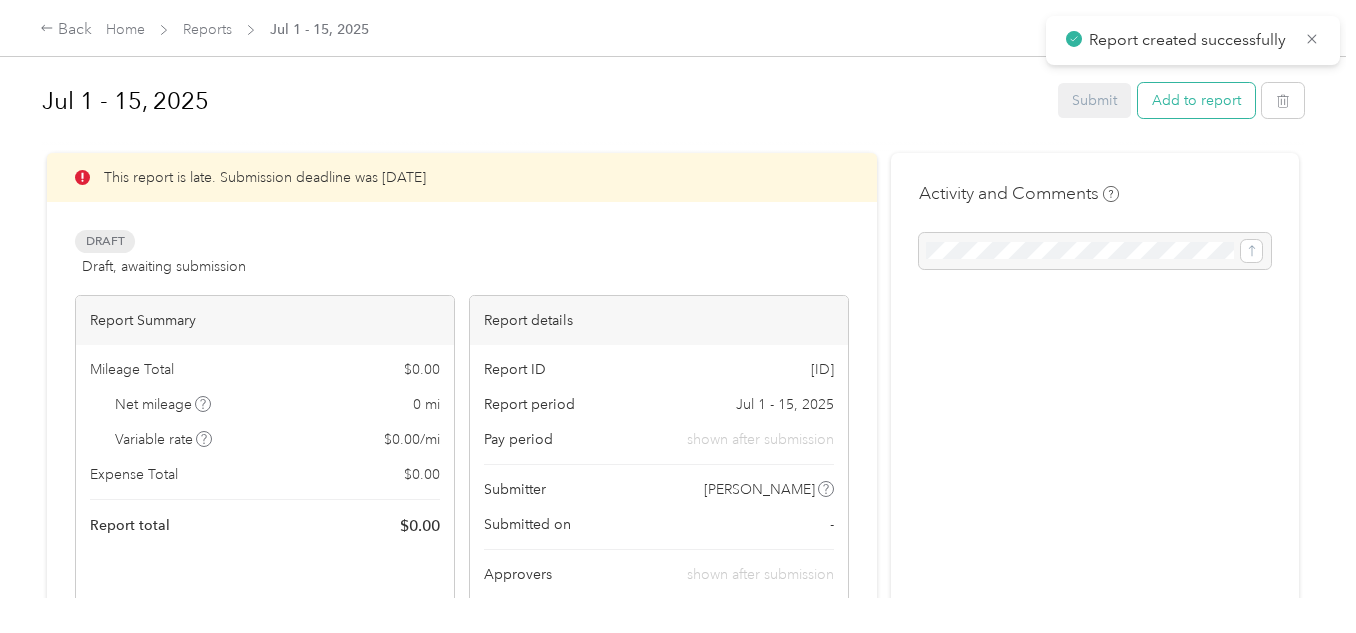 click on "Add to report" at bounding box center [1196, 100] 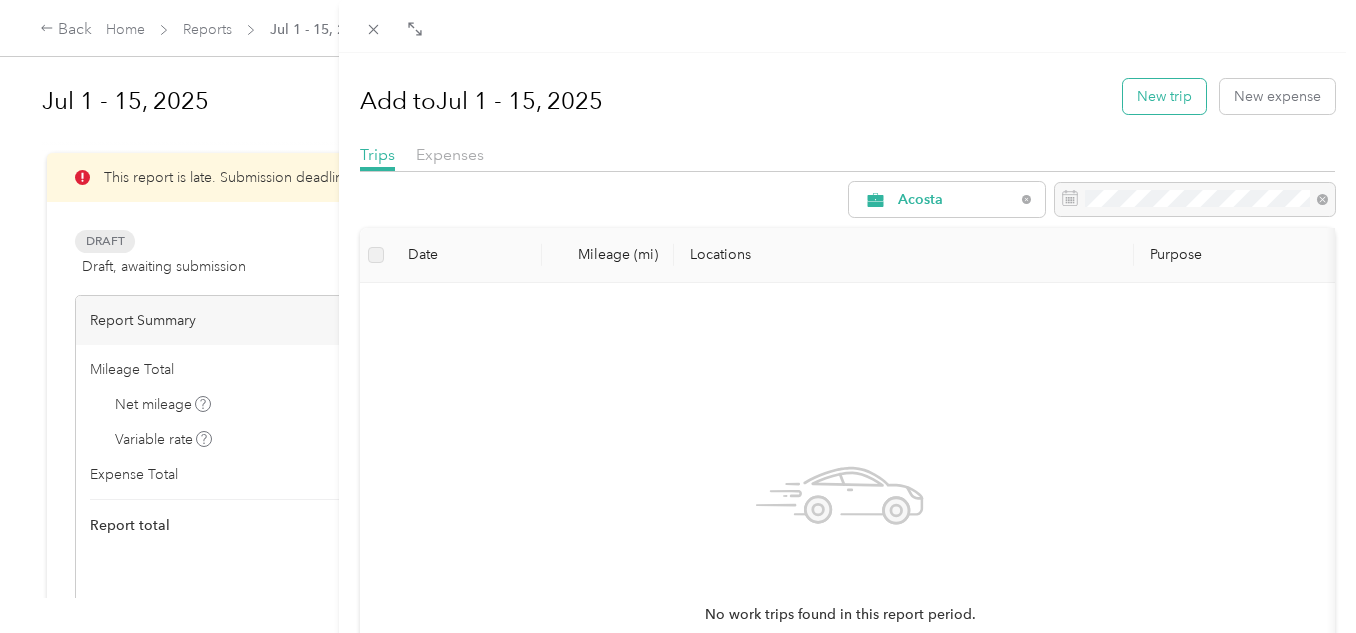 click on "New trip" at bounding box center [1164, 96] 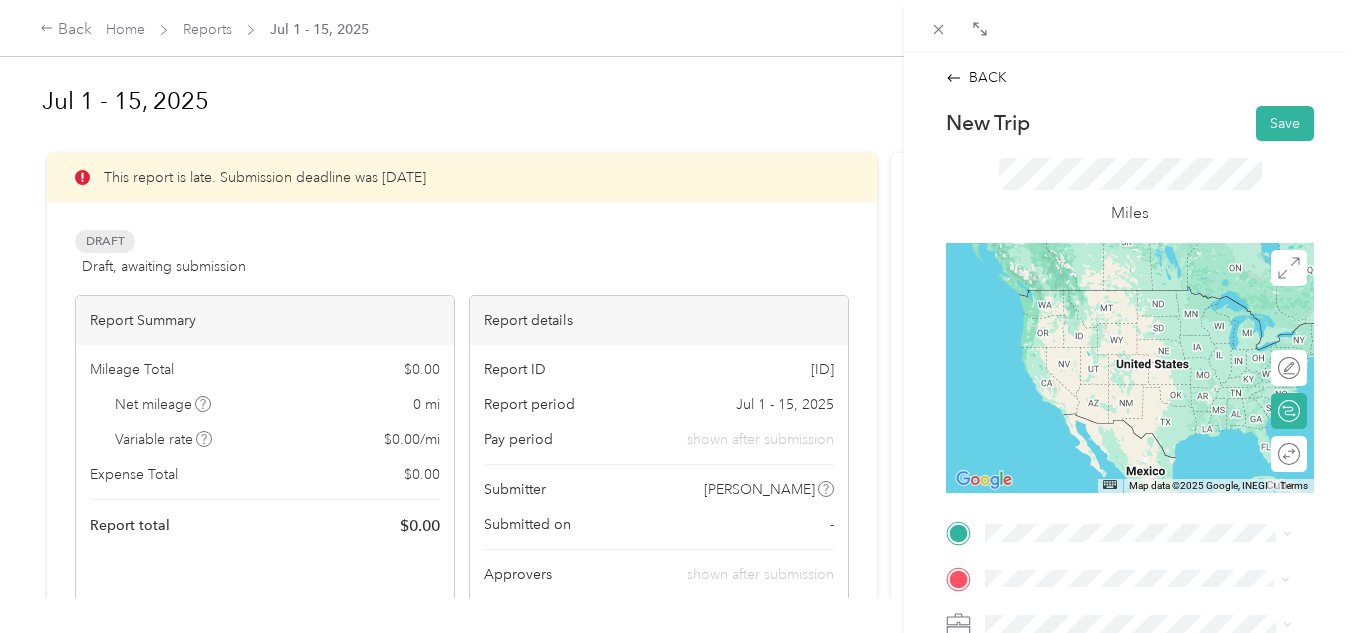 click on "TEAM [NAME] Cost Plus Food Outlet [NUMBER] [STREET], [POSTAL_CODE], [CITY], [STATE], [COUNTRY]" at bounding box center (1154, 373) 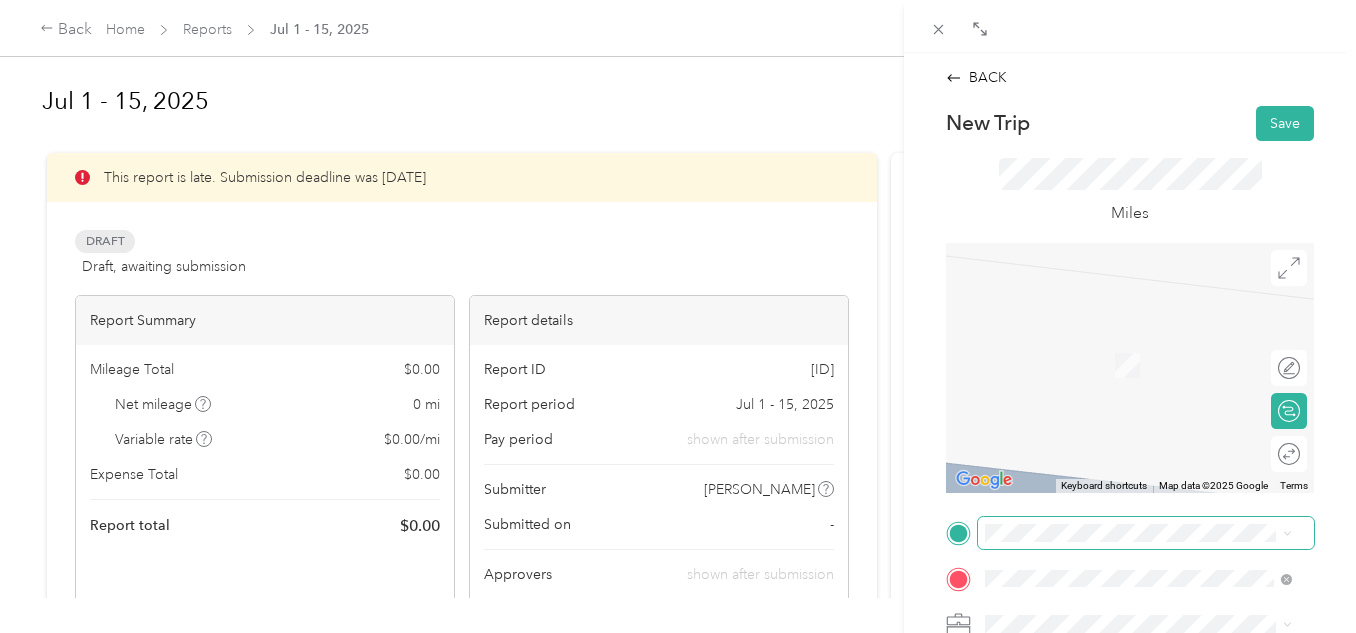 click at bounding box center [1146, 533] 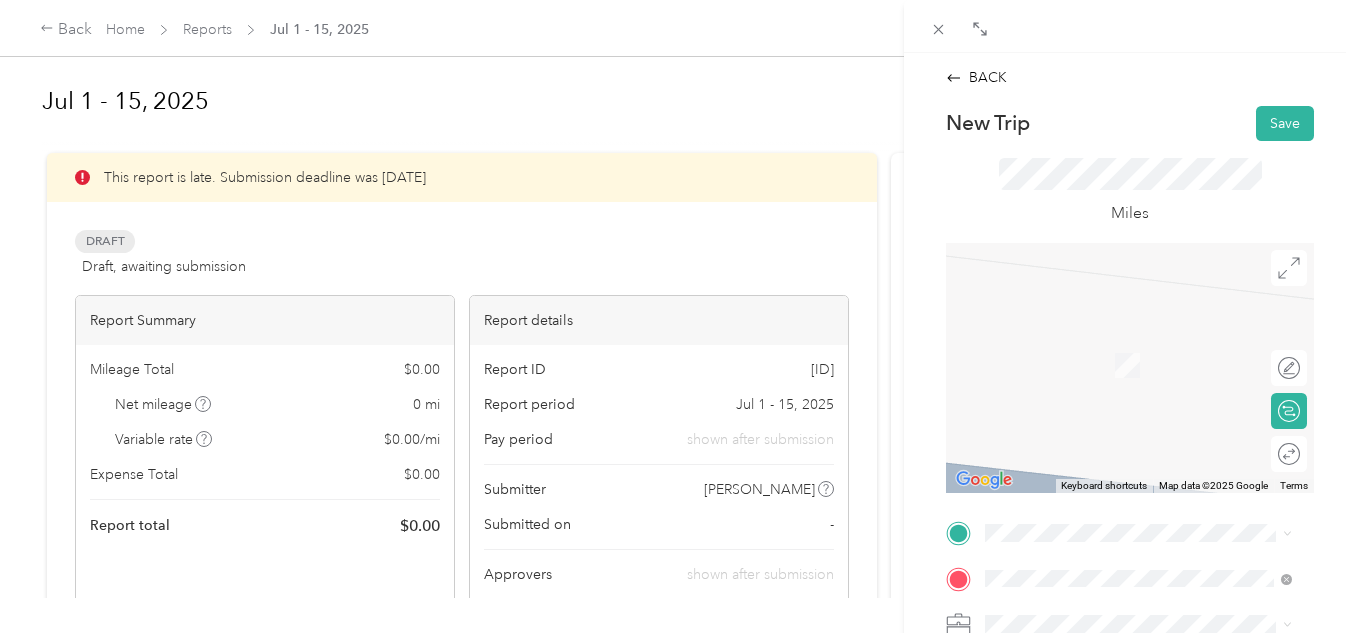 click on "[NUMBER] [STREET]
[CITY], [STATE] [POSTAL_CODE], [COUNTRY]" at bounding box center [1154, 395] 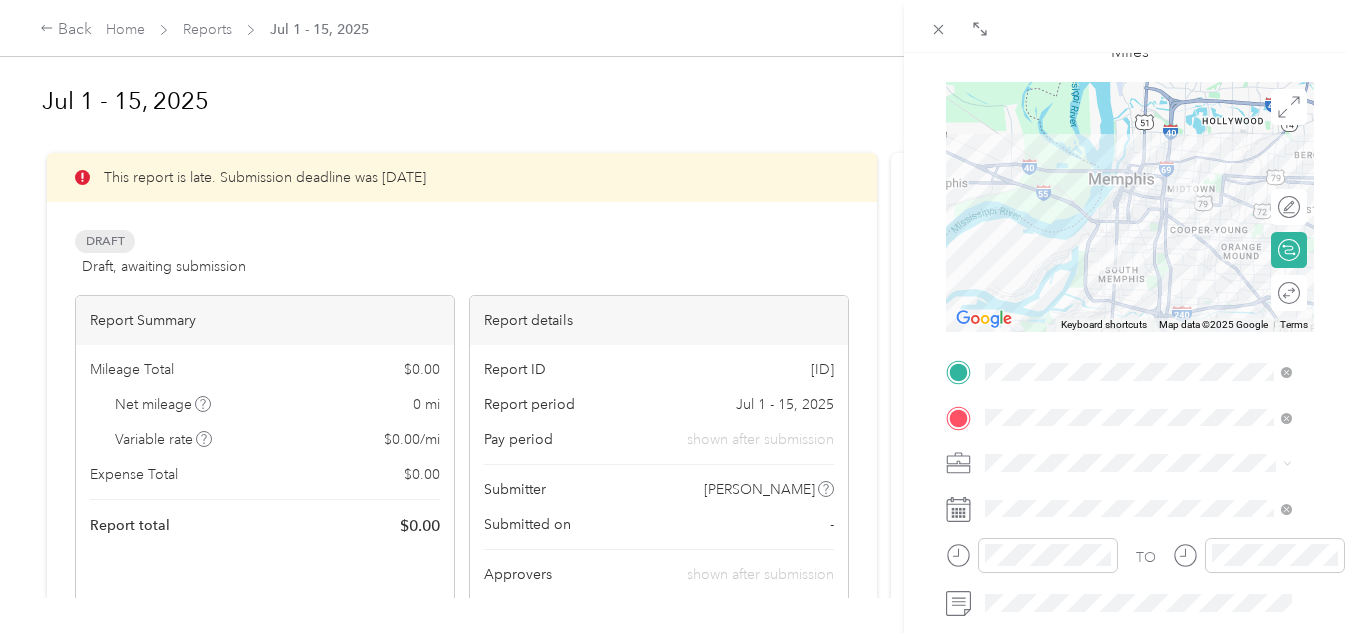 scroll, scrollTop: 200, scrollLeft: 0, axis: vertical 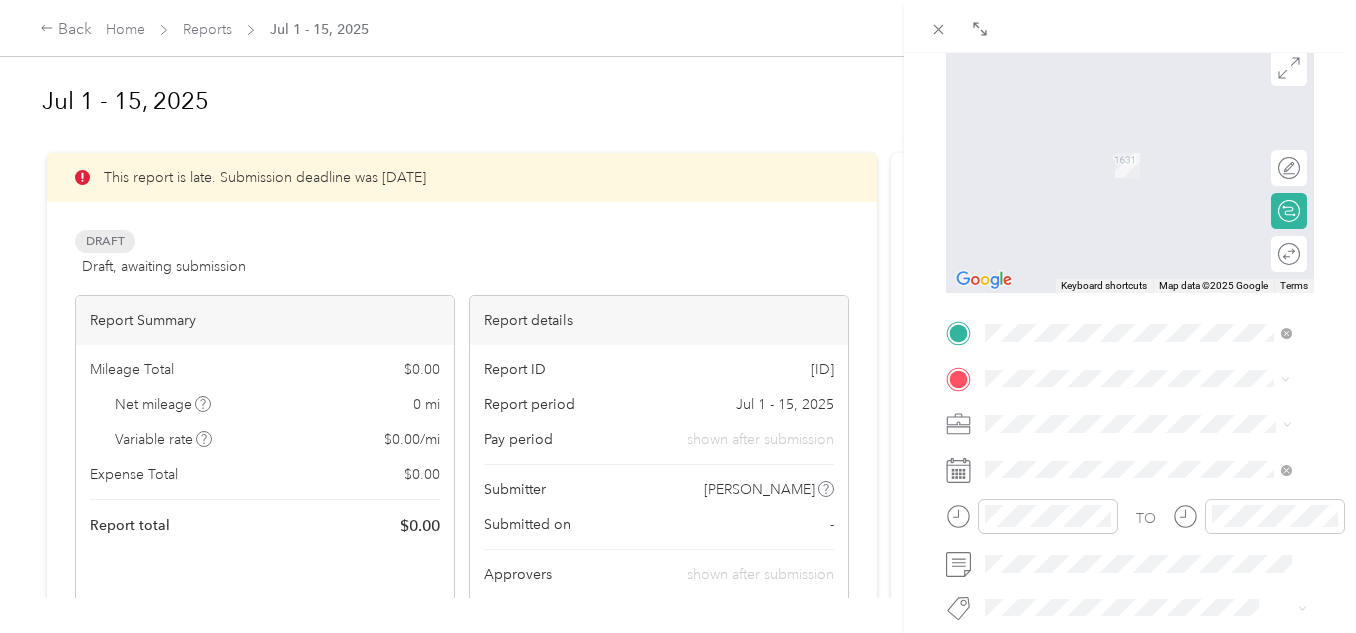 click on "TEAM [BRAND] [NUMBER] [STREET], [POSTAL_CODE], [CITY], [STATE], [COUNTRY]" at bounding box center (1154, 168) 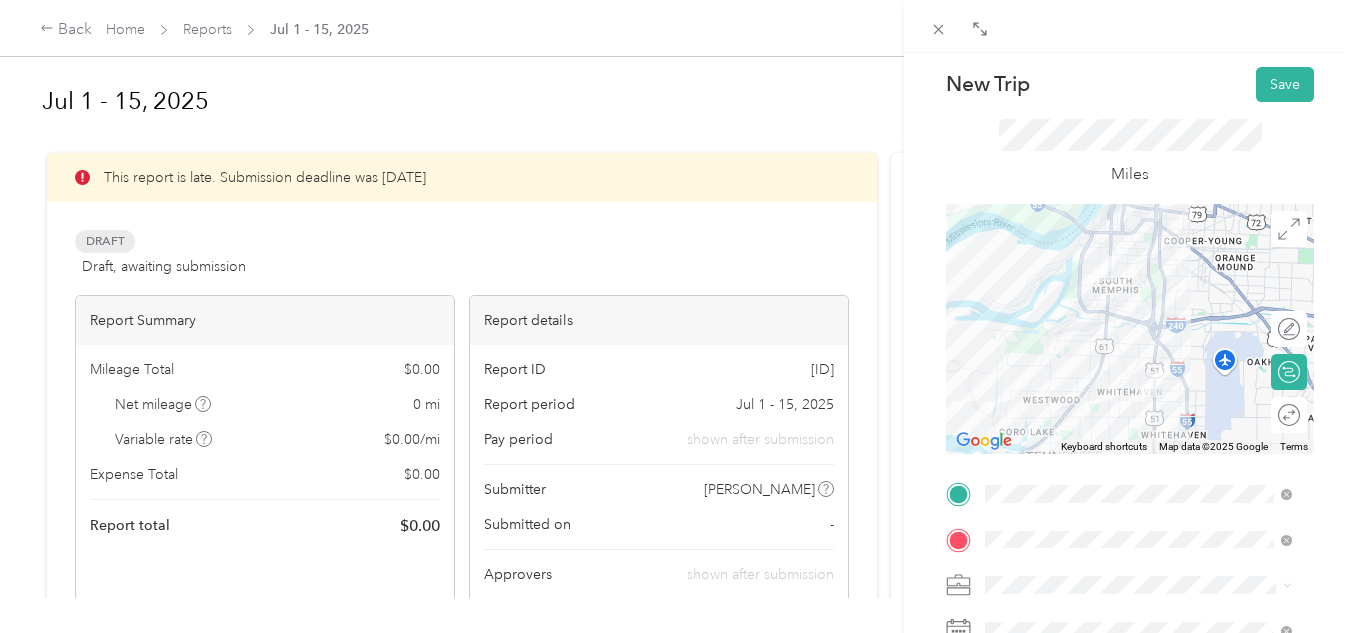 scroll, scrollTop: 0, scrollLeft: 0, axis: both 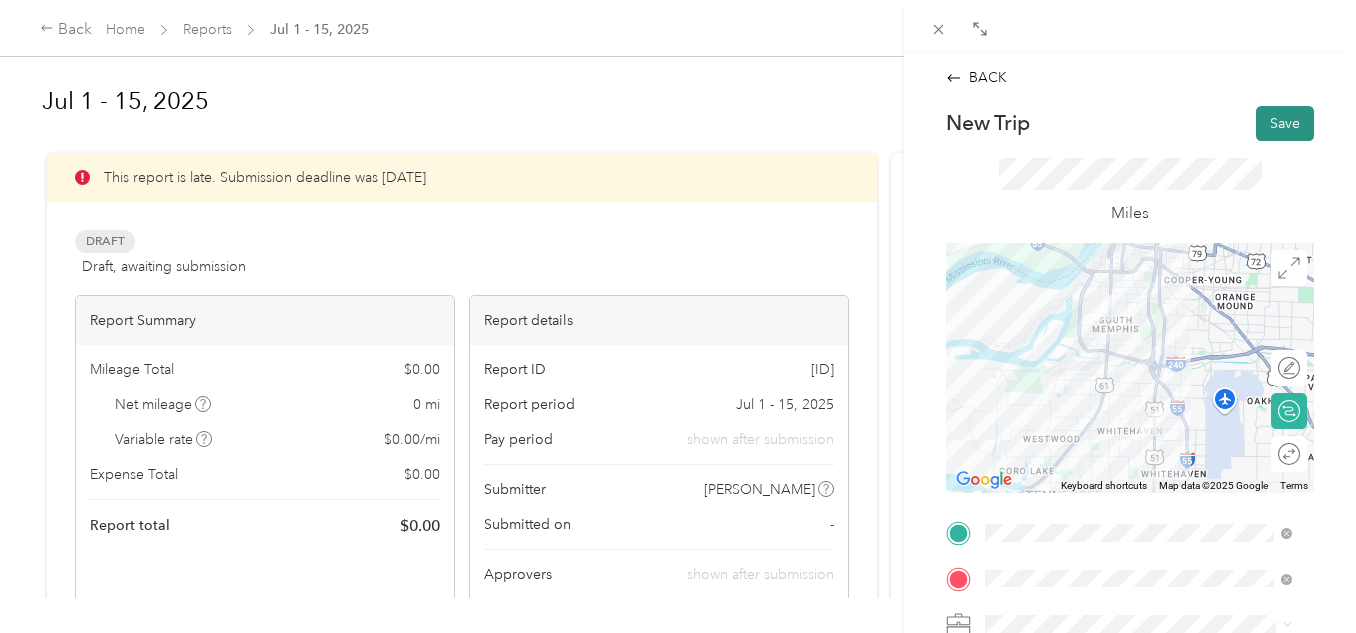click on "Save" at bounding box center [1285, 123] 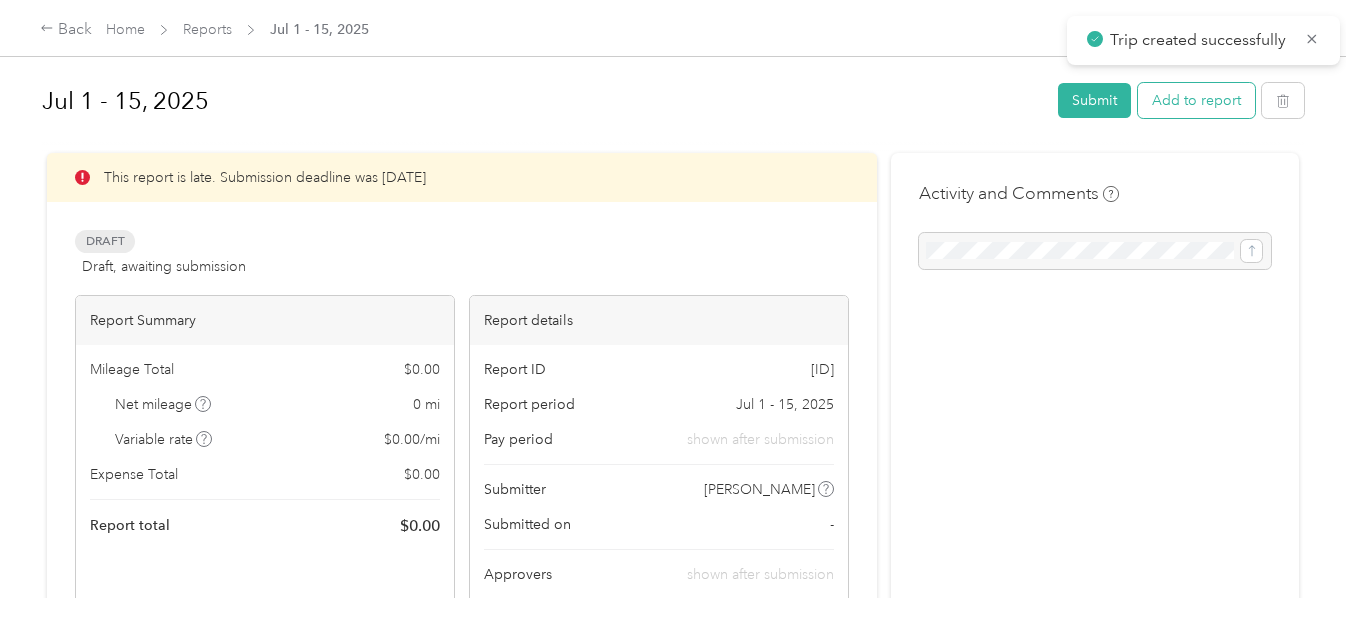 click on "Add to report" at bounding box center (1196, 100) 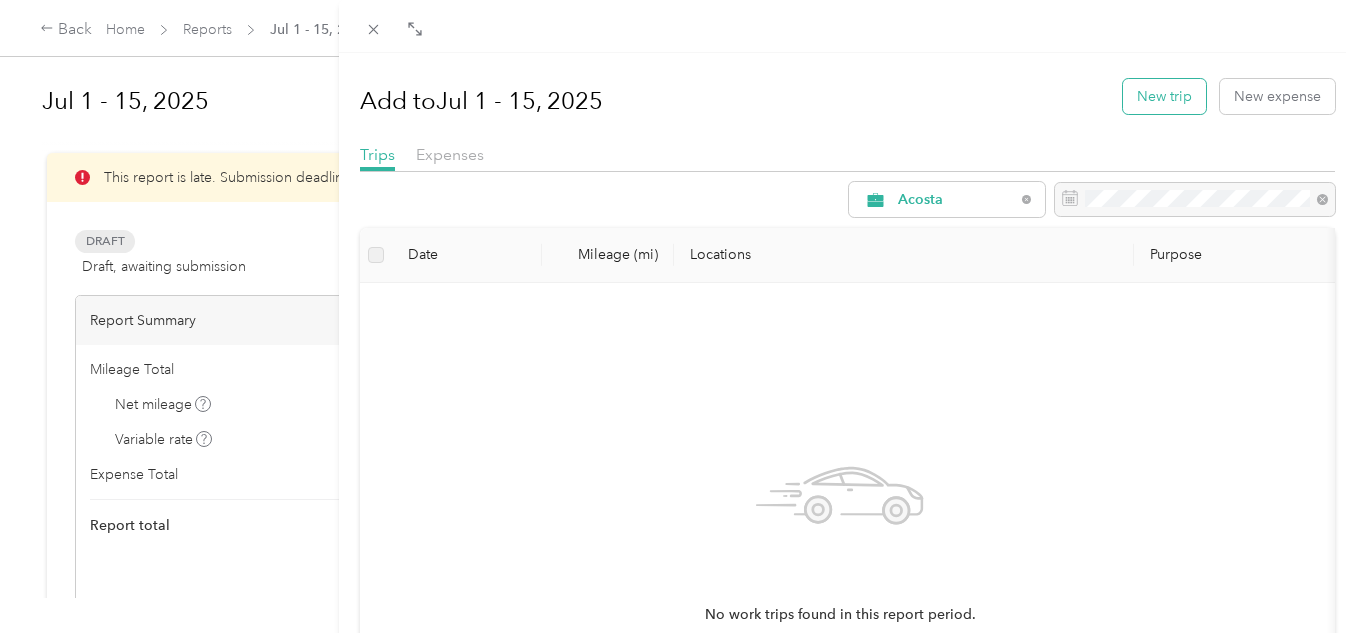 click on "New trip" at bounding box center [1164, 96] 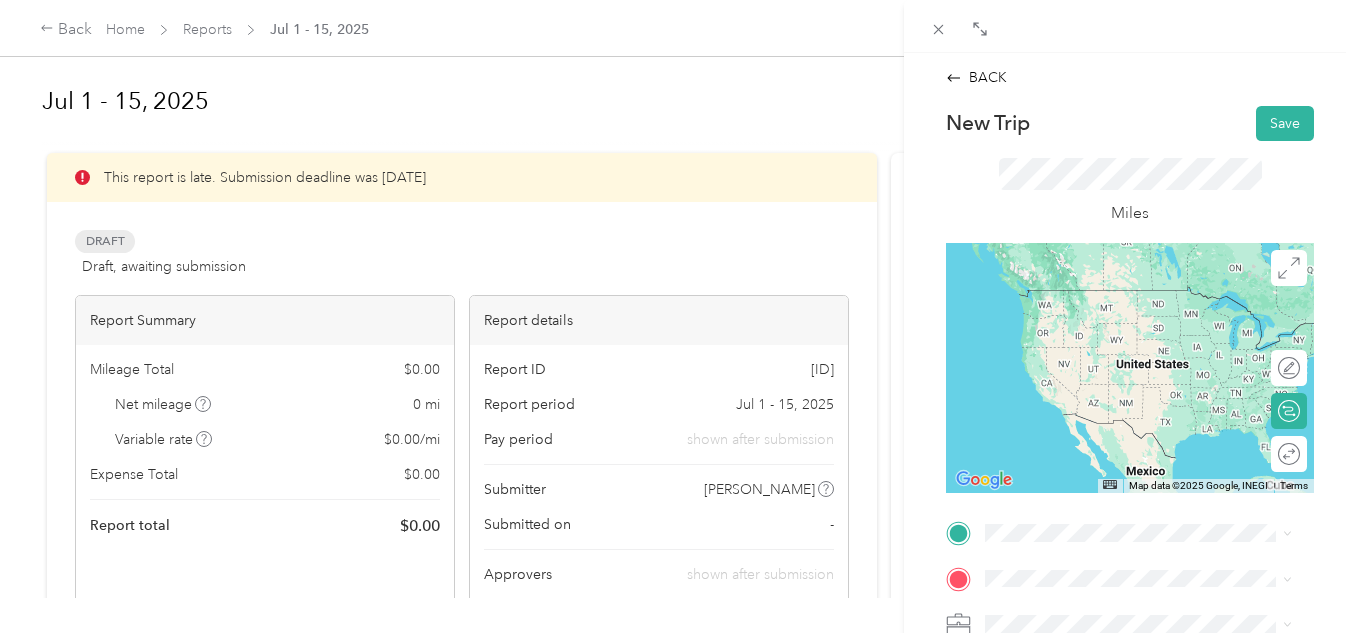 click on "TEAM [BRAND] [NUMBER] [STREET], [POSTAL_CODE], [CITY], [STATE], [COUNTRY]" at bounding box center (1154, 367) 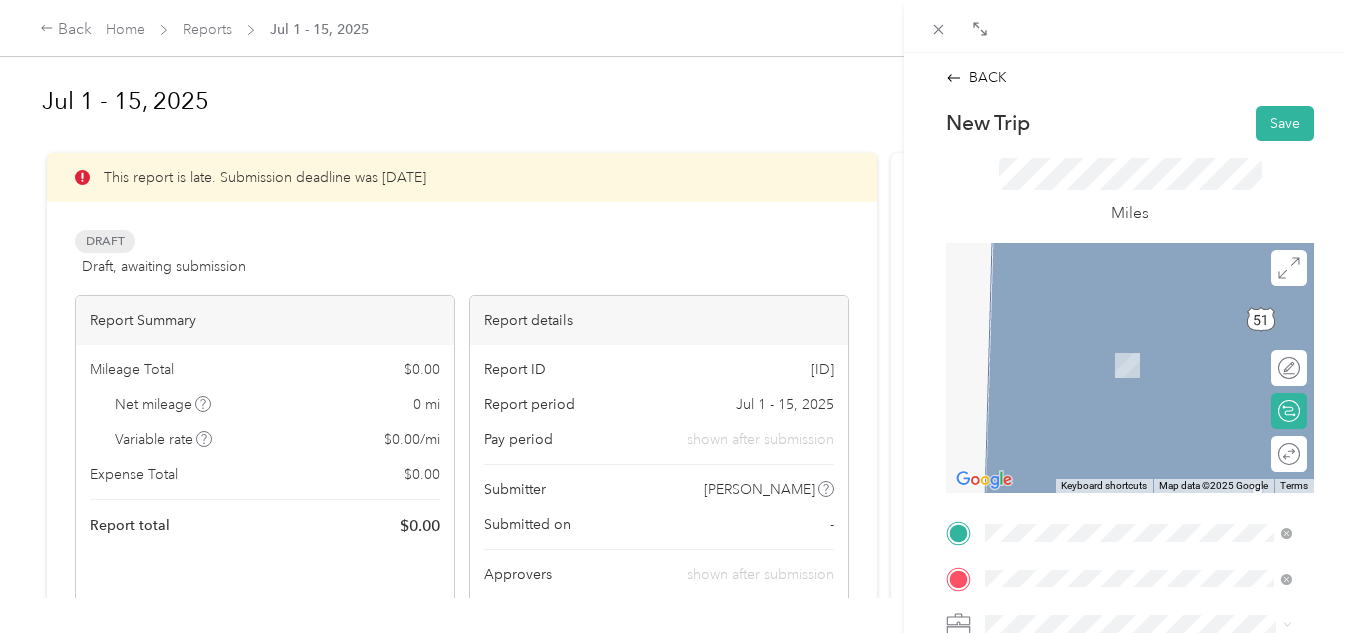 click on "[NUMBER] [STREET]
[CITY], [STATE] [POSTAL_CODE], [COUNTRY]" at bounding box center (1154, 352) 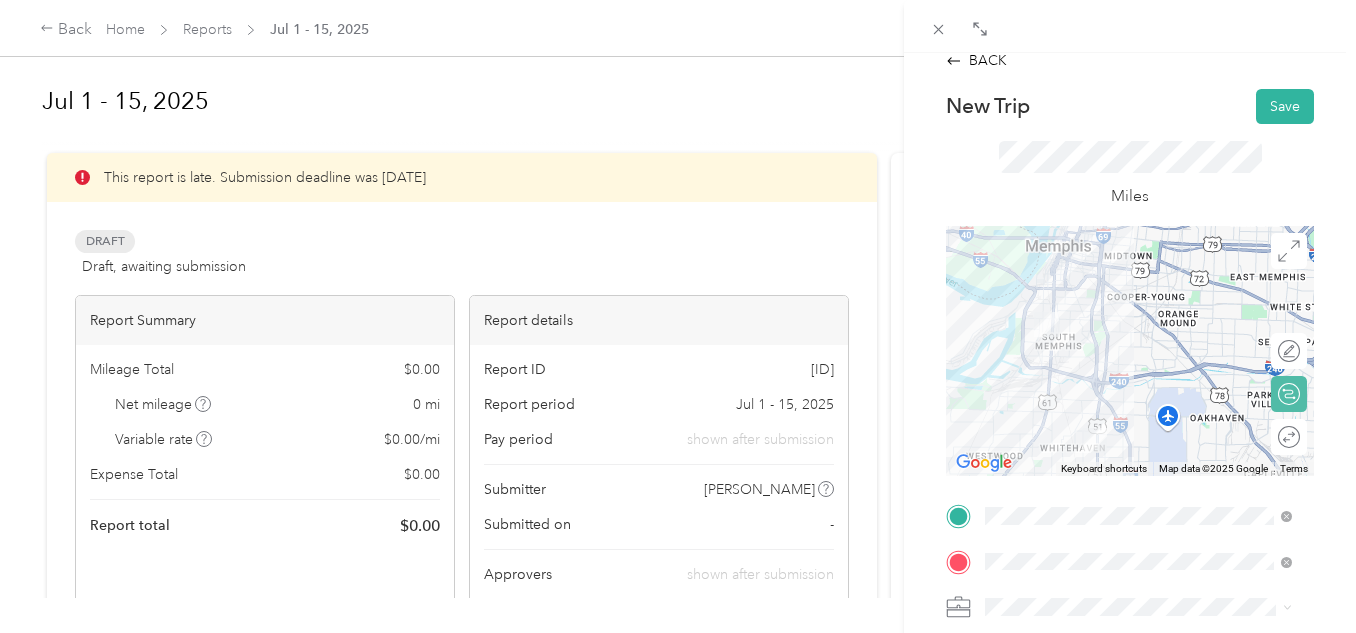 scroll, scrollTop: 0, scrollLeft: 0, axis: both 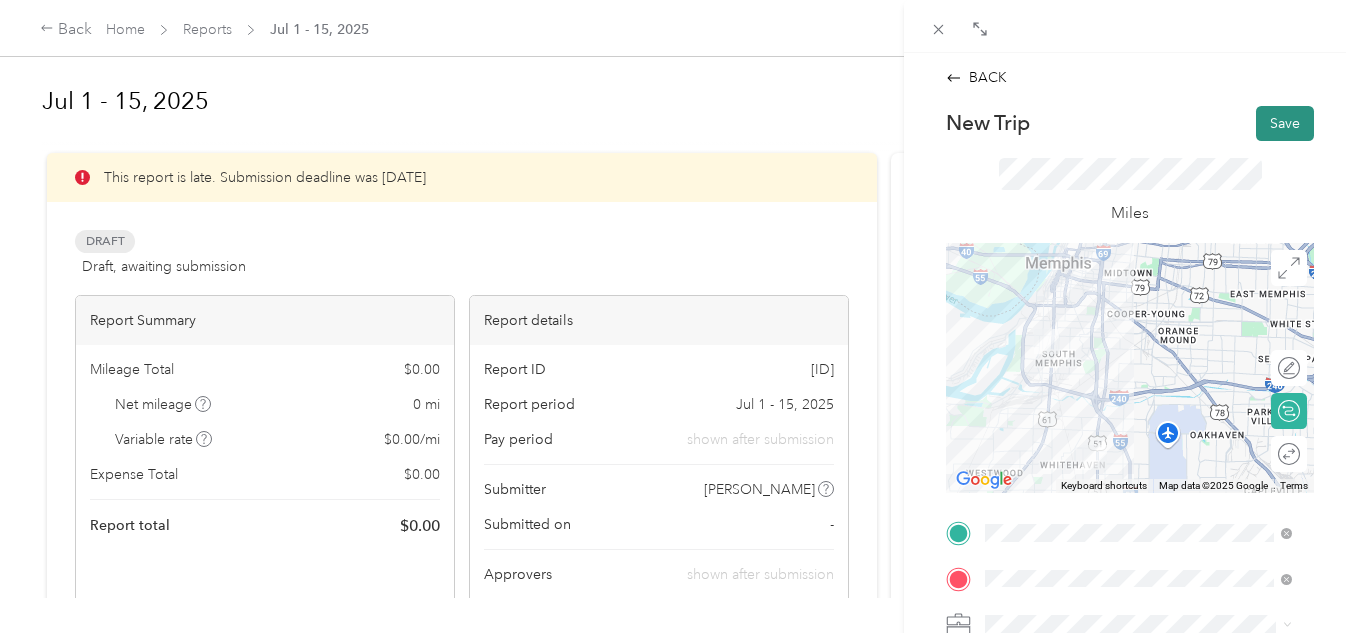 click on "Save" at bounding box center (1285, 123) 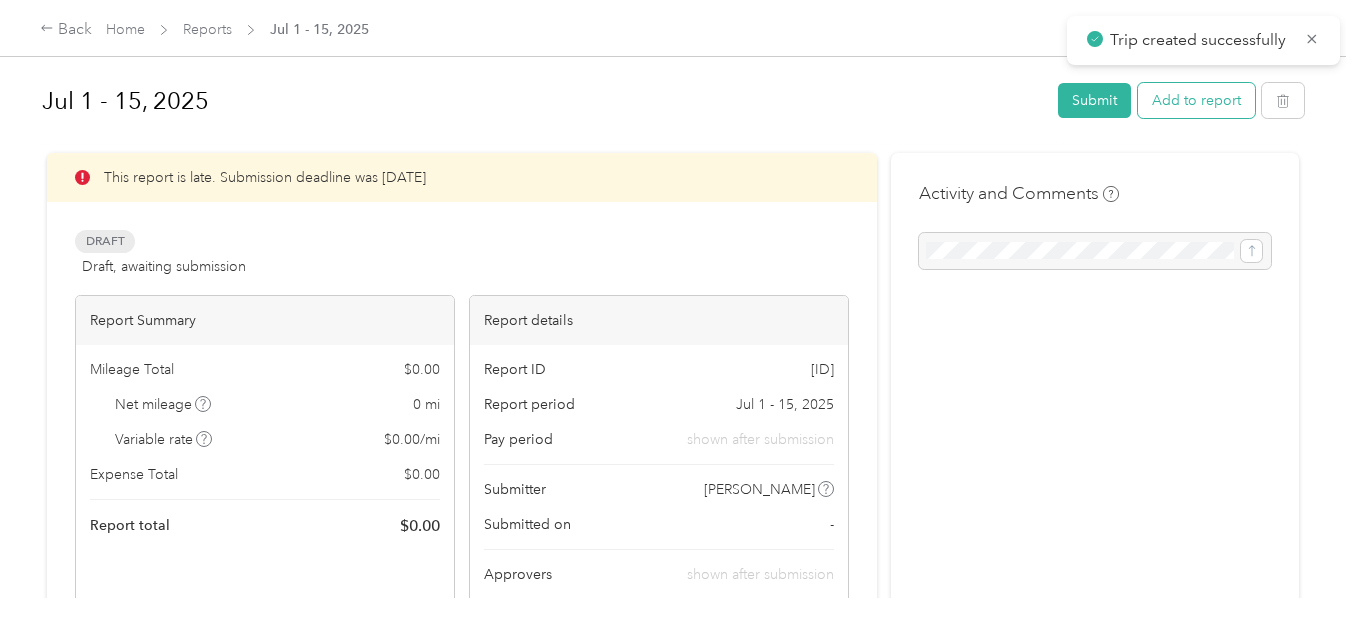 click on "Add to report" at bounding box center (1196, 100) 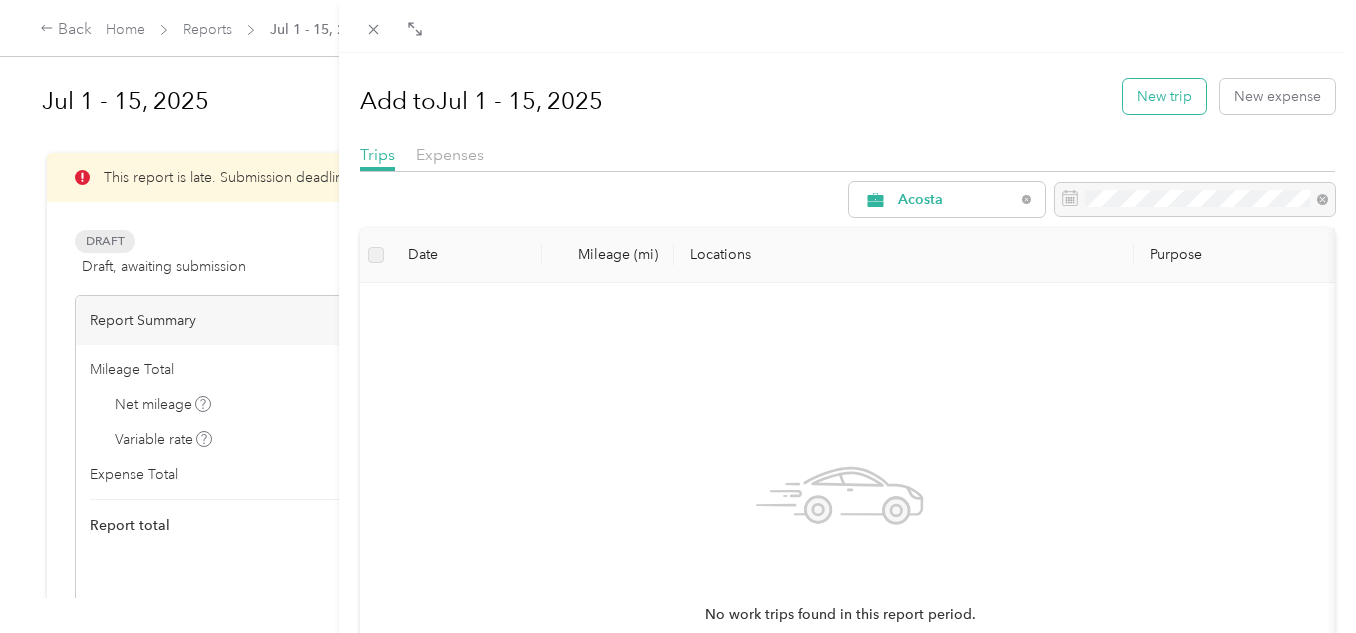 click on "New trip" at bounding box center (1164, 96) 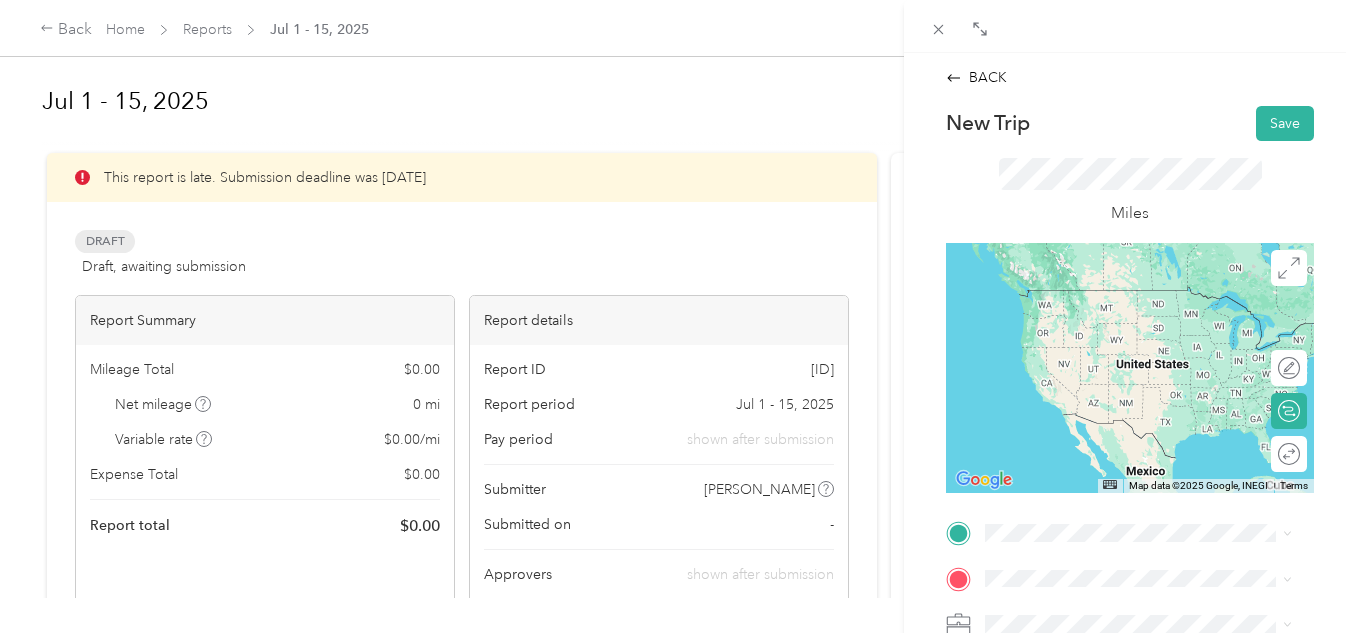 click on "[NUMBER] [STREET]
[CITY], [STATE] [POSTAL_CODE], [COUNTRY]" at bounding box center [1154, 305] 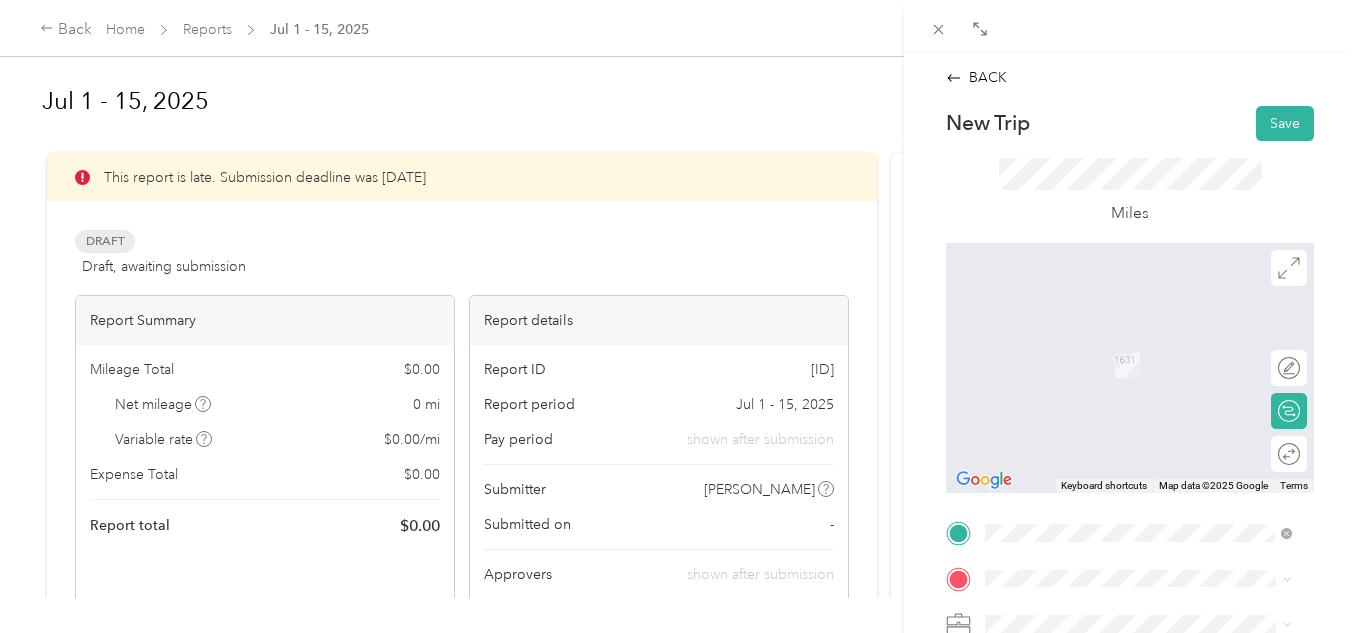 click on "[NUMBER] [STREET], [POSTAL_CODE][NUMBER], [CITY], [STATE], [COUNTRY]" at bounding box center [1148, 469] 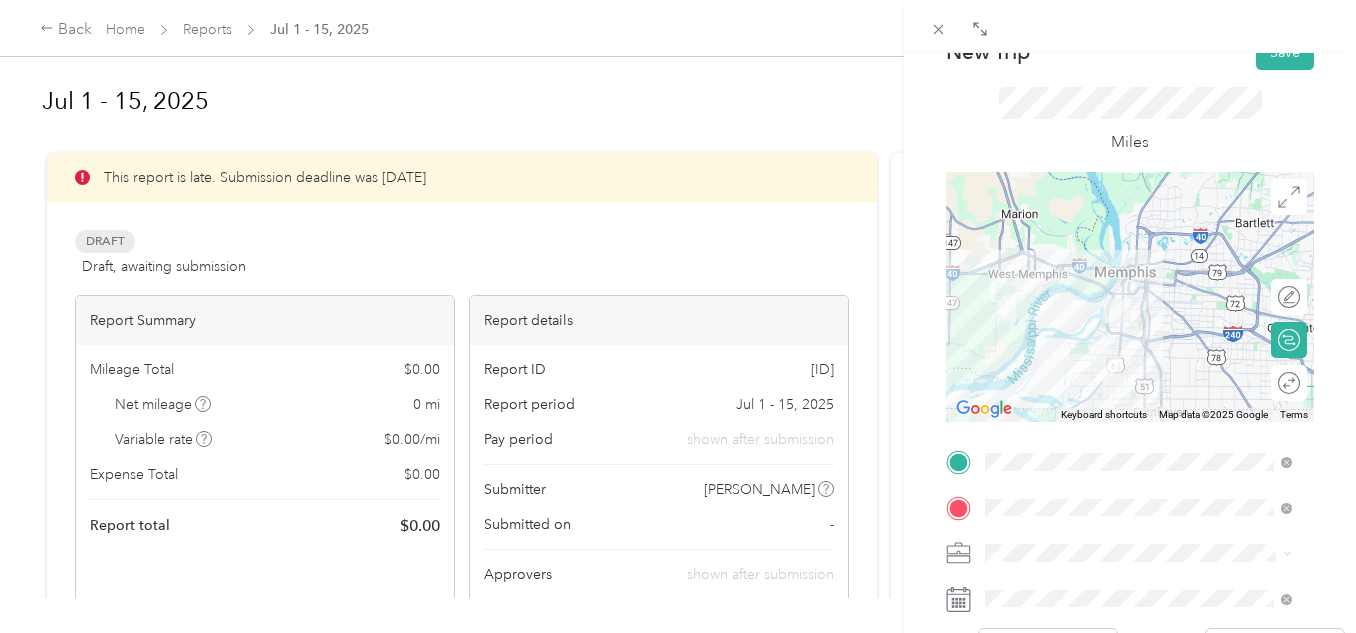 scroll, scrollTop: 100, scrollLeft: 0, axis: vertical 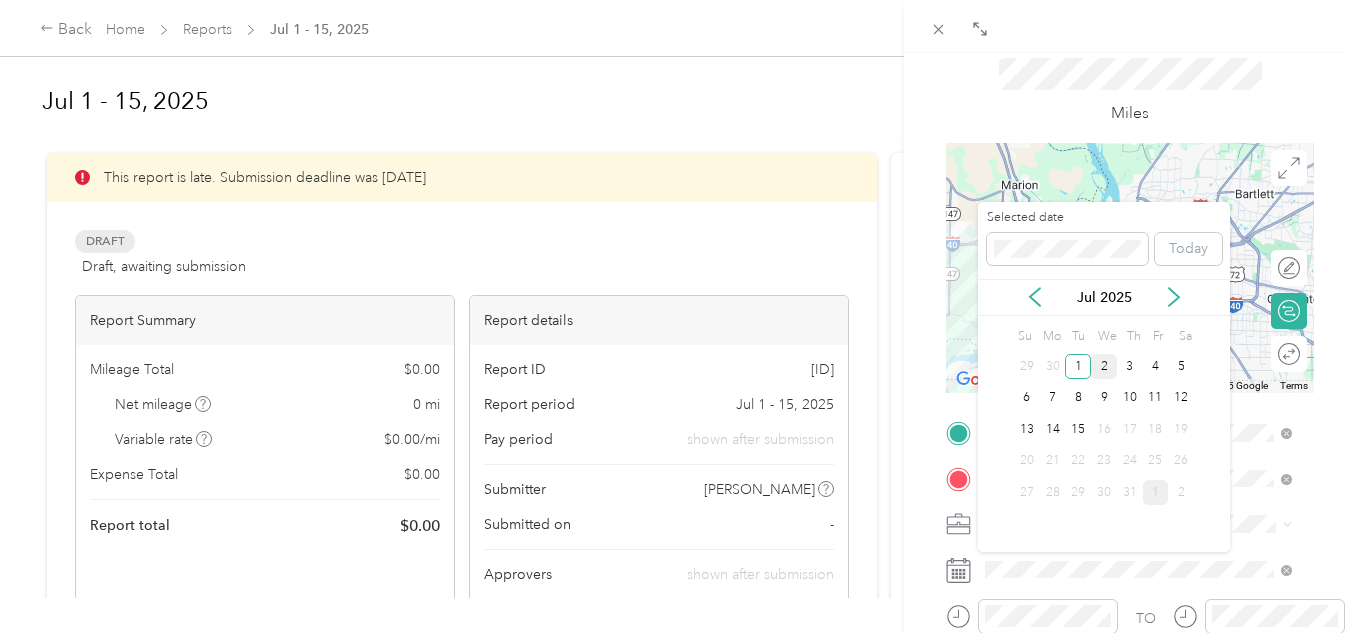 click on "2" at bounding box center [1104, 366] 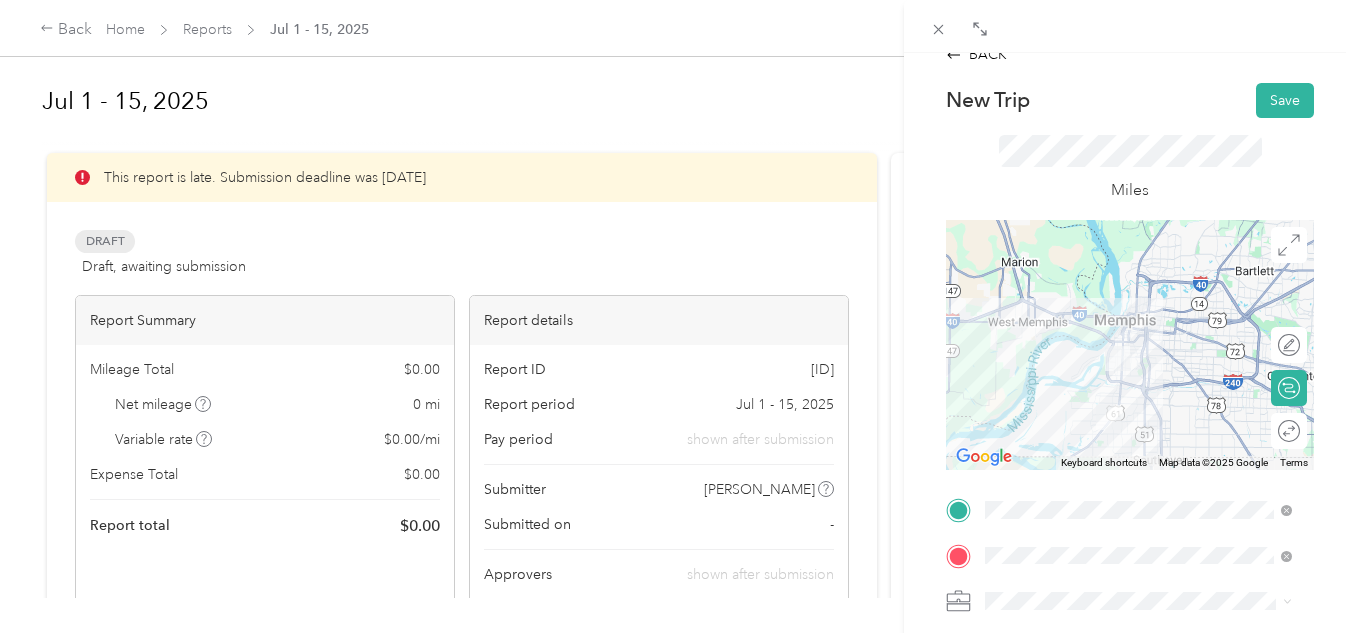scroll, scrollTop: 0, scrollLeft: 0, axis: both 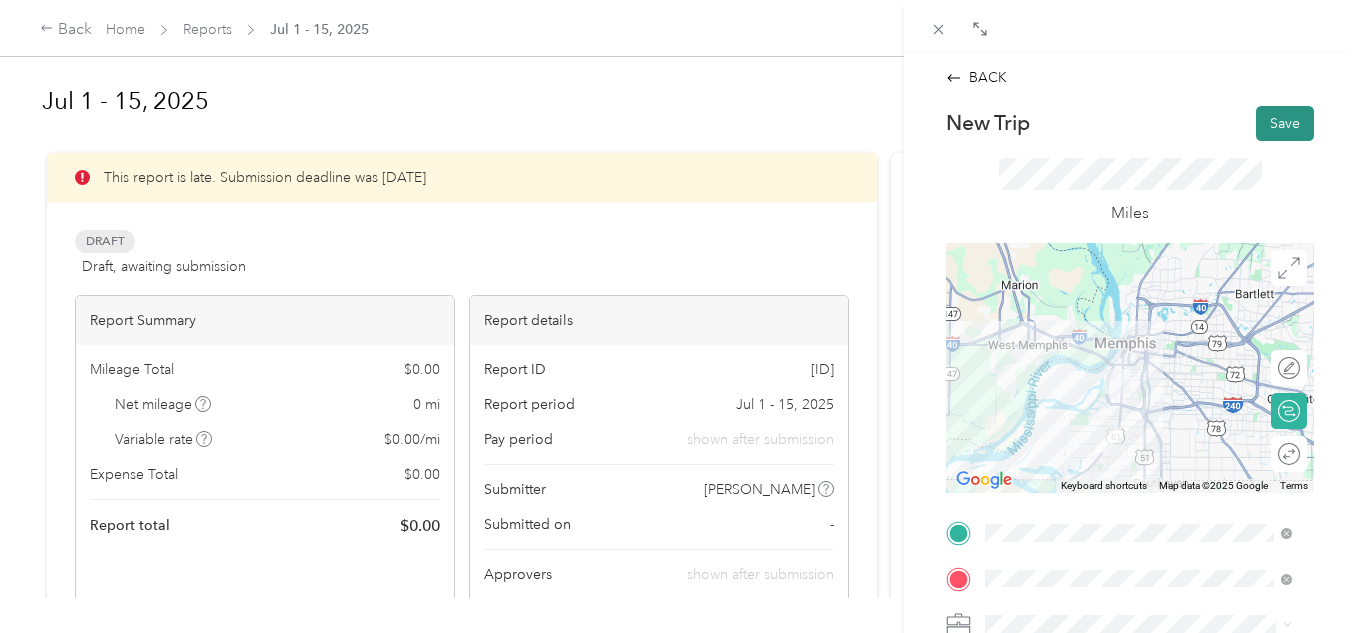click on "Save" at bounding box center [1285, 123] 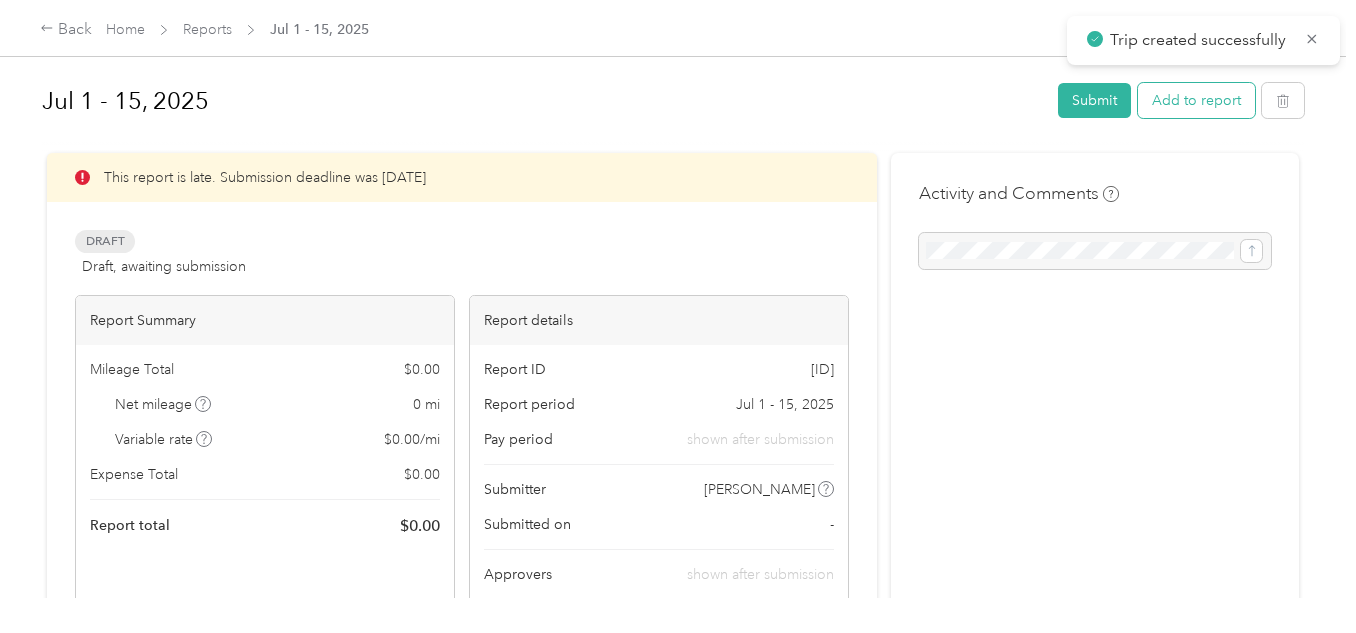 click on "Add to report" at bounding box center [1196, 100] 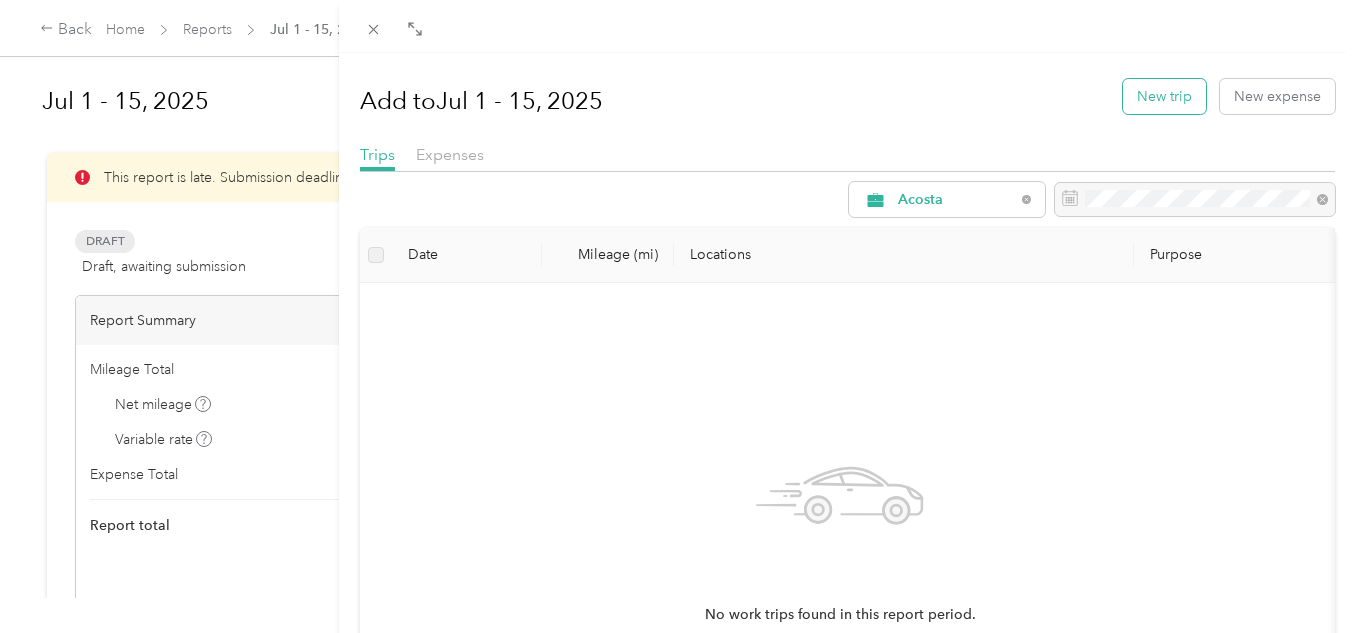 click on "New trip" at bounding box center (1164, 96) 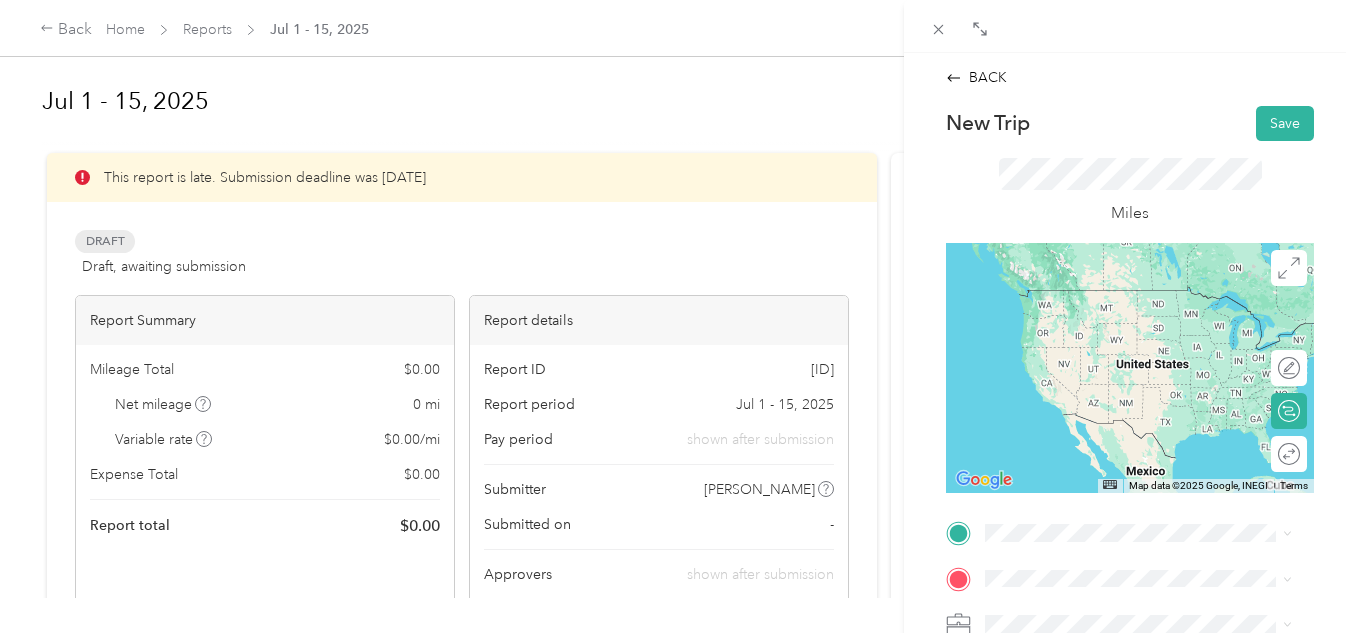 click on "TEAM [BUSINESS_NAME] [NUMBER] [STREET], [POSTAL_CODE], [CITY], [STATE], [COUNTRY]" at bounding box center (1154, 403) 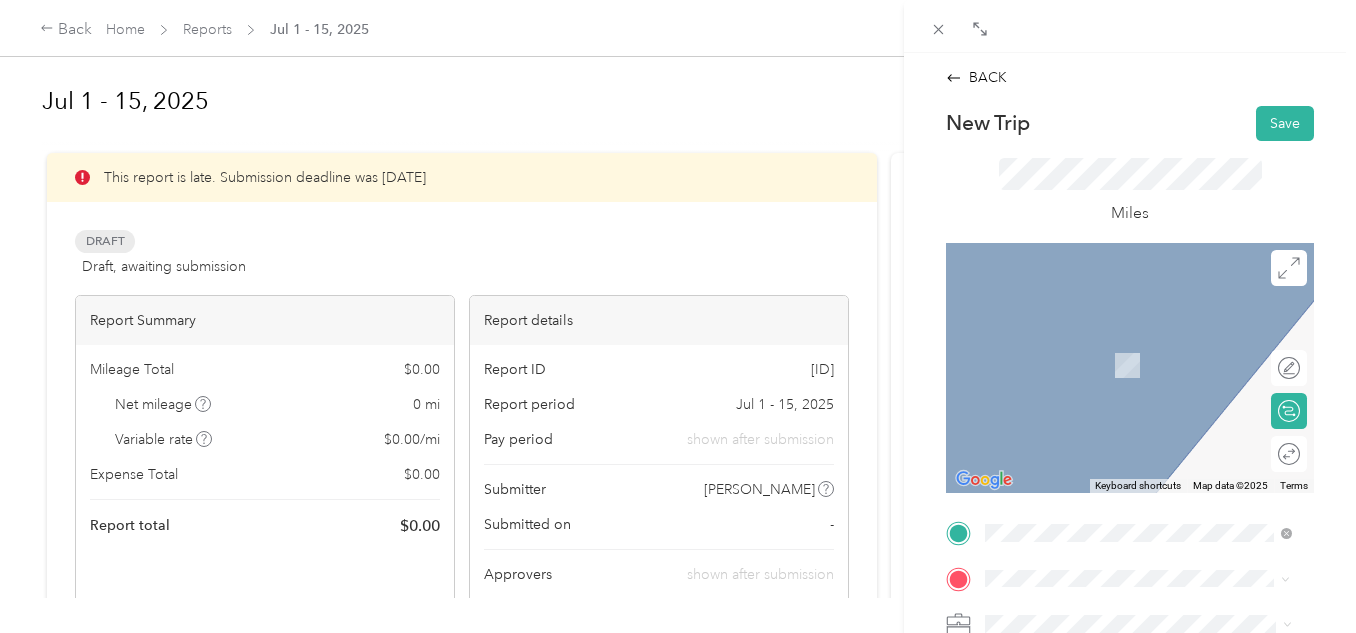 click on "[NUMBER] [STREET]
[CITY], [STATE] [POSTAL_CODE], [COUNTRY]" at bounding box center [1154, 352] 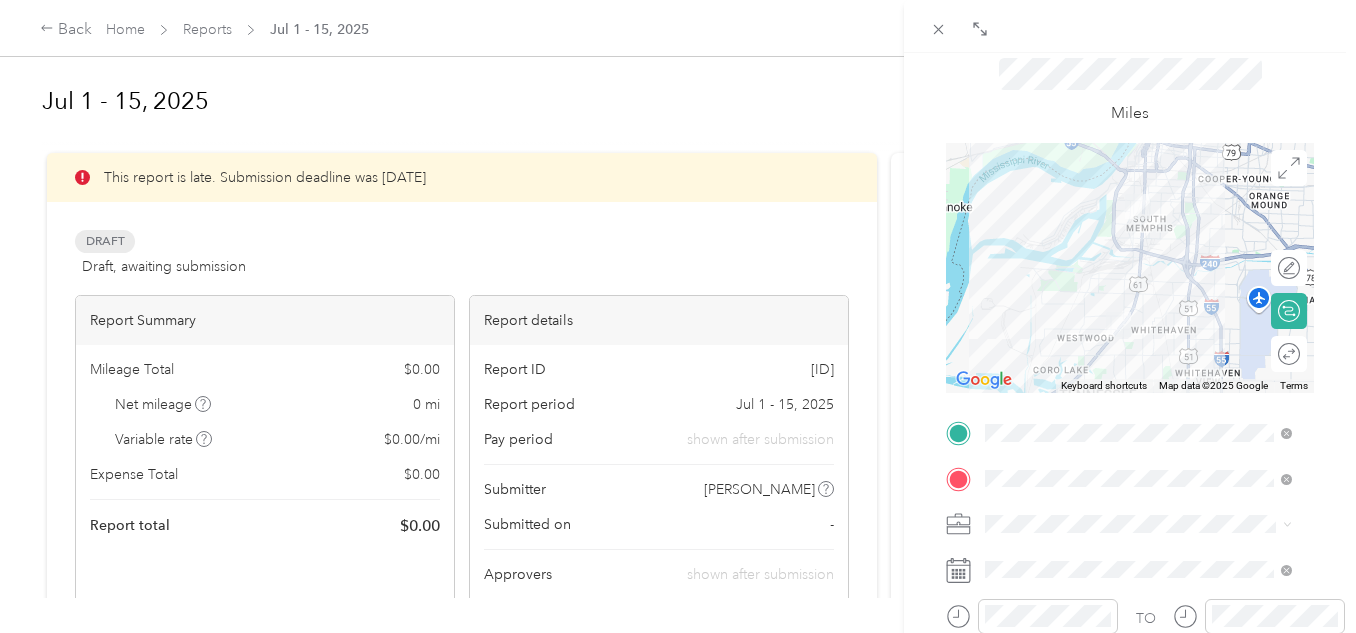 scroll, scrollTop: 200, scrollLeft: 0, axis: vertical 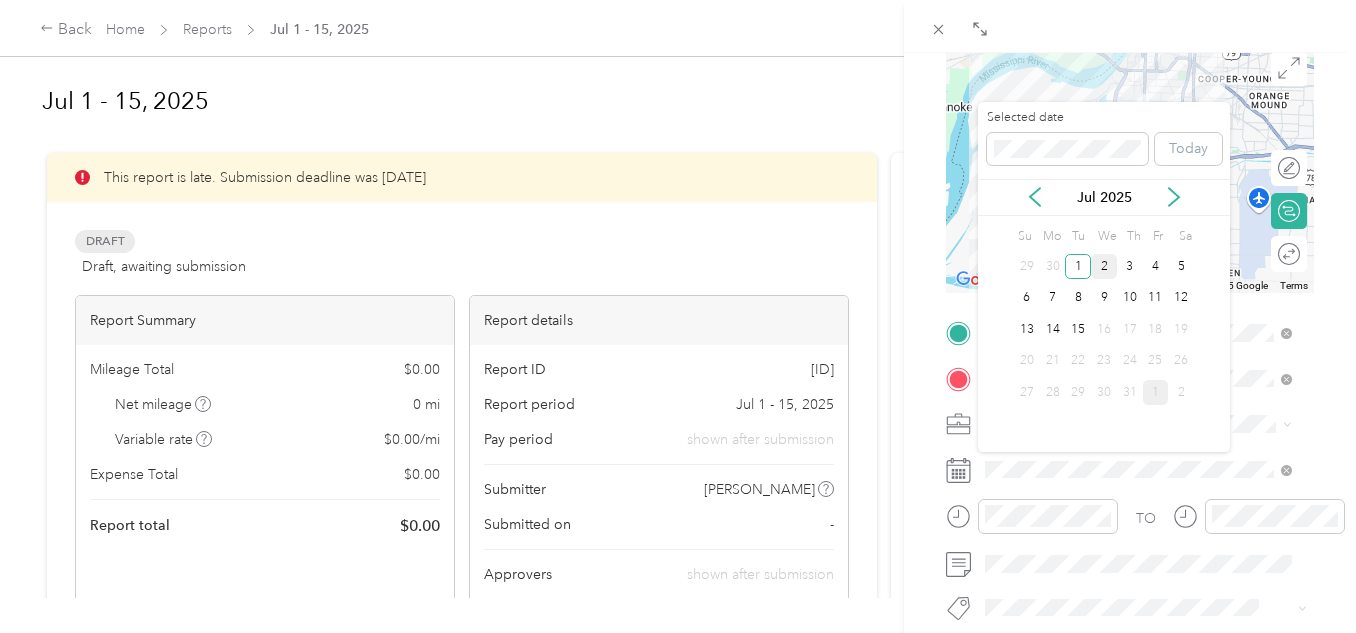 click on "2" at bounding box center [1104, 266] 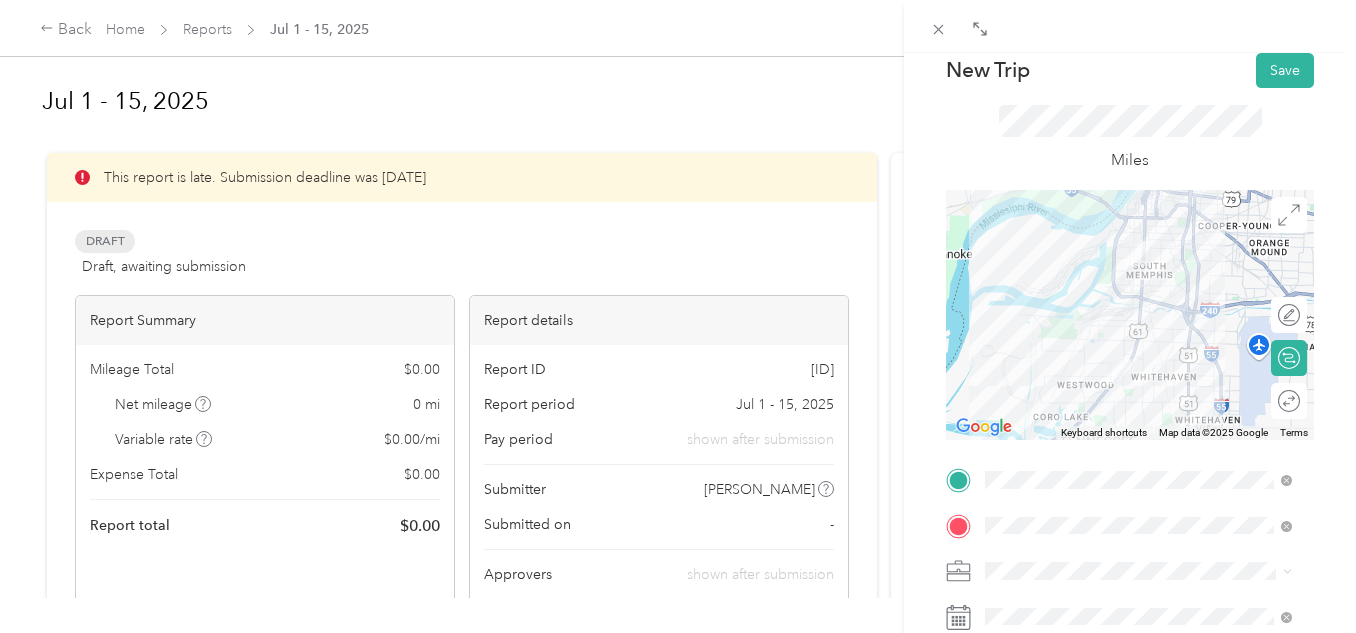 scroll, scrollTop: 0, scrollLeft: 0, axis: both 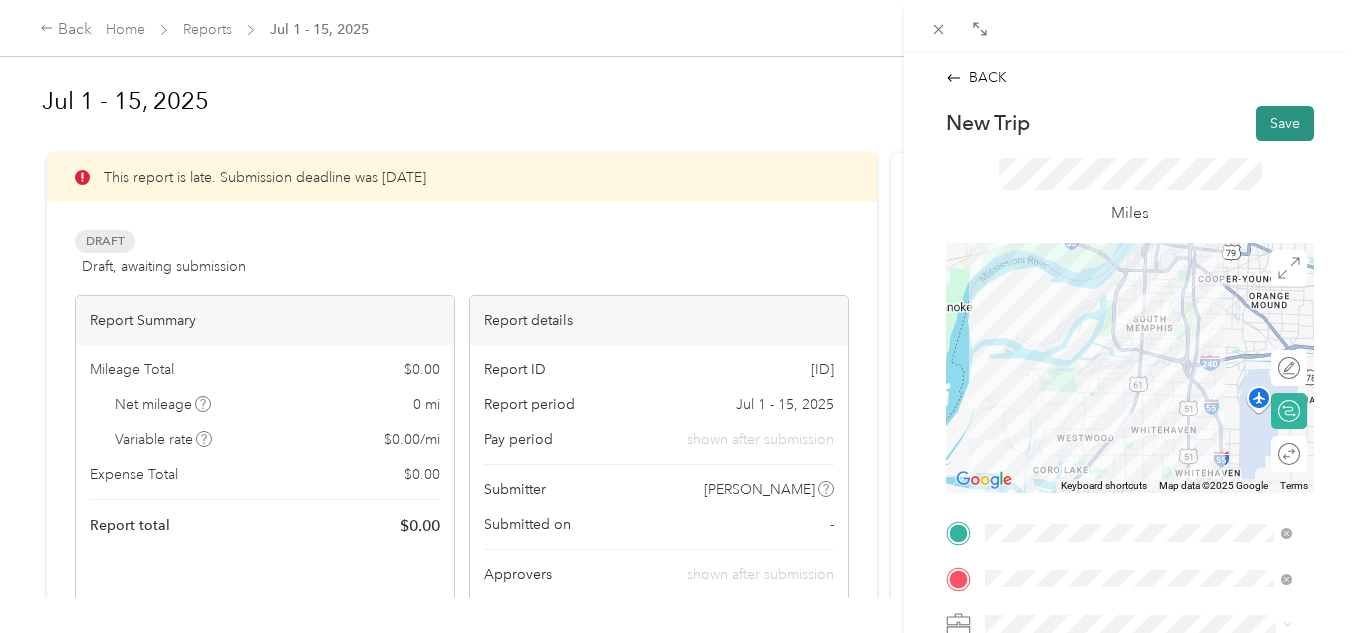 click on "Save" at bounding box center [1285, 123] 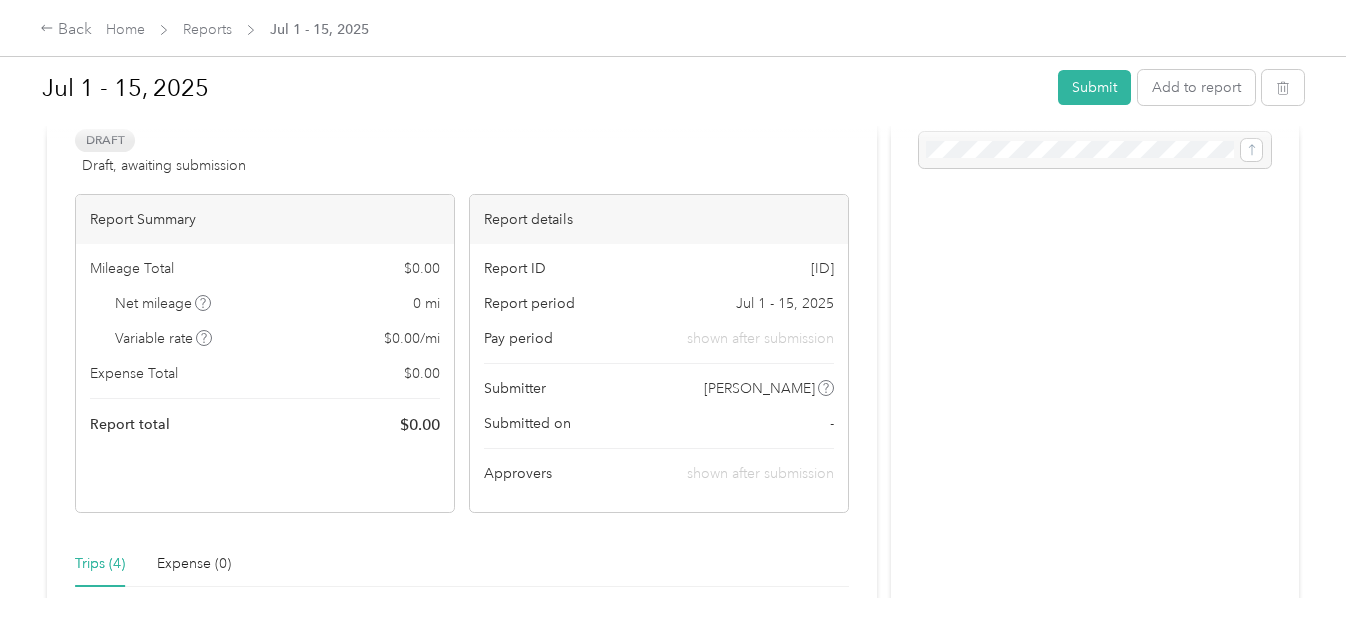 scroll, scrollTop: 100, scrollLeft: 0, axis: vertical 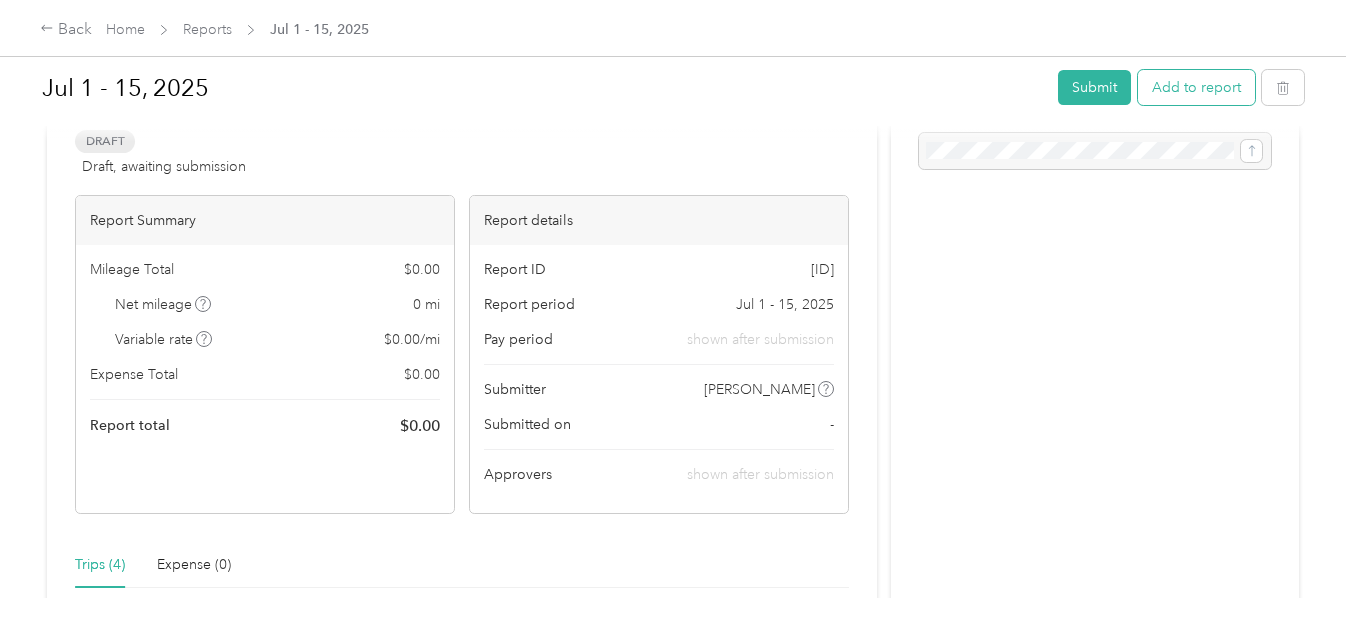 click on "Add to report" at bounding box center (1196, 87) 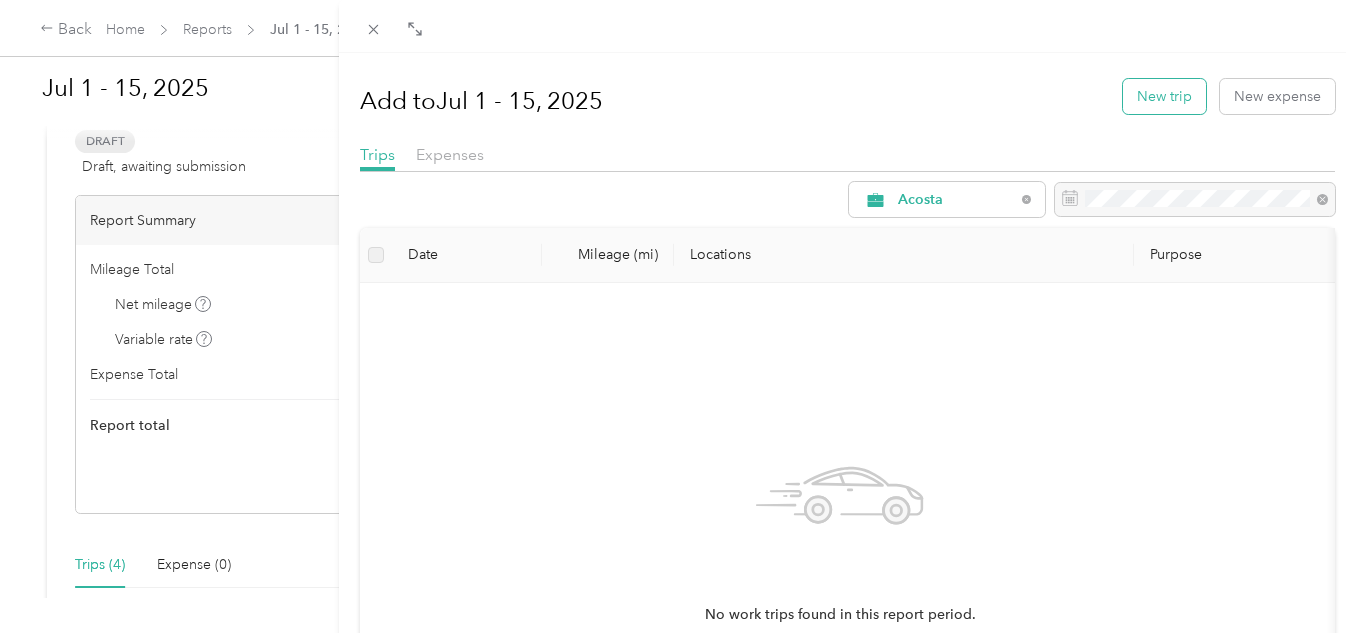 click on "New trip" at bounding box center [1164, 96] 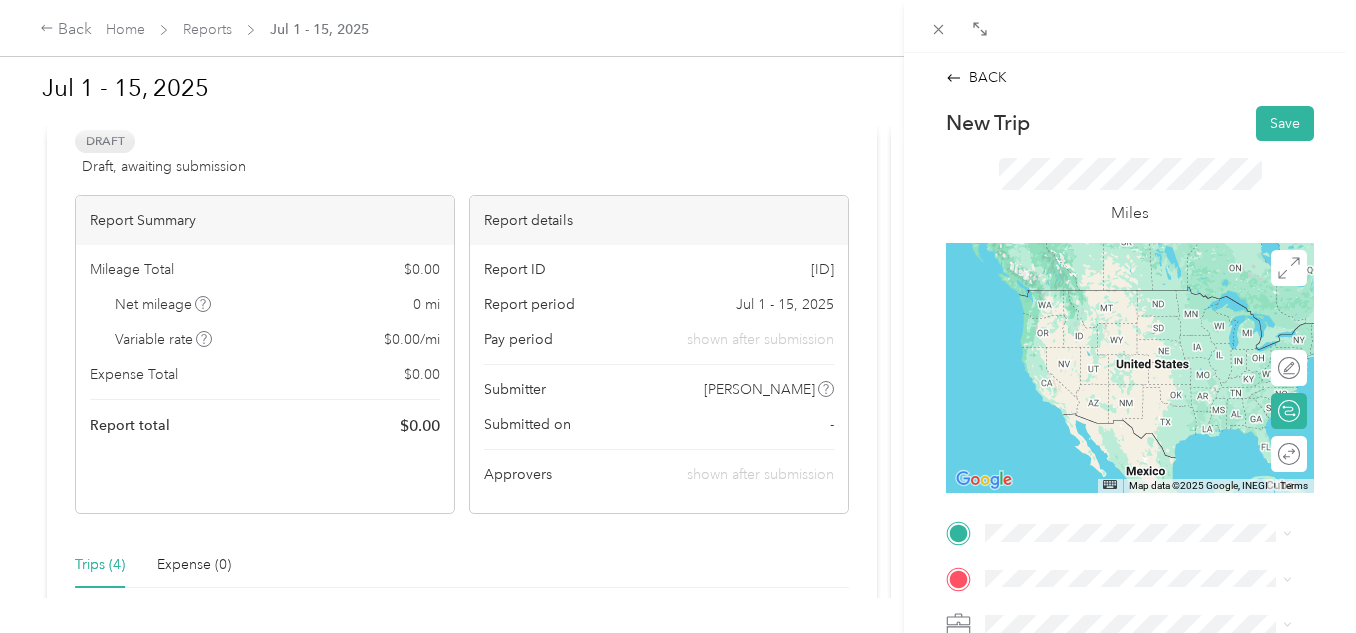 click on "[NUMBER] [STREET]
[CITY], [STATE] [POSTAL_CODE], [COUNTRY]" at bounding box center [1154, 295] 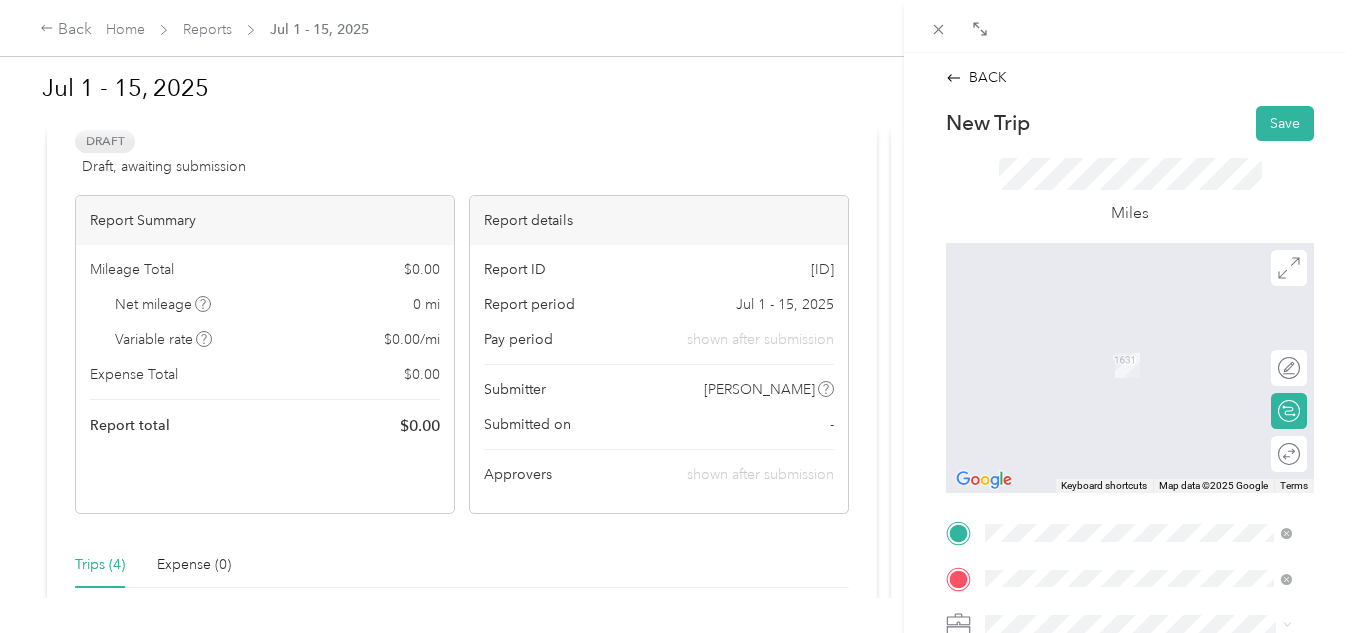 click on "TEAM [BUSINESS_NAME] [NUMBER] [STREET], [POSTAL_CODE], [CITY], [STATE], [COUNTRY]" at bounding box center [1154, 550] 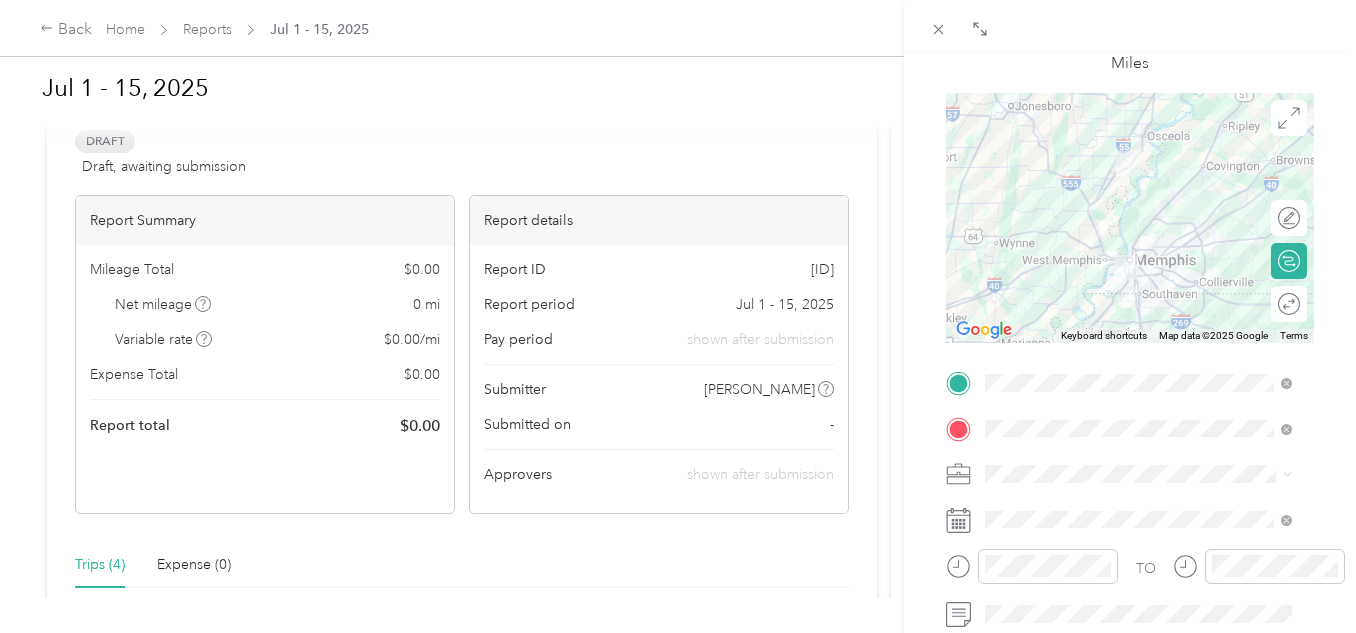 scroll, scrollTop: 151, scrollLeft: 0, axis: vertical 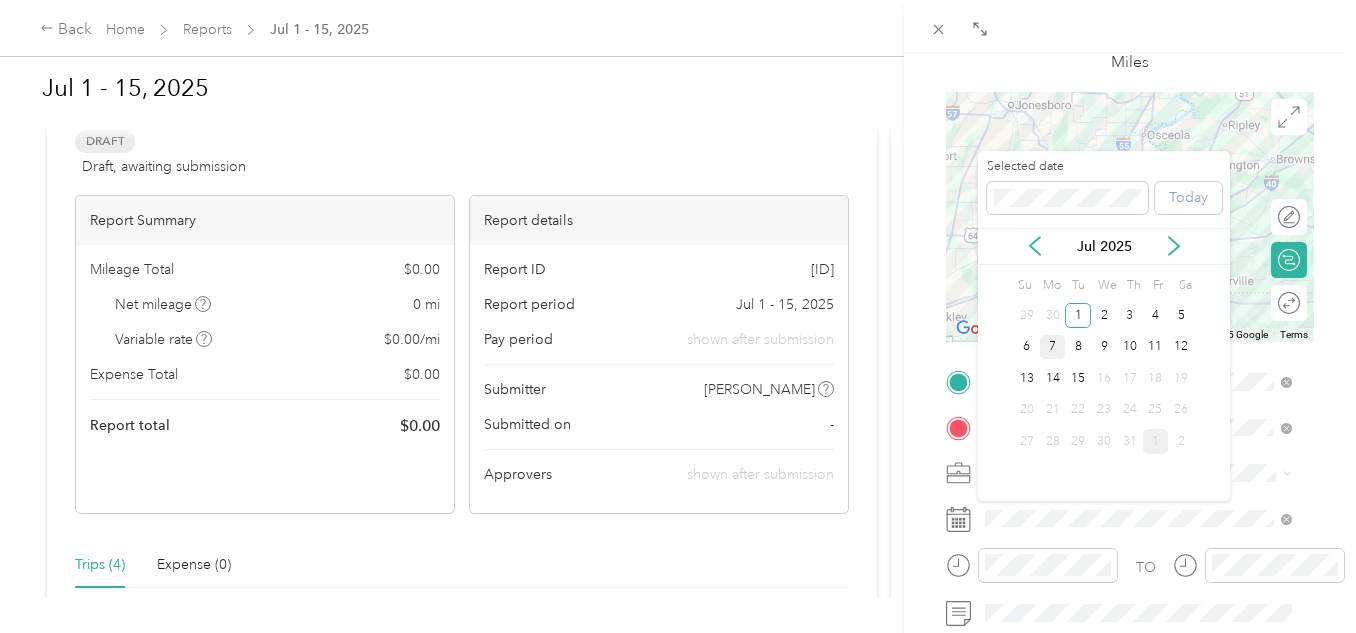 click on "7" at bounding box center [1053, 347] 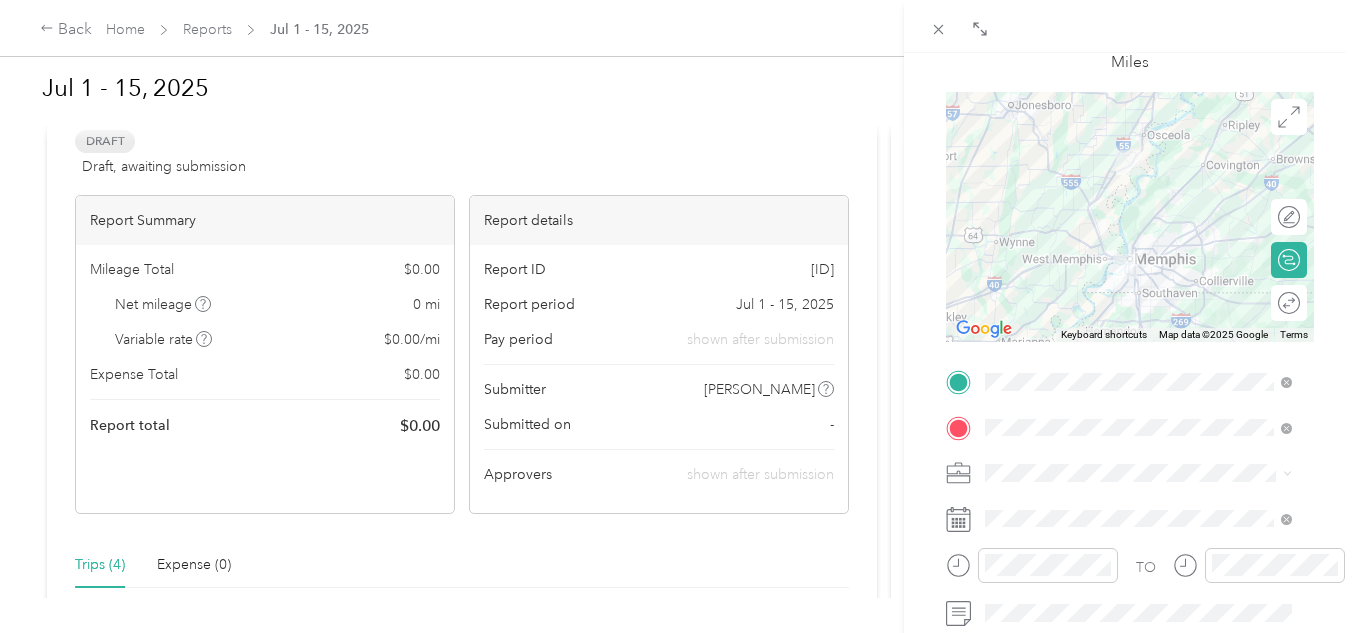 scroll, scrollTop: 0, scrollLeft: 3, axis: horizontal 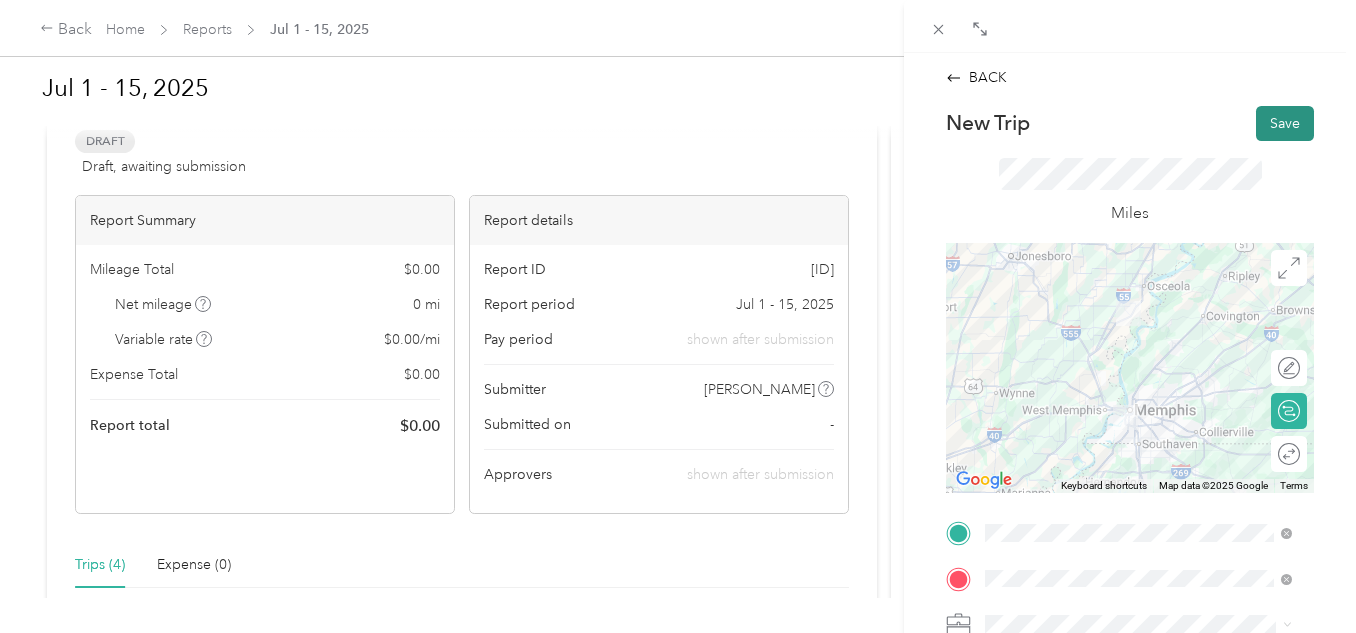 click on "Save" at bounding box center [1285, 123] 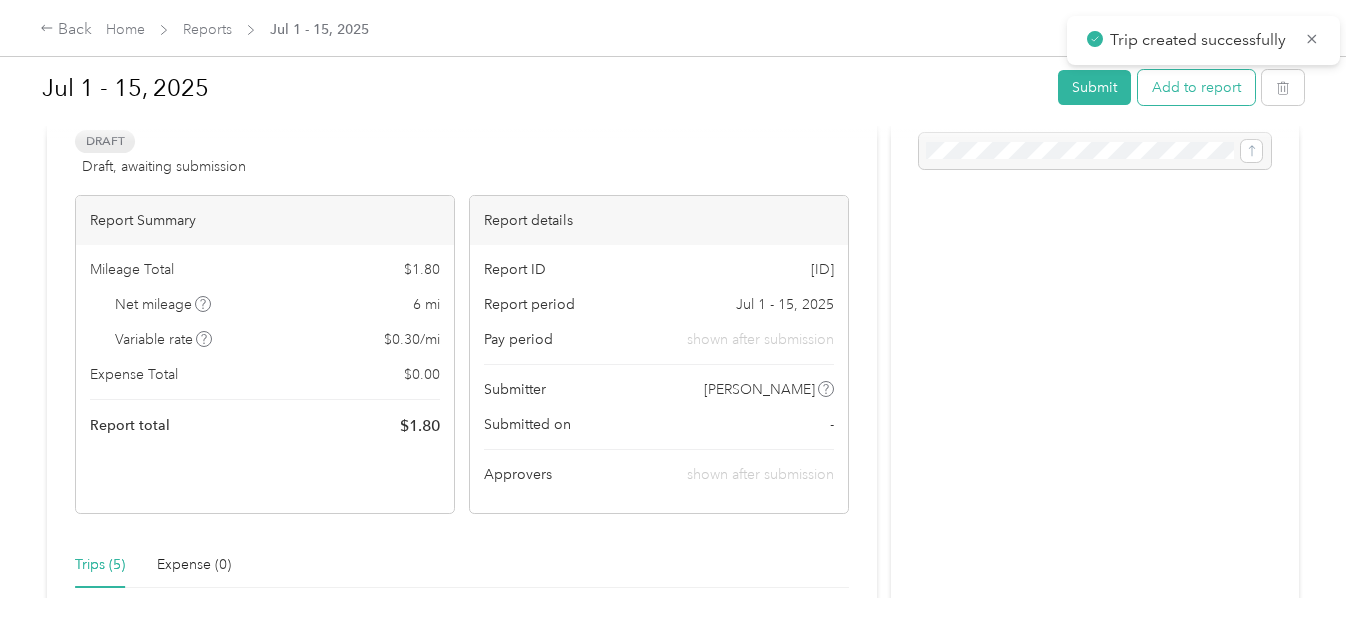 click on "Add to report" at bounding box center (1196, 87) 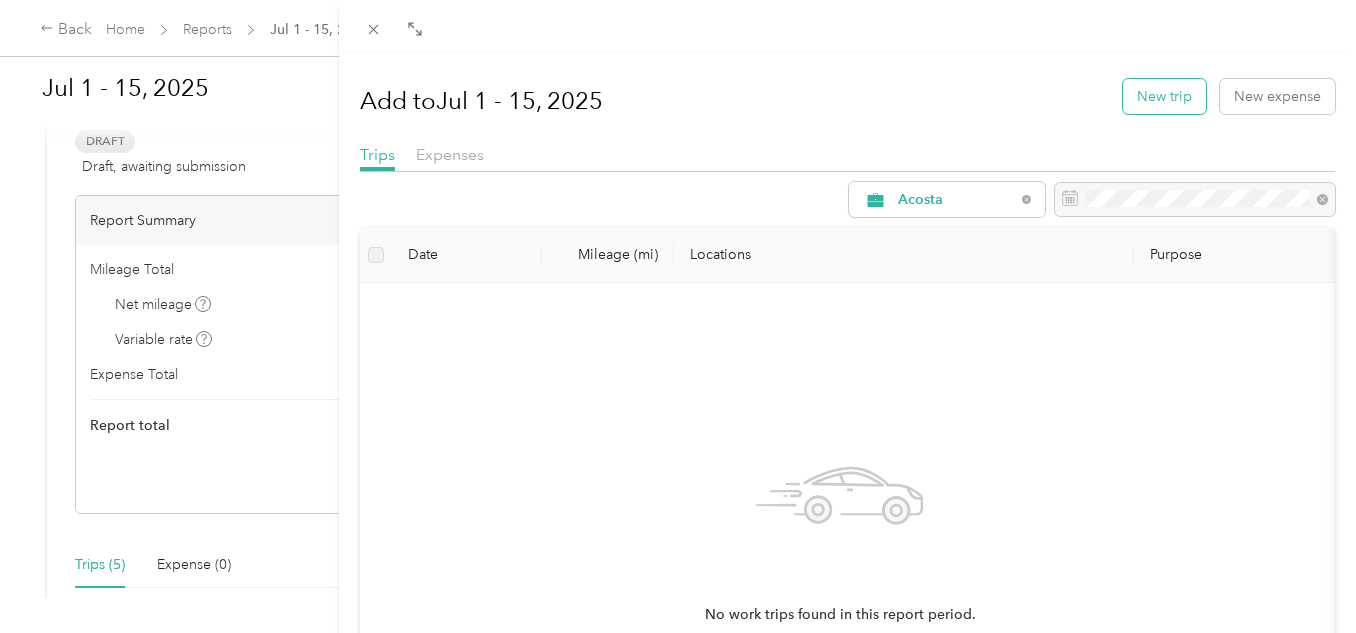 click on "New trip" at bounding box center [1164, 96] 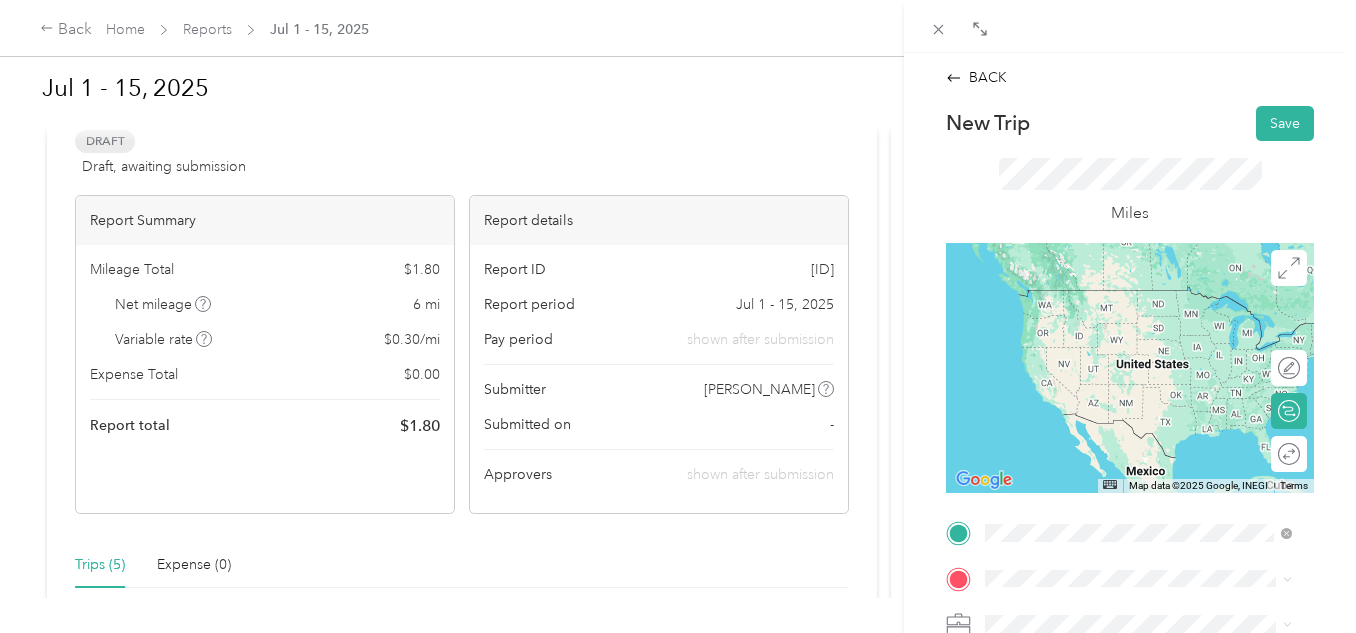 click on "TEAM [BUSINESS_NAME] [NUMBER] [STREET], [POSTAL_CODE], [CITY], [STATE], [COUNTRY]" at bounding box center (1154, 505) 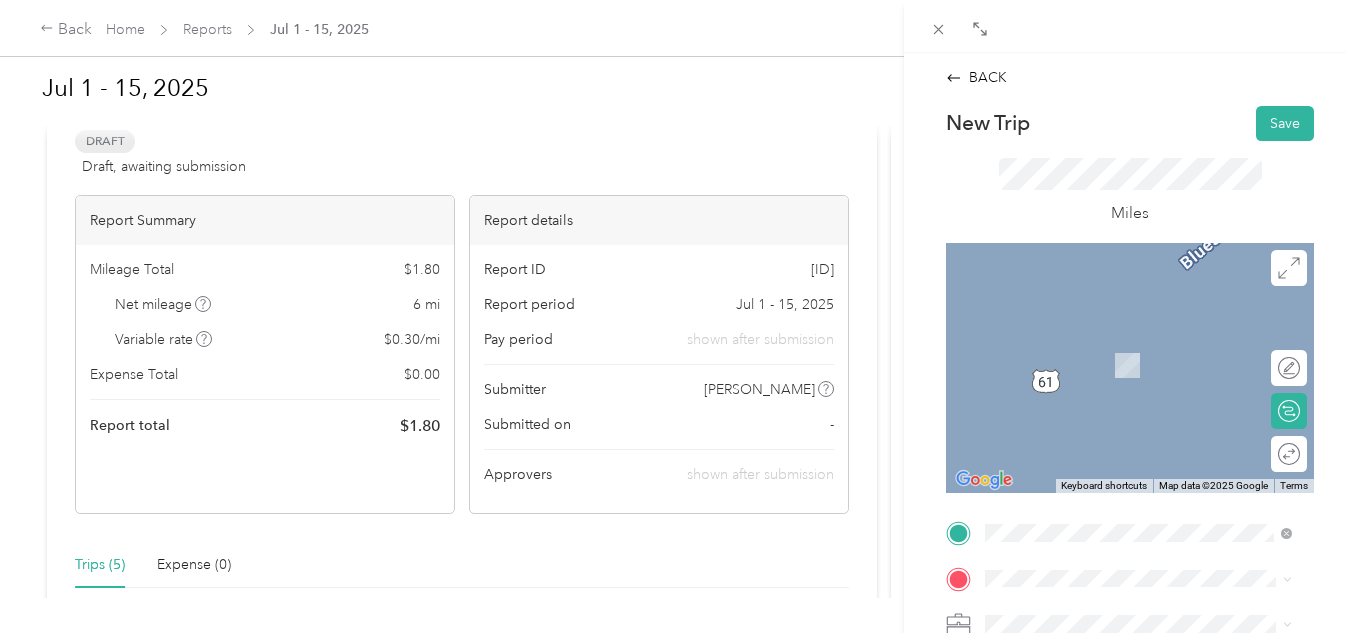 click on "[NUMBER] [STREET]
[CITY], [STATE] [POSTAL_CODE], [COUNTRY]" at bounding box center [1154, 341] 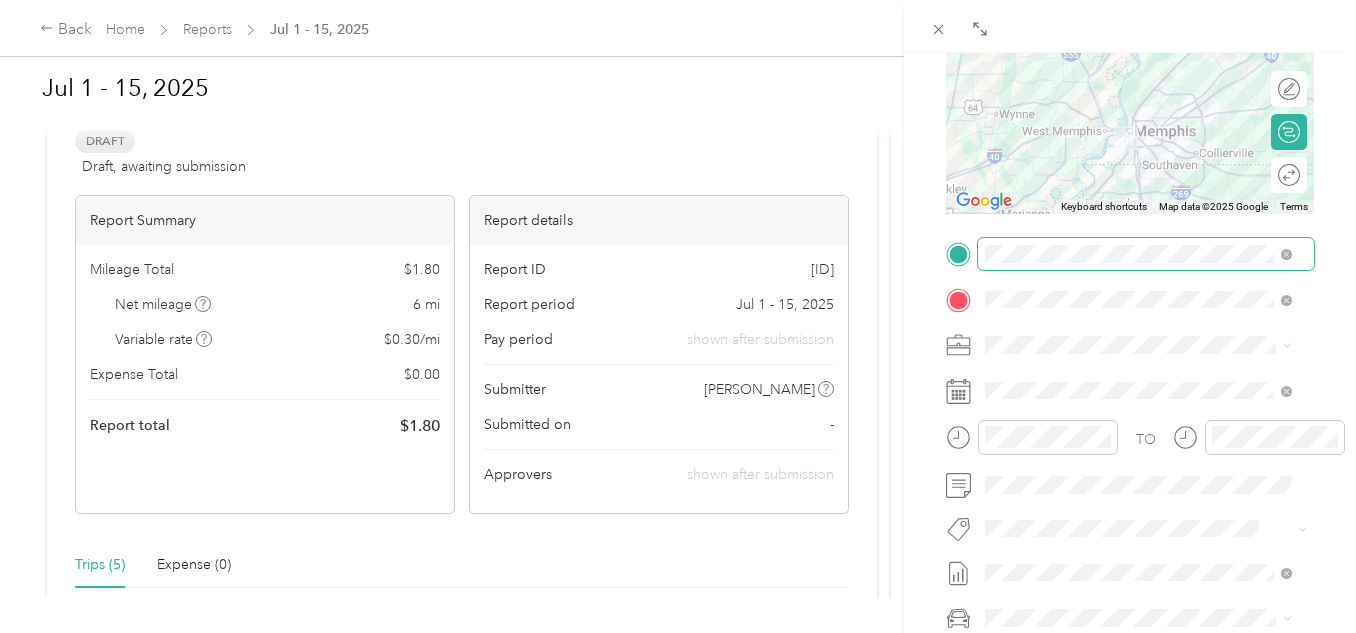 scroll, scrollTop: 281, scrollLeft: 0, axis: vertical 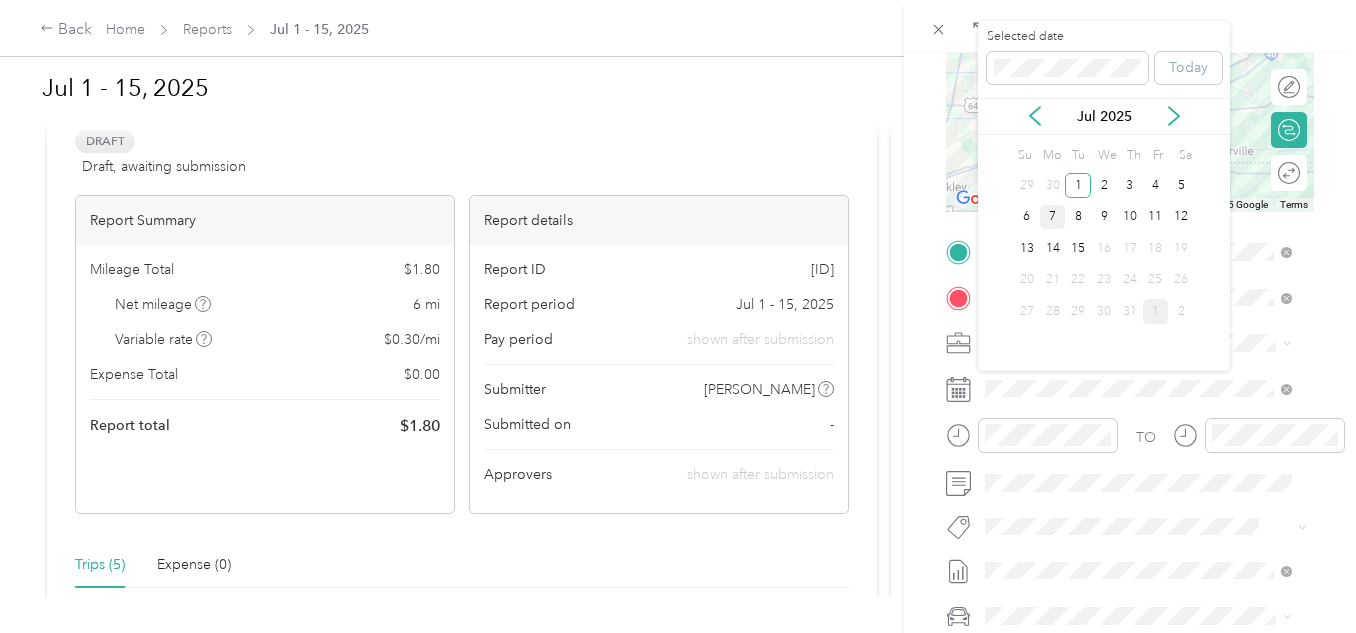 click on "7" at bounding box center [1053, 217] 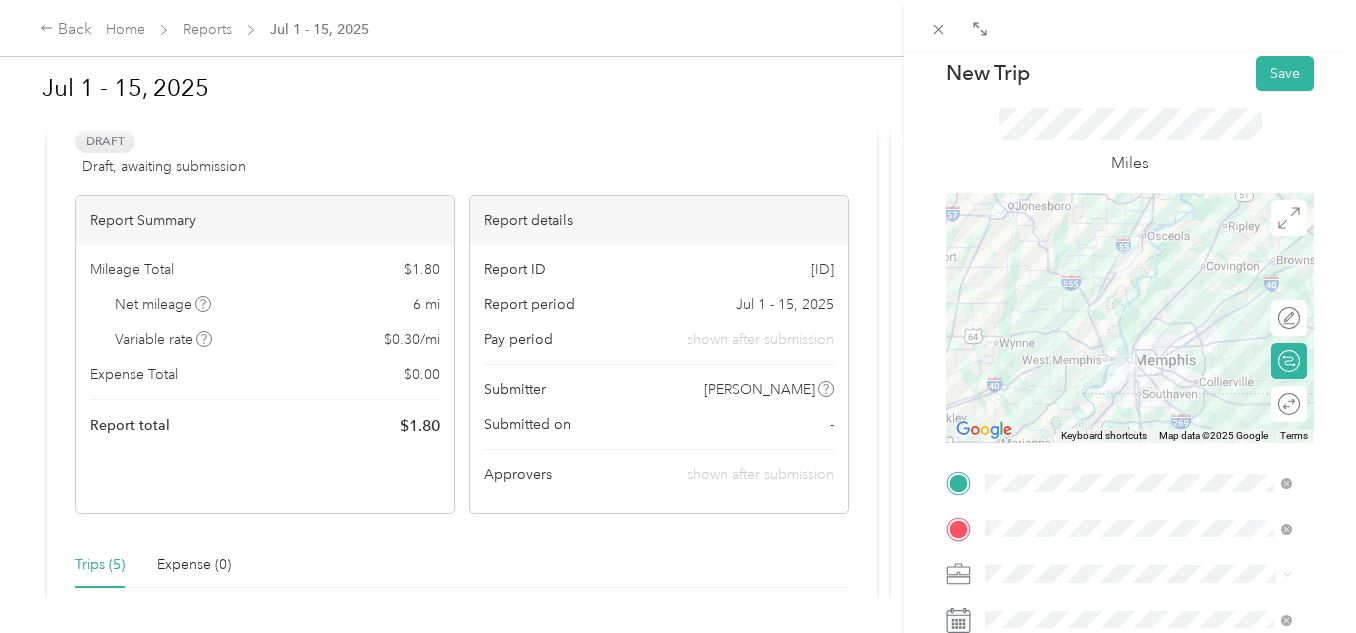 scroll, scrollTop: 49, scrollLeft: 0, axis: vertical 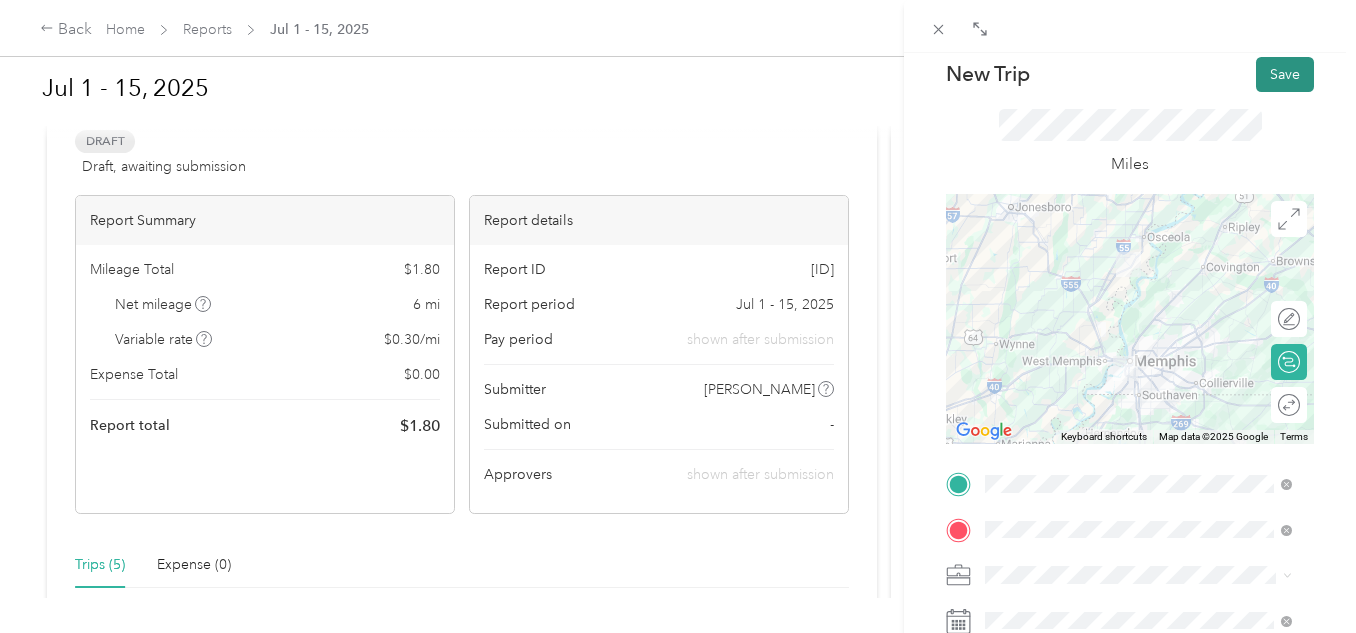 click on "Save" at bounding box center (1285, 74) 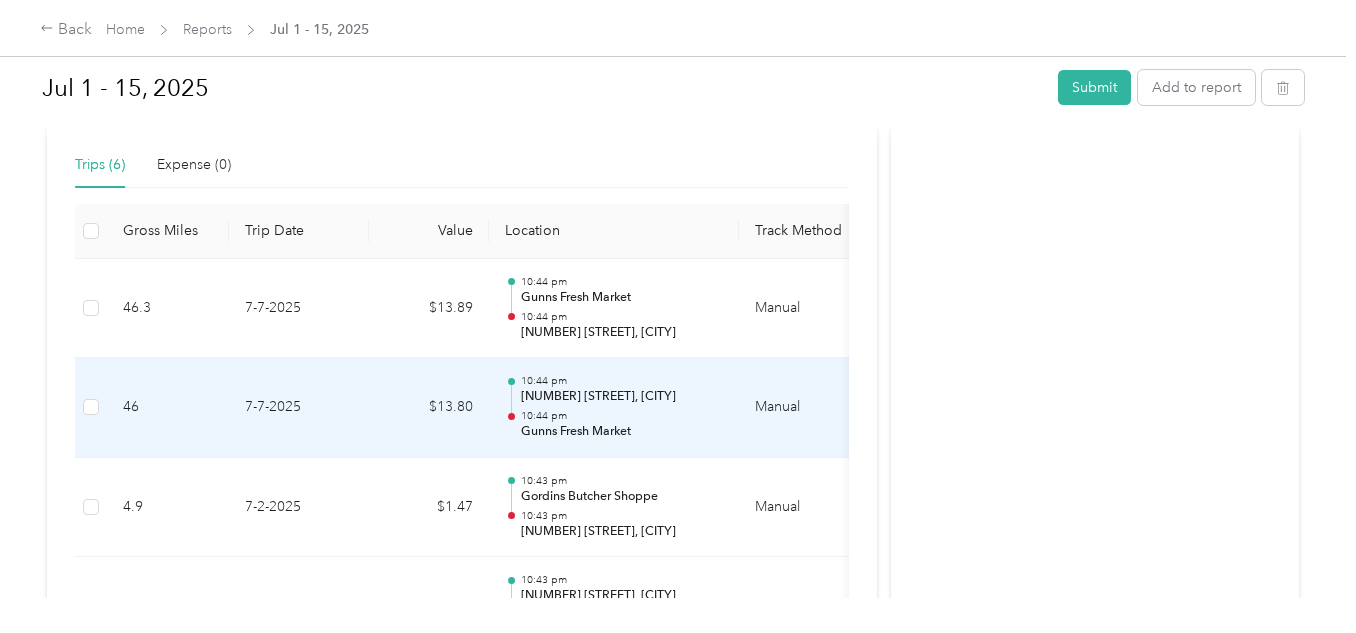 scroll, scrollTop: 400, scrollLeft: 0, axis: vertical 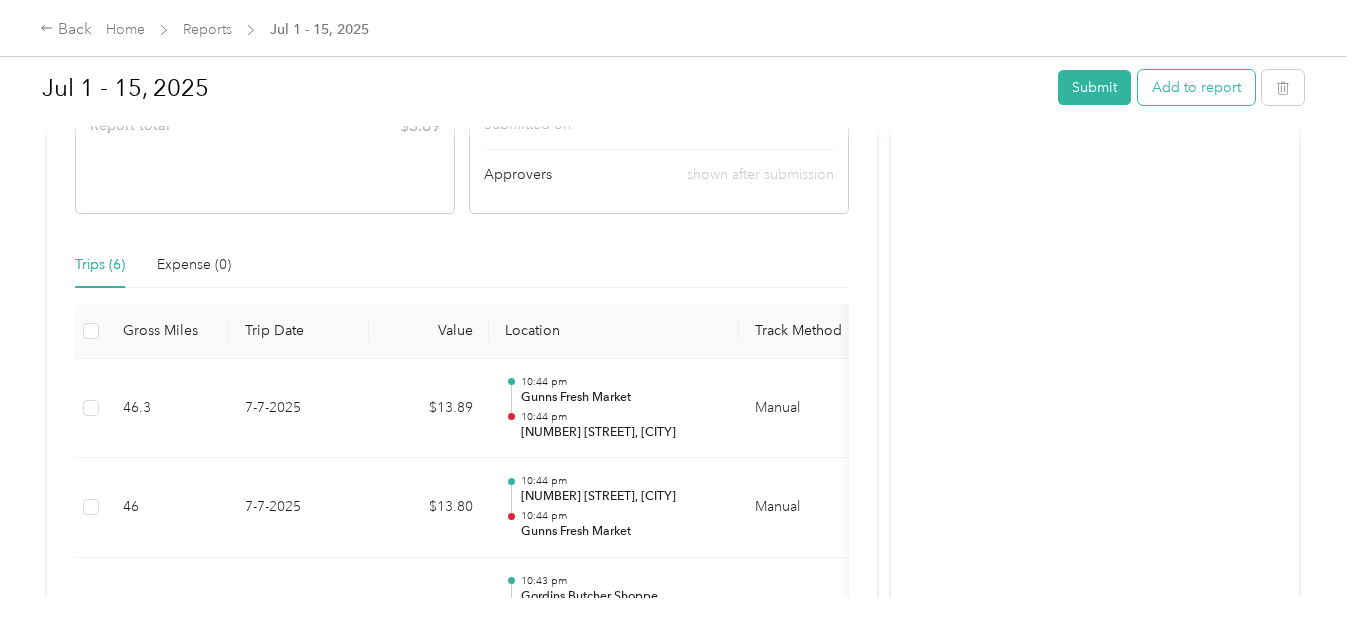 click on "Add to report" at bounding box center (1196, 87) 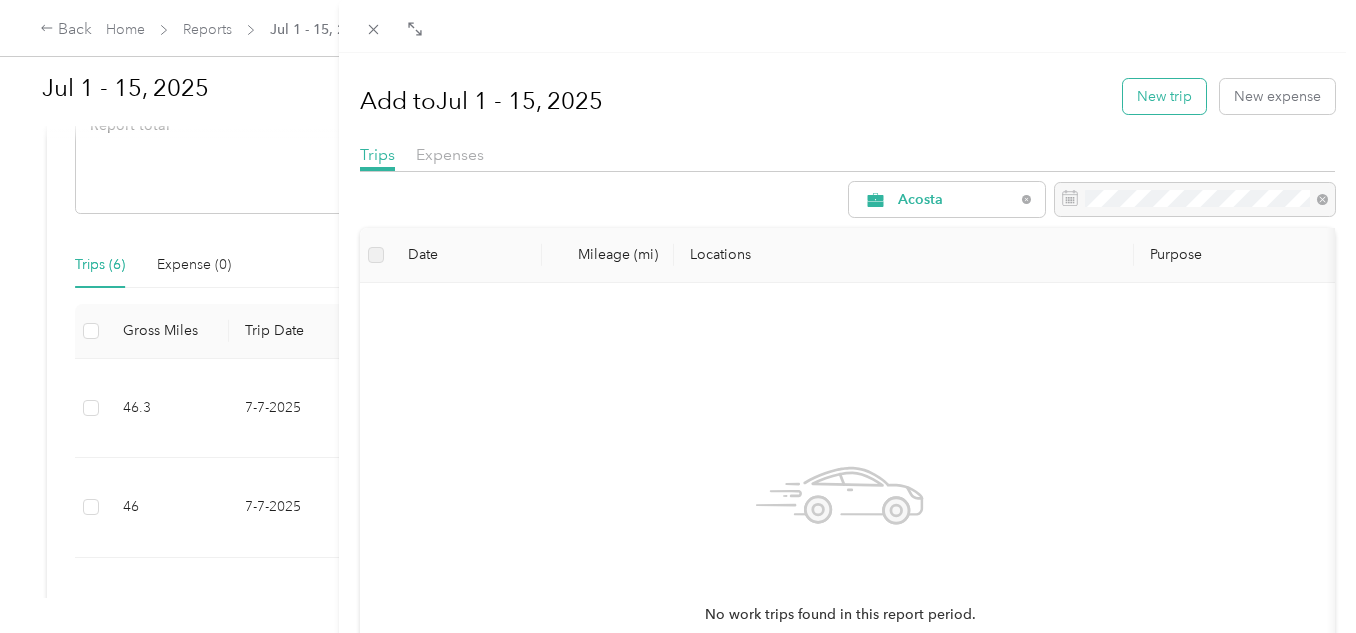 click on "New trip" at bounding box center [1164, 96] 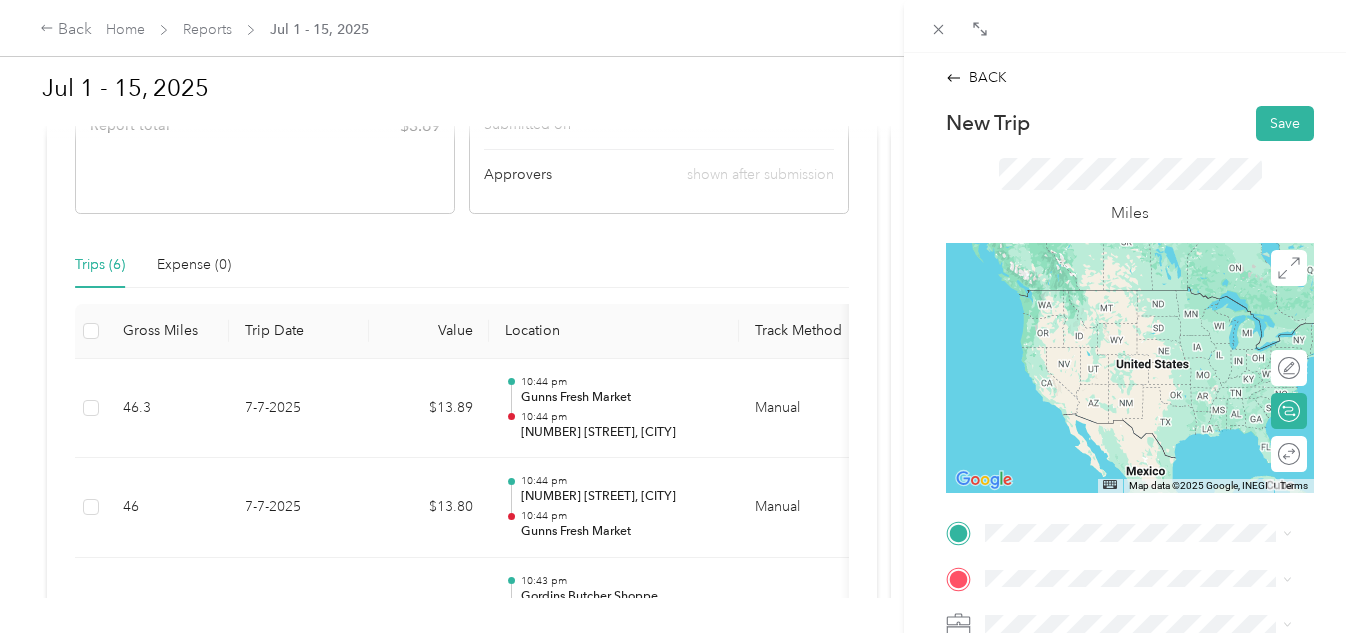 click on "[NUMBER] [STREET]
[CITY], [STATE] [POSTAL_CODE], [COUNTRY]" at bounding box center (1154, 301) 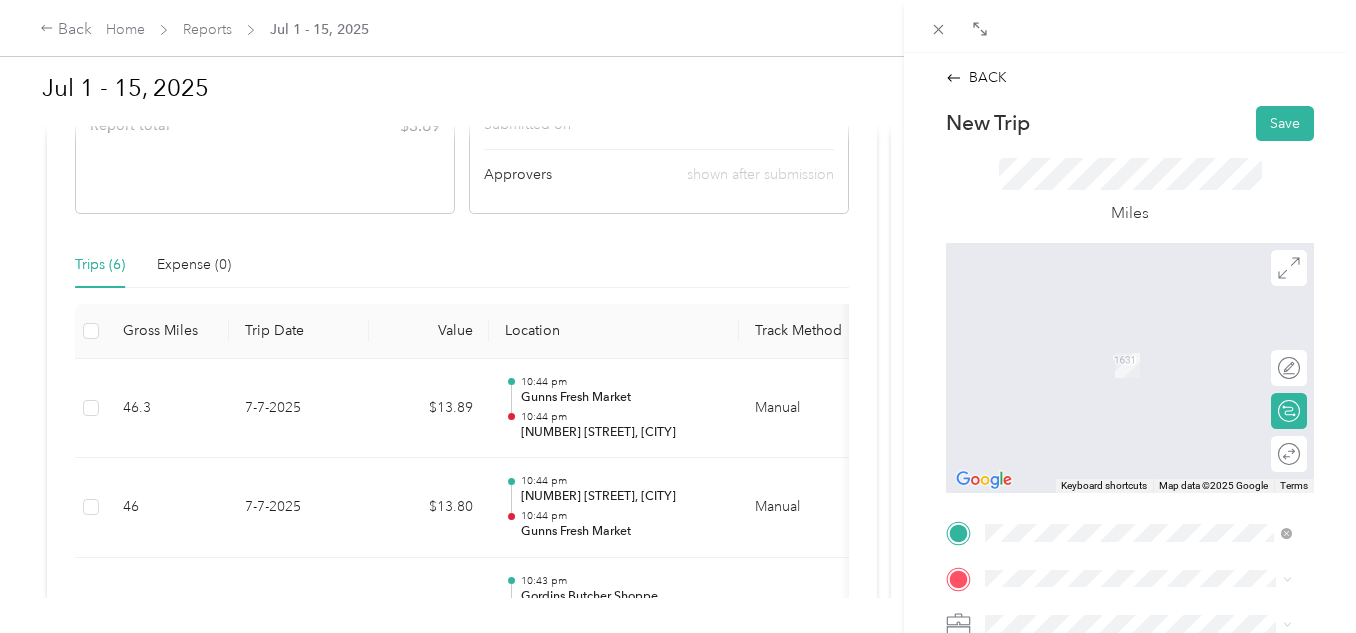 click on "[NUMBER] [STREET], [POSTAL_CODE][NUMBER], [CITY], [STATE], [COUNTRY]" at bounding box center [1148, 381] 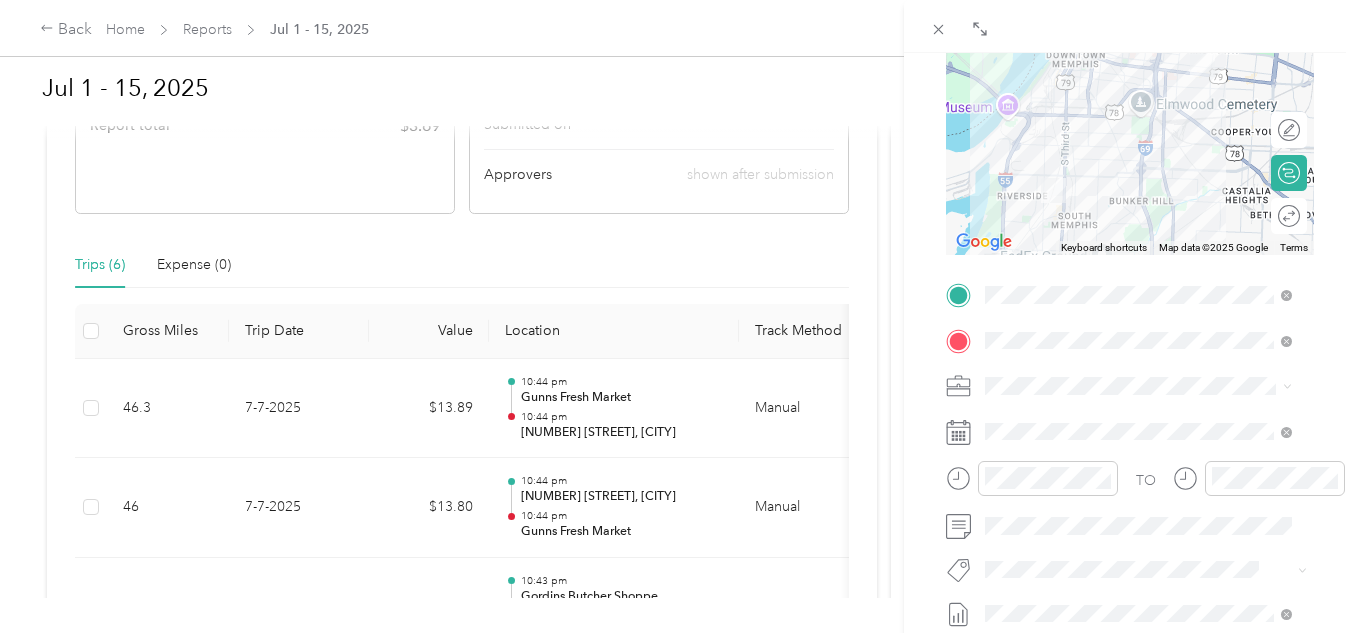 scroll, scrollTop: 239, scrollLeft: 0, axis: vertical 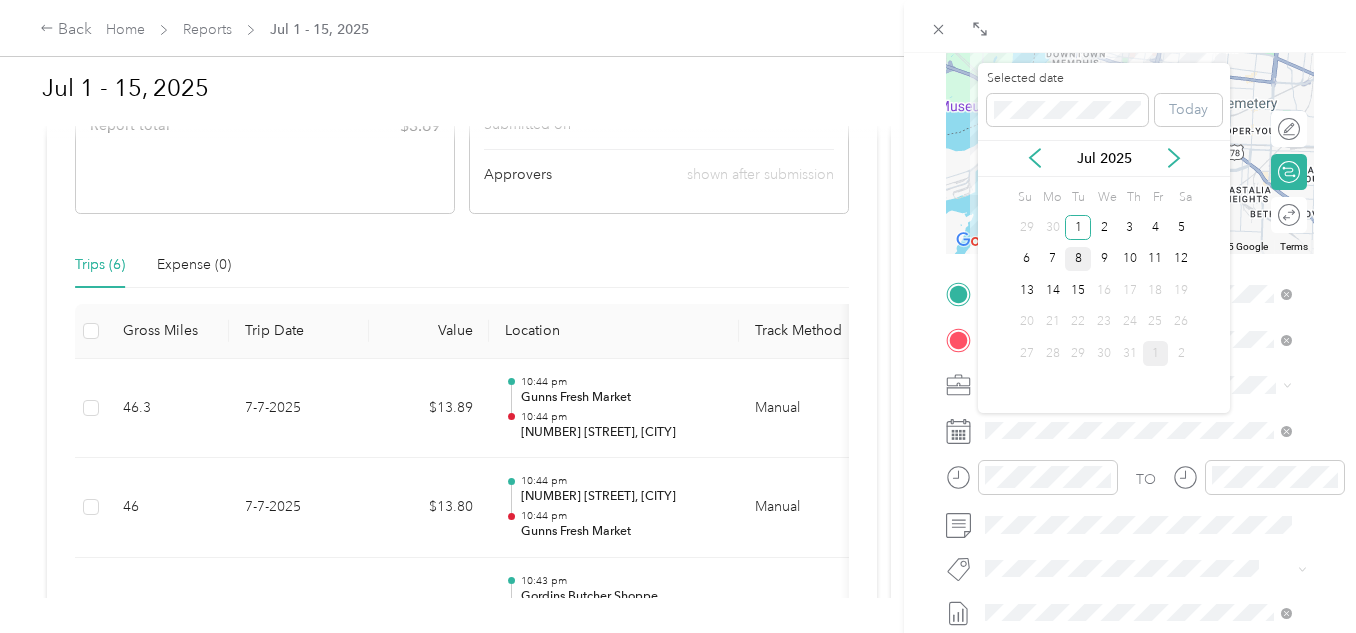 click on "8" at bounding box center [1078, 259] 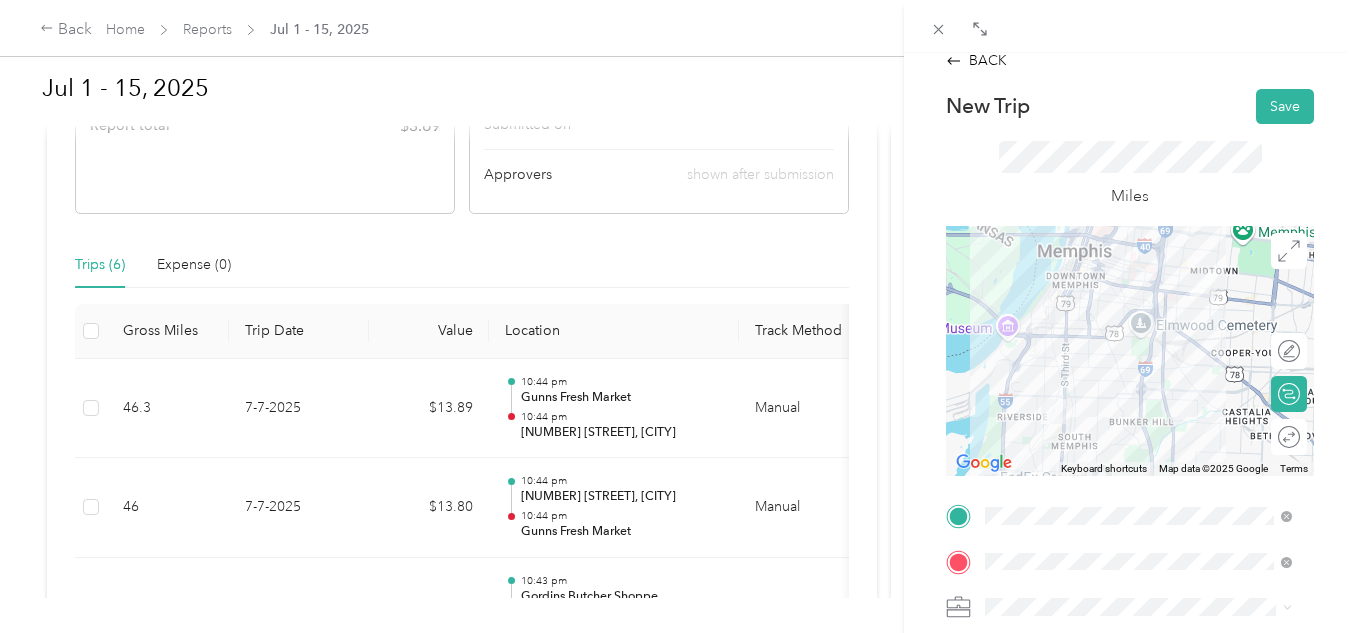 scroll, scrollTop: 0, scrollLeft: 0, axis: both 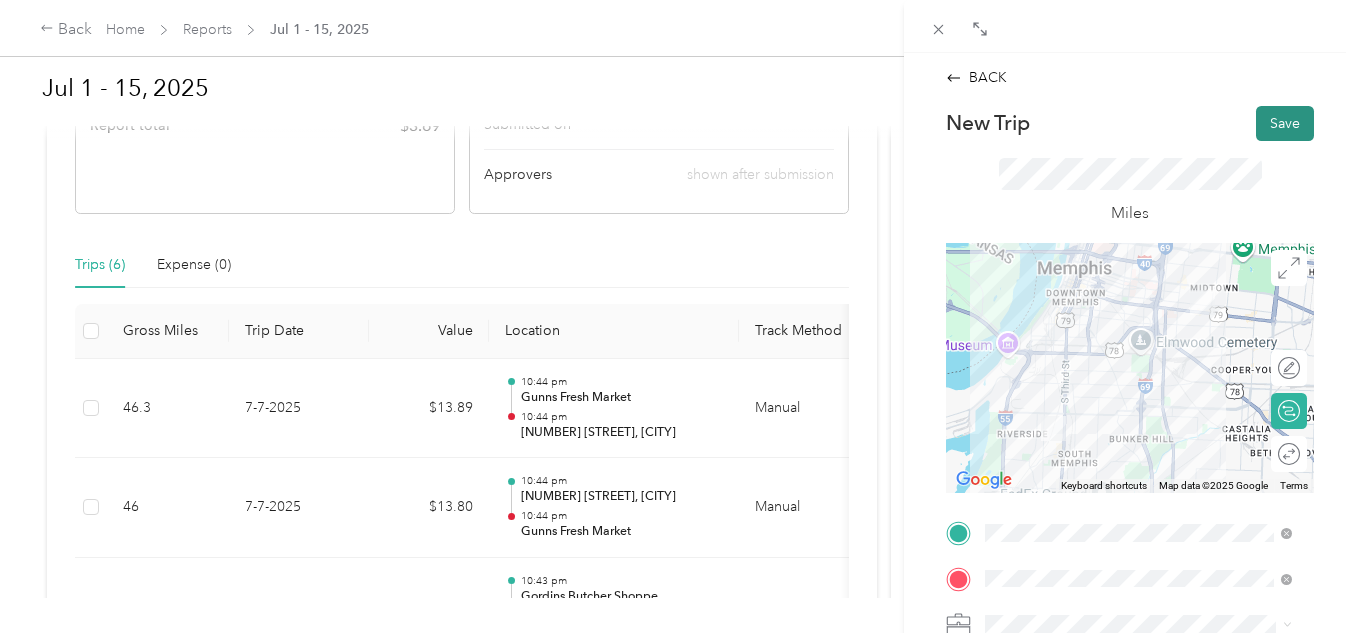 click on "Save" at bounding box center [1285, 123] 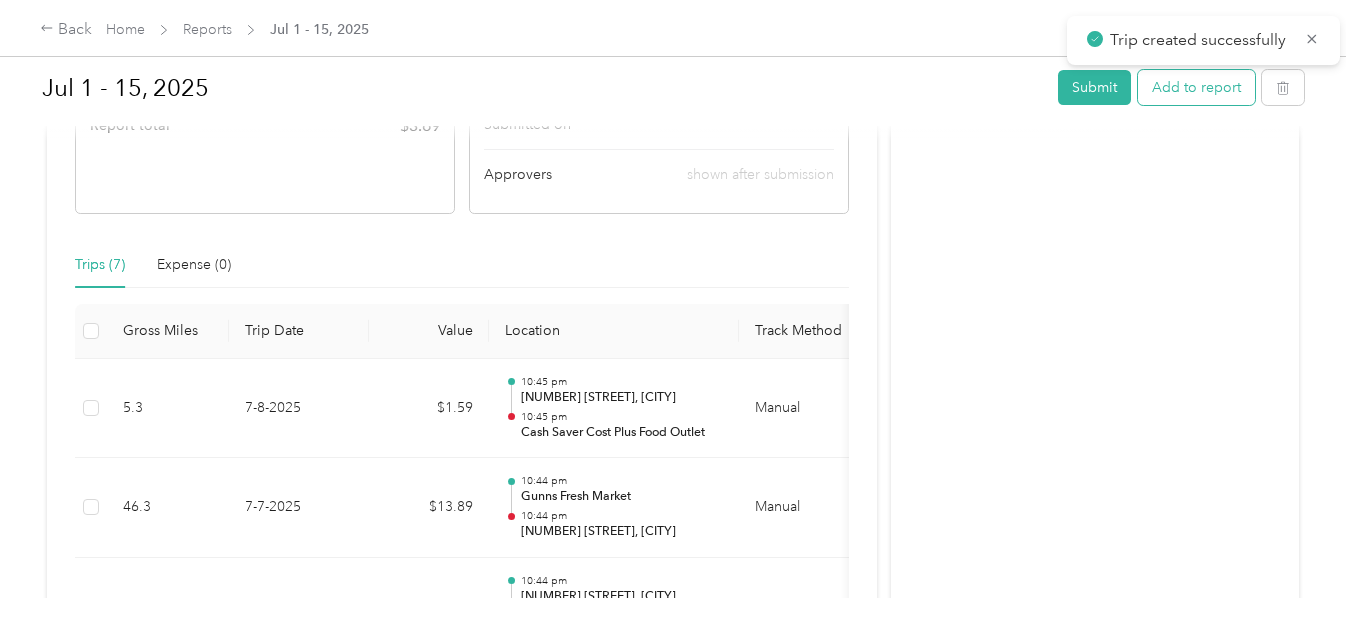 click on "Add to report" at bounding box center (1196, 87) 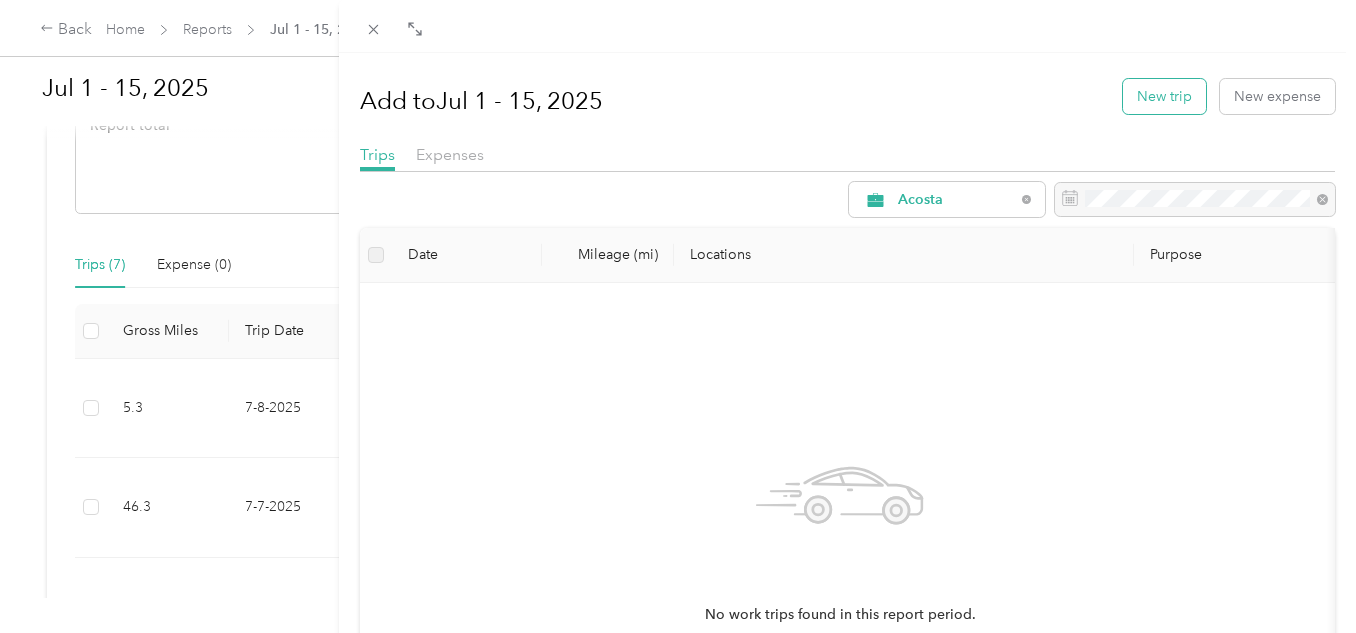 click on "New trip" at bounding box center (1164, 96) 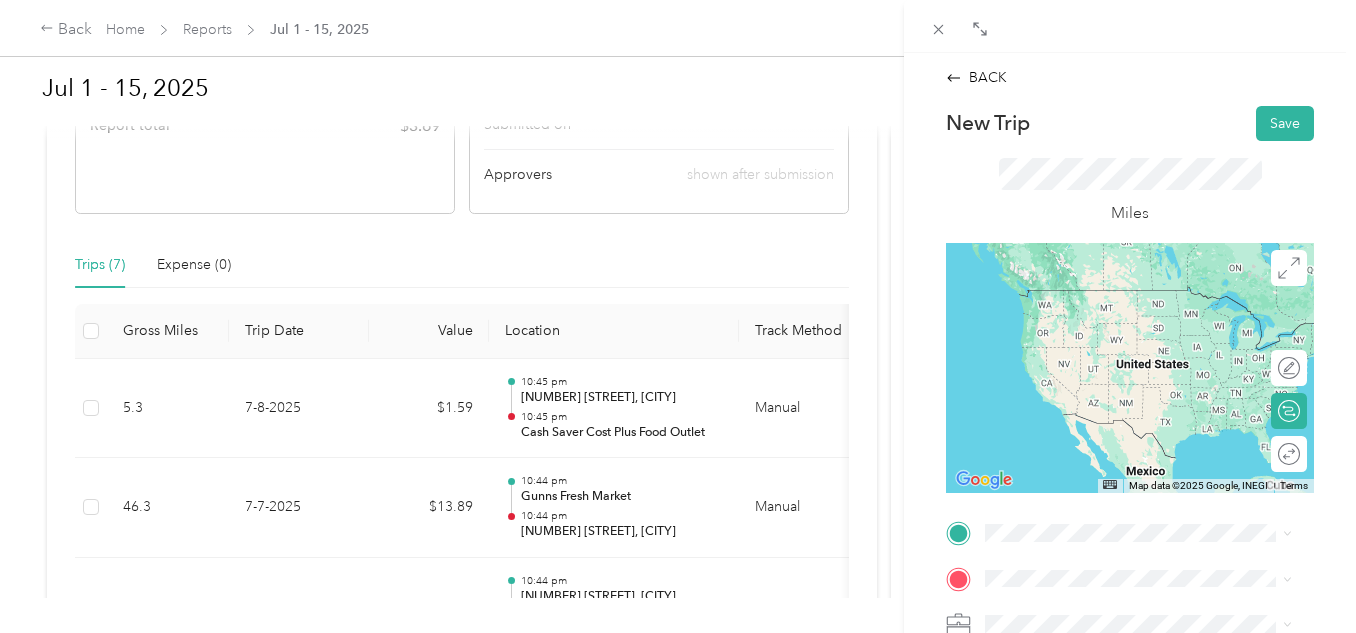 click on "TEAM [NAME] Cost Plus Food Outlet [NUMBER] [STREET], [POSTAL_CODE], [CITY], [STATE], [COUNTRY]" at bounding box center (1154, 364) 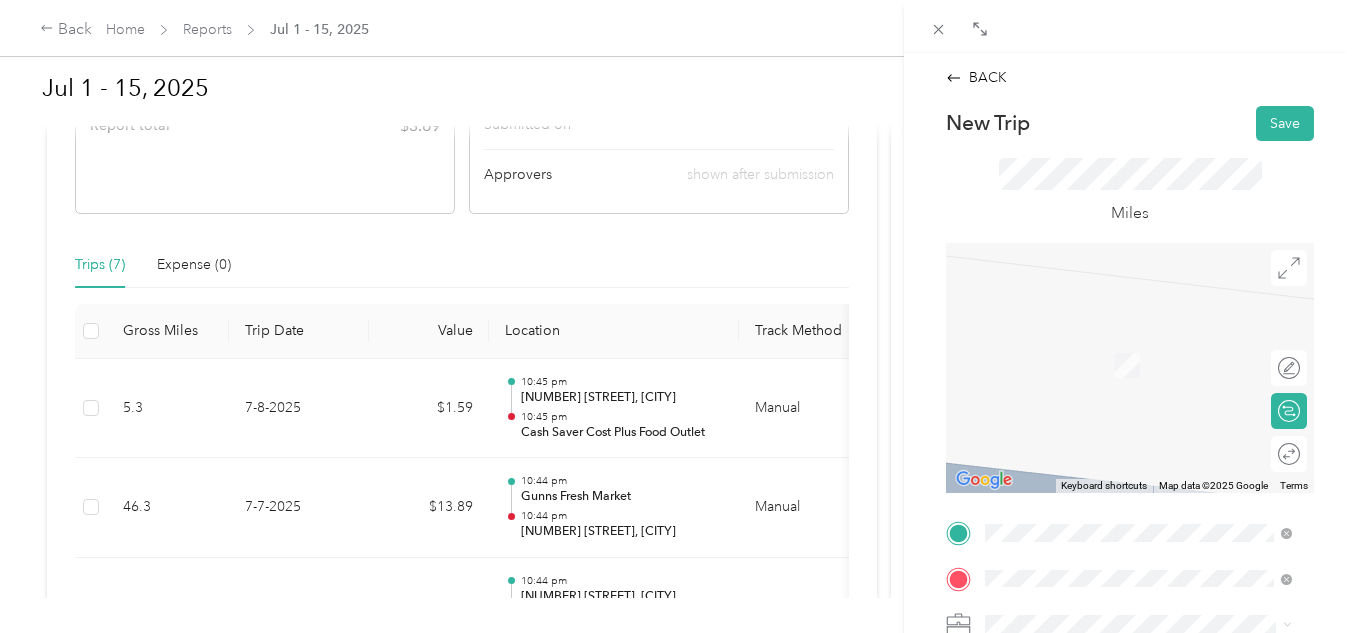 click on "[NUMBER] [STREET]
[CITY], [STATE] [POSTAL_CODE], [COUNTRY]" at bounding box center (1154, 352) 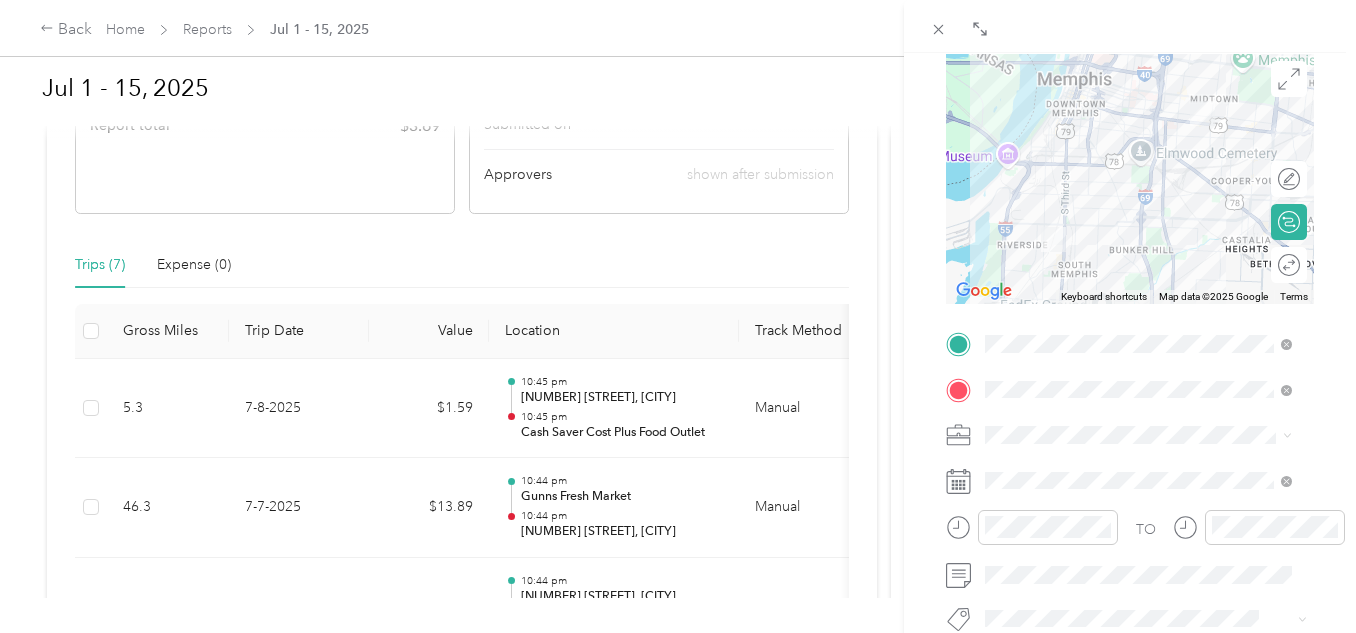 scroll, scrollTop: 195, scrollLeft: 0, axis: vertical 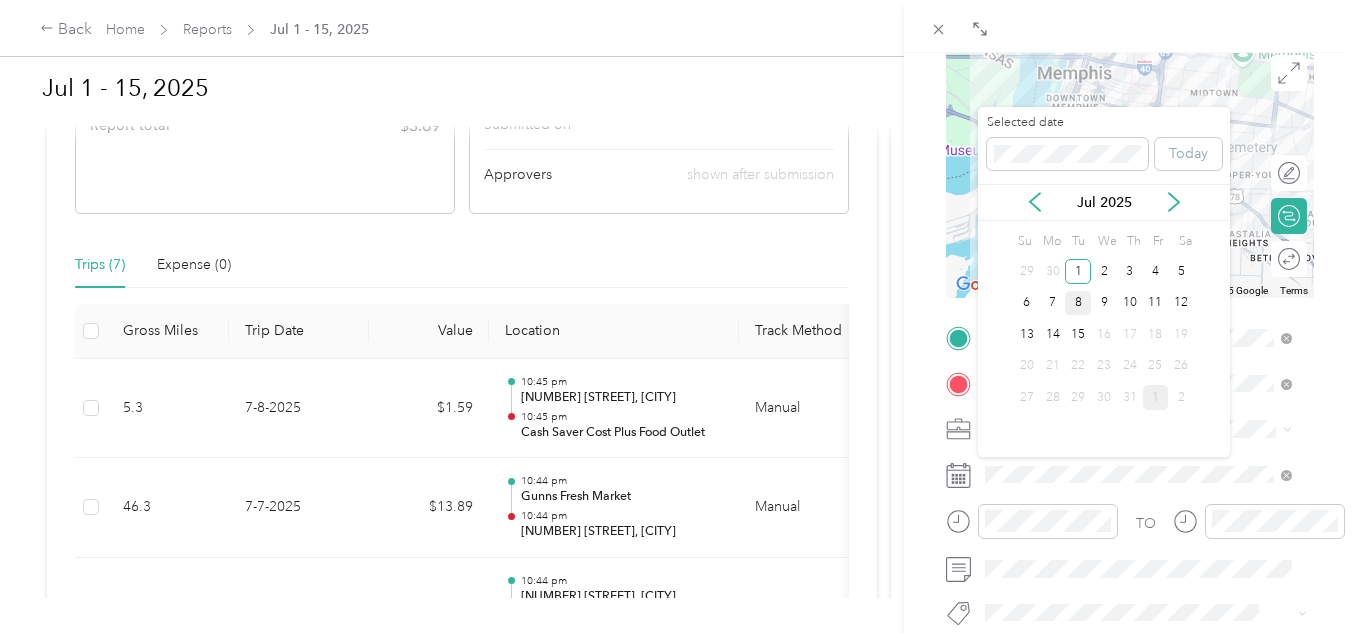 click on "8" at bounding box center (1078, 303) 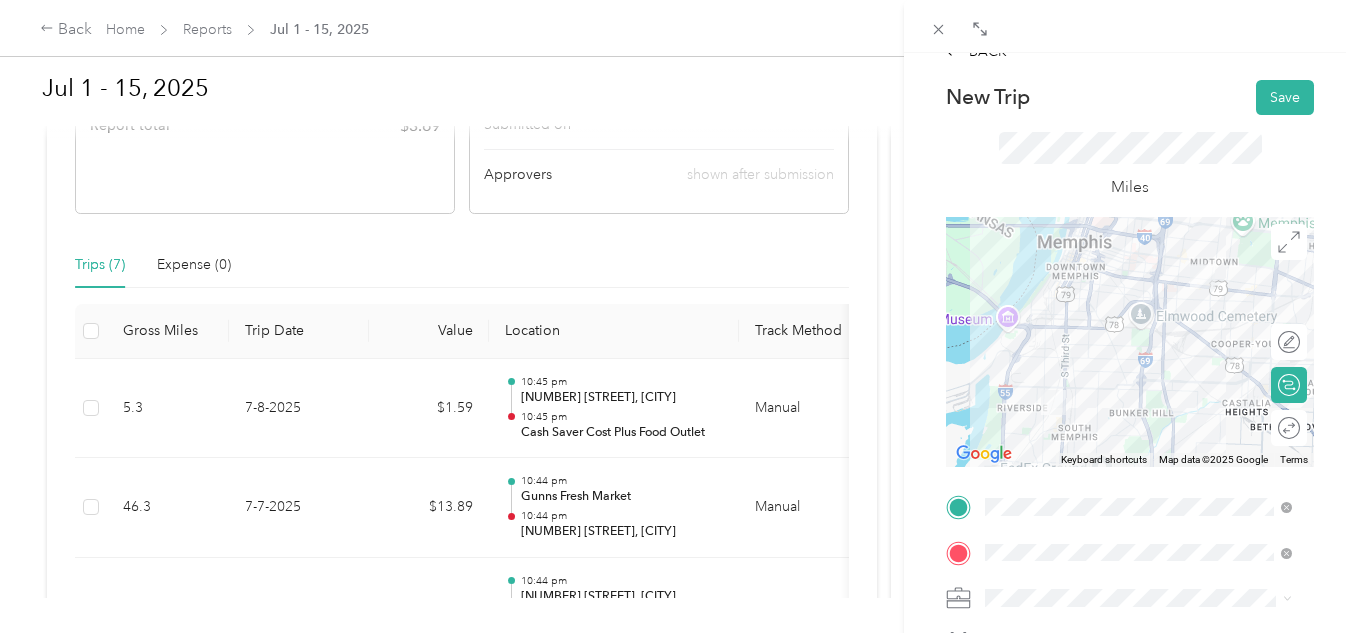 scroll, scrollTop: 0, scrollLeft: 0, axis: both 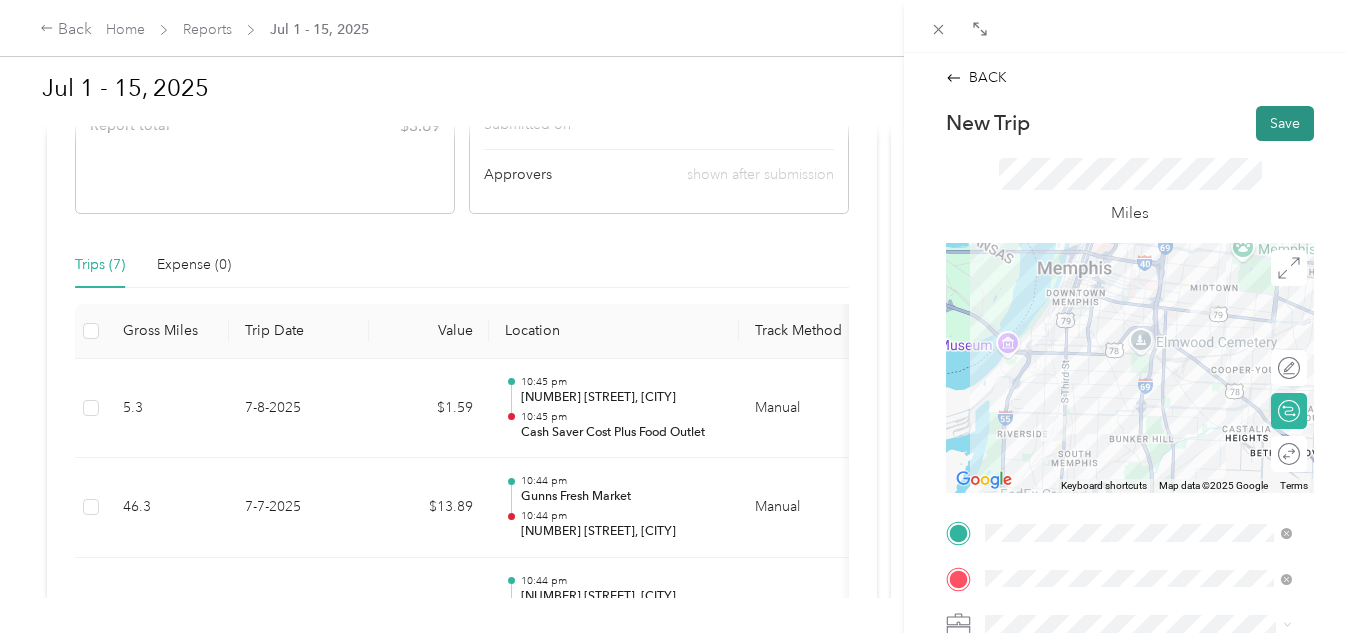 click on "Save" at bounding box center [1285, 123] 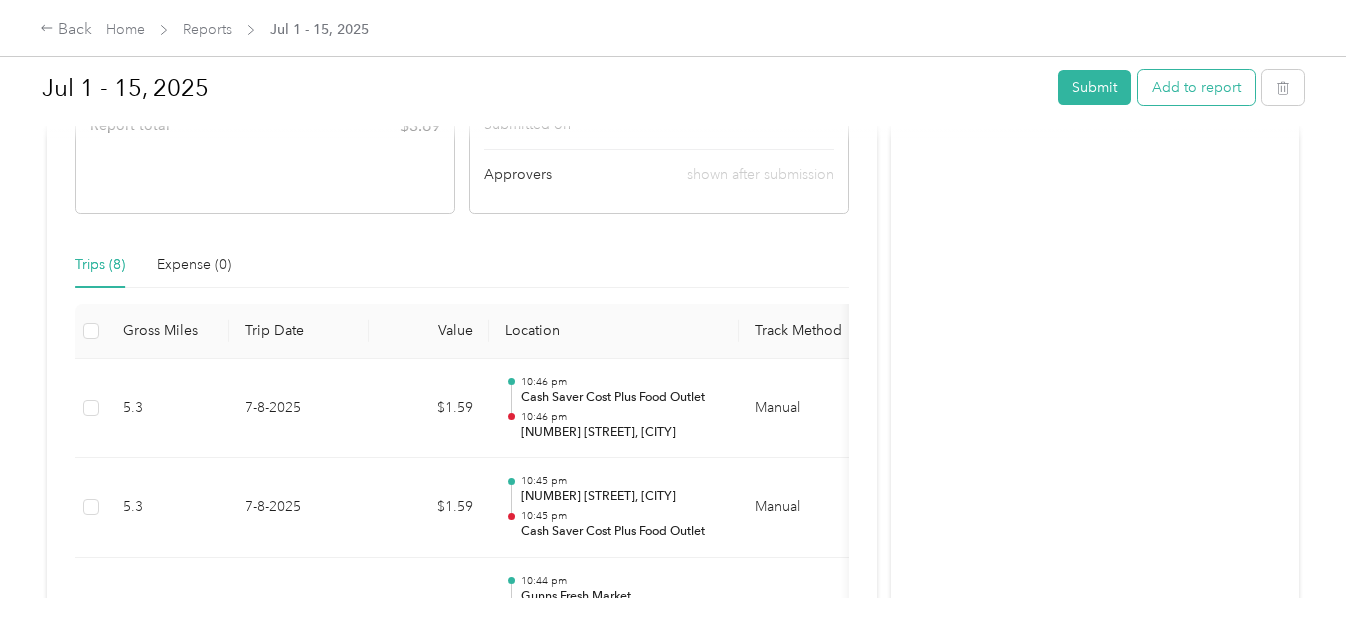 click on "Add to report" at bounding box center [1196, 87] 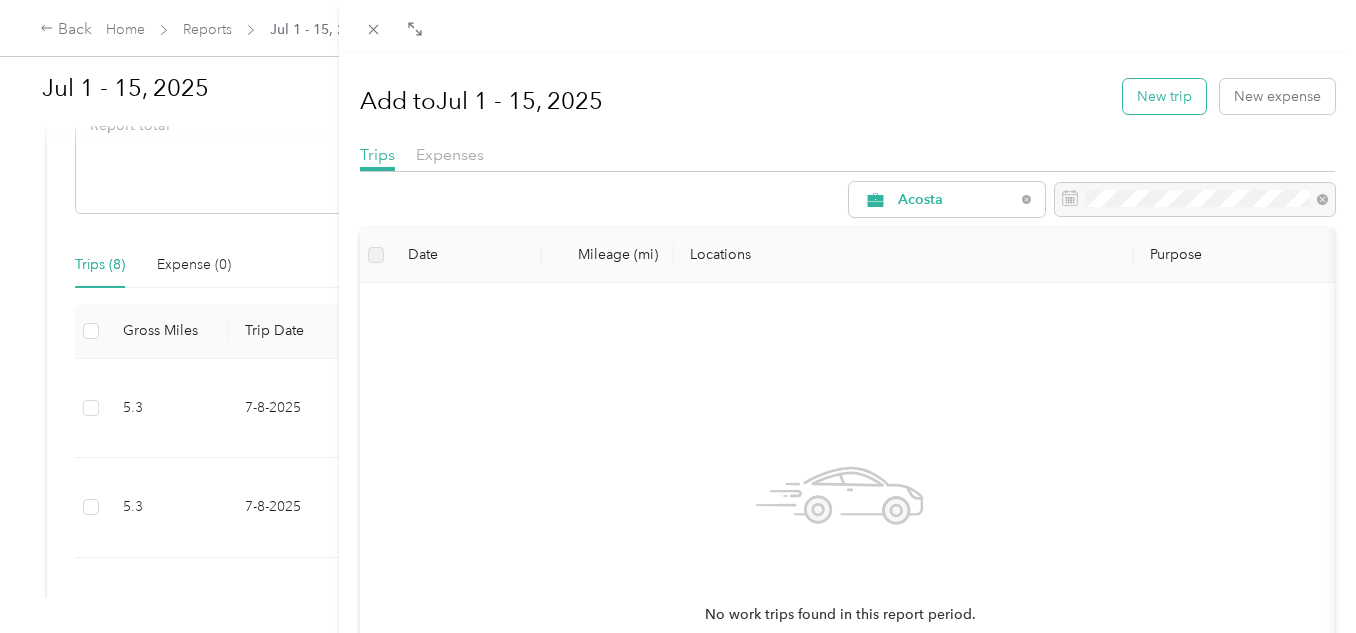 click on "New trip" at bounding box center [1164, 96] 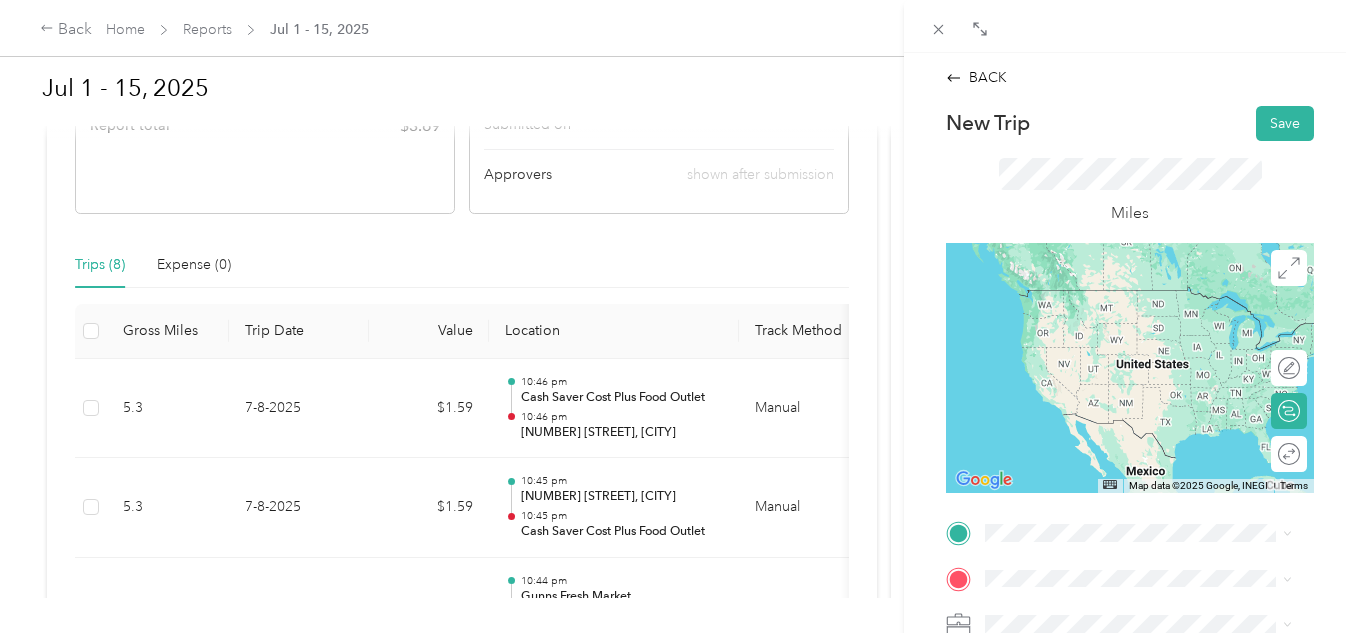 click on "[NUMBER] [STREET]
[CITY], [STATE] [POSTAL_CODE], [COUNTRY]" at bounding box center (1154, 297) 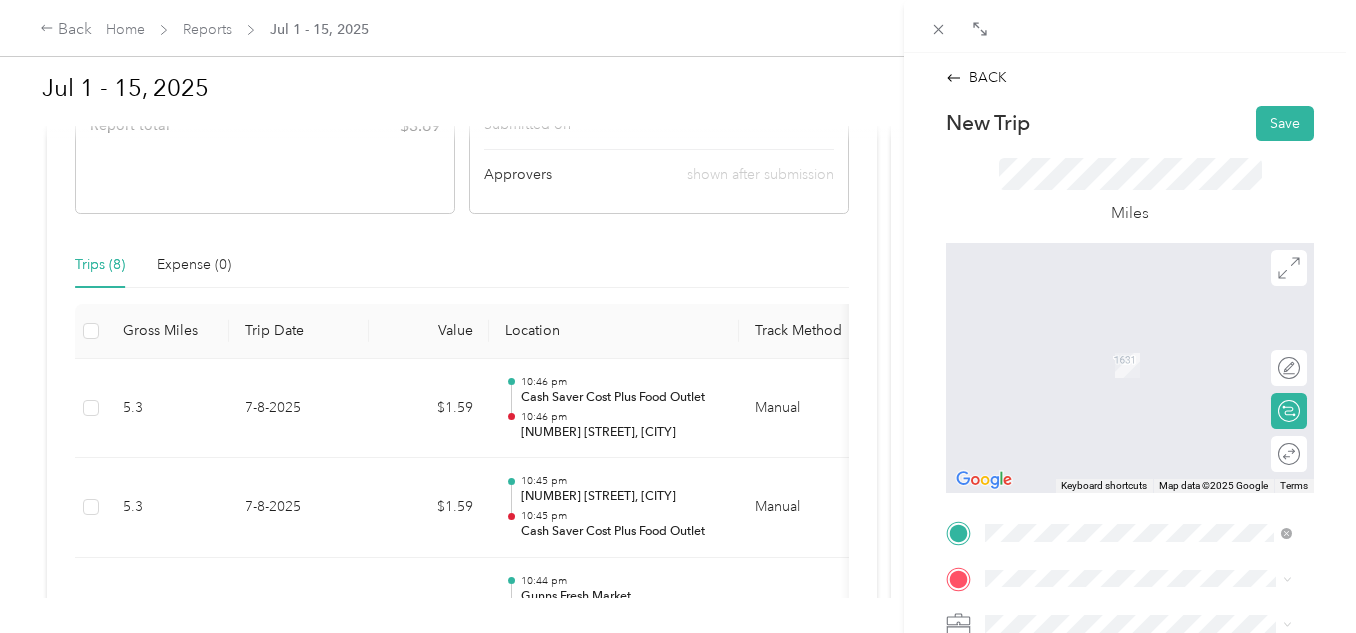 click on "TEAM [BUSINESS_NAME] [NUMBER] [STREET], [POSTAL_CODE], [CITY], [STATE], [COUNTRY]" at bounding box center (1138, 359) 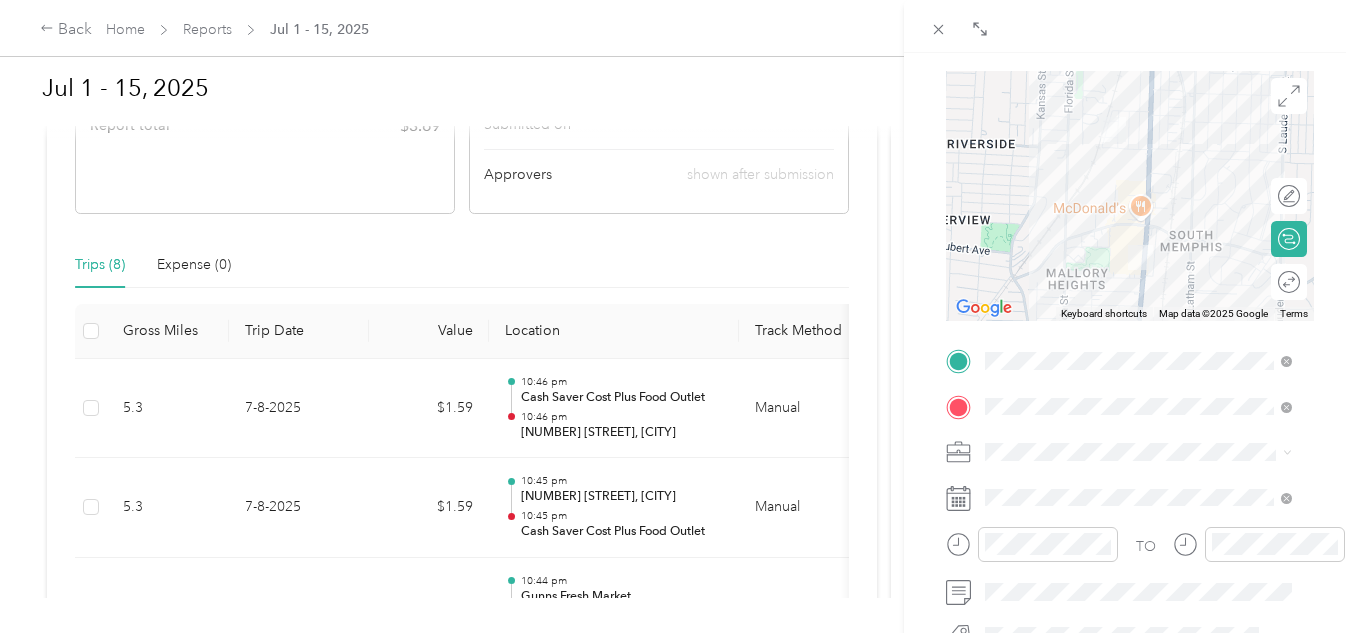 scroll, scrollTop: 179, scrollLeft: 0, axis: vertical 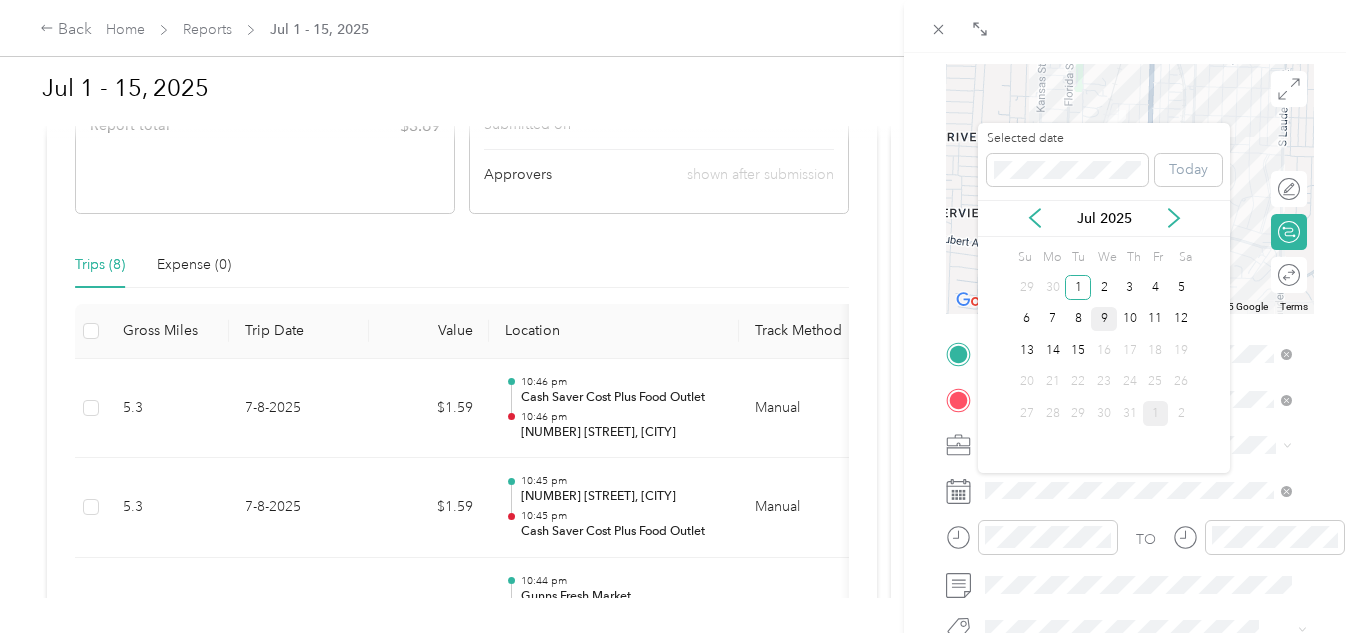 click on "9" at bounding box center [1104, 319] 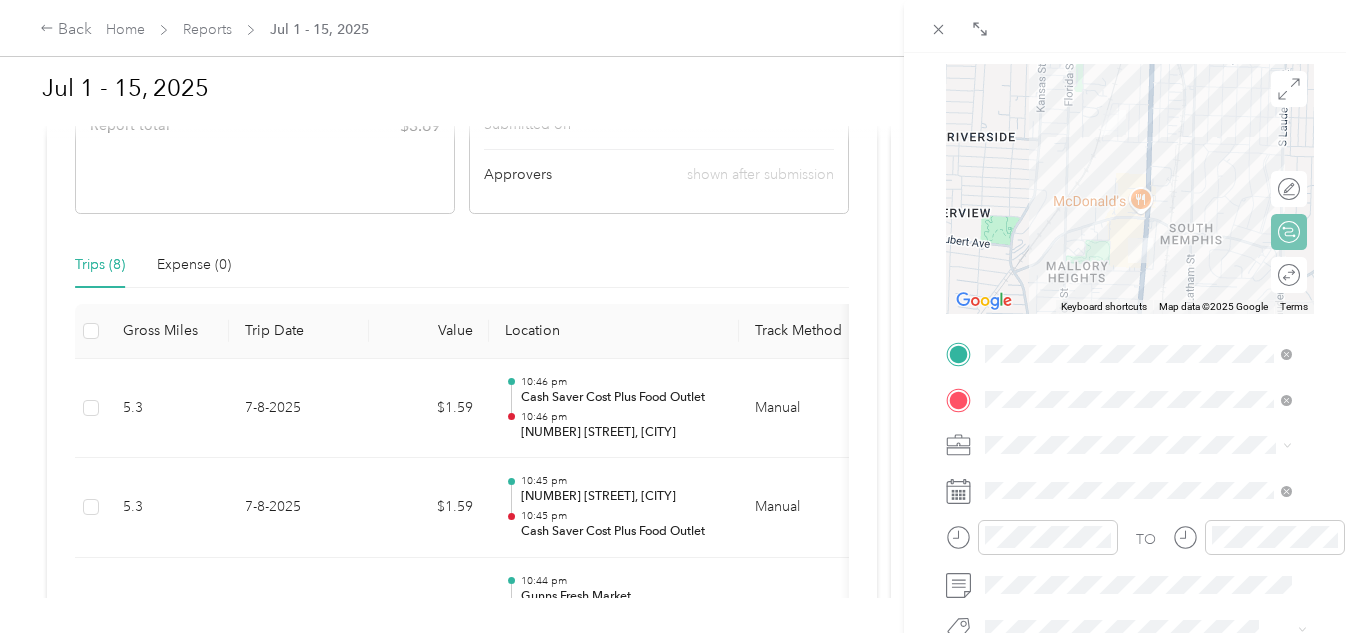 scroll, scrollTop: 0, scrollLeft: 0, axis: both 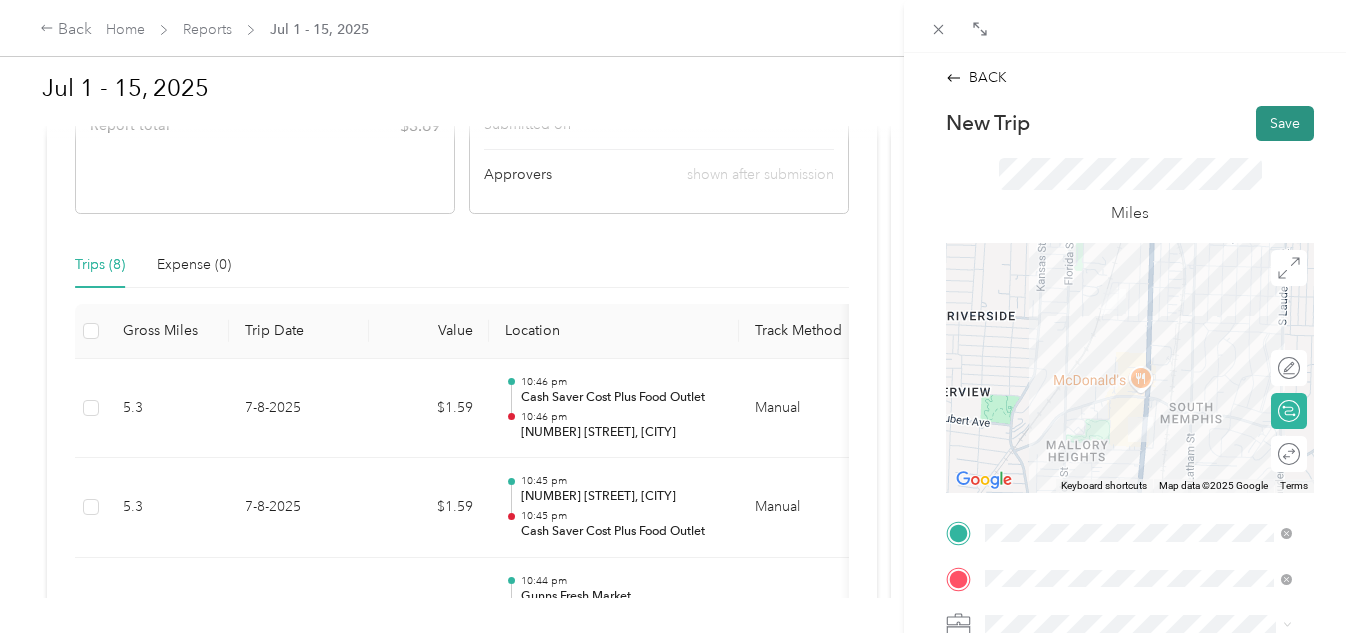 click on "Save" at bounding box center [1285, 123] 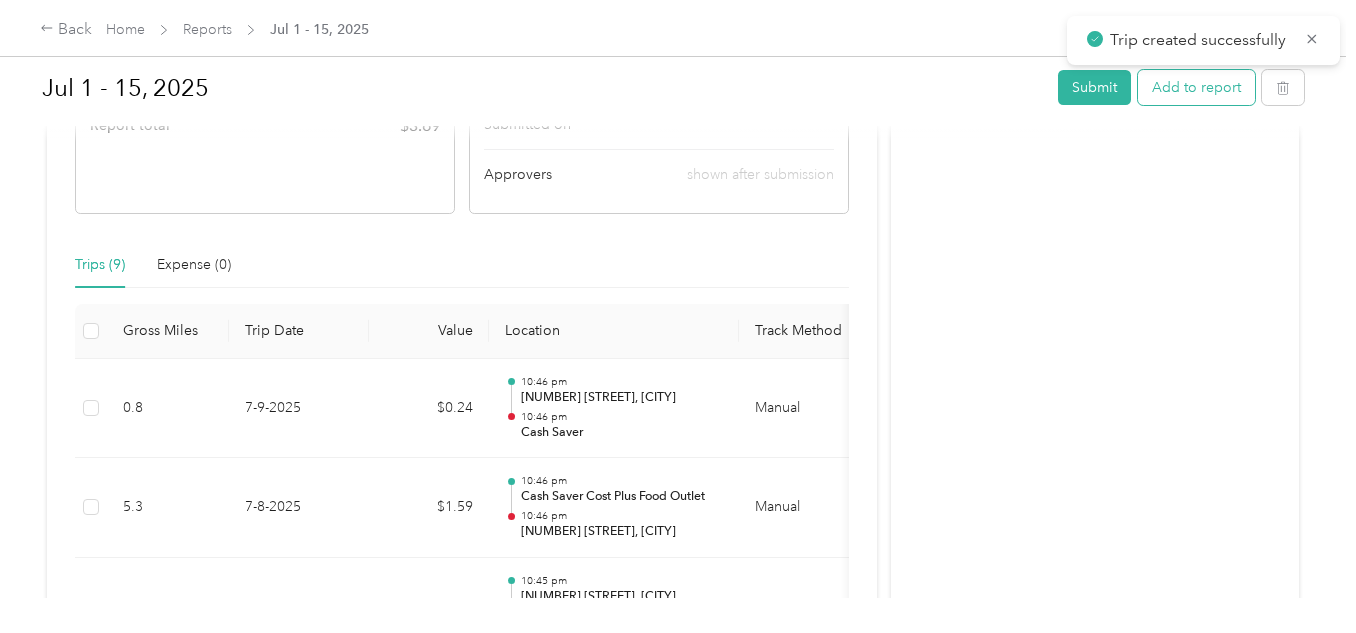 click on "Add to report" at bounding box center (1196, 87) 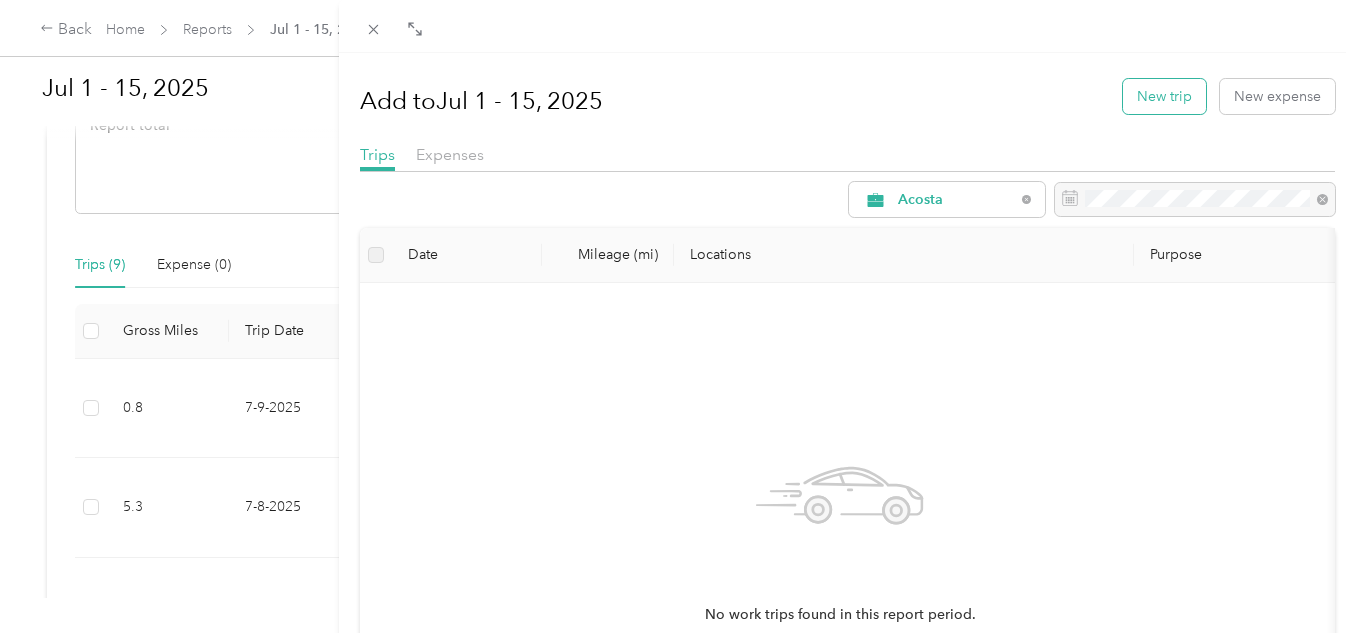 click on "New trip" at bounding box center [1164, 96] 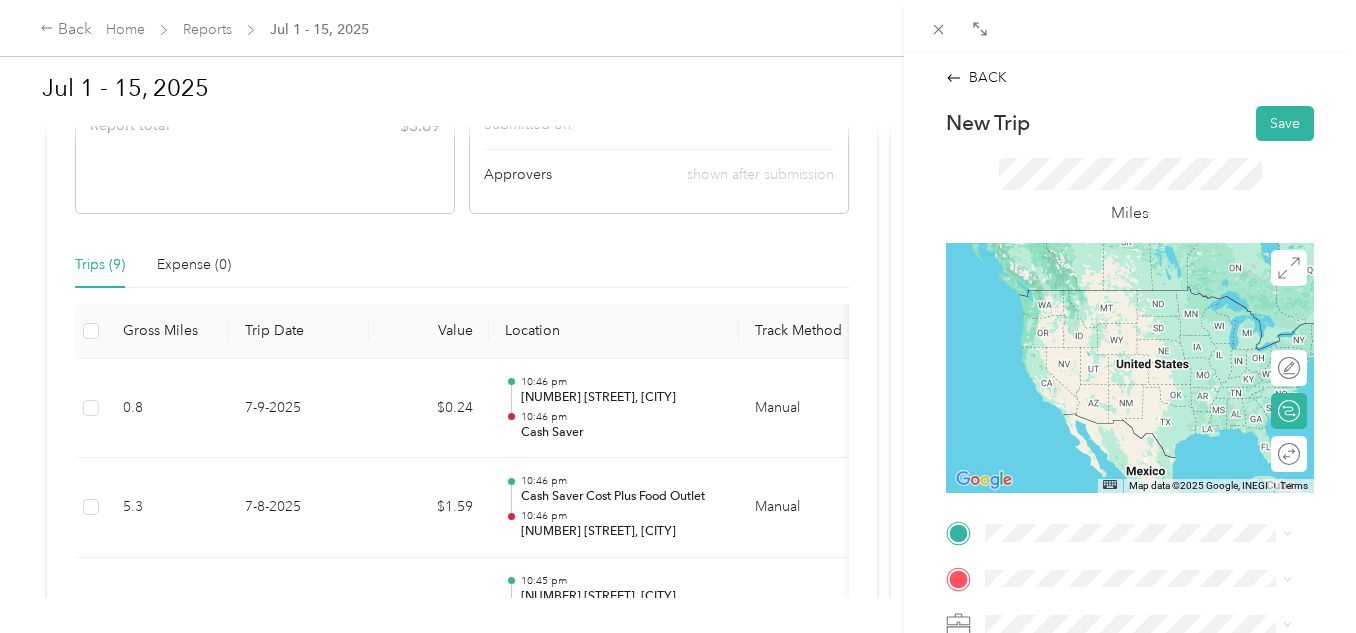 click on "TEAM [BUSINESS_NAME] [NUMBER] [STREET], [POSTAL_CODE], [CITY], [STATE], [COUNTRY]" at bounding box center [1154, 311] 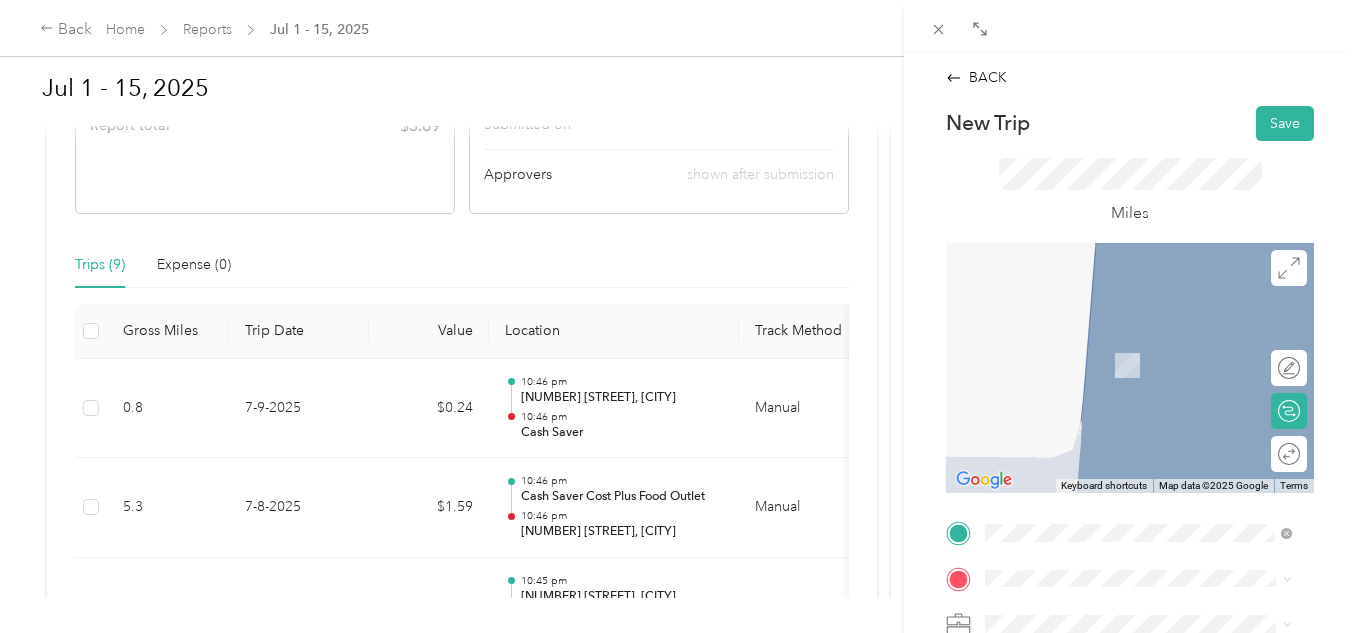click on "[NUMBER] [STREET]
[CITY], [STATE] [POSTAL_CODE], [COUNTRY]" at bounding box center (1154, 345) 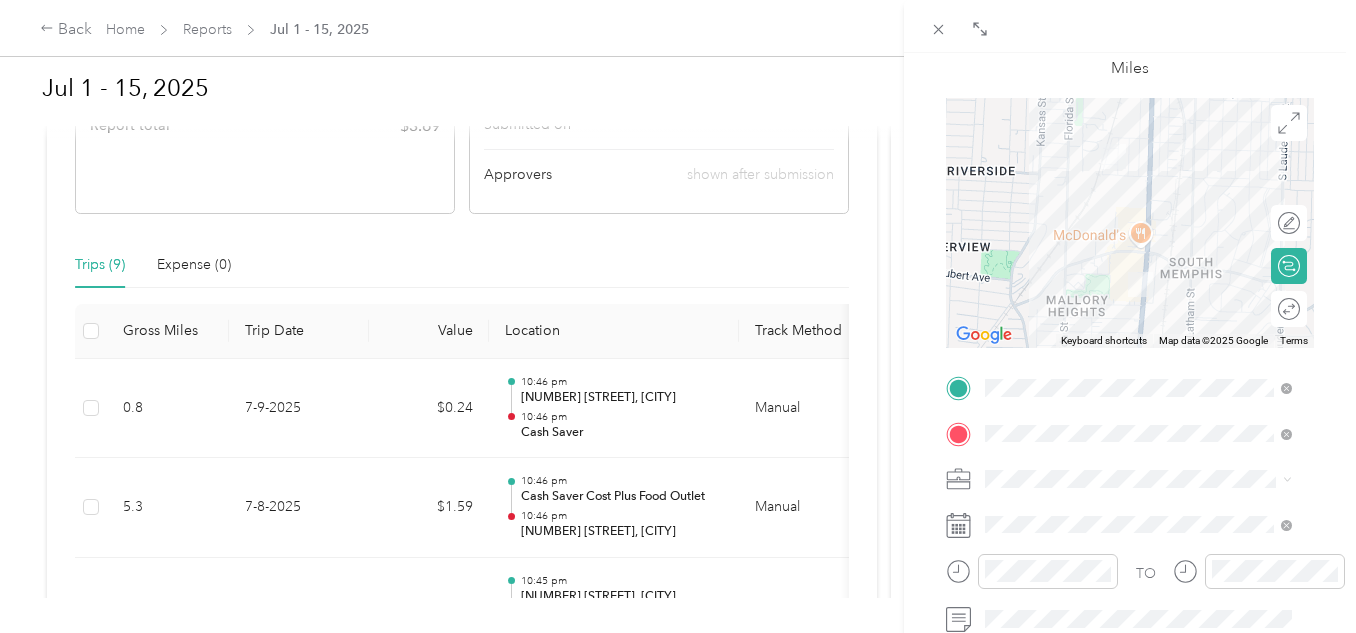 scroll, scrollTop: 149, scrollLeft: 0, axis: vertical 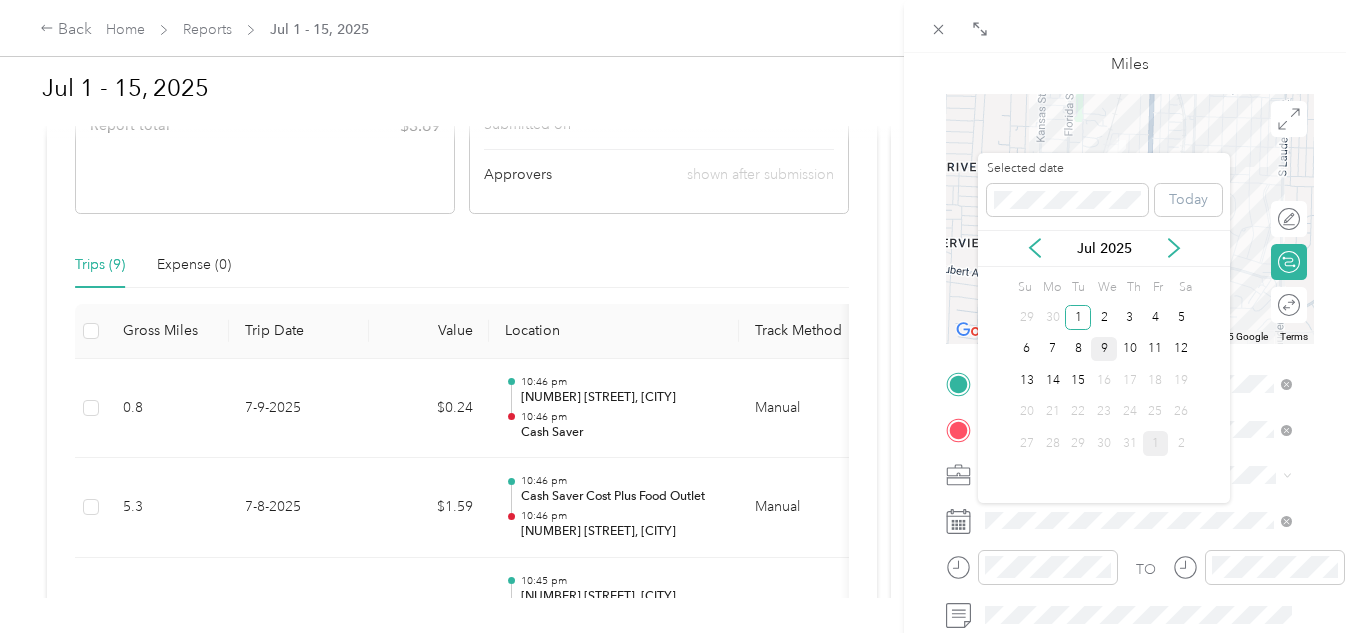 click on "9" at bounding box center [1104, 349] 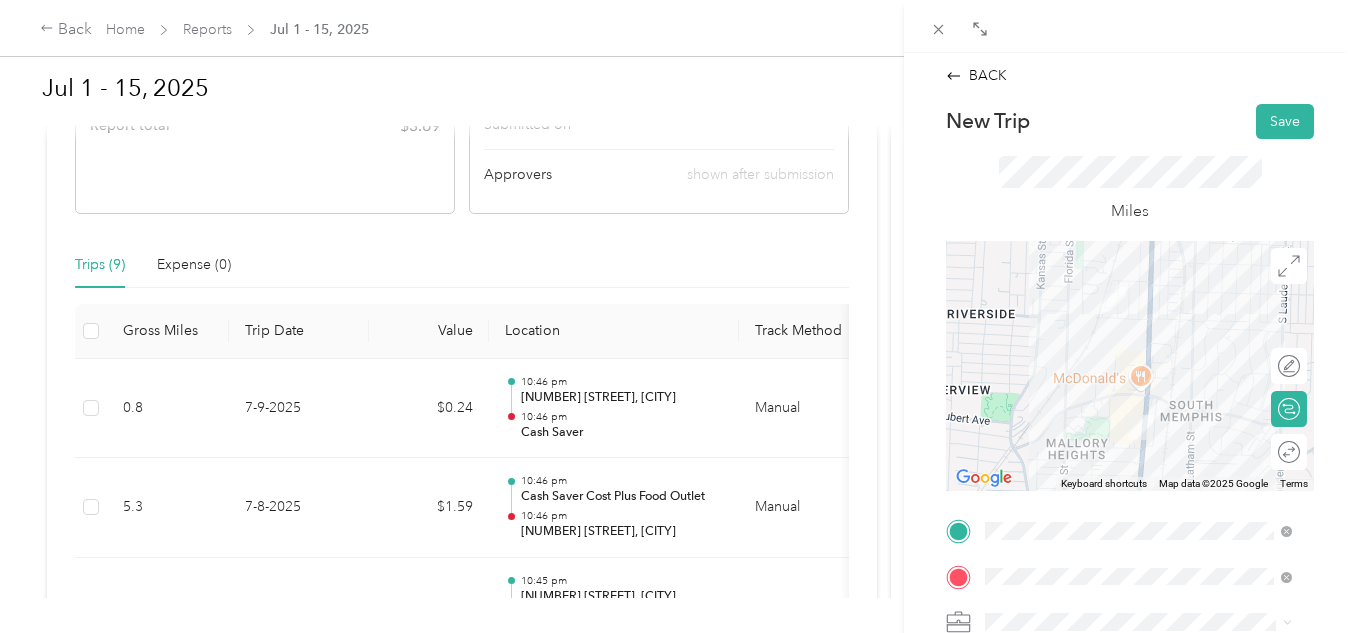 scroll, scrollTop: 0, scrollLeft: 0, axis: both 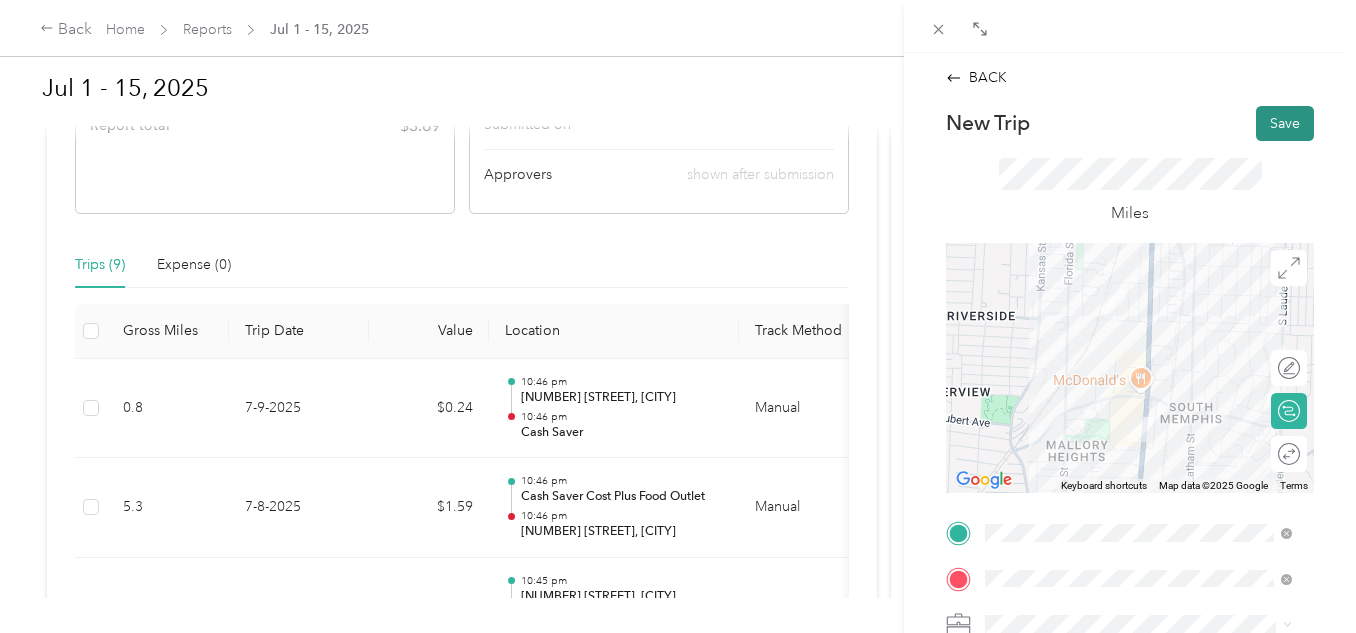click on "Save" at bounding box center (1285, 123) 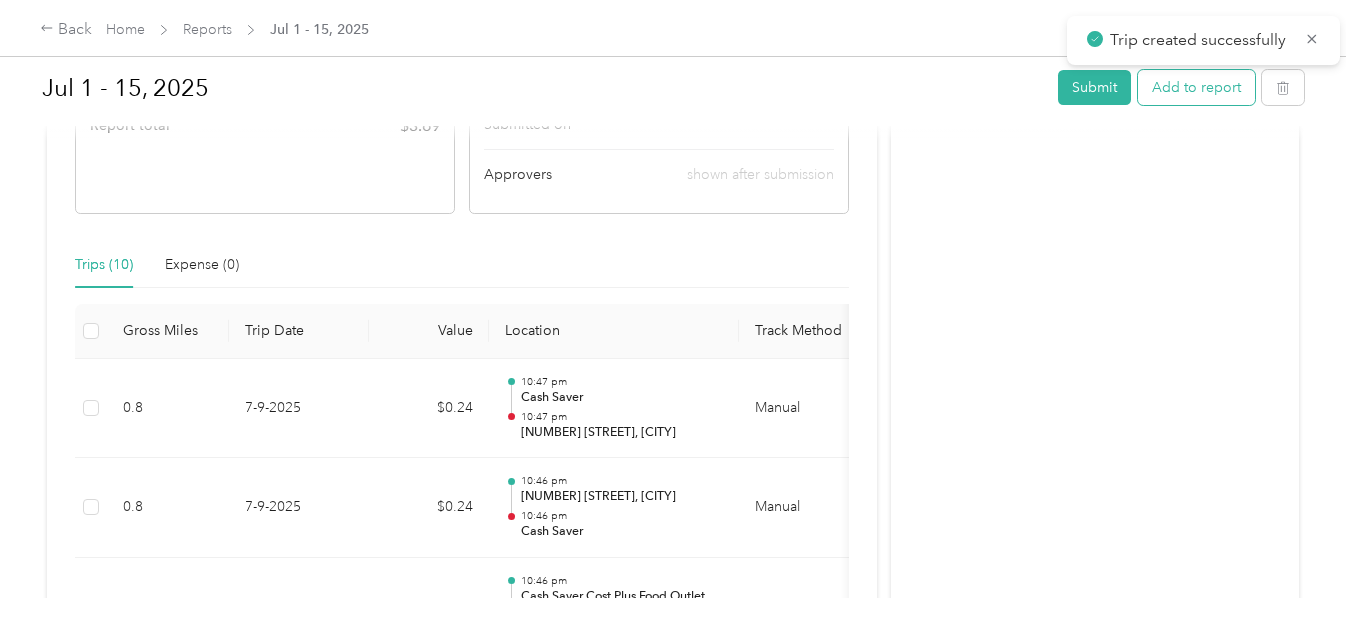 click on "Add to report" at bounding box center [1196, 87] 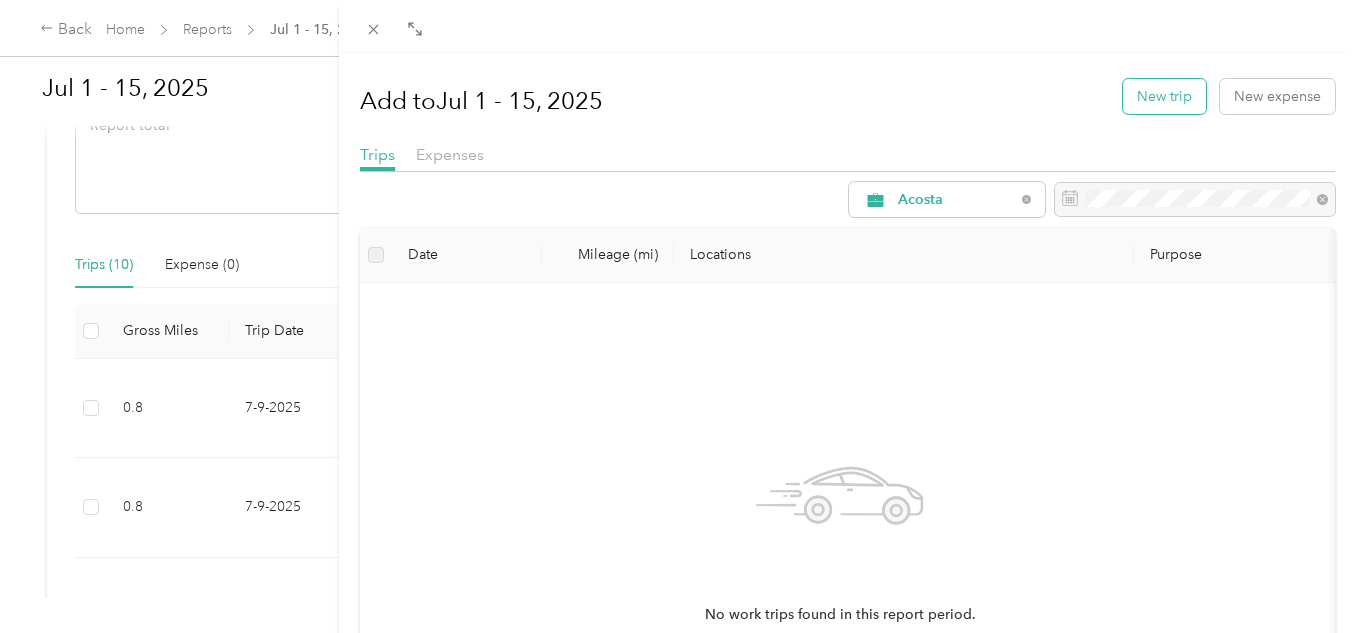 click on "New trip" at bounding box center (1164, 96) 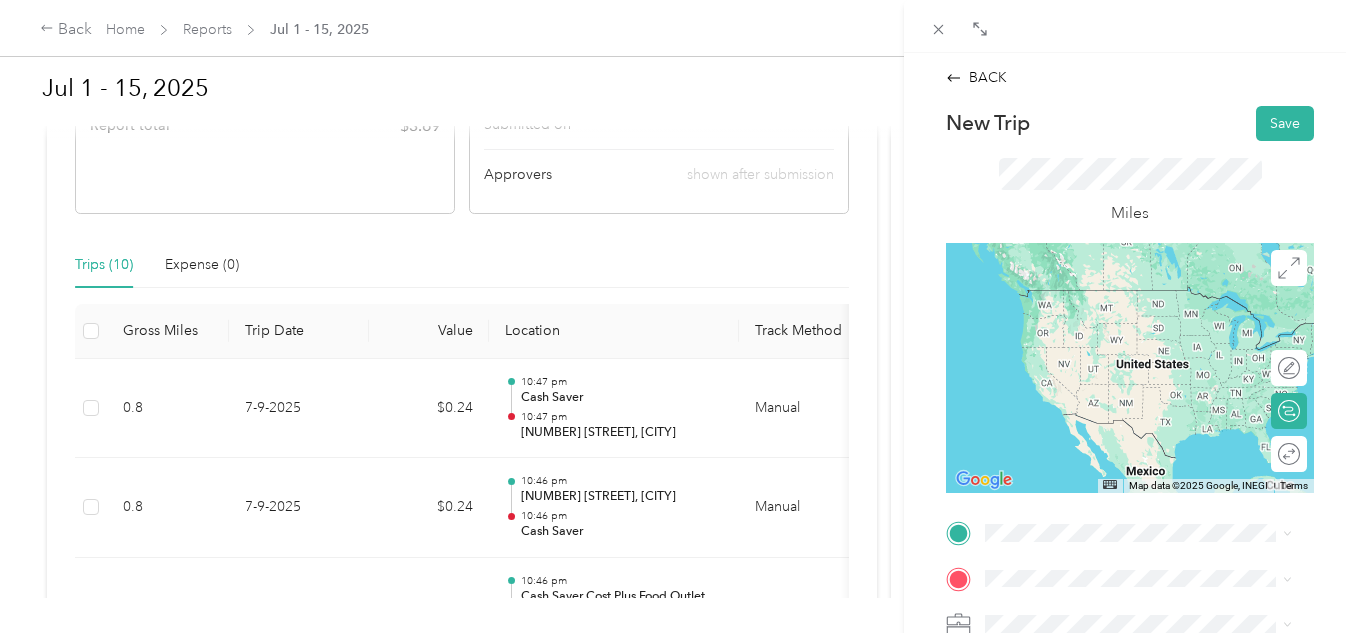 click on "[NUMBER] [STREET]
[CITY], [STATE] [POSTAL_CODE], [COUNTRY]" at bounding box center (1154, 298) 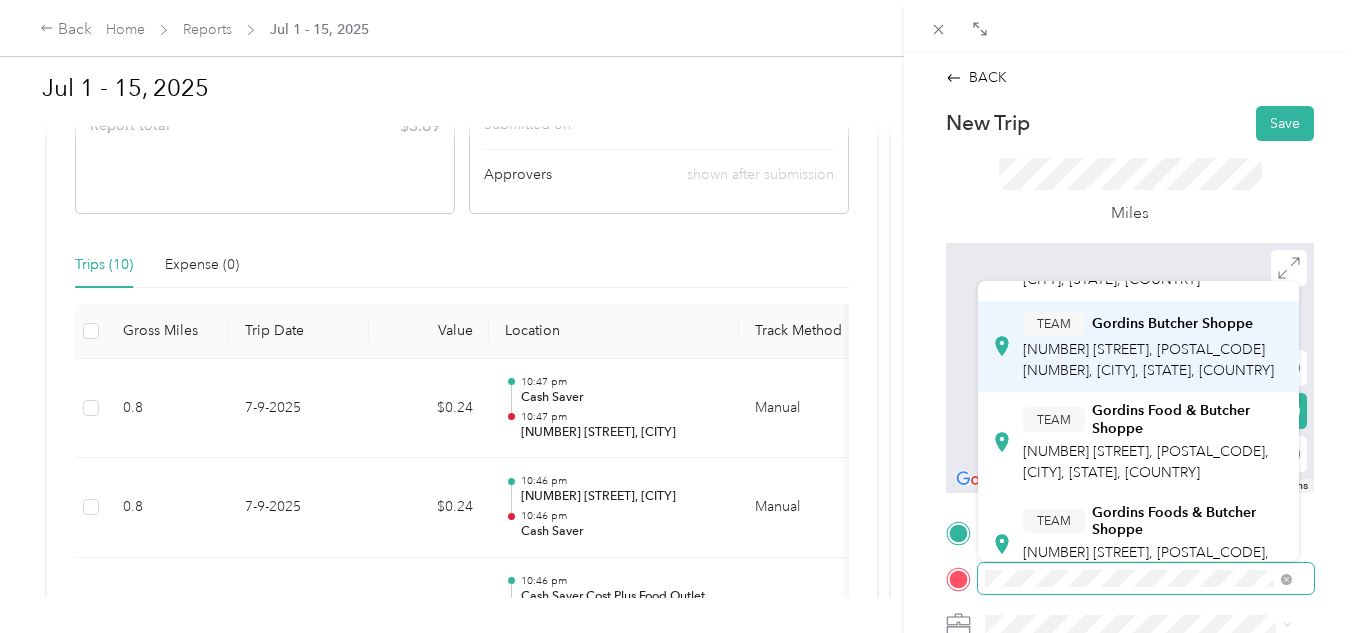 scroll, scrollTop: 117, scrollLeft: 0, axis: vertical 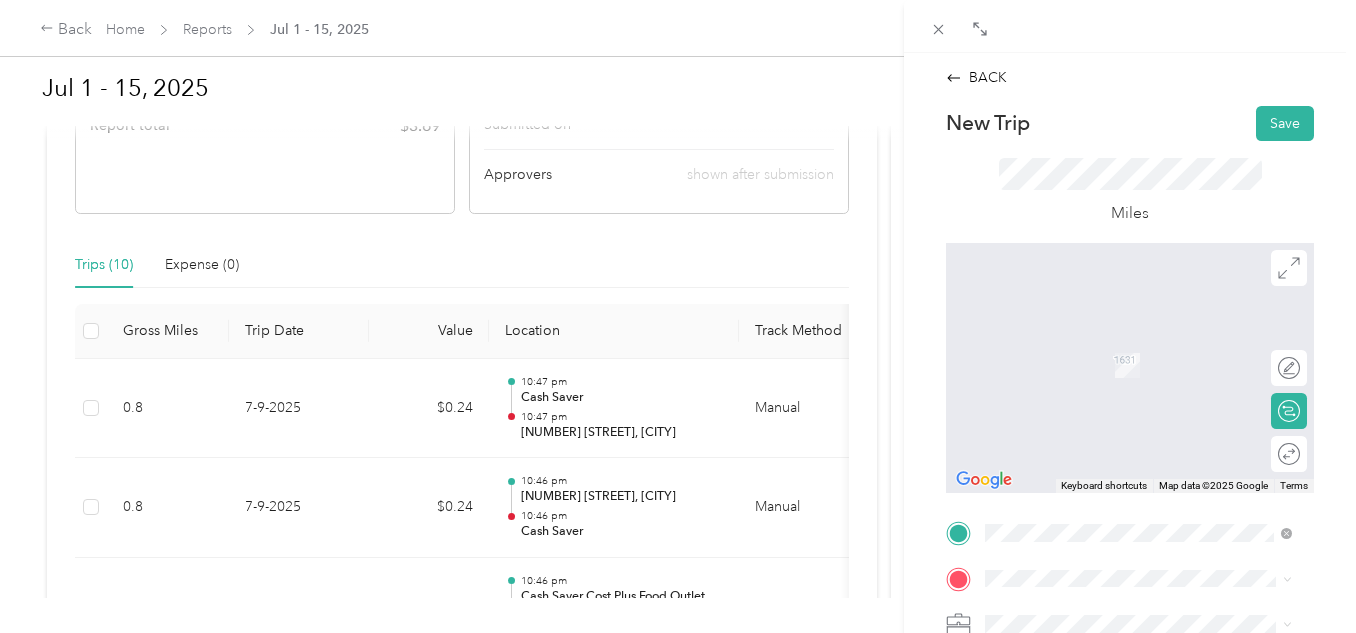 click on "TEAM [BRAND] [NUMBER] [STREET], [POSTAL_CODE], [CITY], [STATE], [COUNTRY]" at bounding box center (1154, 536) 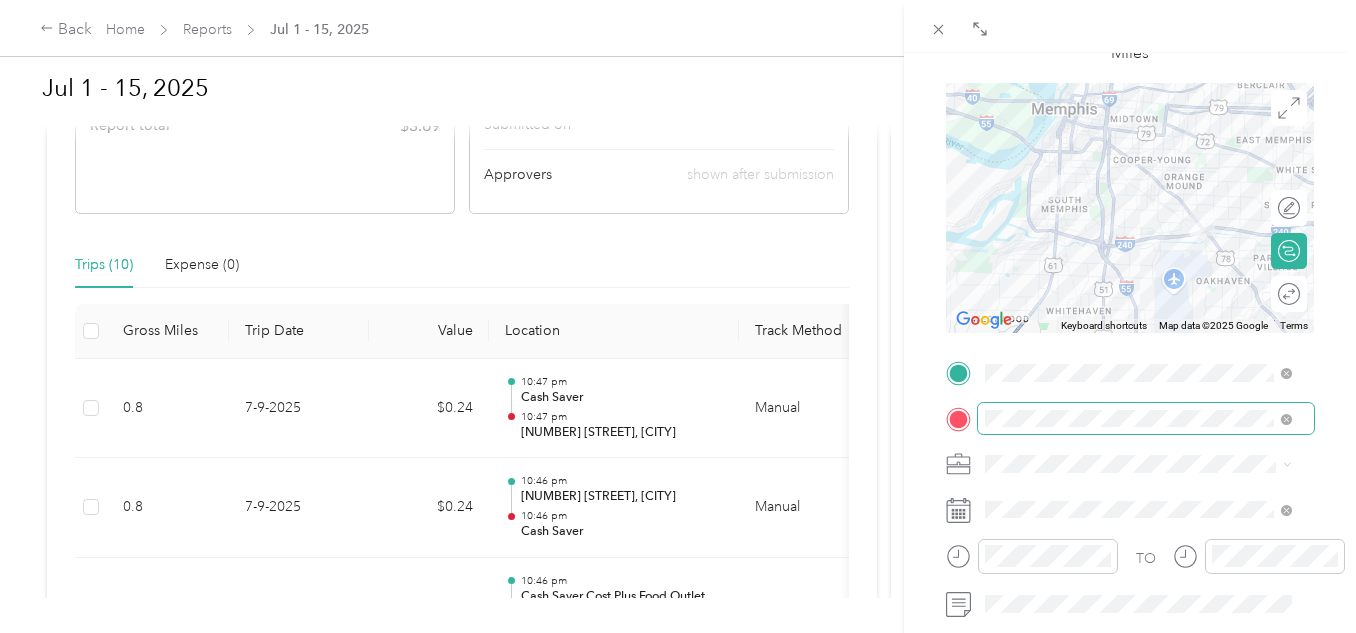 scroll, scrollTop: 170, scrollLeft: 0, axis: vertical 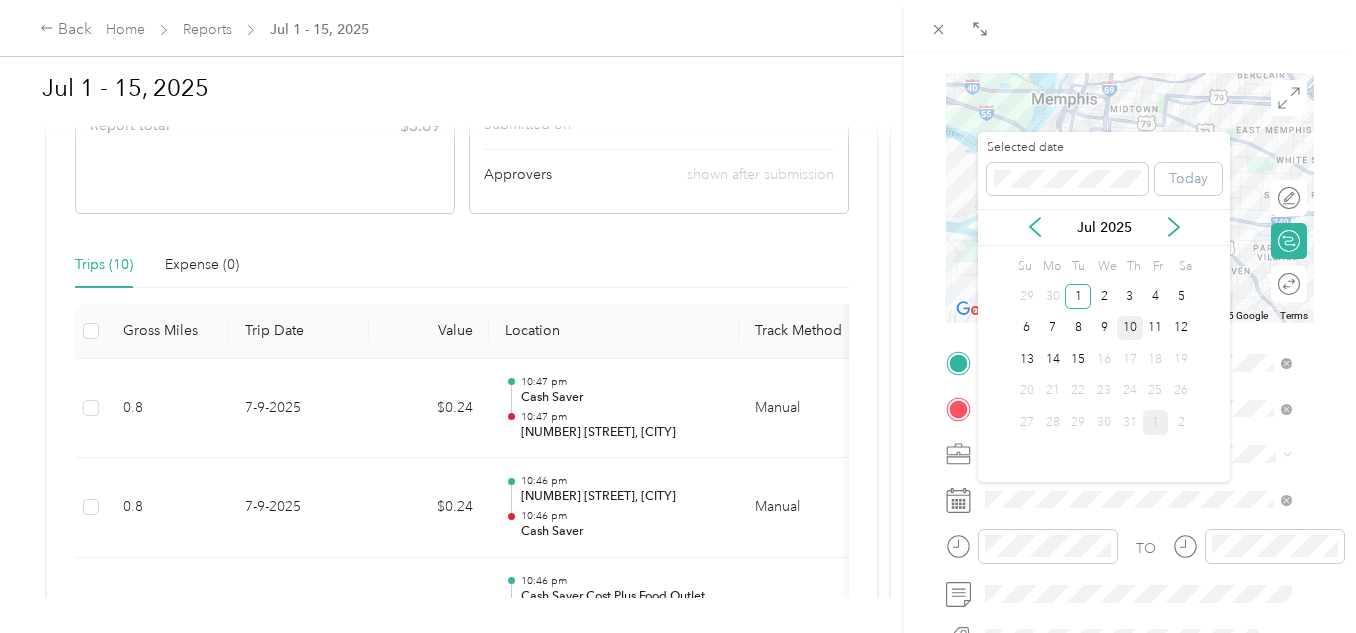 click on "10" at bounding box center (1130, 328) 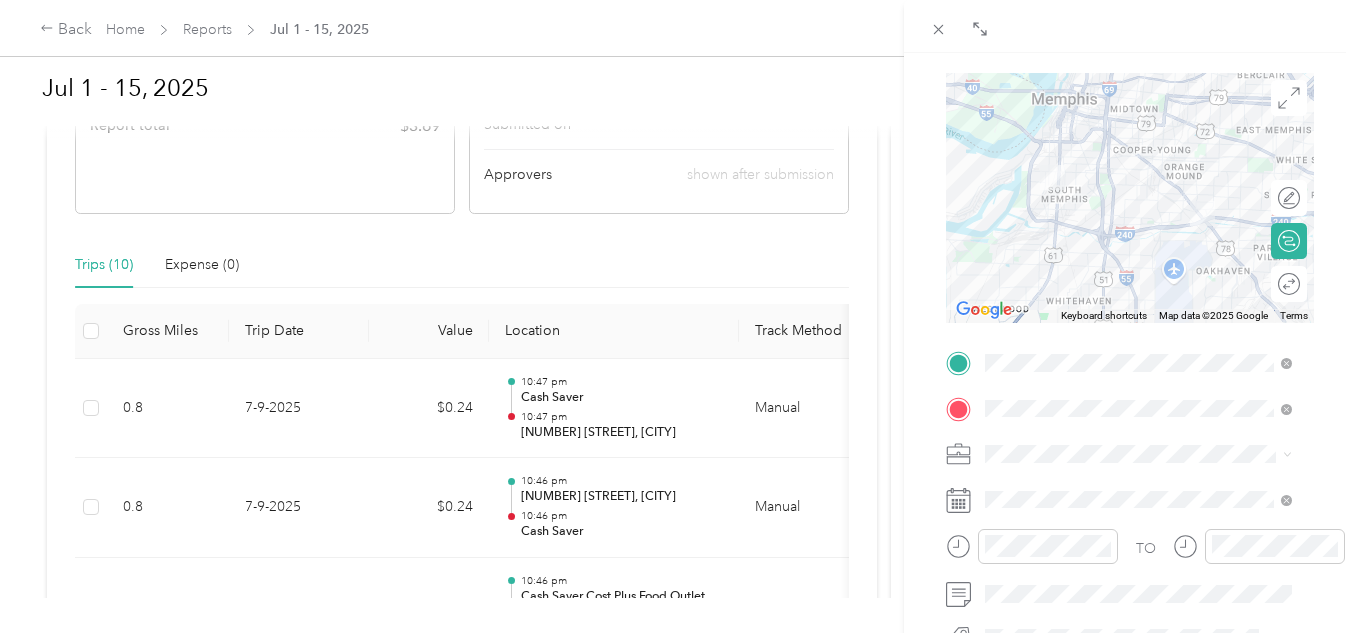 scroll, scrollTop: 0, scrollLeft: 0, axis: both 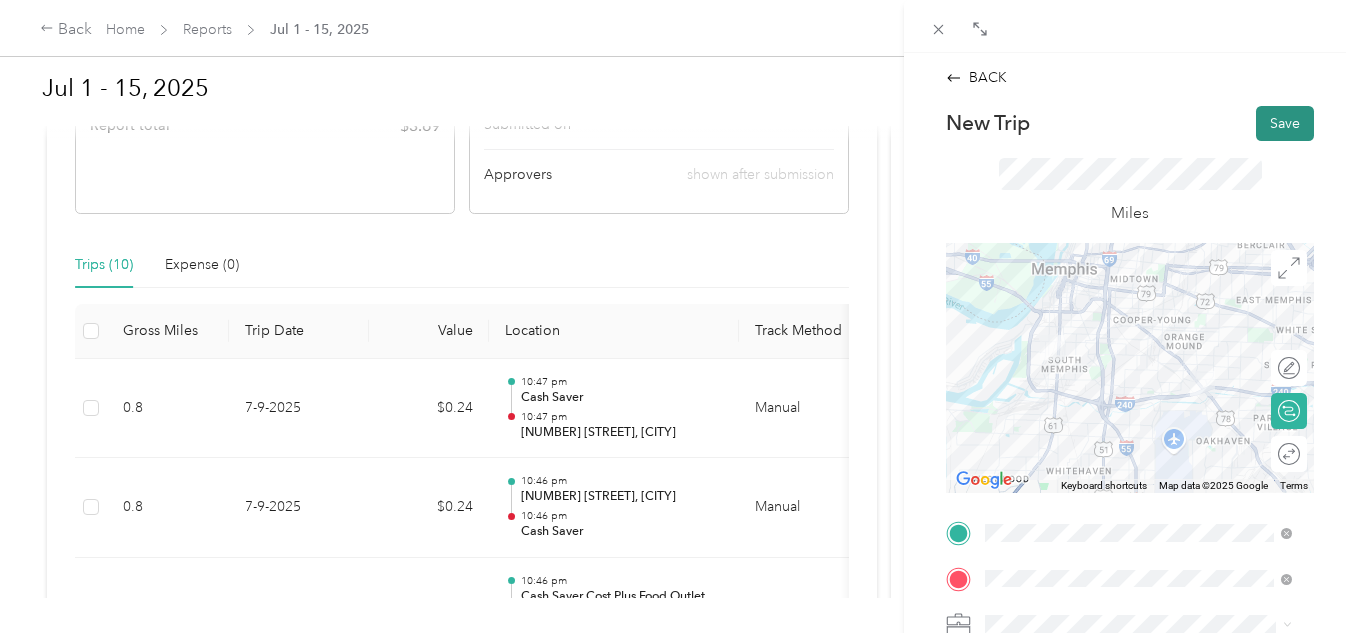 click on "Save" at bounding box center (1285, 123) 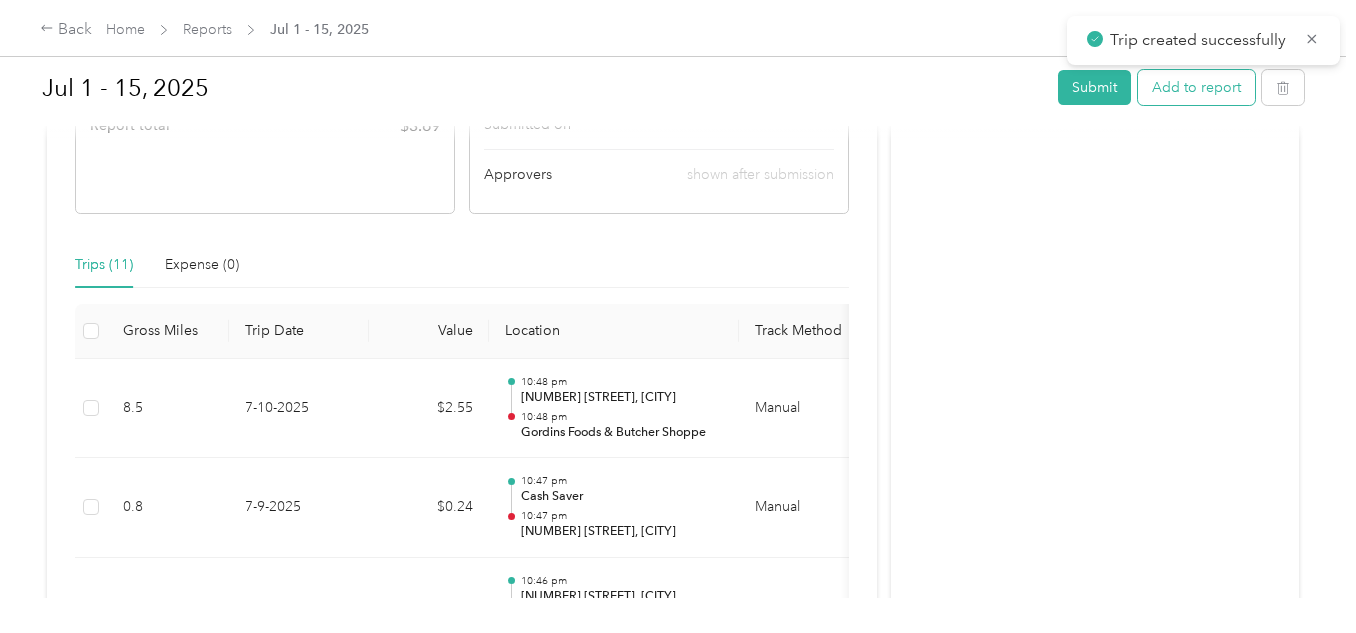 click on "Add to report" at bounding box center (1196, 87) 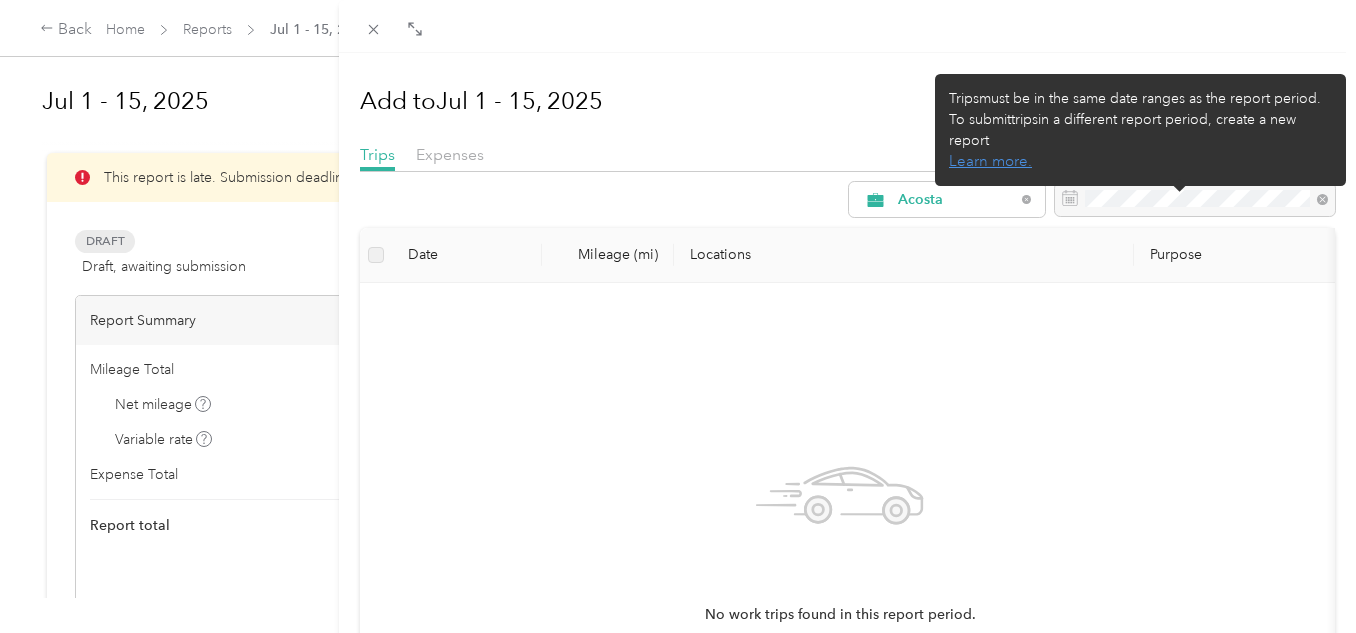 scroll, scrollTop: 0, scrollLeft: 0, axis: both 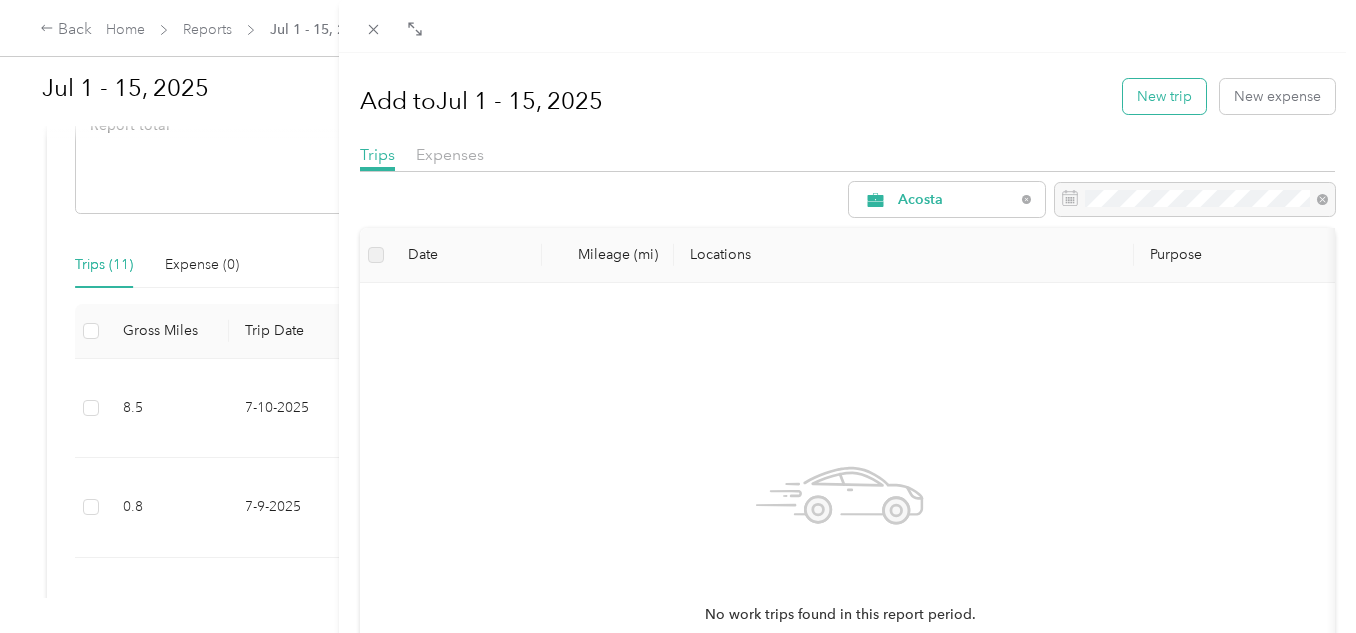 click on "New trip" at bounding box center (1164, 96) 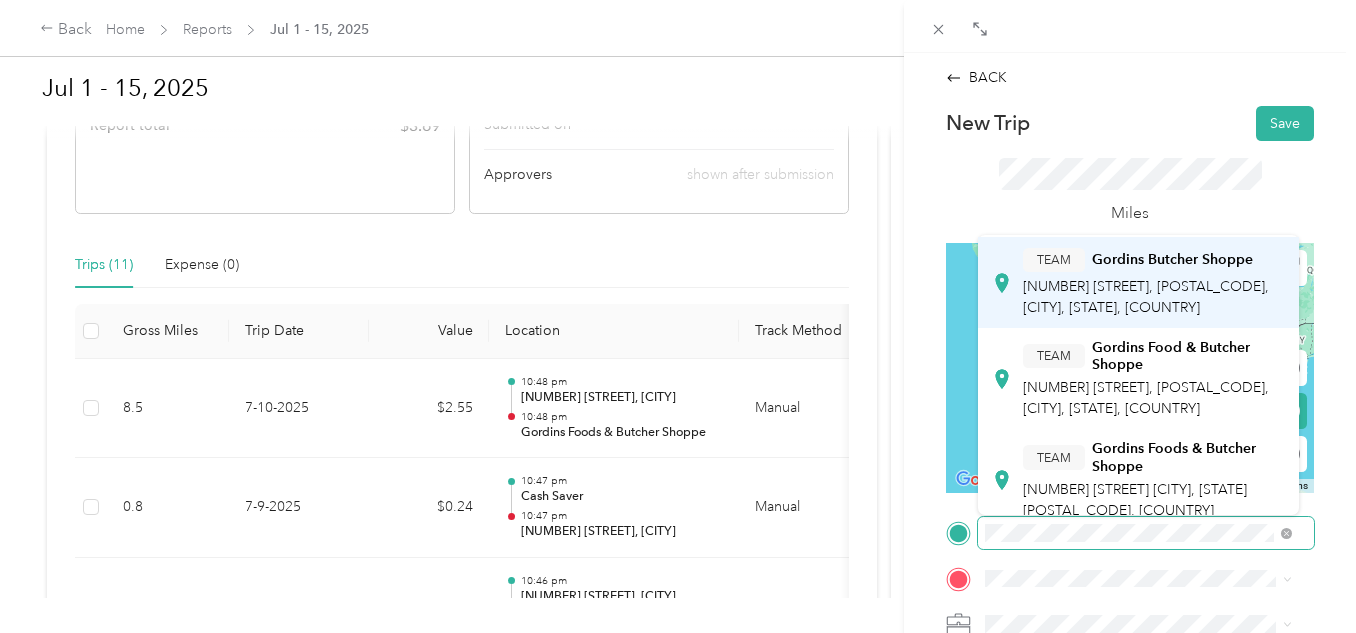 scroll, scrollTop: 137, scrollLeft: 0, axis: vertical 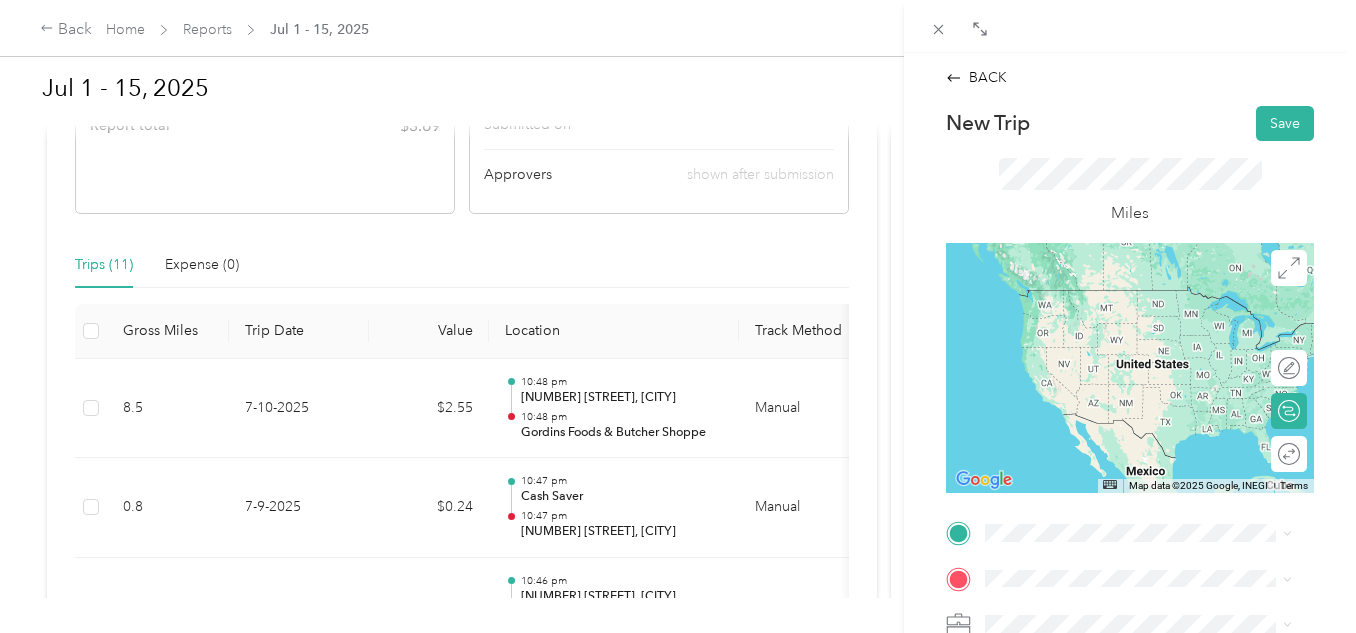 click on "[NUMBER] [STREET], [POSTAL_CODE], [CITY], [STATE], [COUNTRY]" at bounding box center (1135, 488) 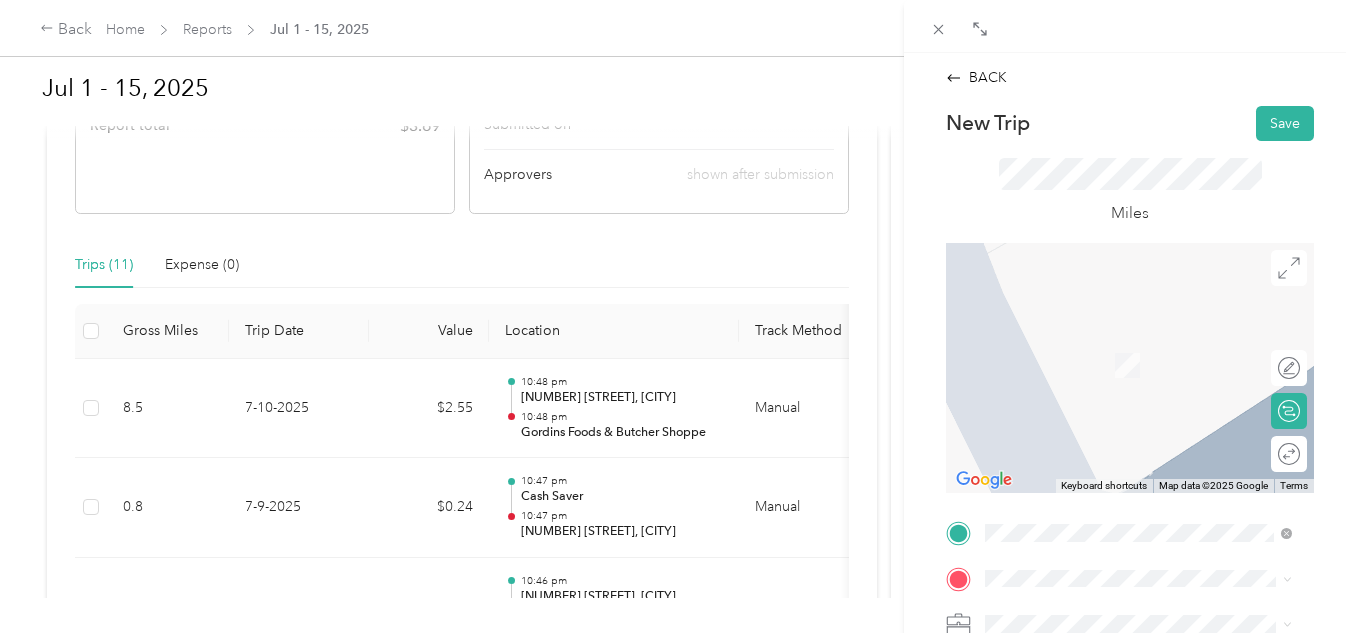 click on "[NUMBER] [STREET]
[CITY], [STATE] [POSTAL_CODE], [COUNTRY]" at bounding box center [1154, 439] 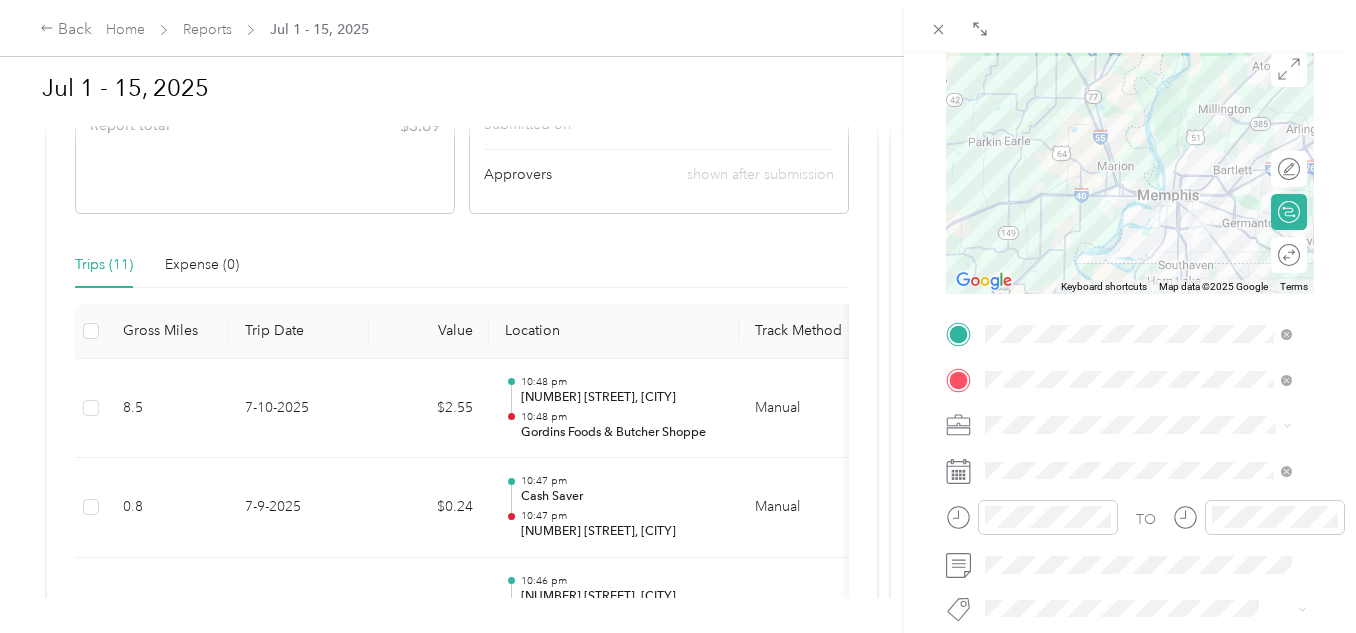 scroll, scrollTop: 200, scrollLeft: 0, axis: vertical 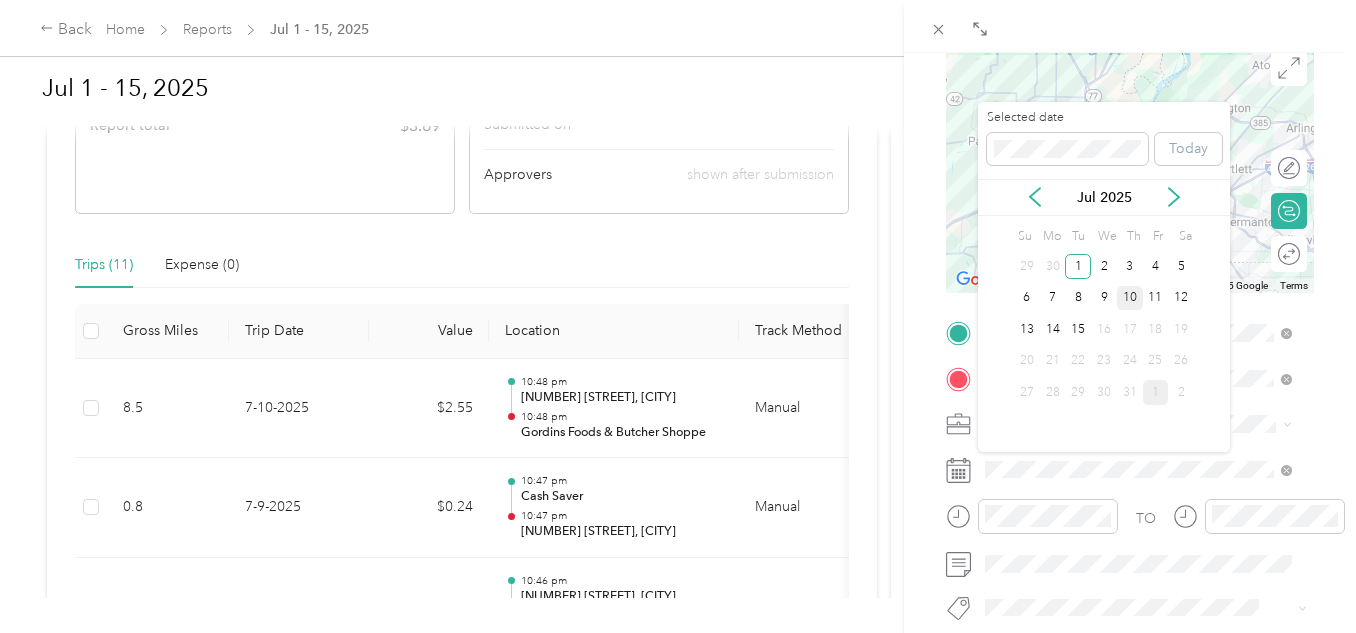 click on "10" at bounding box center [1130, 298] 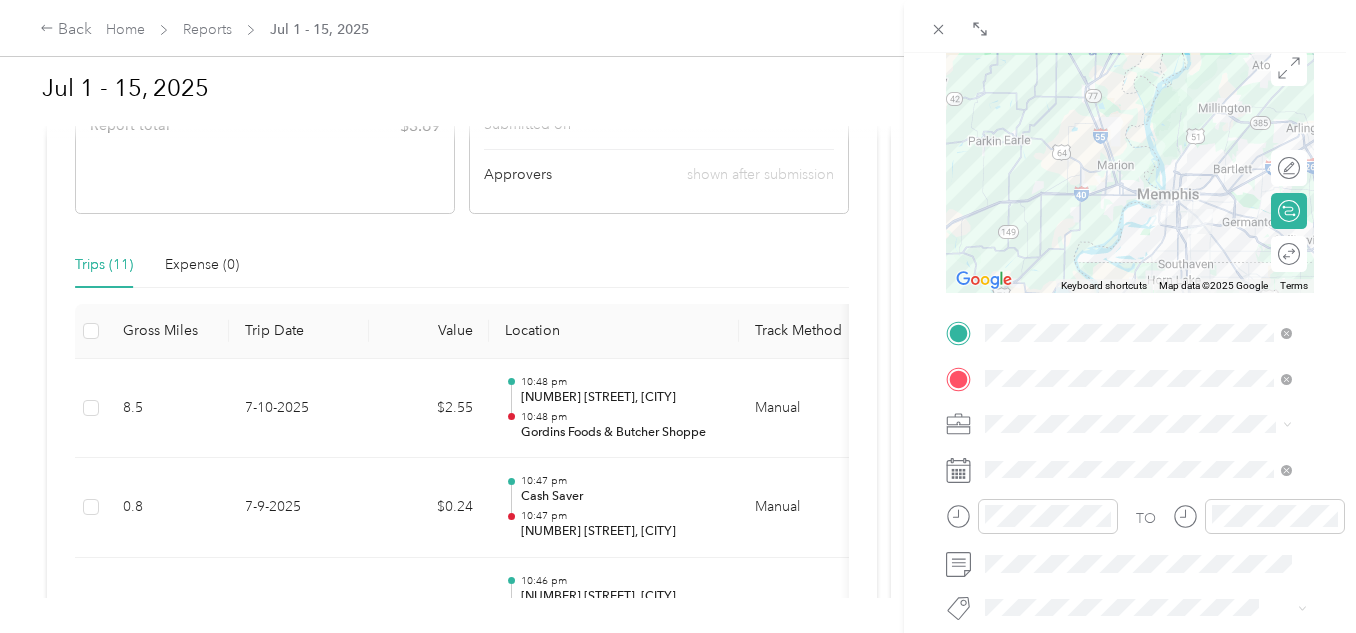scroll, scrollTop: 0, scrollLeft: 0, axis: both 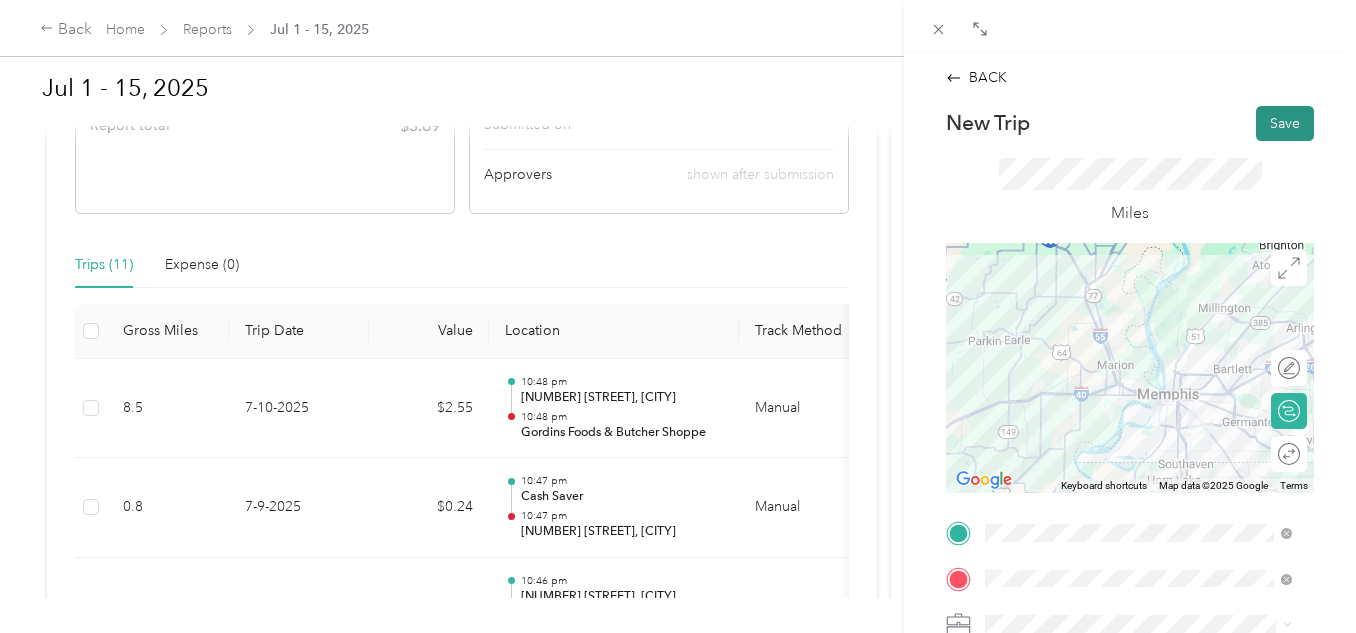 click on "Save" at bounding box center [1285, 123] 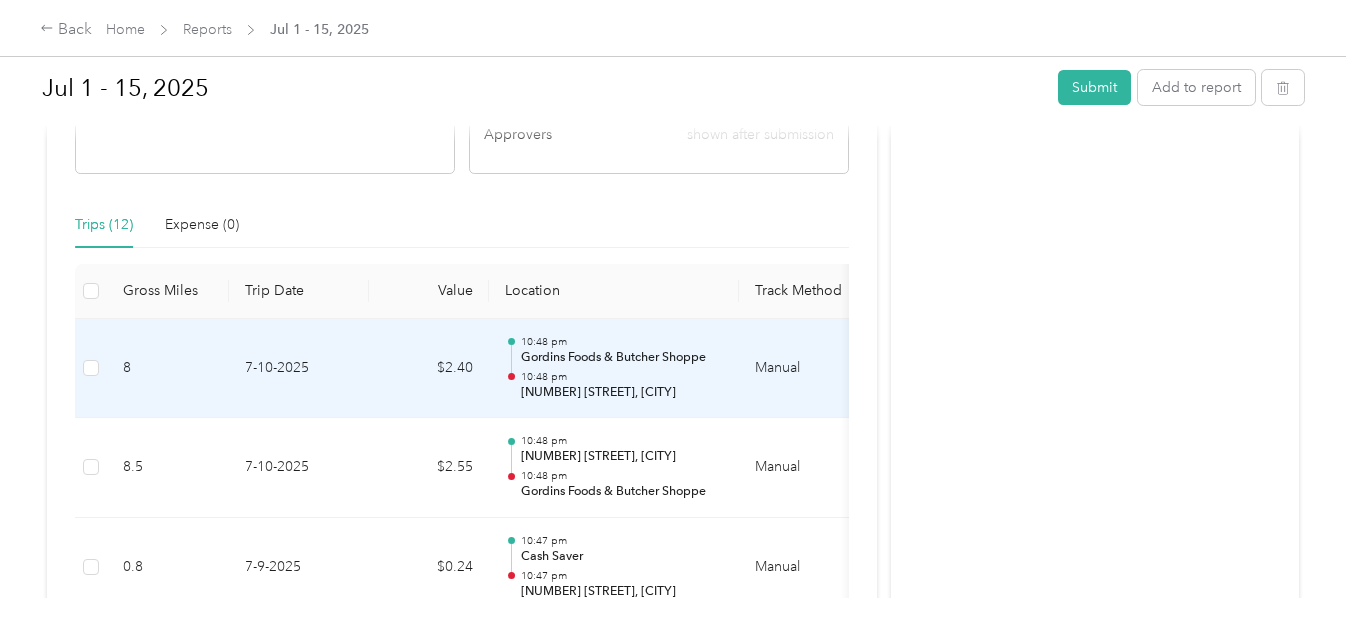 scroll, scrollTop: 500, scrollLeft: 0, axis: vertical 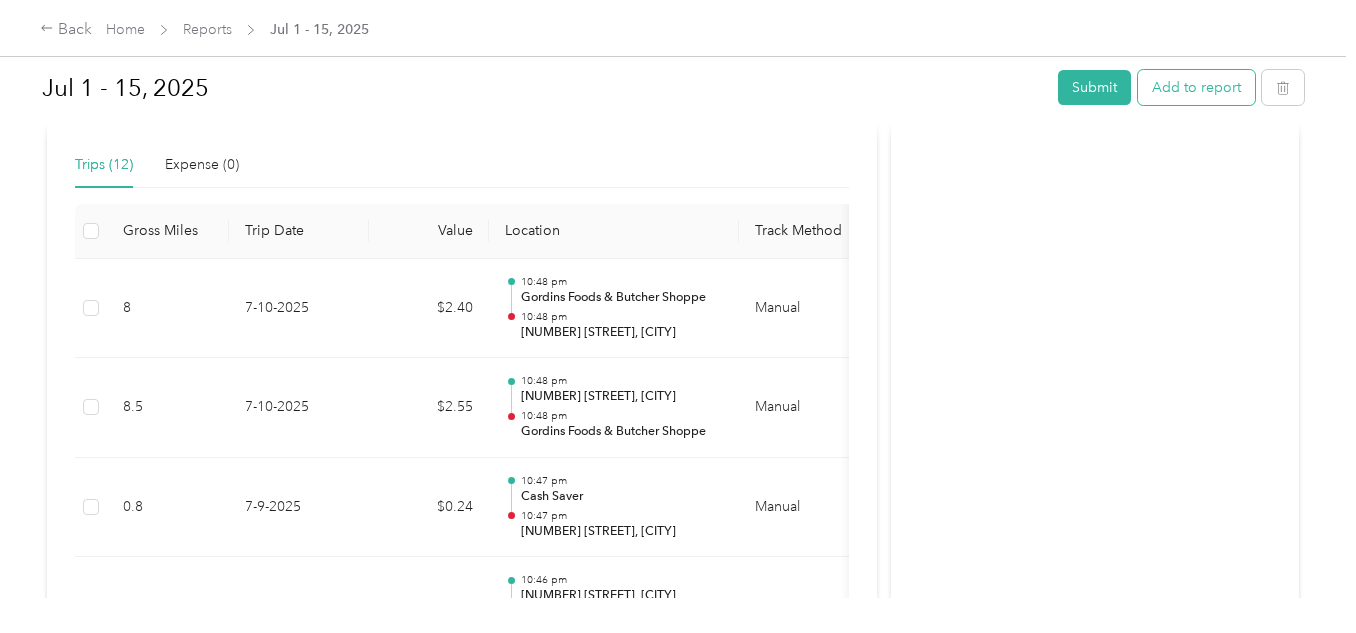 click on "Add to report" at bounding box center [1196, 87] 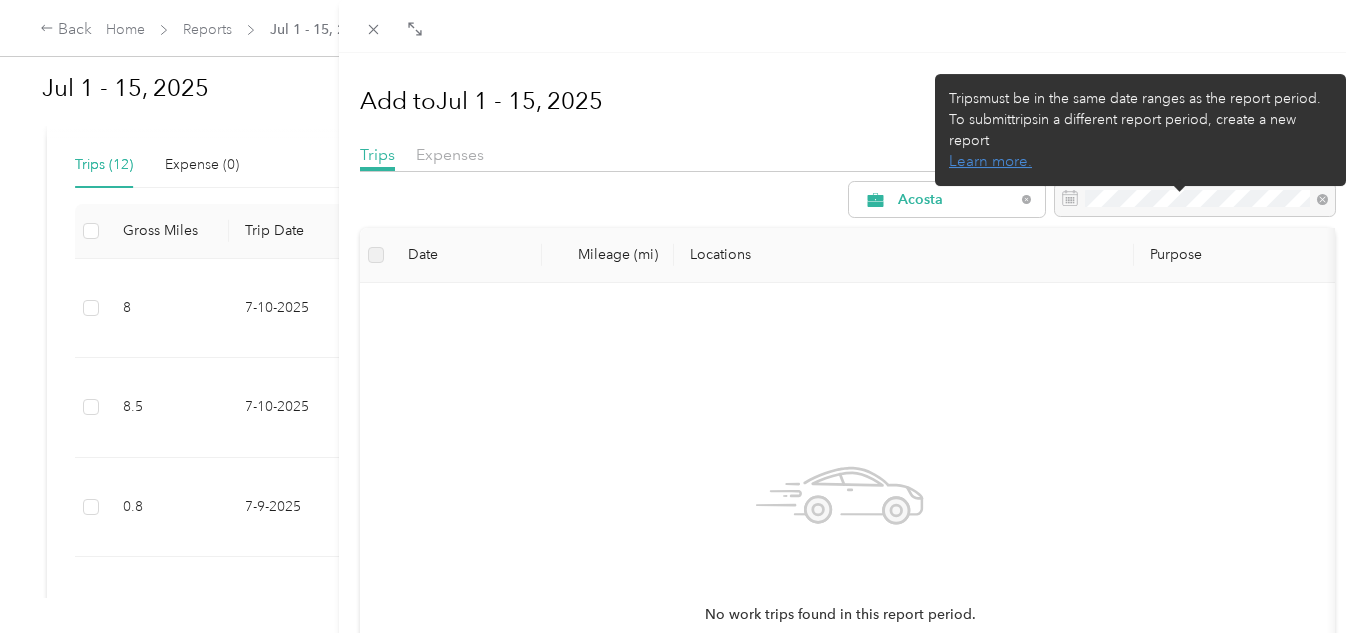 click on "Drag to resize Click to close Add to  Jul 1 - 15, 2025 New trip New expense Trips Expenses Acosta Date Mileage (mi) Locations Purpose           No work trips found in this report period. Trips  must be in the same date ranges as the report period. To submit  trips  in a different report period, create a new report Learn more." at bounding box center [673, 633] 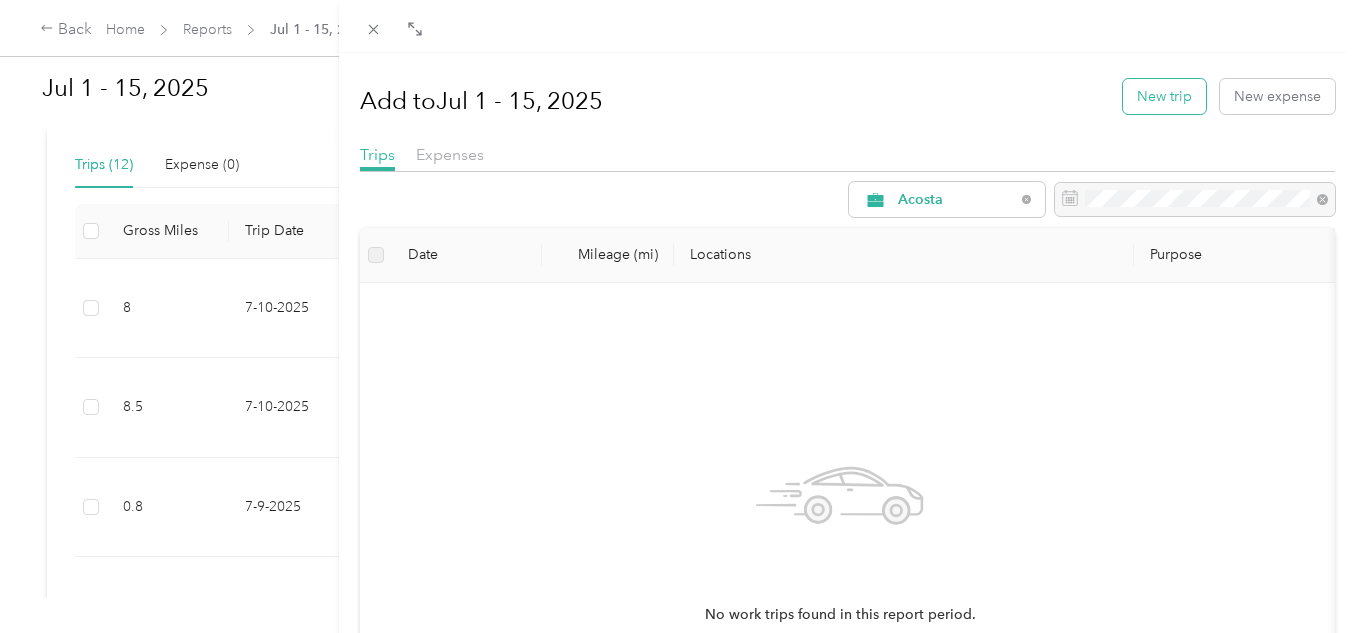 click on "New trip" at bounding box center [1164, 96] 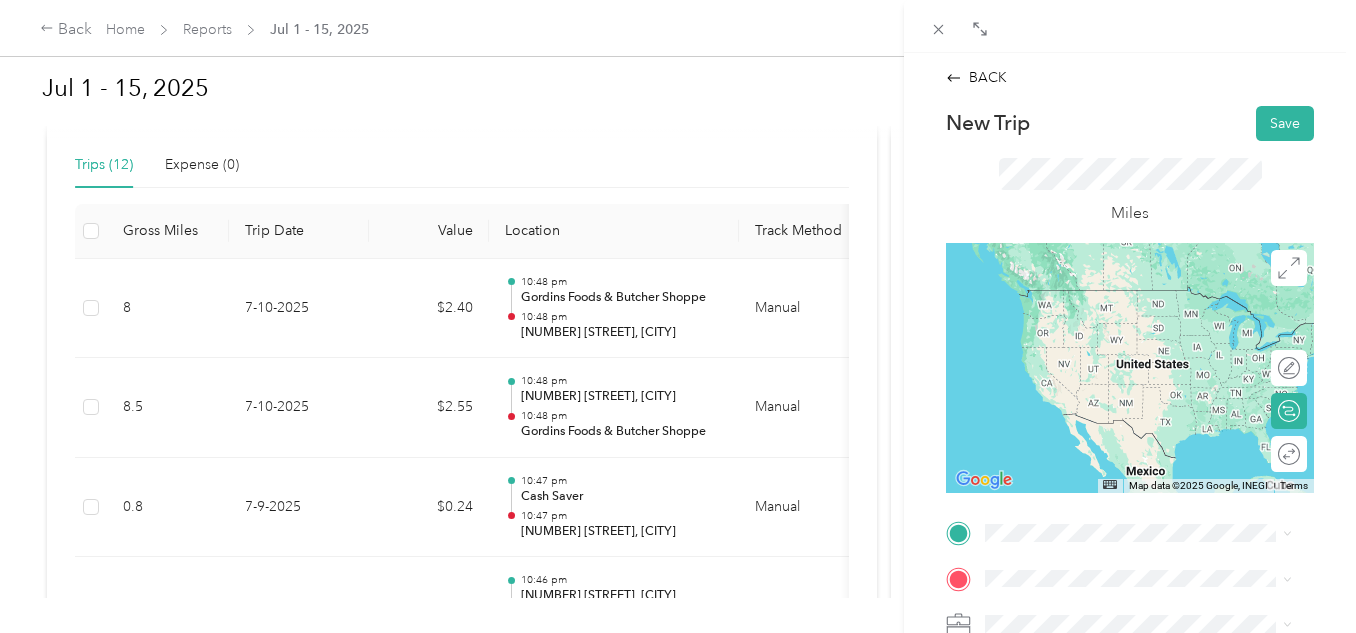 click on "[NUMBER] [STREET]
[CITY], [STATE] [POSTAL_CODE], [COUNTRY]" at bounding box center (1138, 296) 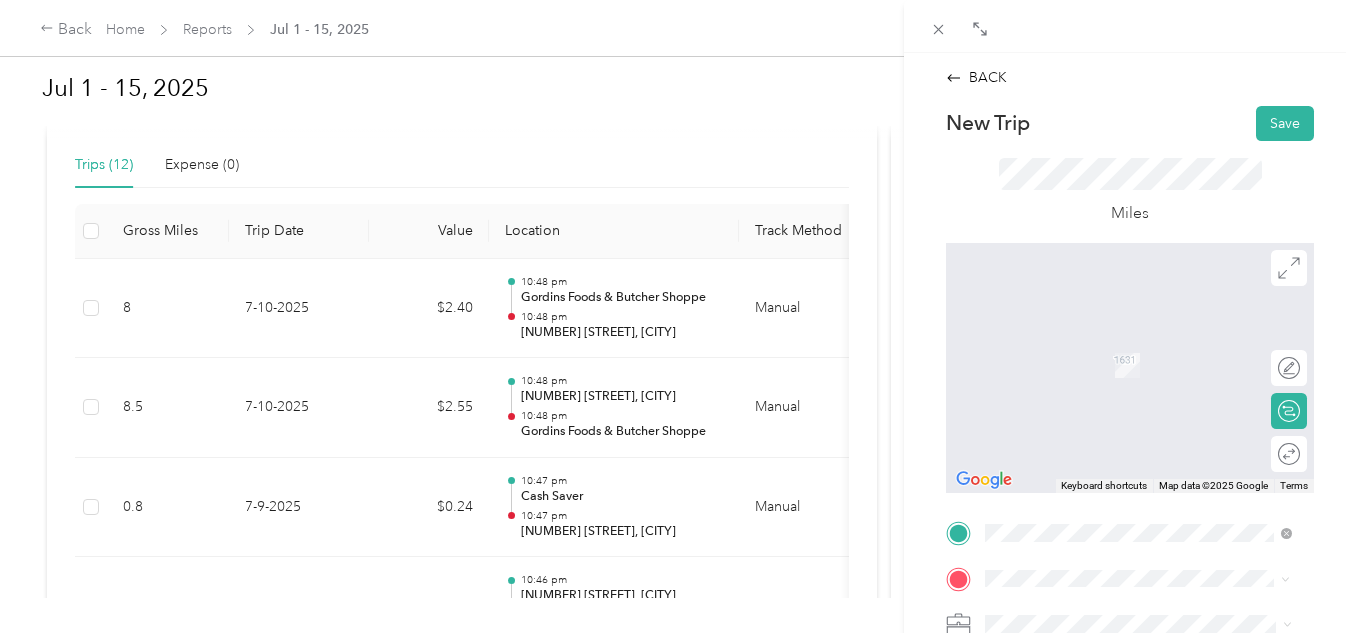 click on "TEAM [BUSINESS_NAME] [NUMBER] [STREET], [POSTAL_CODE], [CITY], [STATE], [COUNTRY]" at bounding box center [1154, 550] 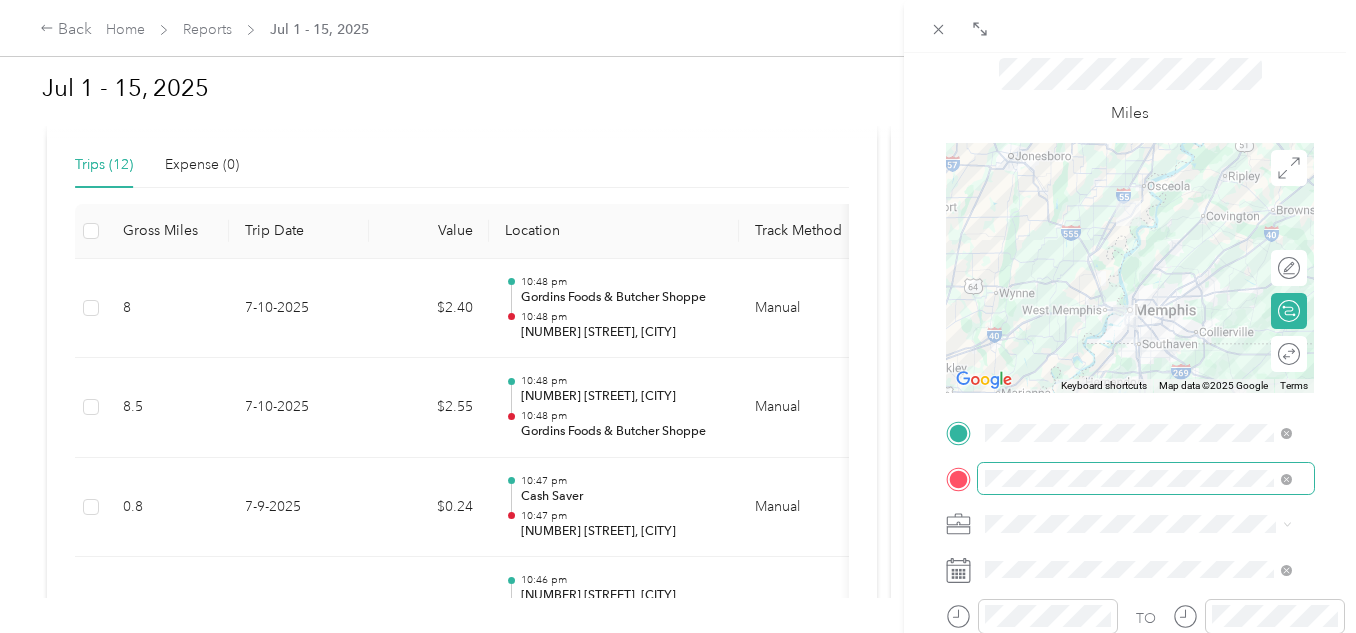 scroll, scrollTop: 200, scrollLeft: 0, axis: vertical 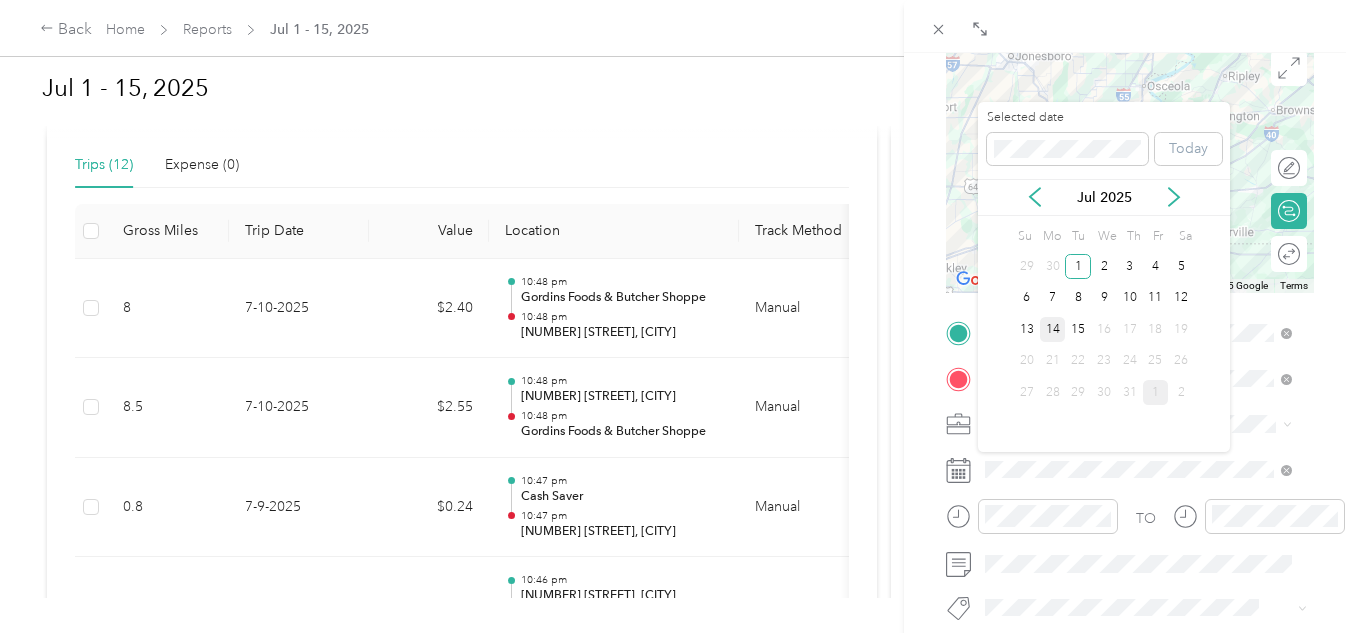click on "14" at bounding box center [1053, 329] 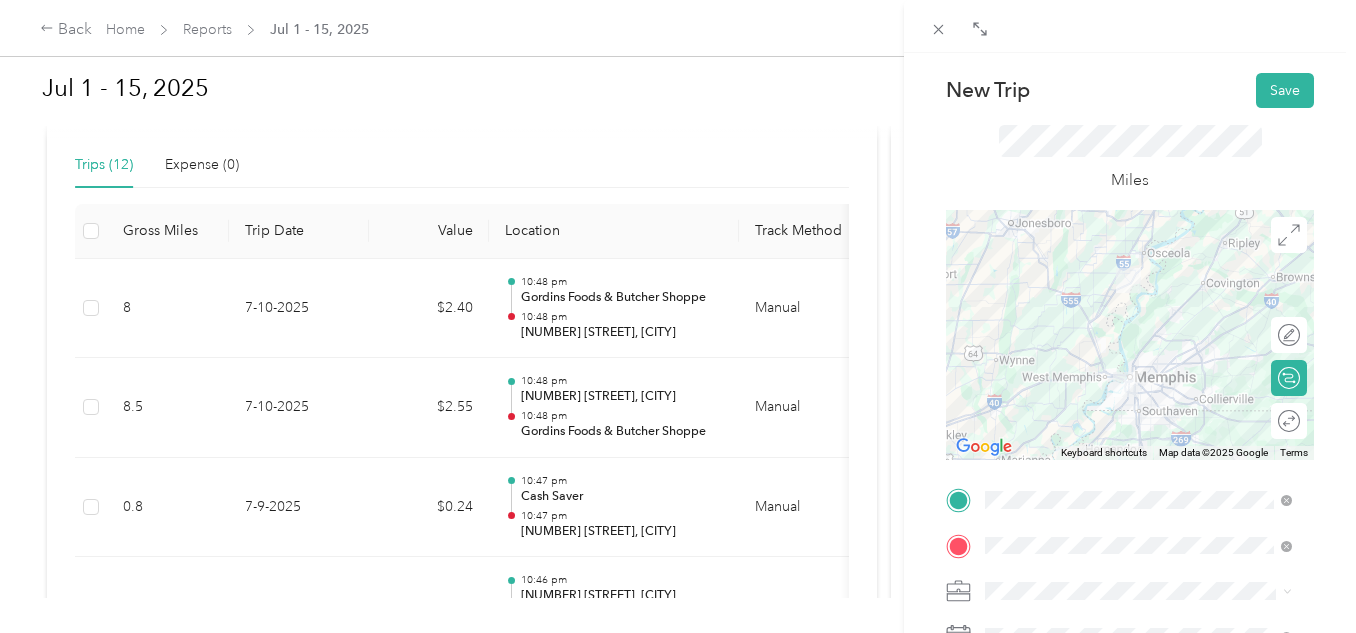 scroll, scrollTop: 0, scrollLeft: 0, axis: both 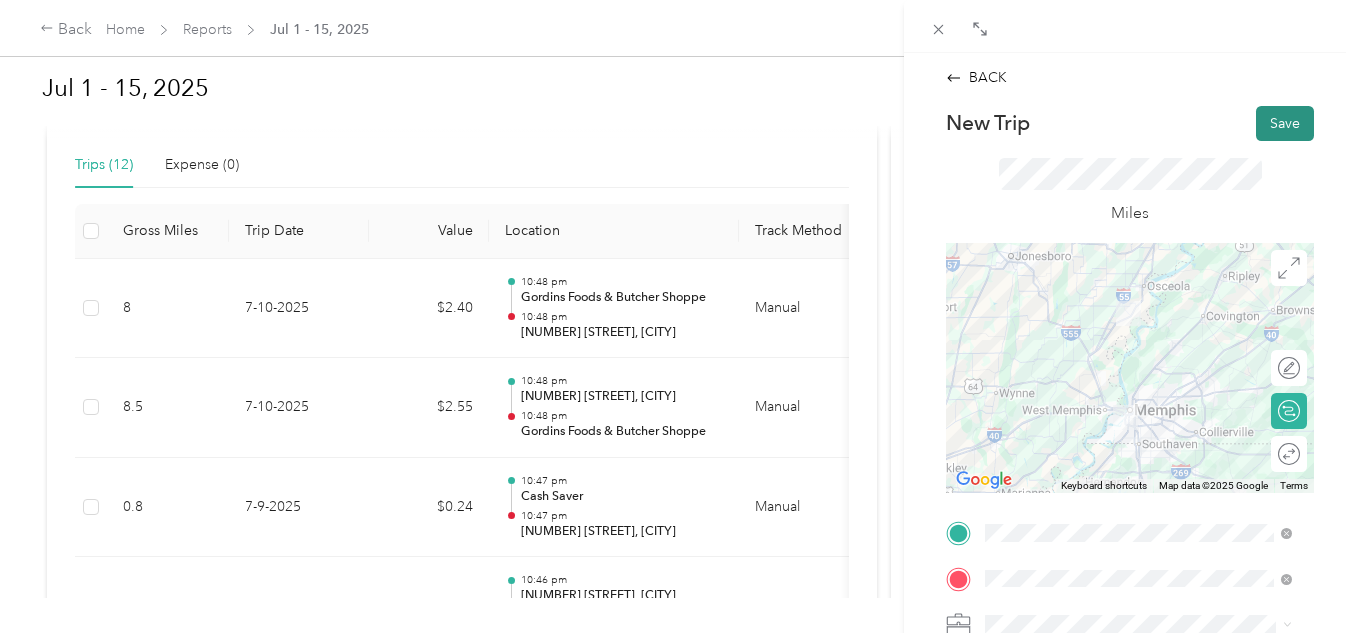 click on "Save" at bounding box center (1285, 123) 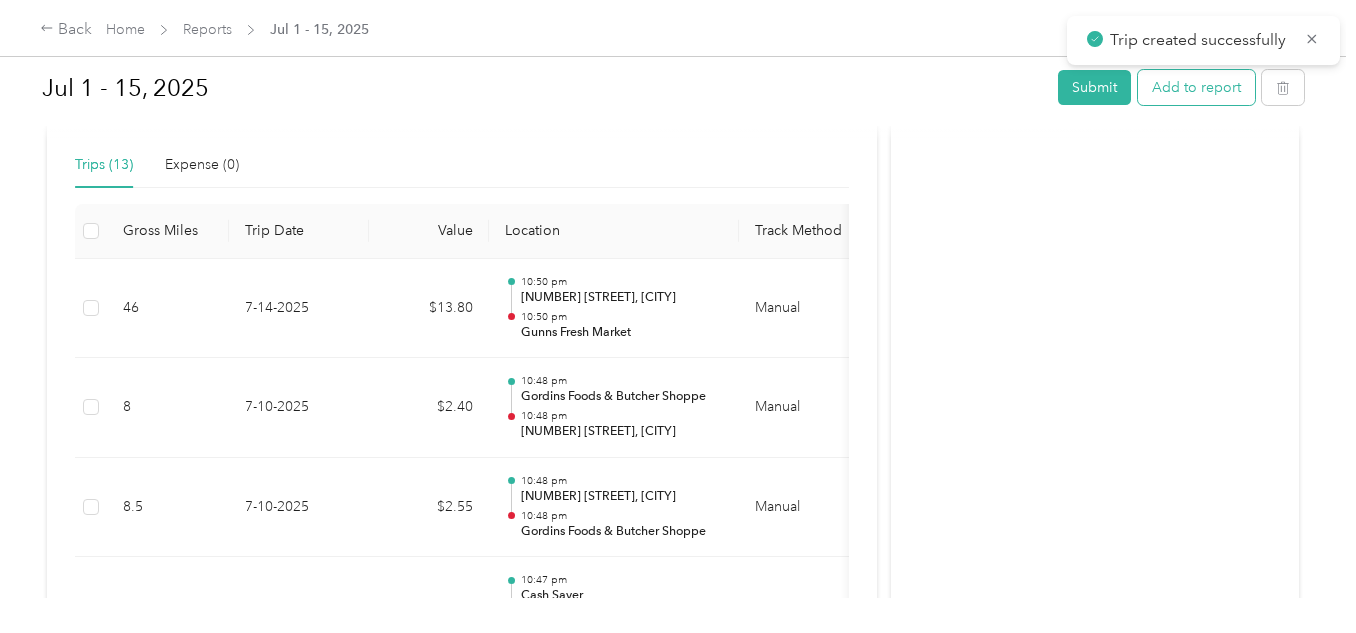 click on "Add to report" at bounding box center (1196, 87) 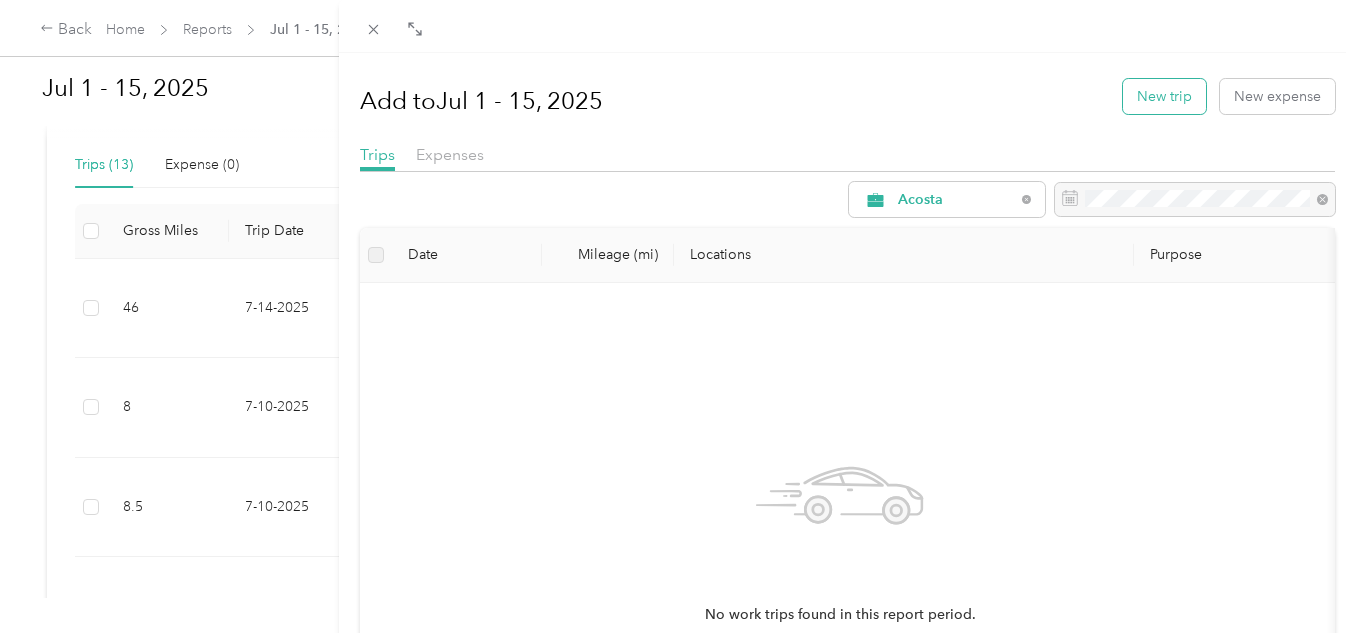 click on "New trip" at bounding box center (1164, 96) 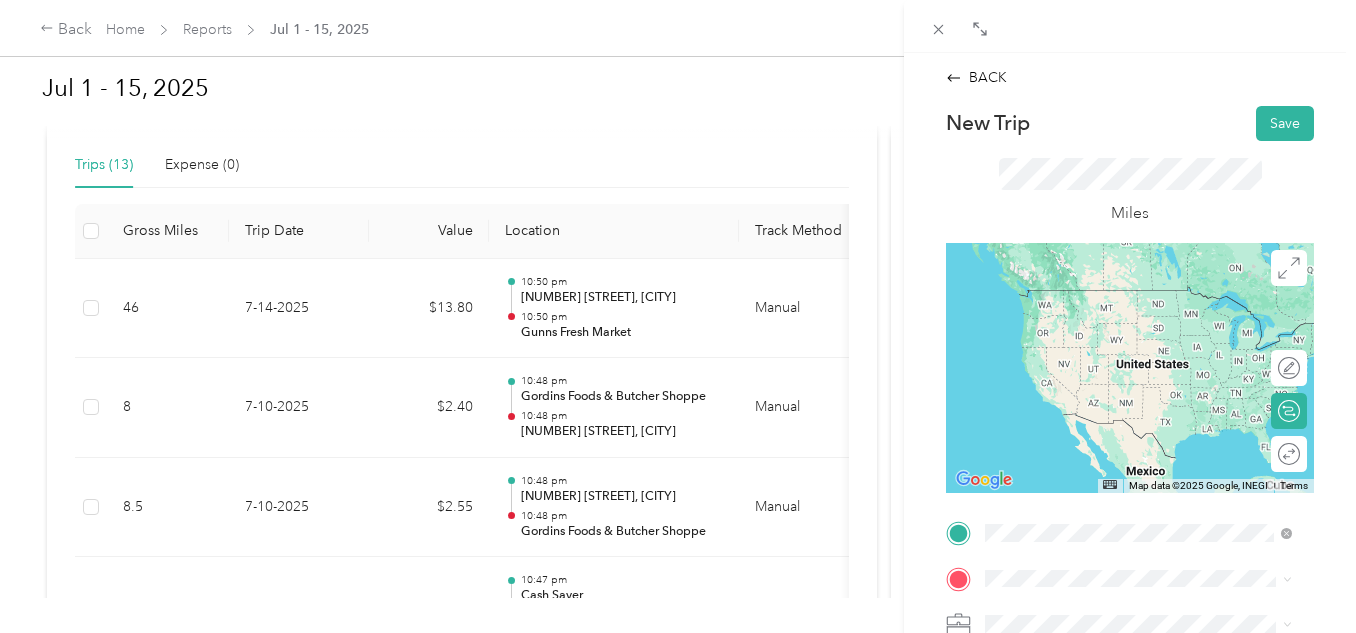 click on "TEAM [BUSINESS_NAME] [NUMBER] [STREET], [POSTAL_CODE], [CITY], [STATE], [COUNTRY]" at bounding box center [1154, 505] 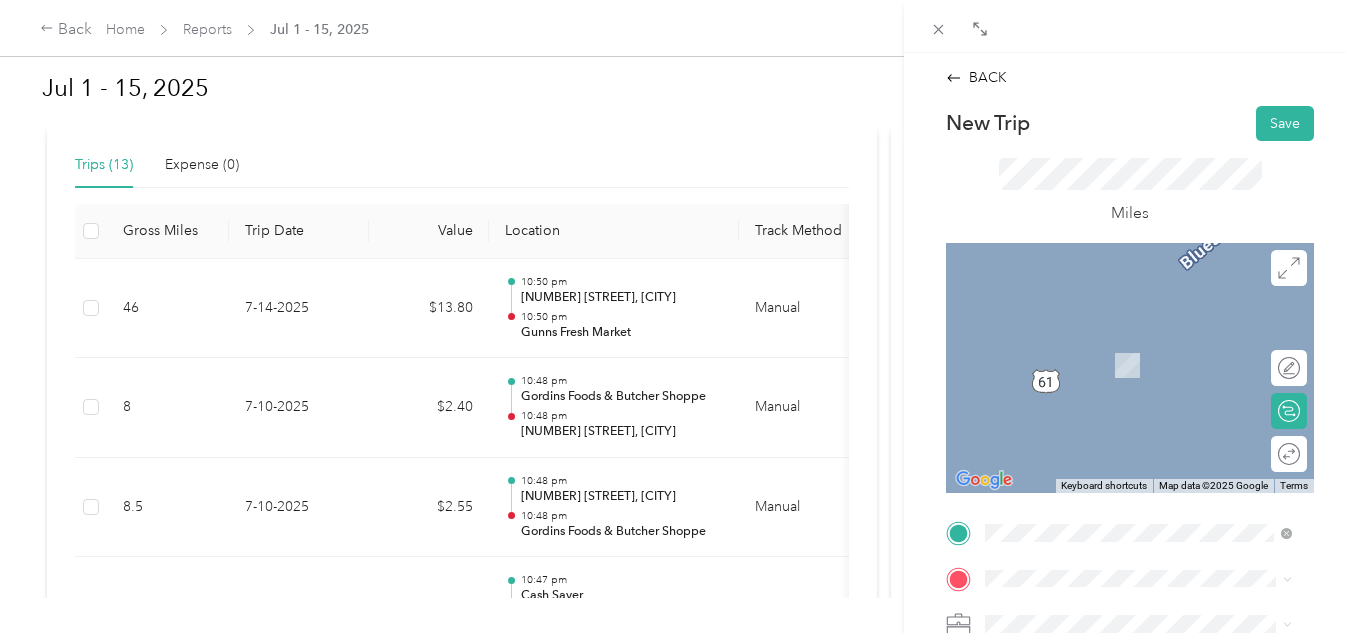 click on "[NUMBER] [STREET]
[CITY], [STATE] [POSTAL_CODE], [COUNTRY]" at bounding box center [1154, 343] 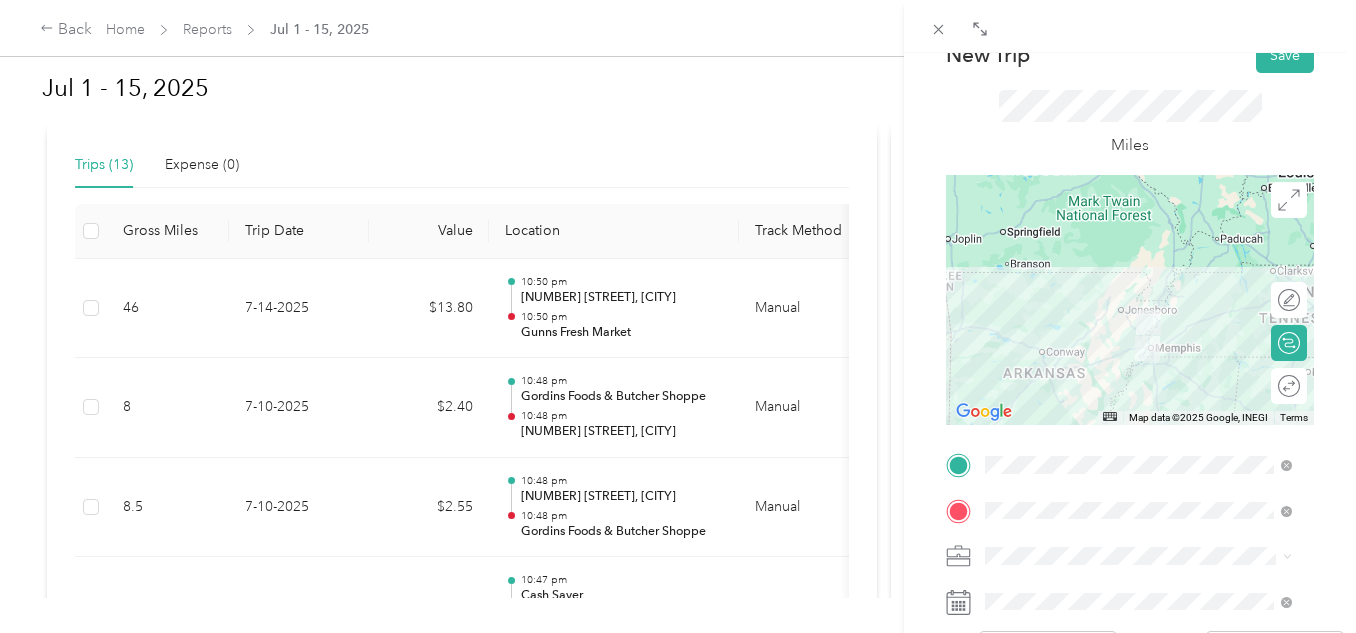 scroll, scrollTop: 100, scrollLeft: 0, axis: vertical 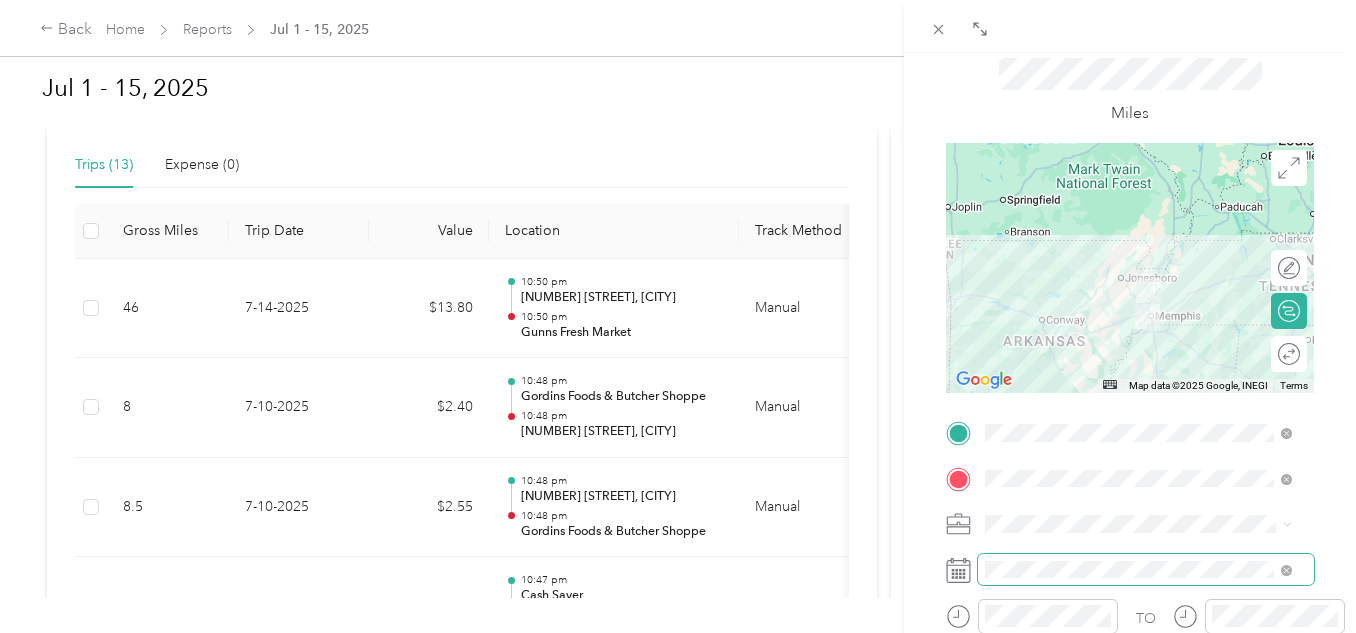 click at bounding box center (1146, 570) 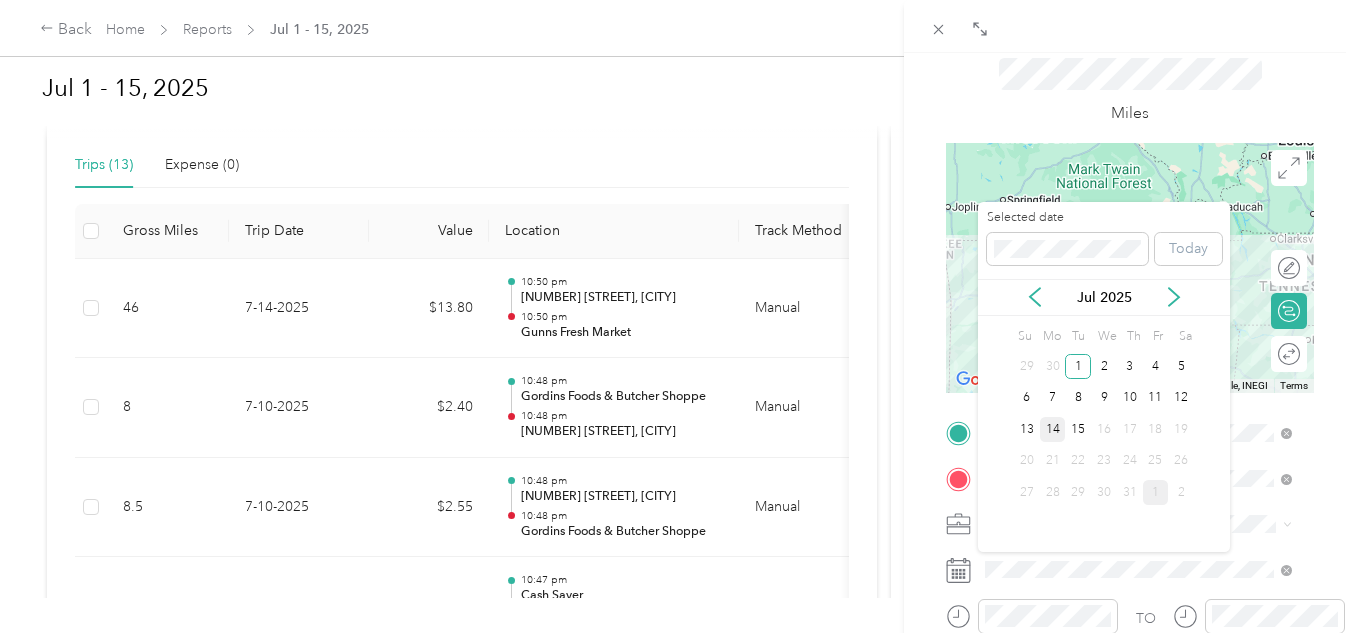 click on "14" at bounding box center [1053, 429] 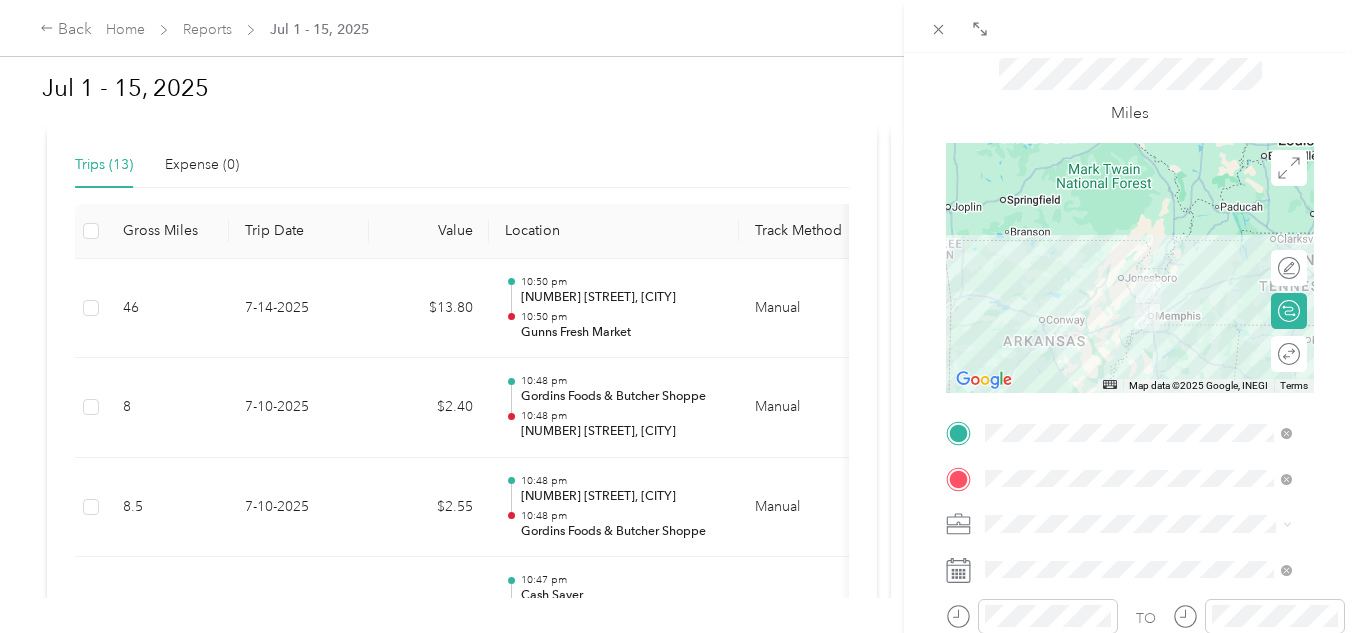 scroll, scrollTop: 0, scrollLeft: 0, axis: both 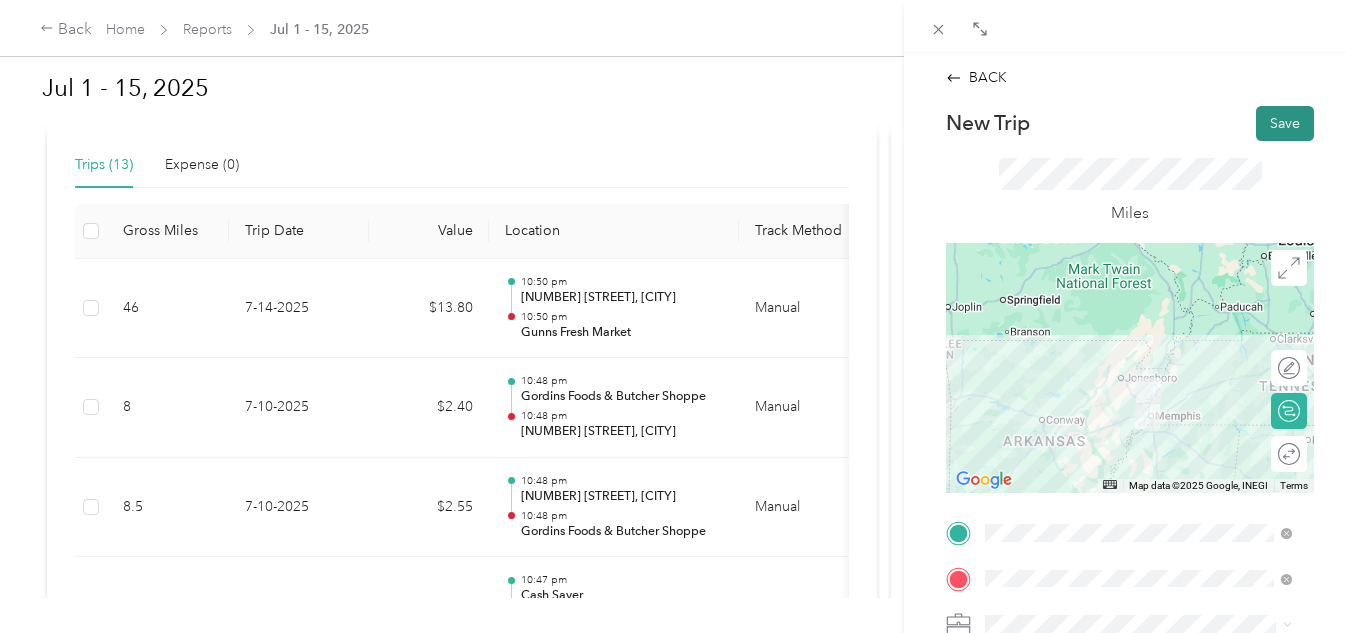 click on "Save" at bounding box center [1285, 123] 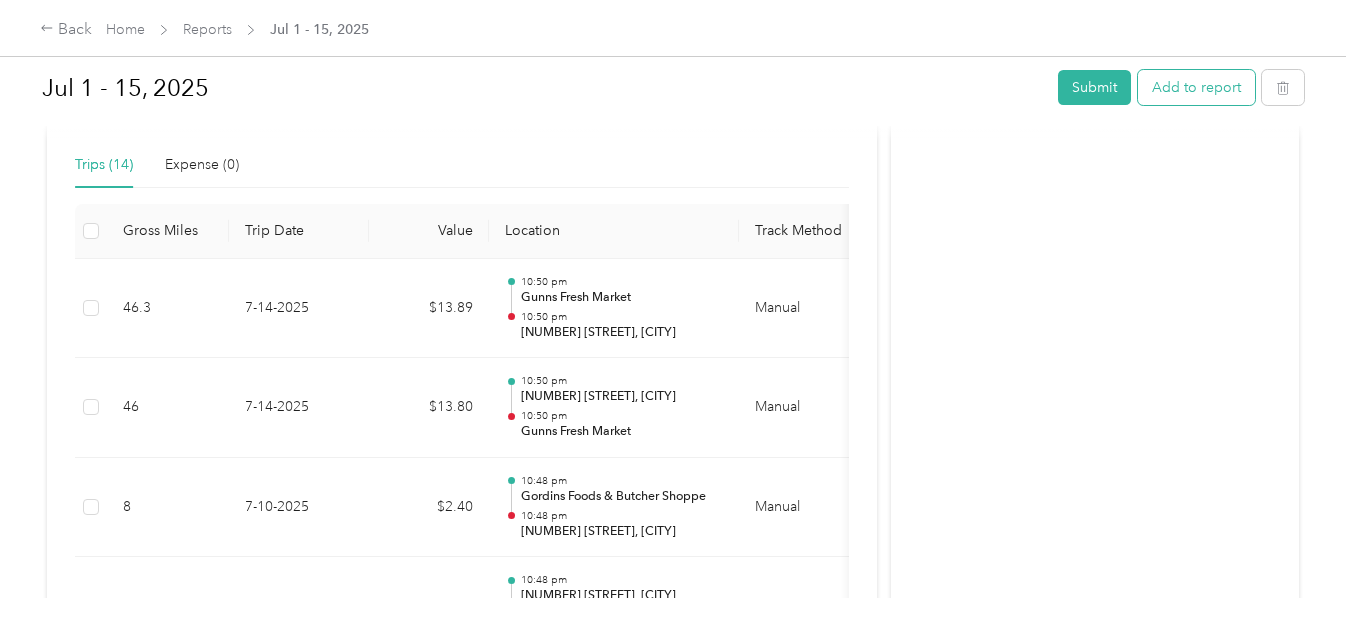 click on "Add to report" at bounding box center [1196, 87] 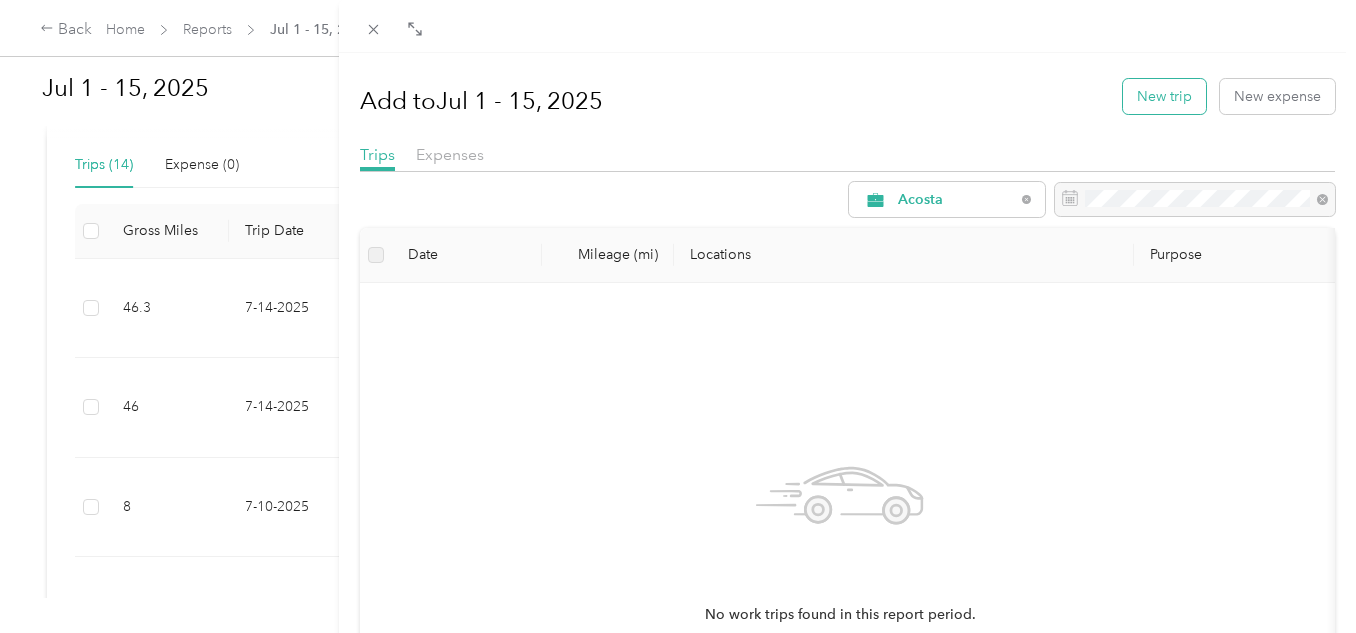 click on "New trip" at bounding box center (1164, 96) 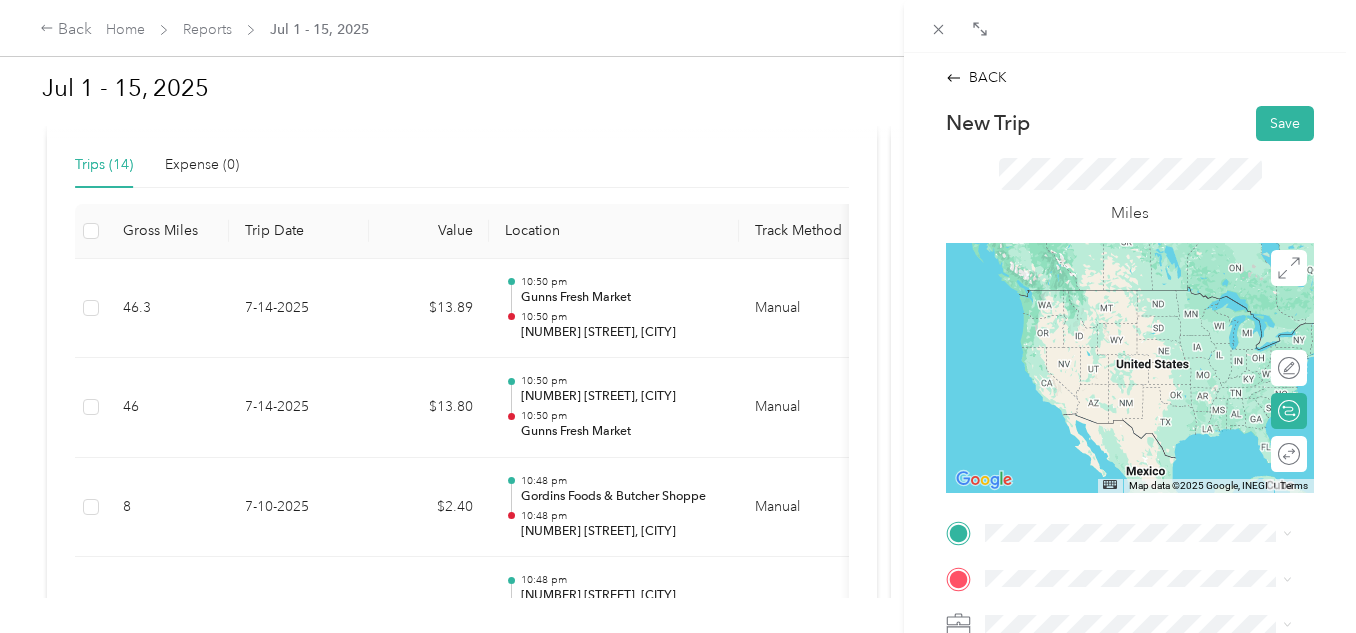 click on "[NUMBER] [STREET]
[CITY], [STATE] [POSTAL_CODE], [COUNTRY]" at bounding box center (1154, 295) 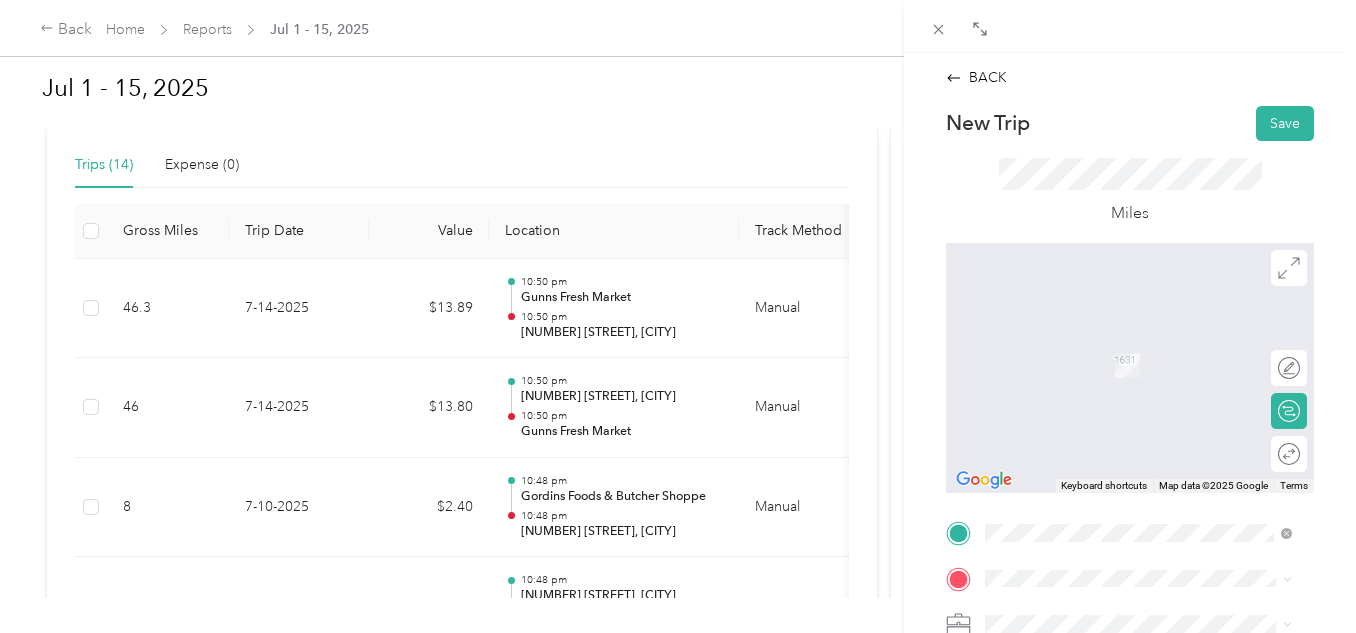click on "[NUMBER] [STREET], [POSTAL_CODE], [CITY], [STATE], [COUNTRY]" at bounding box center [1146, 372] 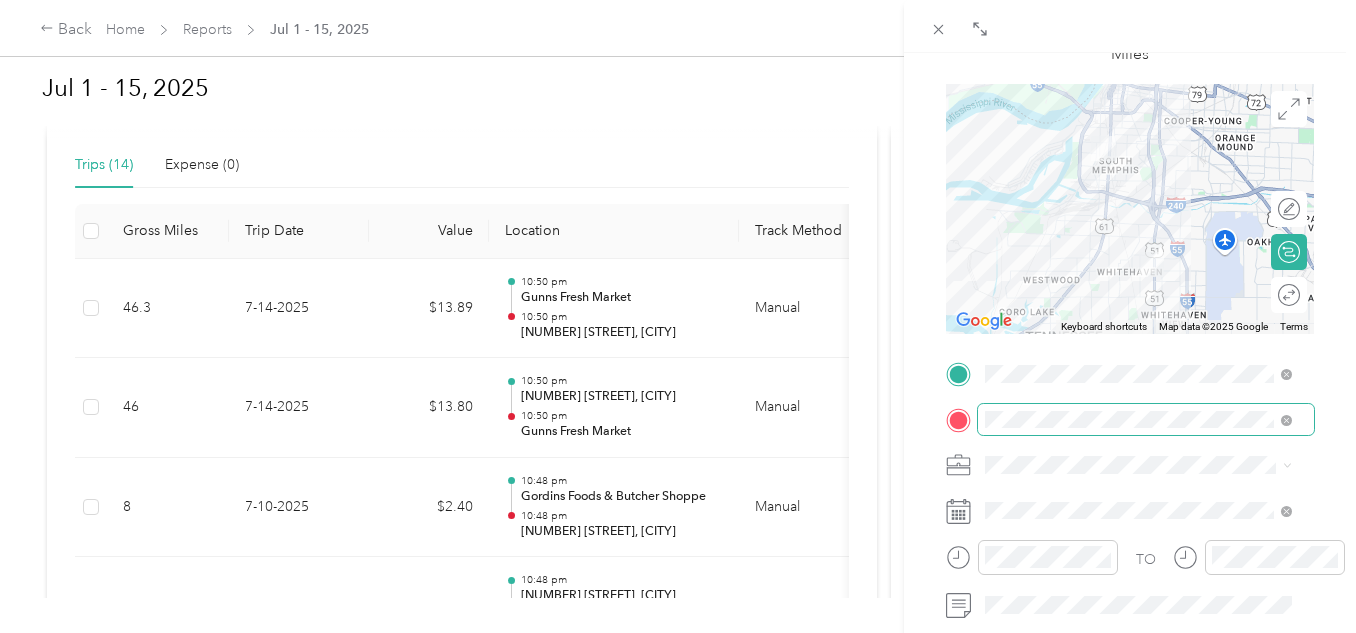 scroll, scrollTop: 167, scrollLeft: 0, axis: vertical 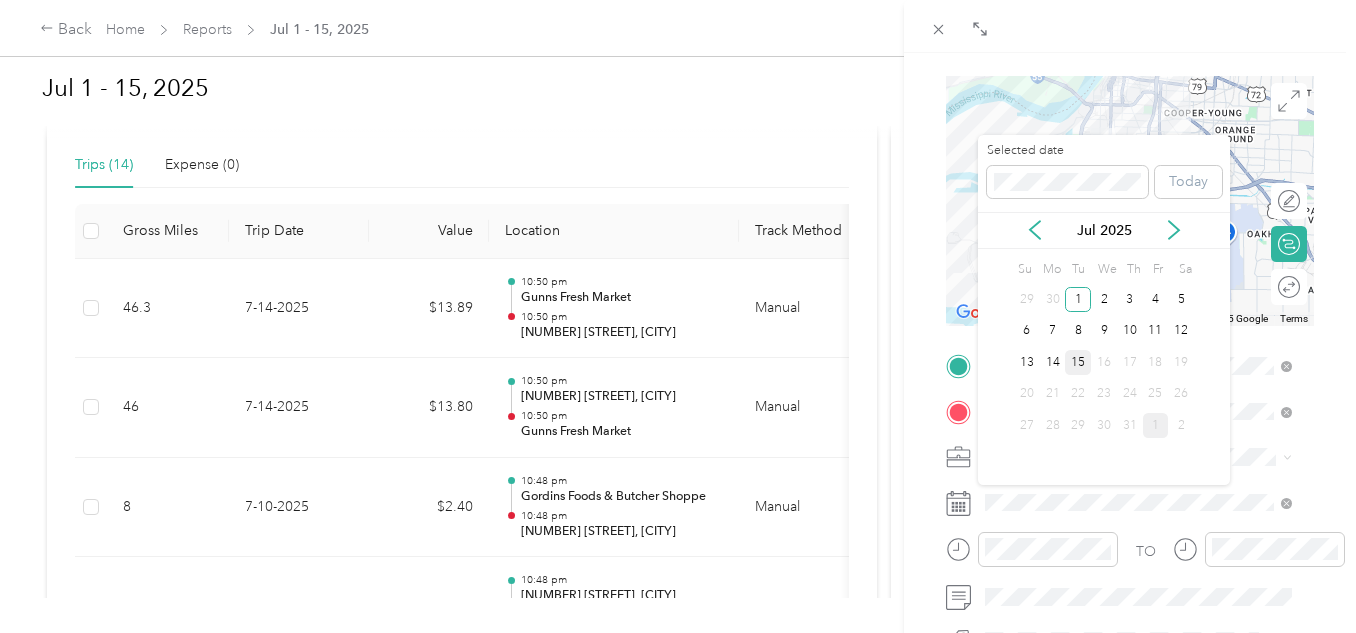 click on "15" at bounding box center (1078, 362) 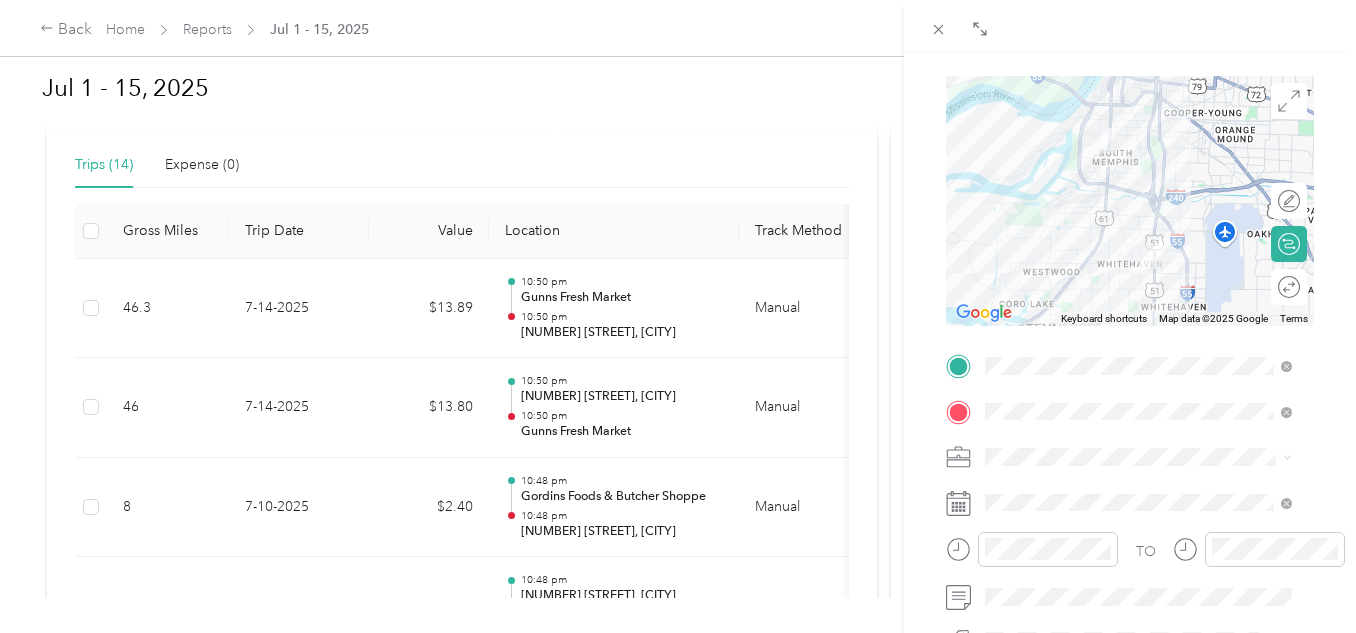 scroll, scrollTop: 0, scrollLeft: 0, axis: both 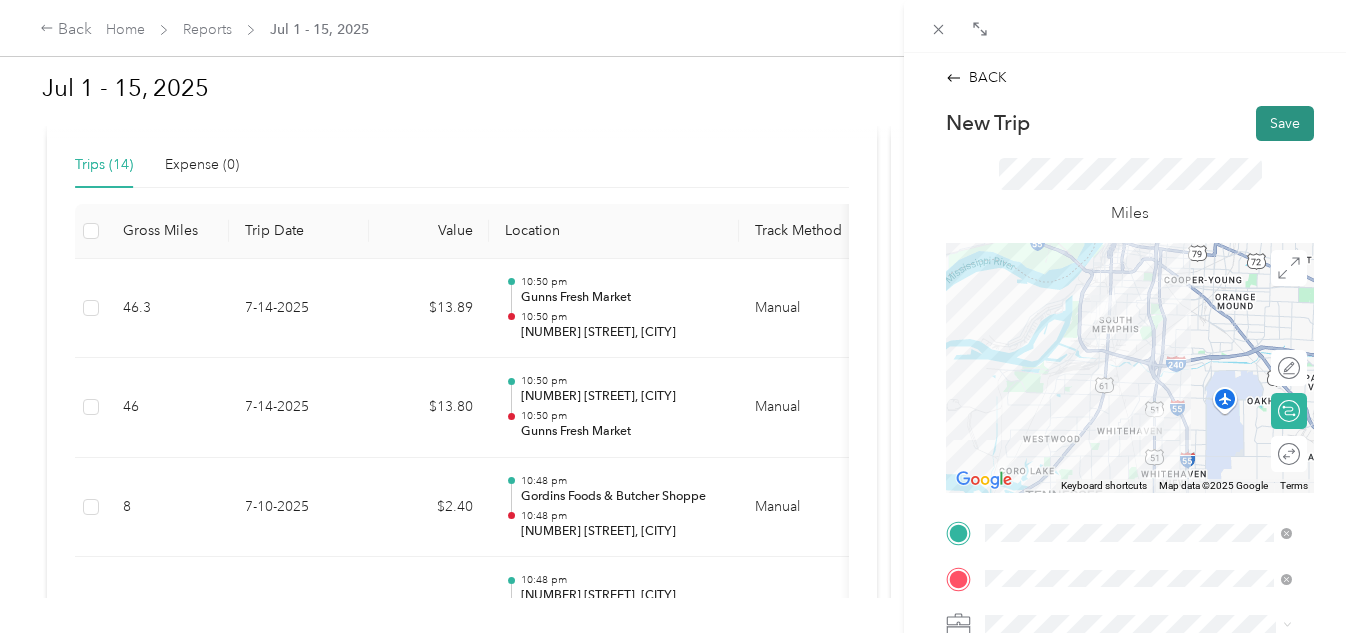 click on "Save" at bounding box center [1285, 123] 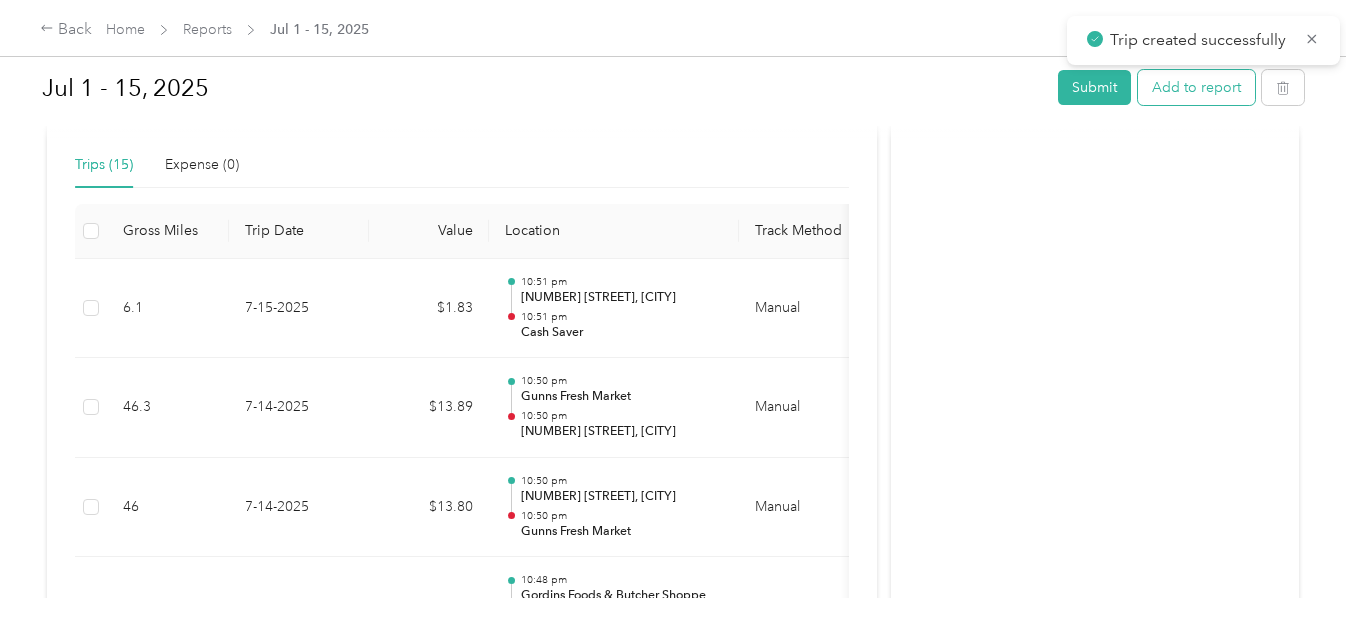 click on "Add to report" at bounding box center [1196, 87] 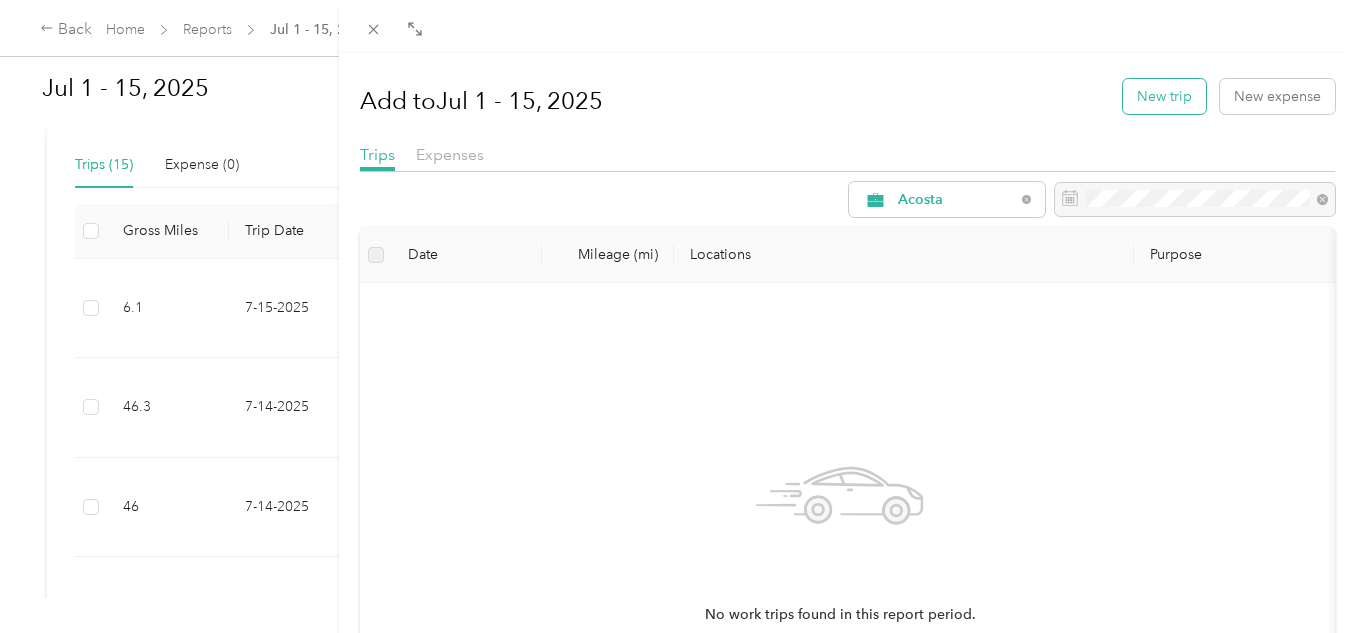 click on "New trip" at bounding box center [1164, 96] 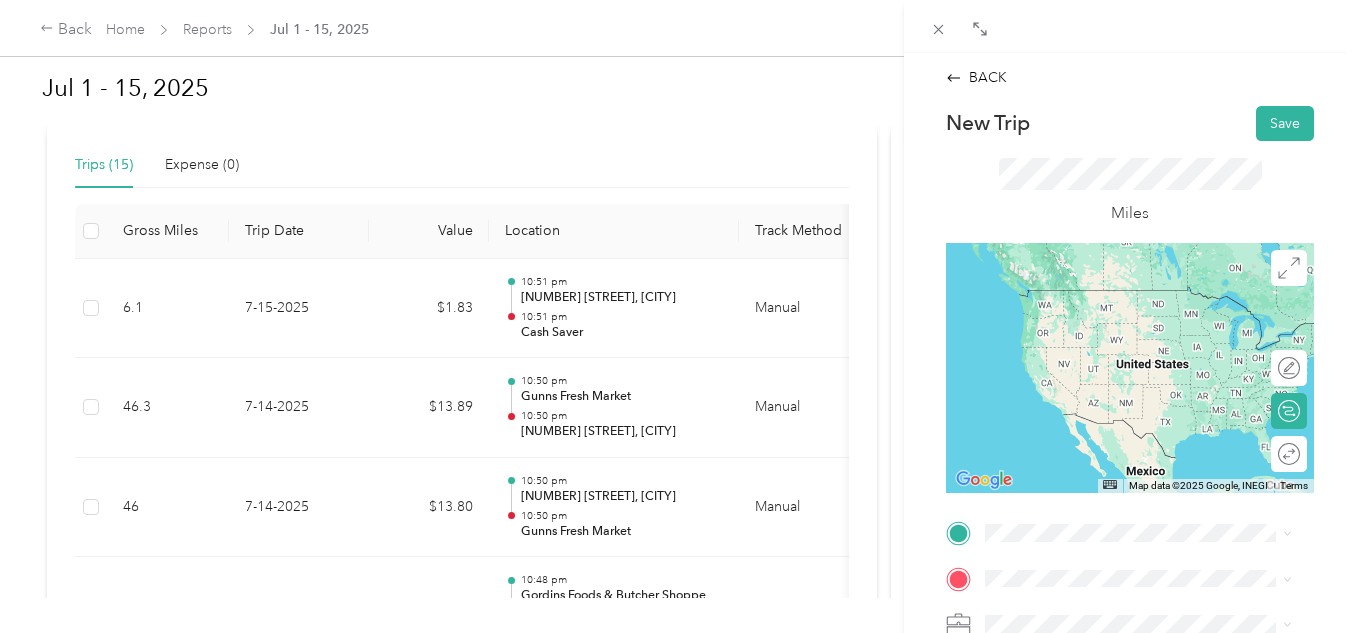 click on "TEAM [BRAND] [NUMBER] [STREET], [POSTAL_CODE], [CITY], [STATE], [COUNTRY]" at bounding box center [1154, 370] 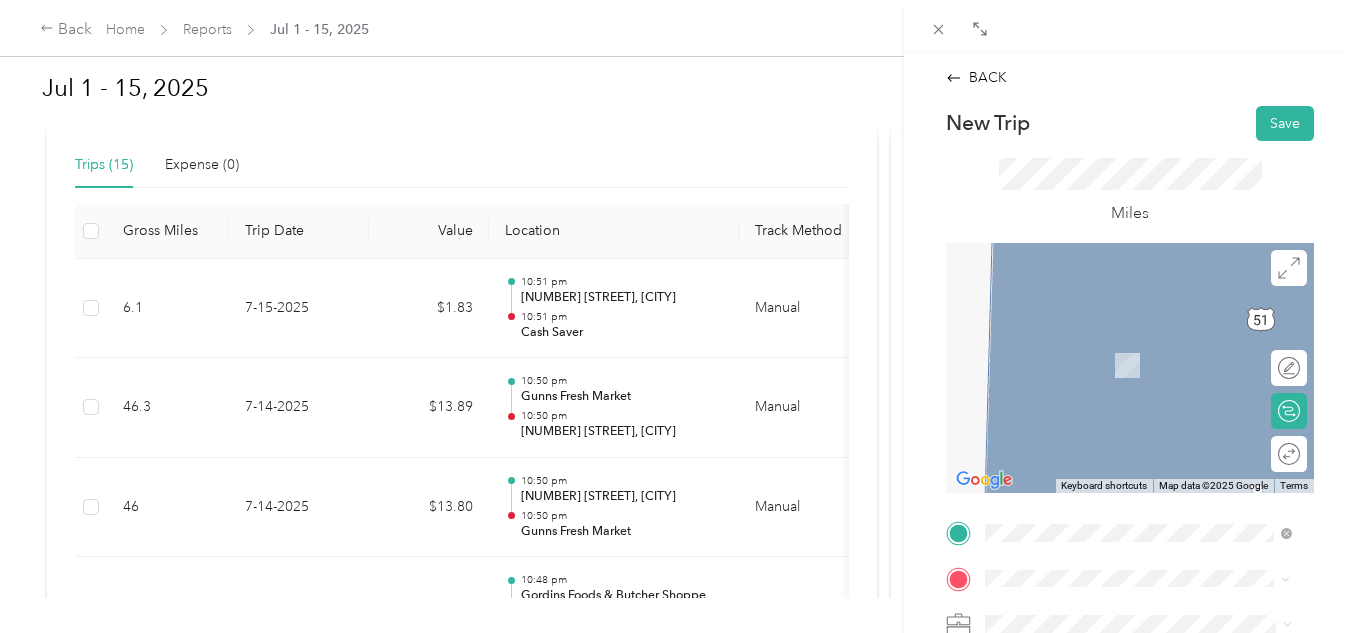click on "[NUMBER] [STREET]
[CITY], [STATE] [POSTAL_CODE], [COUNTRY]" at bounding box center [1154, 352] 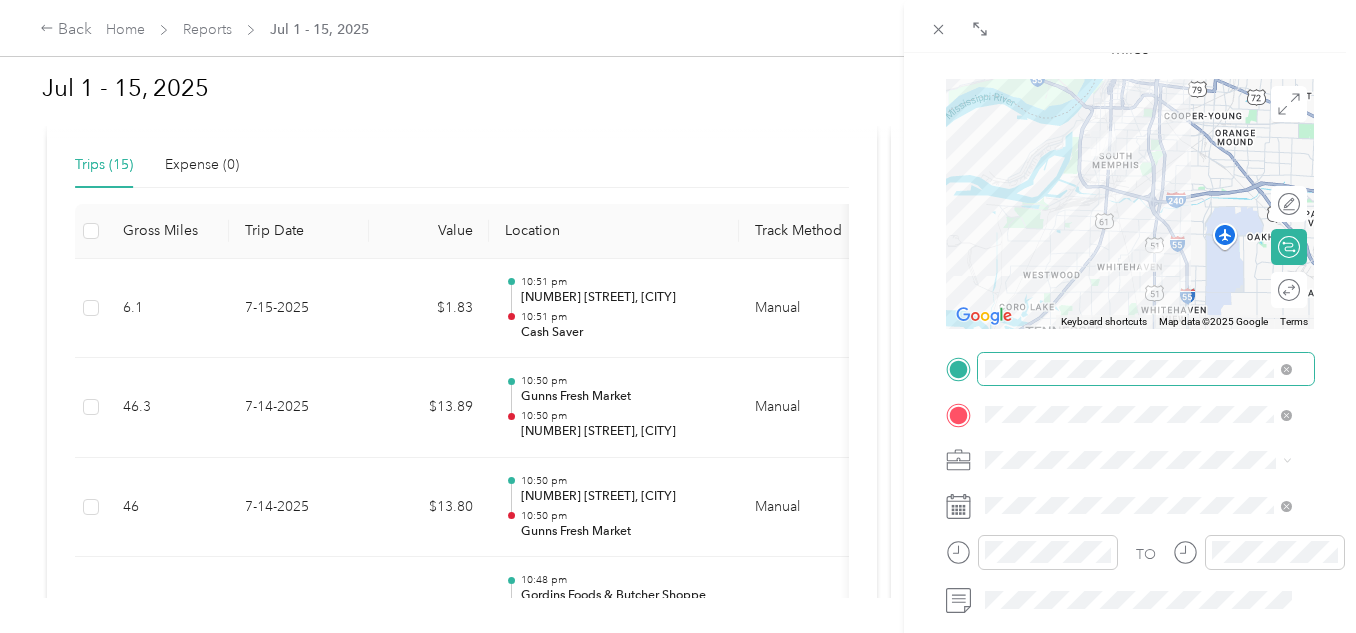 scroll, scrollTop: 200, scrollLeft: 0, axis: vertical 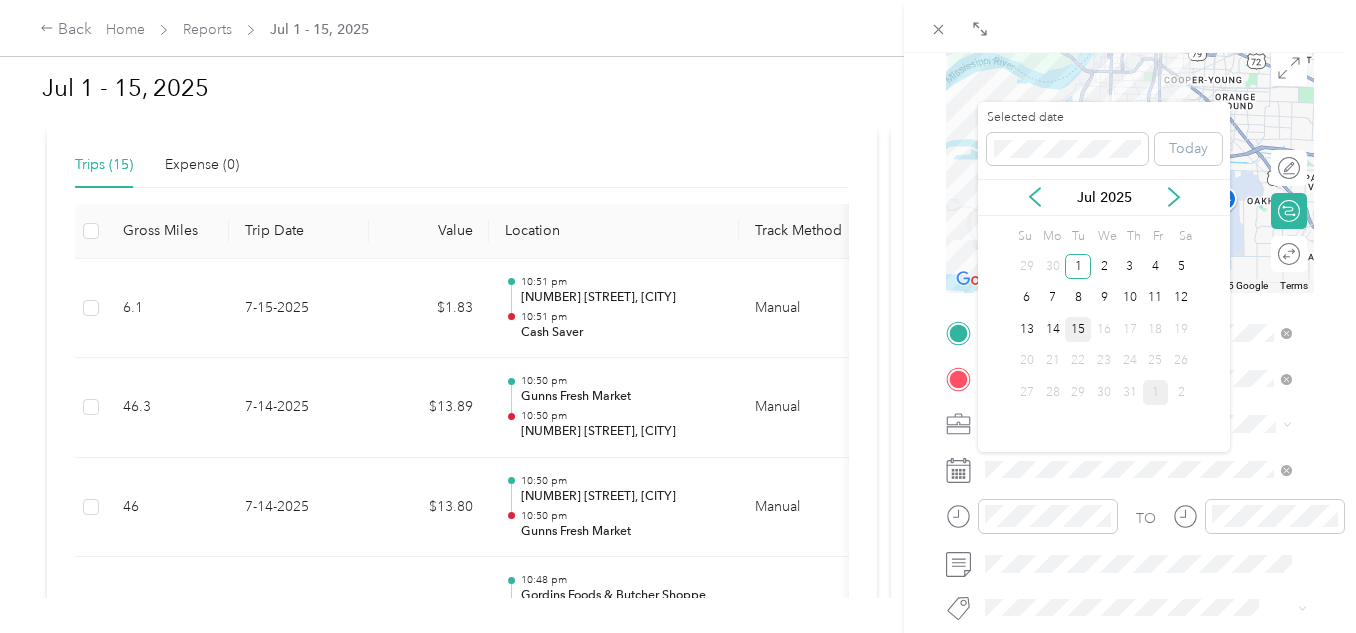 click on "15" at bounding box center [1078, 329] 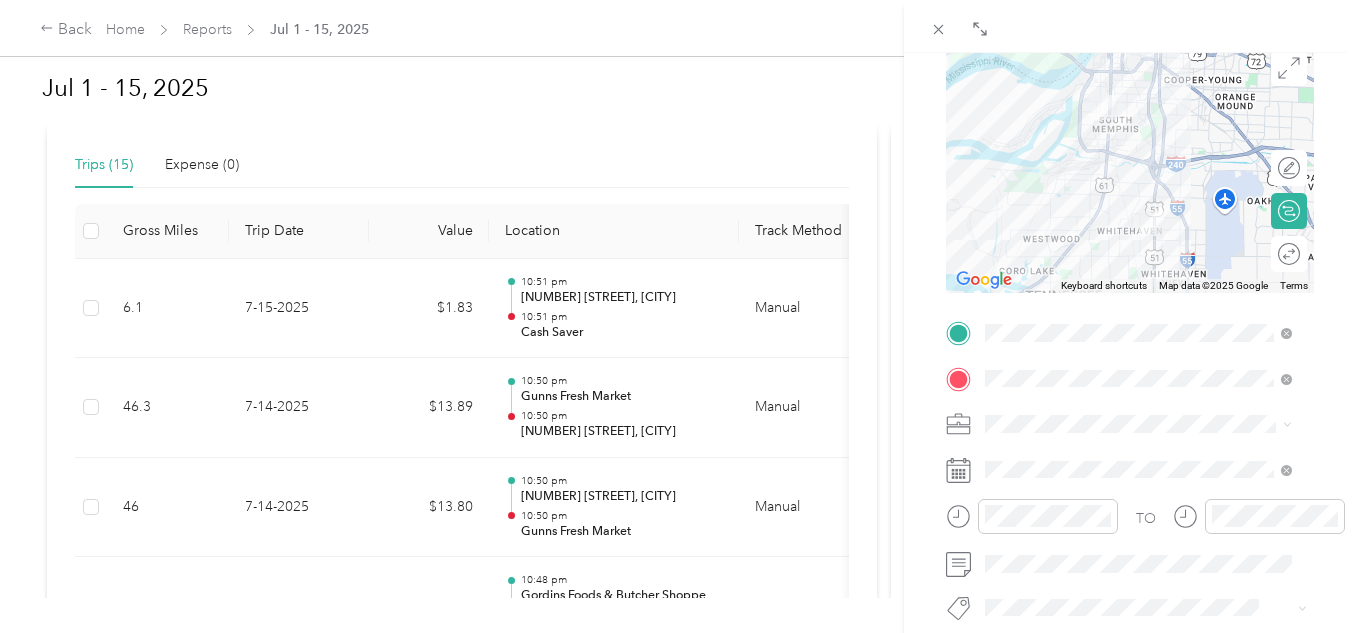 click on "BACK New Trip Save This trip cannot be edited because it is either under review, approved, or paid. Contact your Team Manager to edit it. Miles To navigate the map with touch gestures double-tap and hold your finger on the map, then drag the map. ← Move left → Move right ↑ Move up ↓ Move down + Zoom in - Zoom out Home Jump left by 75% End Jump right by 75% Page Up Jump up by 75% Page Down Jump down by 75% Keyboard shortcuts Map Data Map data ©2025 Google Map data ©2025 Google 5 km  Click to toggle between metric and imperial units Terms Report a map error Edit route Calculate route Round trip TO Add photo" at bounding box center [1130, 369] 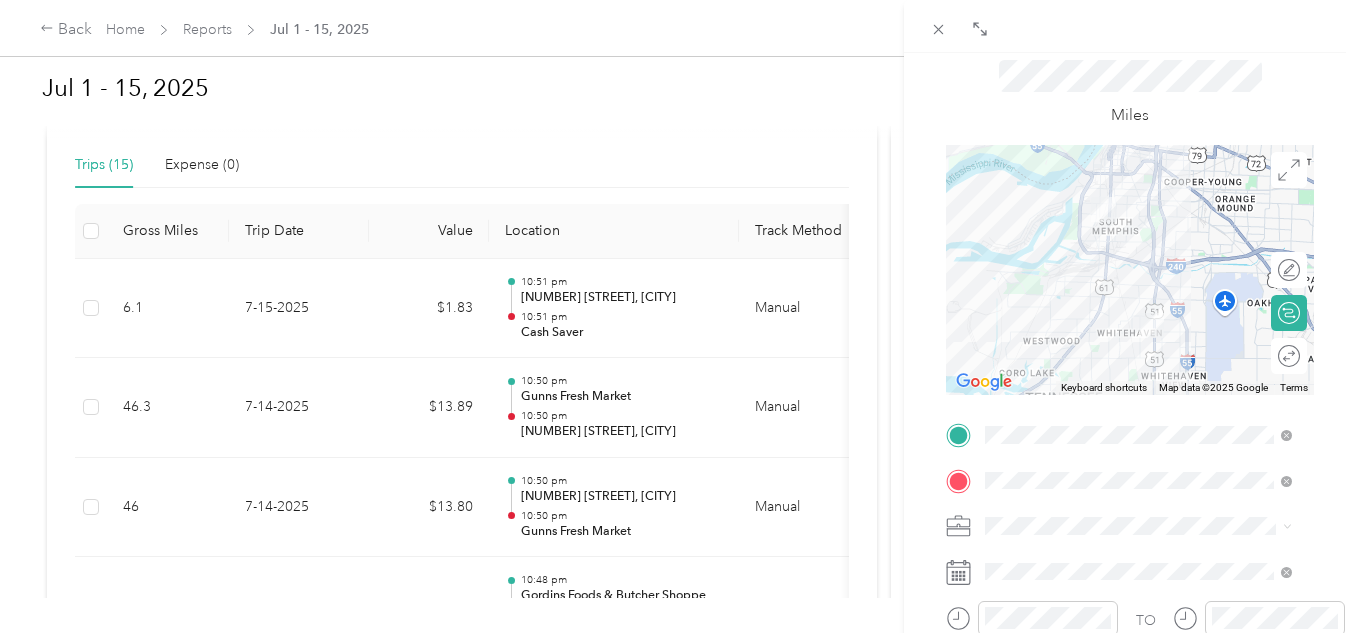 scroll, scrollTop: 0, scrollLeft: 0, axis: both 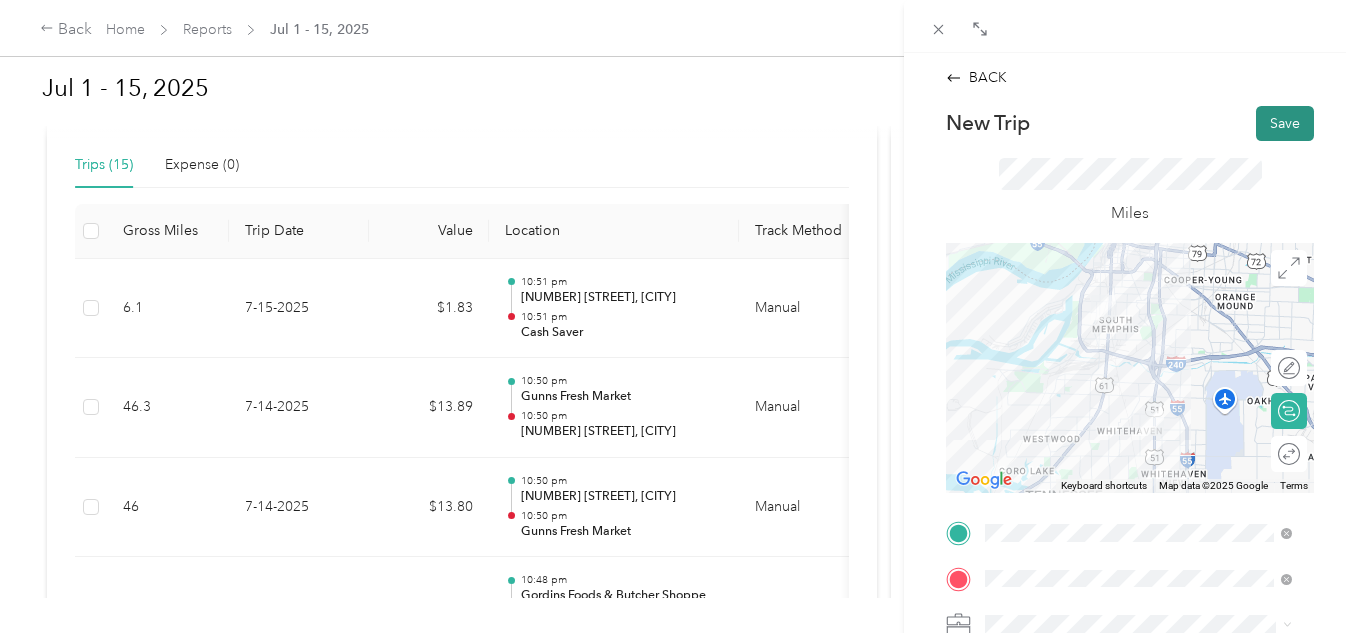 click on "Save" at bounding box center (1285, 123) 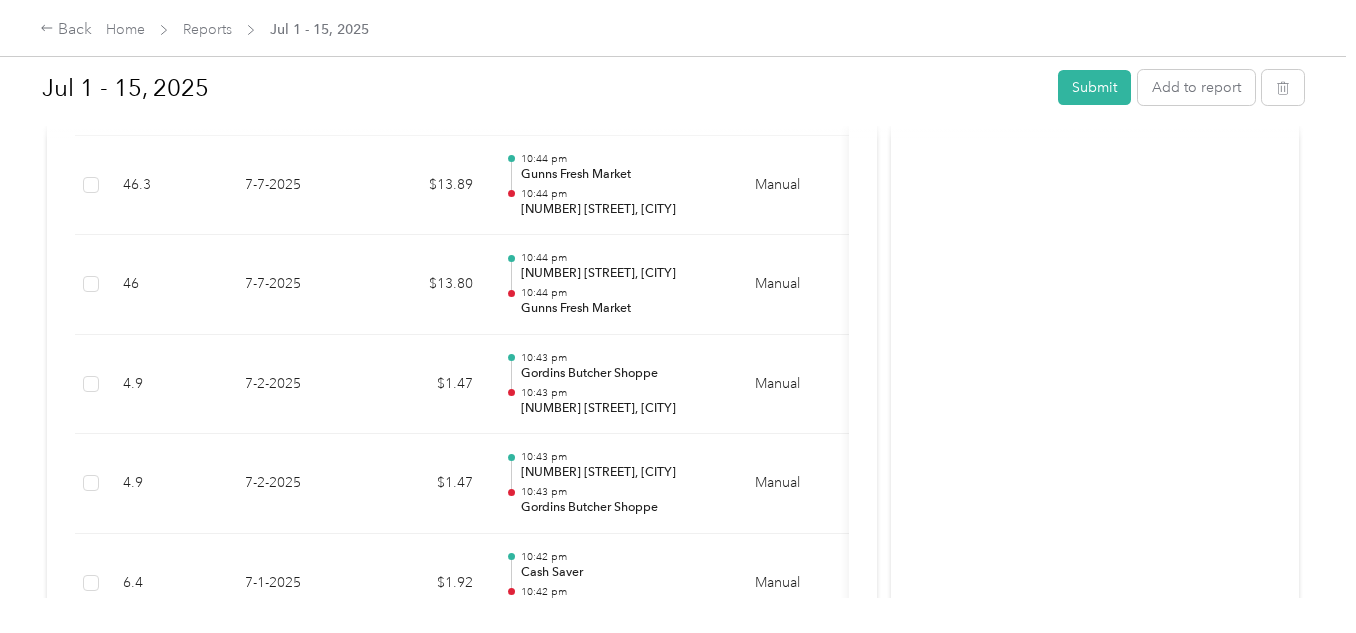 scroll, scrollTop: 1617, scrollLeft: 0, axis: vertical 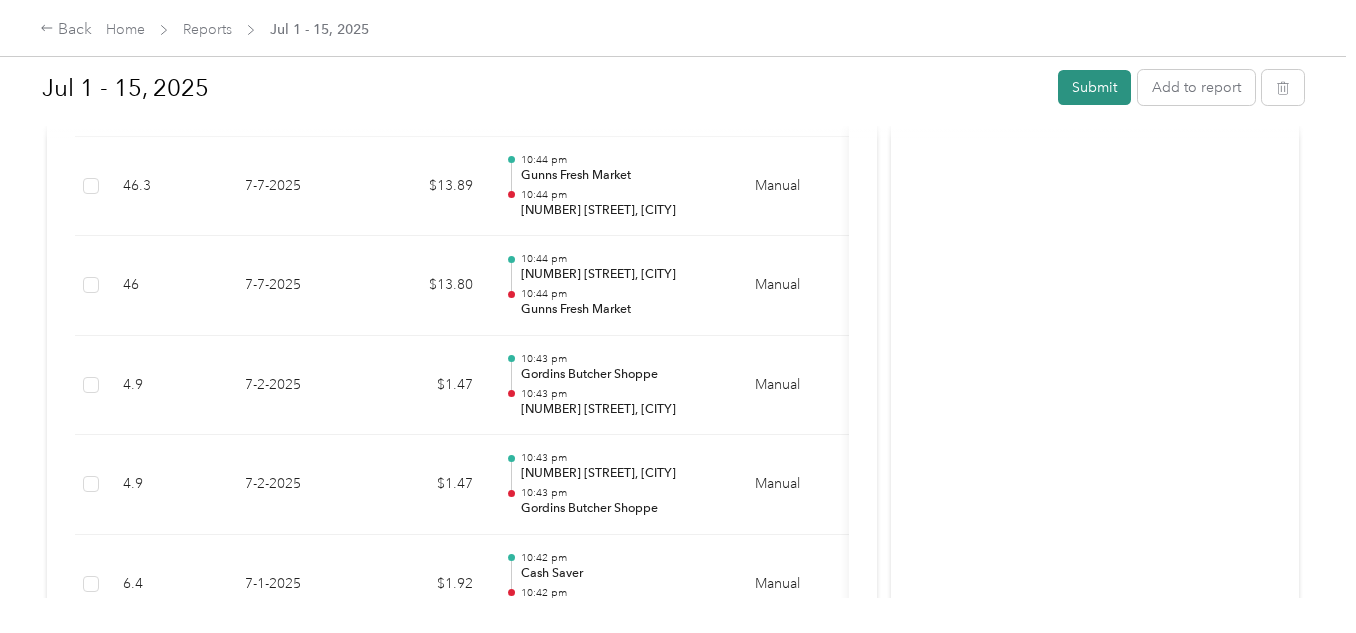 click on "Submit" at bounding box center [1094, 87] 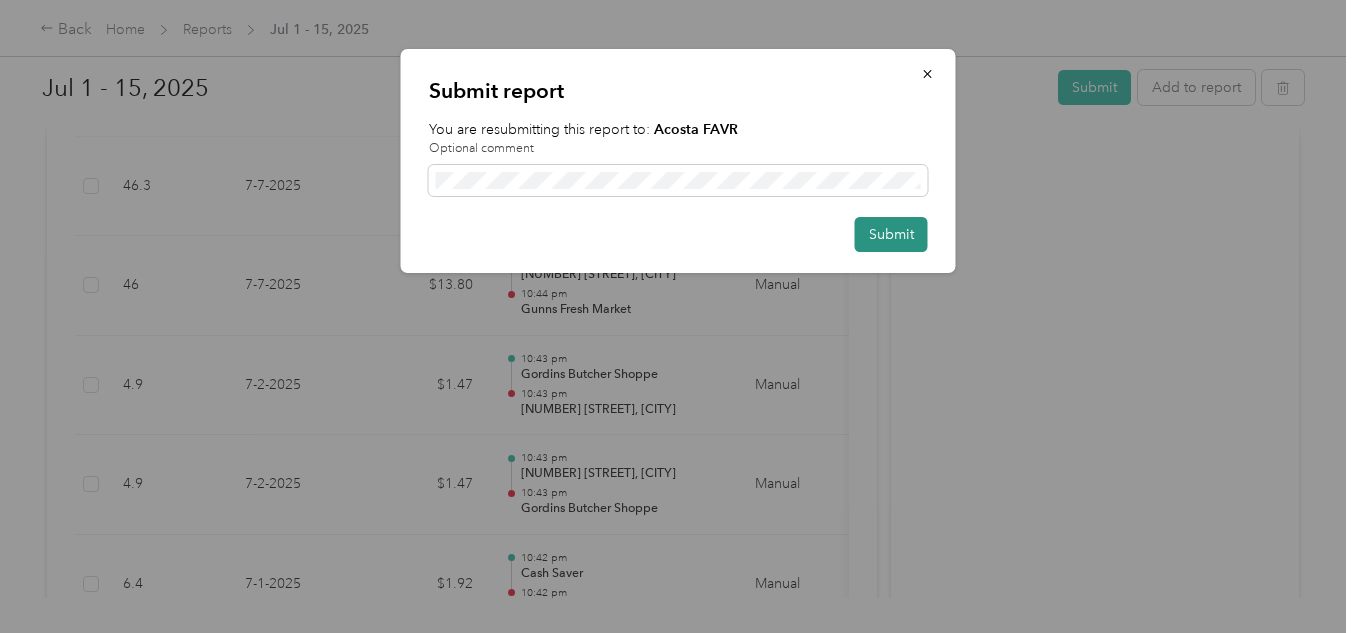 click on "Submit" at bounding box center (891, 234) 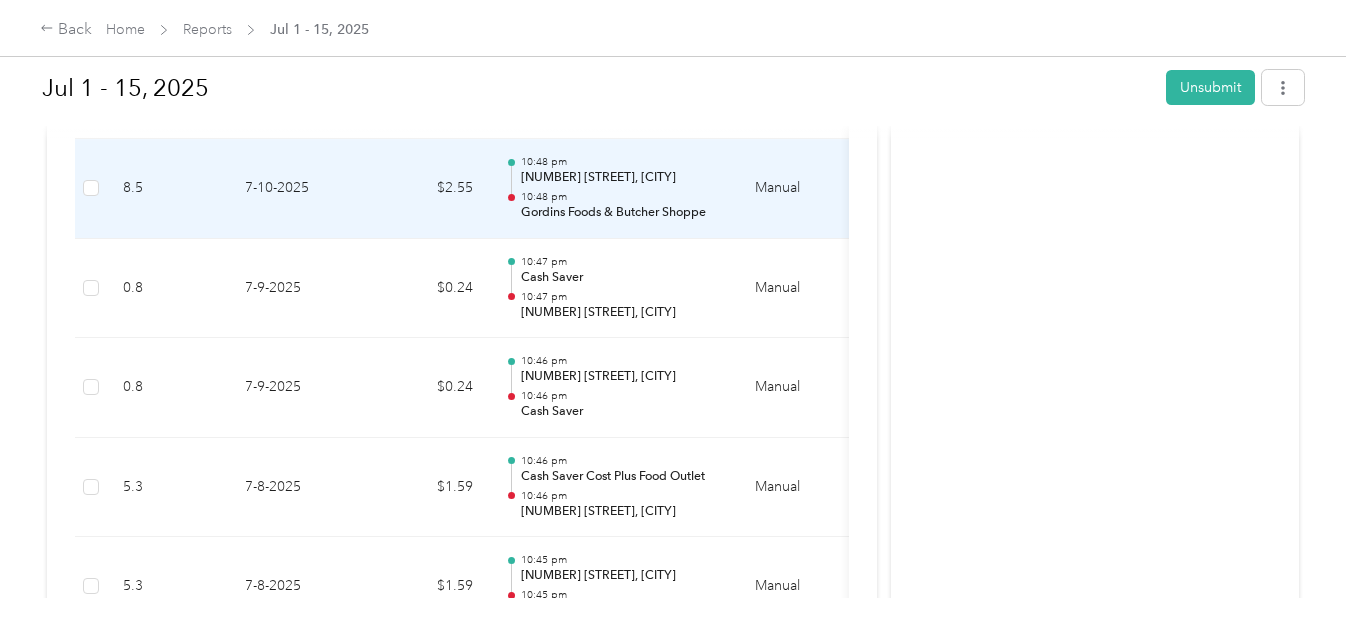 scroll, scrollTop: 768, scrollLeft: 0, axis: vertical 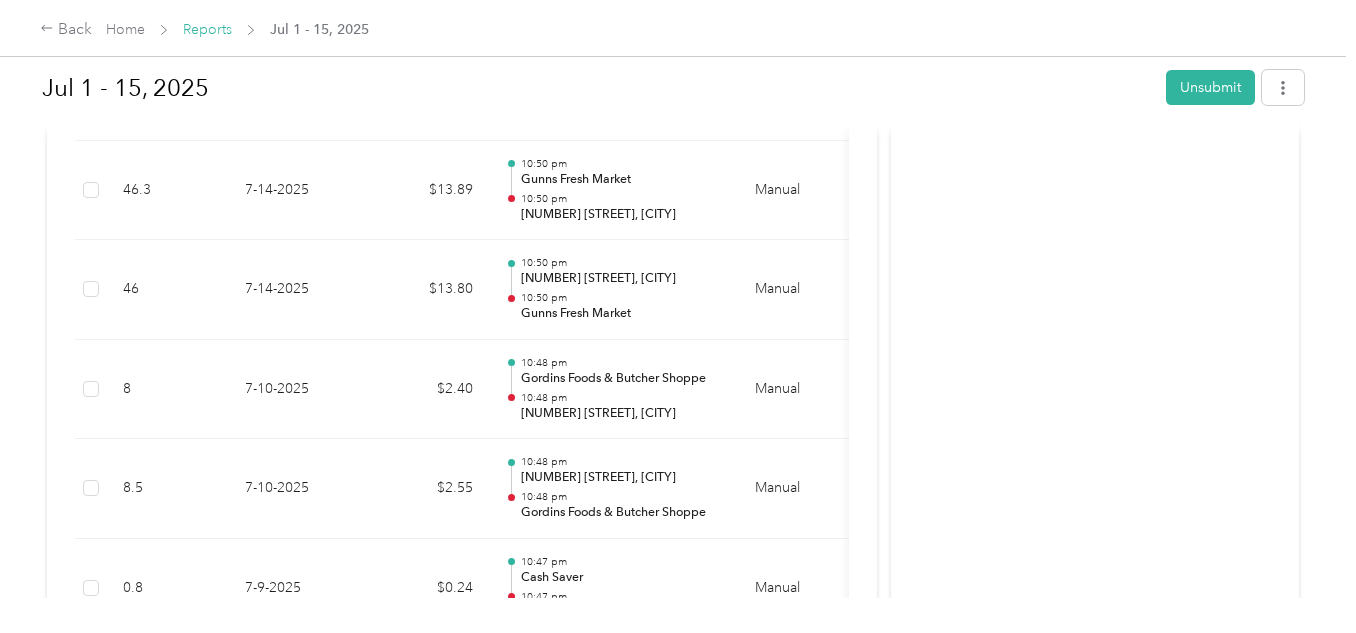 click on "Reports" at bounding box center [207, 29] 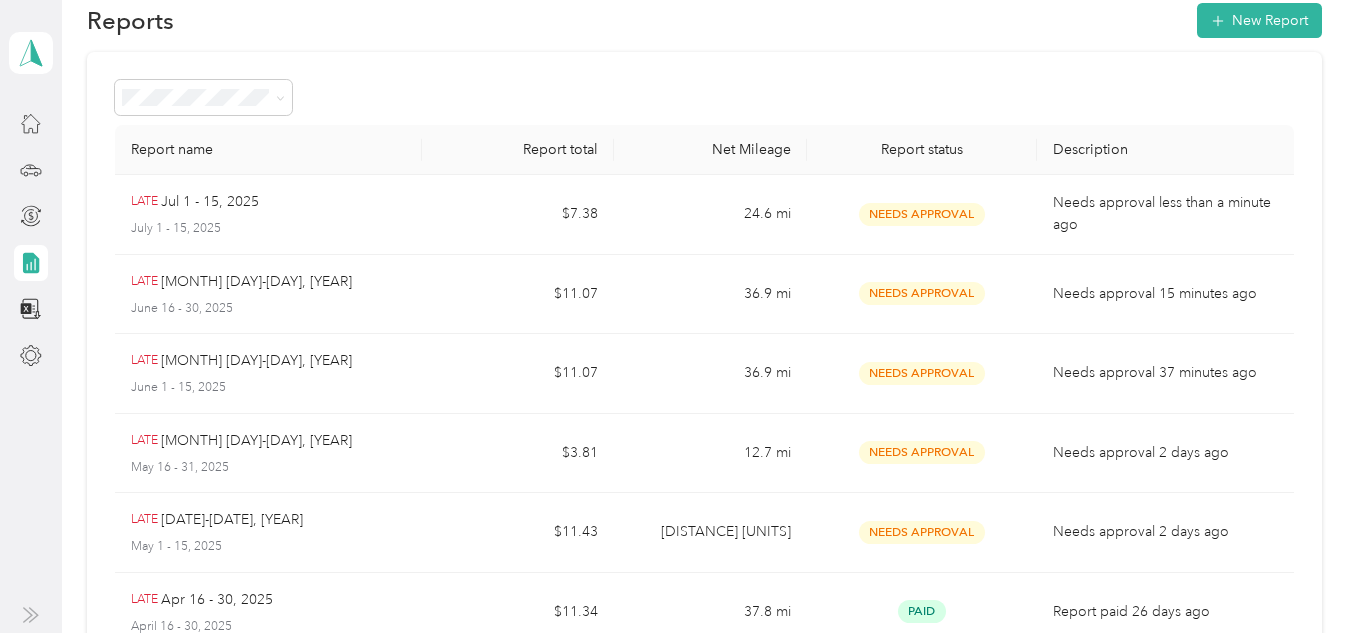 scroll, scrollTop: 0, scrollLeft: 0, axis: both 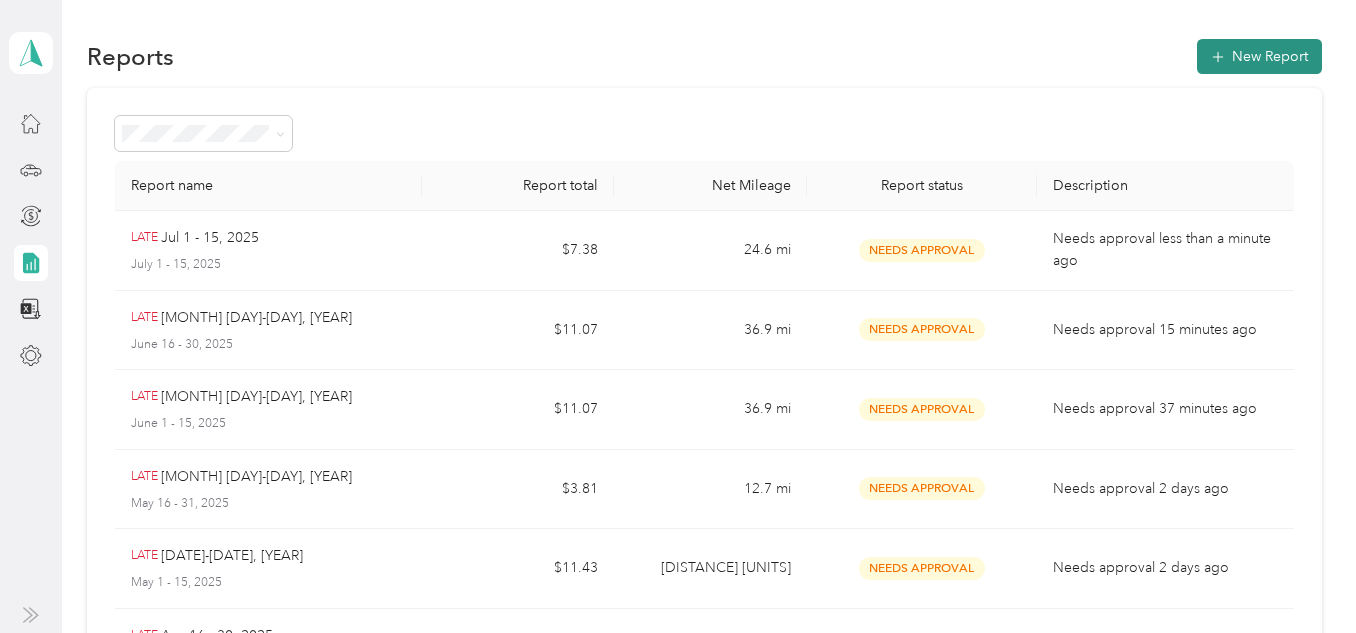 click on "New Report" at bounding box center (1259, 56) 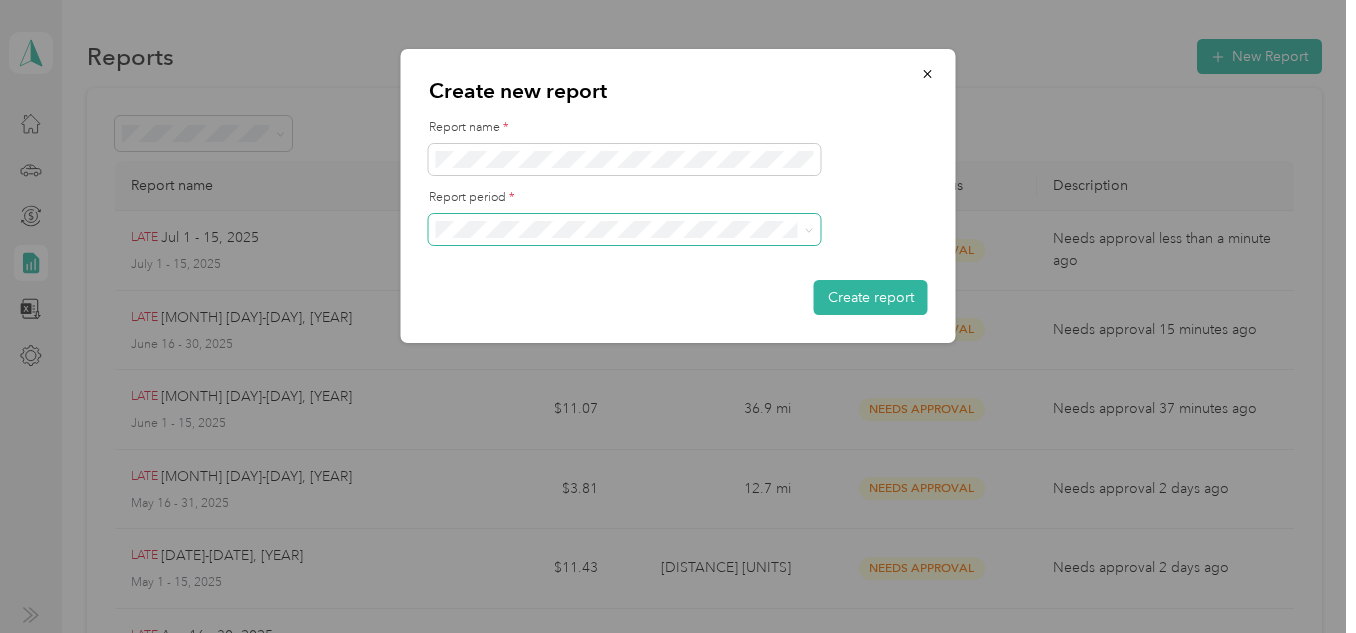 click 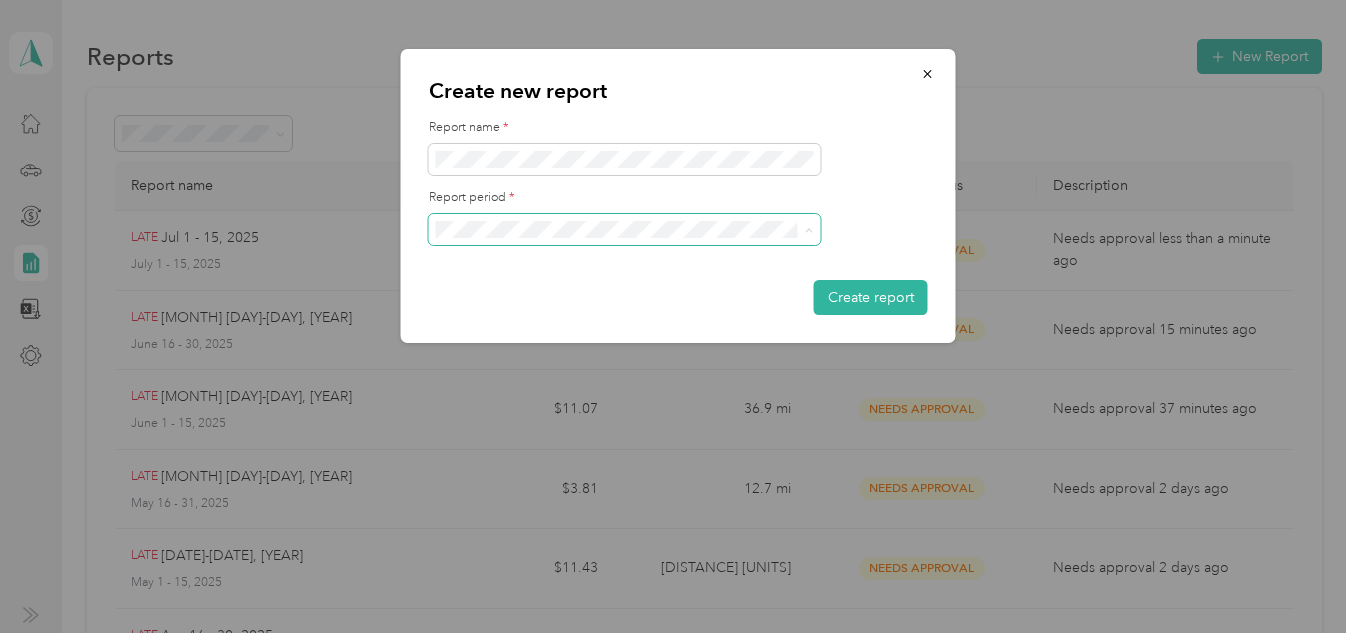 click on "Jul 16 - 31, 2025" at bounding box center [625, 299] 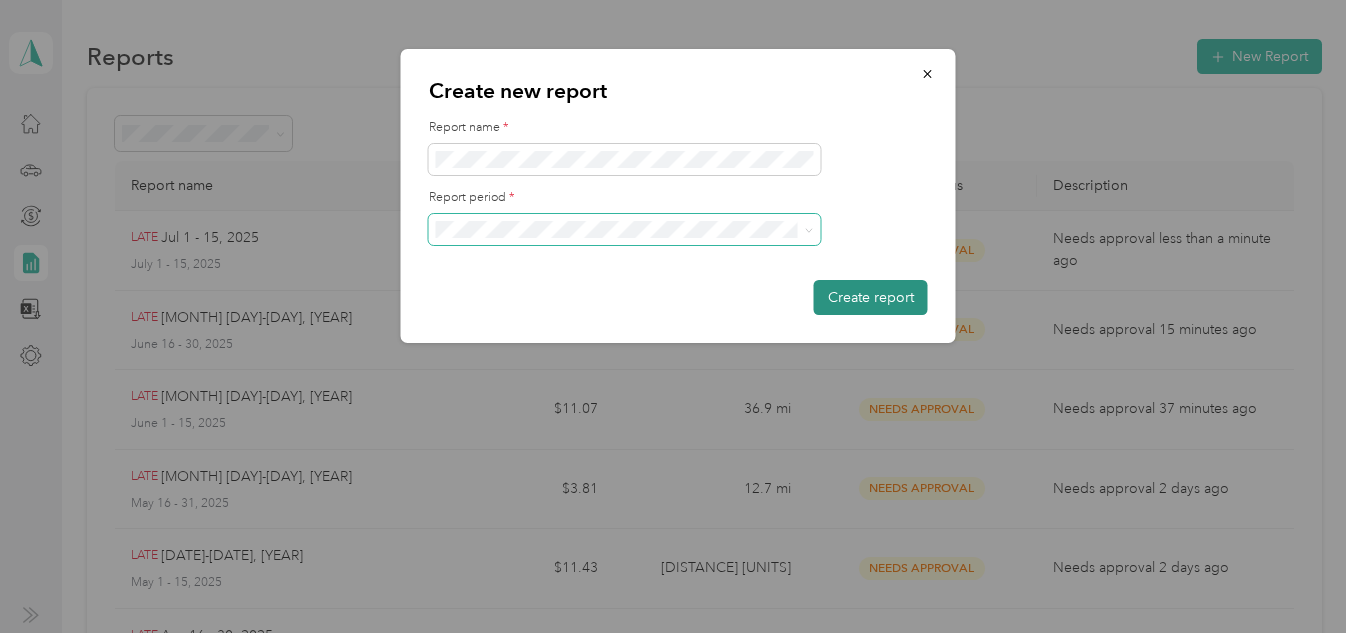 click on "Create report" at bounding box center [871, 297] 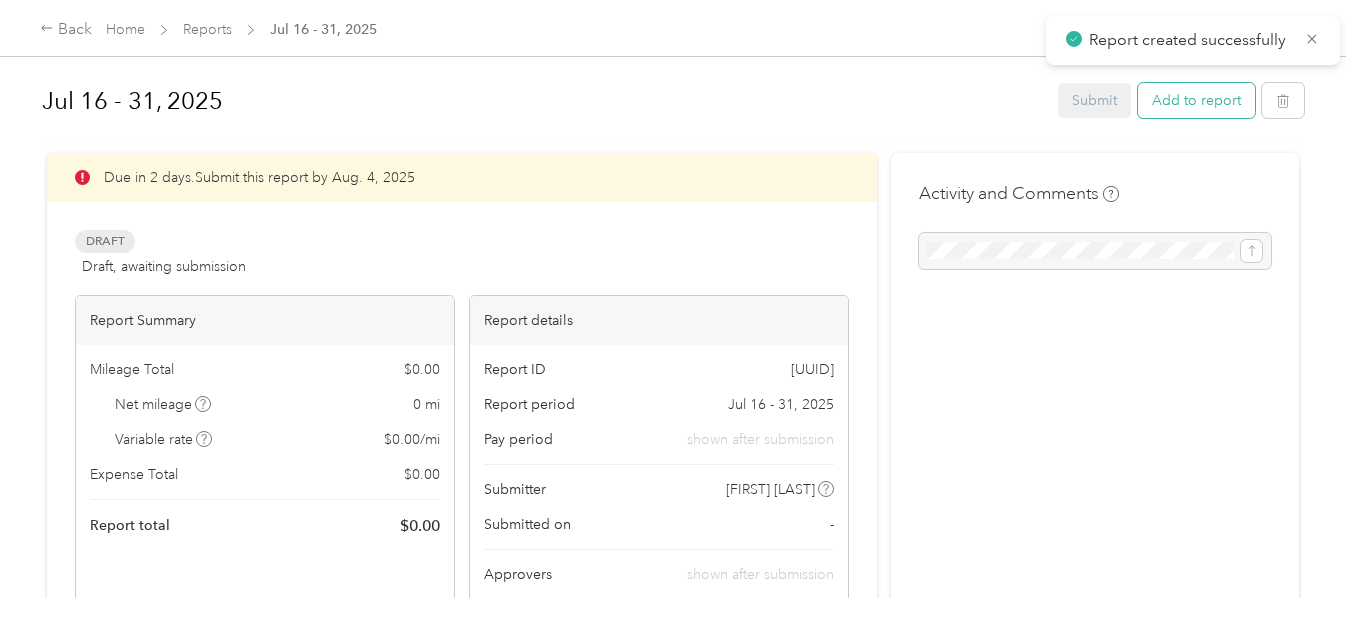 click on "Add to report" at bounding box center [1196, 100] 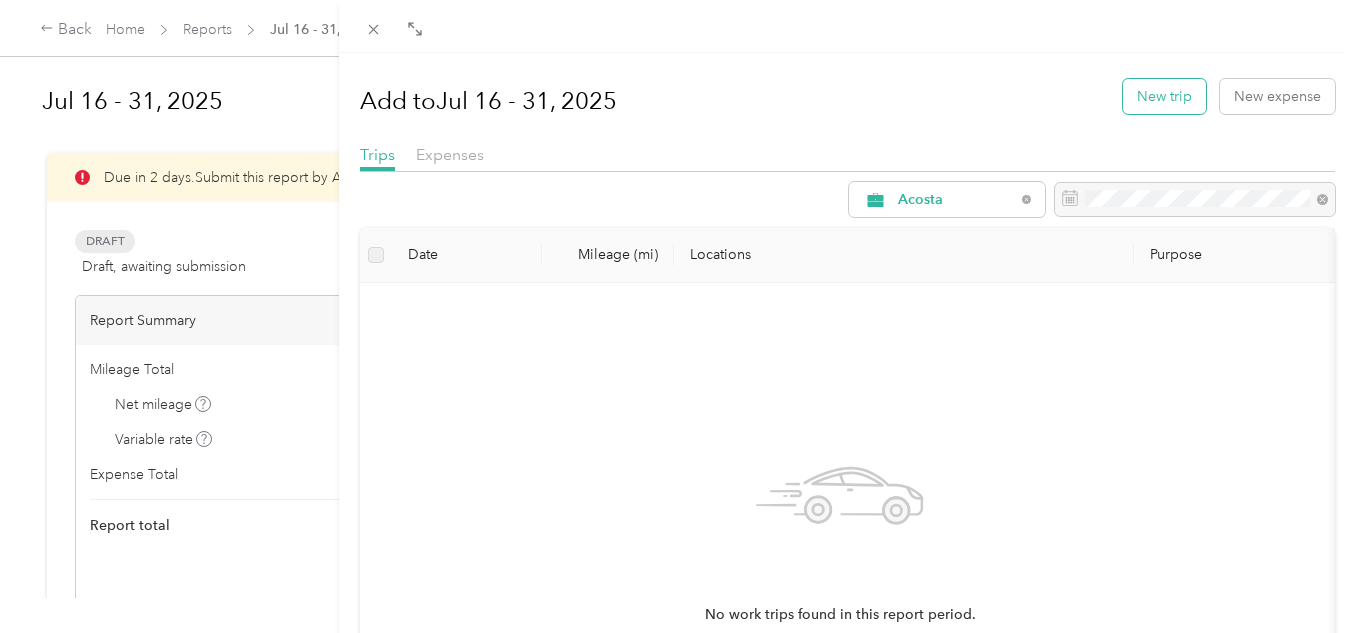 click on "New trip" at bounding box center (1164, 96) 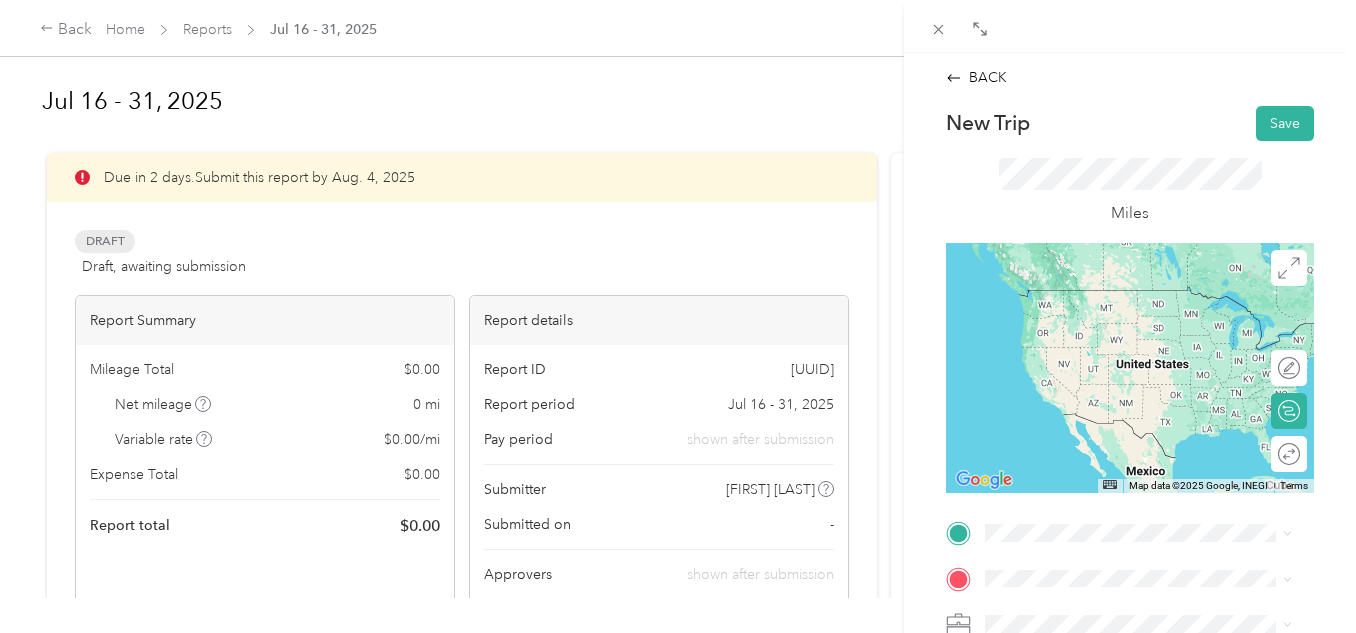 click on "[NUMBER] [STREET]
[CITY], [STATE] [POSTAL_CODE], [COUNTRY]" at bounding box center [1154, 295] 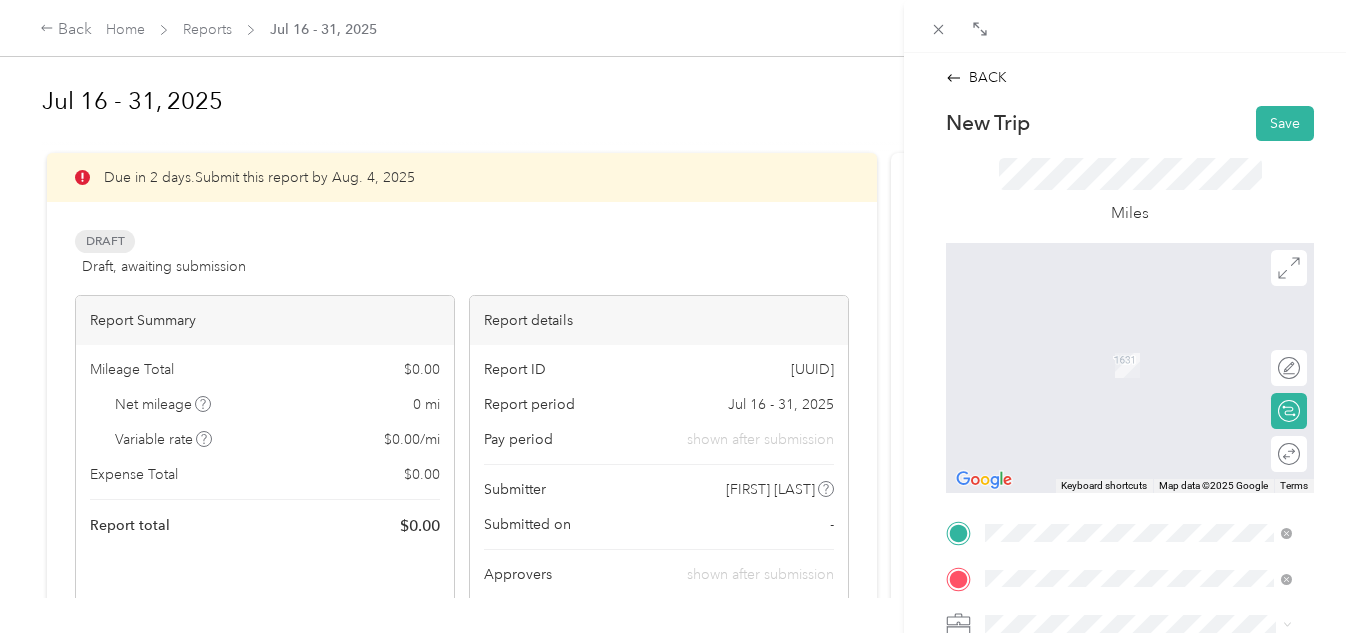 click on "TEAM [BUSINESS_NAME] [NUMBER] [STREET], [POSTAL_CODE], [CITY], [STATE], [COUNTRY]" at bounding box center [1154, 550] 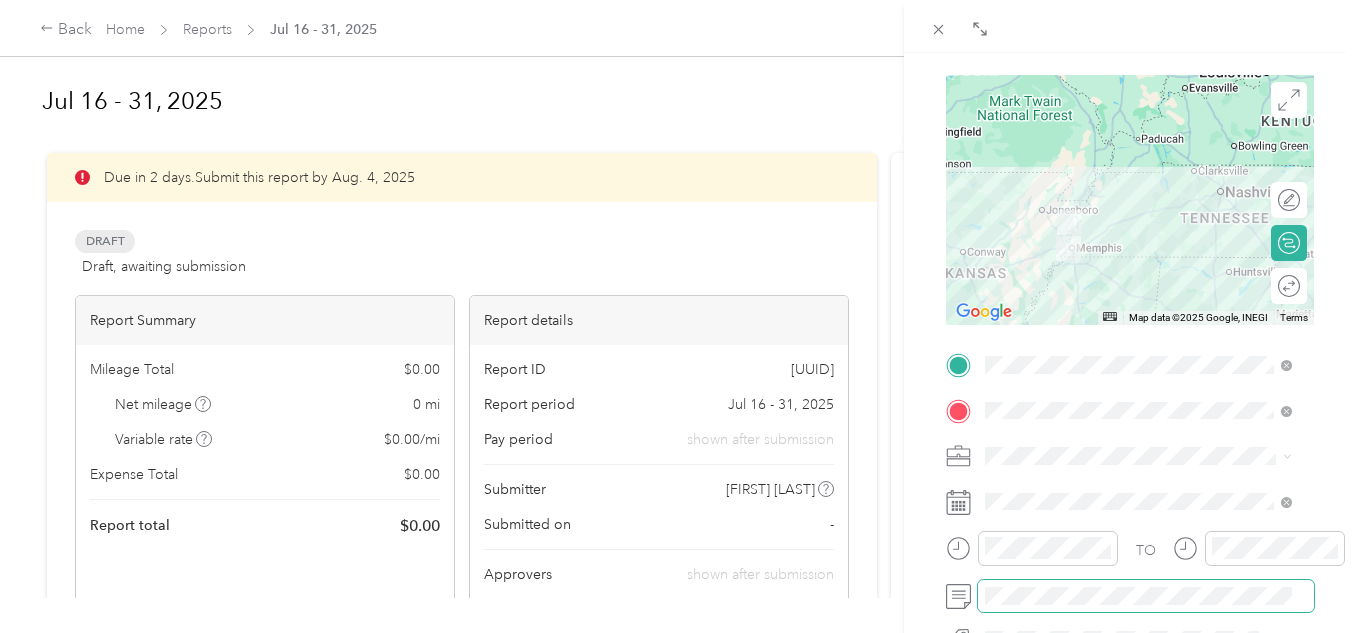 scroll, scrollTop: 200, scrollLeft: 0, axis: vertical 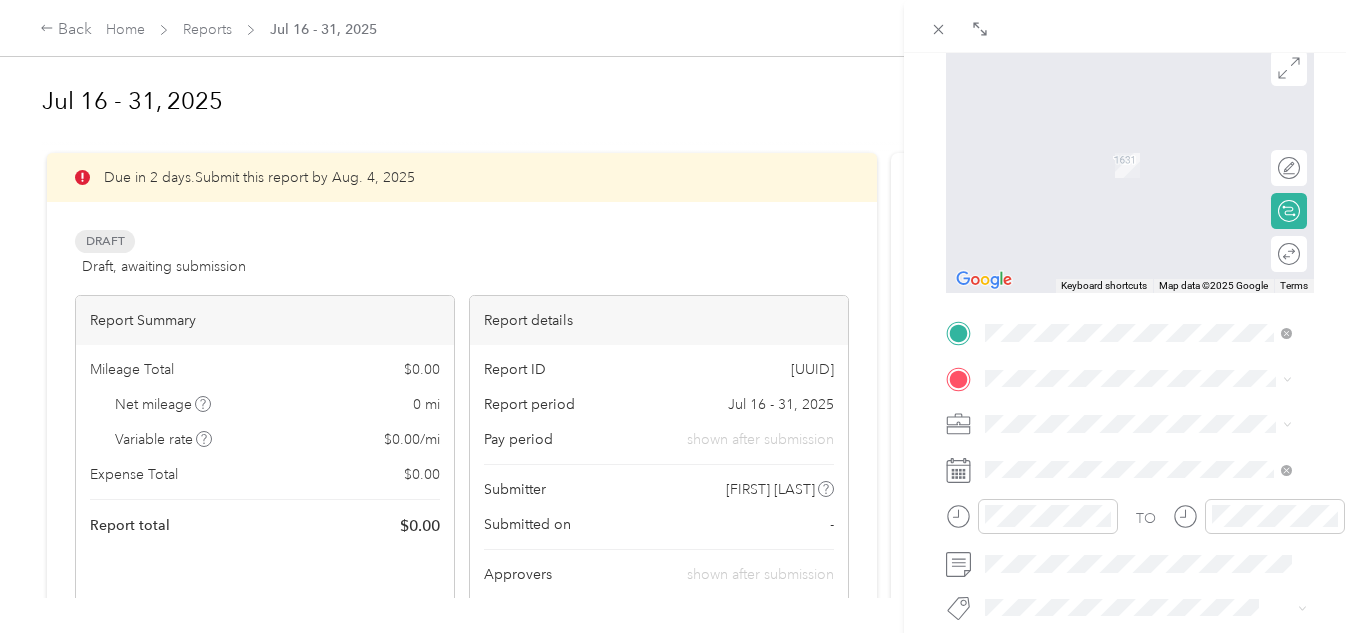 click on "TEAM [BUSINESS_NAME] [NUMBER] [STREET], [POSTAL_CODE], [CITY], [STATE], [COUNTRY]" at bounding box center [1154, 248] 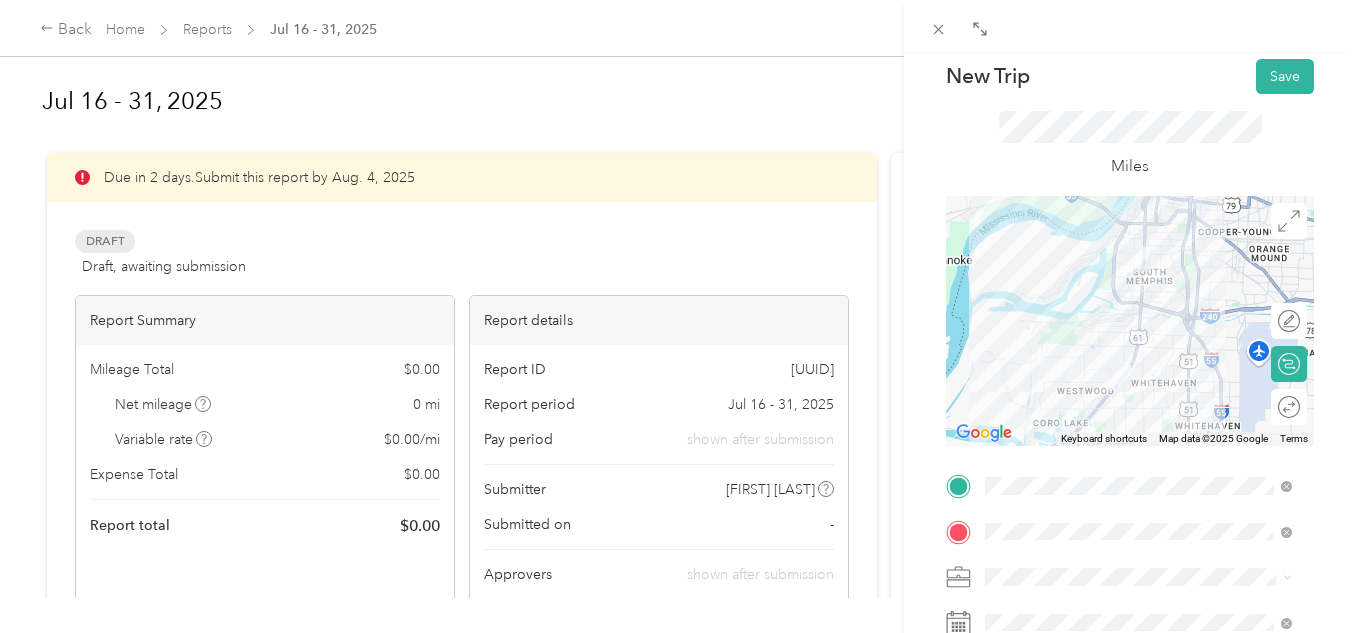 scroll, scrollTop: 0, scrollLeft: 0, axis: both 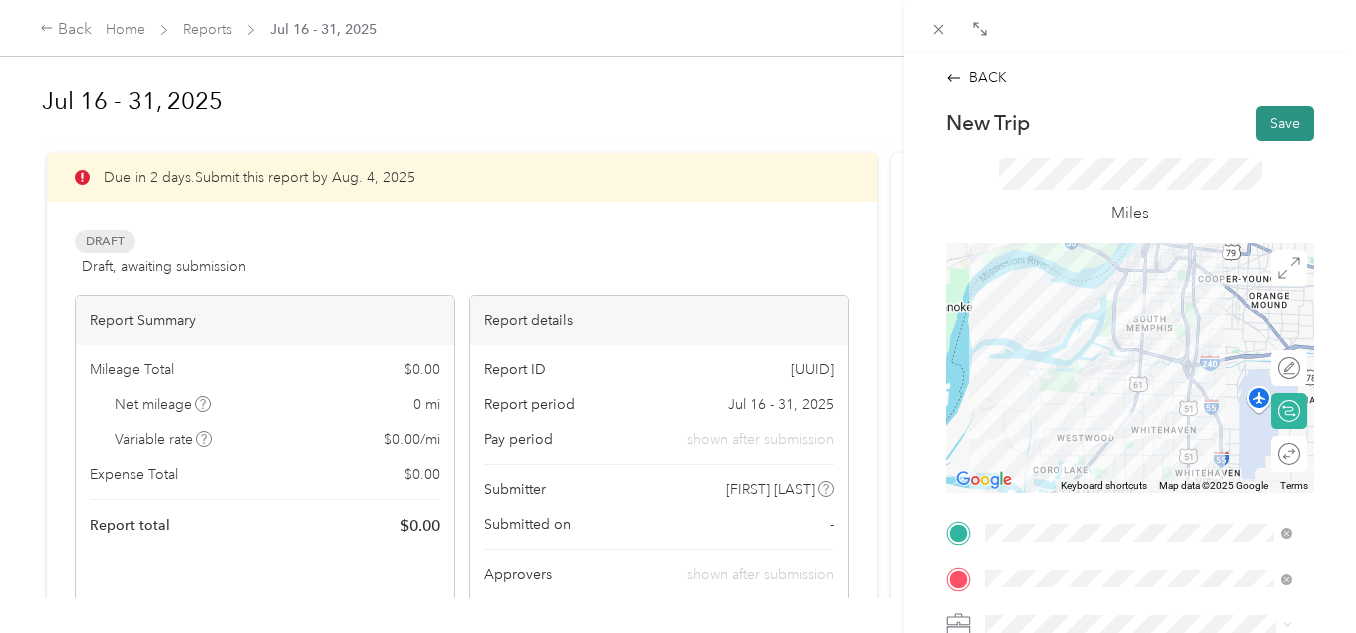 click on "Save" at bounding box center [1285, 123] 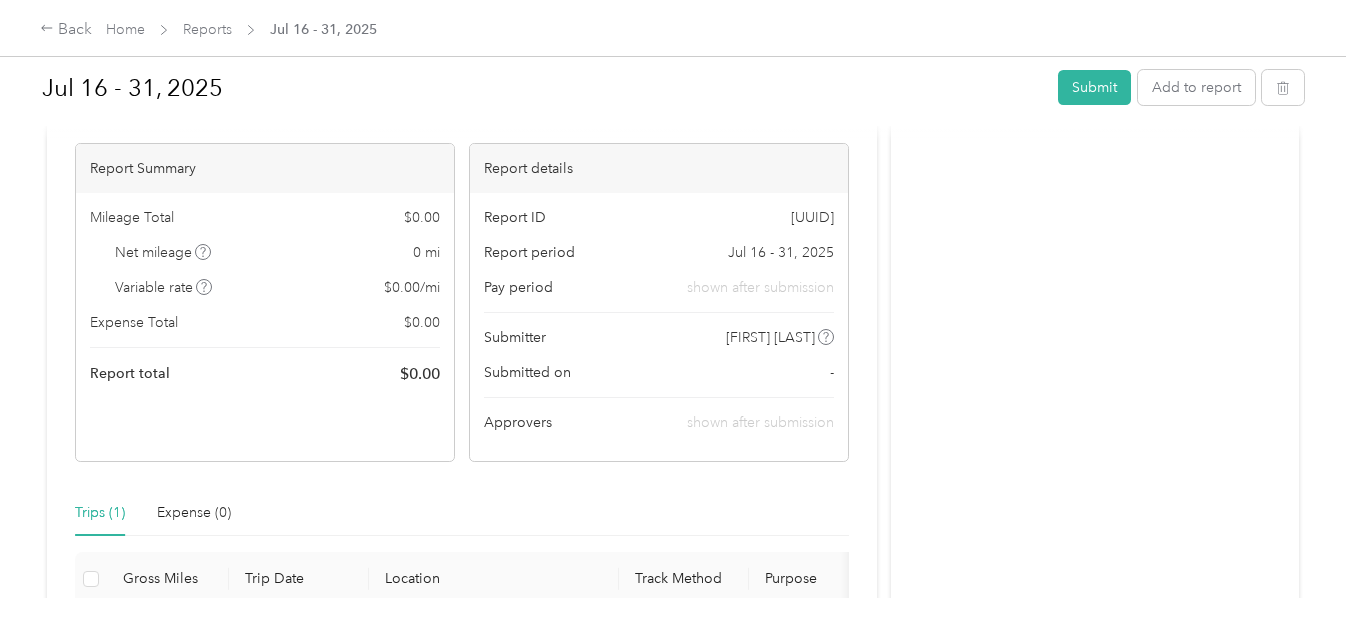scroll, scrollTop: 100, scrollLeft: 0, axis: vertical 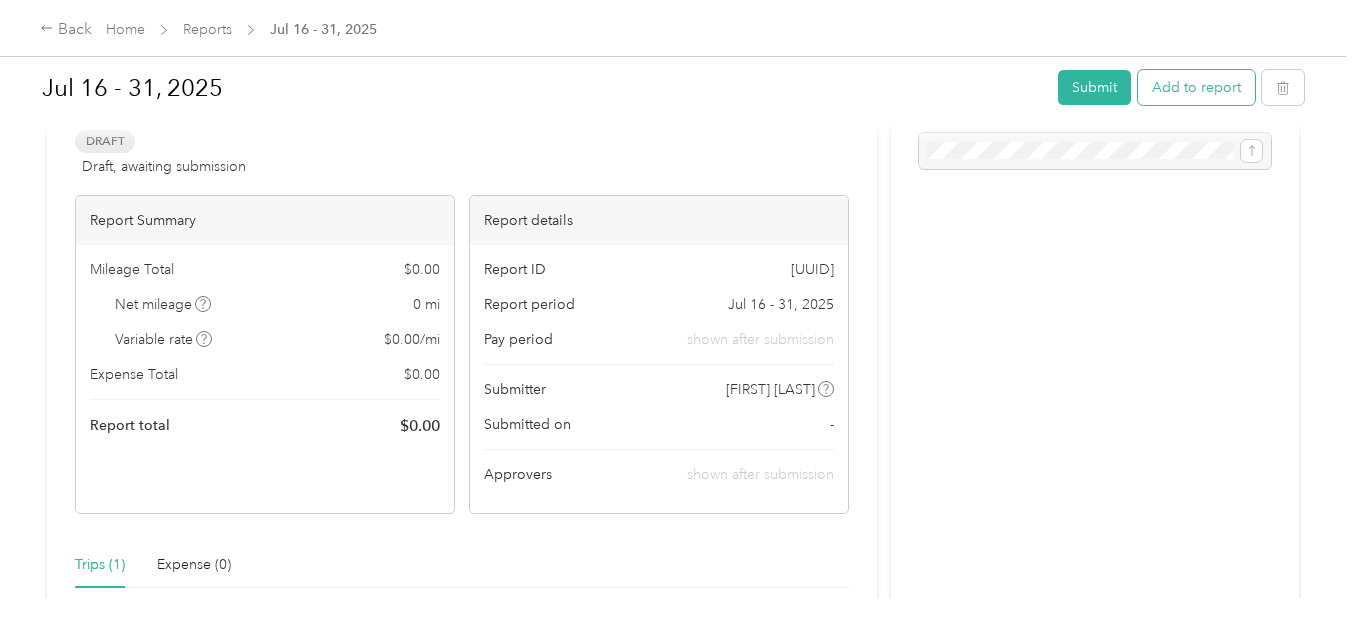 click on "Add to report" at bounding box center (1196, 87) 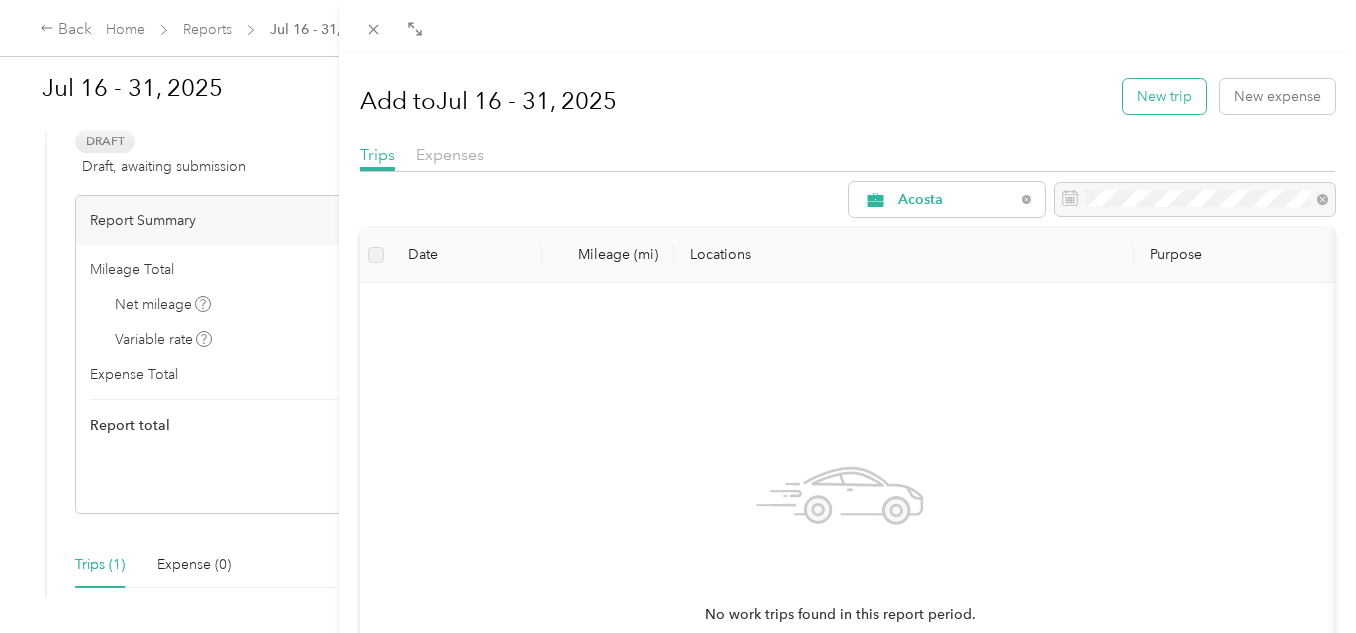 click on "New trip" at bounding box center (1164, 96) 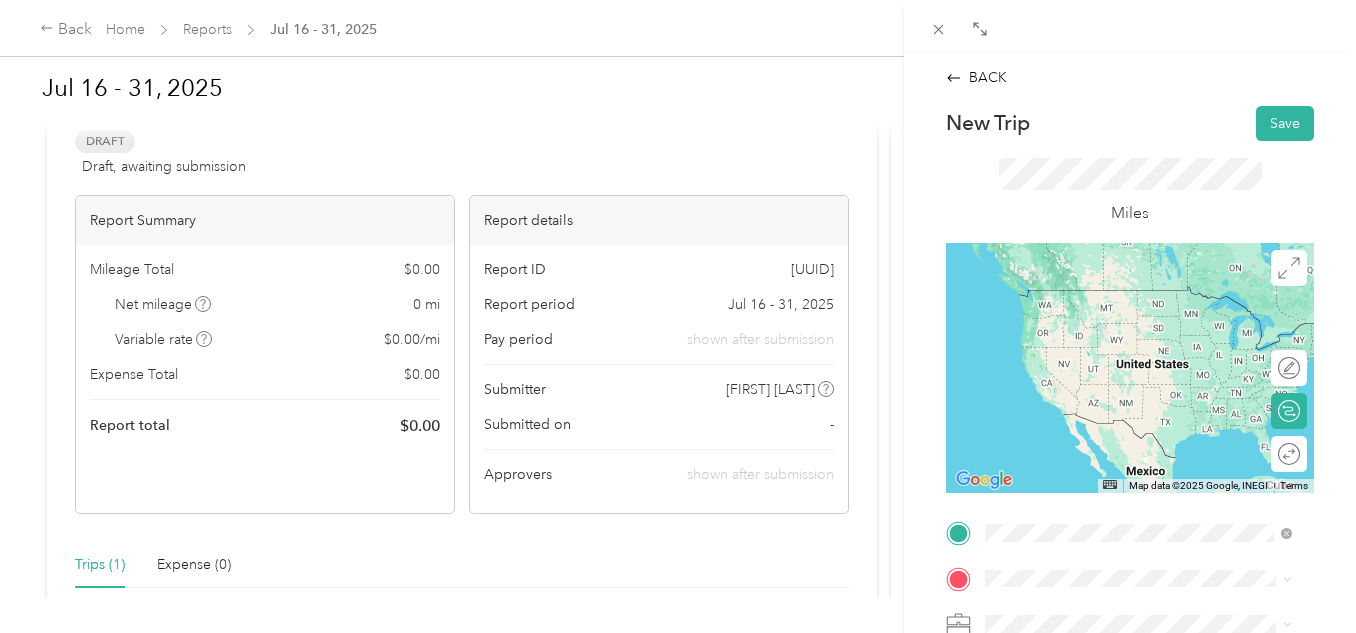 click on "TEAM [BUSINESS_NAME] [NUMBER] [STREET], [POSTAL_CODE], [CITY], [STATE], [COUNTRY]" at bounding box center [1154, 414] 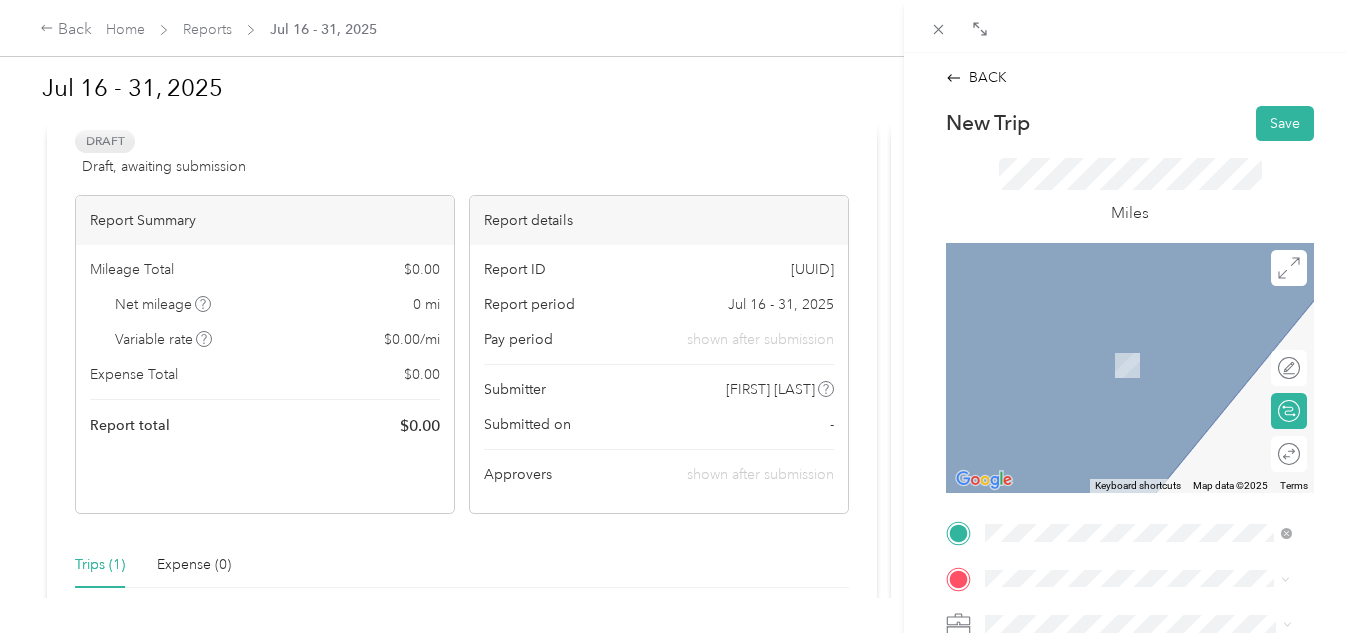 click on "[NUMBER] [STREET]
[CITY], [STATE] [POSTAL_CODE], [COUNTRY]" at bounding box center [1154, 352] 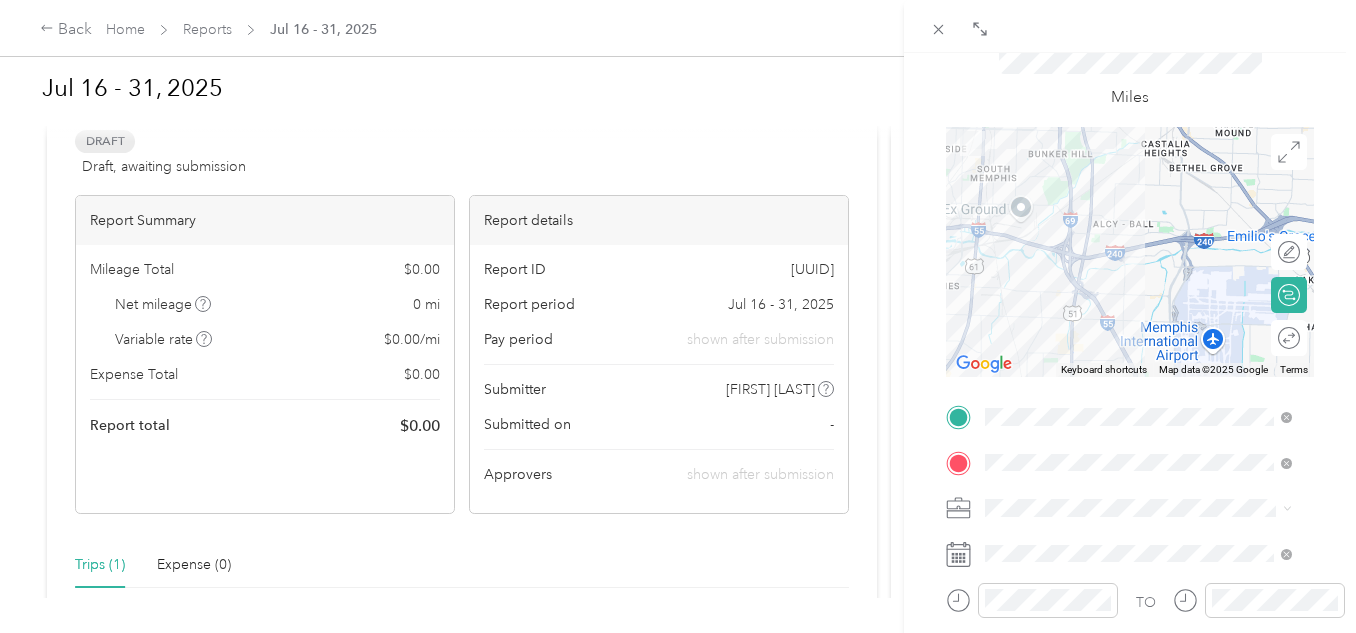 scroll, scrollTop: 0, scrollLeft: 0, axis: both 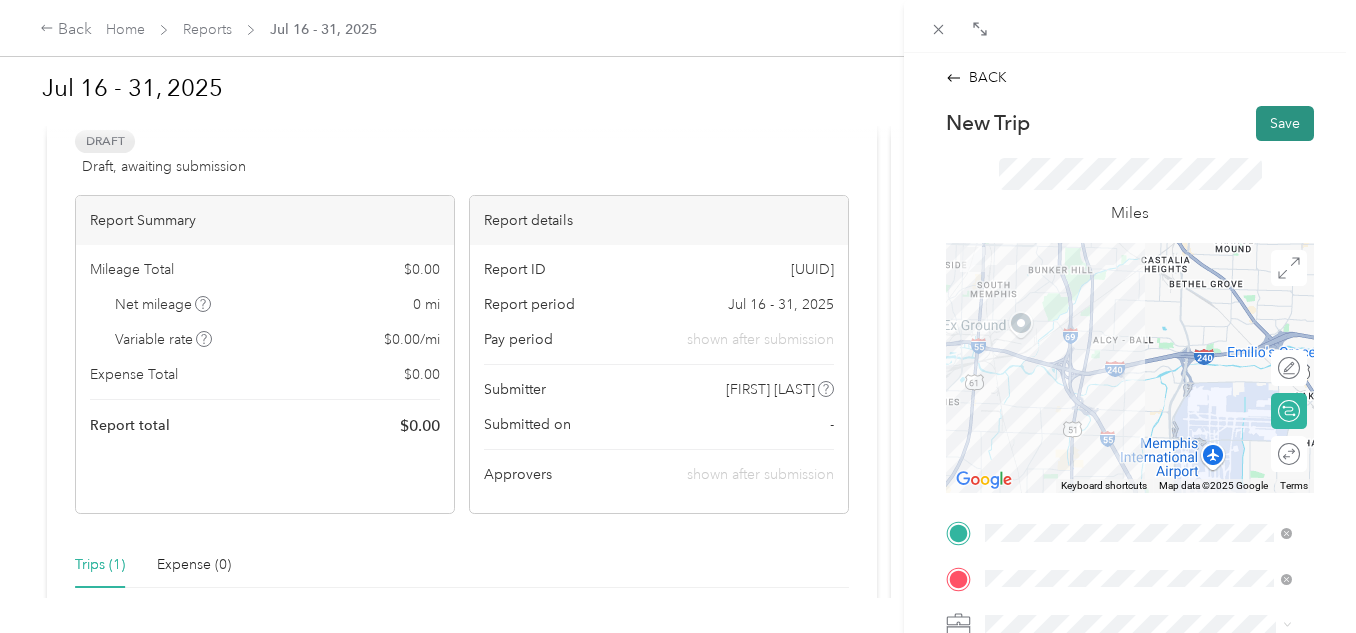 click on "Save" at bounding box center (1285, 123) 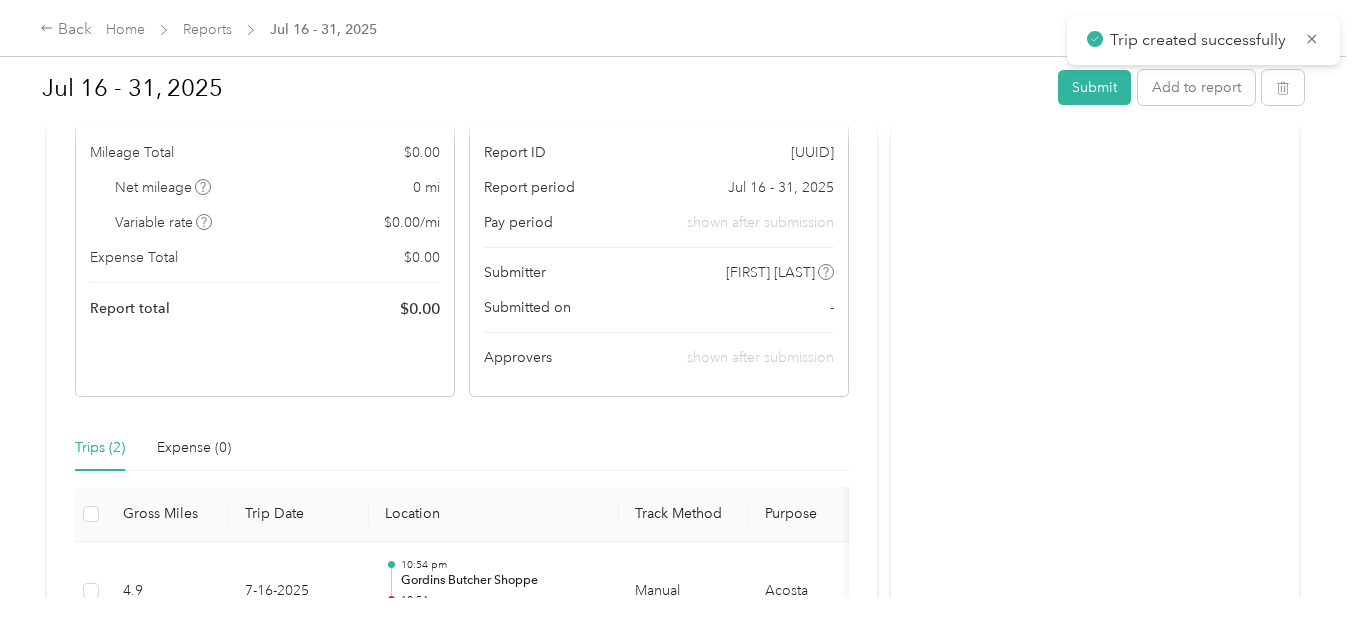 scroll, scrollTop: 500, scrollLeft: 0, axis: vertical 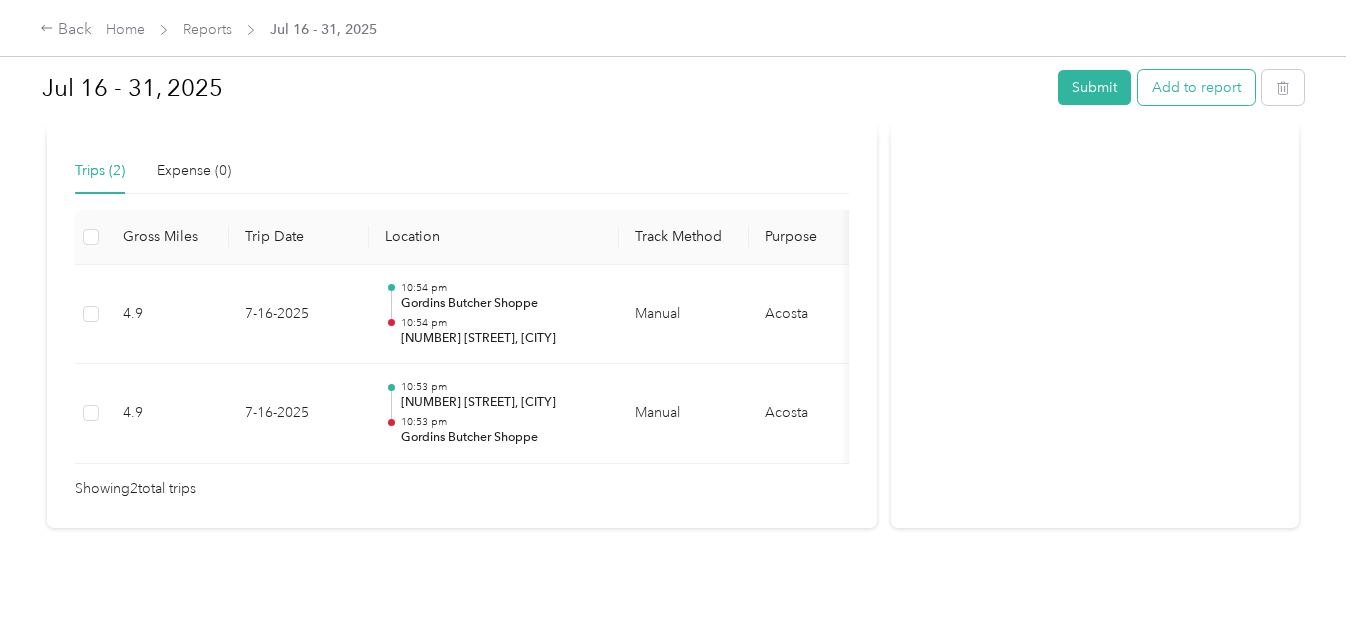 click on "Add to report" at bounding box center [1196, 87] 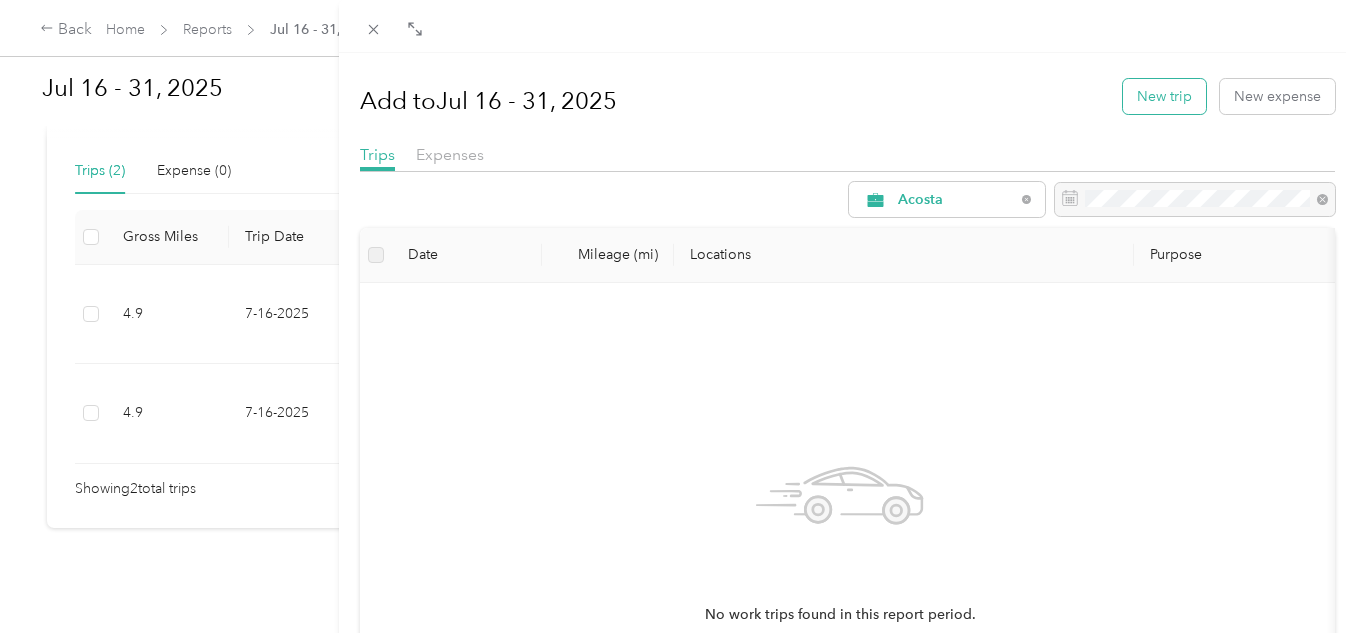 click on "New trip" at bounding box center (1164, 96) 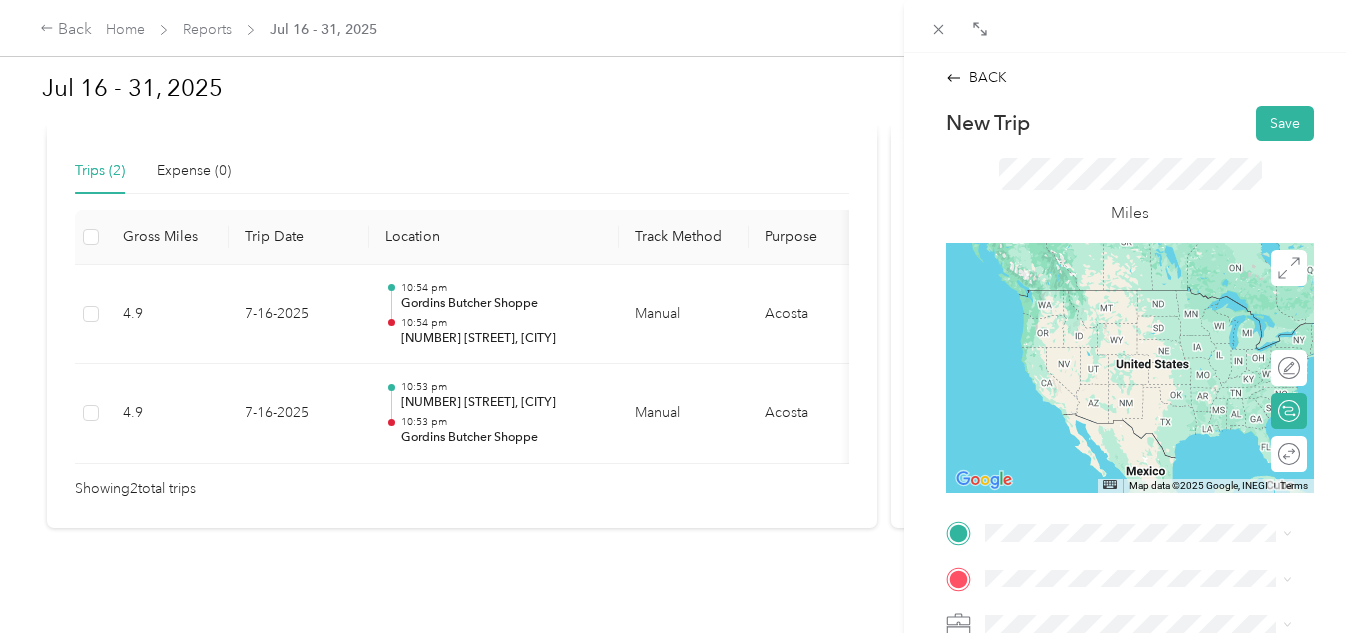 click on "[NUMBER] [STREET]
[CITY], [STATE] [POSTAL_CODE], [COUNTRY]" at bounding box center (1154, 299) 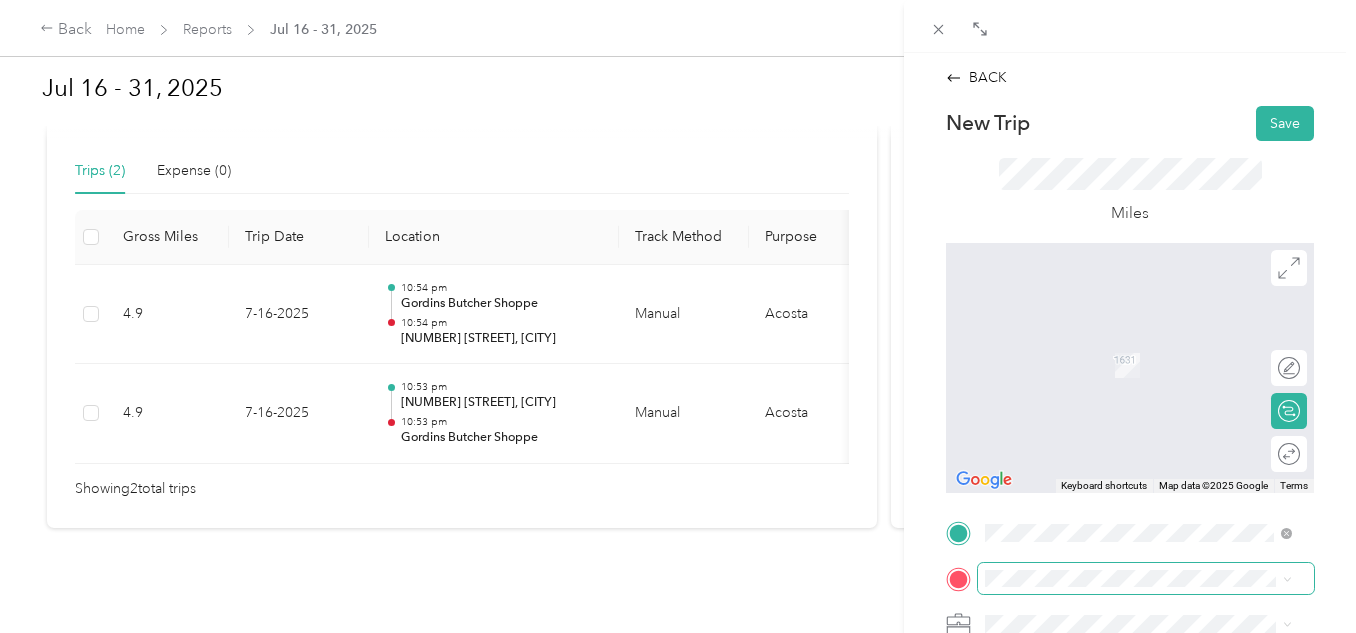 click at bounding box center [1146, 579] 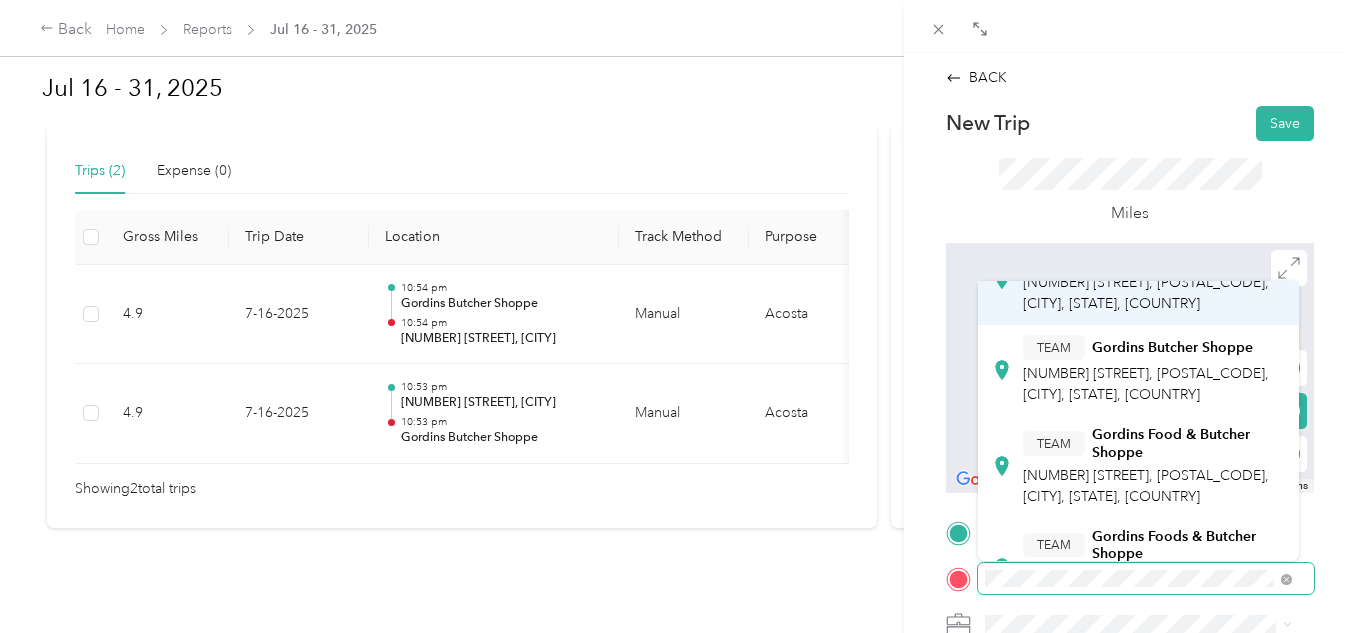 scroll, scrollTop: 92, scrollLeft: 0, axis: vertical 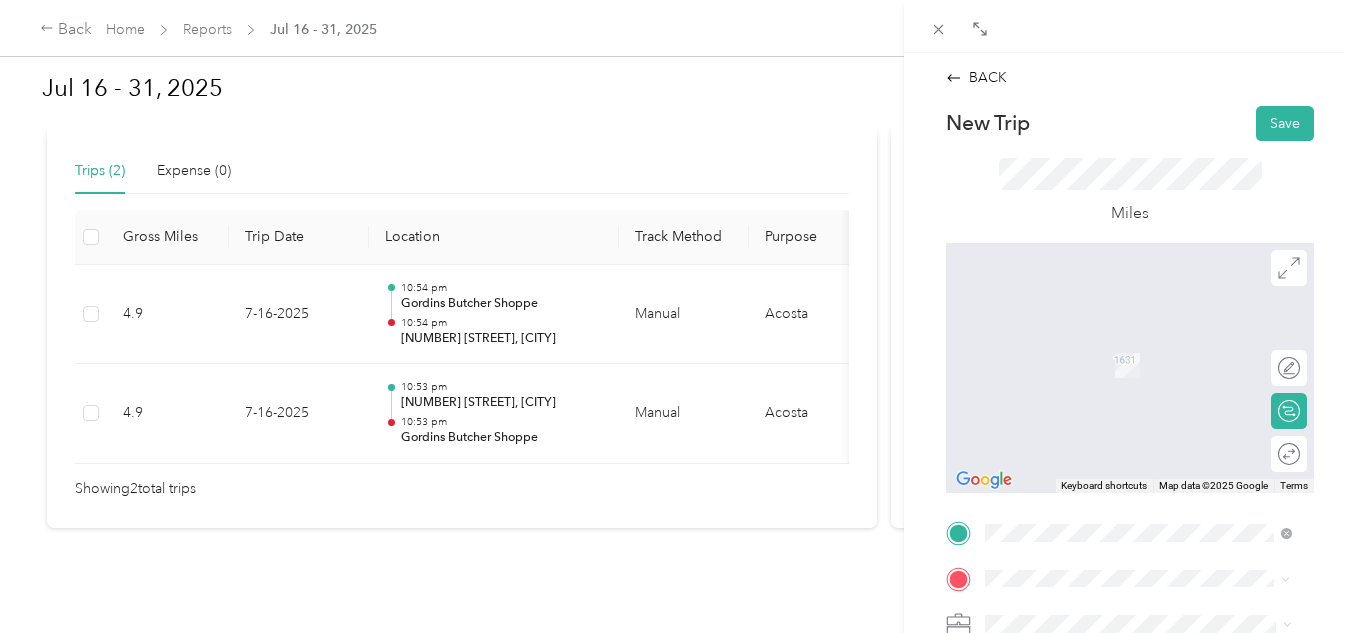 click on "TEAM [BRAND_NAME] [BRAND_NAME] [BRAND_NAME] [NUMBER] [STREET], [POSTAL_CODE][NUMBER], [CITY], [STATE], [COUNTRY]" at bounding box center [1154, 463] 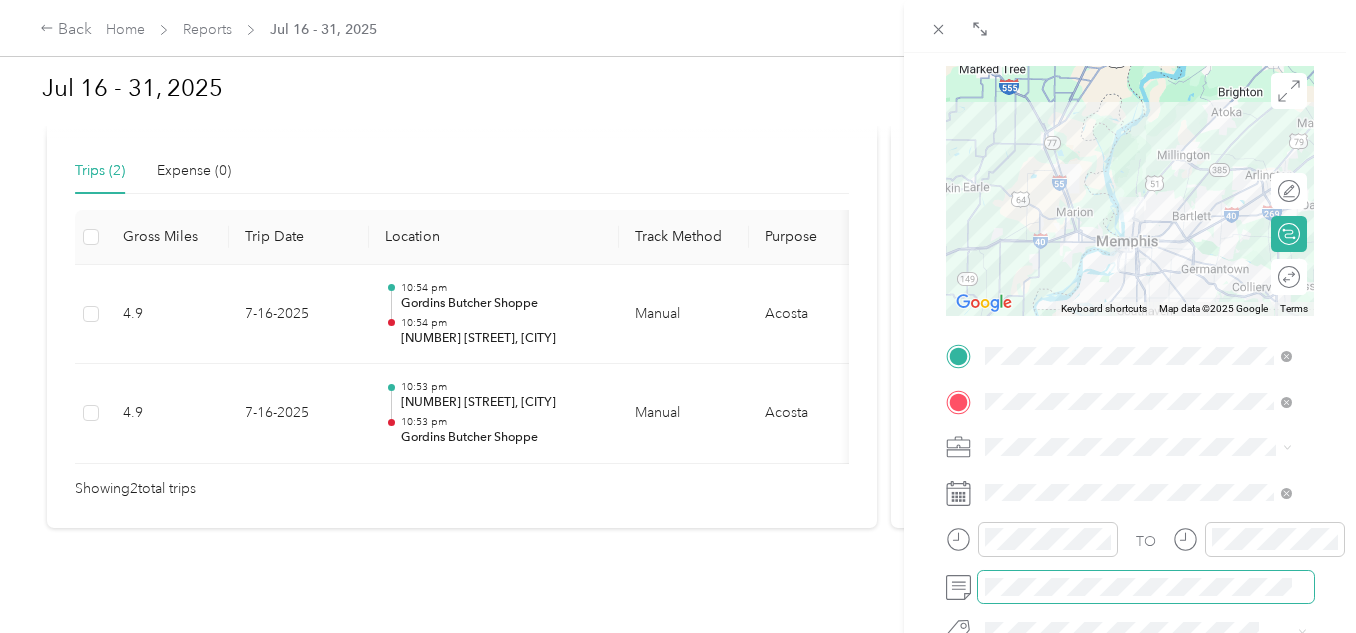scroll, scrollTop: 200, scrollLeft: 0, axis: vertical 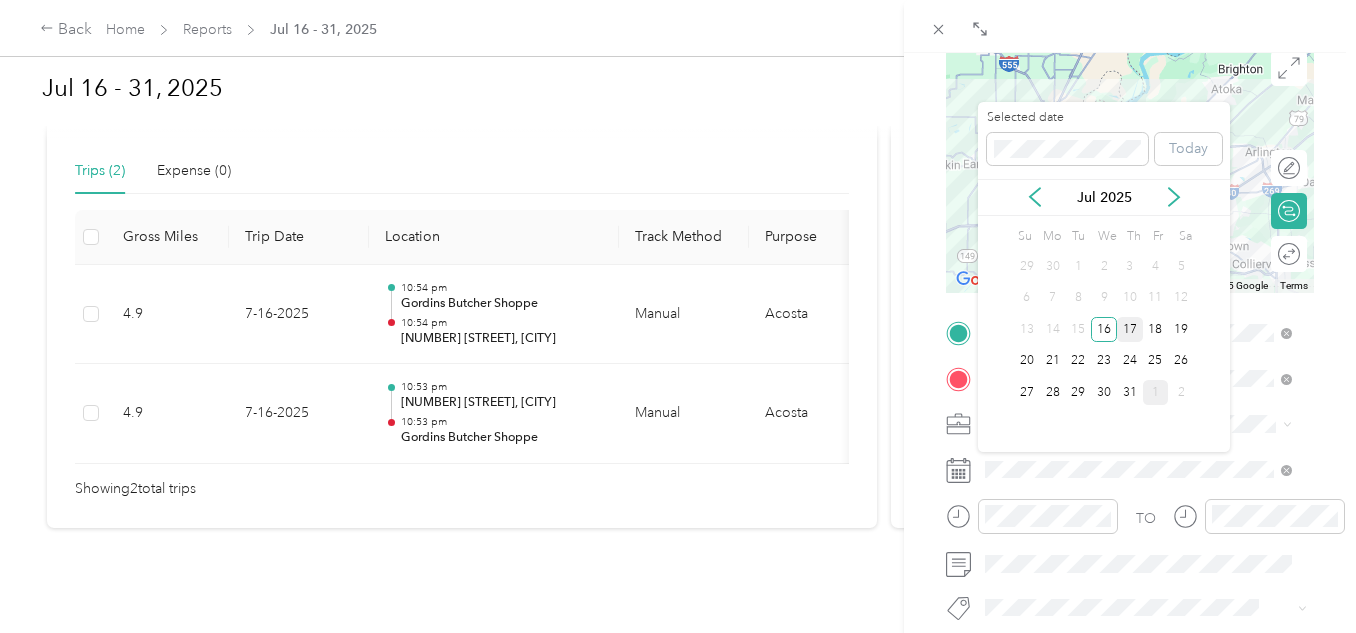 click on "17" at bounding box center [1130, 329] 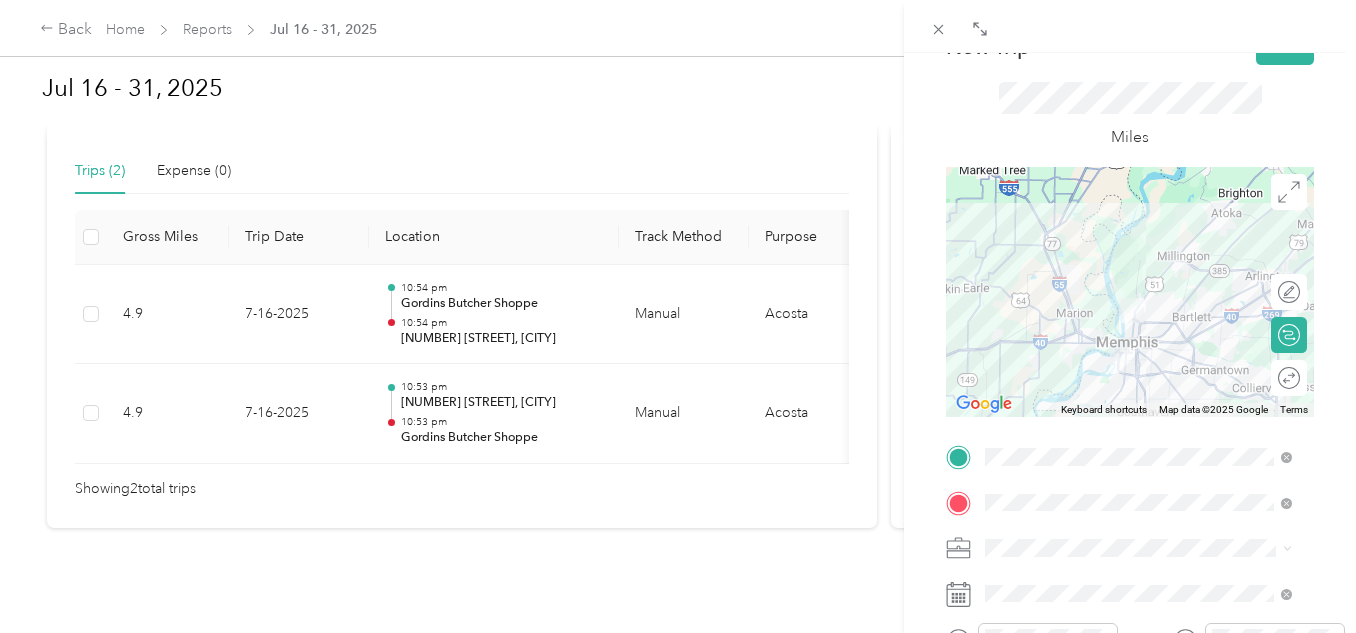 scroll, scrollTop: 0, scrollLeft: 0, axis: both 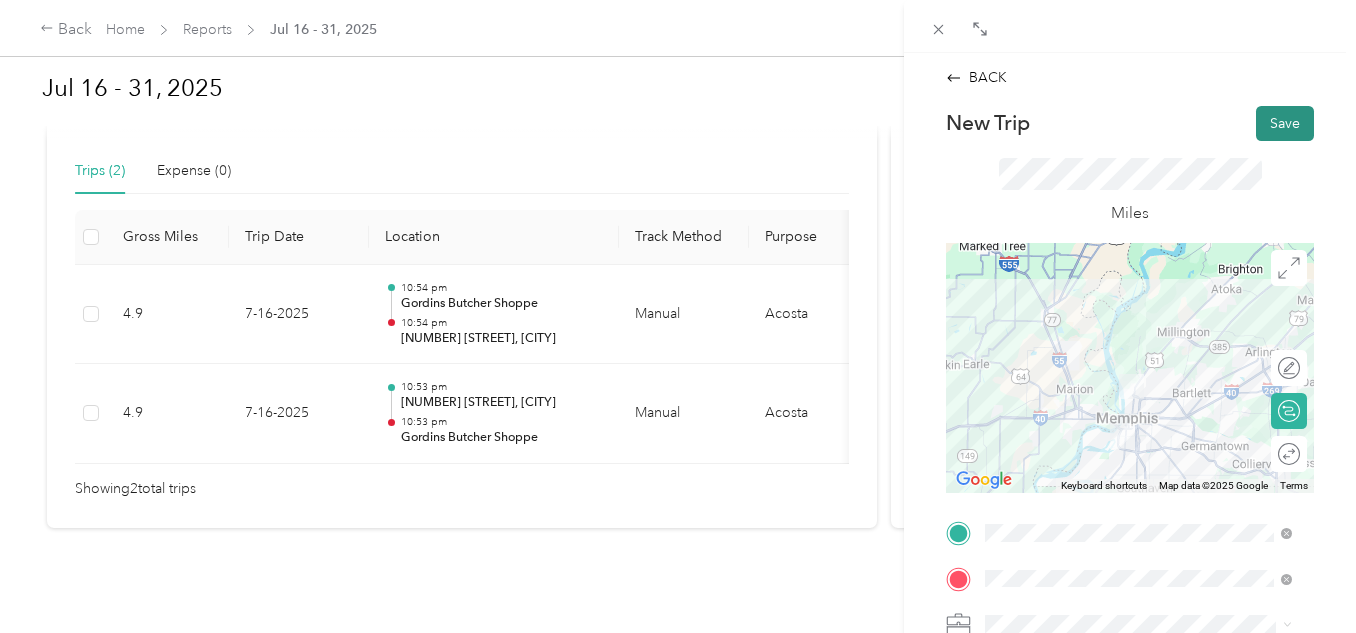 click on "Save" at bounding box center (1285, 123) 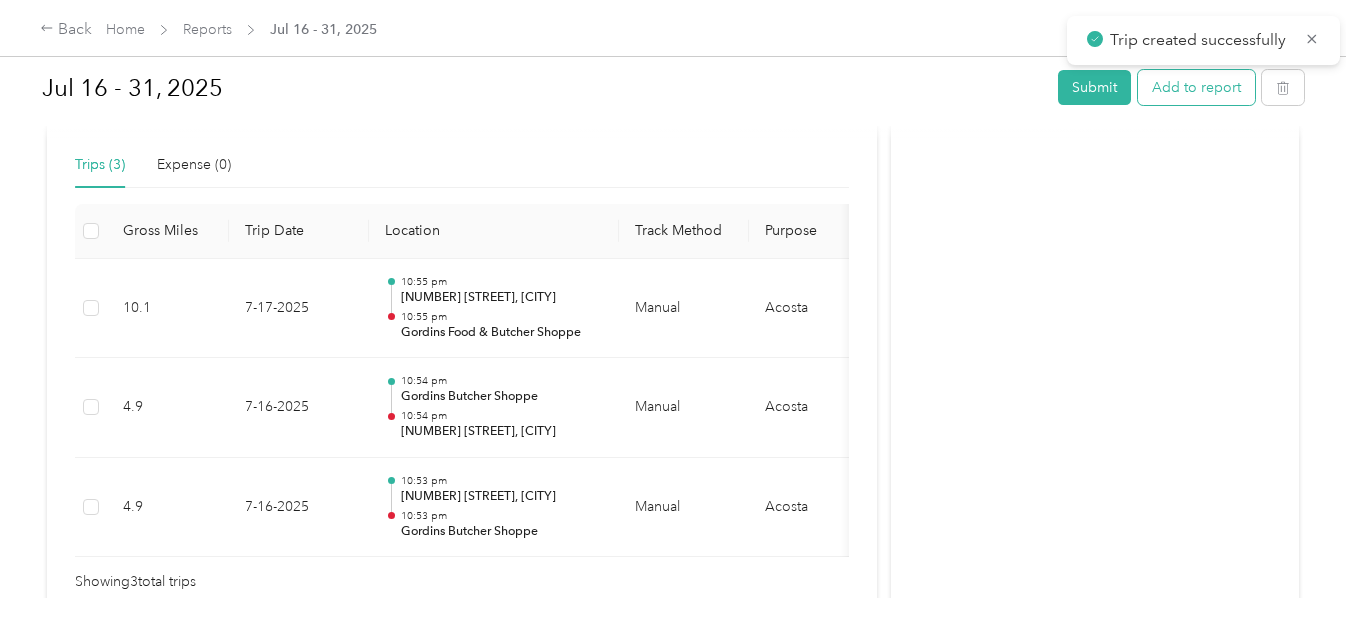 click on "Add to report" at bounding box center (1196, 87) 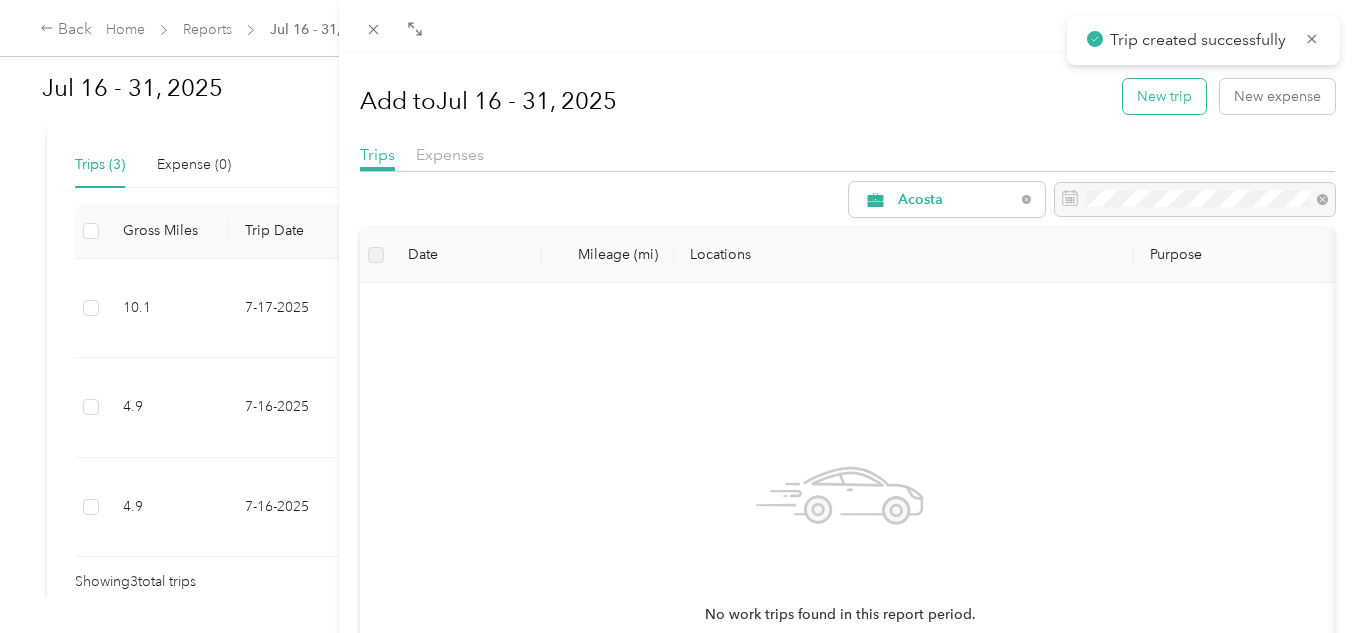 click on "New trip" at bounding box center [1164, 96] 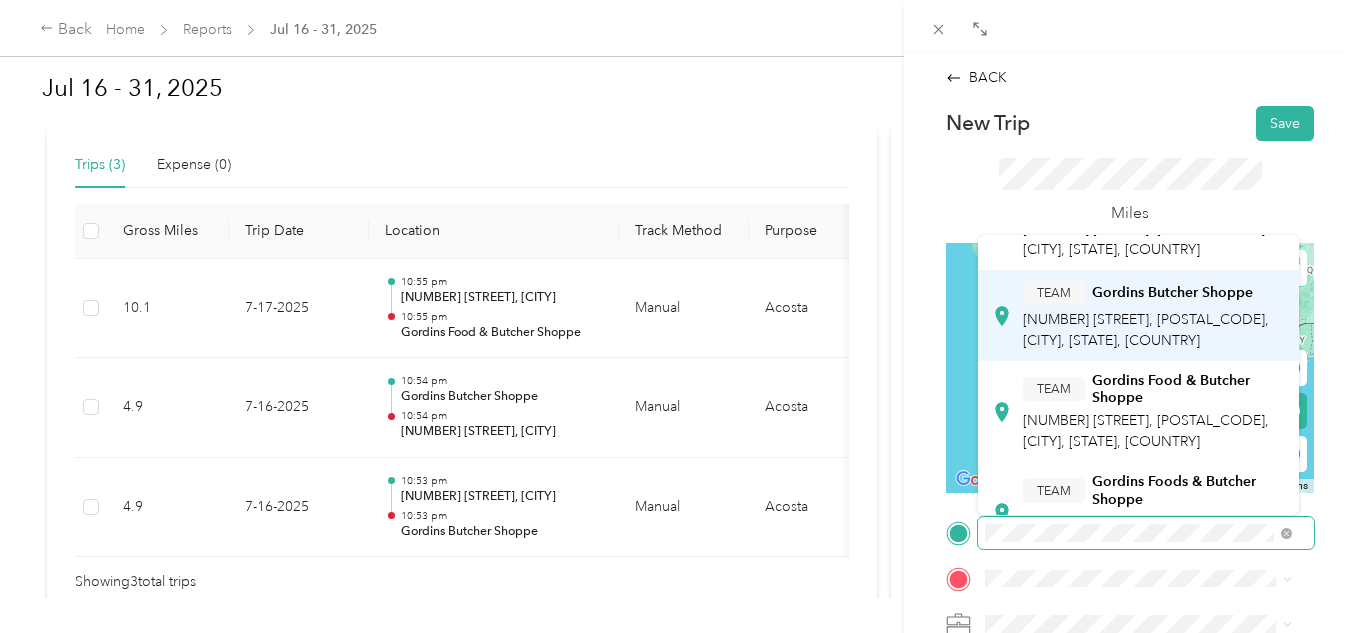 scroll, scrollTop: 107, scrollLeft: 0, axis: vertical 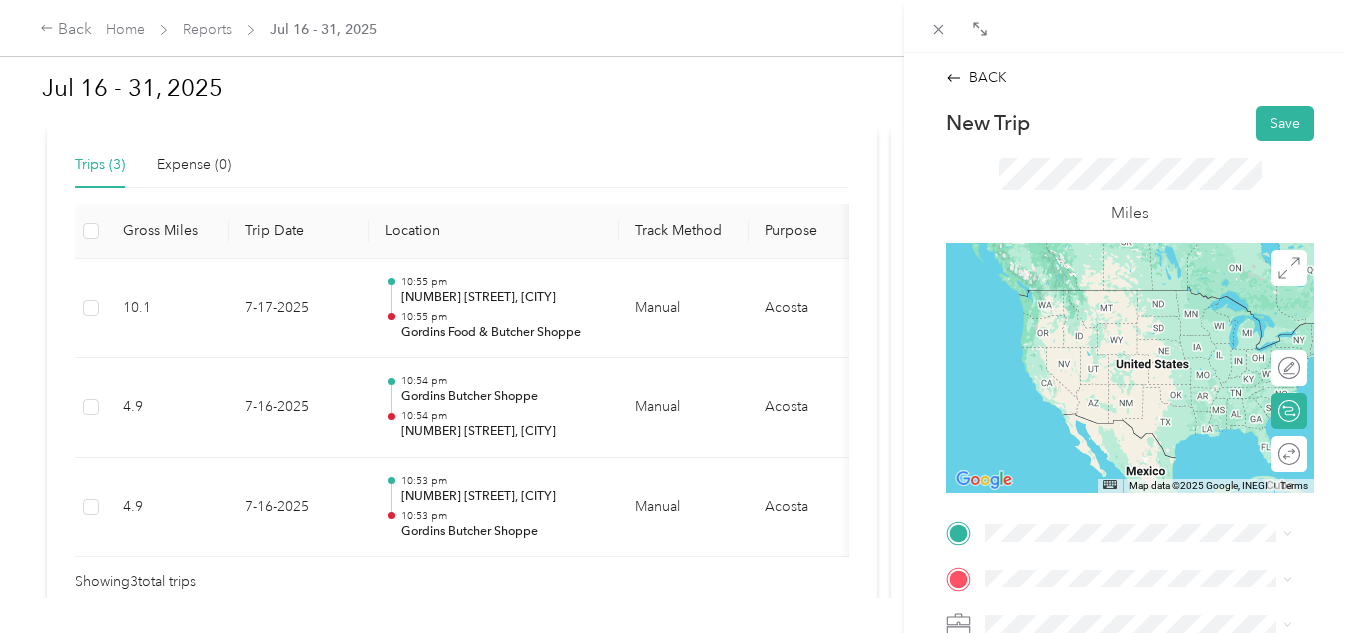 click on "TEAM [BRAND_NAME] [BRAND_NAME] [BRAND_NAME] [NUMBER] [STREET], [POSTAL_CODE][NUMBER], [CITY], [STATE], [COUNTRY]" at bounding box center [1154, 393] 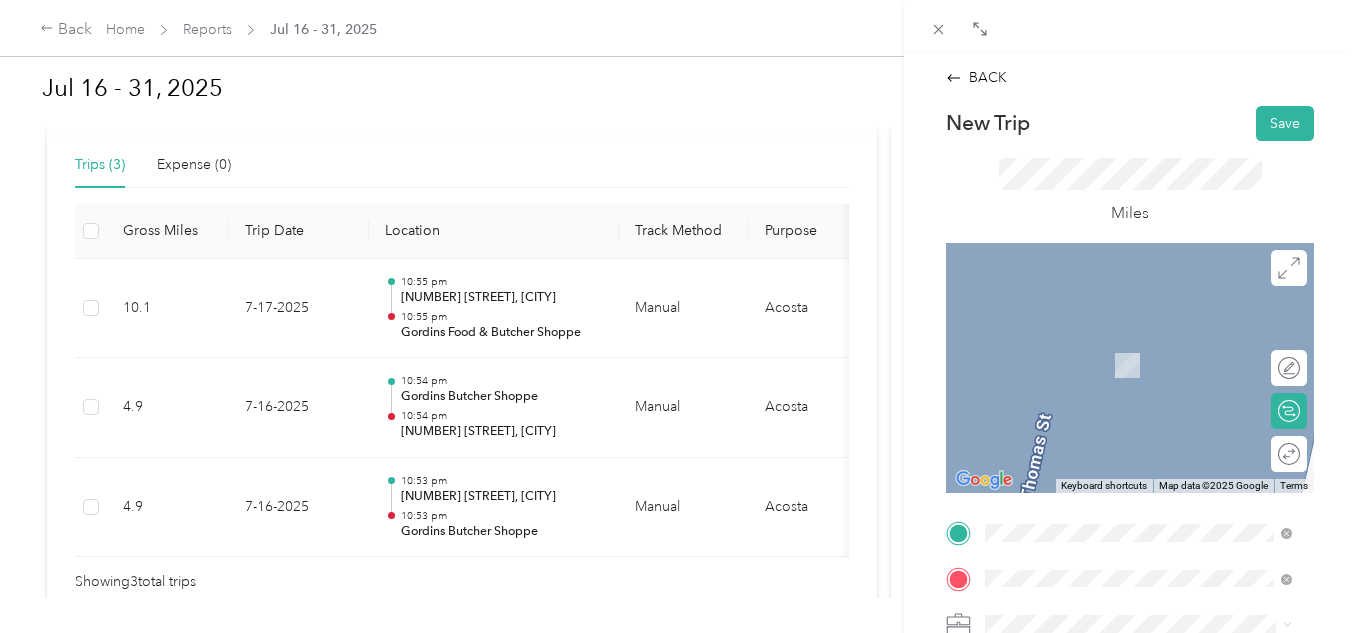 click on "[NUMBER] [STREET]
[CITY], [STATE] [POSTAL_CODE], [COUNTRY]" at bounding box center (1154, 352) 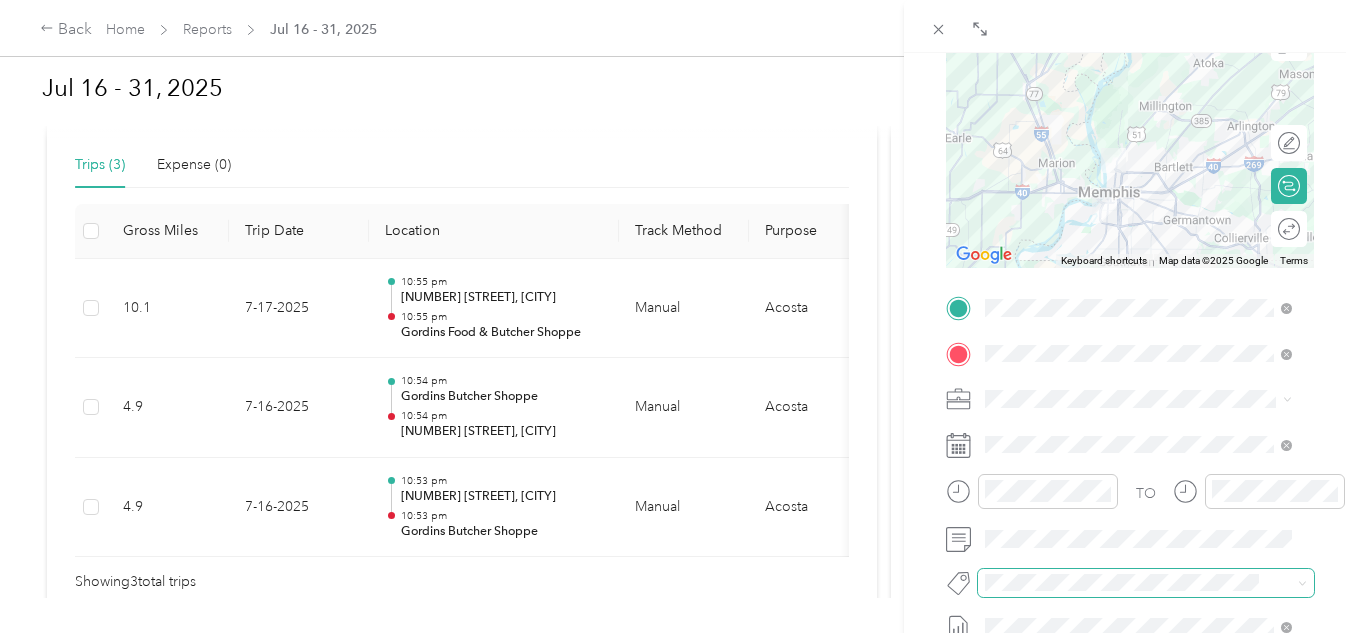 scroll, scrollTop: 300, scrollLeft: 0, axis: vertical 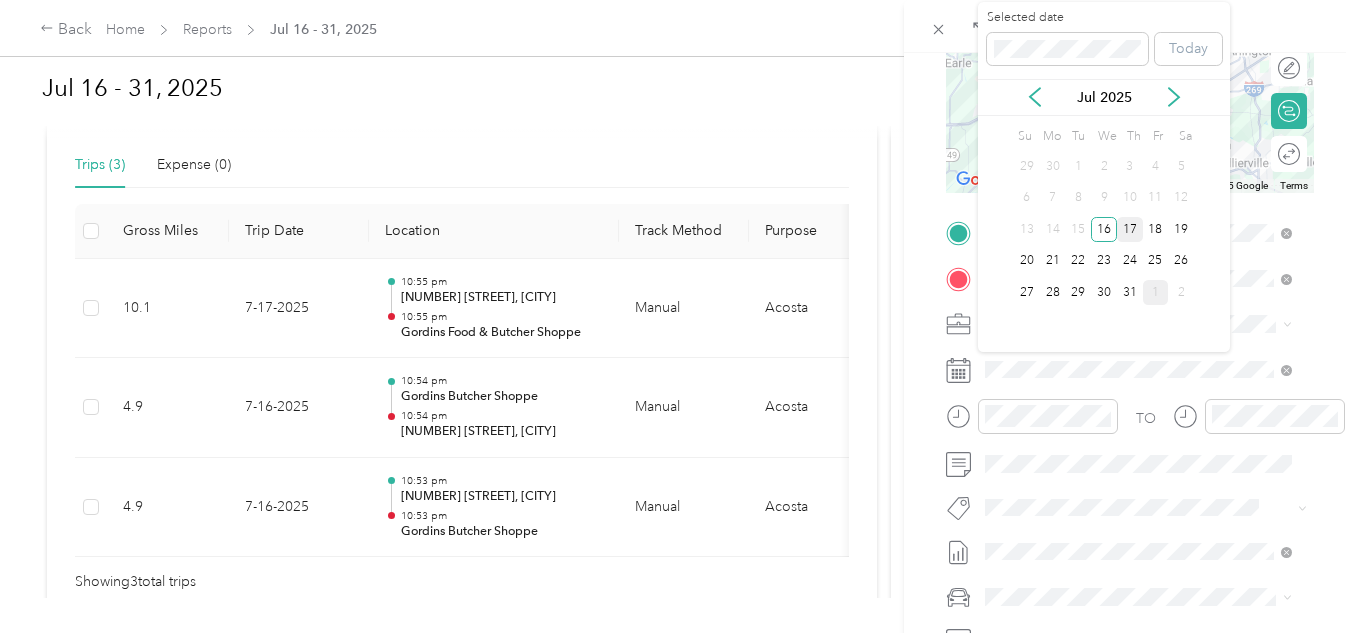 click on "17" at bounding box center (1130, 229) 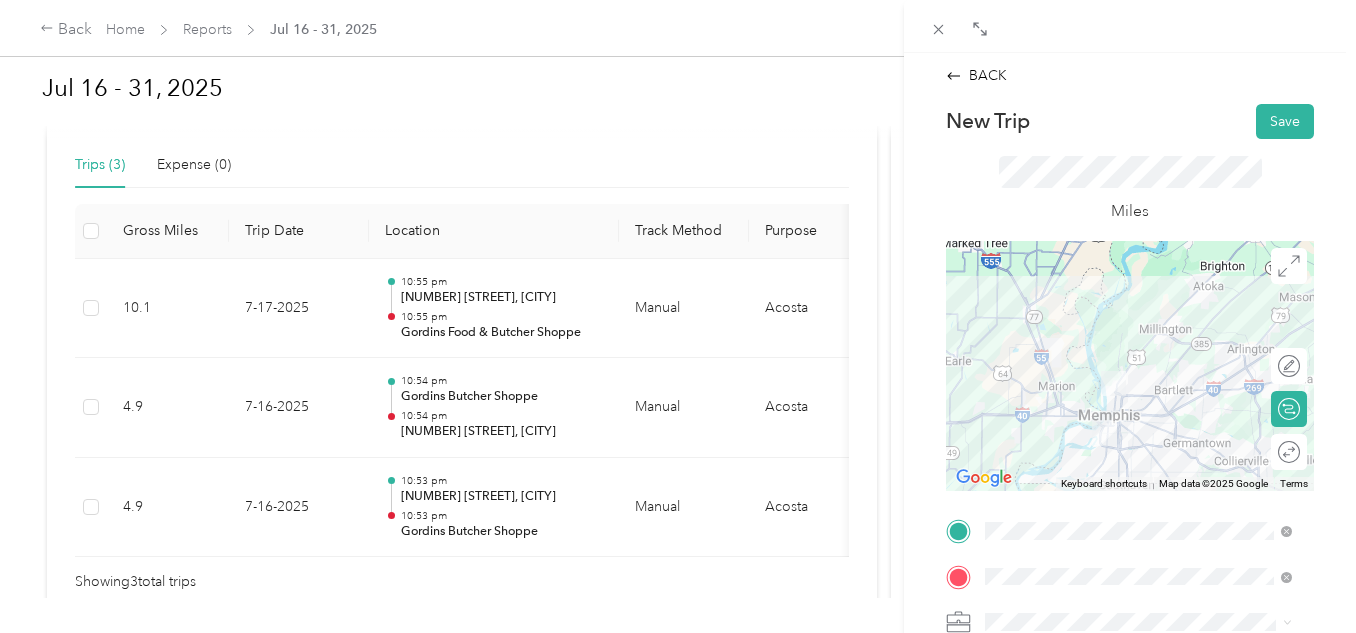 scroll, scrollTop: 0, scrollLeft: 0, axis: both 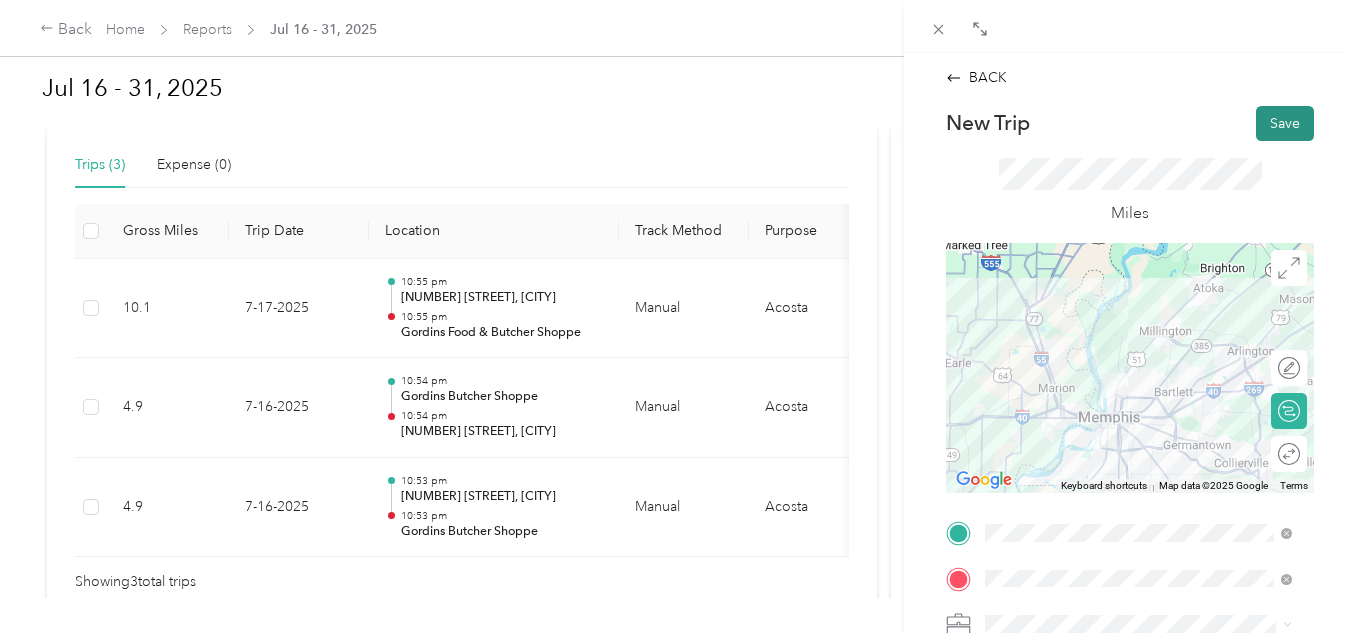 click on "Save" at bounding box center [1285, 123] 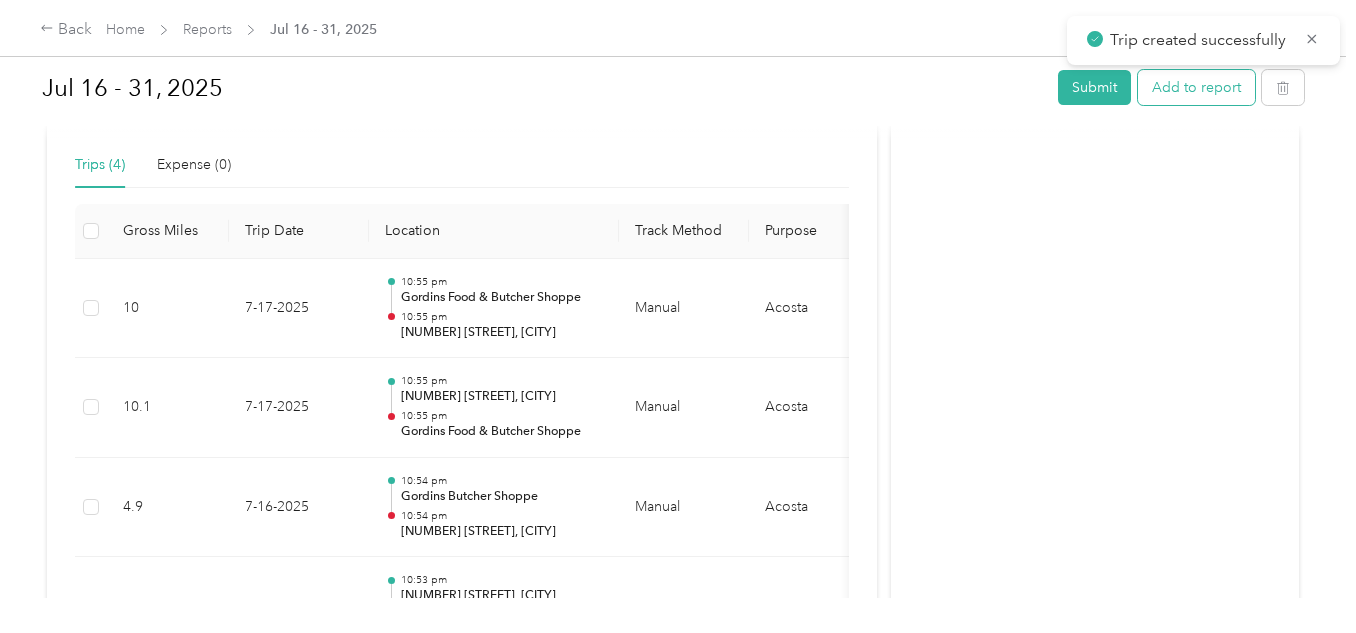 click on "Add to report" at bounding box center (1196, 87) 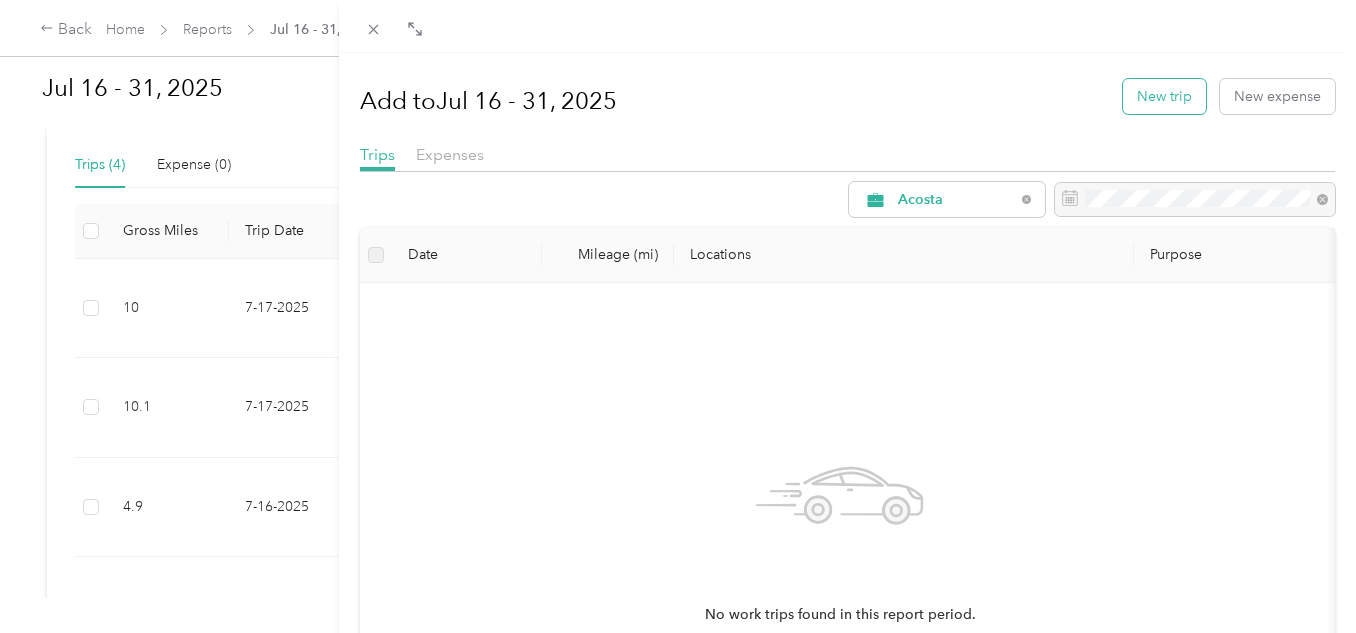 click on "New trip" at bounding box center [1164, 96] 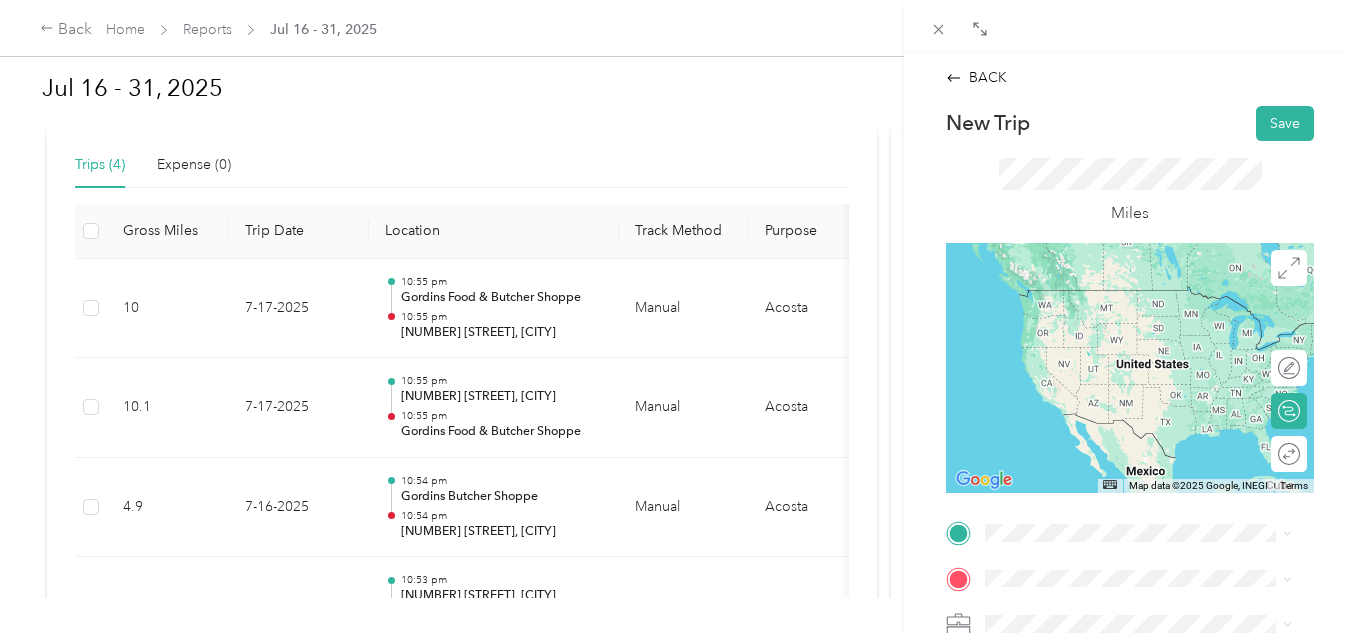 click on "[NUMBER] [STREET]
[CITY], [STATE] [POSTAL_CODE], [COUNTRY]" at bounding box center (1138, 296) 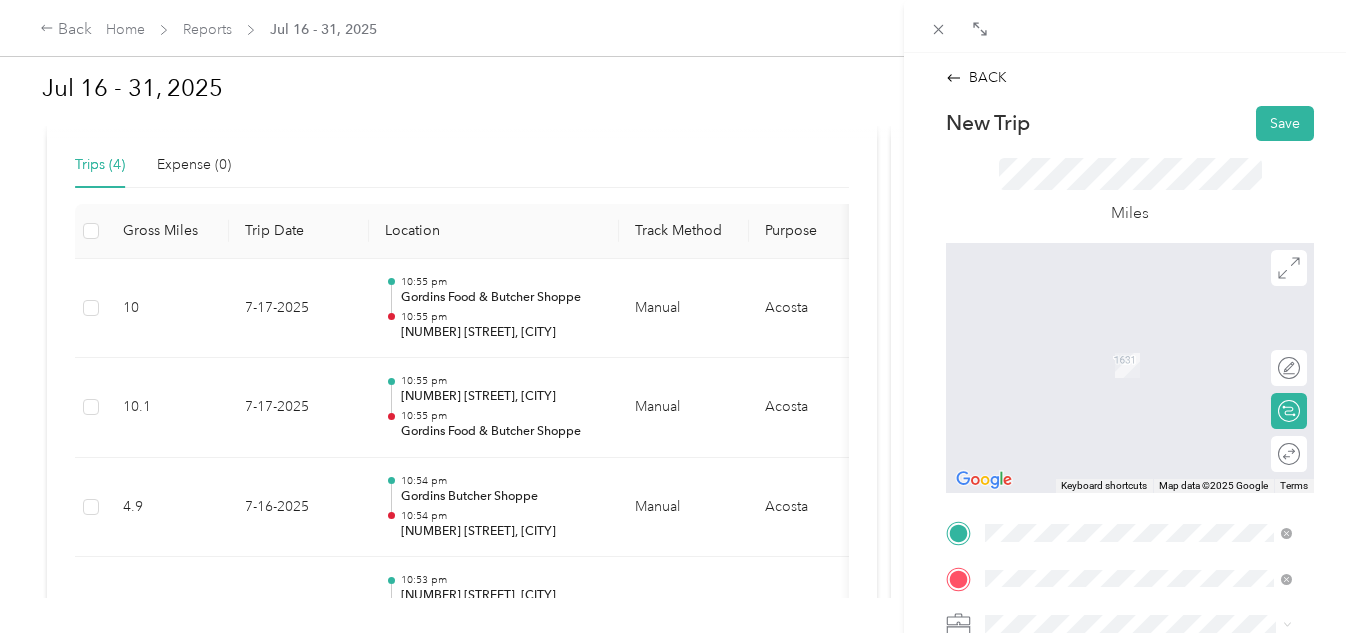 click on "TEAM [BUSINESS_NAME] [NUMBER] [STREET], [POSTAL_CODE], [CITY], [STATE], [COUNTRY]" at bounding box center (1154, 550) 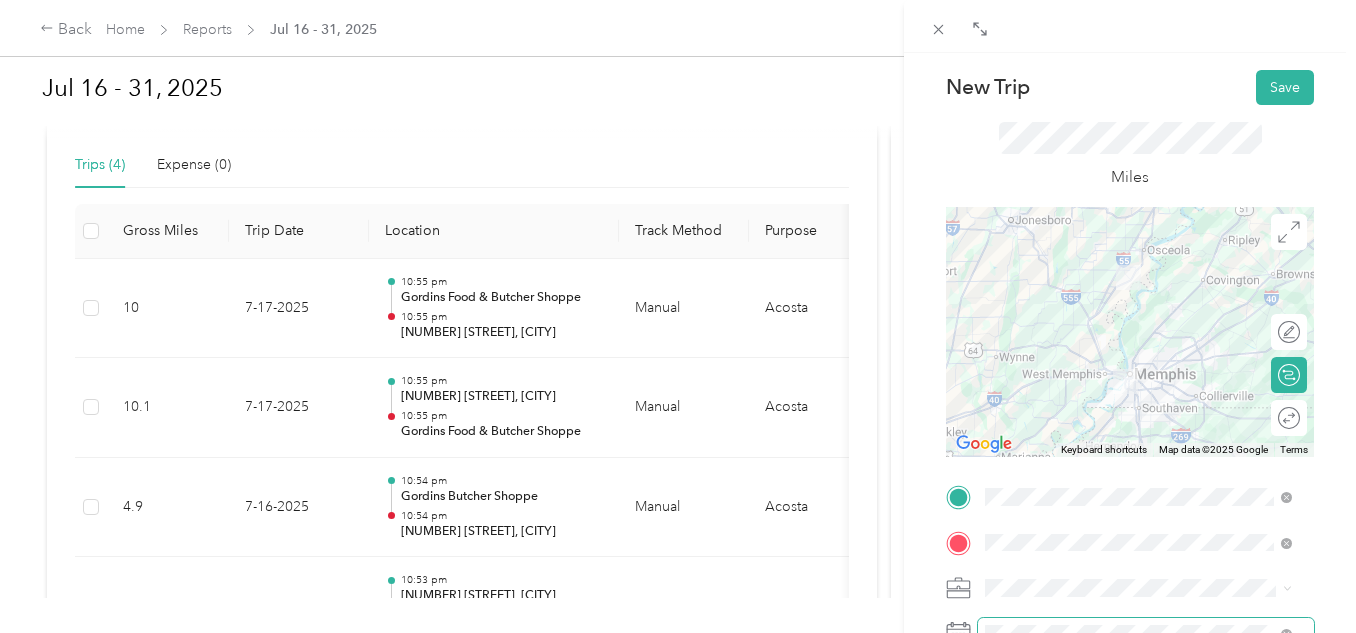 scroll, scrollTop: 100, scrollLeft: 0, axis: vertical 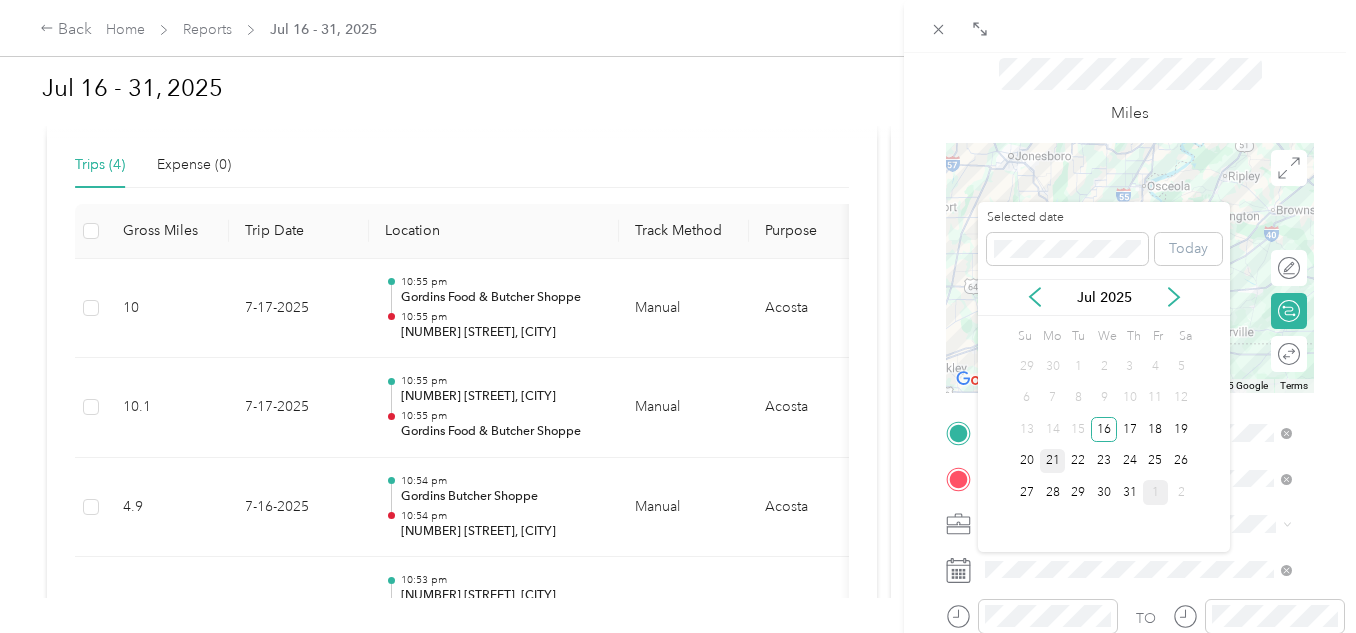 click on "21" at bounding box center [1053, 461] 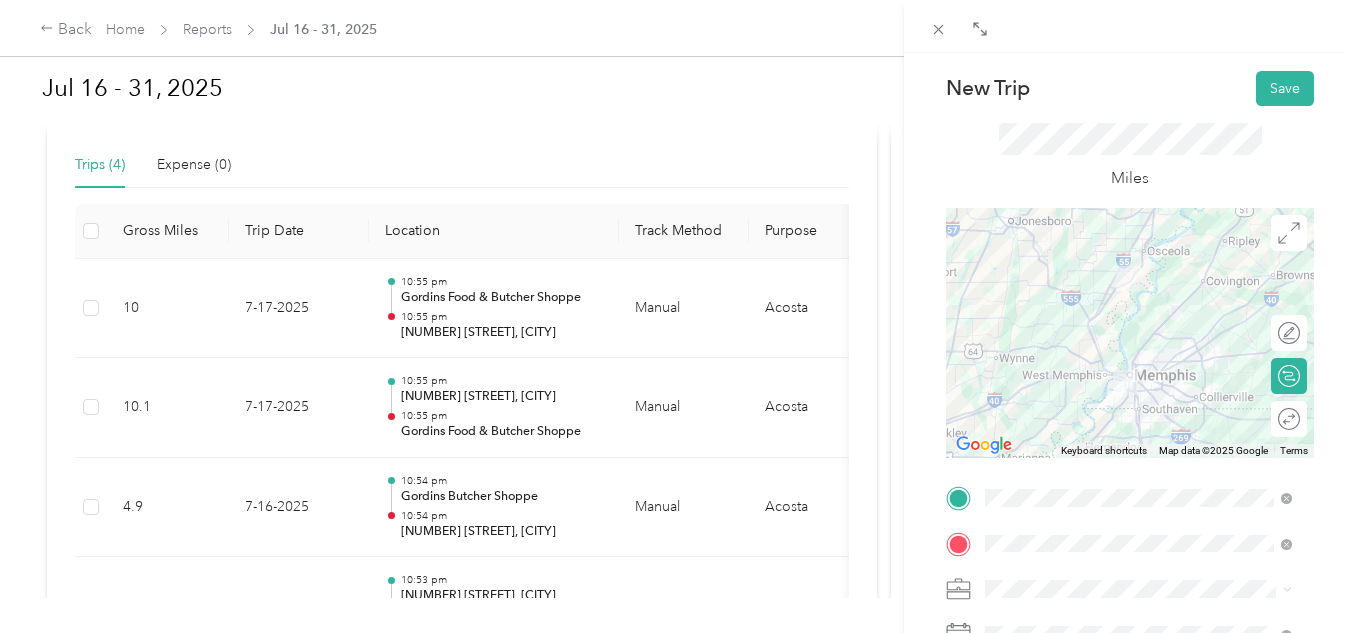 scroll, scrollTop: 0, scrollLeft: 0, axis: both 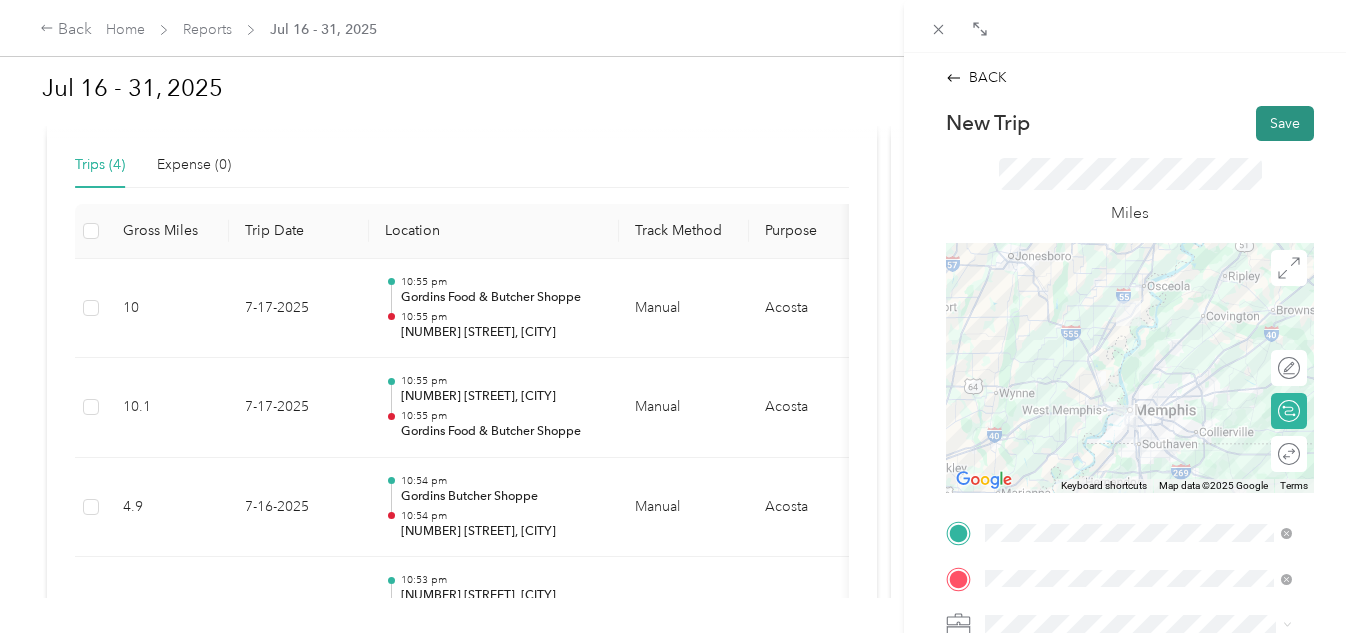 click on "Save" at bounding box center (1285, 123) 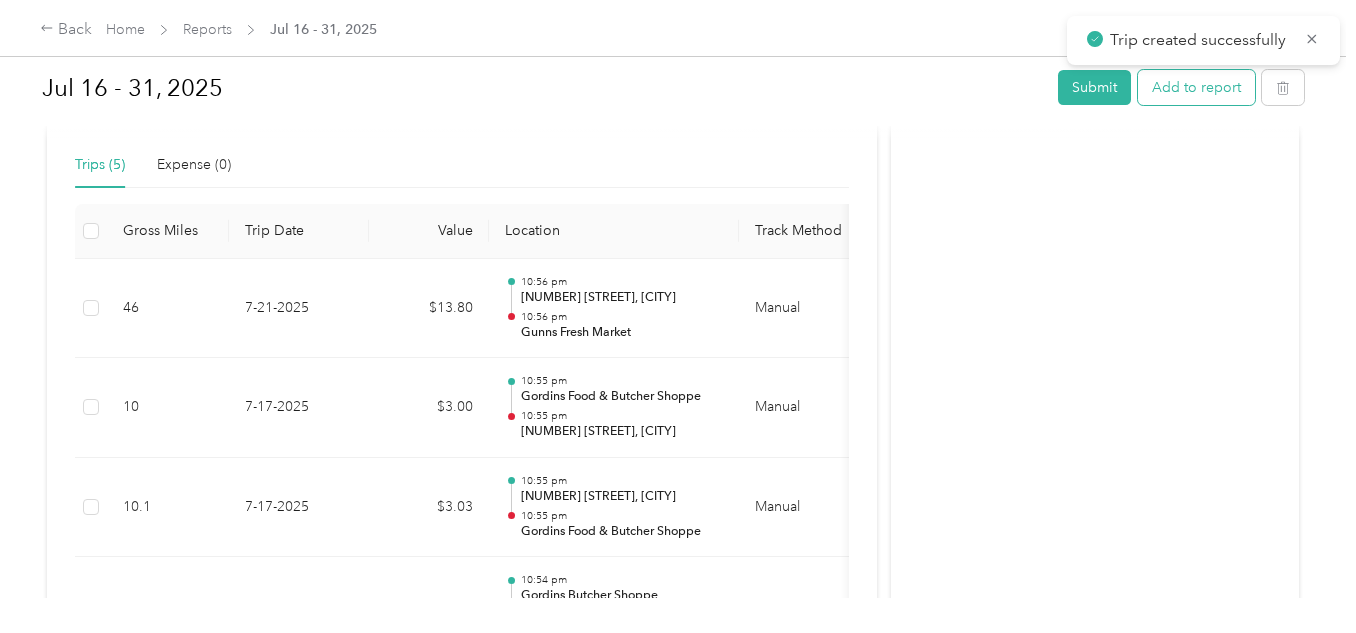 click on "Add to report" at bounding box center [1196, 87] 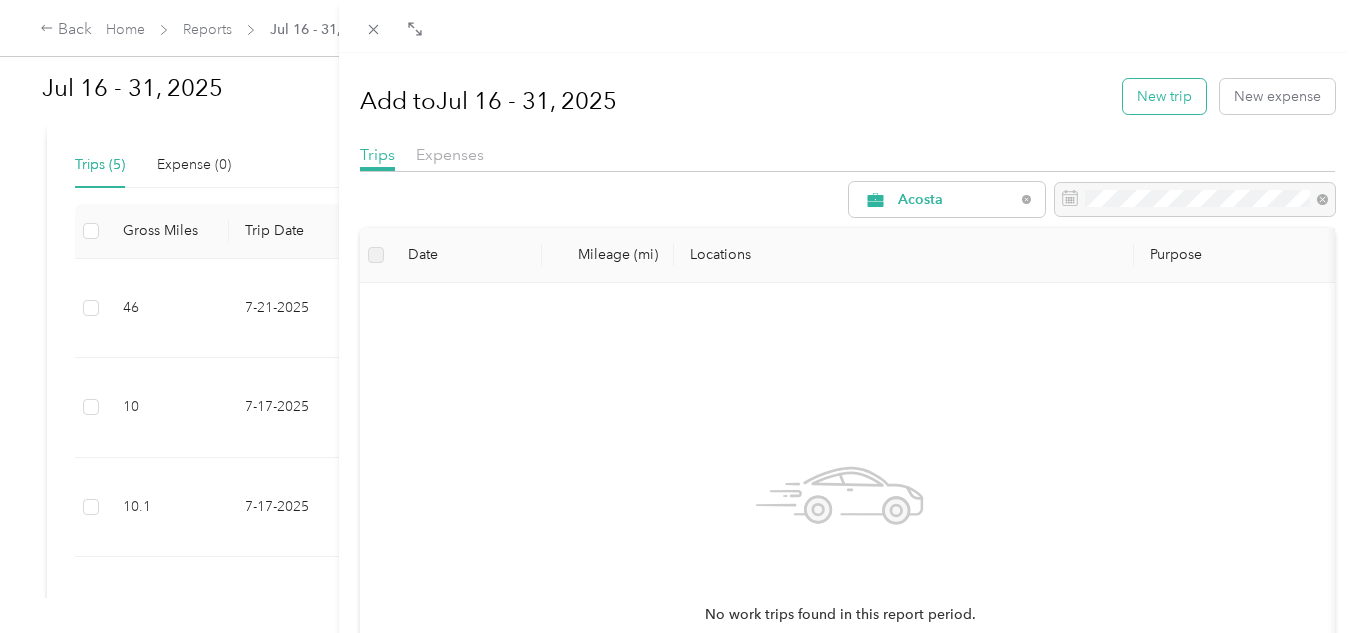 click on "New trip" at bounding box center (1164, 96) 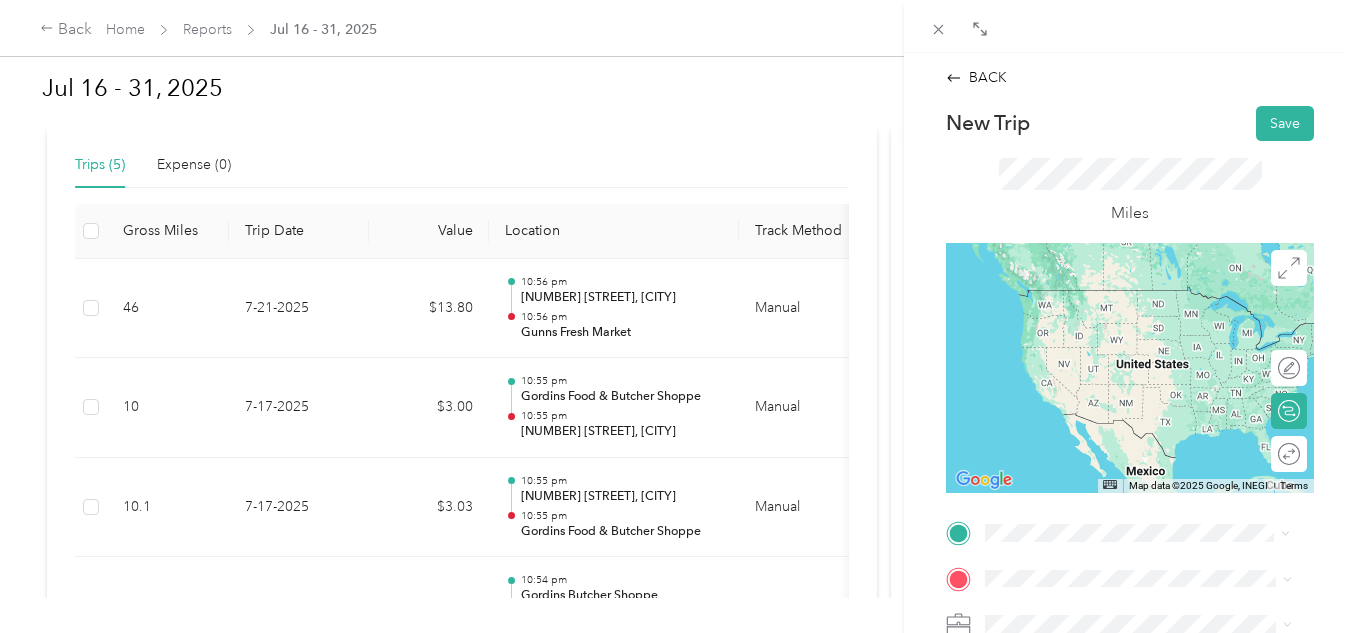 click on "TEAM [BUSINESS_NAME] [NUMBER] [STREET], [POSTAL_CODE], [CITY], [STATE], [COUNTRY]" at bounding box center (1154, 504) 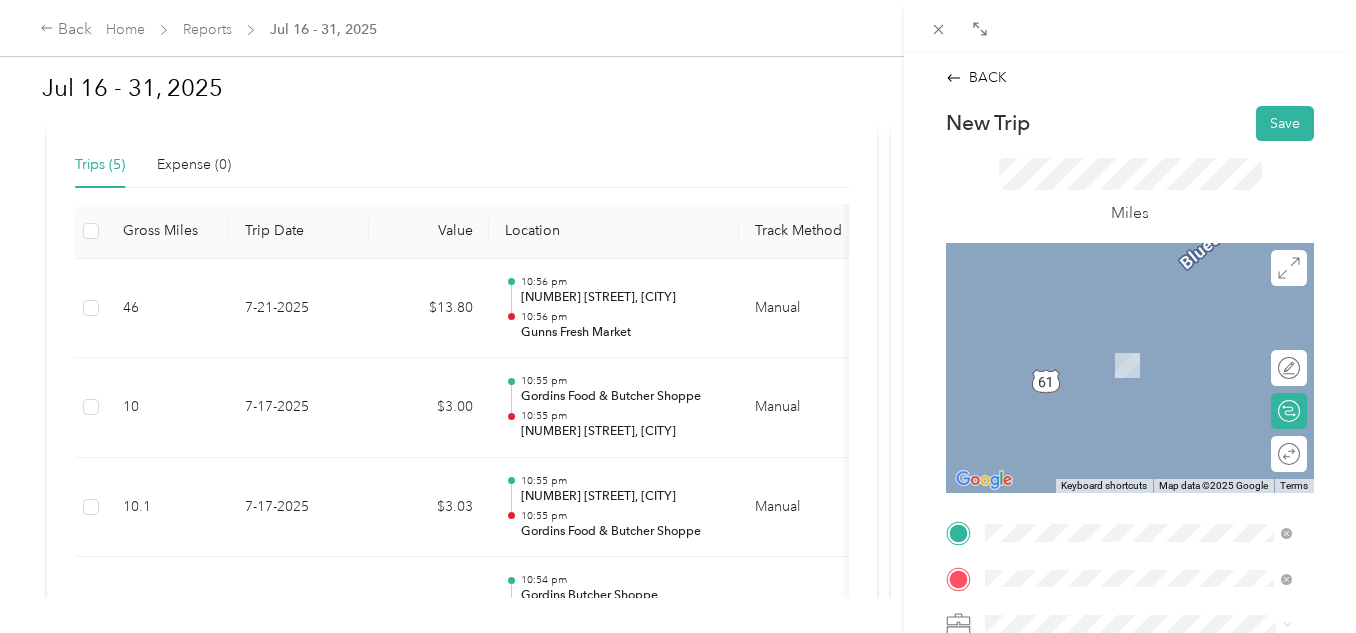 click on "[NUMBER] [STREET]
[CITY], [STATE] [POSTAL_CODE], [COUNTRY]" at bounding box center (1154, 352) 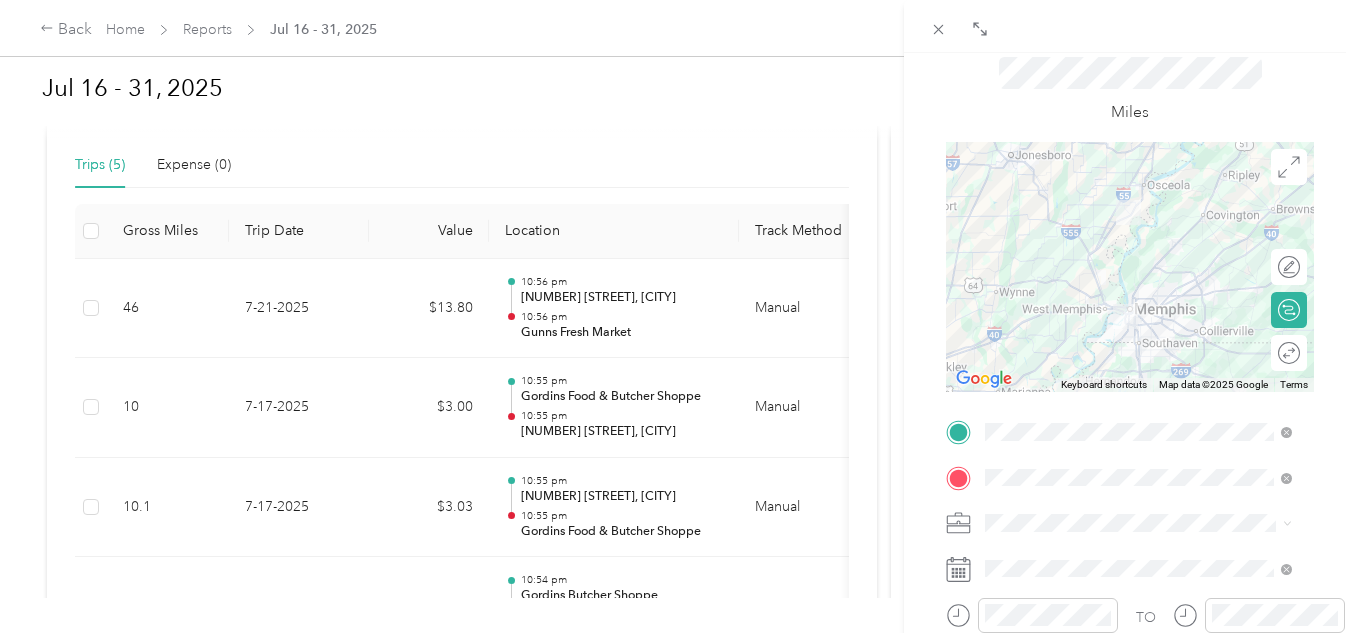 scroll, scrollTop: 200, scrollLeft: 0, axis: vertical 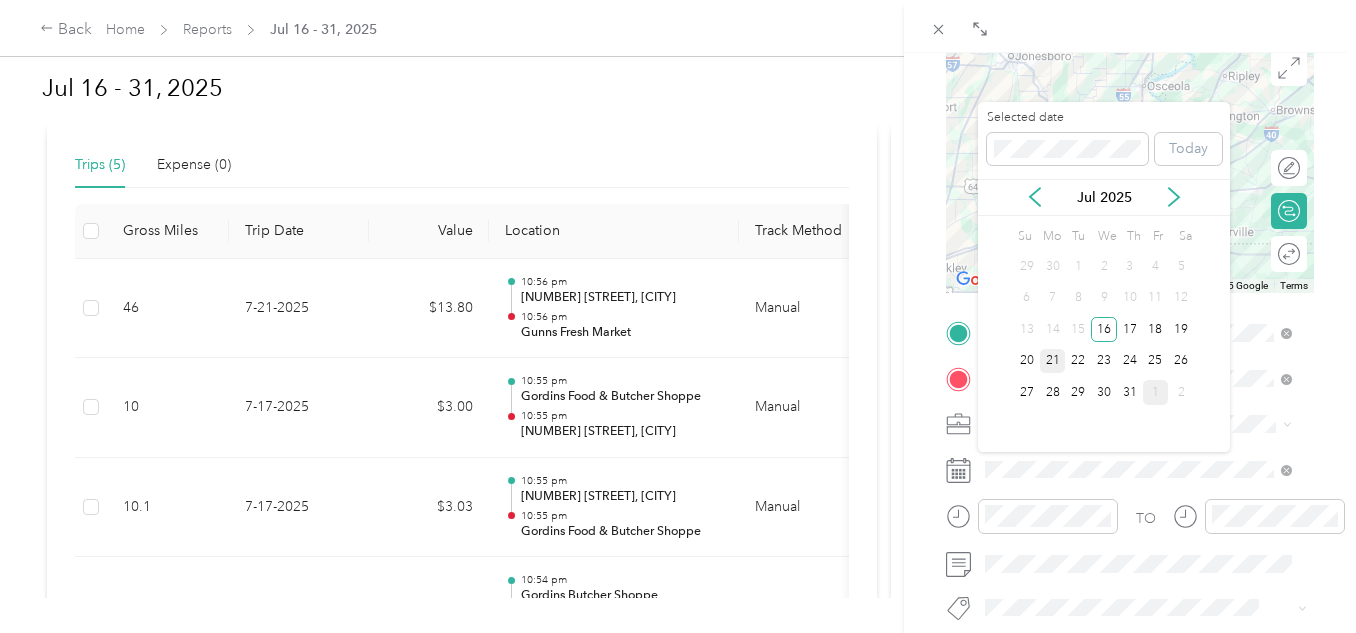 click on "21" at bounding box center (1053, 361) 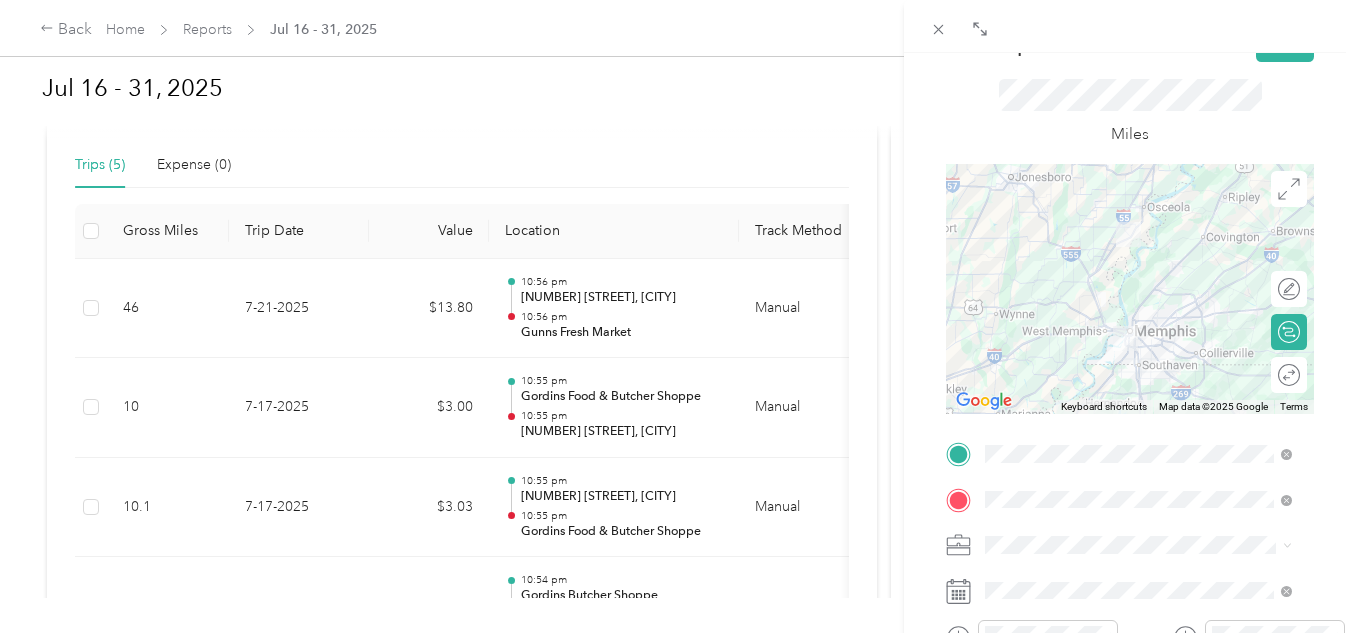 scroll, scrollTop: 0, scrollLeft: 0, axis: both 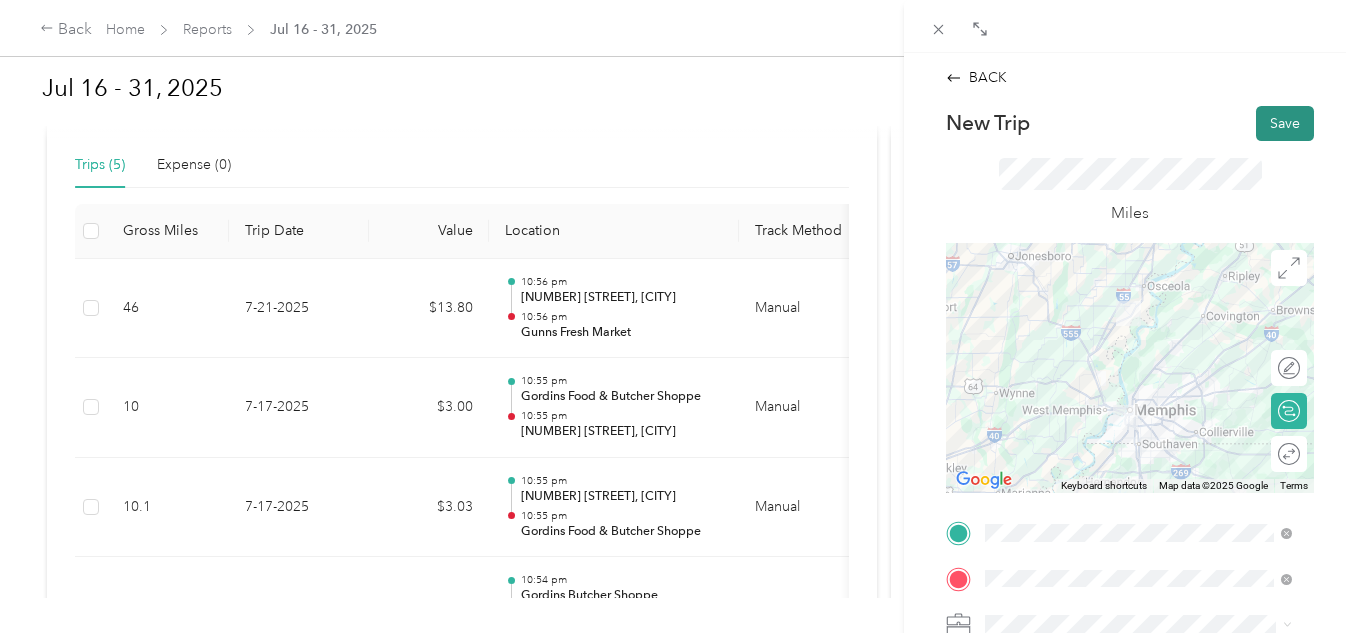click on "Save" at bounding box center [1285, 123] 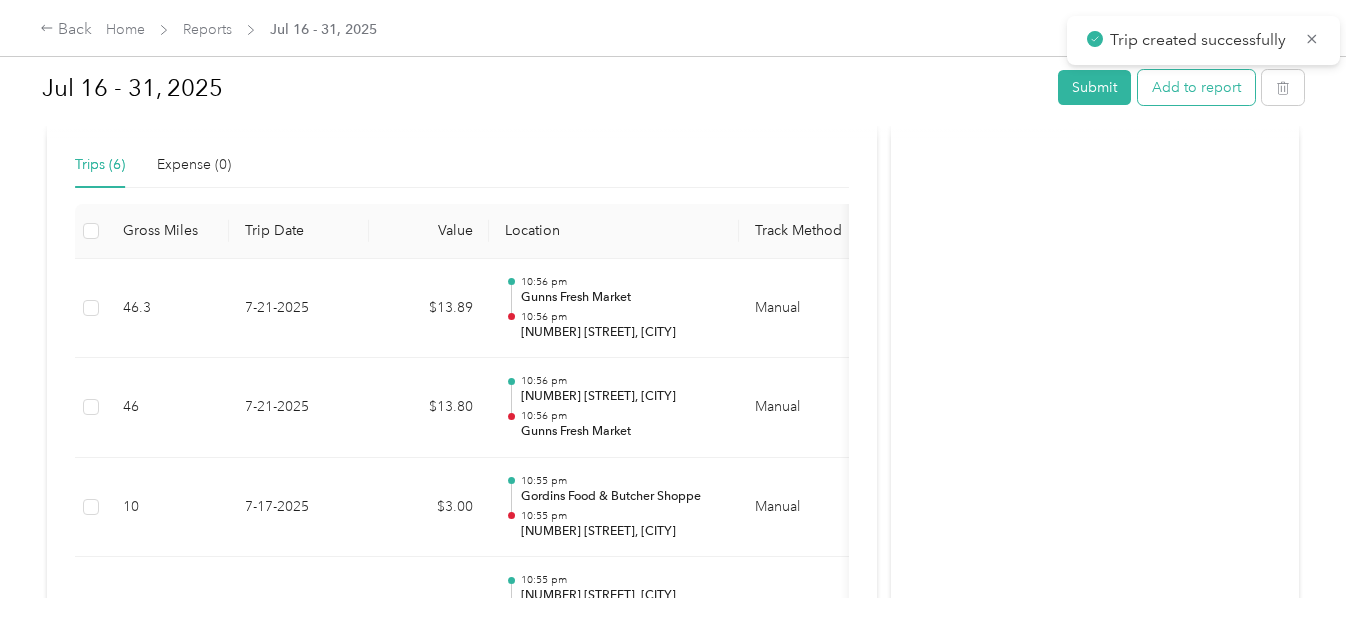 click on "Add to report" at bounding box center (1196, 87) 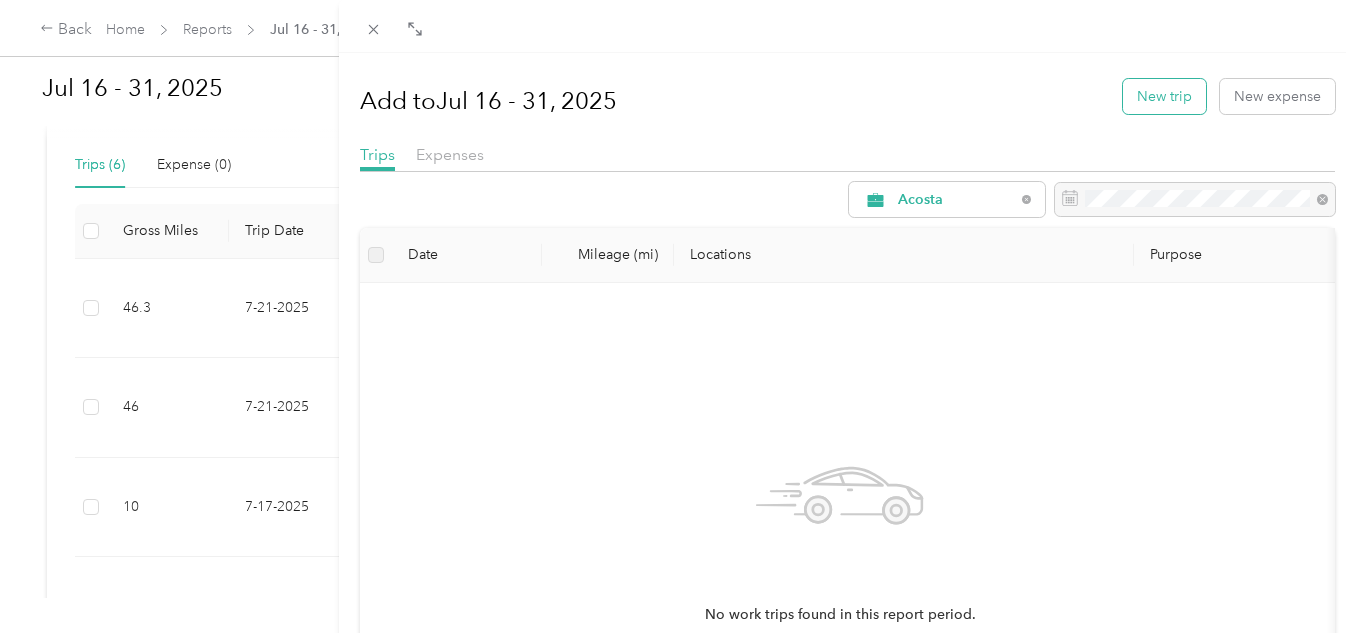 click on "New trip" at bounding box center (1164, 96) 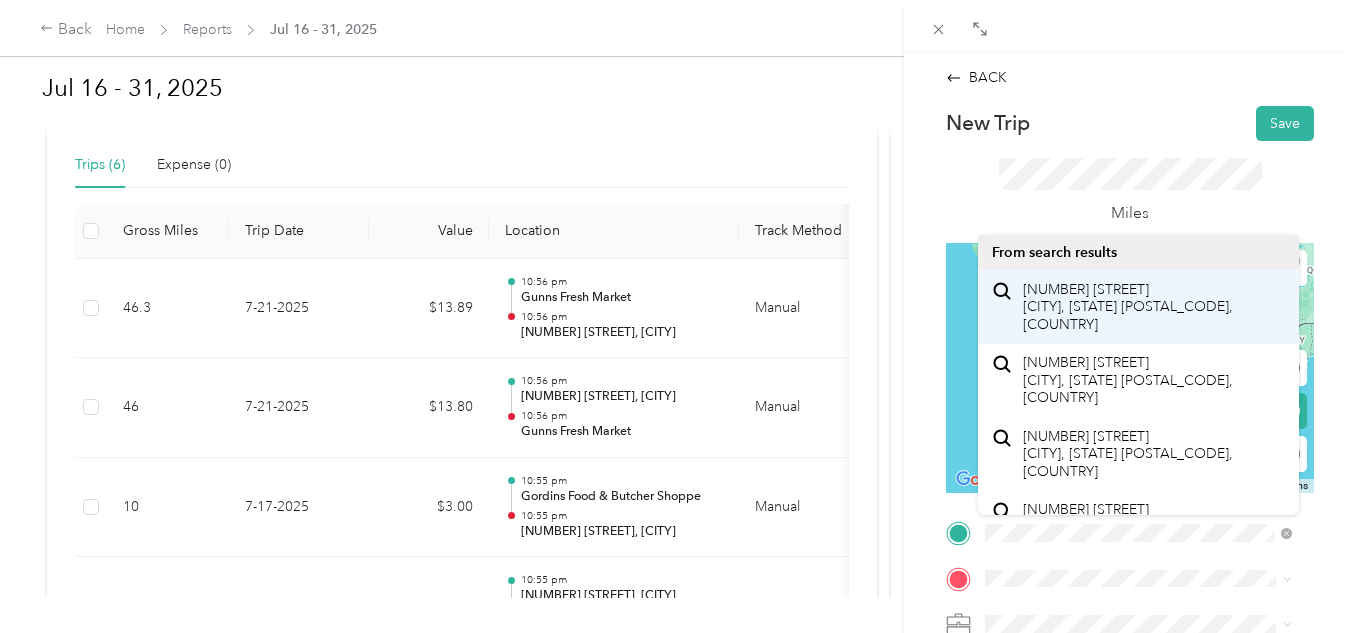 click on "[NUMBER] [STREET]
[CITY], [STATE] [POSTAL_CODE], [COUNTRY]" at bounding box center (1154, 307) 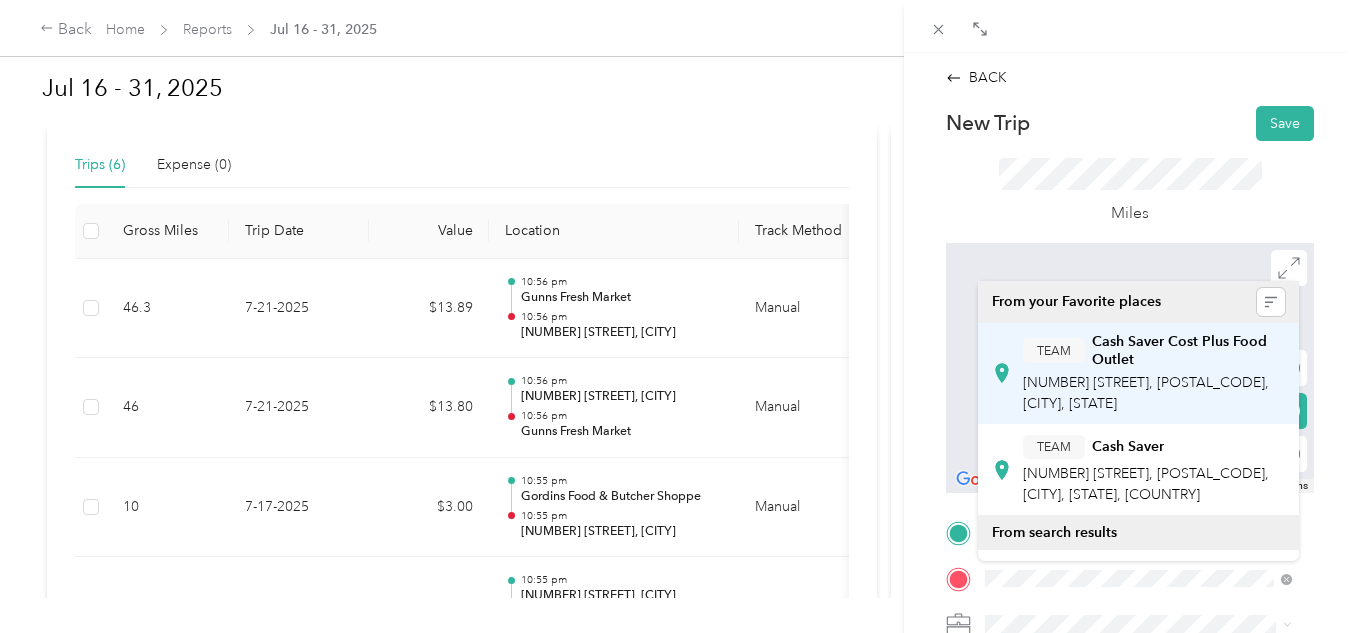click on "TEAM" at bounding box center [1054, 350] 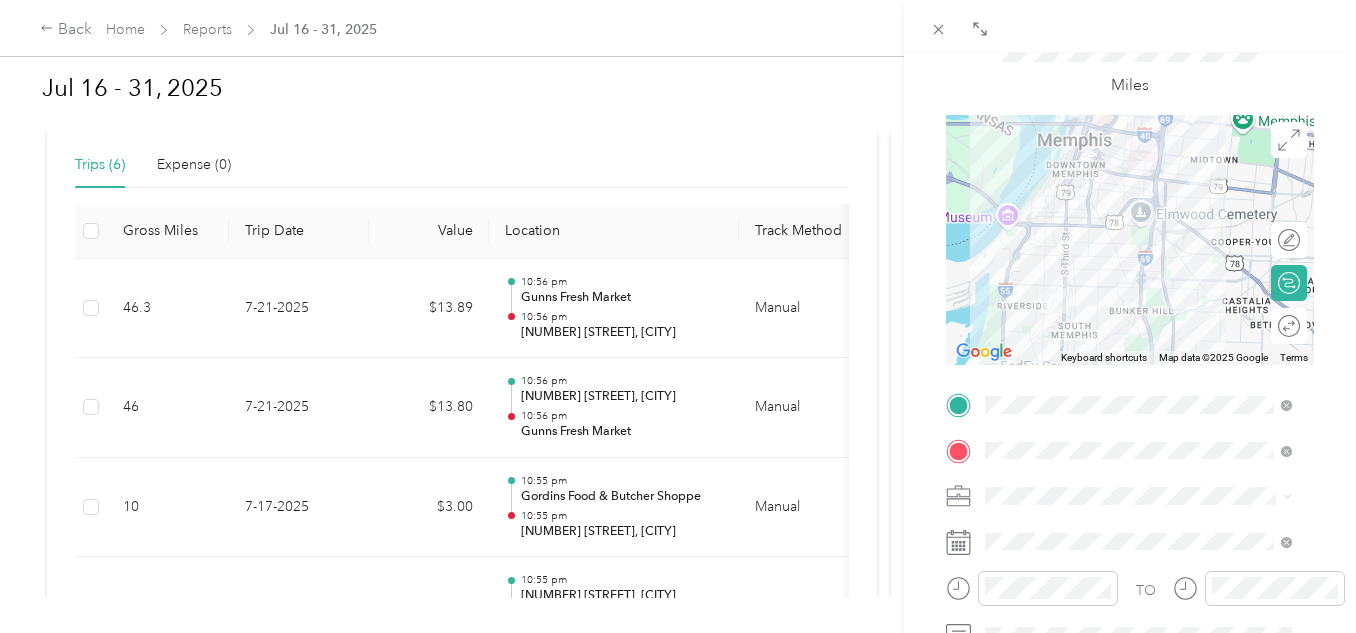 scroll, scrollTop: 139, scrollLeft: 0, axis: vertical 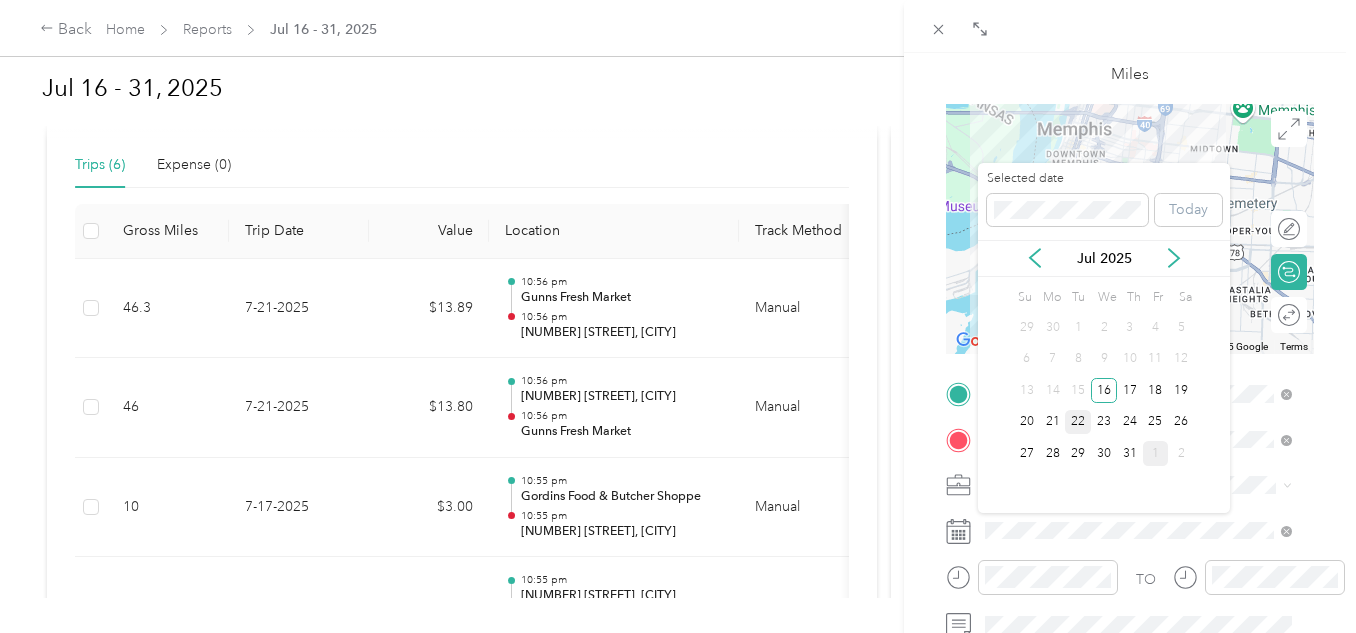 click on "22" at bounding box center [1078, 422] 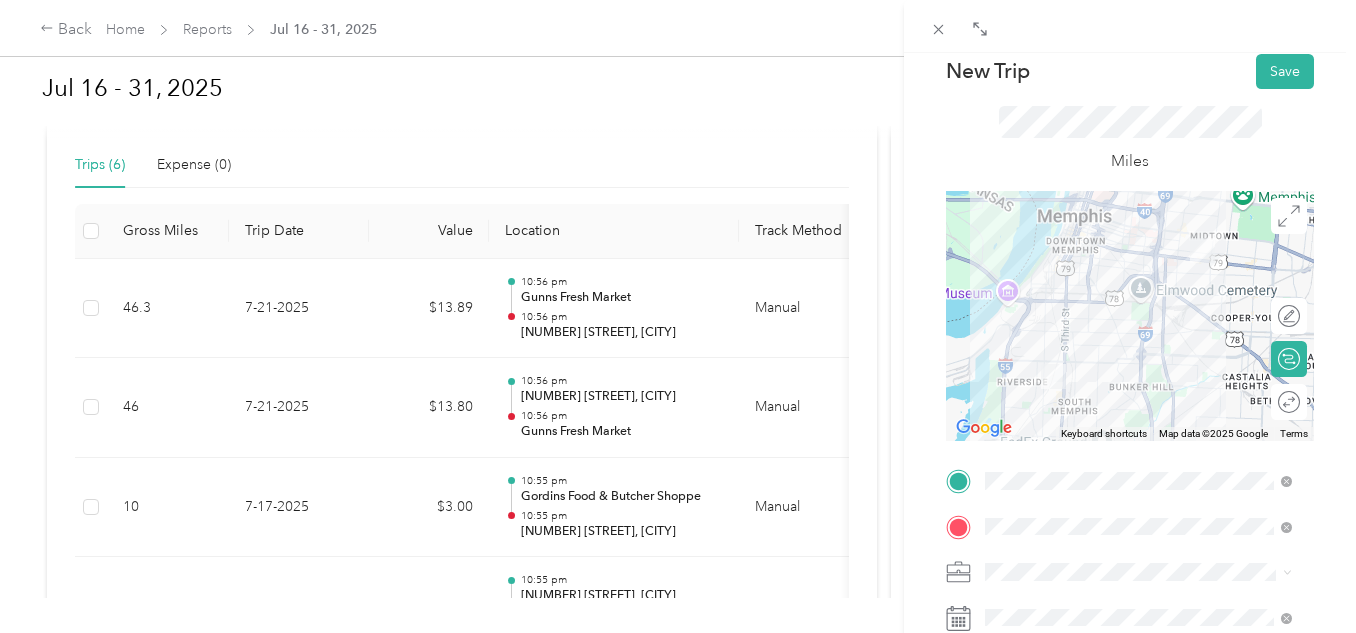scroll, scrollTop: 0, scrollLeft: 0, axis: both 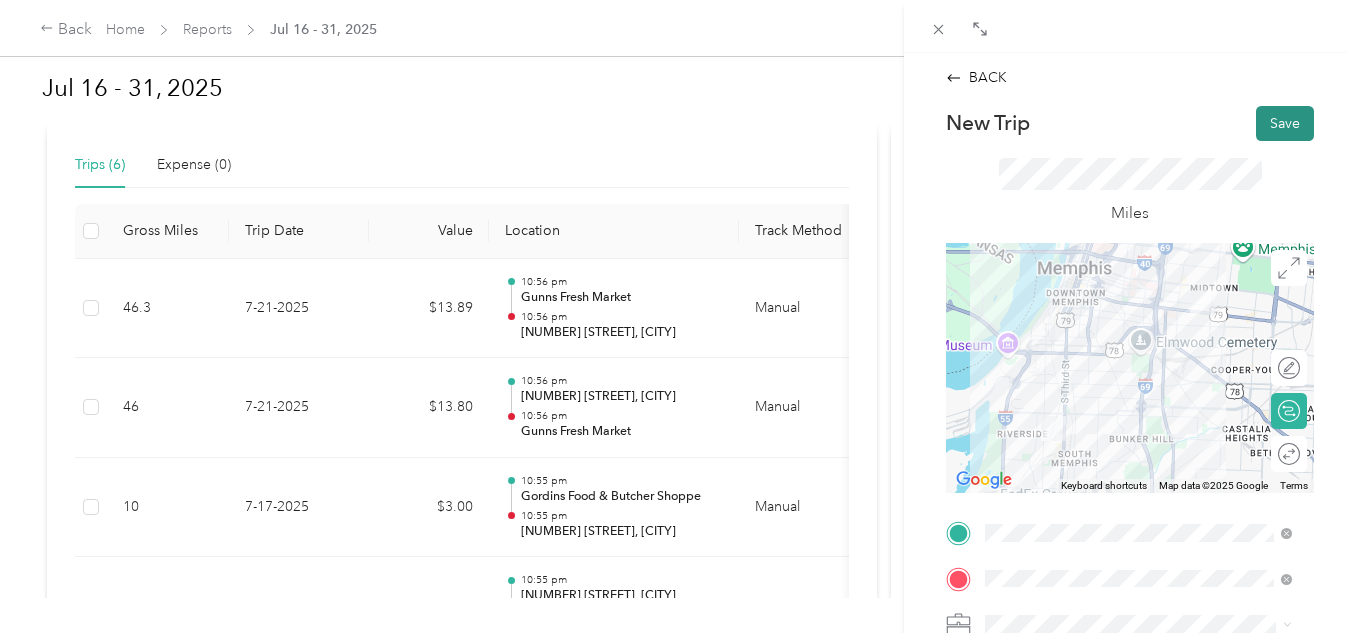 click on "Save" at bounding box center [1285, 123] 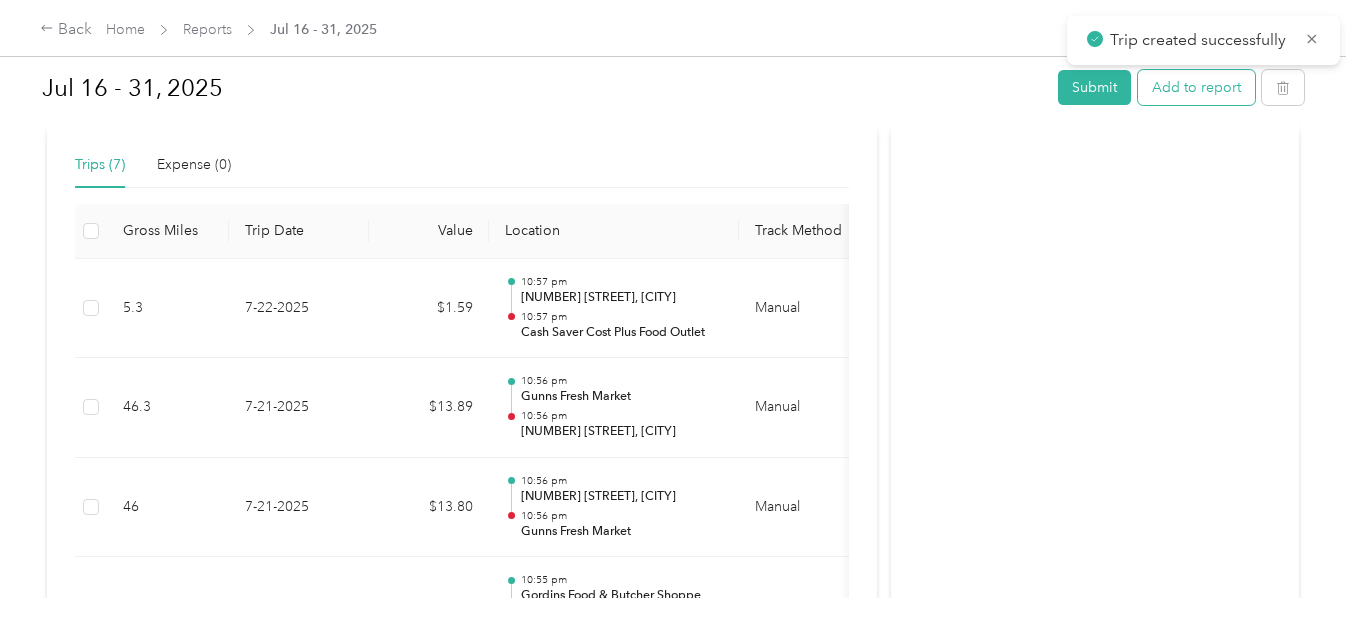 click on "Add to report" at bounding box center [1196, 87] 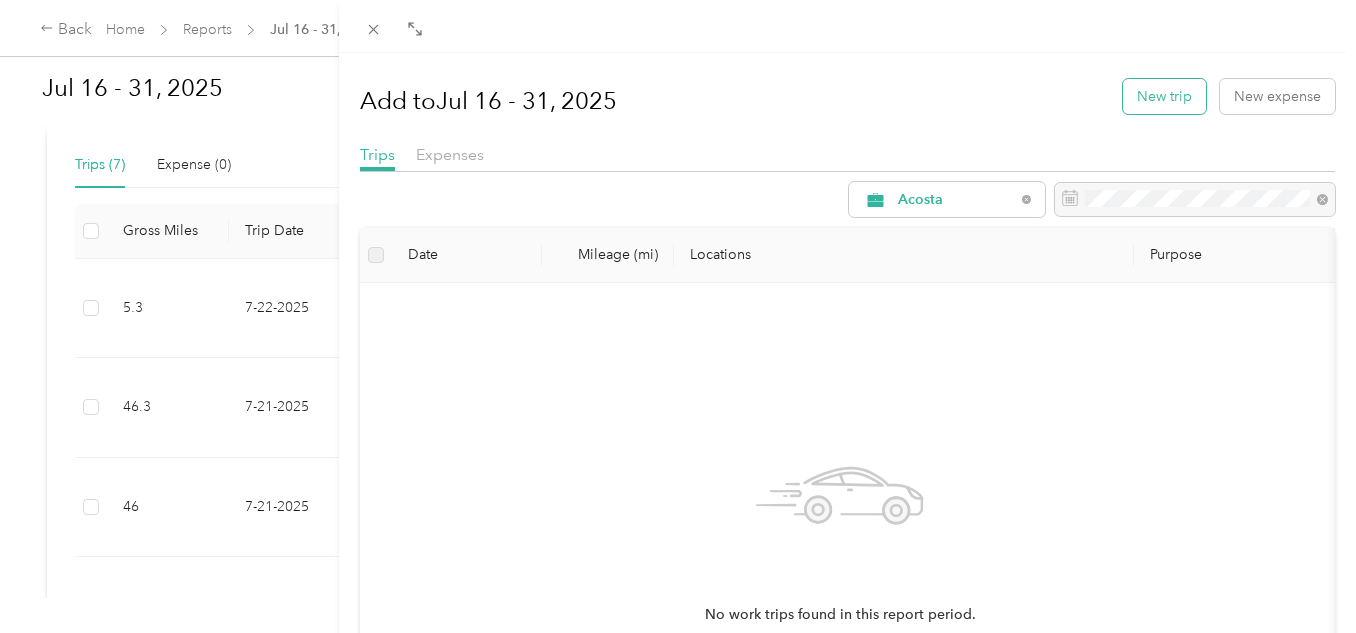 click on "New trip" at bounding box center (1164, 96) 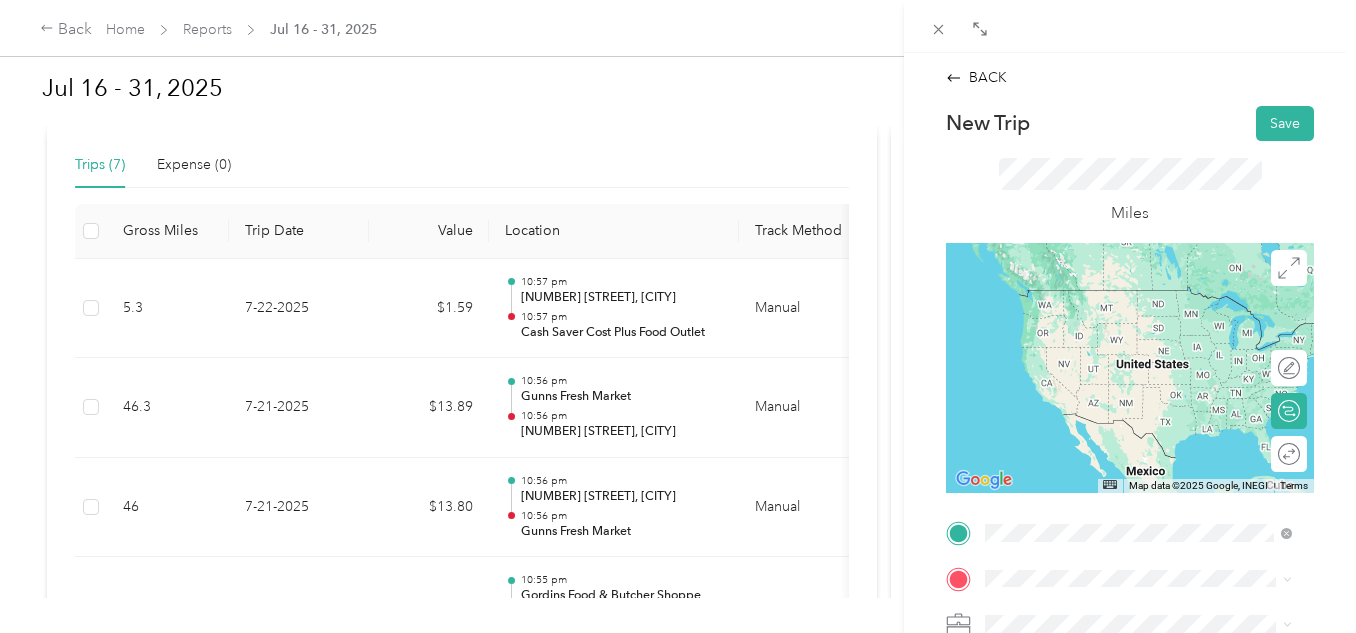 click on "[NUMBER] [STREET], [POSTAL_CODE][NUMBER], [CITY], [STATE], [COUNTRY]" at bounding box center (1146, 347) 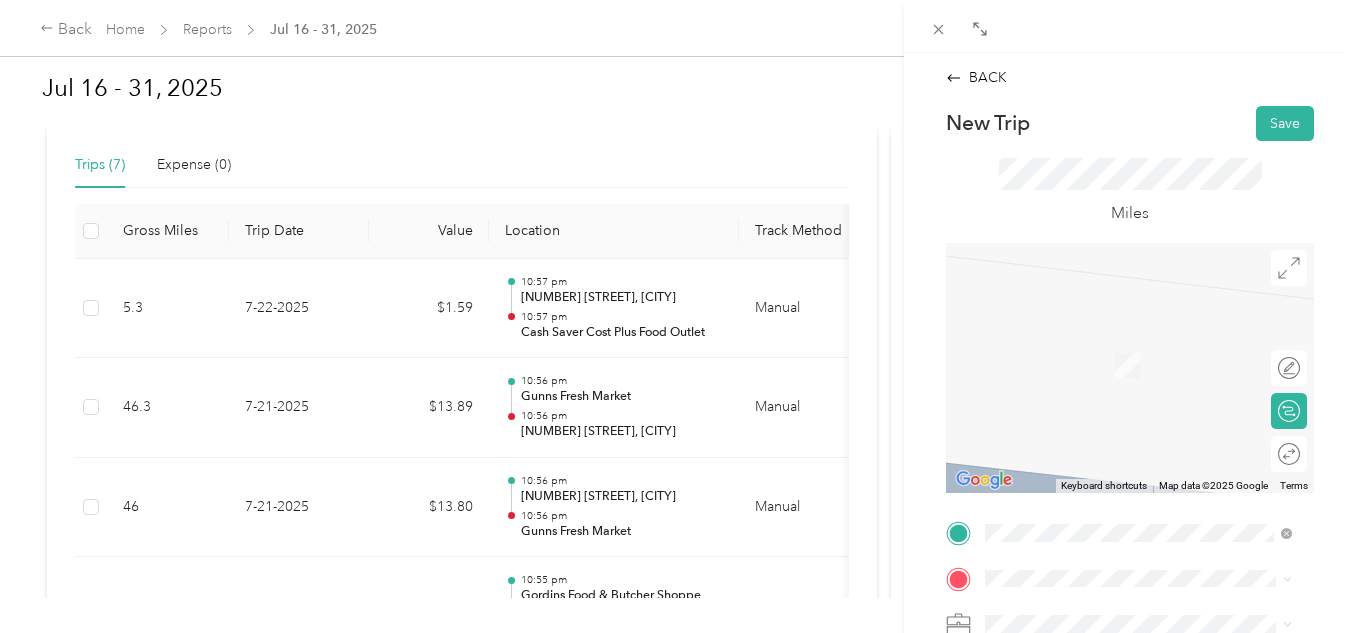 click on "[NUMBER] [STREET]
[CITY], [STATE] [POSTAL_CODE], [COUNTRY]" at bounding box center [1154, 341] 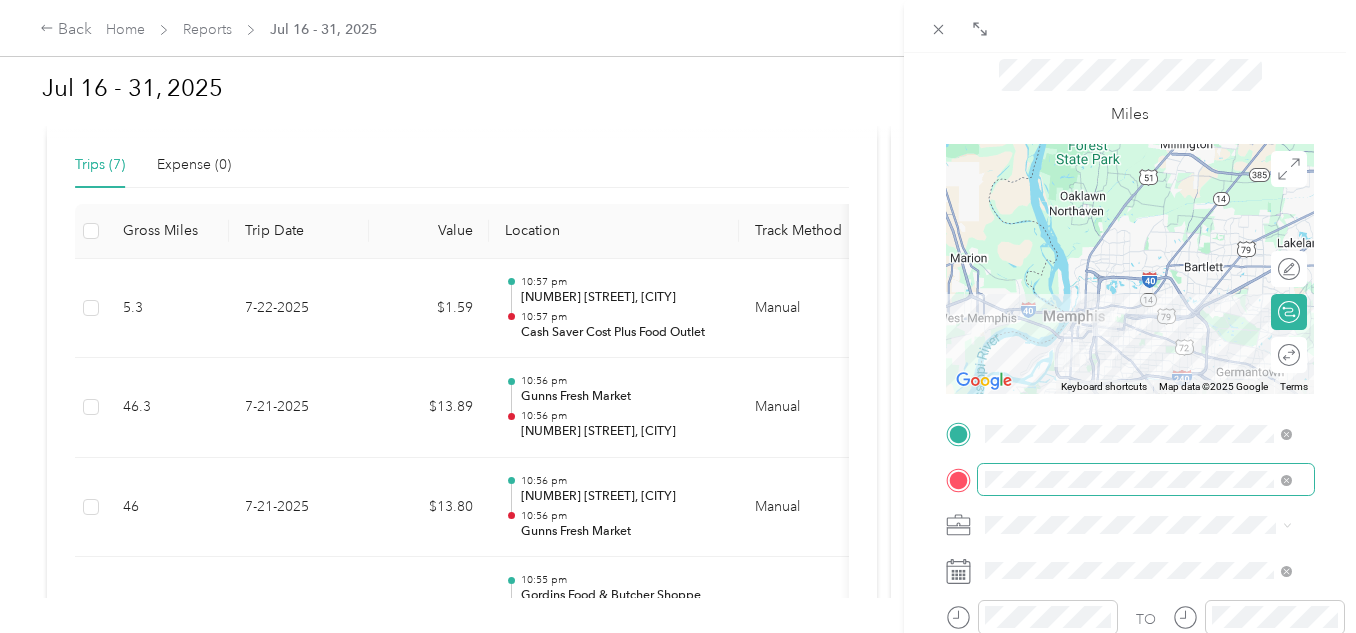 scroll, scrollTop: 100, scrollLeft: 0, axis: vertical 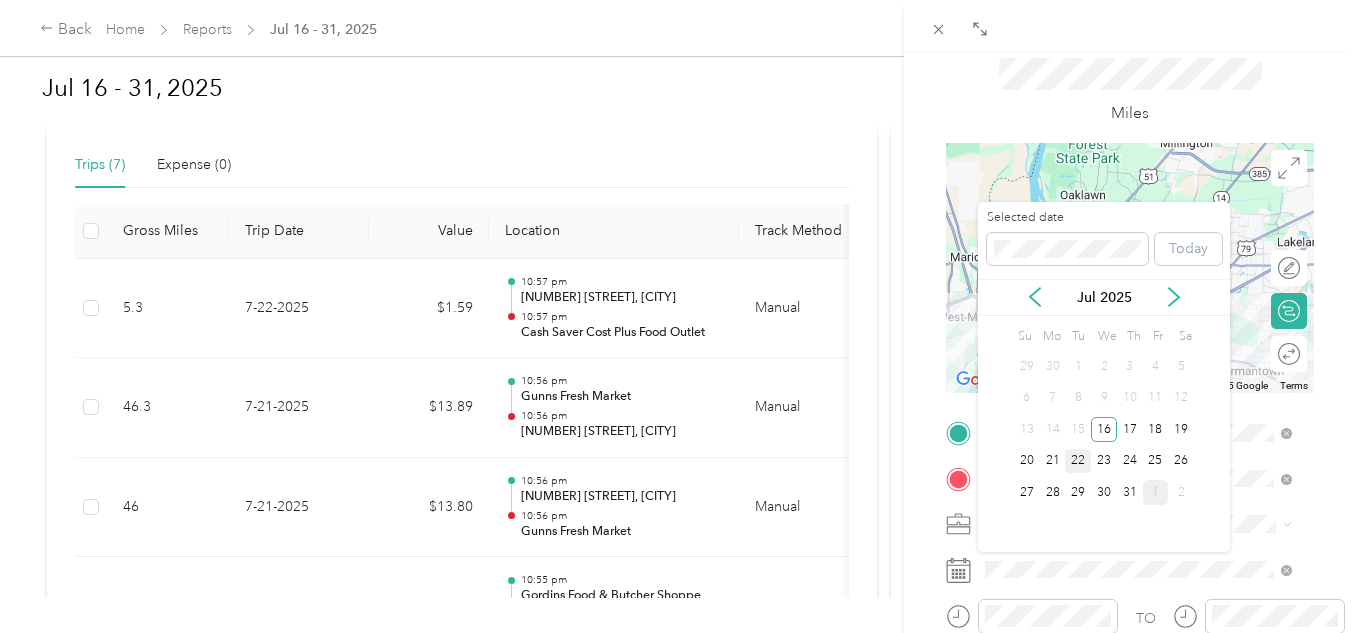 click on "22" at bounding box center (1078, 461) 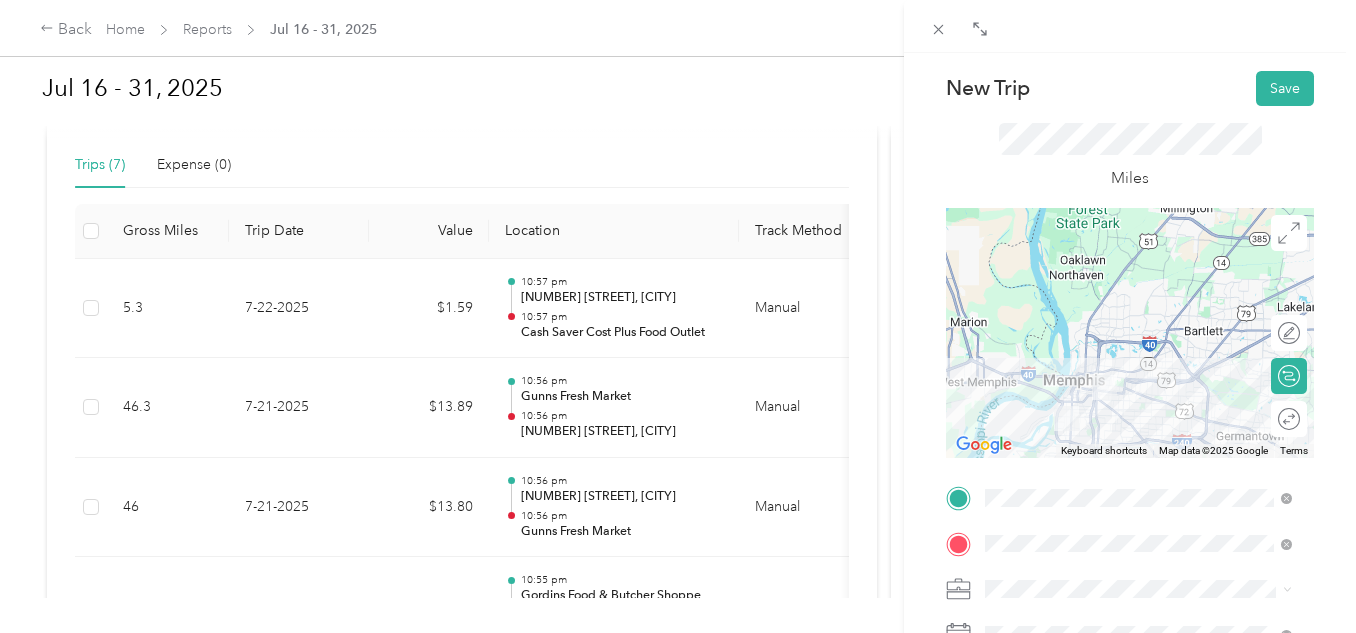 scroll, scrollTop: 0, scrollLeft: 0, axis: both 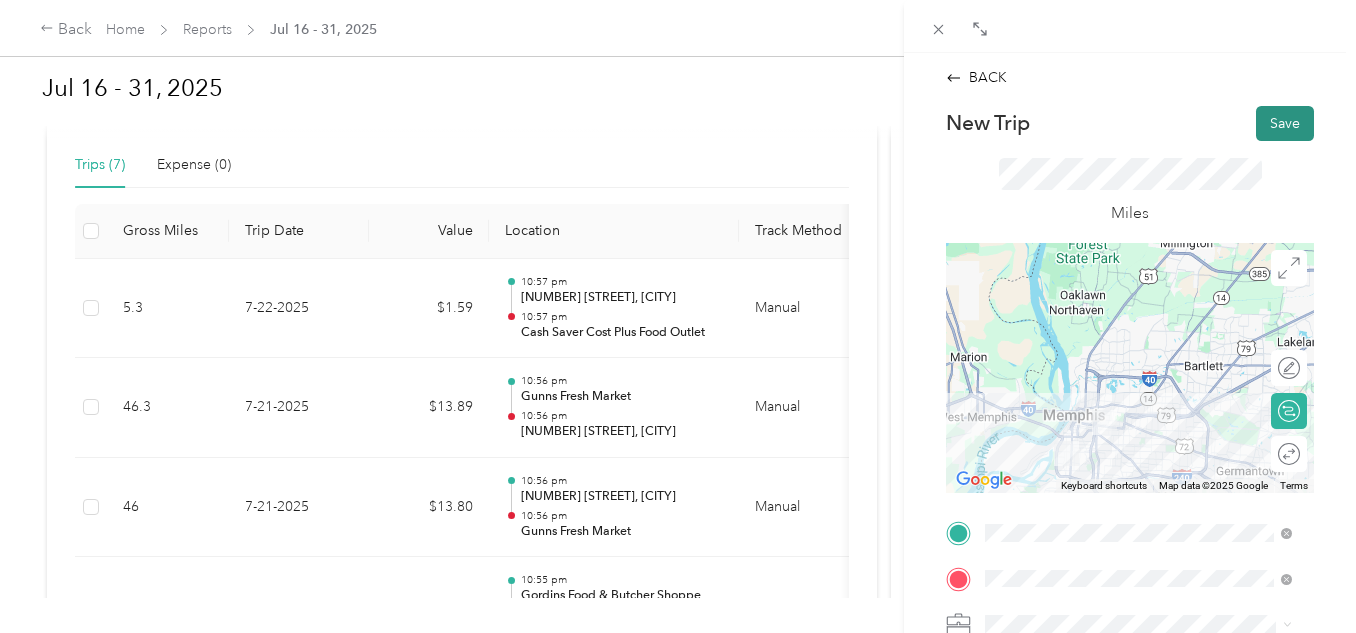 click on "Save" at bounding box center [1285, 123] 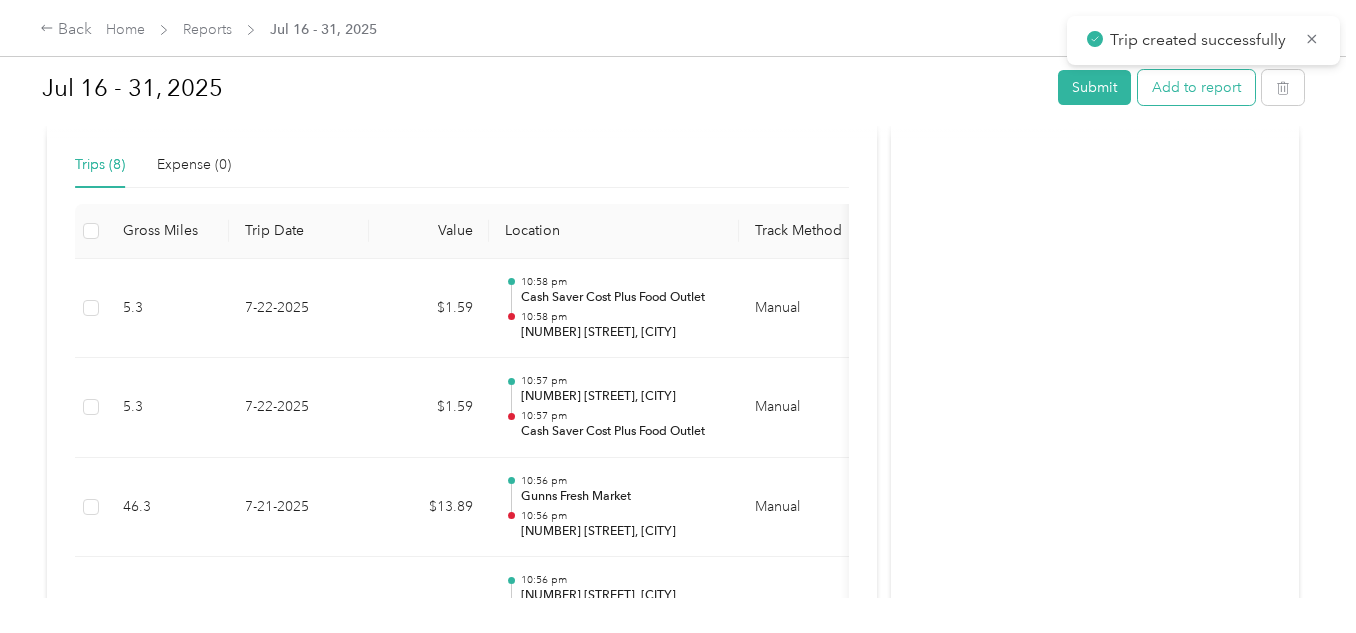 click on "Add to report" at bounding box center (1196, 87) 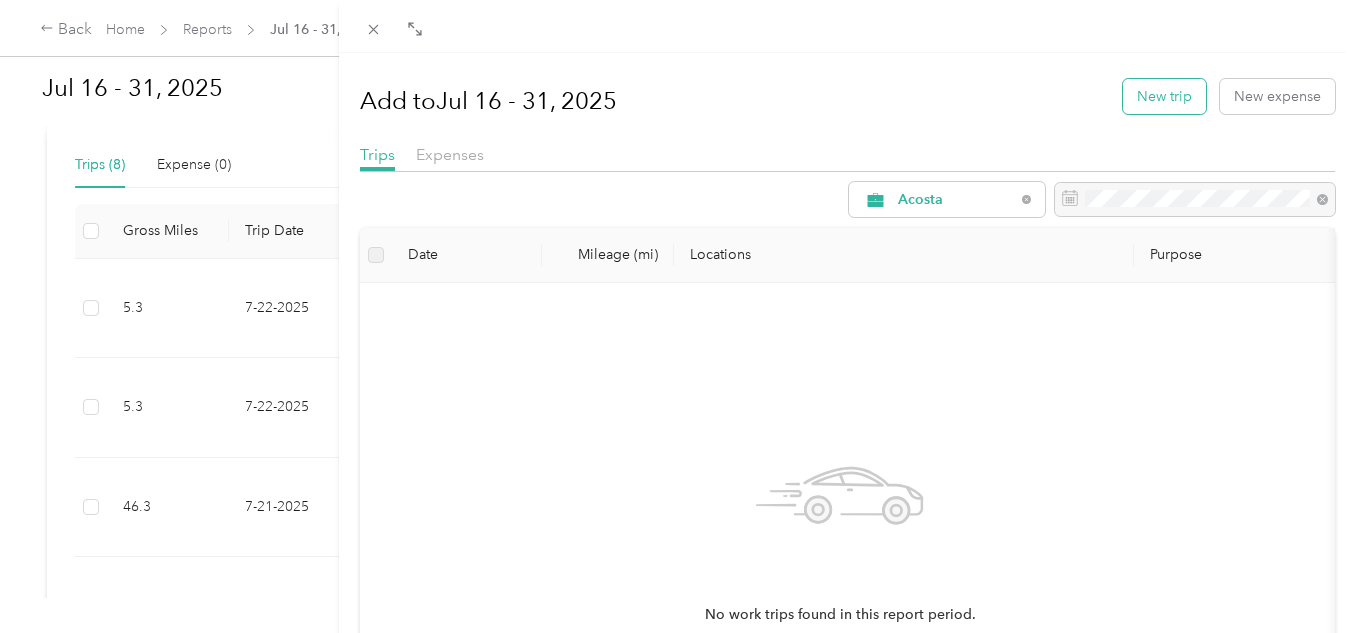 click on "New trip" at bounding box center (1164, 96) 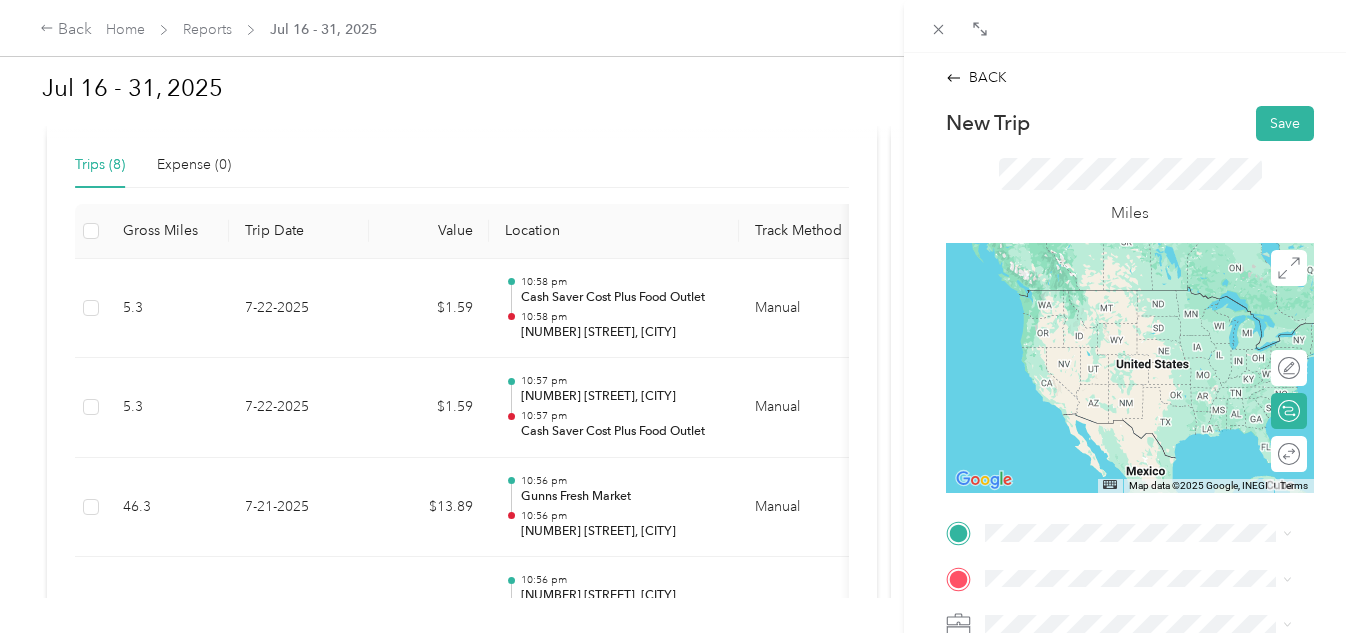 click on "TEAM [BUSINESS_NAME] [NUMBER] [STREET], [POSTAL_CODE], [CITY], [STATE], [COUNTRY]" at bounding box center (1154, 357) 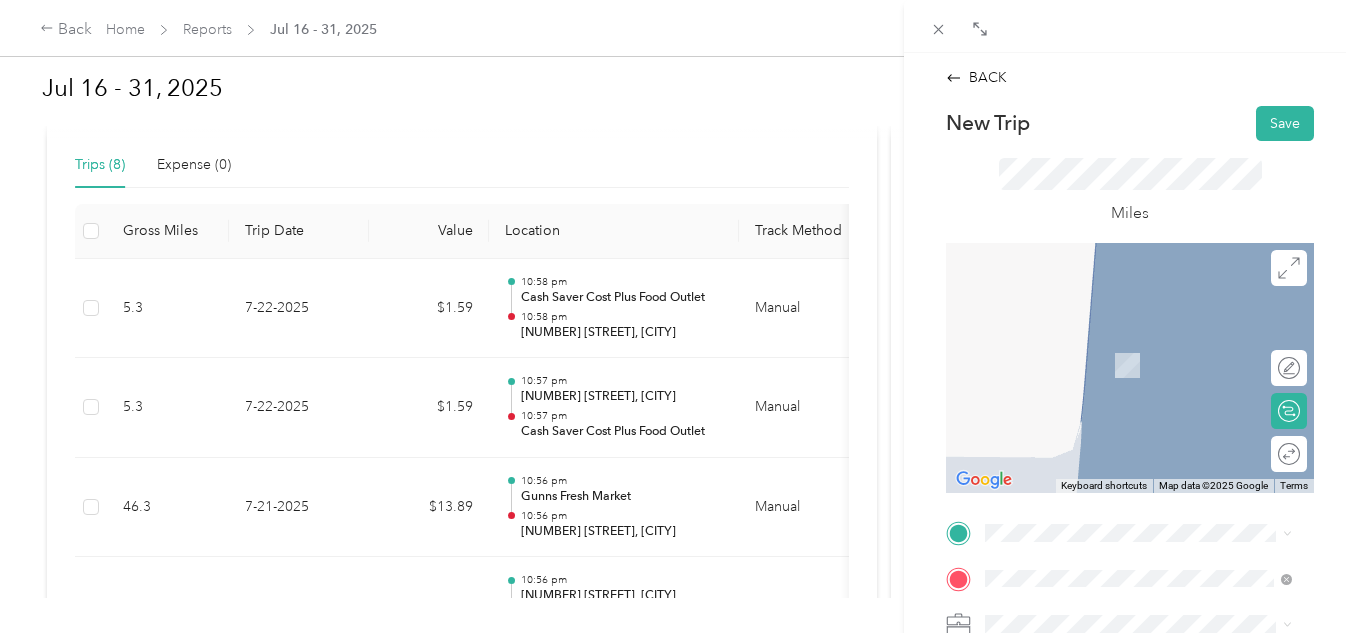 click on "[NUMBER] [STREET]
[CITY], [STATE] [POSTAL_CODE], [COUNTRY]" at bounding box center [1154, 299] 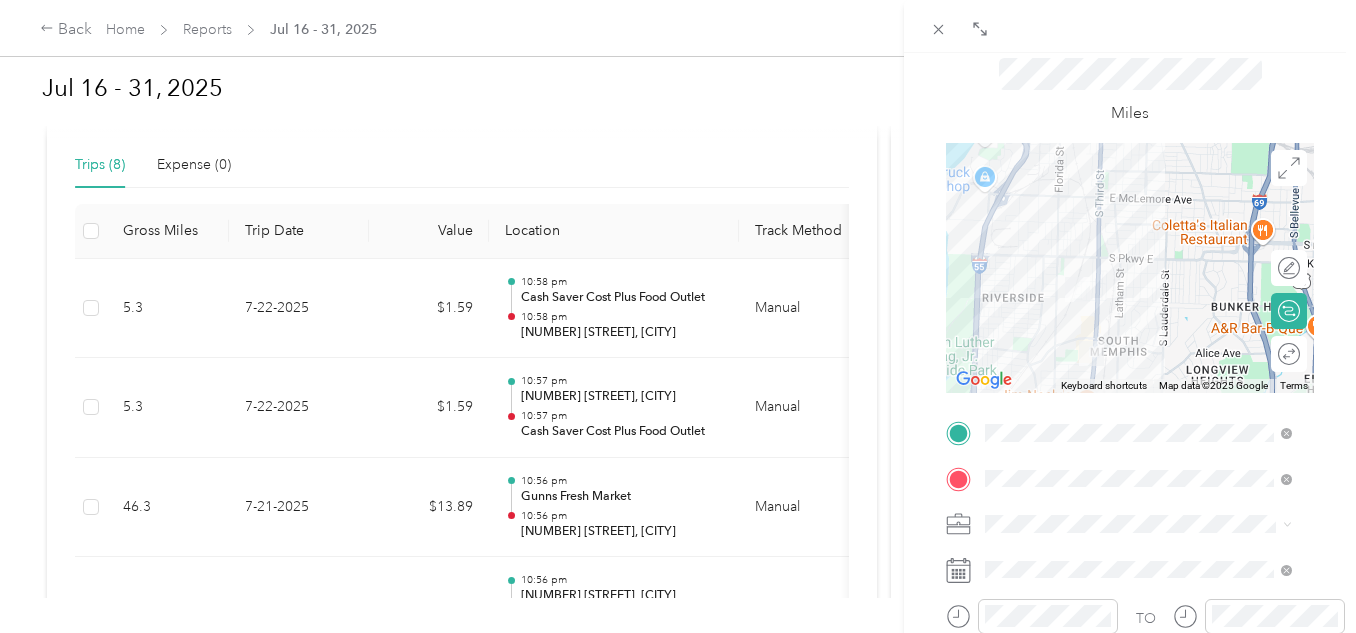 scroll, scrollTop: 200, scrollLeft: 0, axis: vertical 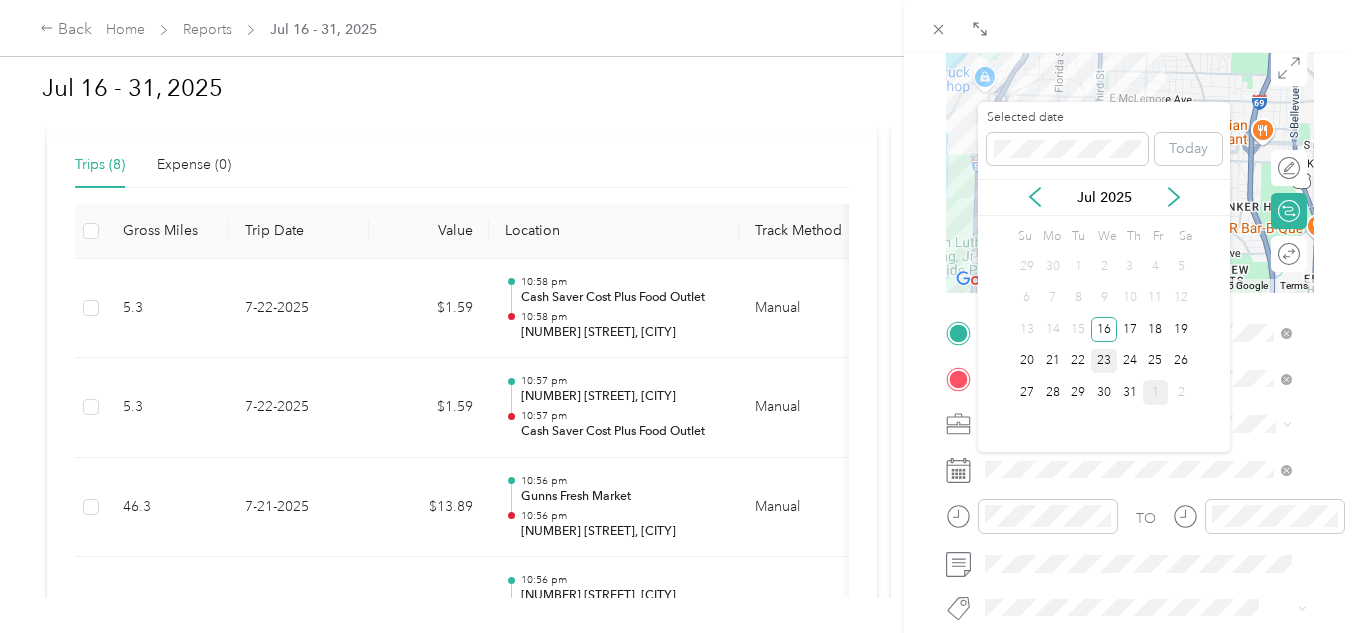 click on "23" at bounding box center [1104, 361] 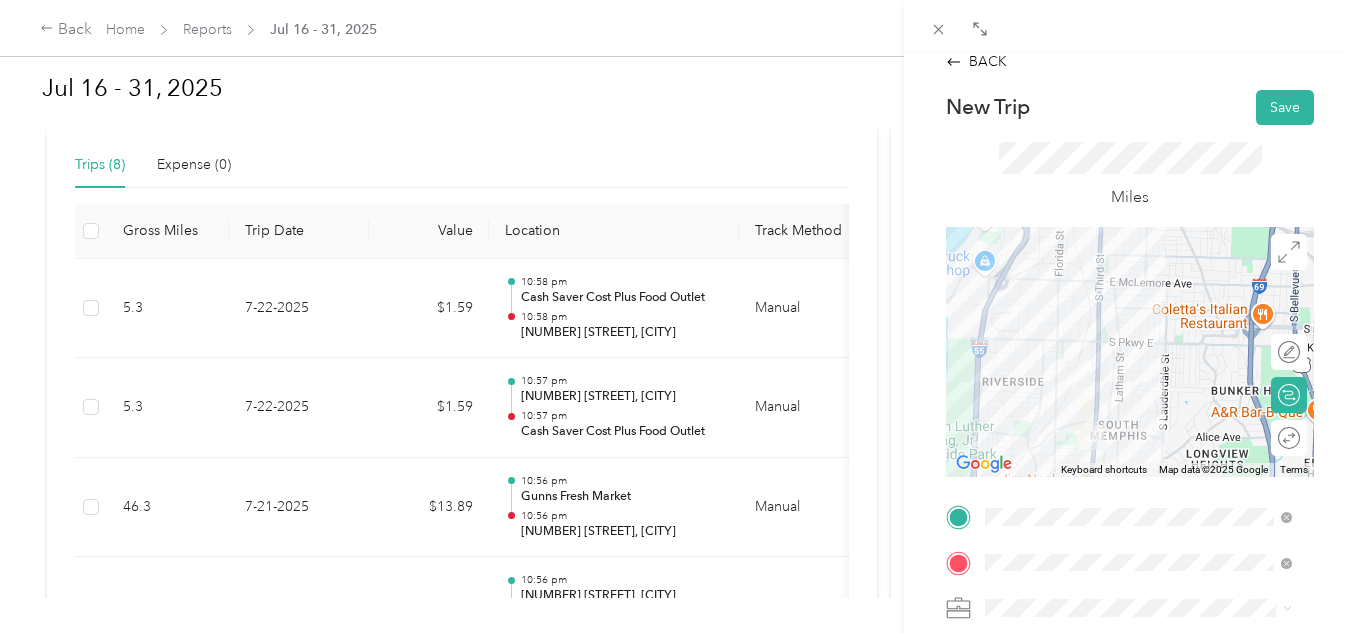 scroll, scrollTop: 0, scrollLeft: 0, axis: both 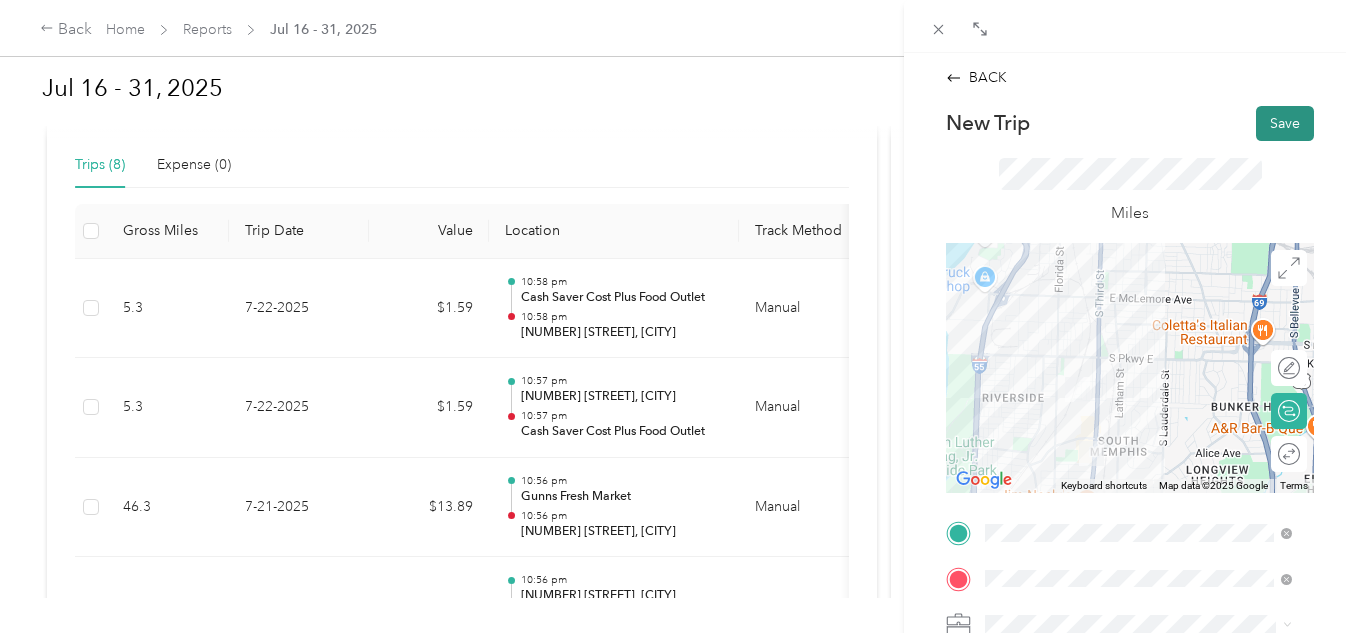 click on "Save" at bounding box center (1285, 123) 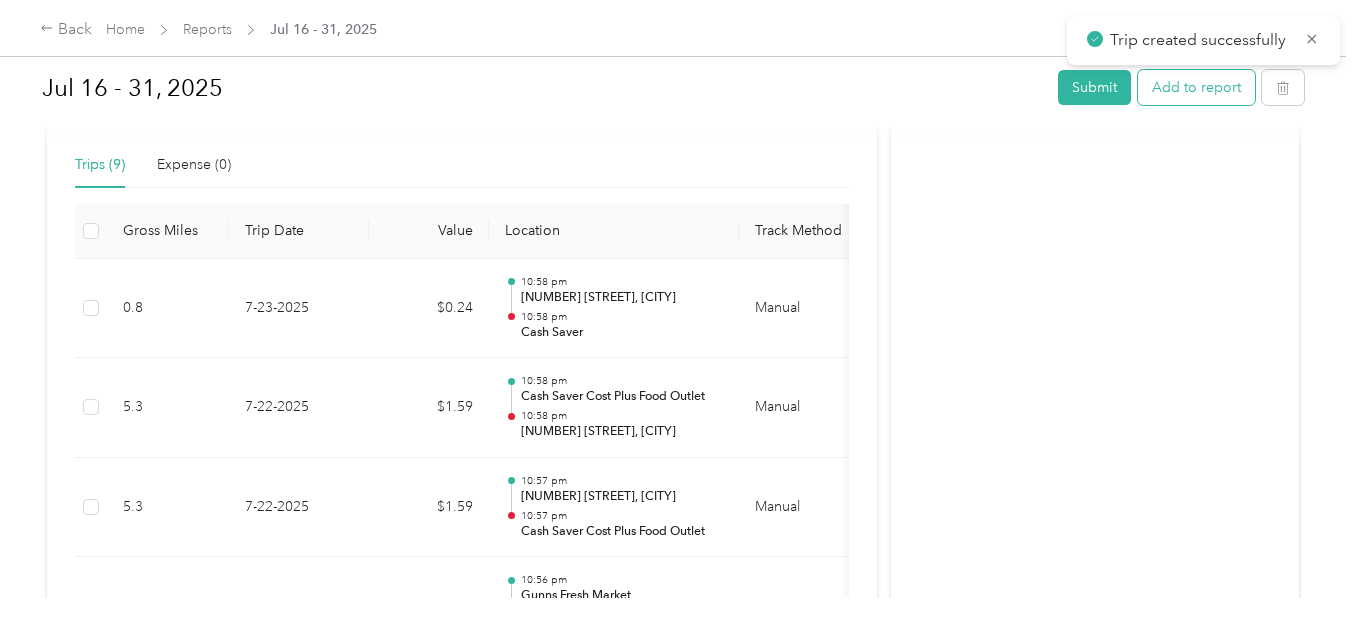 click on "Add to report" at bounding box center [1196, 87] 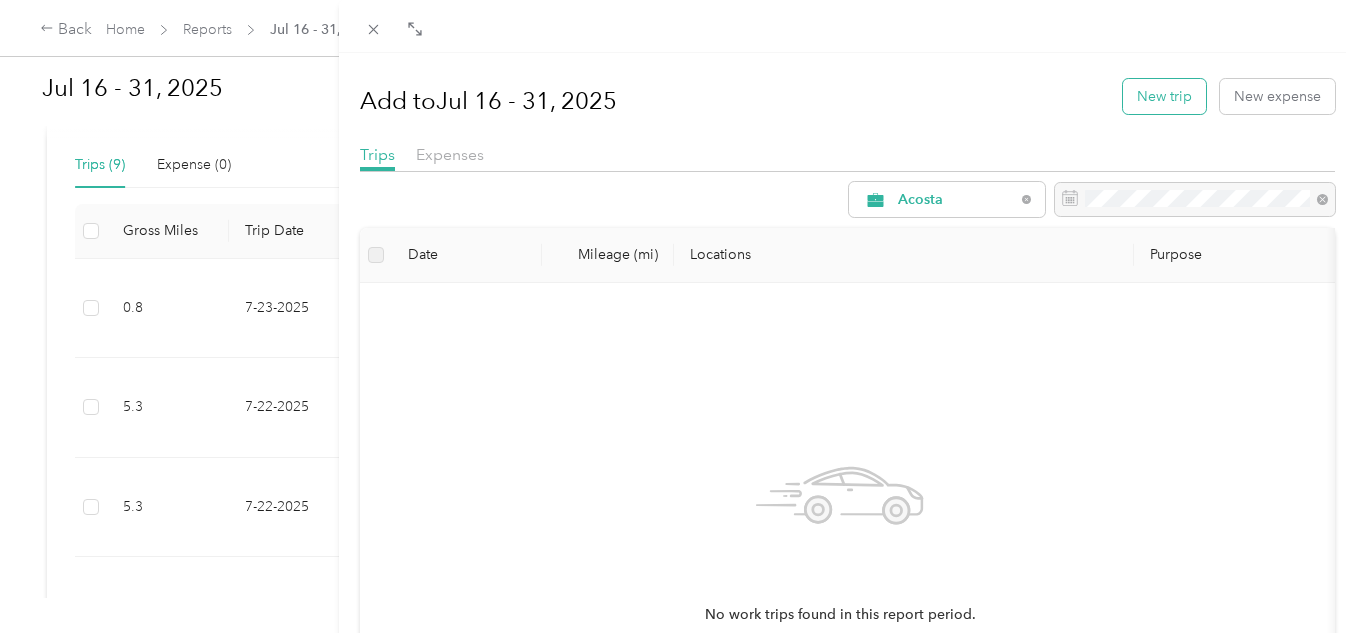 click on "New trip" at bounding box center [1164, 96] 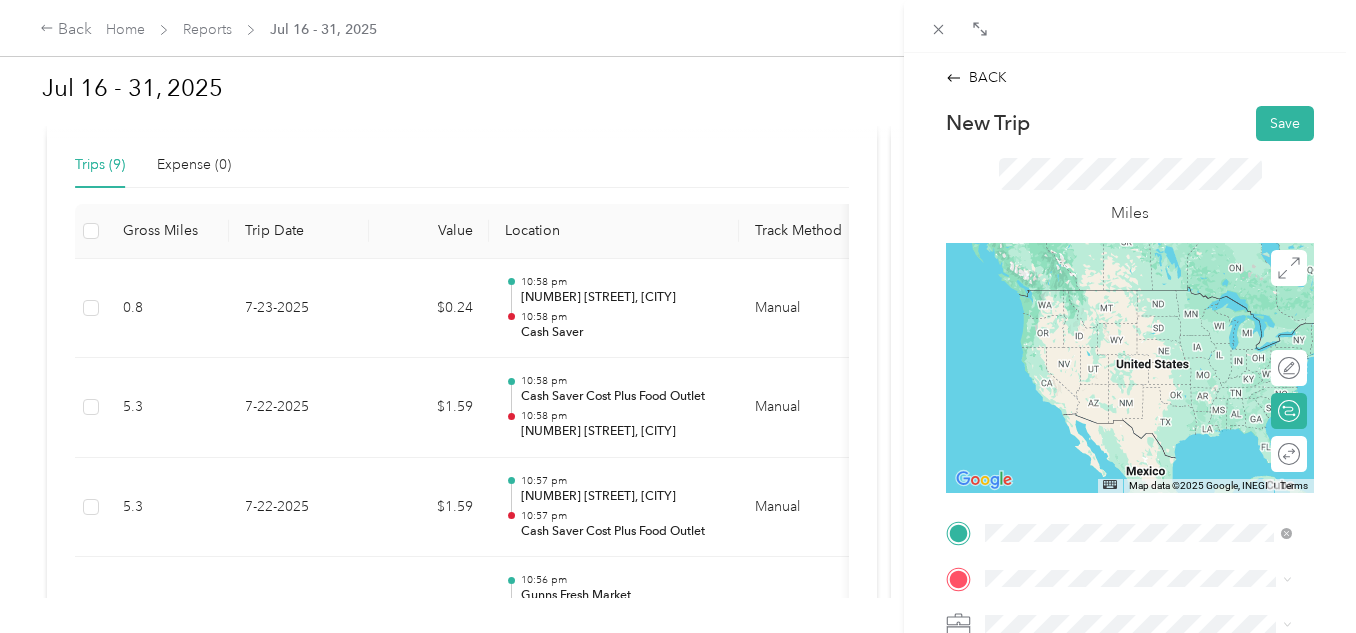 click on "TEAM [BUSINESS_NAME] [NUMBER] [STREET], [POSTAL_CODE], [CITY], [STATE], [COUNTRY]" at bounding box center (1154, 323) 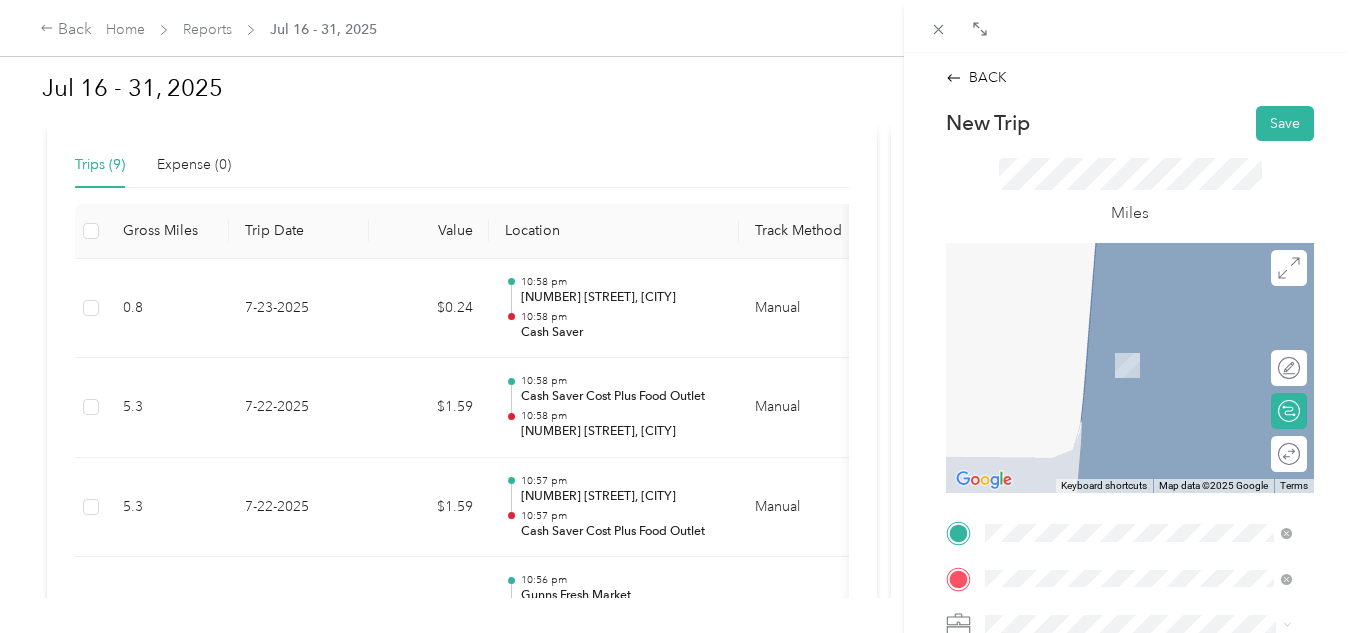 click on "[NUMBER] [STREET]
[CITY], [STATE] [POSTAL_CODE], [COUNTRY]" at bounding box center (1154, 352) 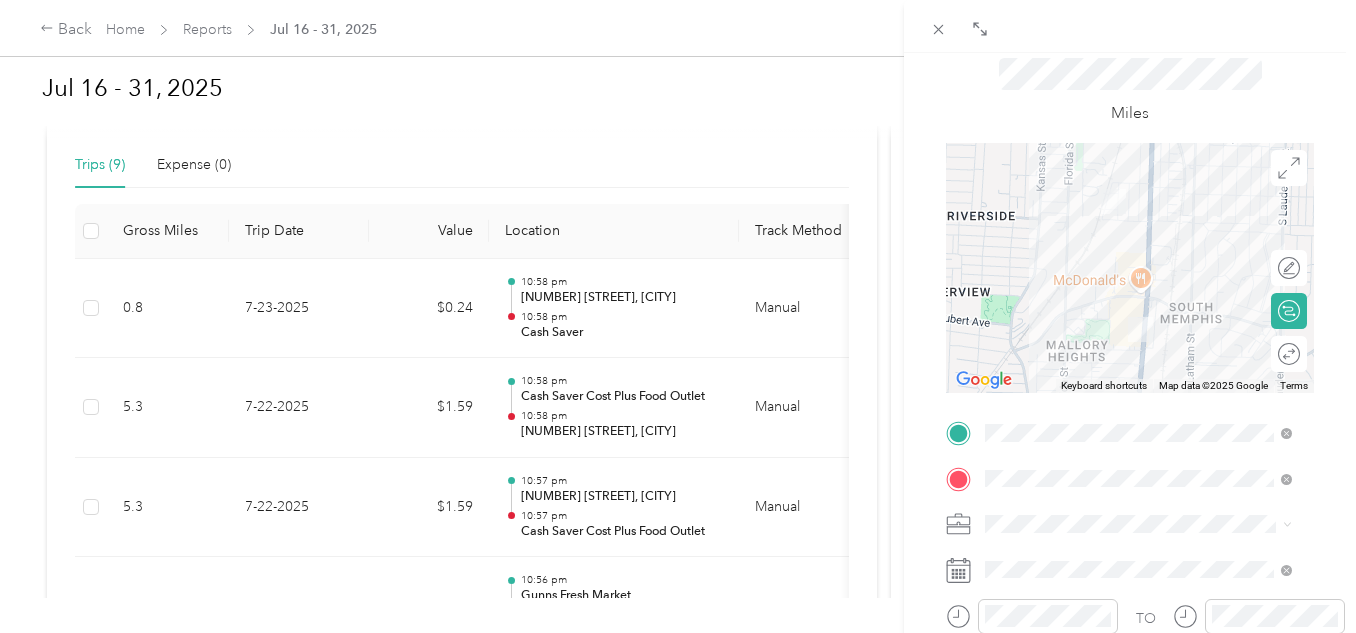 scroll, scrollTop: 200, scrollLeft: 0, axis: vertical 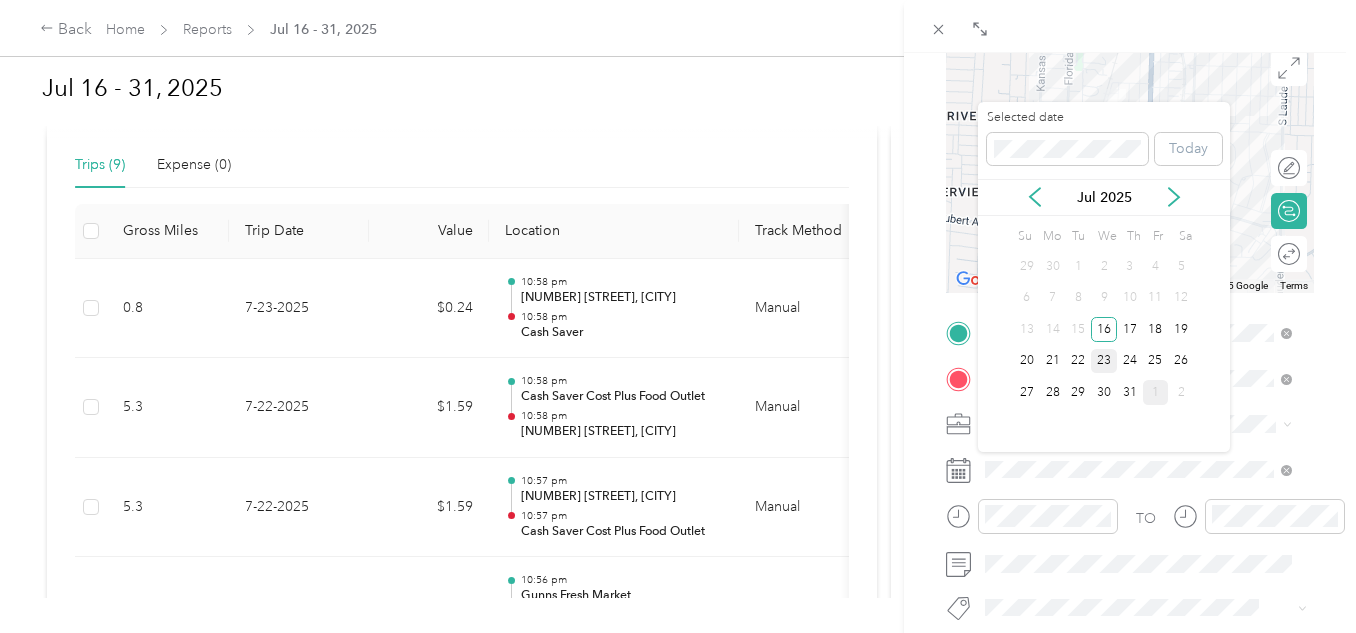 click on "23" at bounding box center (1104, 361) 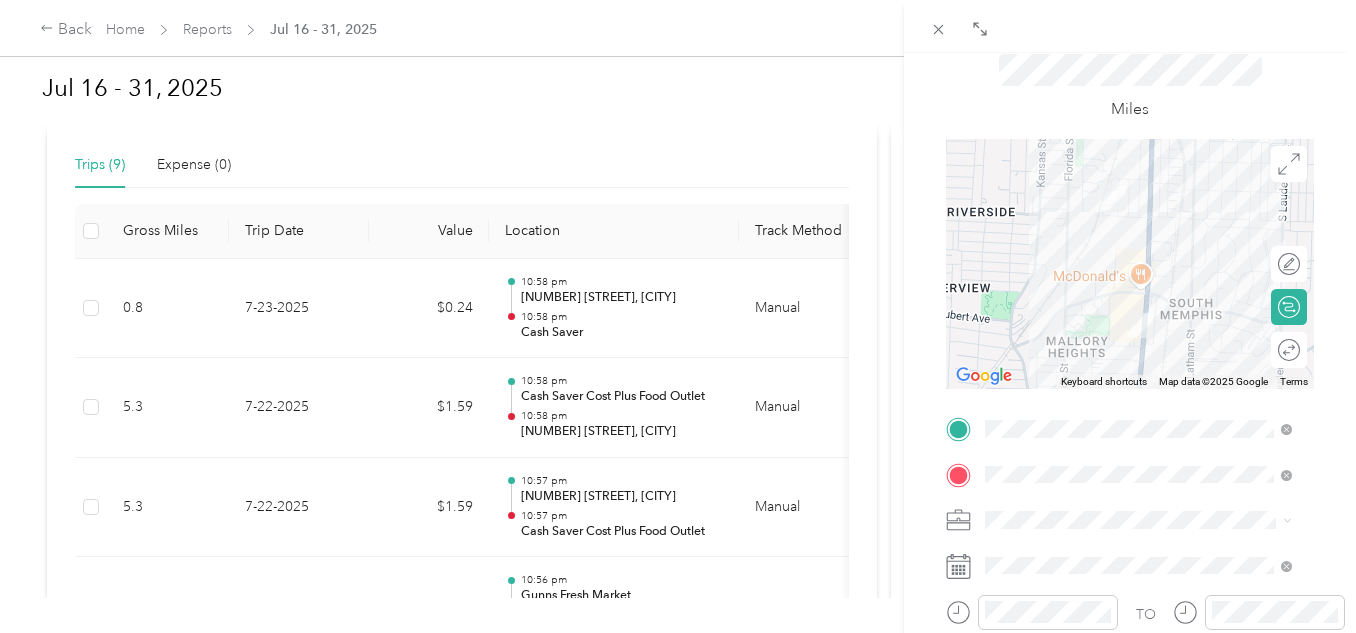 scroll, scrollTop: 0, scrollLeft: 0, axis: both 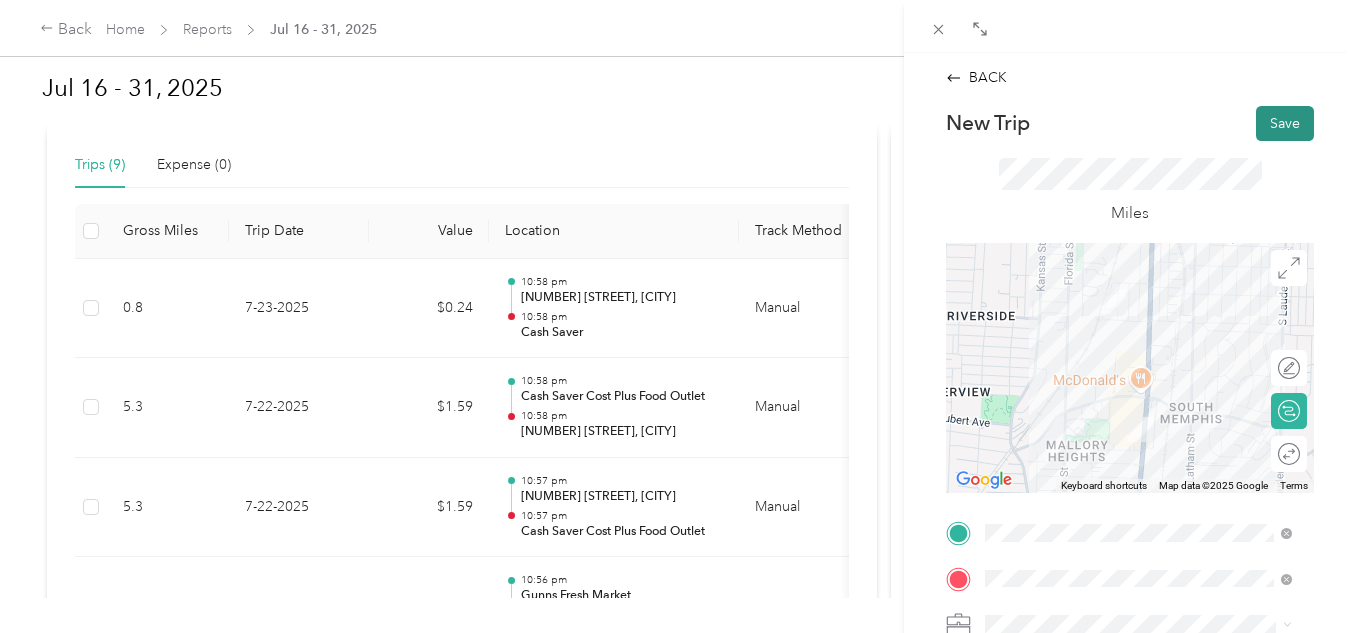 click on "Save" at bounding box center (1285, 123) 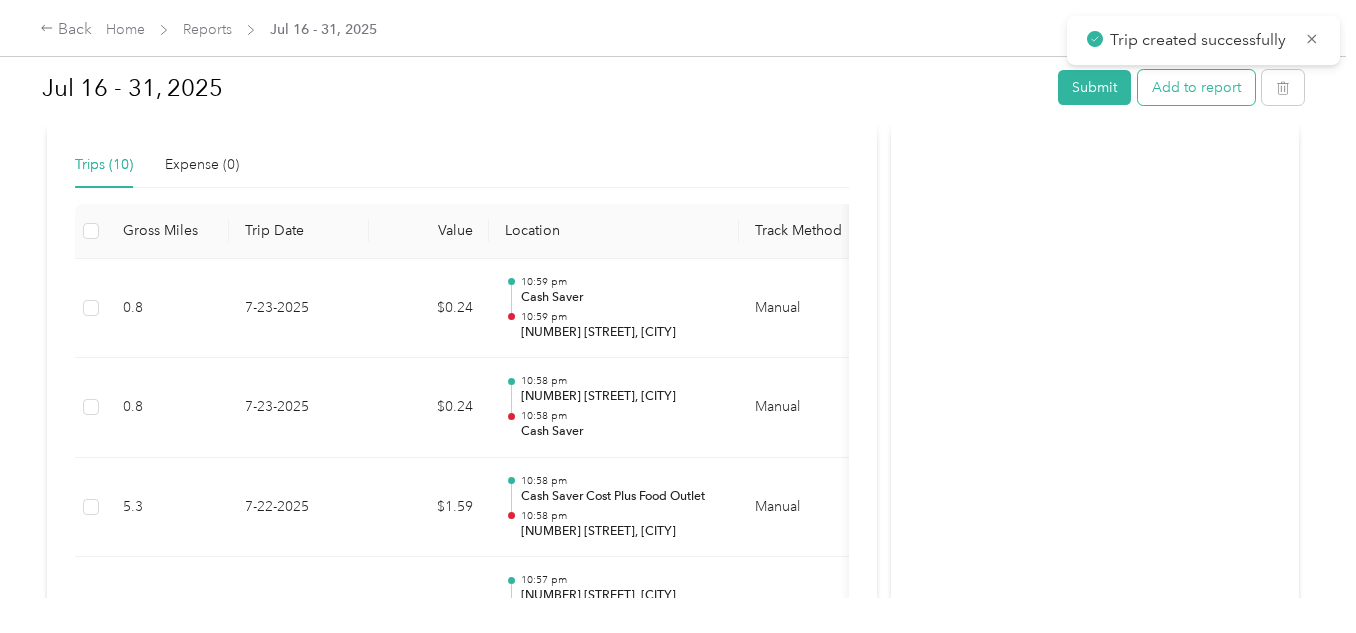 click on "Add to report" at bounding box center (1196, 87) 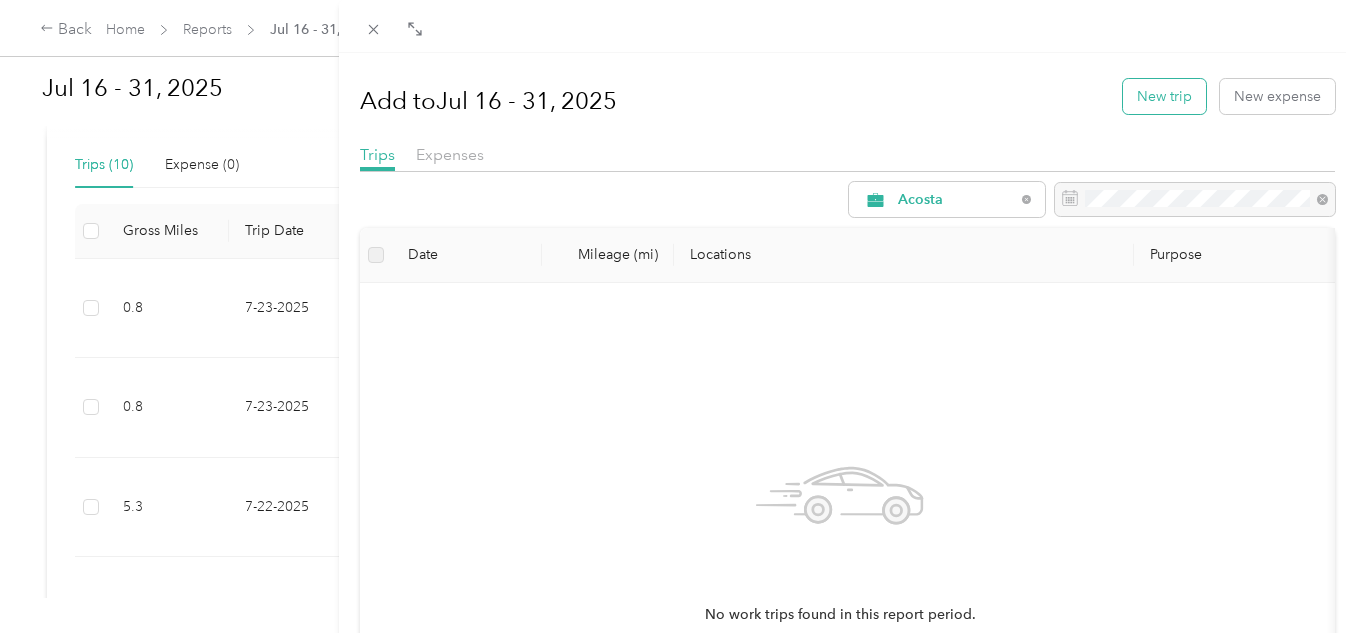 click on "New trip" at bounding box center [1164, 96] 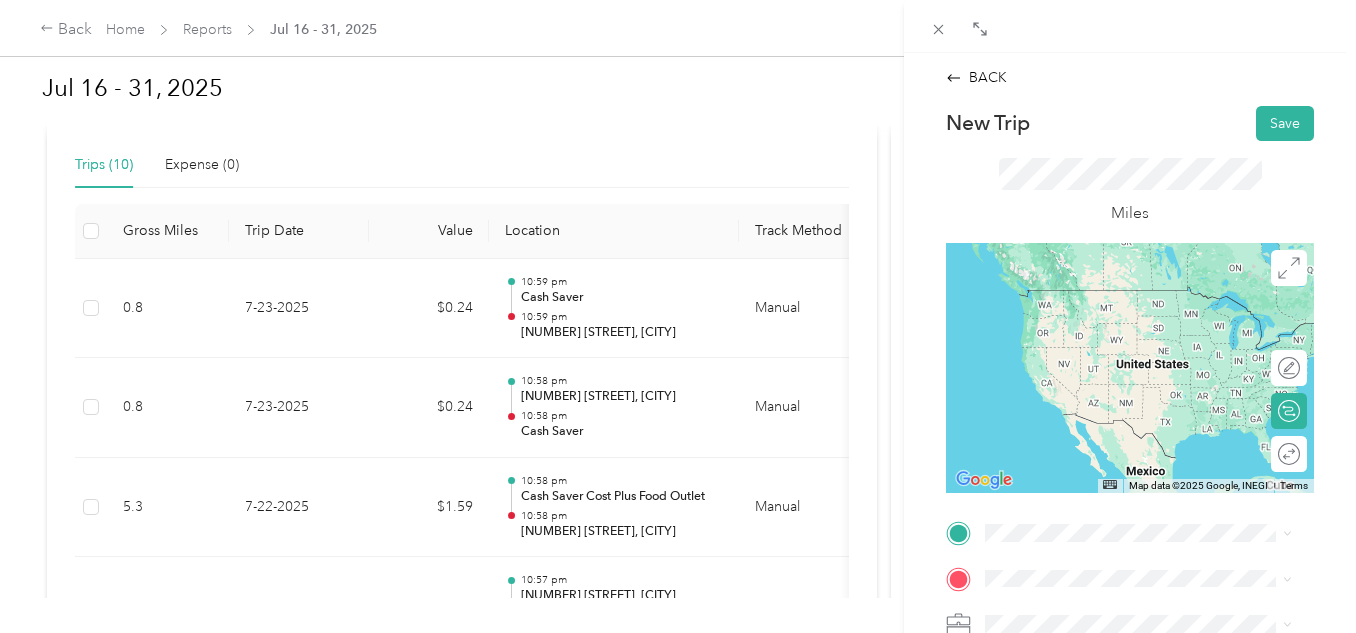 click on "[NUMBER] [STREET]
[CITY], [STATE] [POSTAL_CODE], [COUNTRY]" at bounding box center (1138, 300) 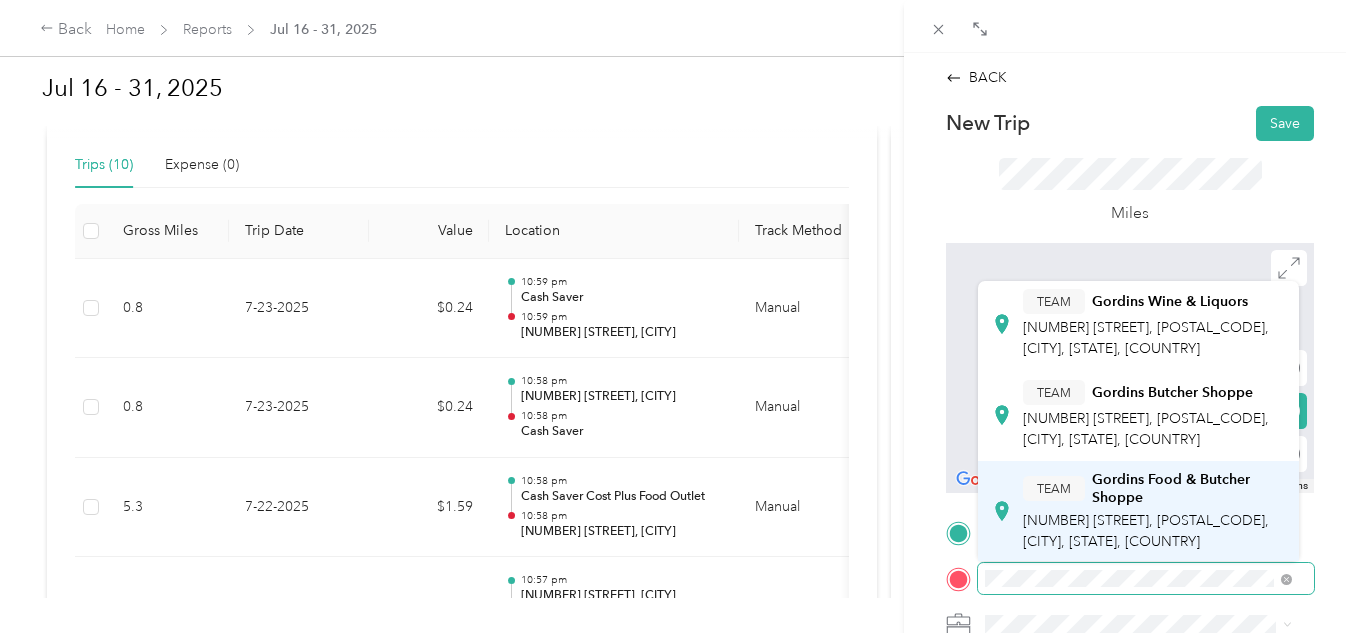 scroll, scrollTop: 46, scrollLeft: 0, axis: vertical 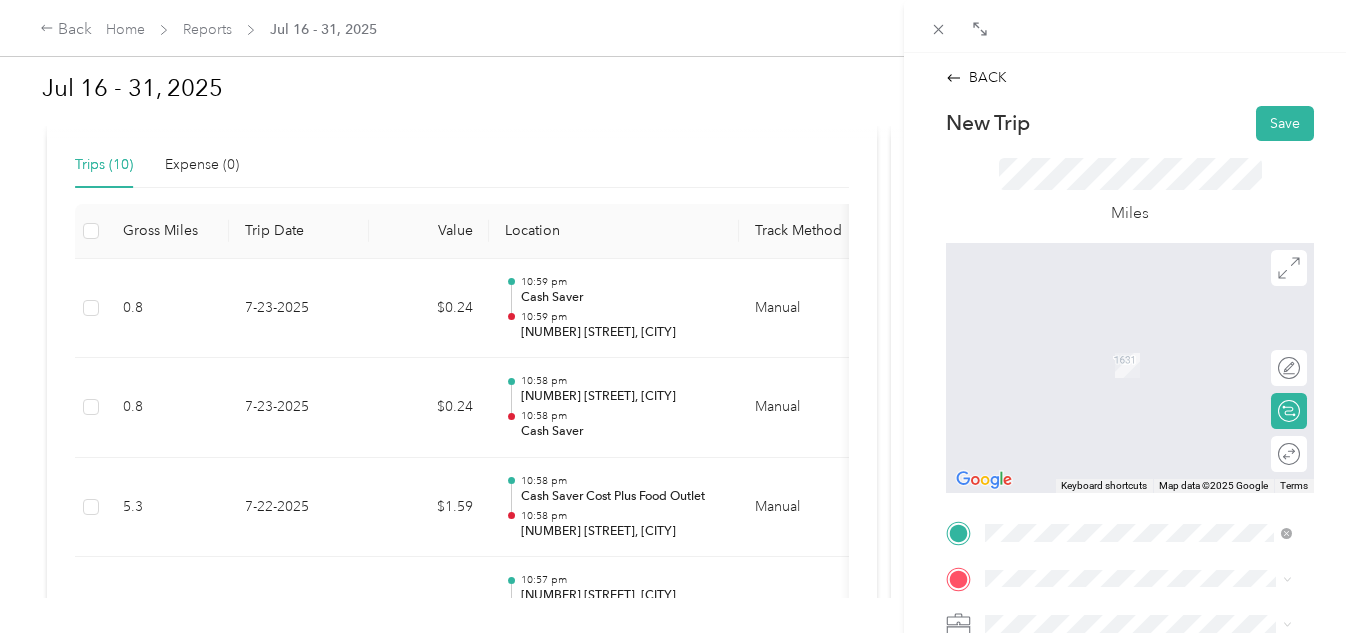 click on "[NUMBER] [STREET], [POSTAL_CODE], [CITY], [STATE], [COUNTRY]" at bounding box center (1146, 521) 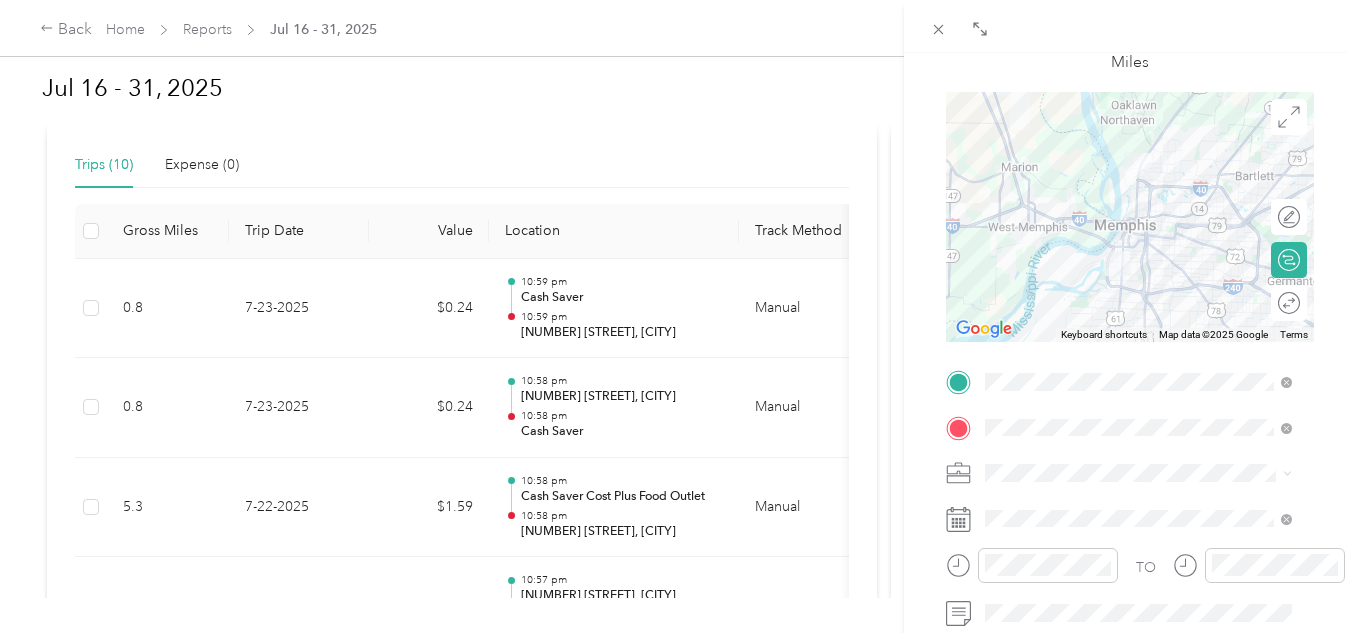 scroll, scrollTop: 152, scrollLeft: 0, axis: vertical 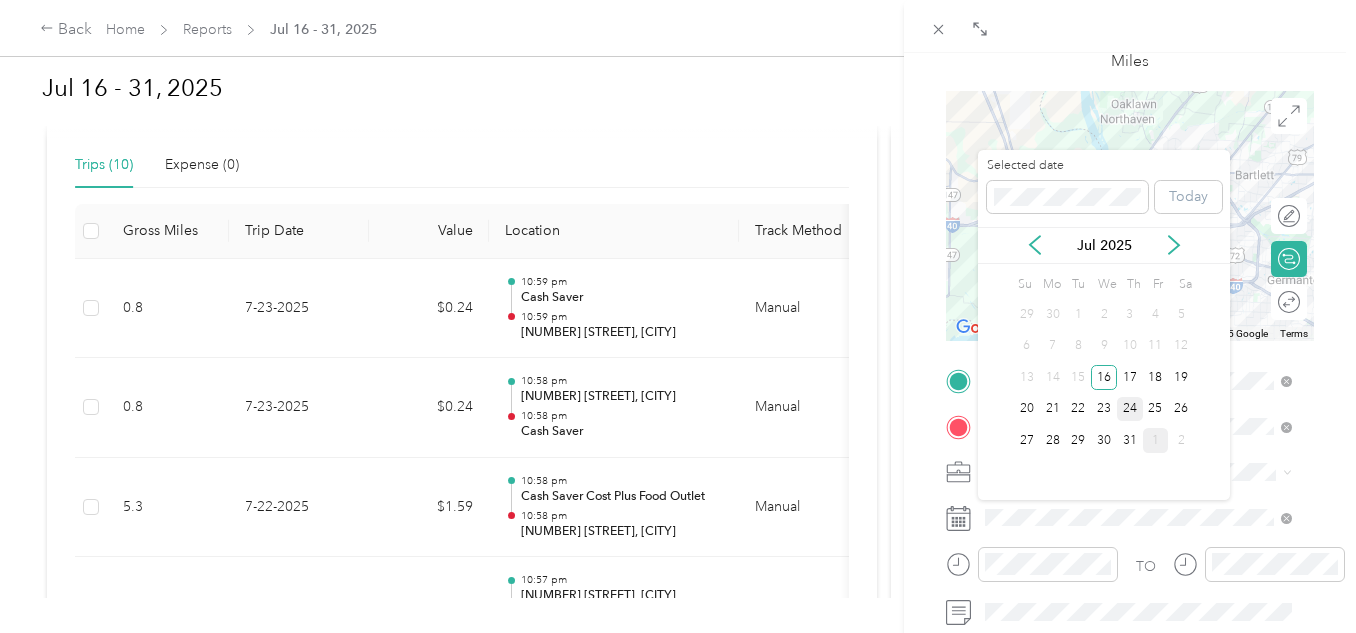 click on "24" at bounding box center [1130, 409] 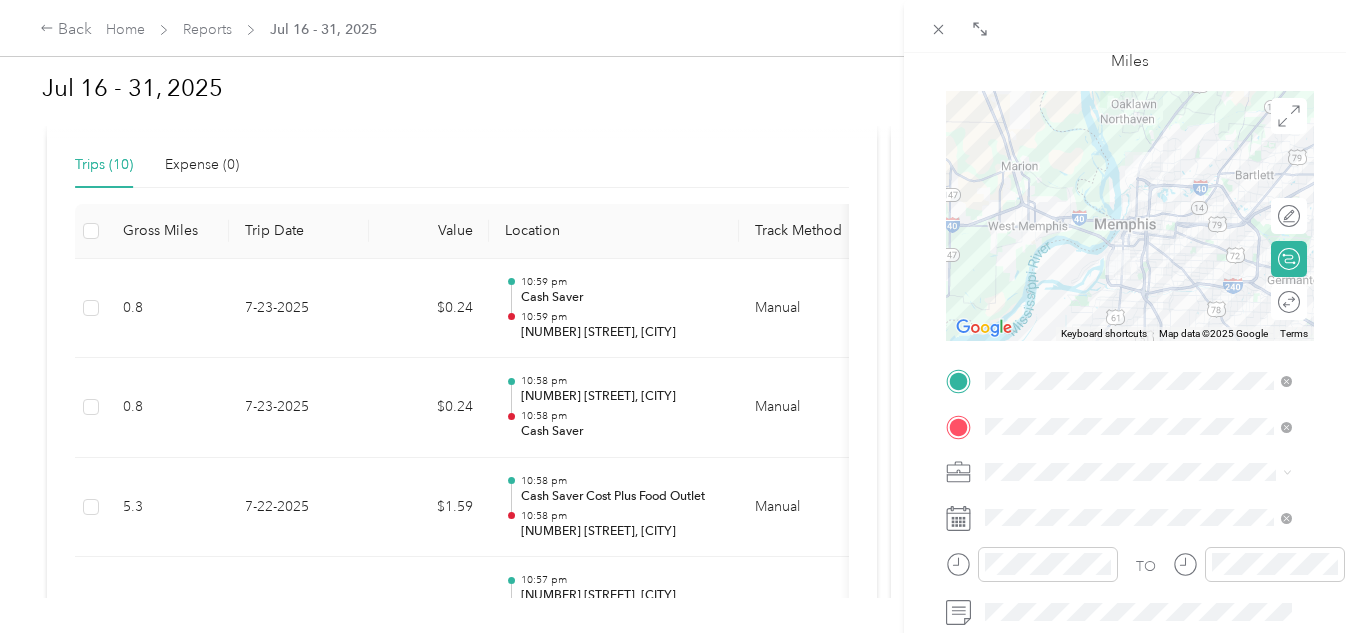 scroll, scrollTop: 0, scrollLeft: 0, axis: both 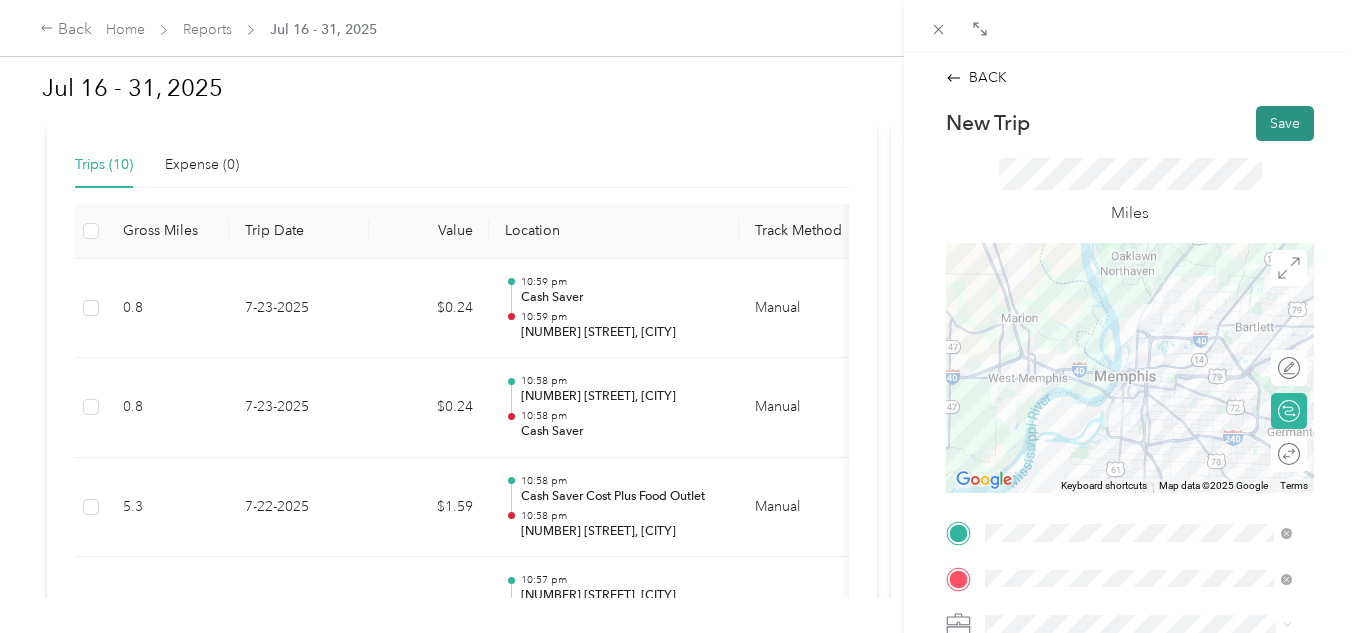 click on "Save" at bounding box center (1285, 123) 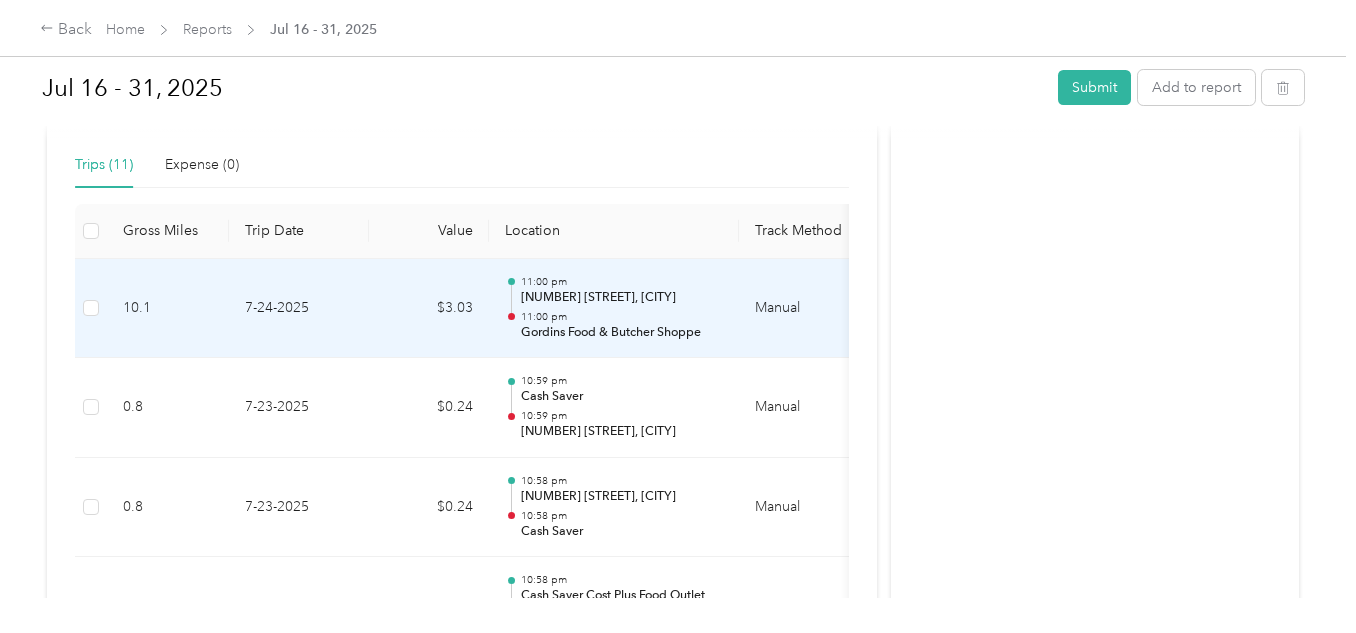 click on "Gordins Food & Butcher Shoppe" at bounding box center [622, 333] 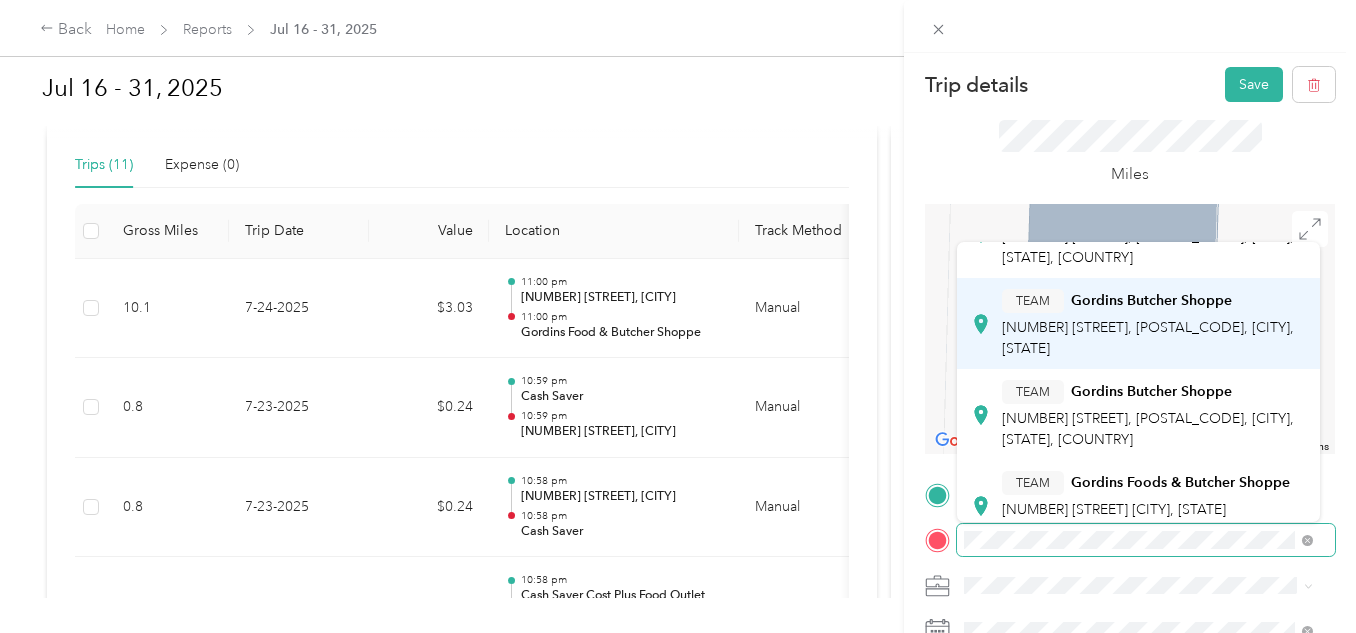 scroll, scrollTop: 200, scrollLeft: 0, axis: vertical 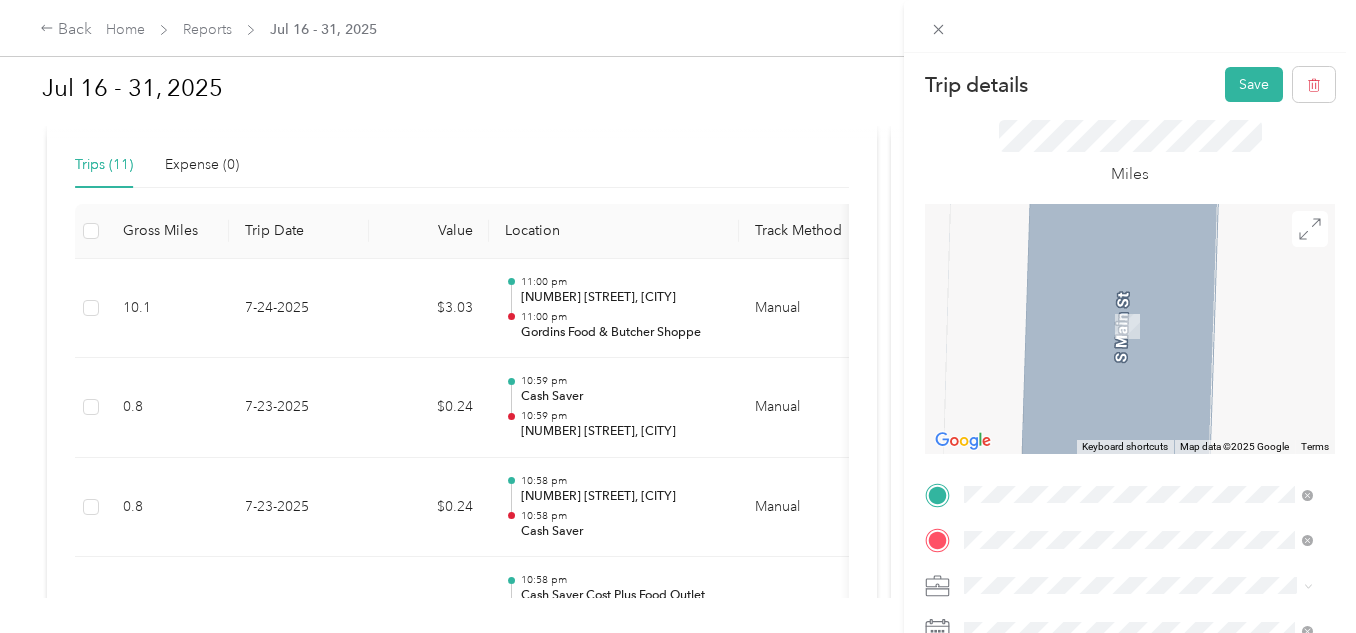click on "TEAM [BRAND] [NUMBER] [STREET], [POSTAL_CODE], [CITY], [STATE], [COUNTRY]" at bounding box center (1154, 494) 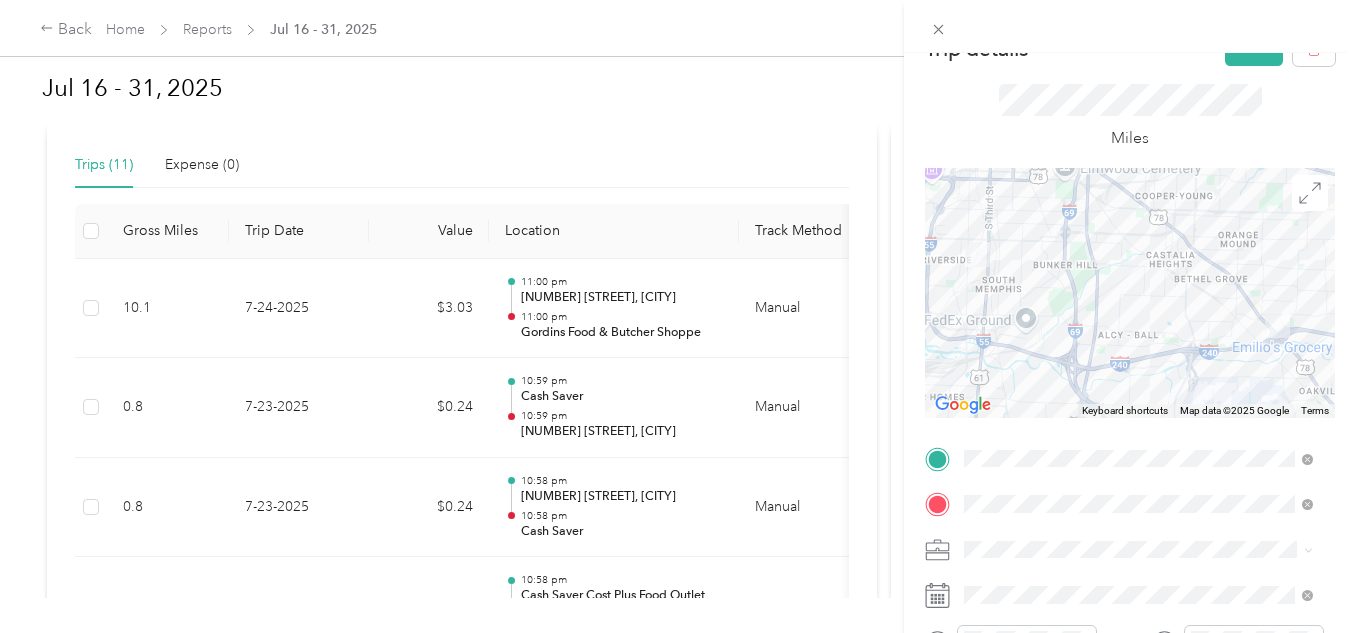 scroll, scrollTop: 0, scrollLeft: 0, axis: both 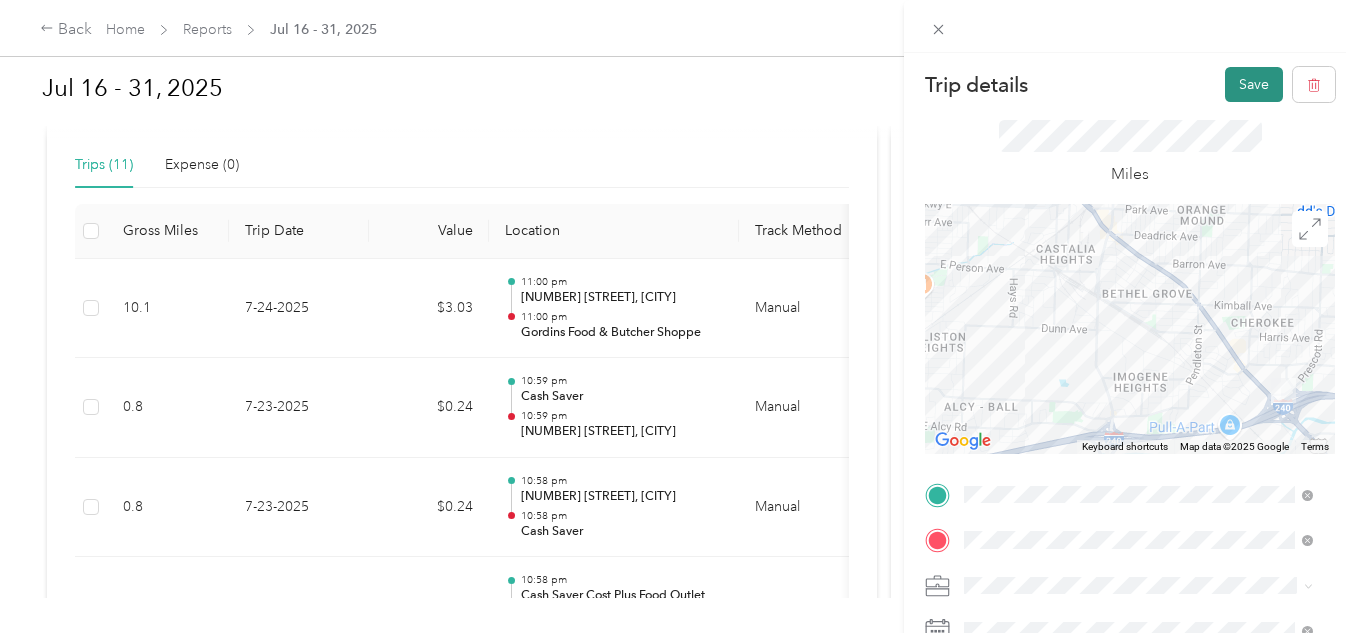 click on "Save" at bounding box center [1254, 84] 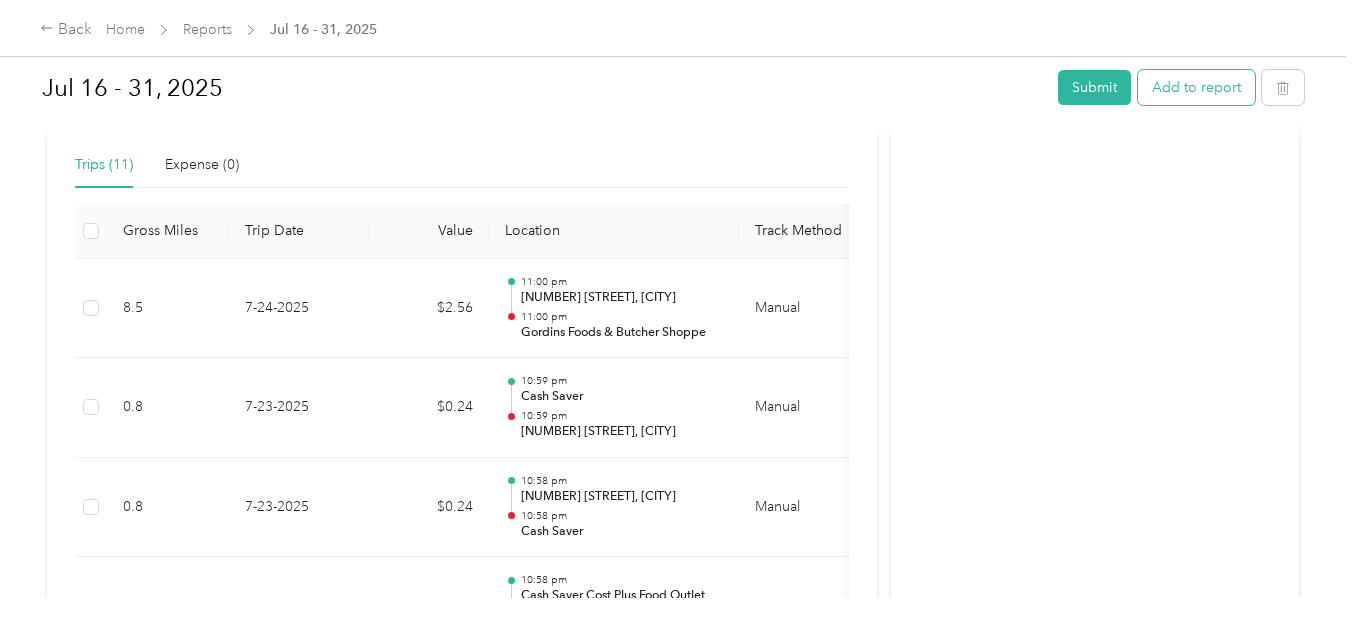 click on "Add to report" at bounding box center (1196, 87) 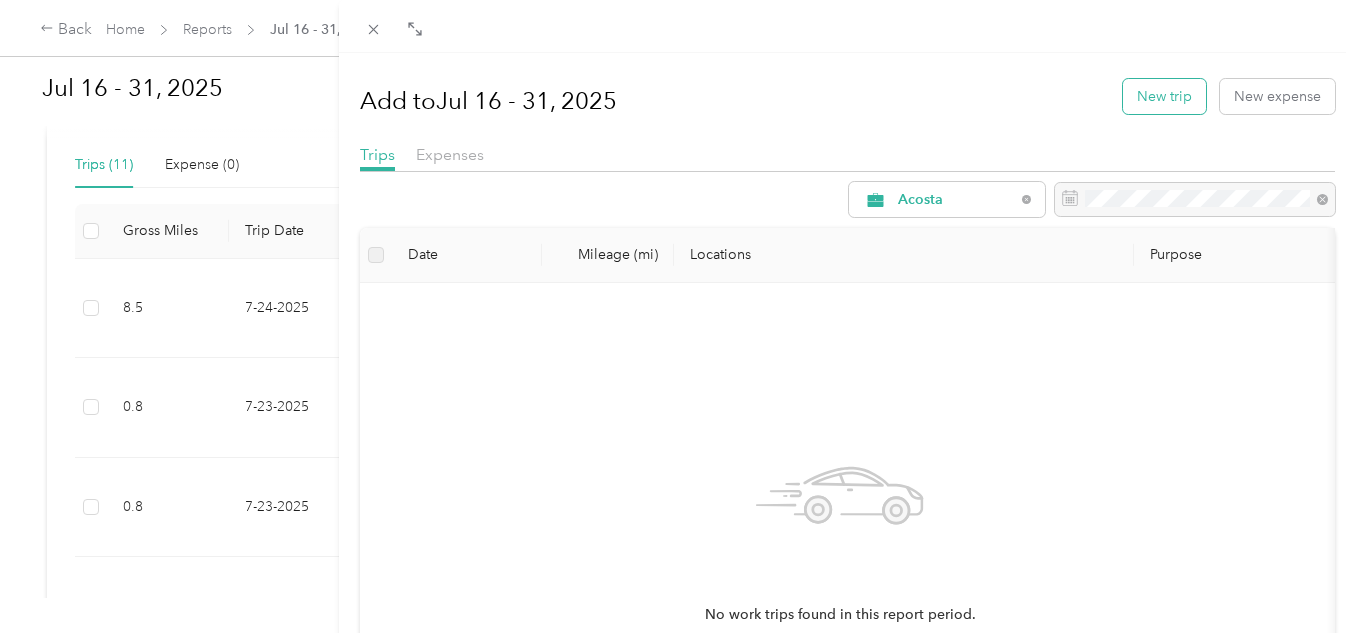 click on "New trip" at bounding box center [1164, 96] 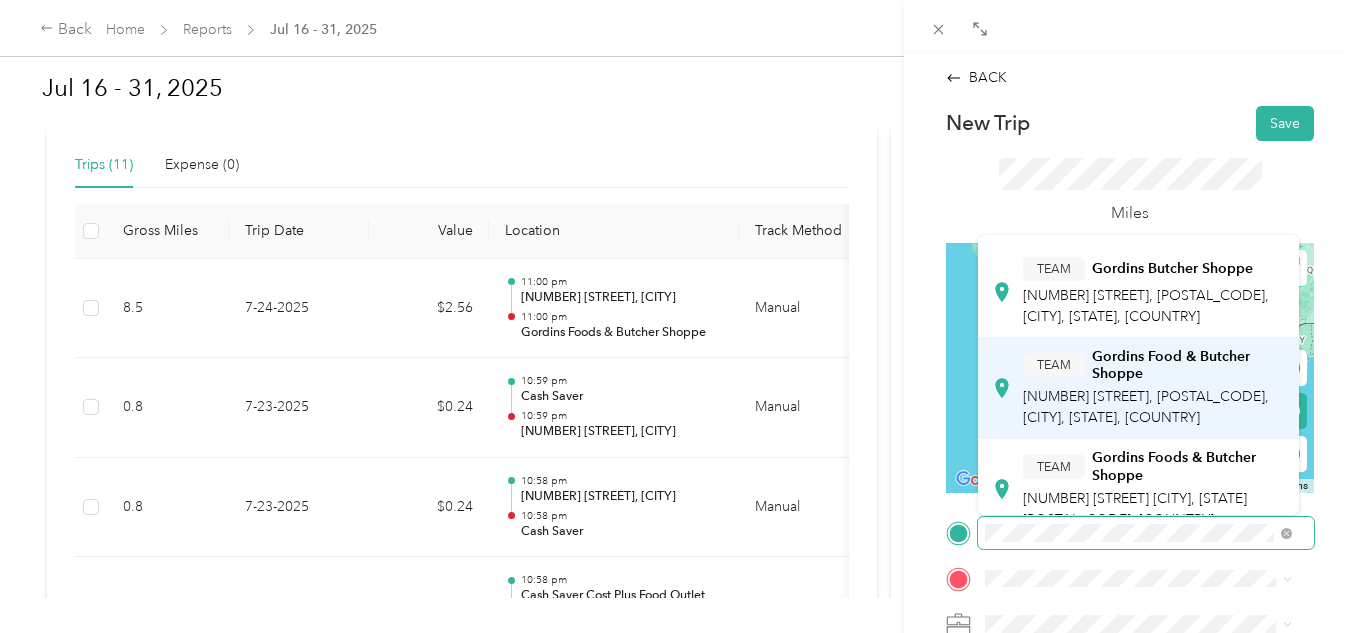 scroll, scrollTop: 200, scrollLeft: 0, axis: vertical 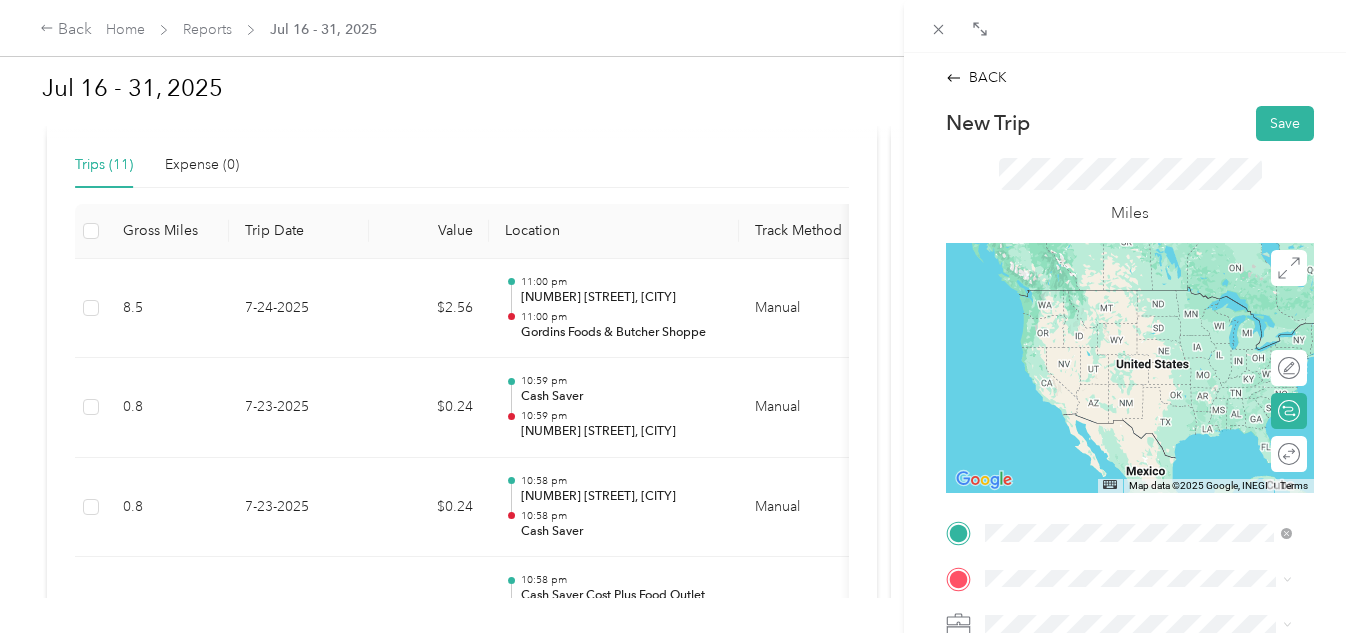 click on "[NUMBER] [STREET], [POSTAL_CODE], [CITY], [STATE], [COUNTRY]" at bounding box center [1135, 431] 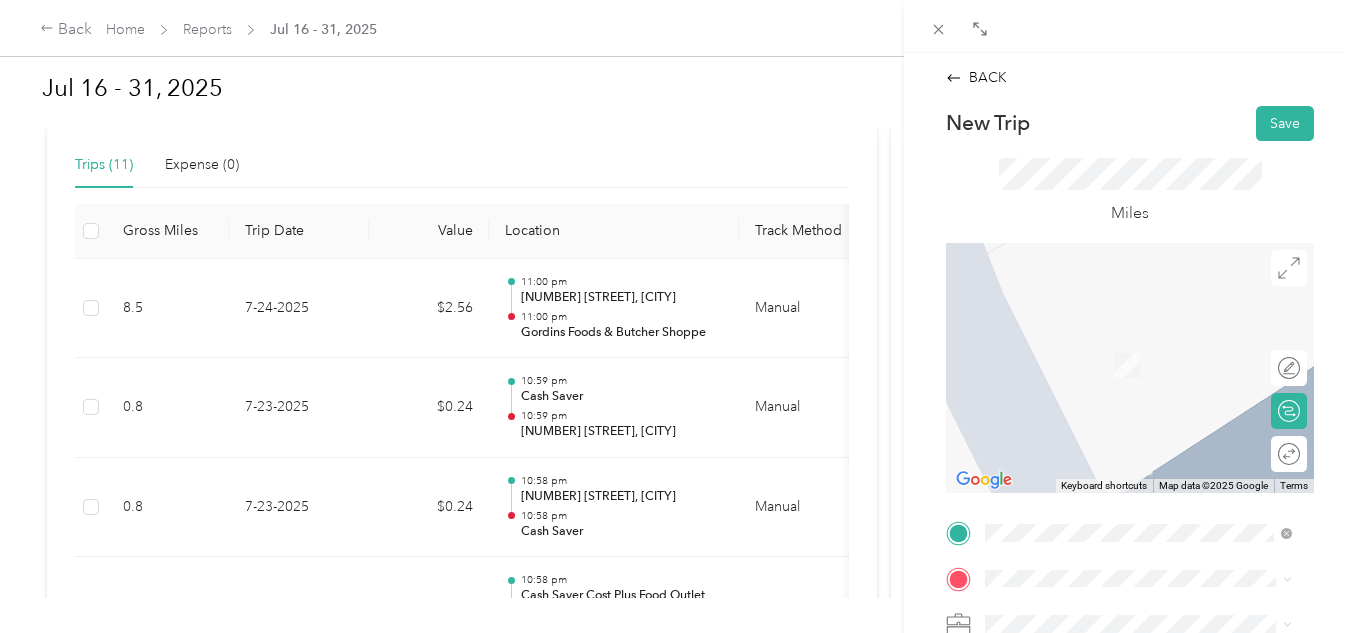 click on "[NUMBER] [STREET]
[CITY], [STATE] [POSTAL_CODE], [COUNTRY]" at bounding box center [1138, 347] 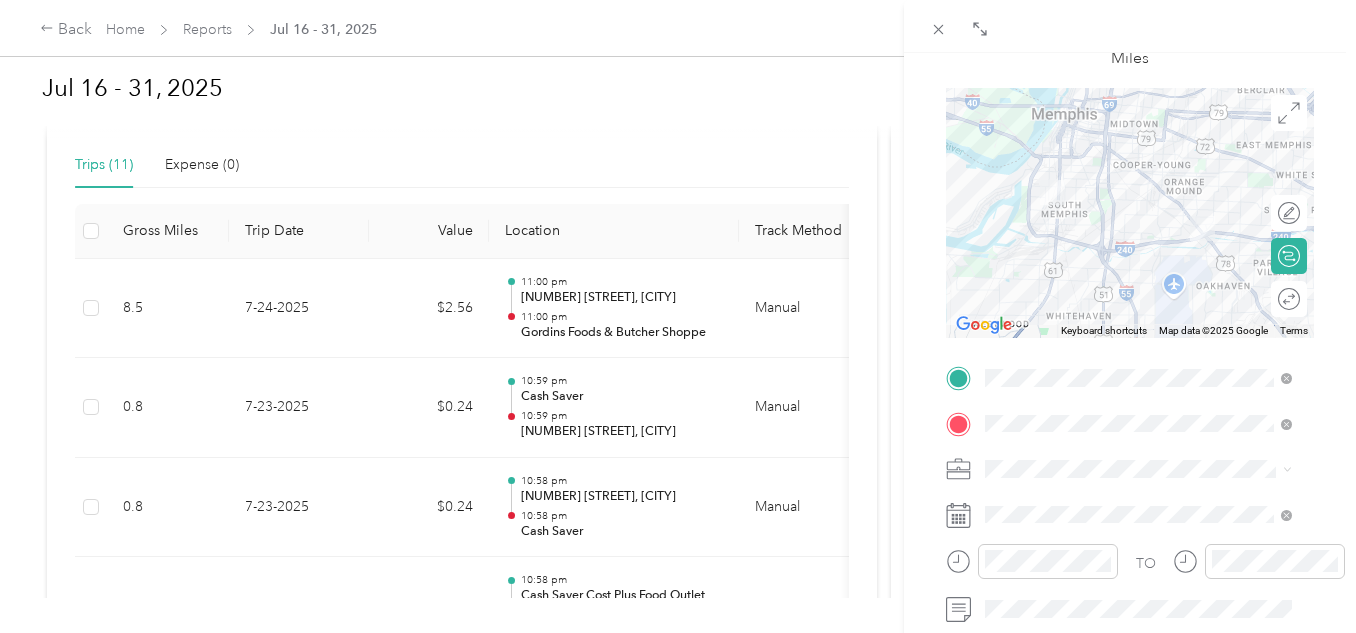 scroll, scrollTop: 200, scrollLeft: 0, axis: vertical 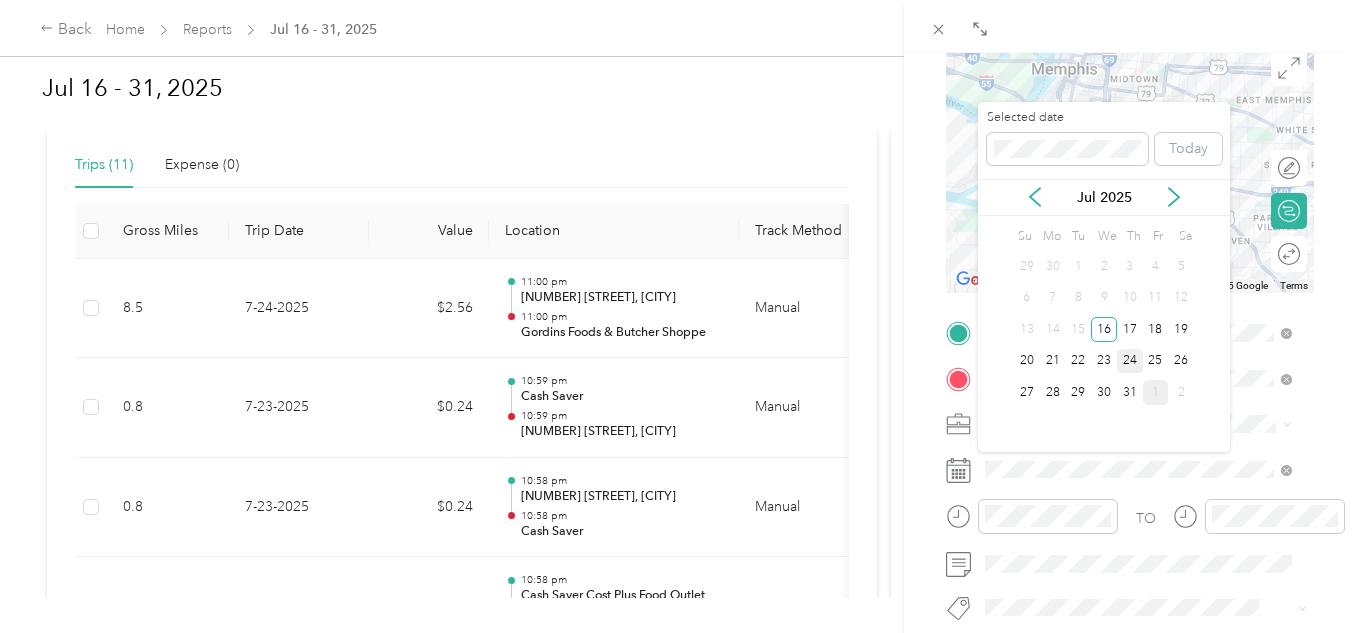 click on "24" at bounding box center (1130, 361) 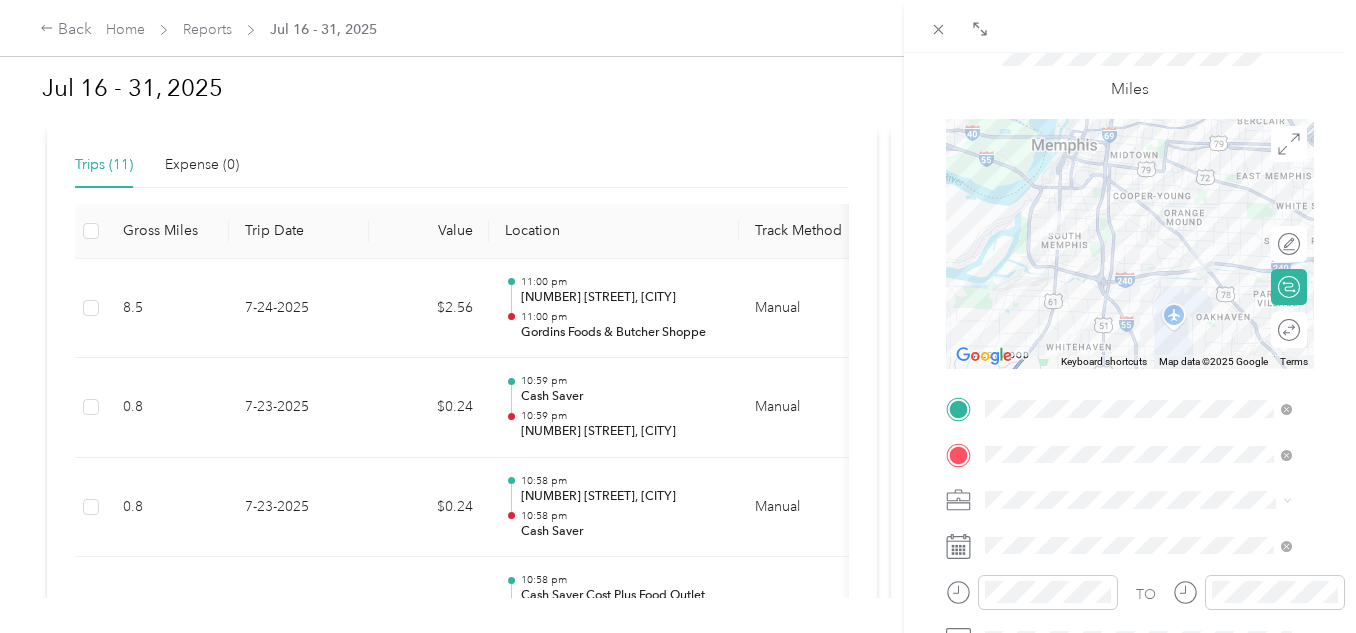 scroll, scrollTop: 0, scrollLeft: 0, axis: both 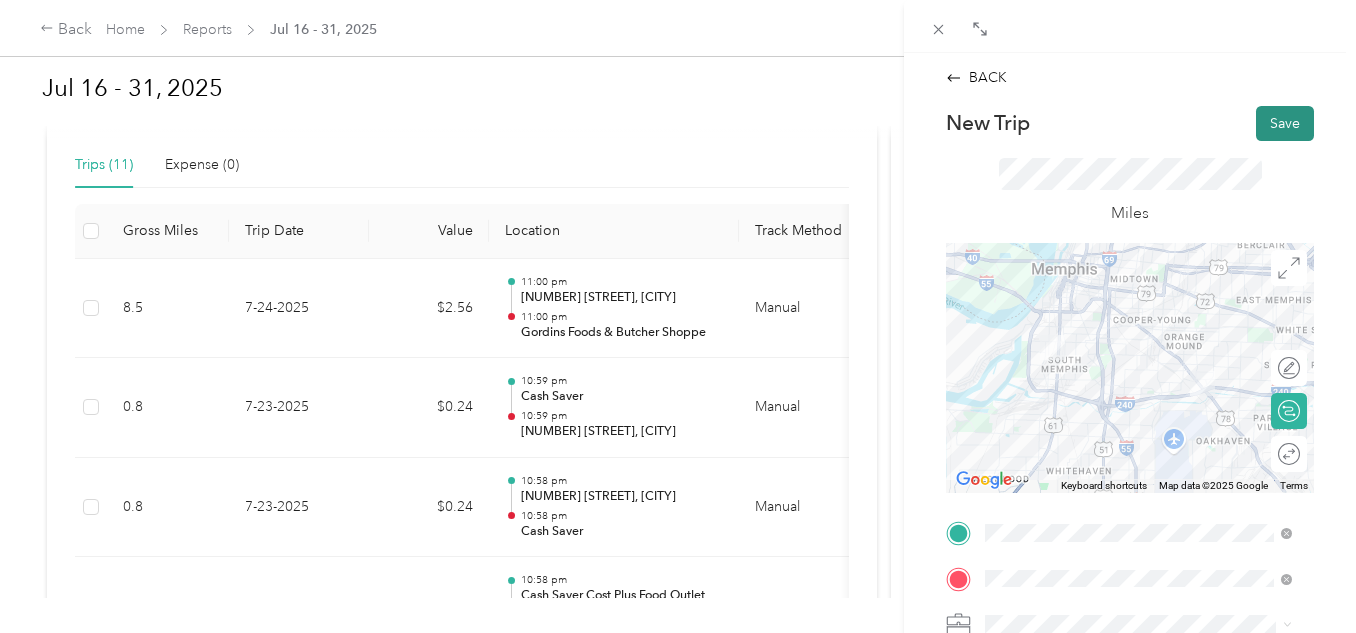 click on "Save" at bounding box center [1285, 123] 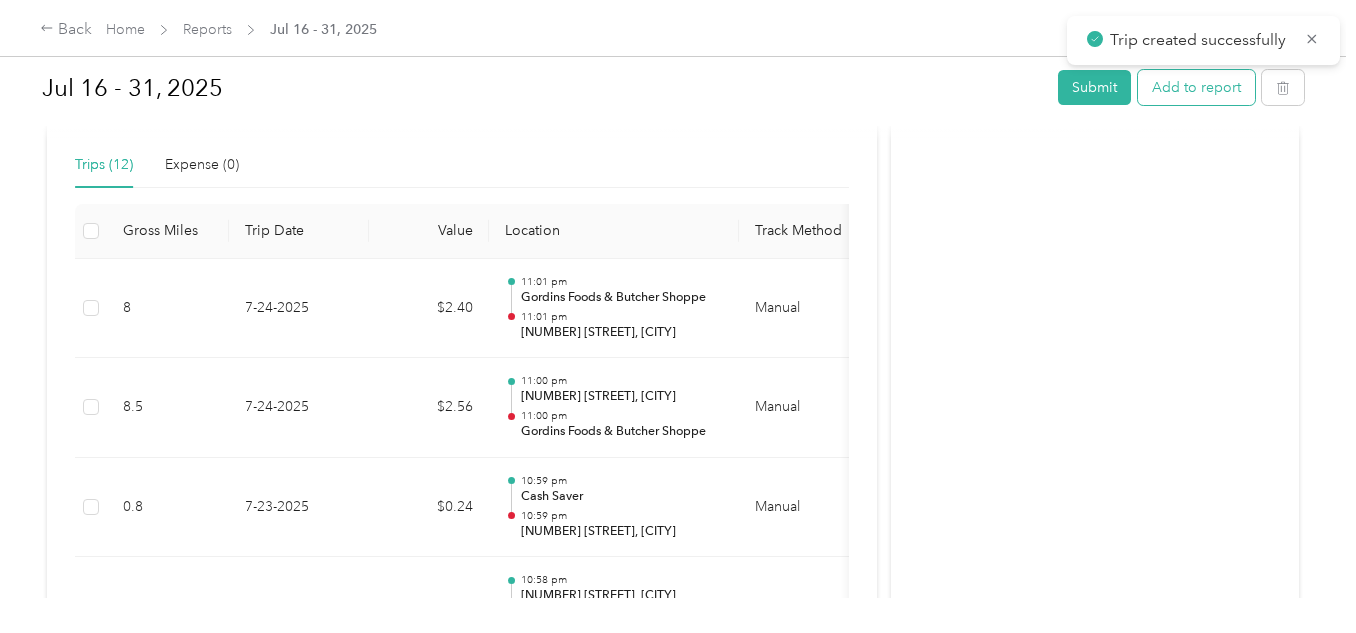 click on "Add to report" at bounding box center (1196, 87) 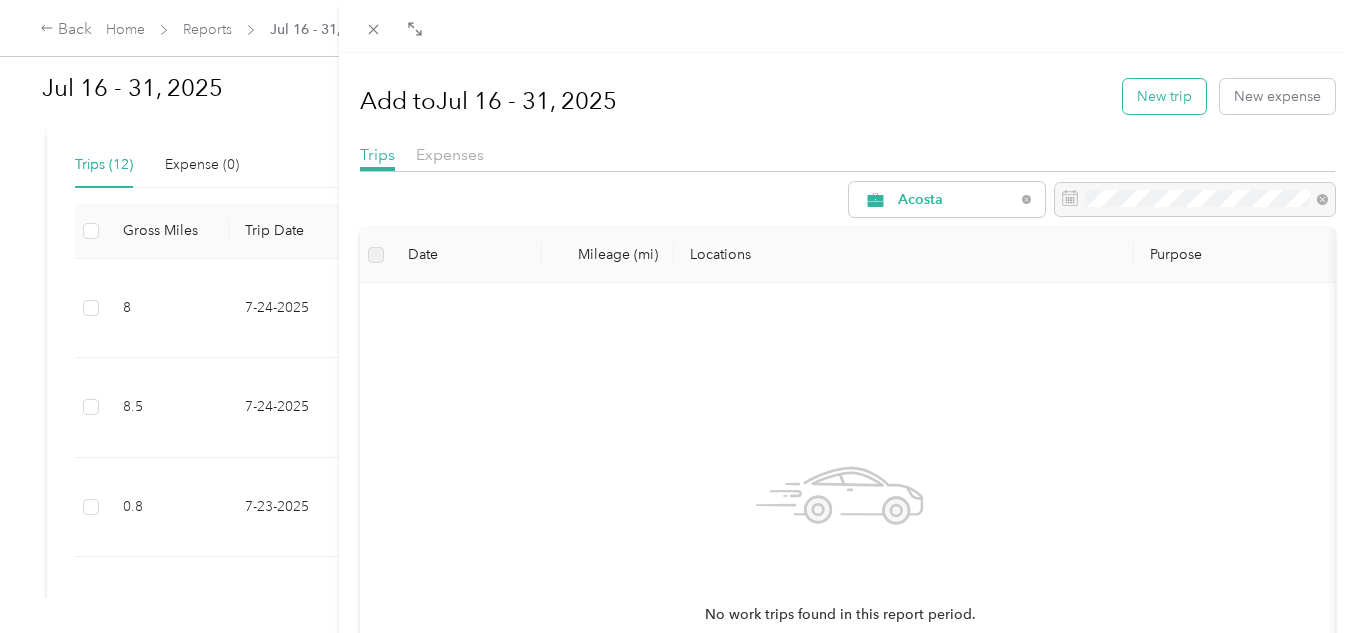 click on "New trip" at bounding box center (1164, 96) 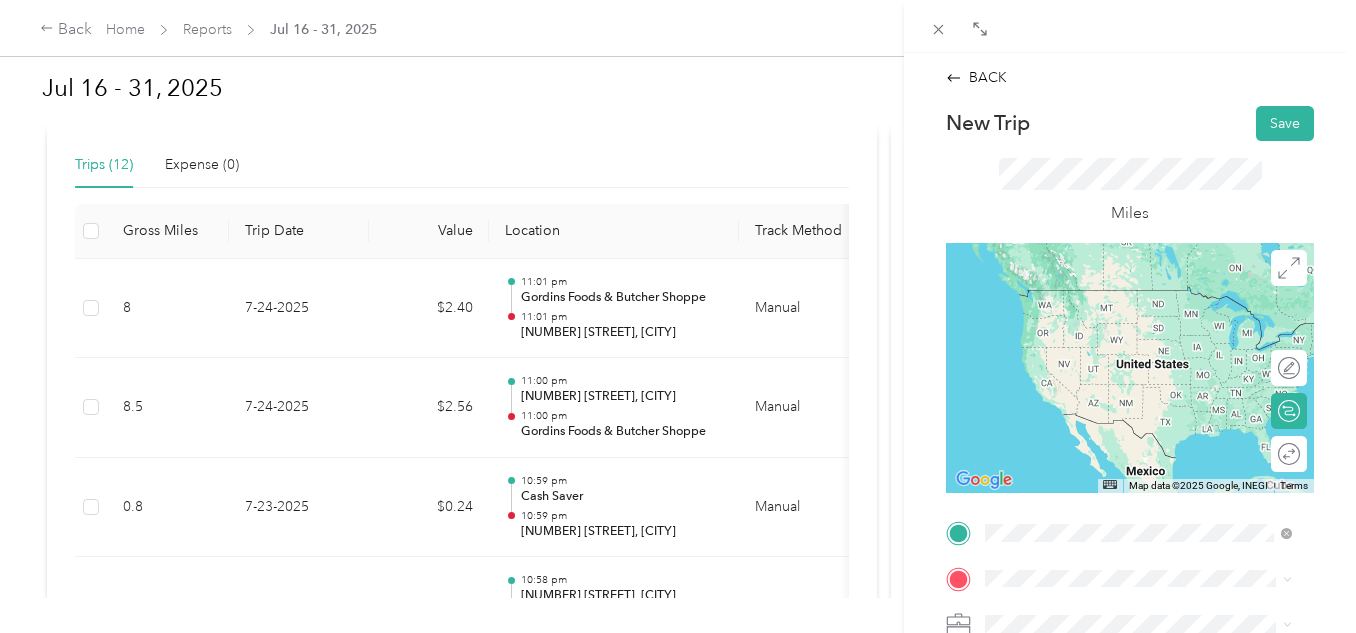 click on "[NUMBER] [STREET]
[CITY], [STATE] [POSTAL_CODE], [COUNTRY]" at bounding box center (1154, 307) 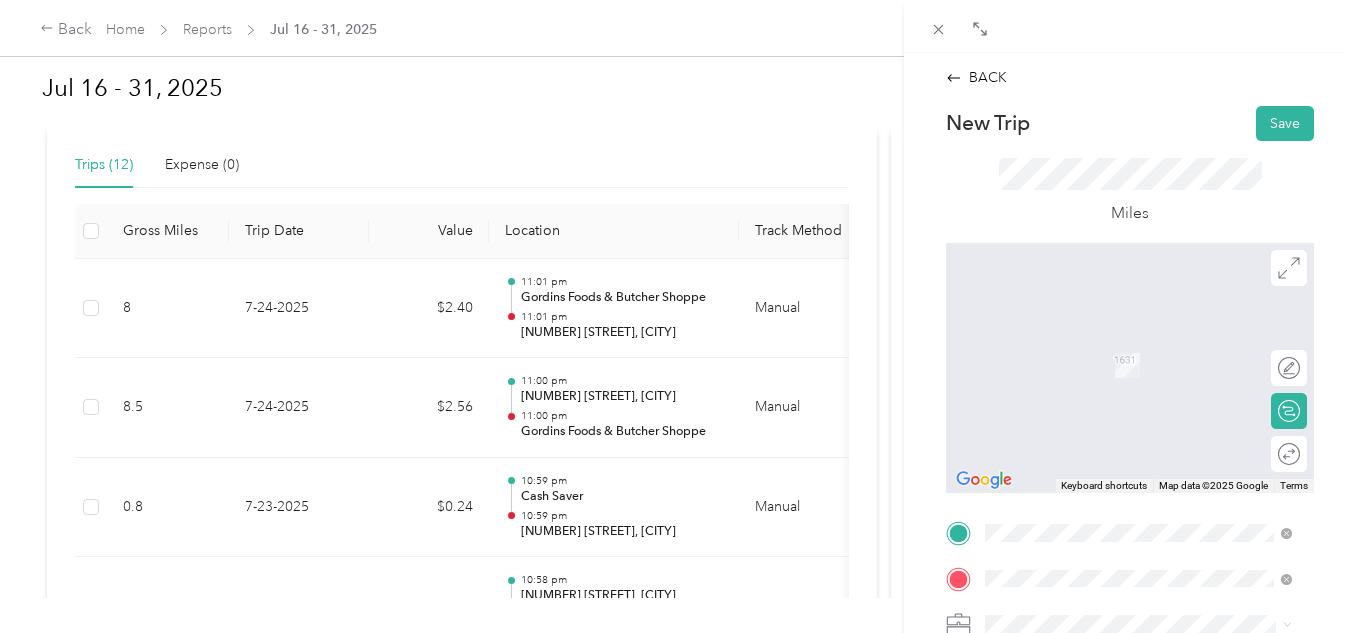 click on "TEAM [BUSINESS_NAME] [NUMBER] [STREET], [POSTAL_CODE], [CITY], [STATE], [COUNTRY]" at bounding box center [1154, 550] 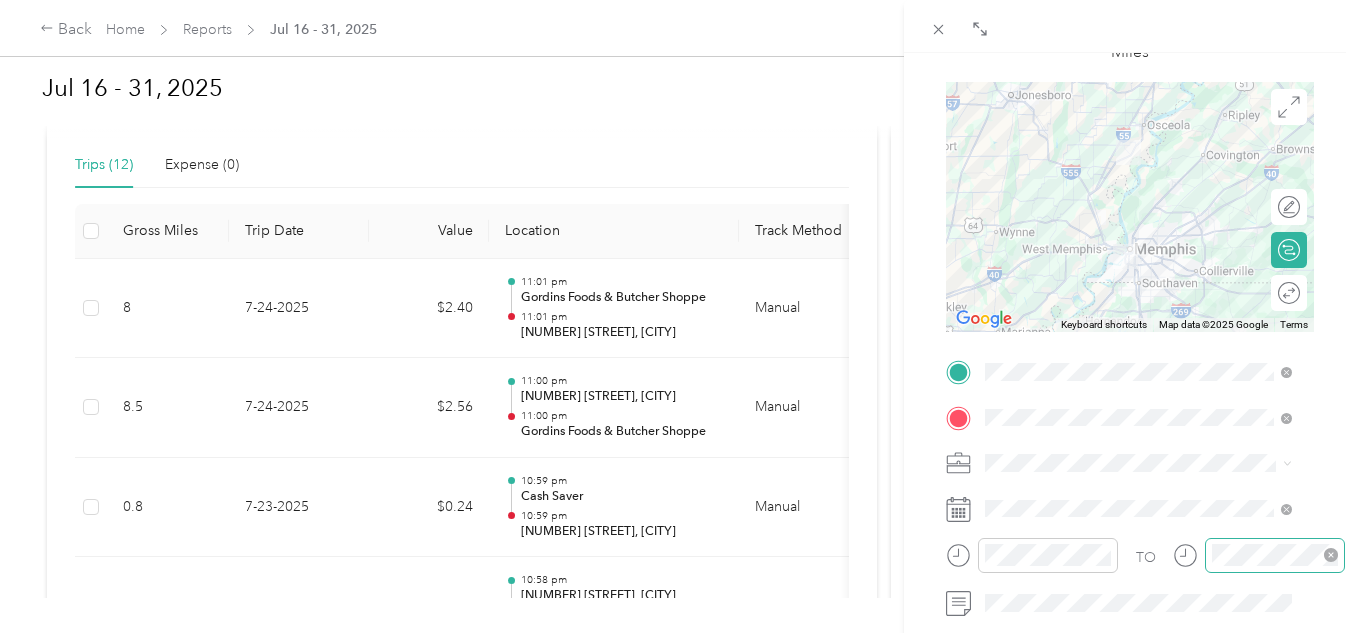scroll, scrollTop: 200, scrollLeft: 0, axis: vertical 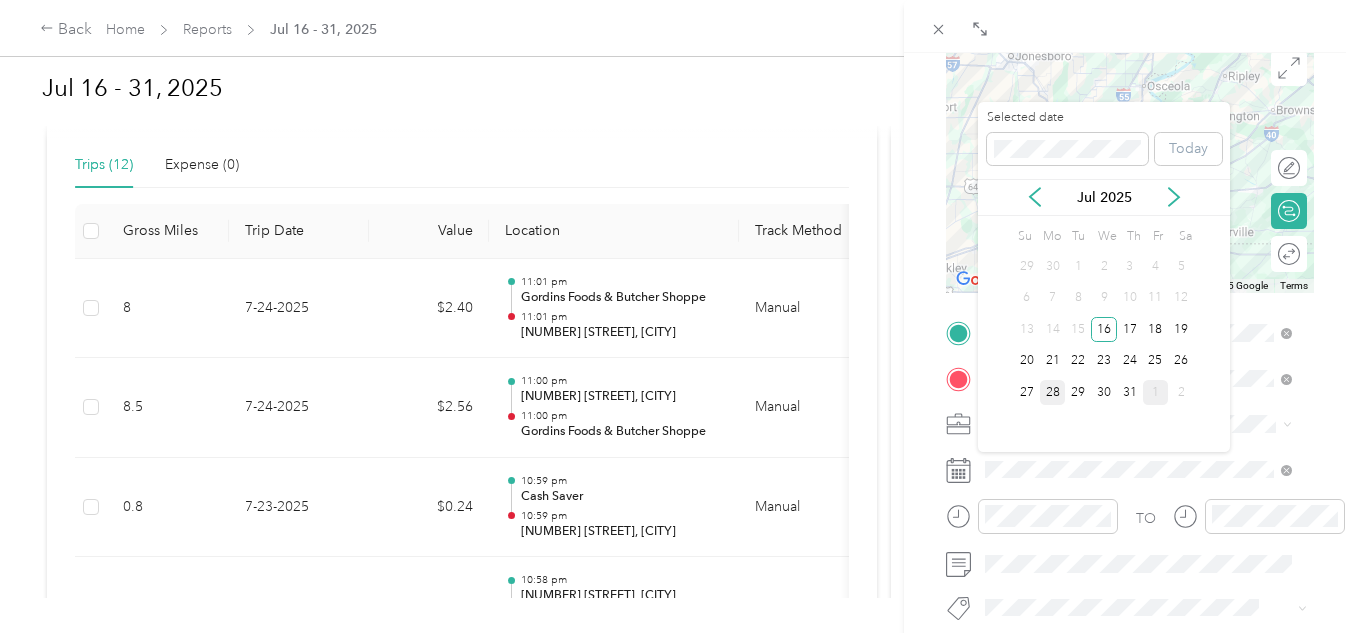 click on "28" at bounding box center (1053, 392) 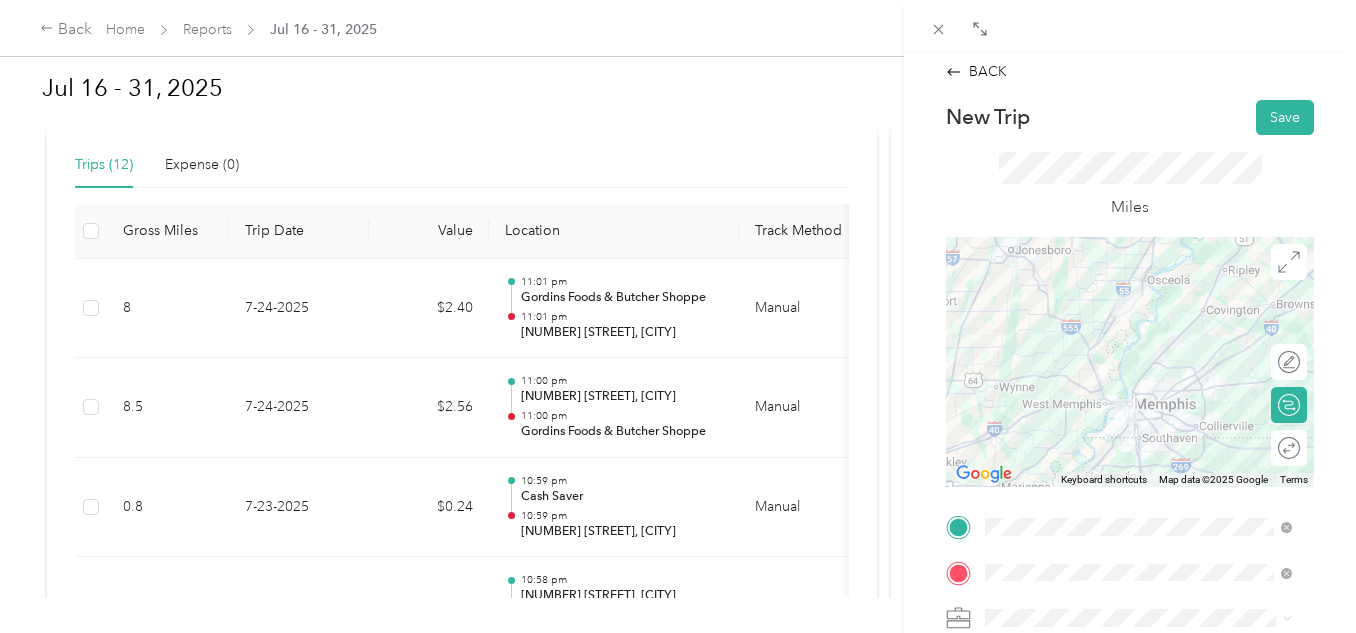 scroll, scrollTop: 0, scrollLeft: 0, axis: both 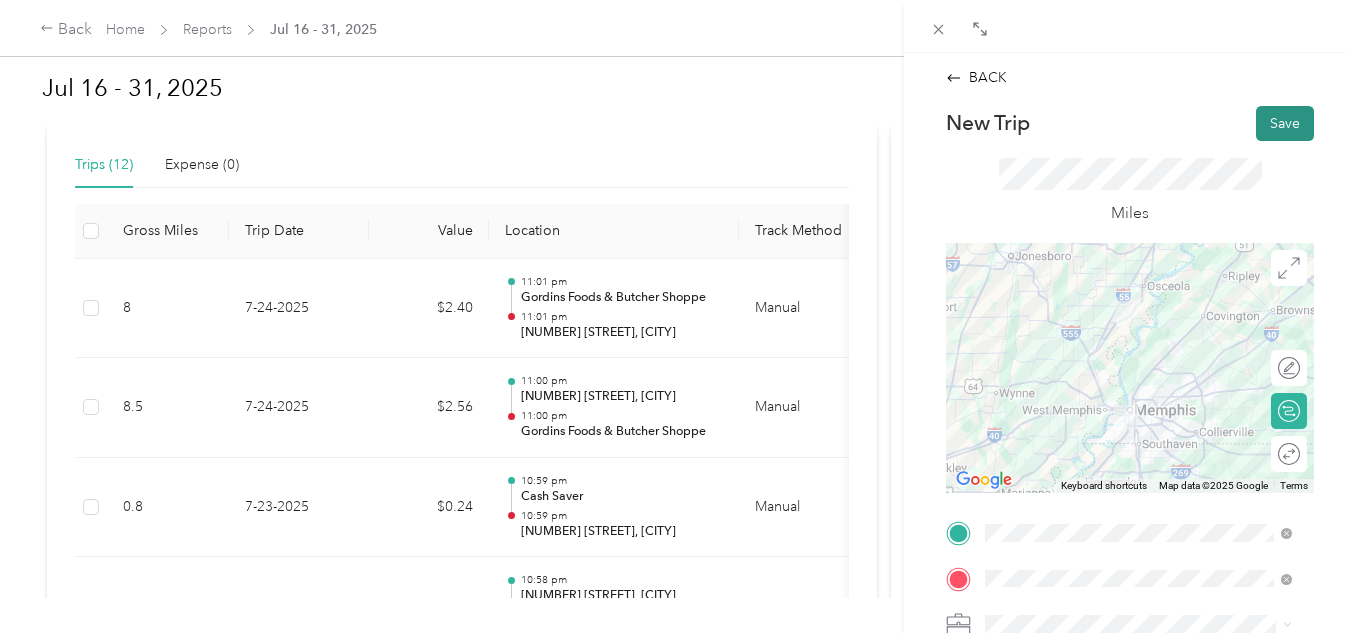 click on "Save" at bounding box center (1285, 123) 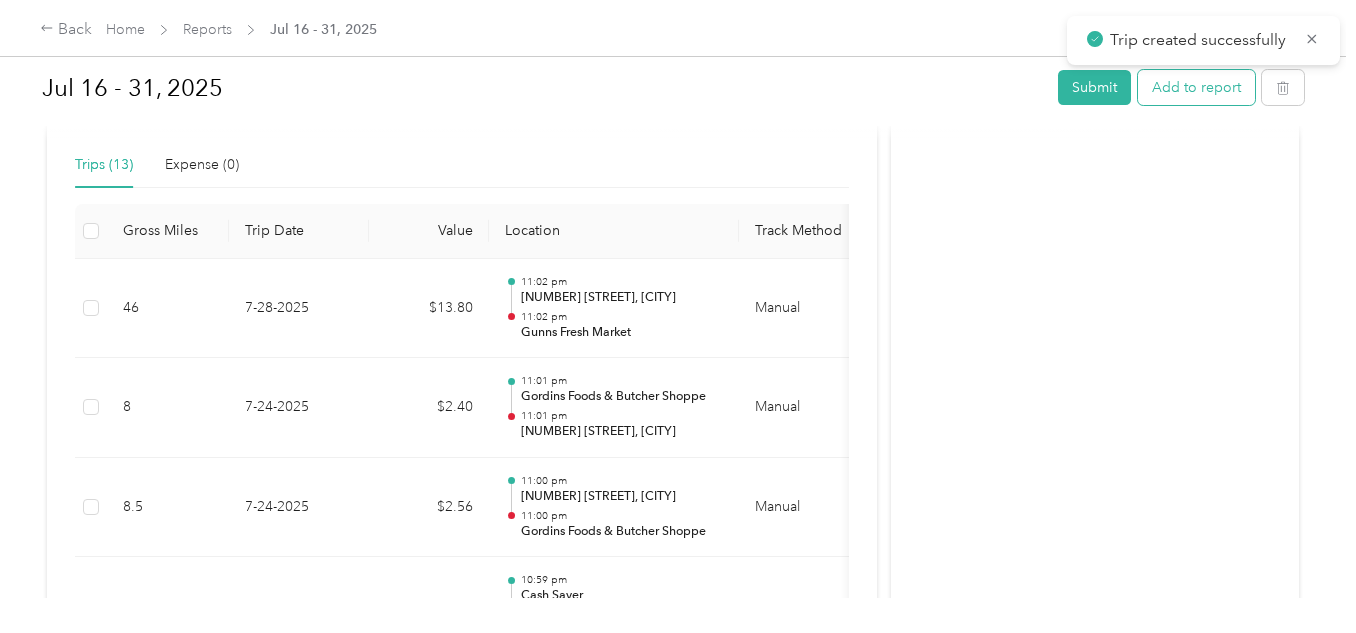 click on "Add to report" at bounding box center (1196, 87) 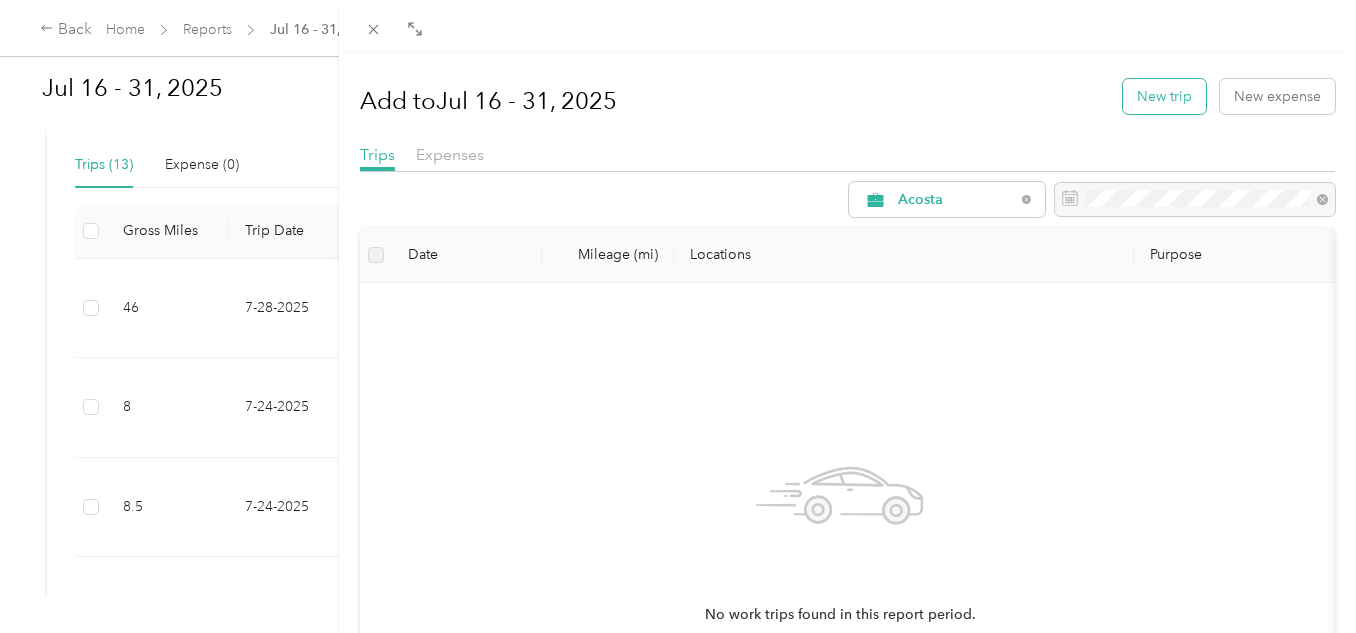 click on "New trip" at bounding box center (1164, 96) 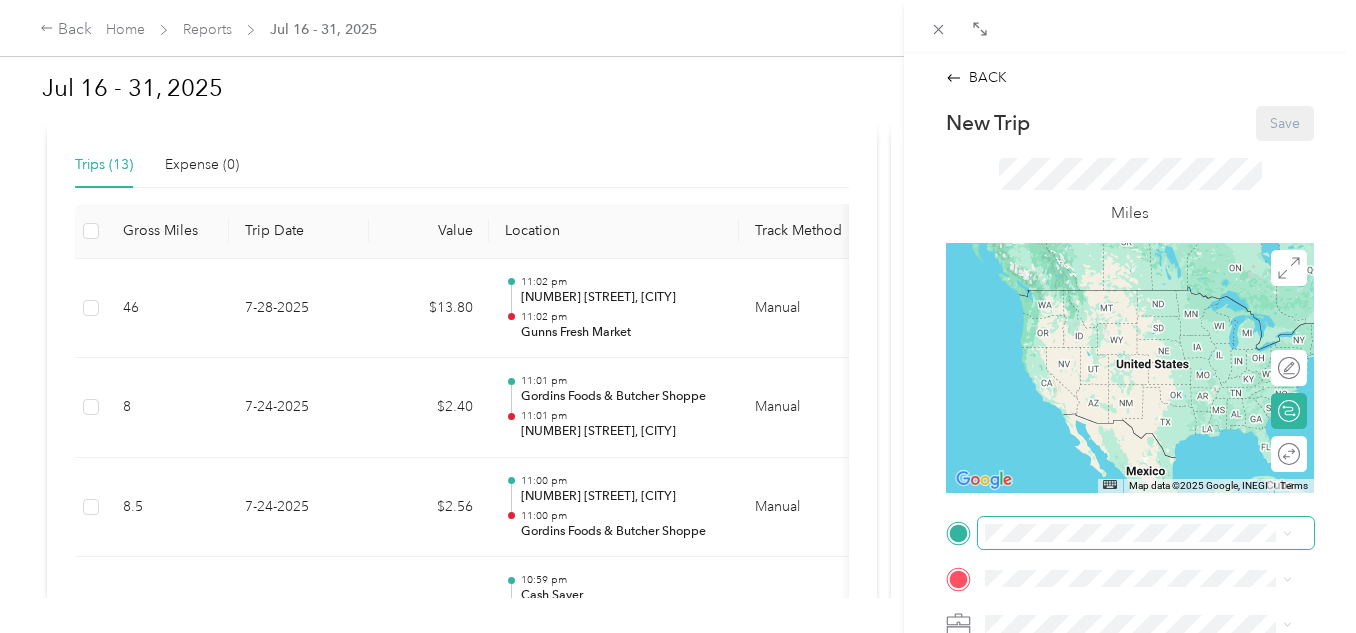 click at bounding box center [1146, 533] 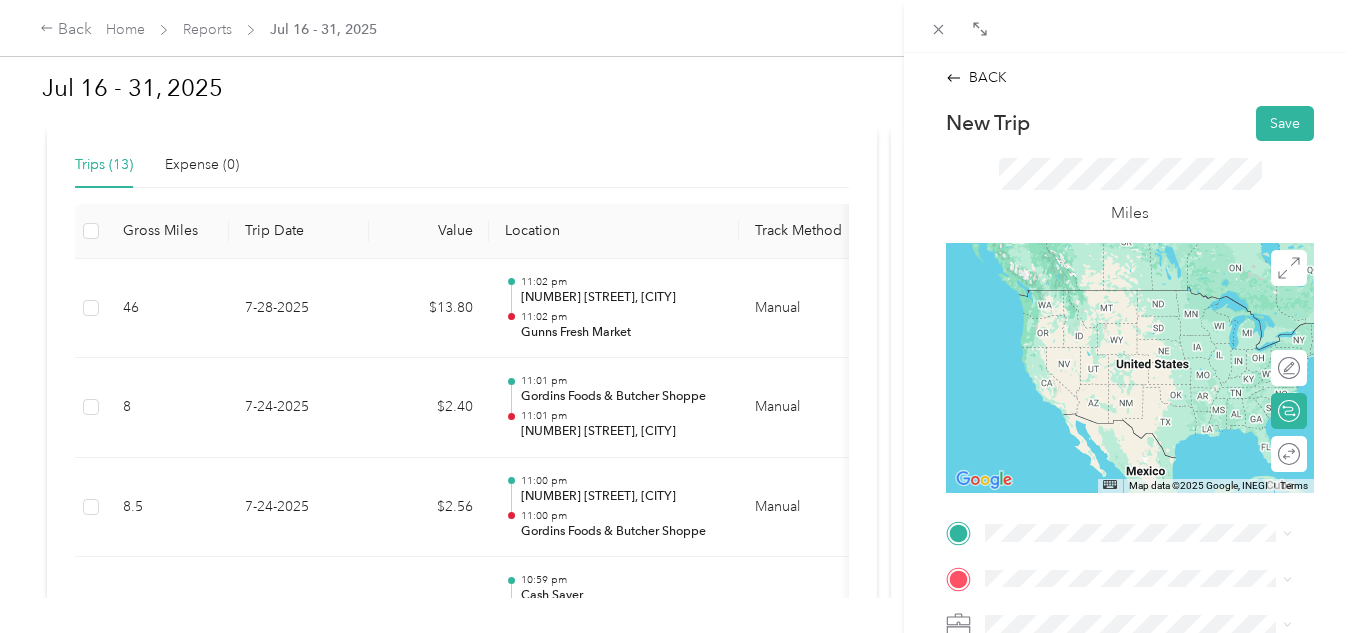 click on "[NUMBER] [STREET], [POSTAL_CODE], [CITY], [STATE], [COUNTRY]" at bounding box center (1146, 508) 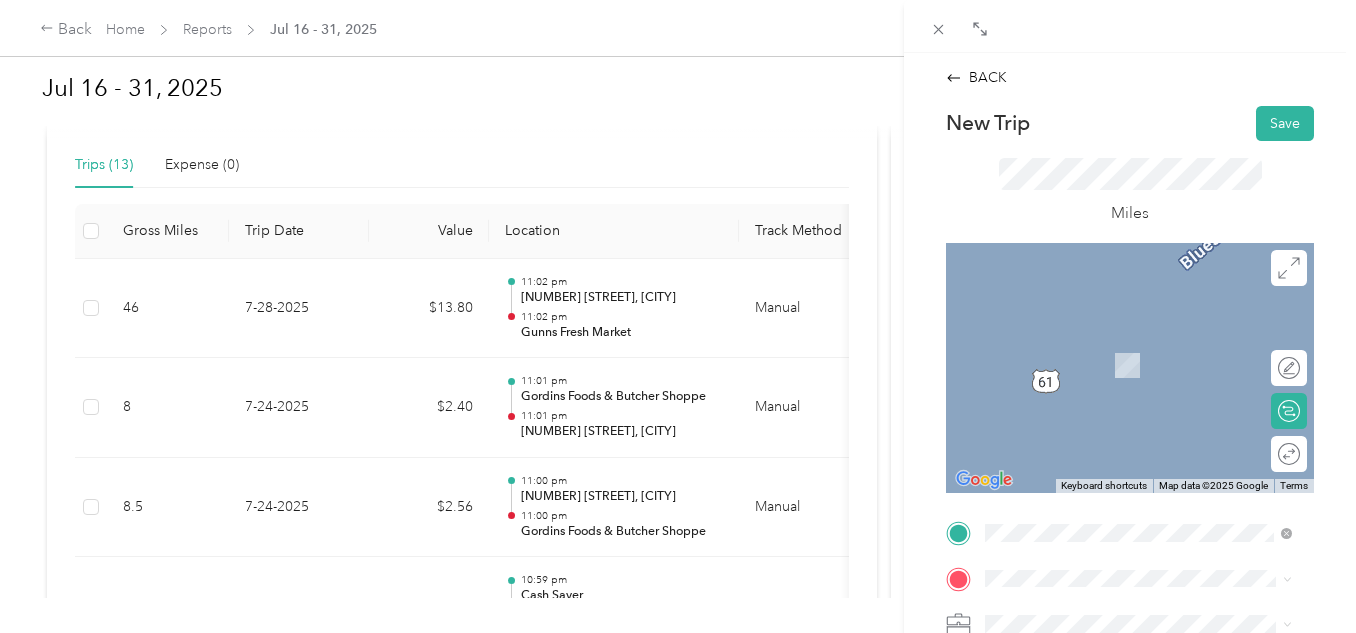 click on "[NUMBER] [STREET]
[CITY], [STATE] [POSTAL_CODE], [COUNTRY]" at bounding box center (1154, 347) 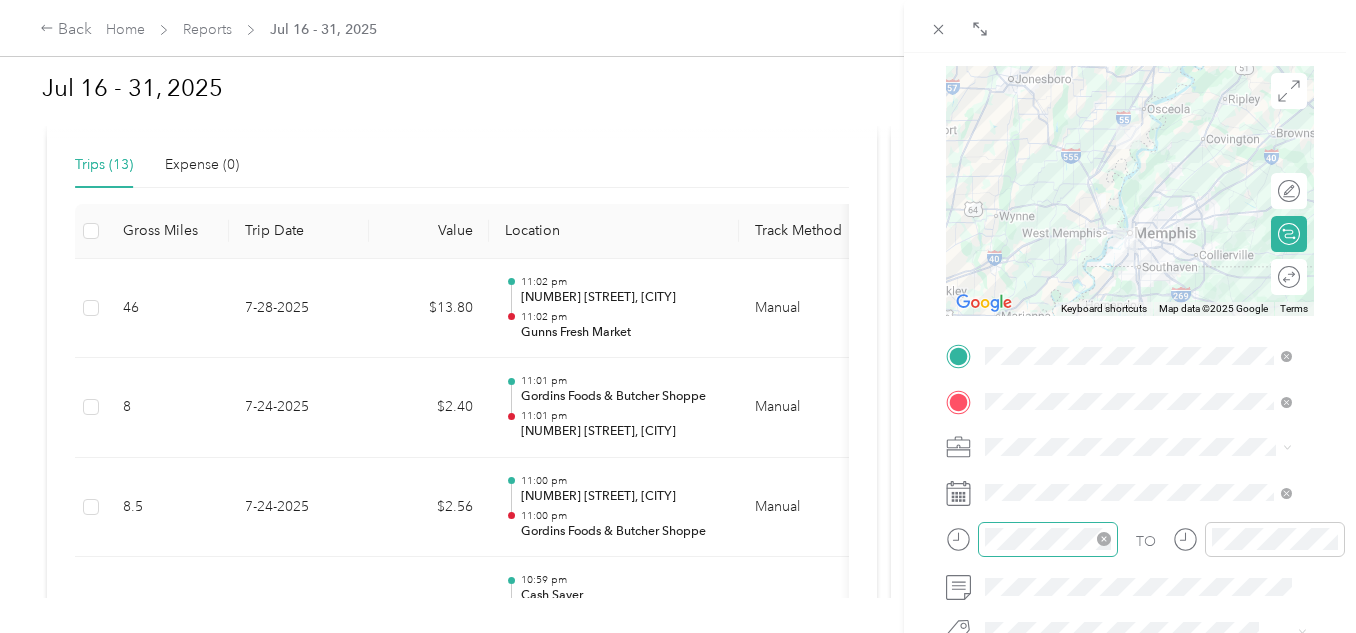 scroll, scrollTop: 200, scrollLeft: 0, axis: vertical 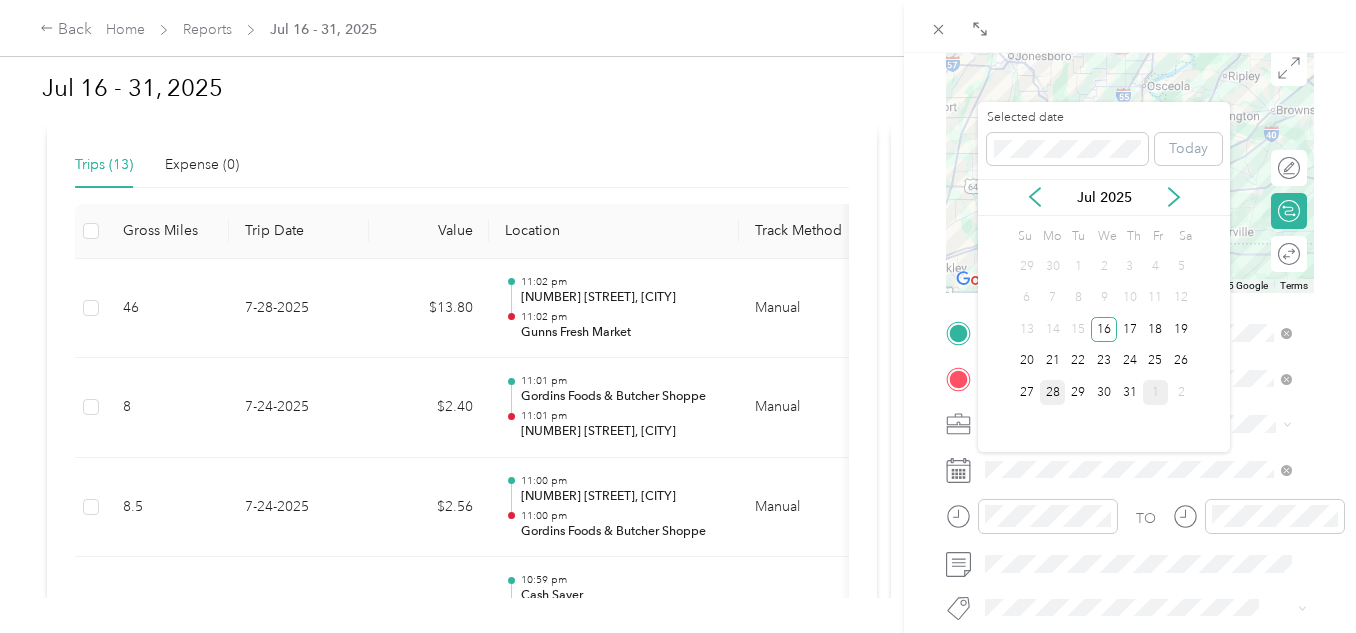 click on "28" at bounding box center (1053, 392) 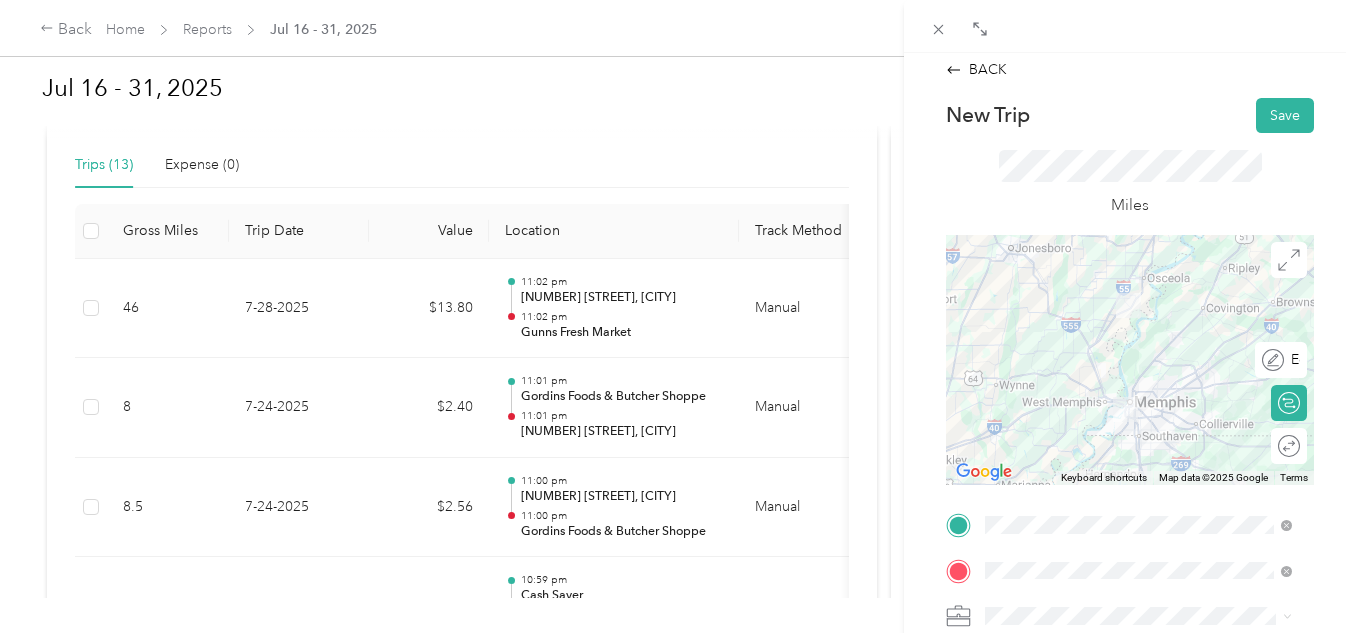 scroll, scrollTop: 0, scrollLeft: 0, axis: both 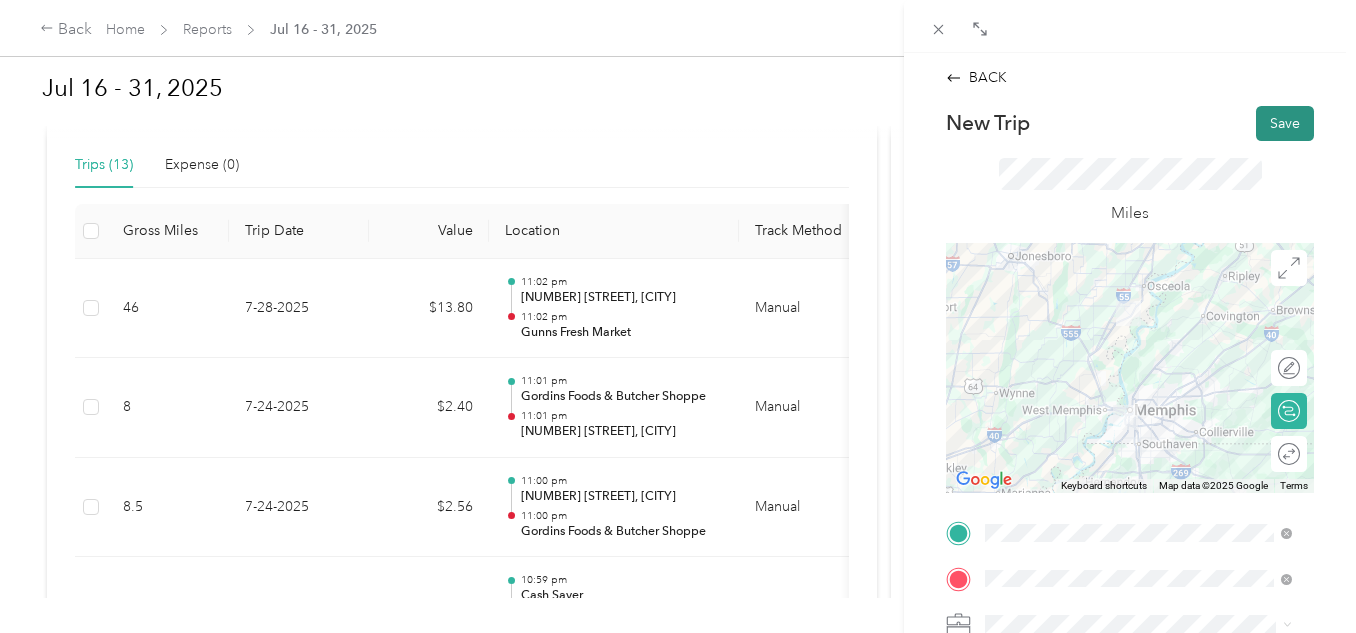 click on "Save" at bounding box center [1285, 123] 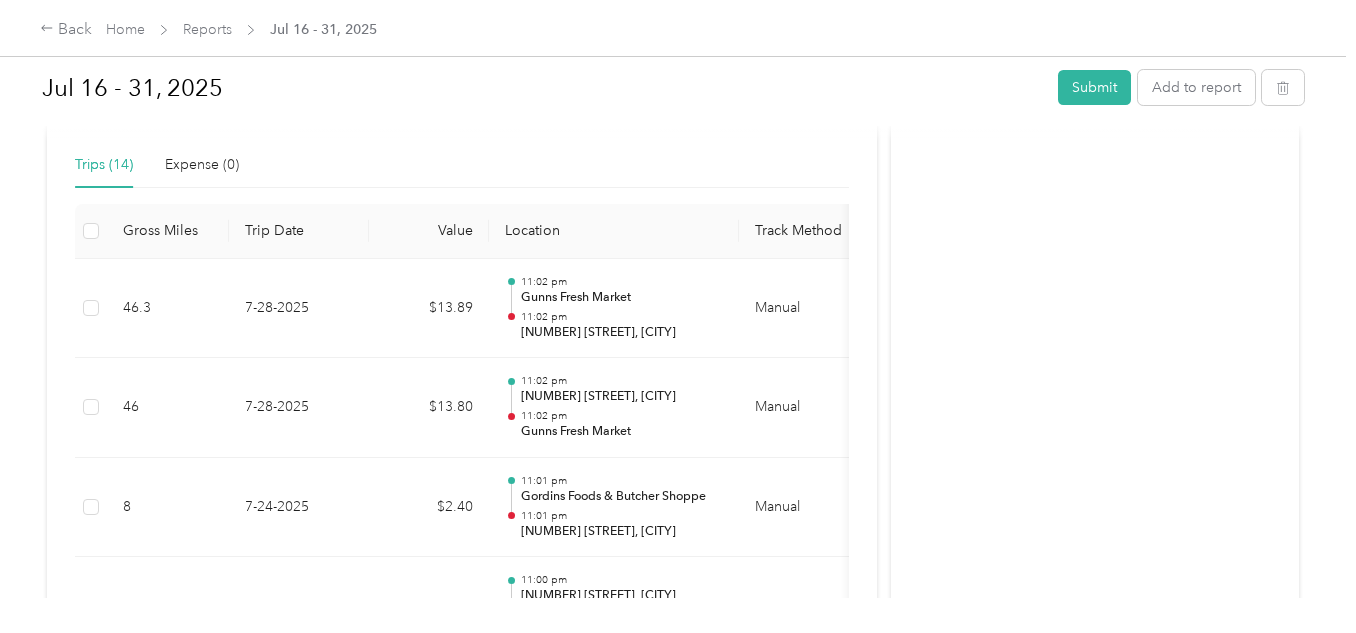 scroll, scrollTop: 400, scrollLeft: 0, axis: vertical 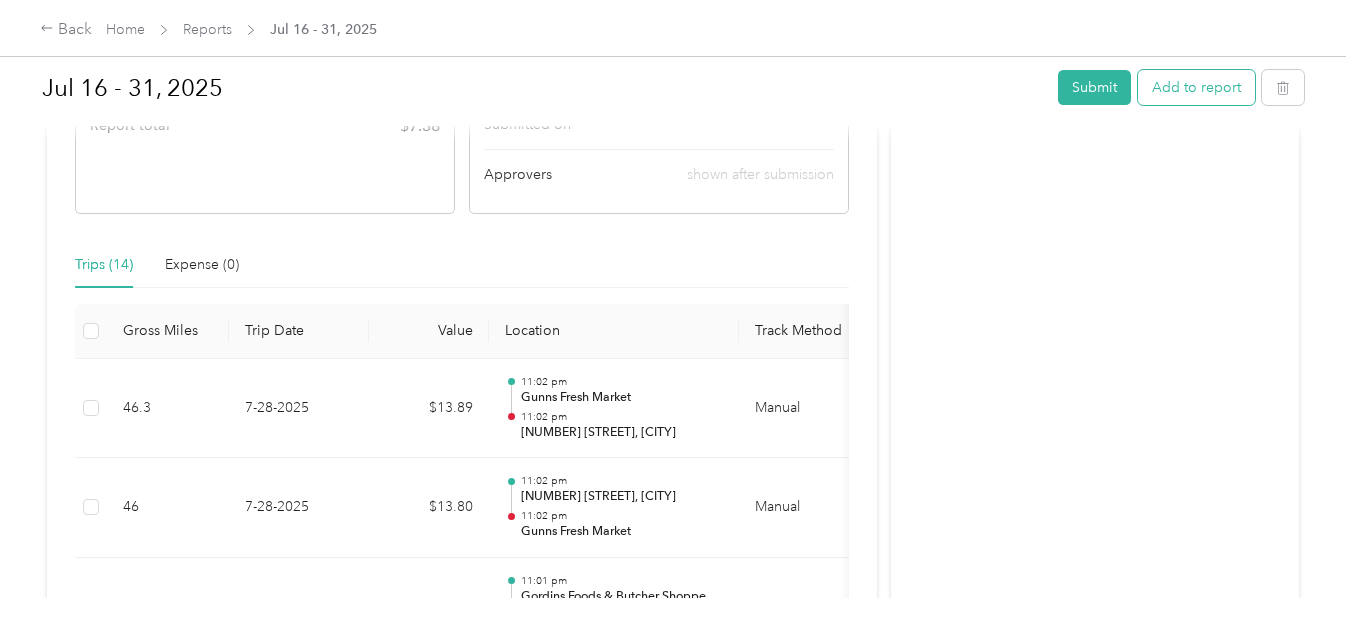 click on "Add to report" at bounding box center [1196, 87] 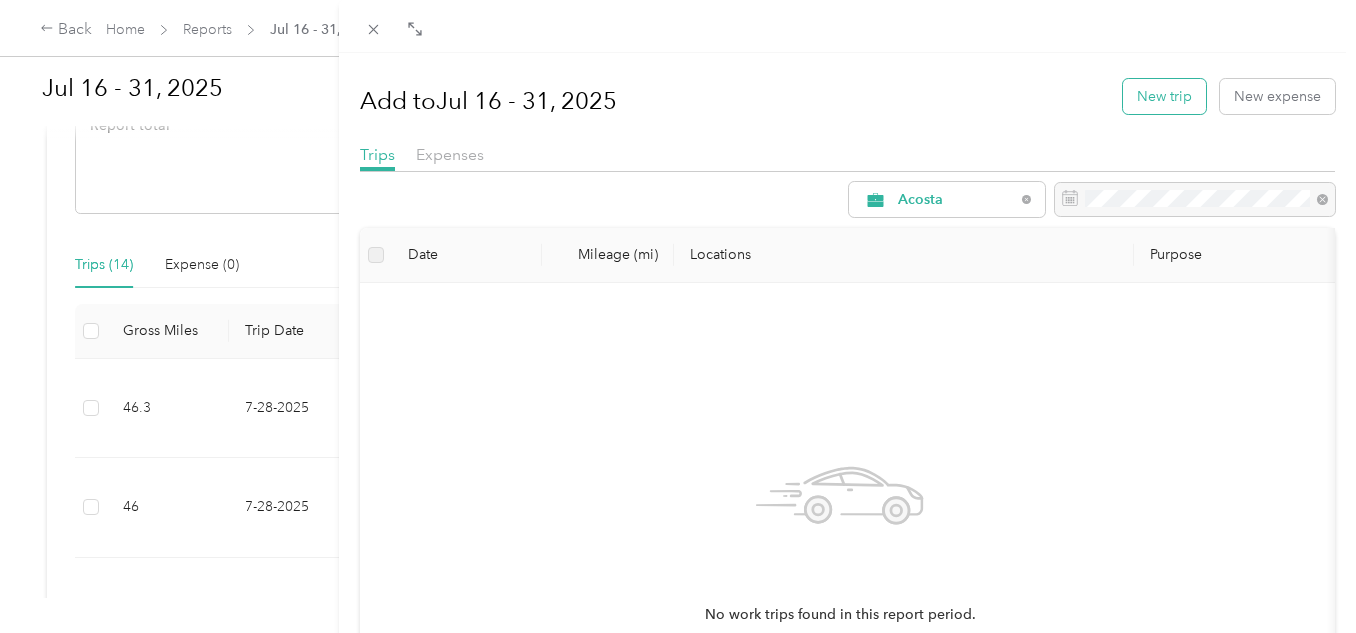 click on "New trip" at bounding box center [1164, 96] 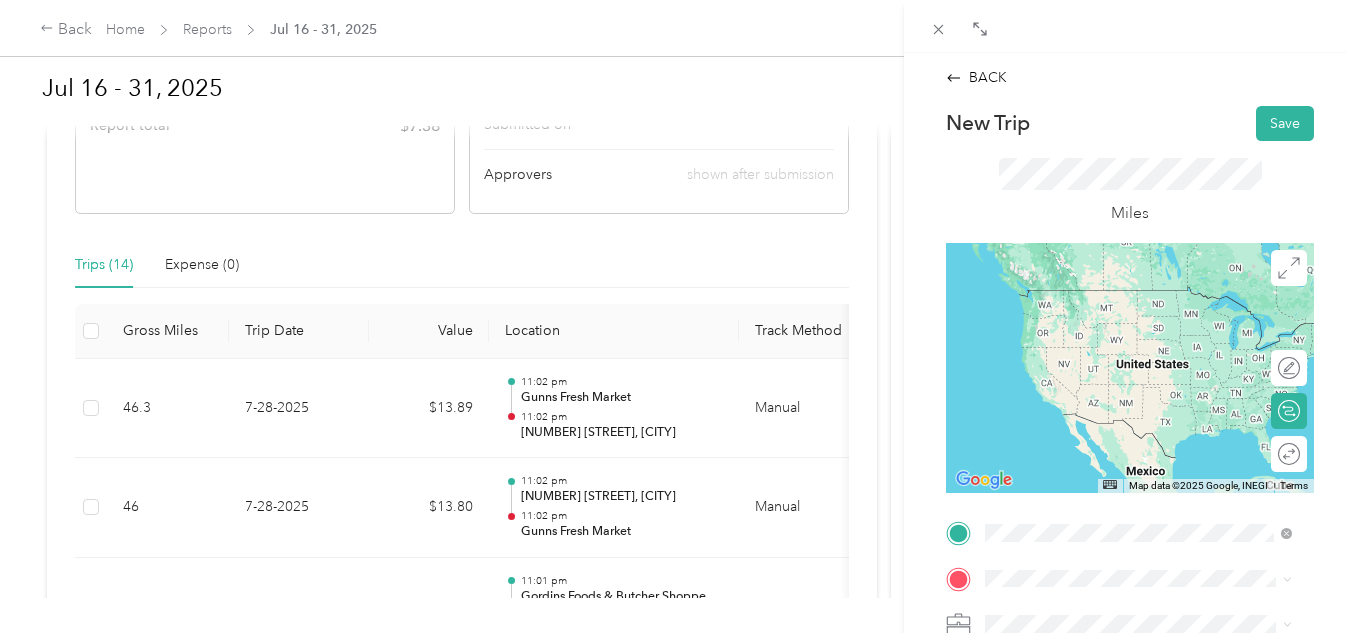 click on "[NUMBER] [STREET]
[CITY], [STATE] [POSTAL_CODE], [COUNTRY]" at bounding box center [1154, 307] 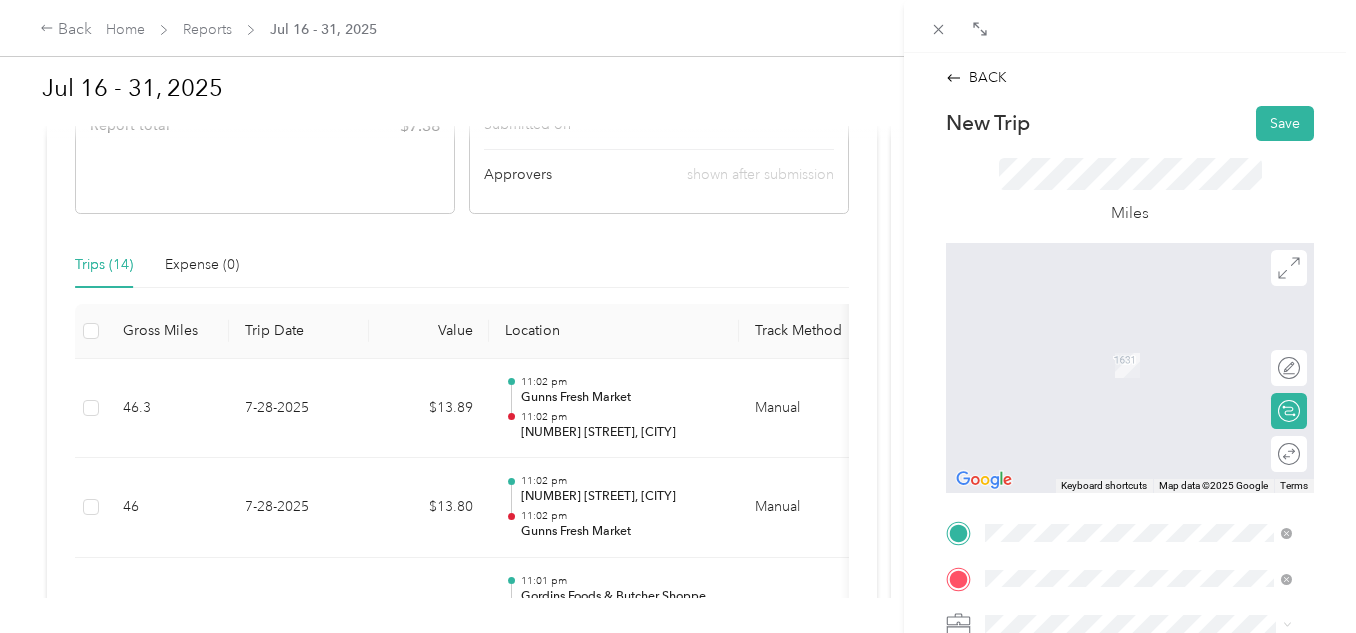 click on "[NUMBER] [STREET], [POSTAL_CODE], [CITY], [STATE], [COUNTRY]" at bounding box center [1146, 382] 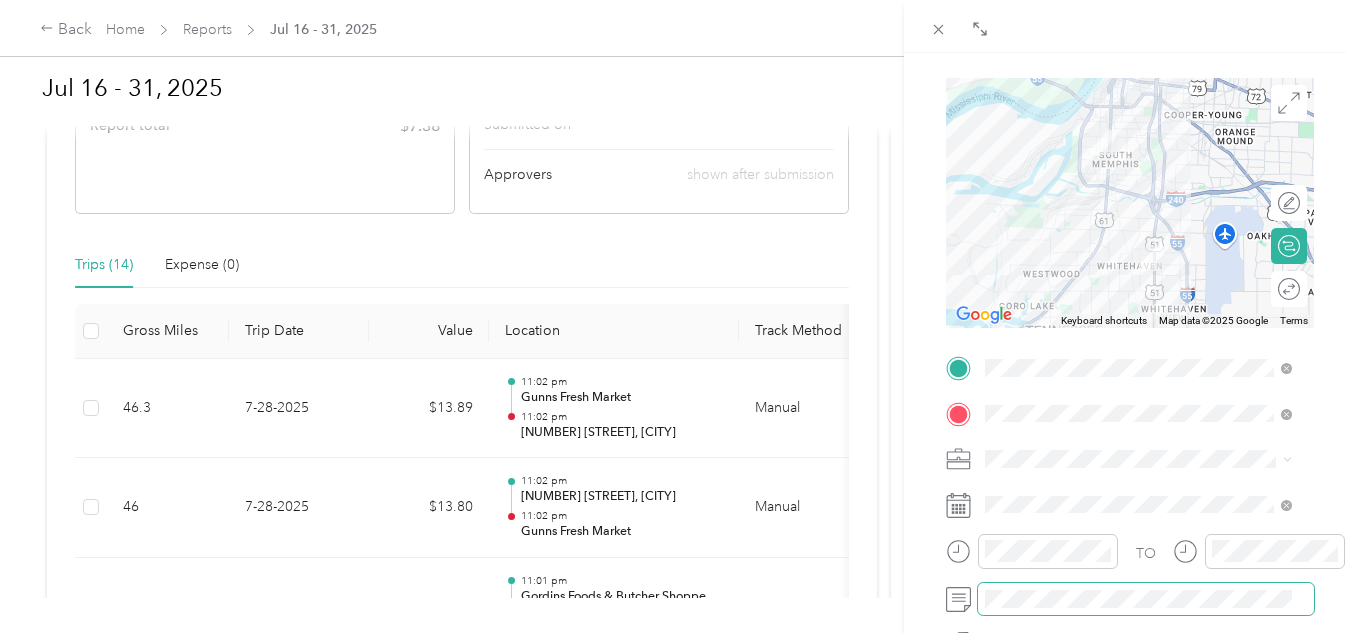 scroll, scrollTop: 200, scrollLeft: 0, axis: vertical 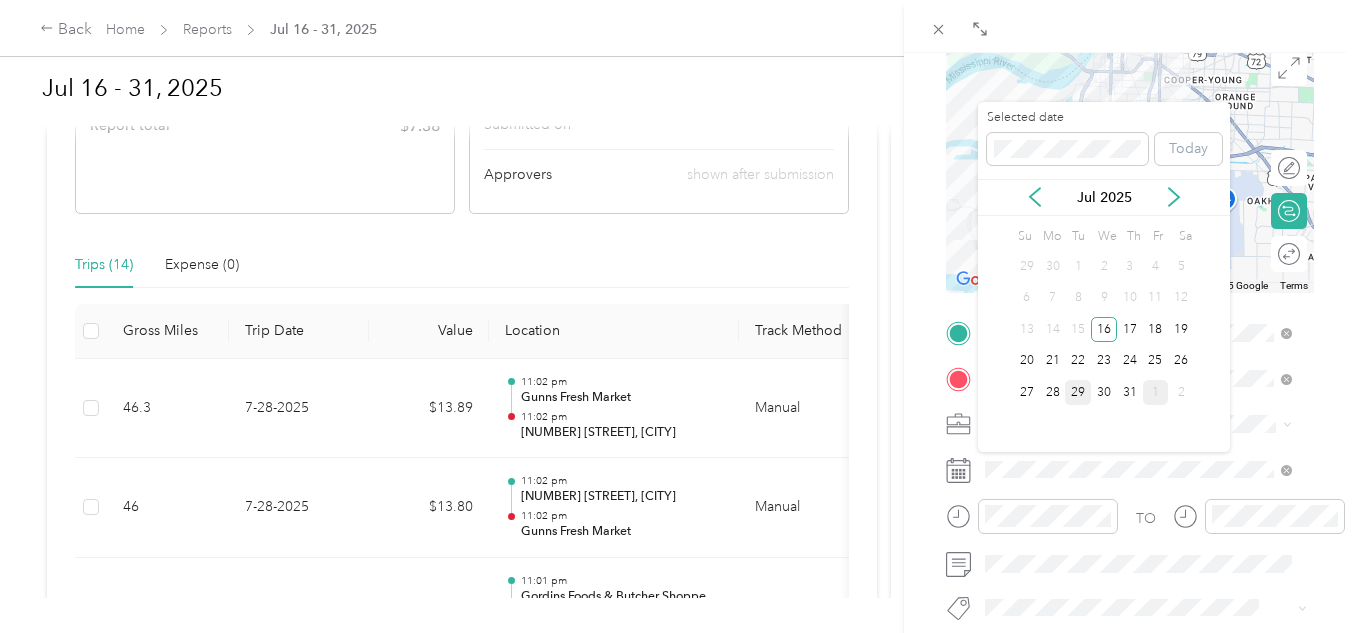 click on "29" at bounding box center [1078, 392] 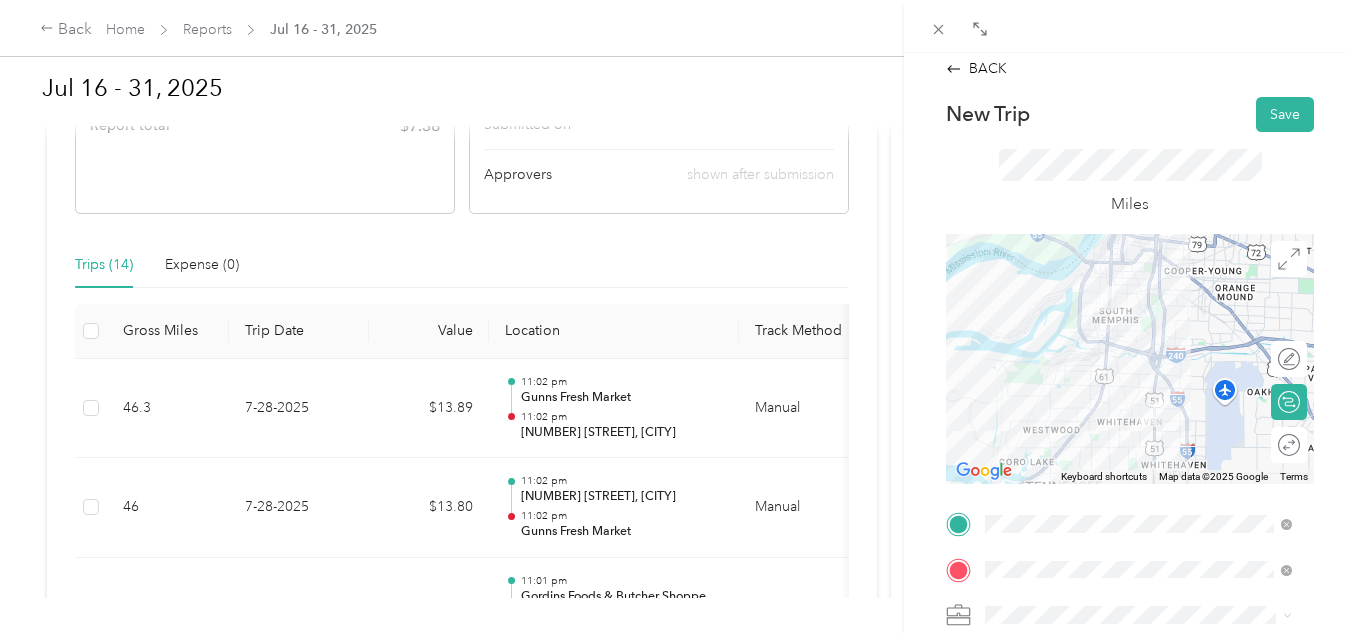 scroll, scrollTop: 0, scrollLeft: 0, axis: both 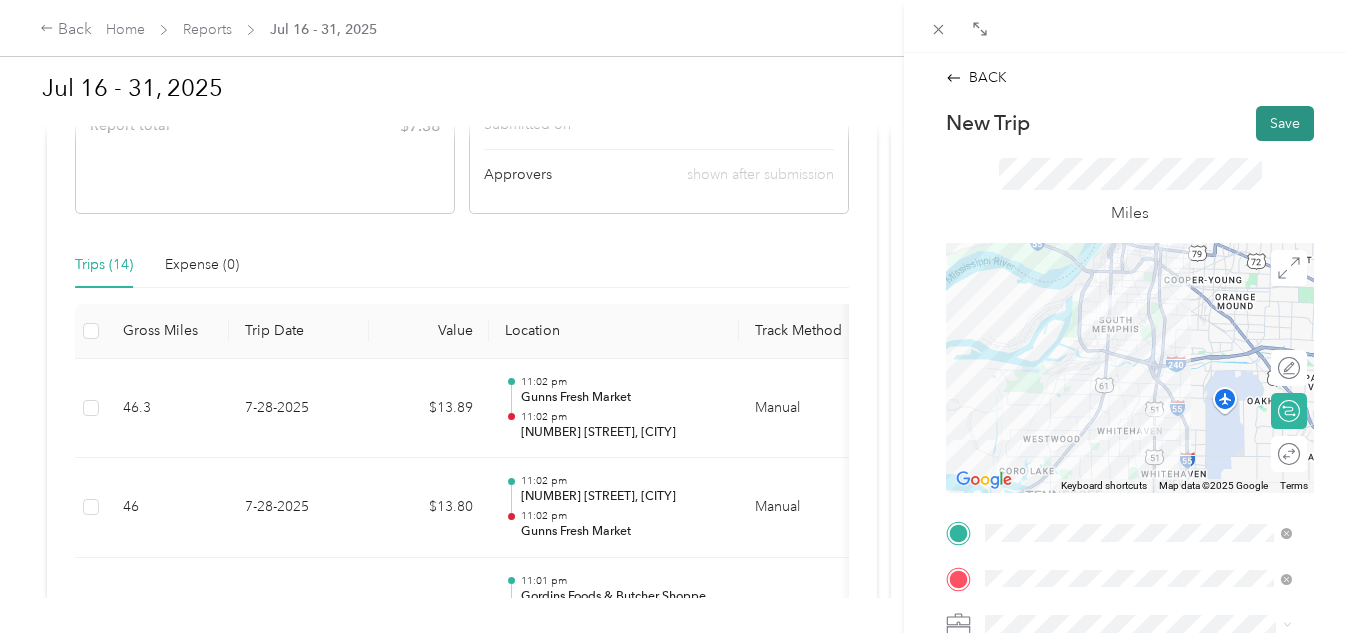 click on "Save" at bounding box center [1285, 123] 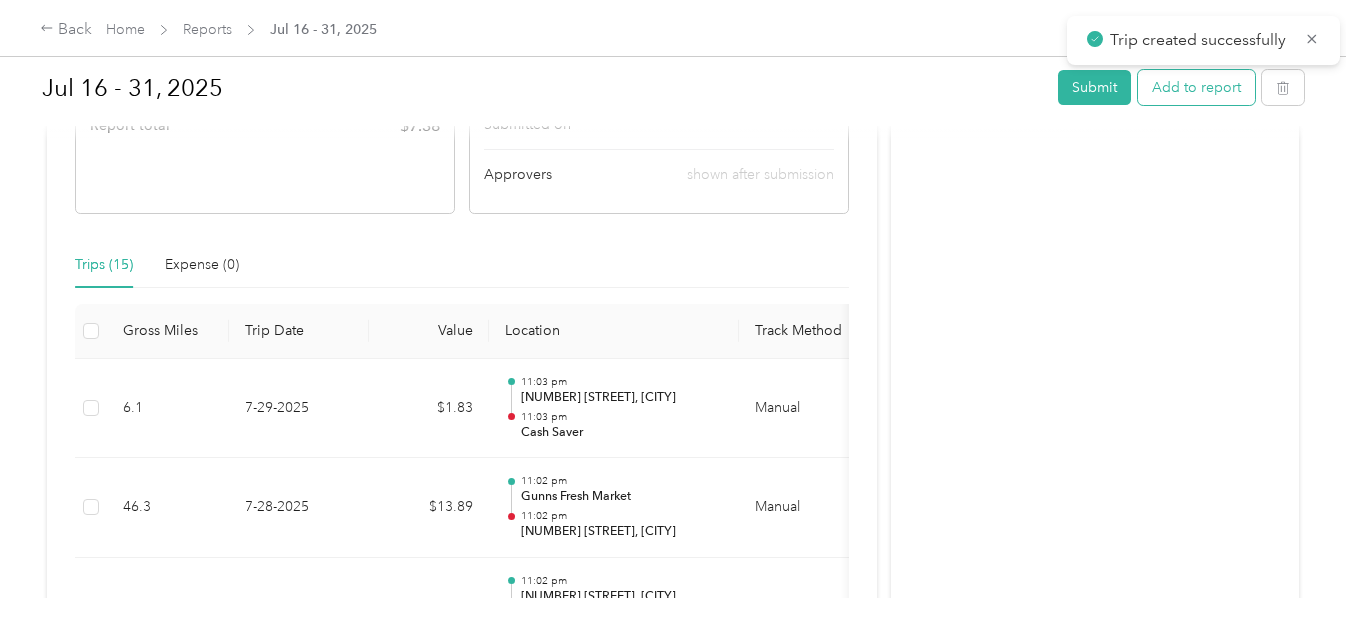 click on "Add to report" at bounding box center [1196, 87] 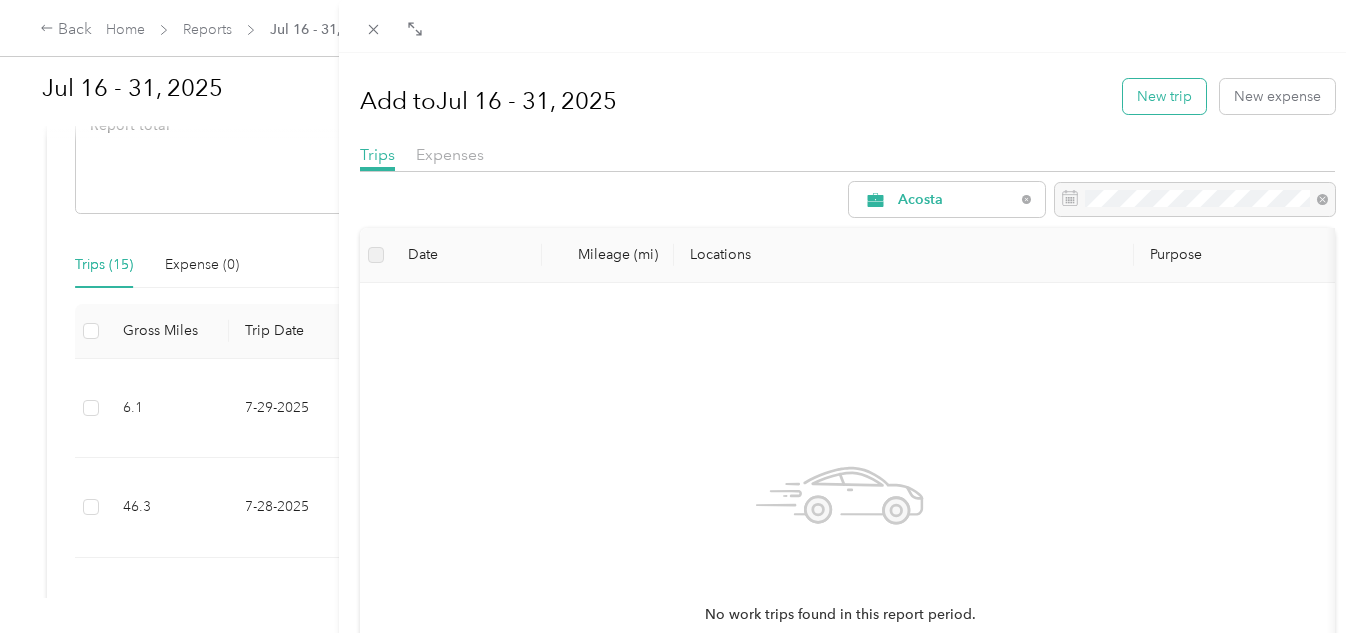 click on "New trip" at bounding box center [1164, 96] 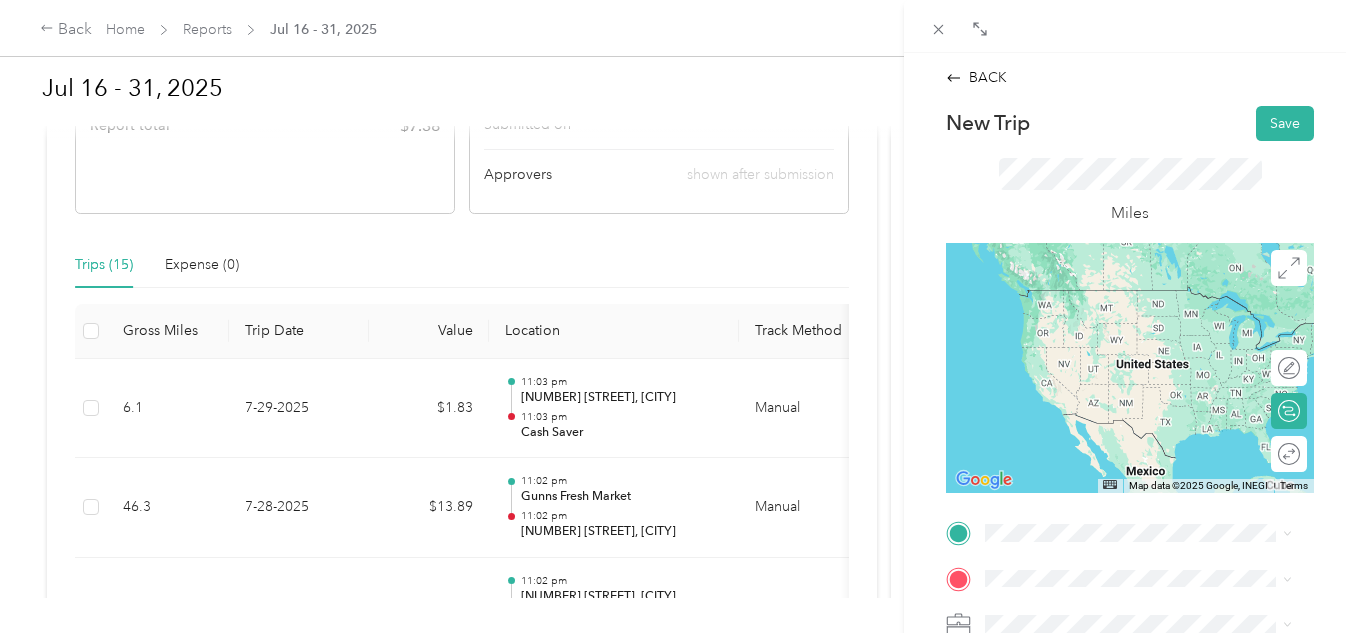 click on "[NUMBER] [STREET], [POSTAL_CODE], [CITY], [STATE], [COUNTRY]" at bounding box center (1146, 334) 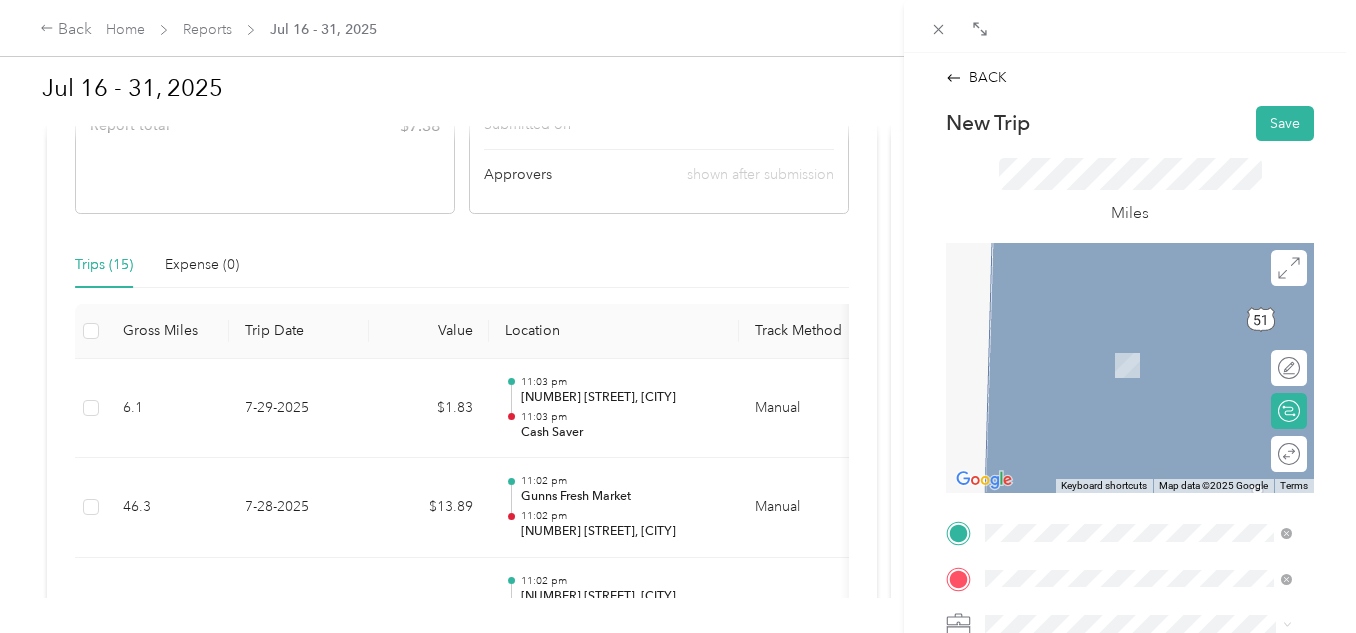 click on "[NUMBER] [STREET]
[CITY], [STATE] [POSTAL_CODE], [COUNTRY]" at bounding box center (1154, 352) 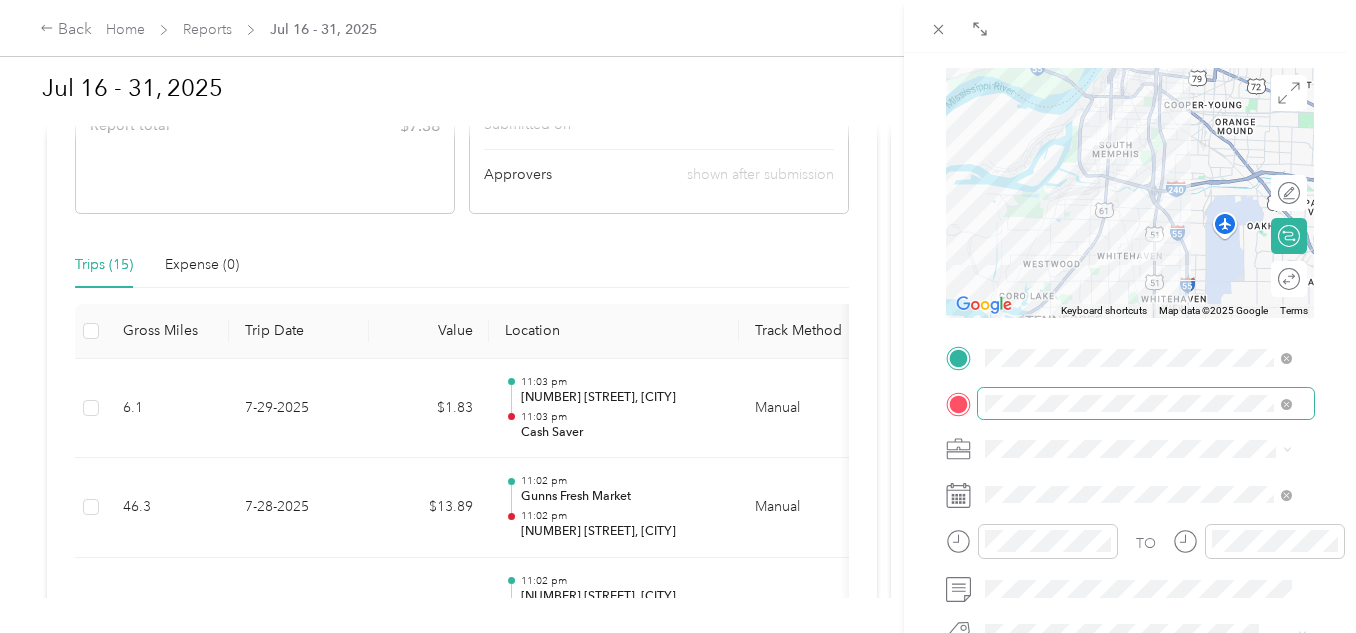 scroll, scrollTop: 200, scrollLeft: 0, axis: vertical 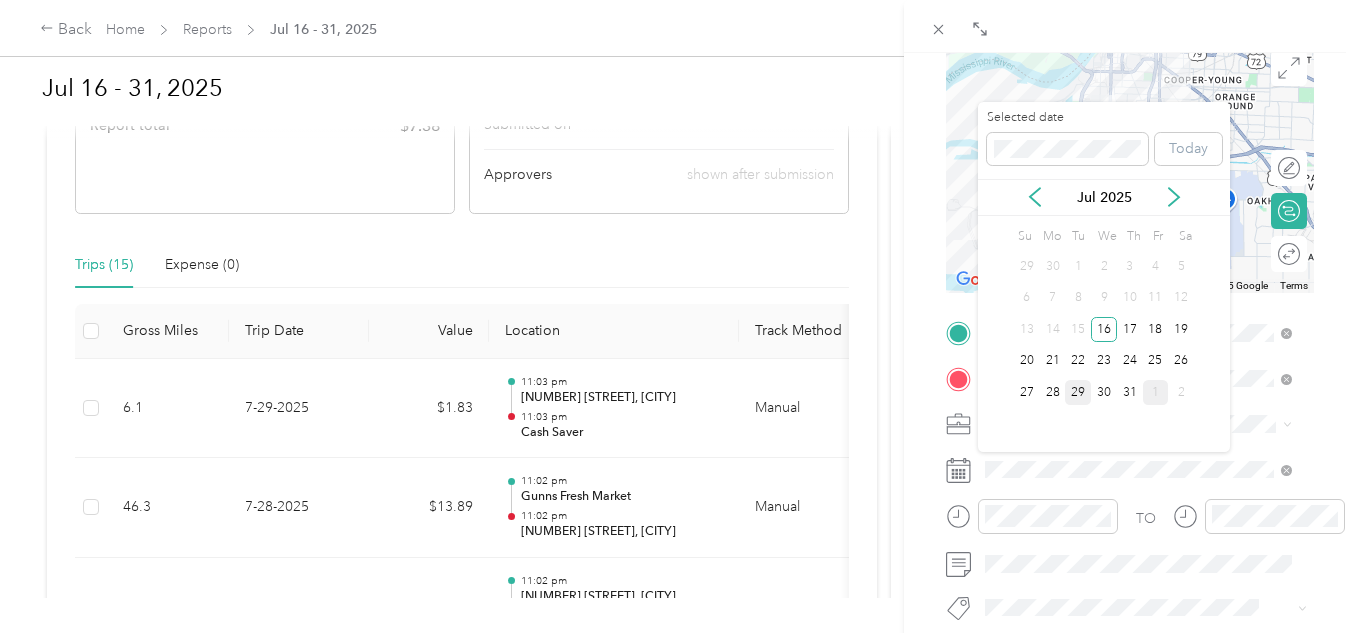 click on "29" at bounding box center (1078, 392) 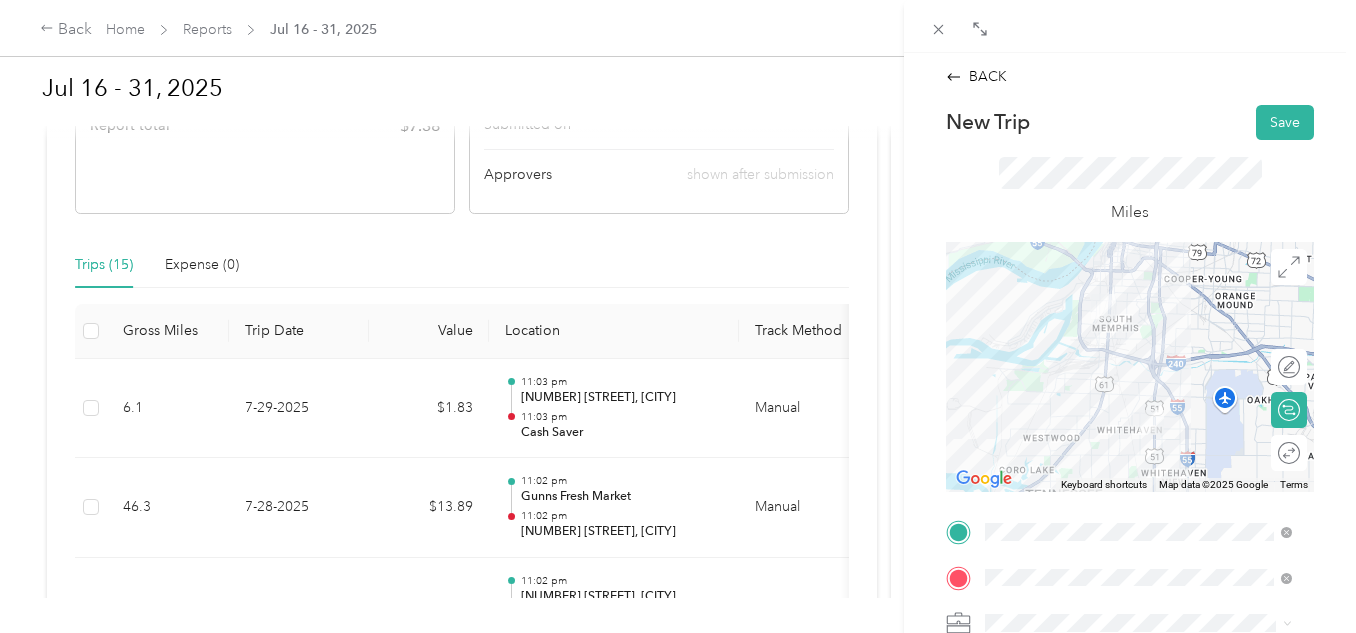 scroll, scrollTop: 0, scrollLeft: 0, axis: both 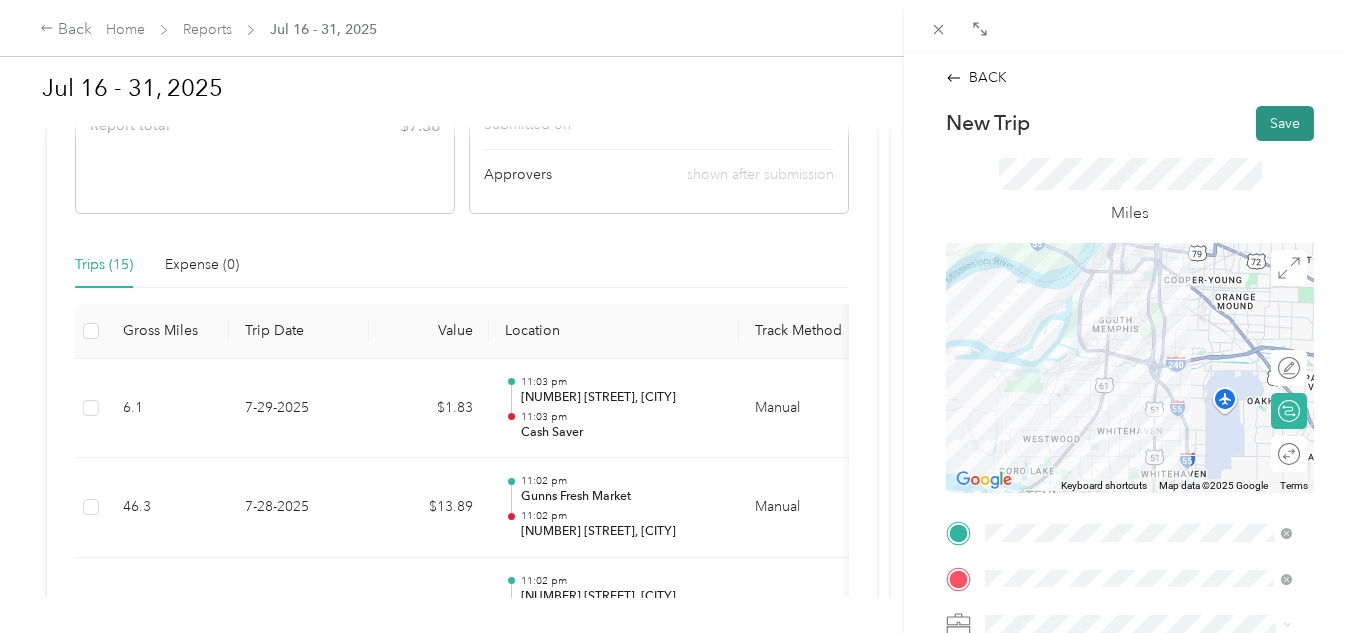 click on "Save" at bounding box center [1285, 123] 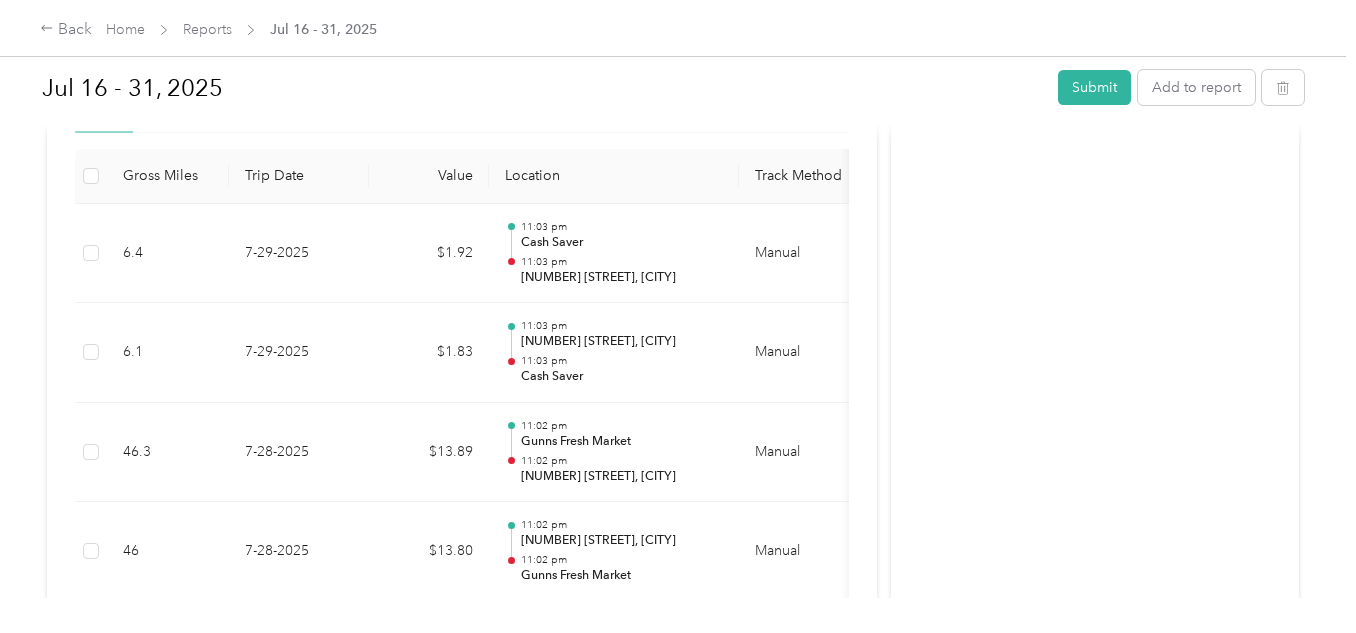 scroll, scrollTop: 700, scrollLeft: 0, axis: vertical 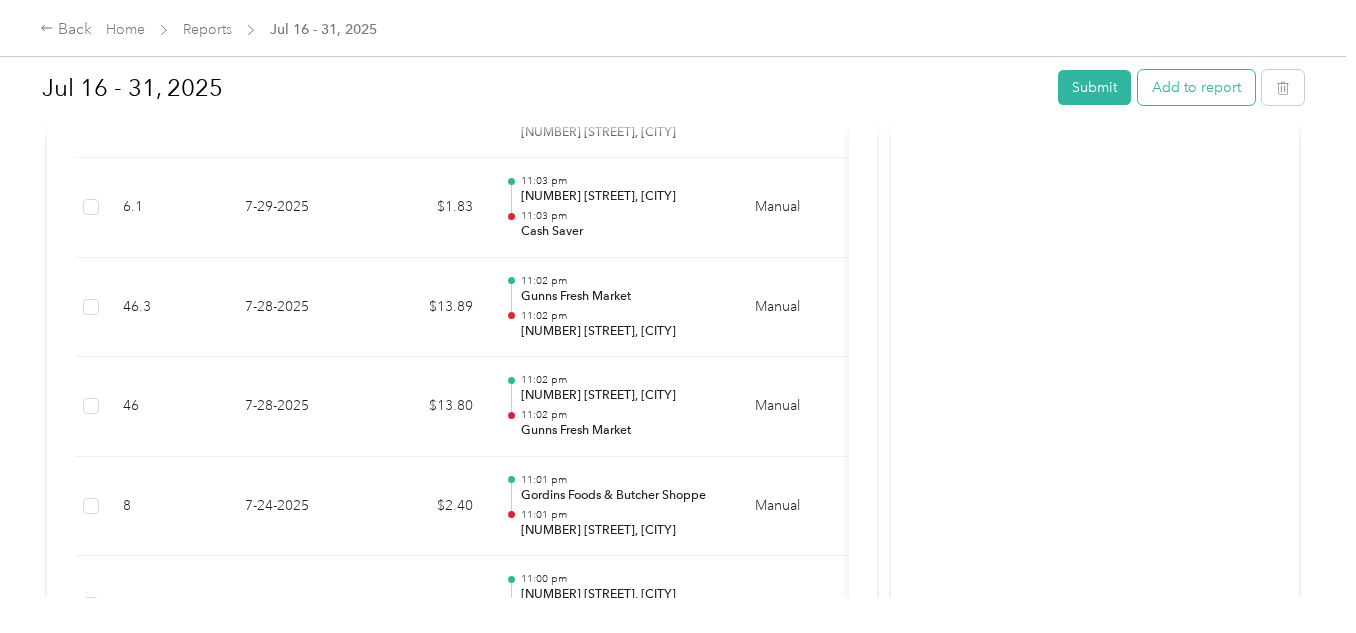 click on "Add to report" at bounding box center [1196, 87] 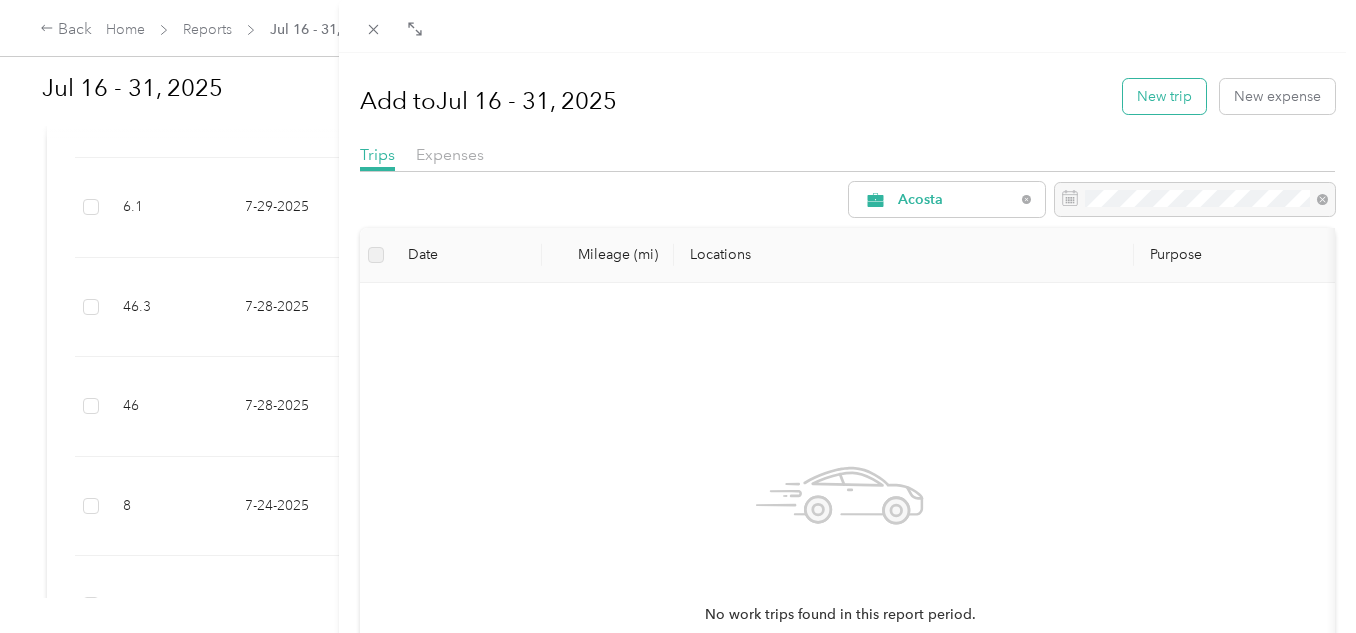 click on "New trip" at bounding box center (1164, 96) 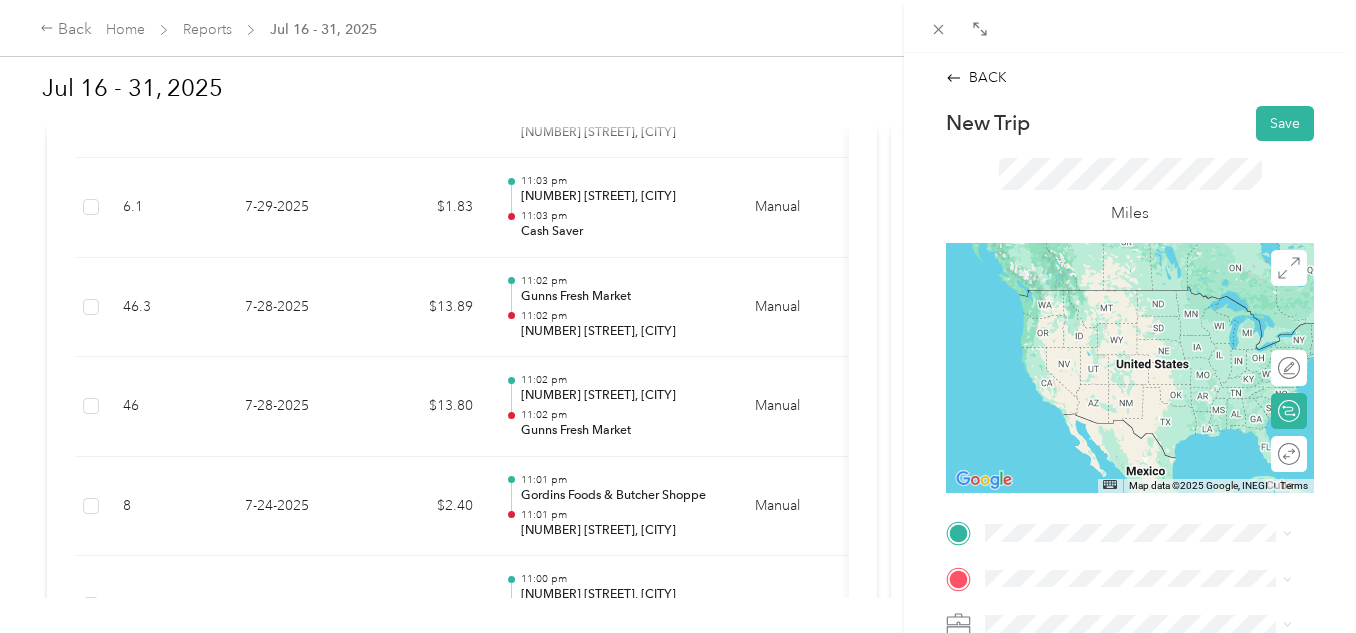 click on "[NUMBER] [STREET]
[CITY], [STATE] [POSTAL_CODE], [COUNTRY]" at bounding box center [1138, 296] 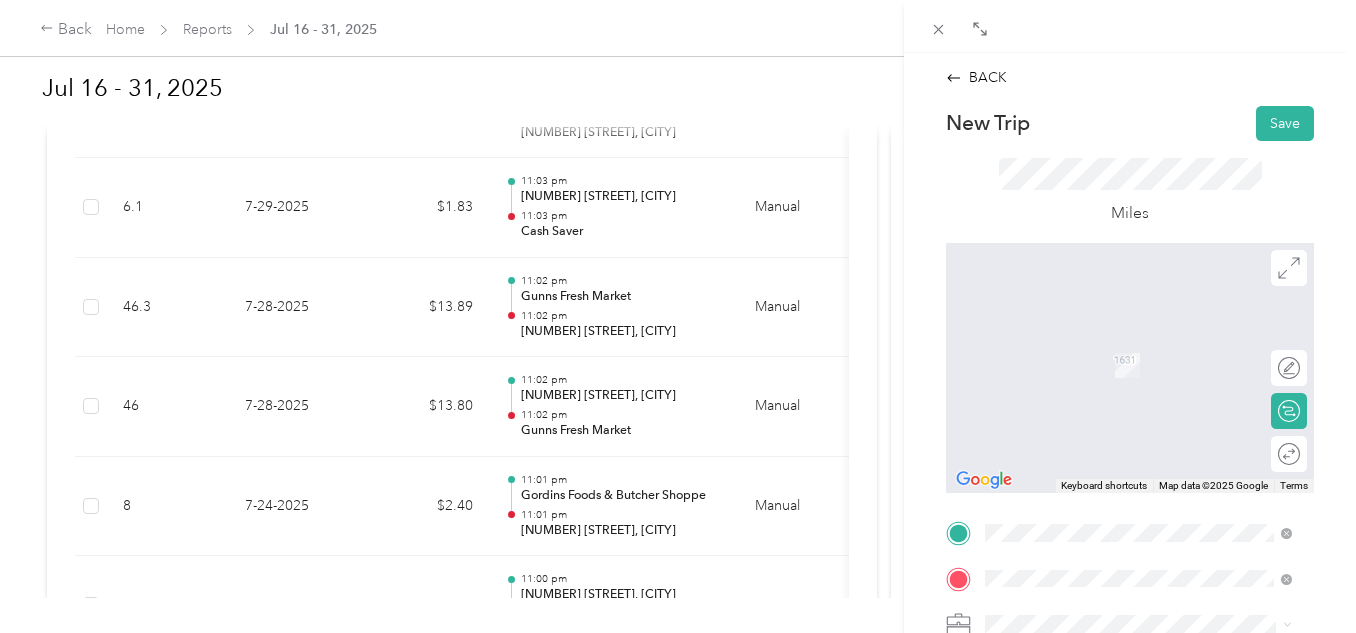 click on "[NUMBER] [STREET], [POSTAL_CODE][NUMBER], [CITY], [STATE], [COUNTRY]" at bounding box center [1146, 473] 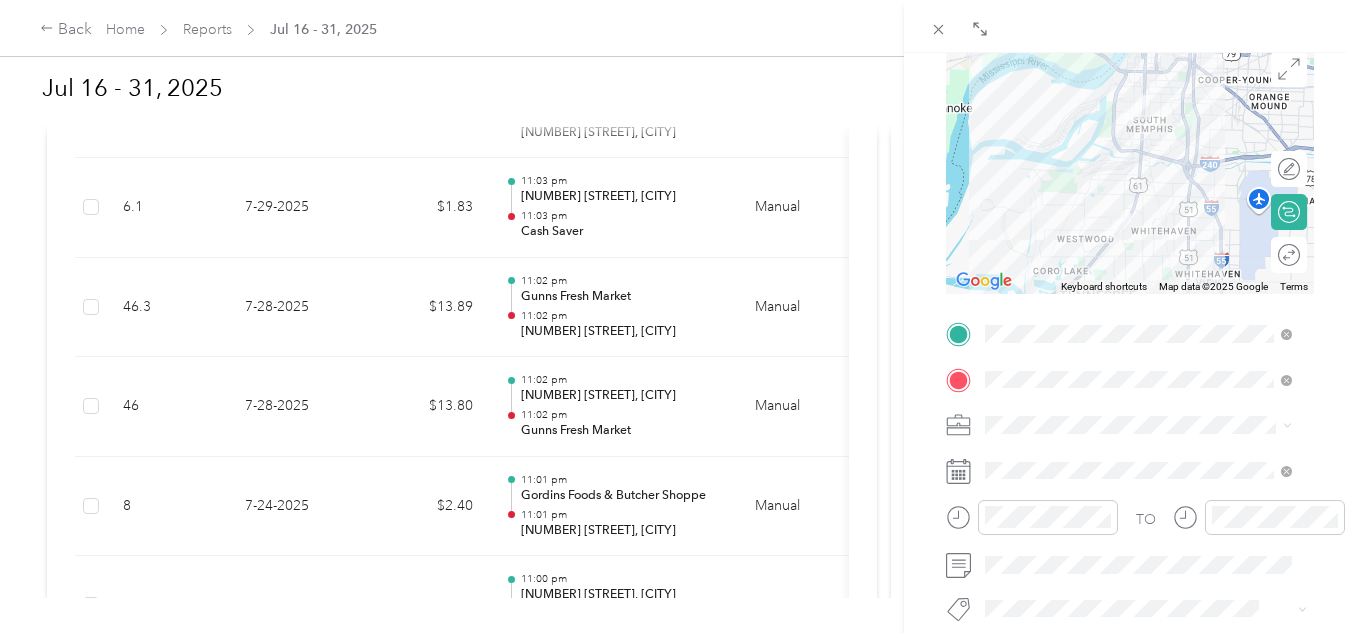scroll, scrollTop: 200, scrollLeft: 0, axis: vertical 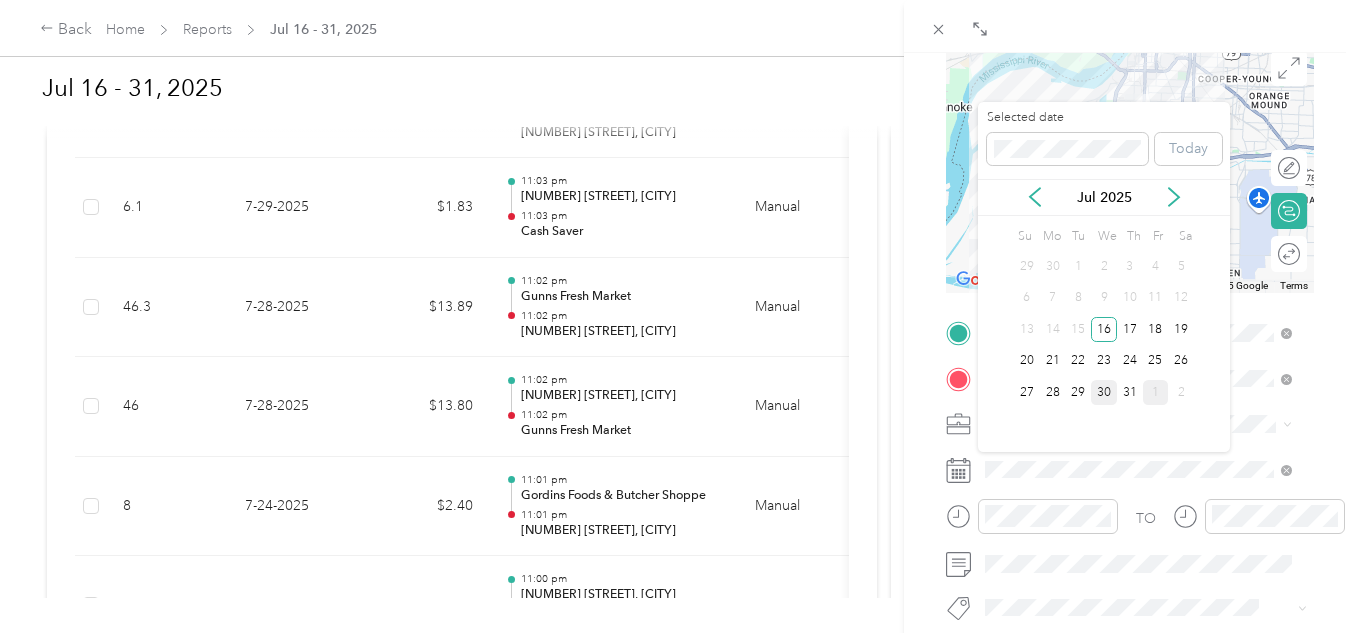click on "30" at bounding box center (1104, 392) 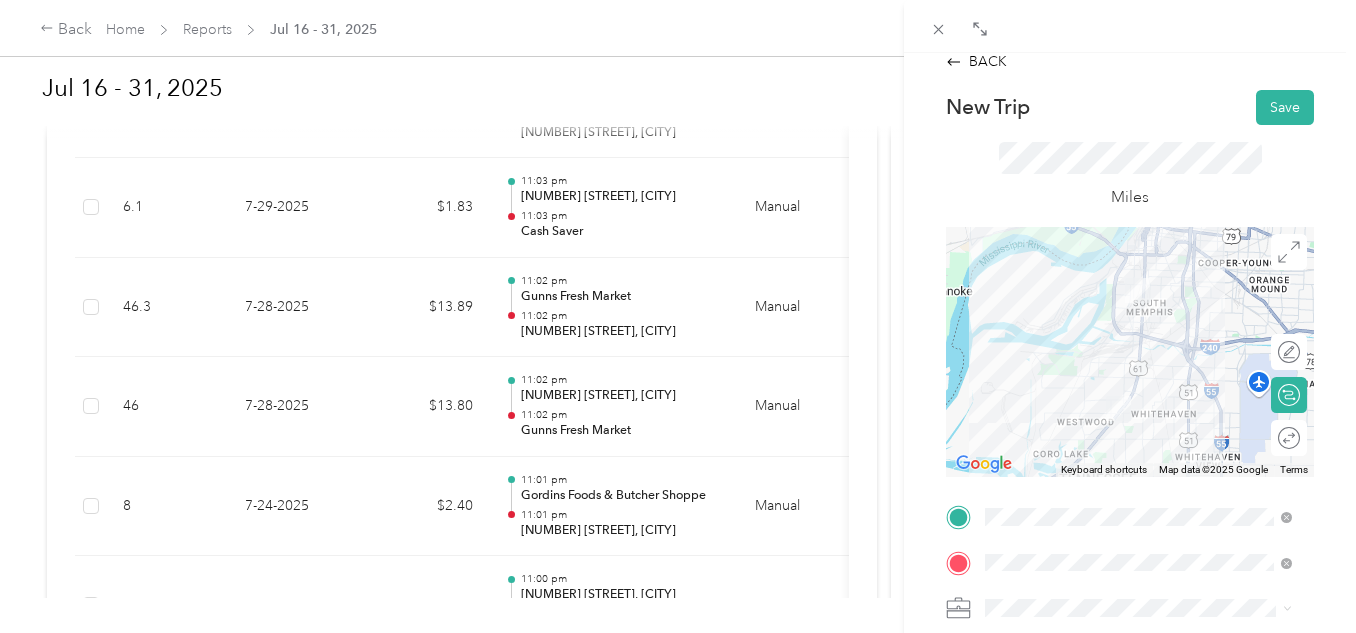 scroll, scrollTop: 0, scrollLeft: 0, axis: both 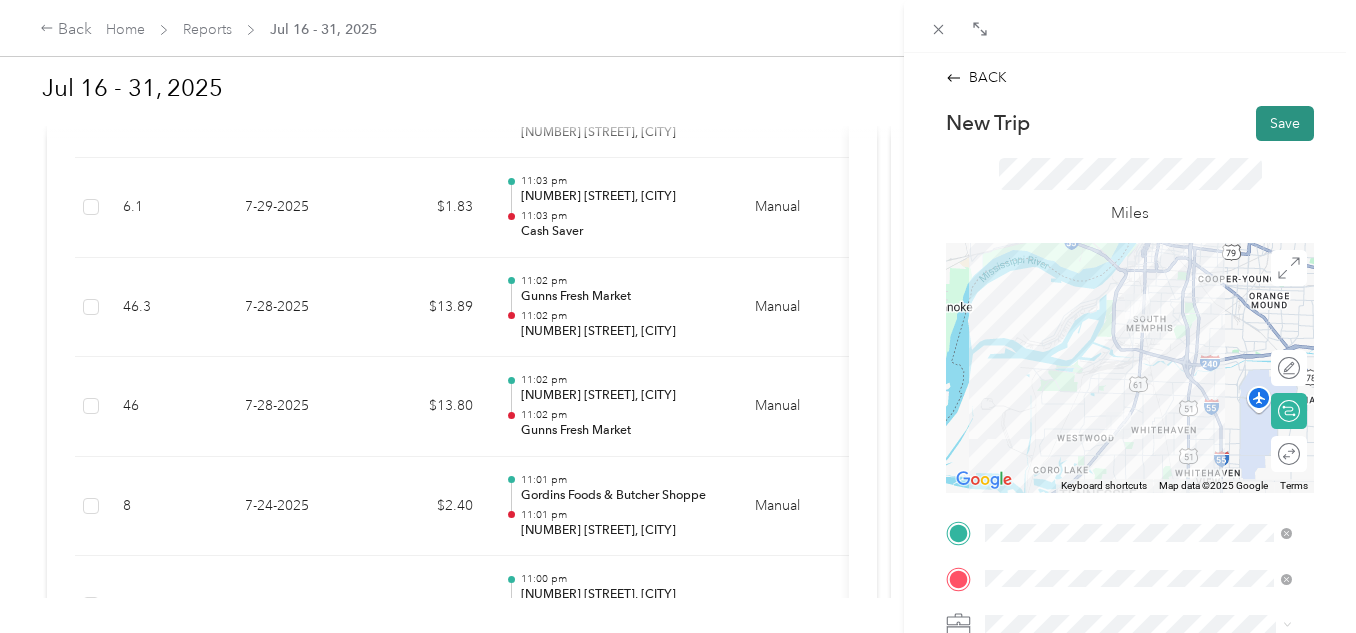 click on "Save" at bounding box center (1285, 123) 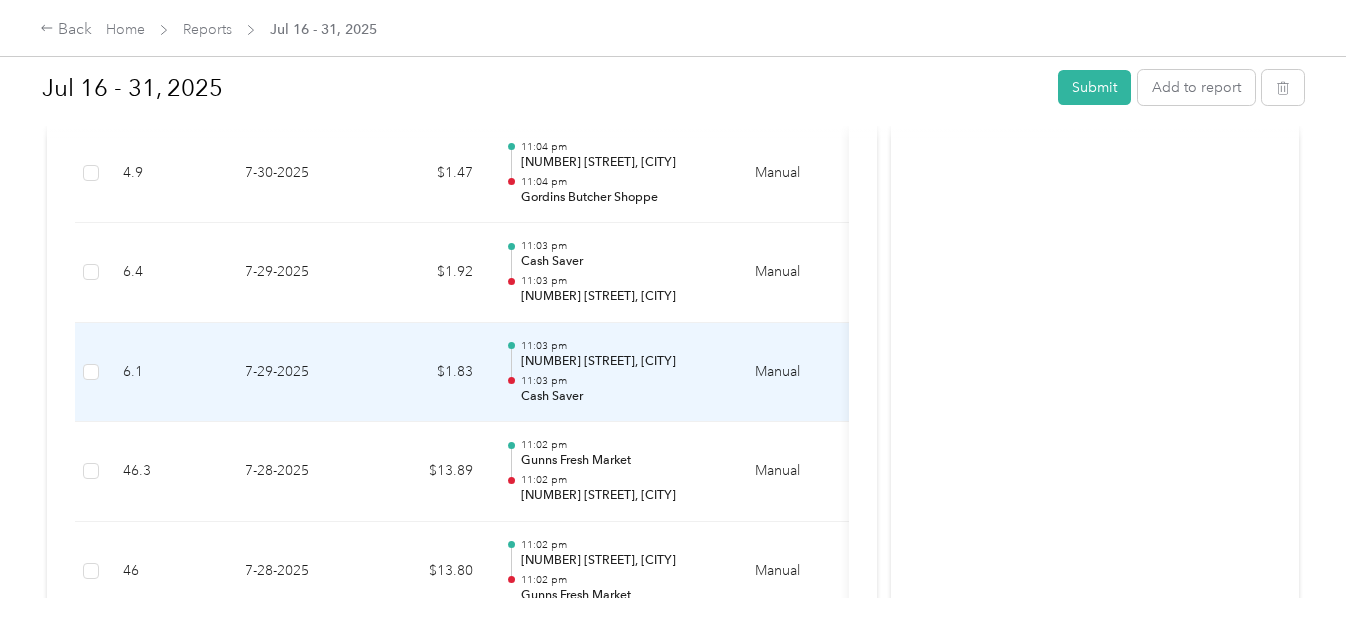 scroll, scrollTop: 500, scrollLeft: 0, axis: vertical 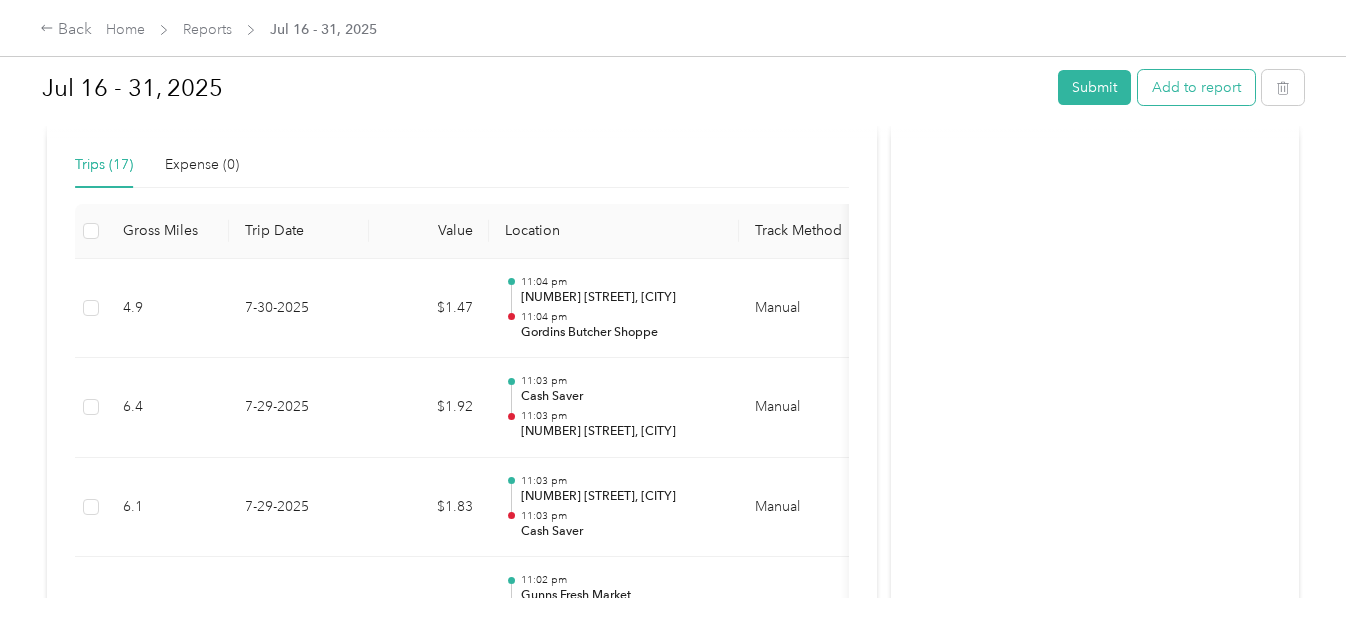 click on "Add to report" at bounding box center (1196, 87) 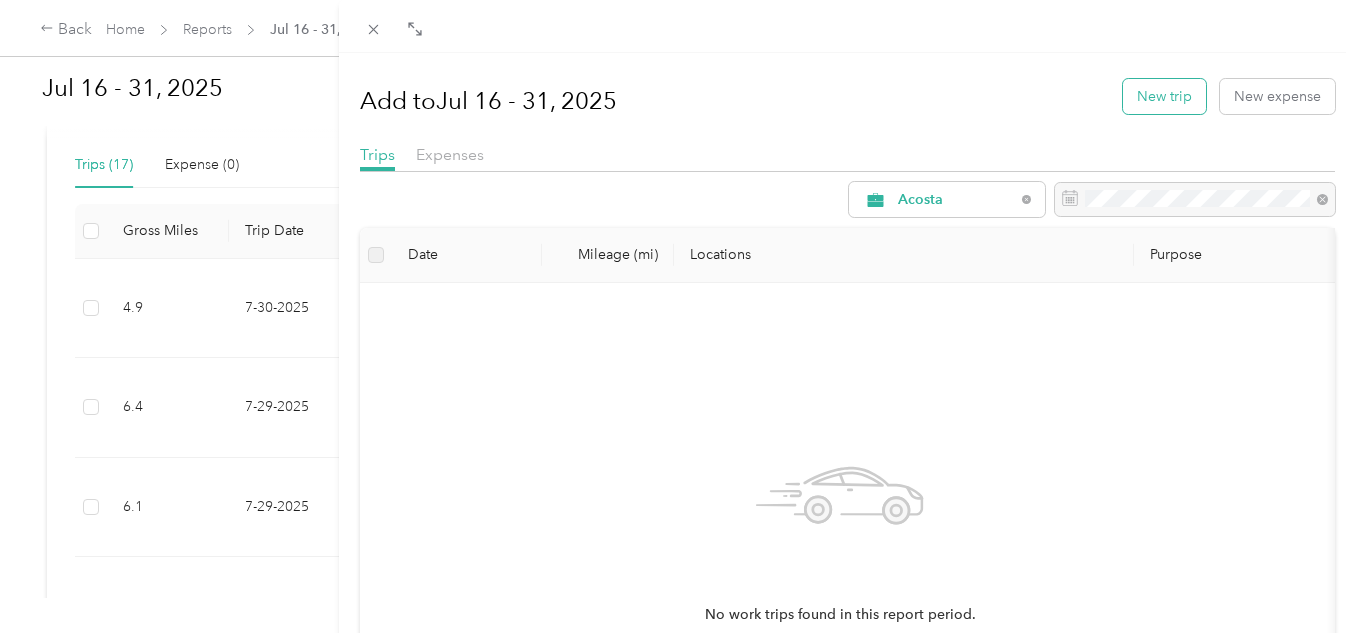 click on "New trip" at bounding box center (1164, 96) 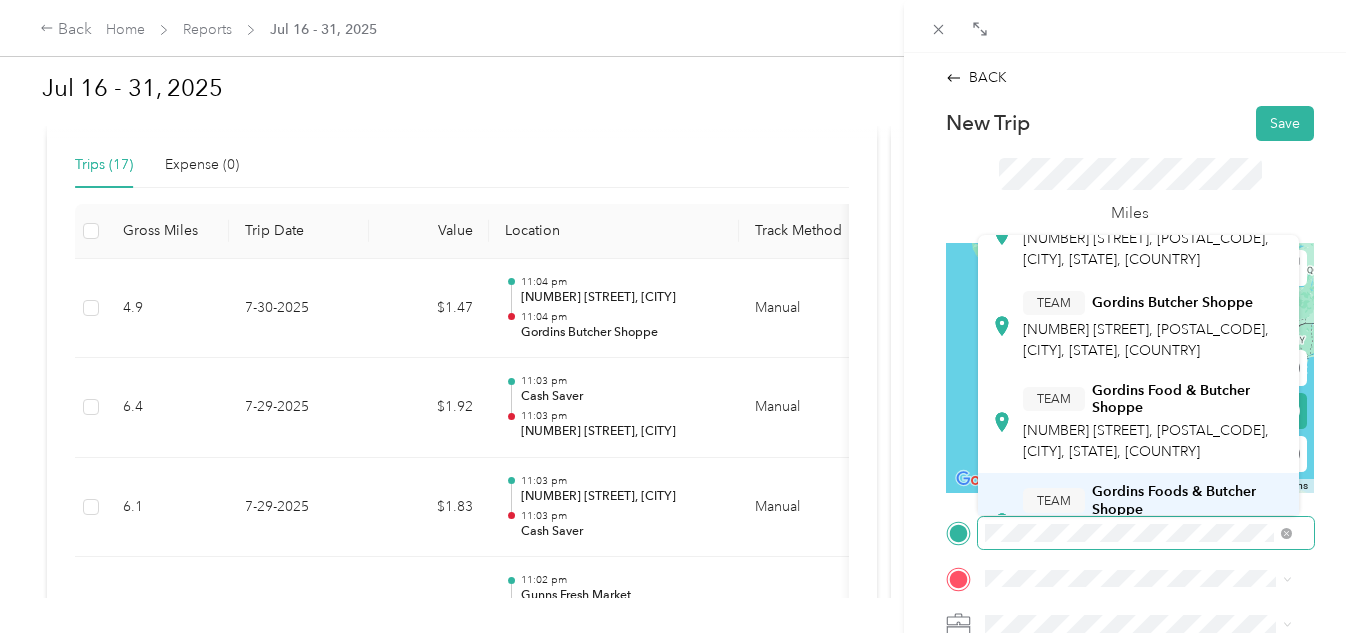 scroll, scrollTop: 87, scrollLeft: 0, axis: vertical 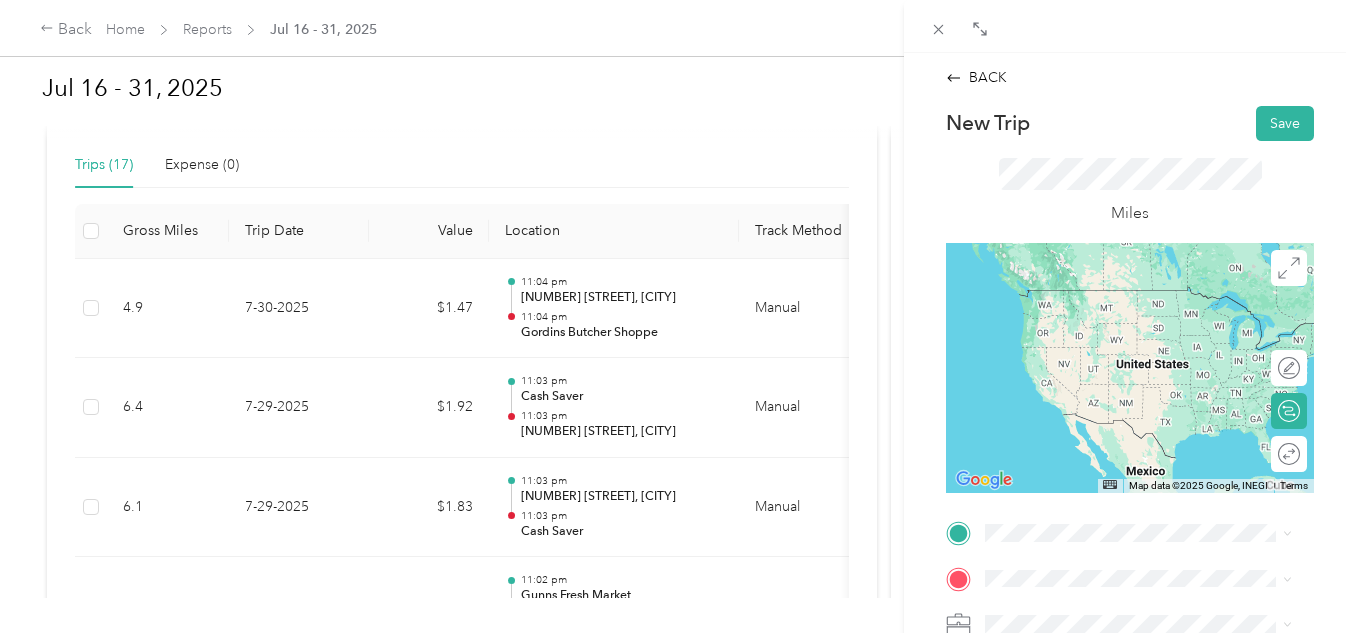 click on "TEAM [BUSINESS_NAME] [NUMBER] [STREET], [POSTAL_CODE], [CITY], [STATE], [COUNTRY]" at bounding box center (1154, 315) 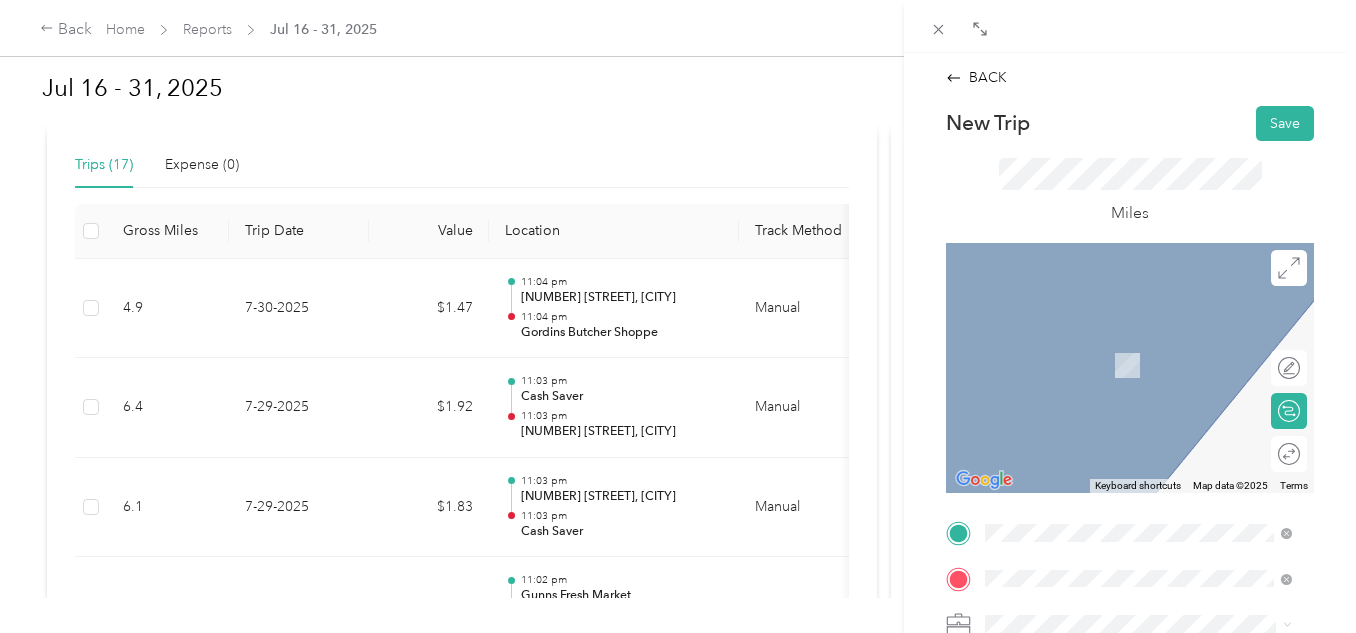 click on "[NUMBER] [STREET]
[CITY], [STATE] [POSTAL_CODE], [COUNTRY]" at bounding box center (1154, 352) 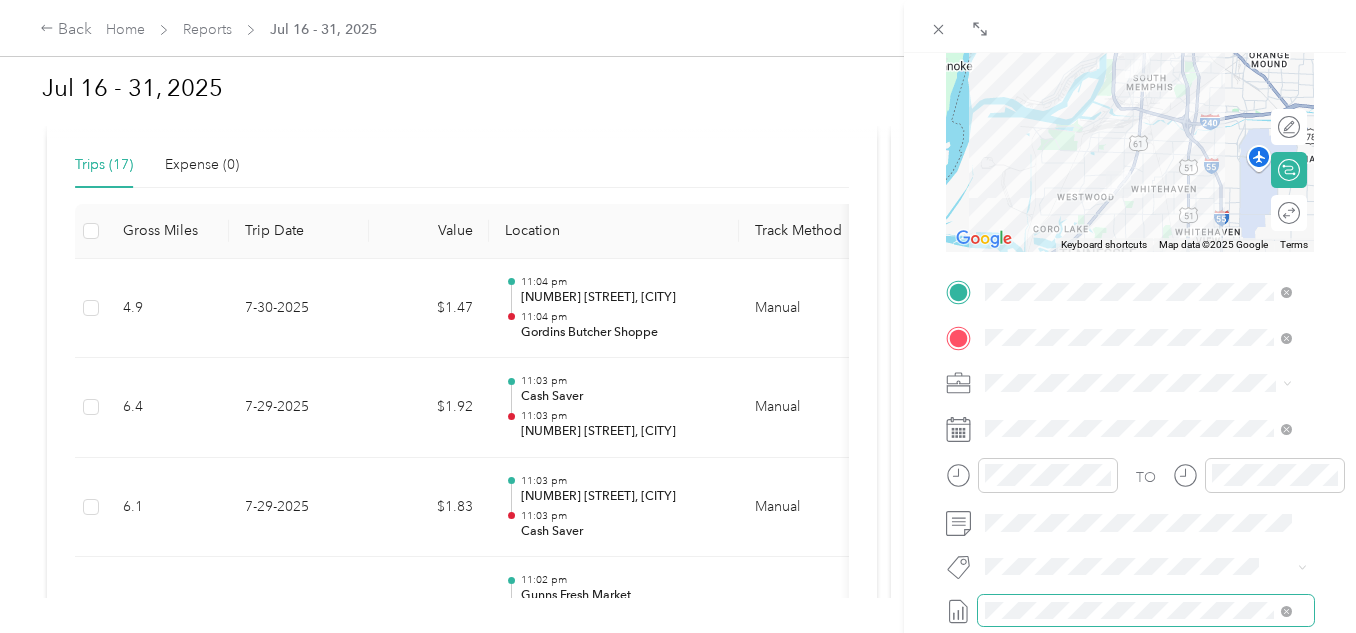 scroll, scrollTop: 300, scrollLeft: 0, axis: vertical 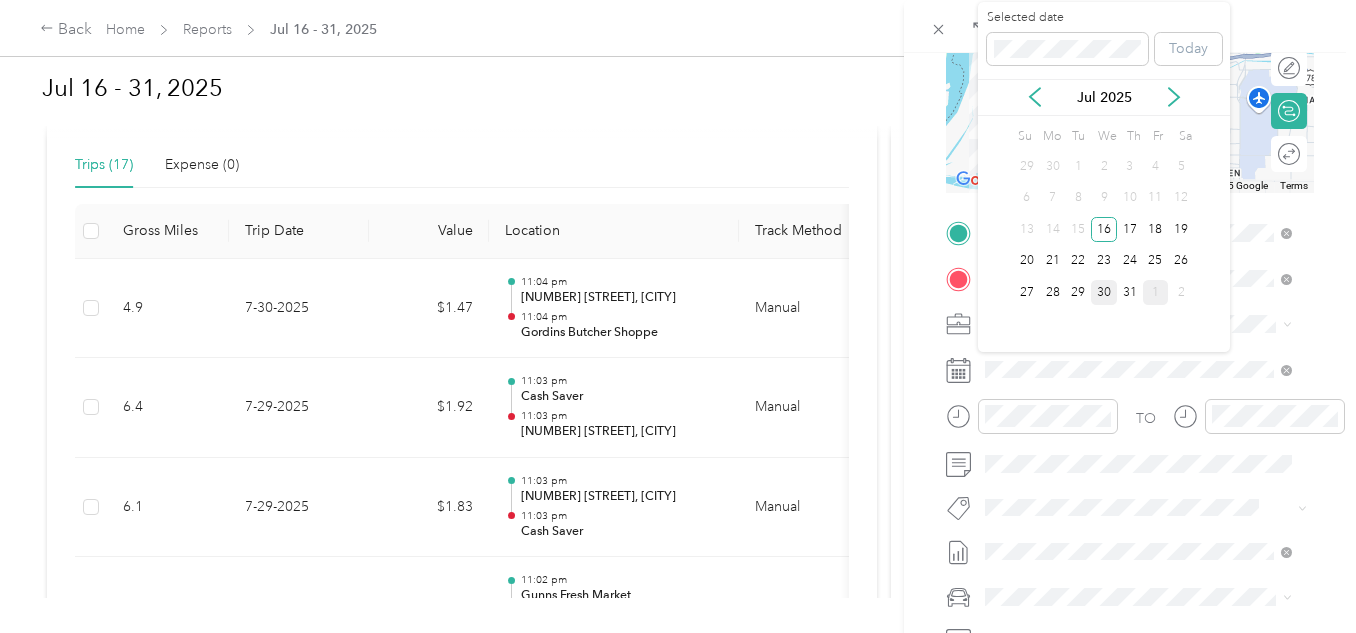 click on "30" at bounding box center [1104, 292] 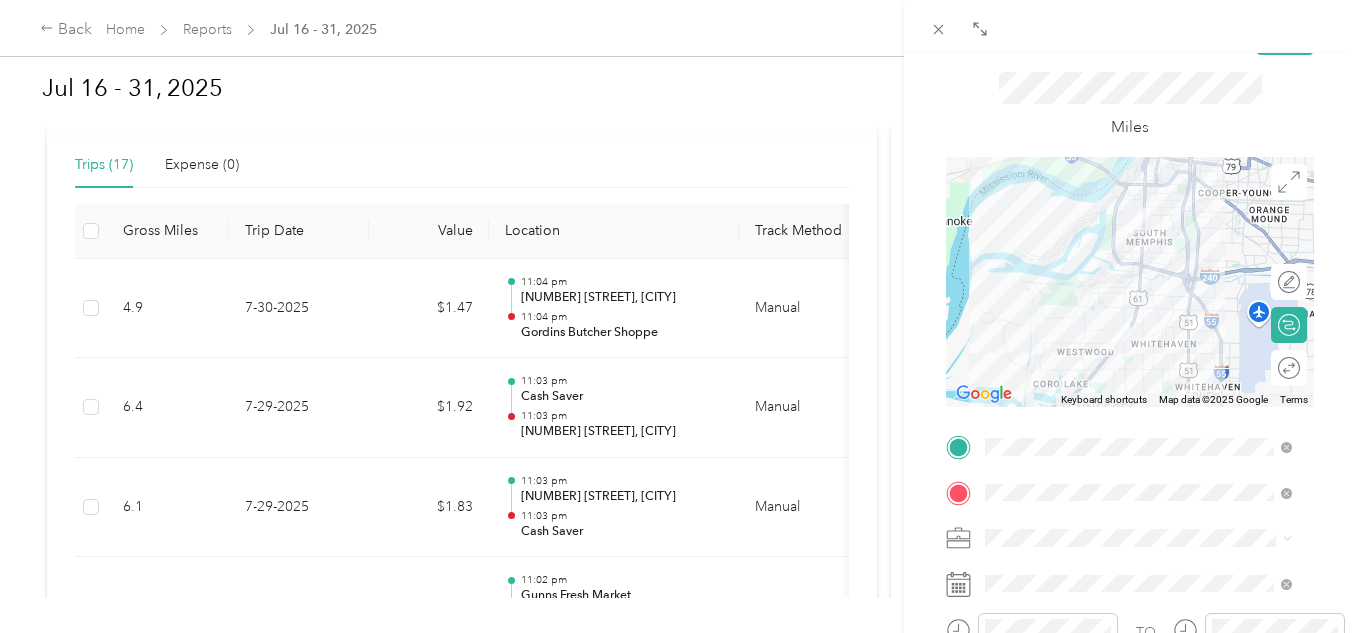 scroll, scrollTop: 0, scrollLeft: 0, axis: both 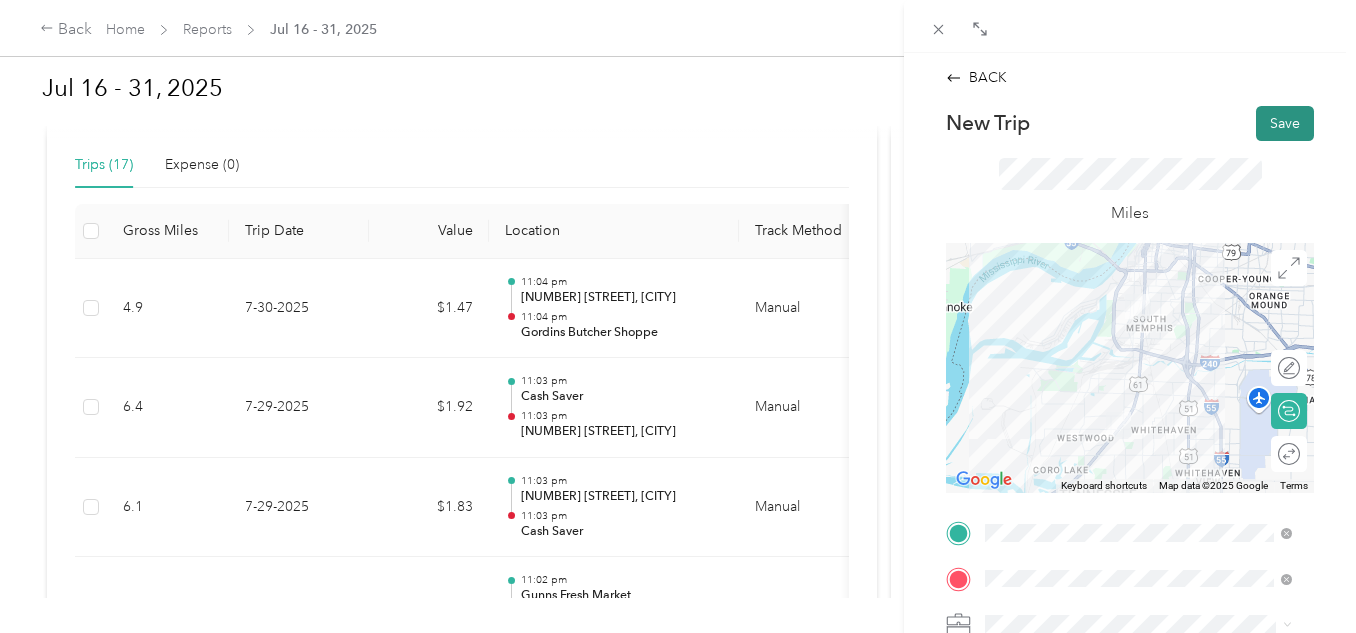 click on "Save" at bounding box center (1285, 123) 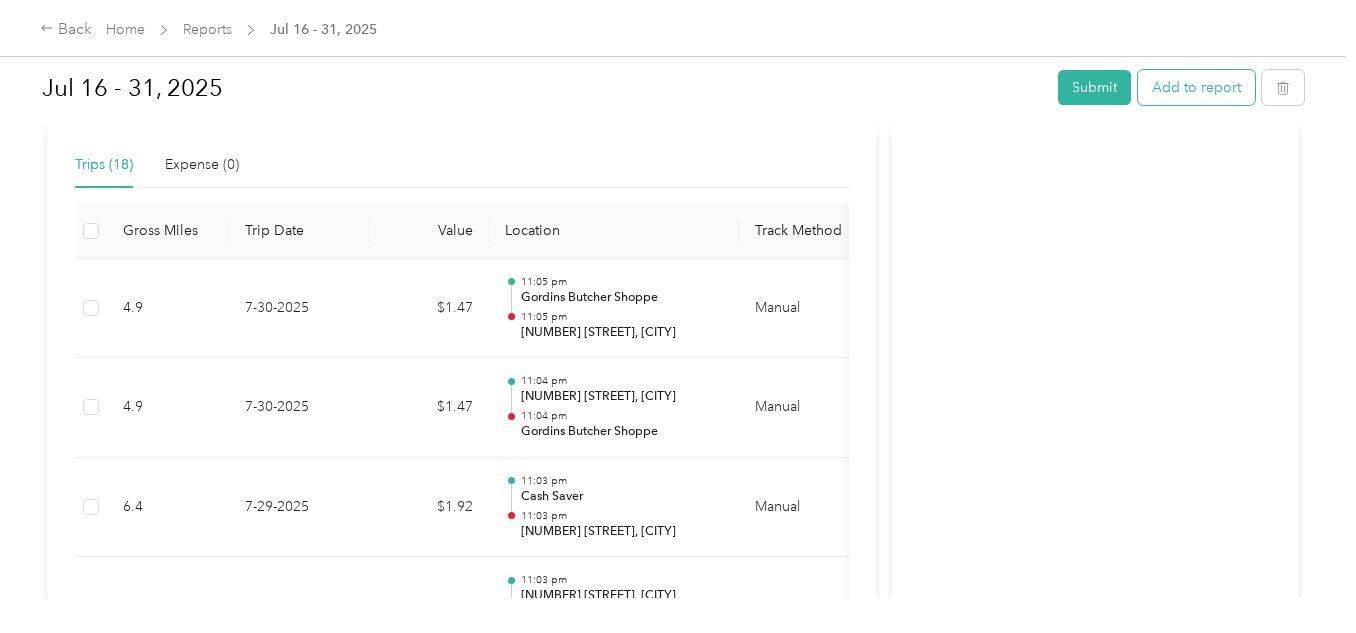 click on "Add to report" at bounding box center [1196, 87] 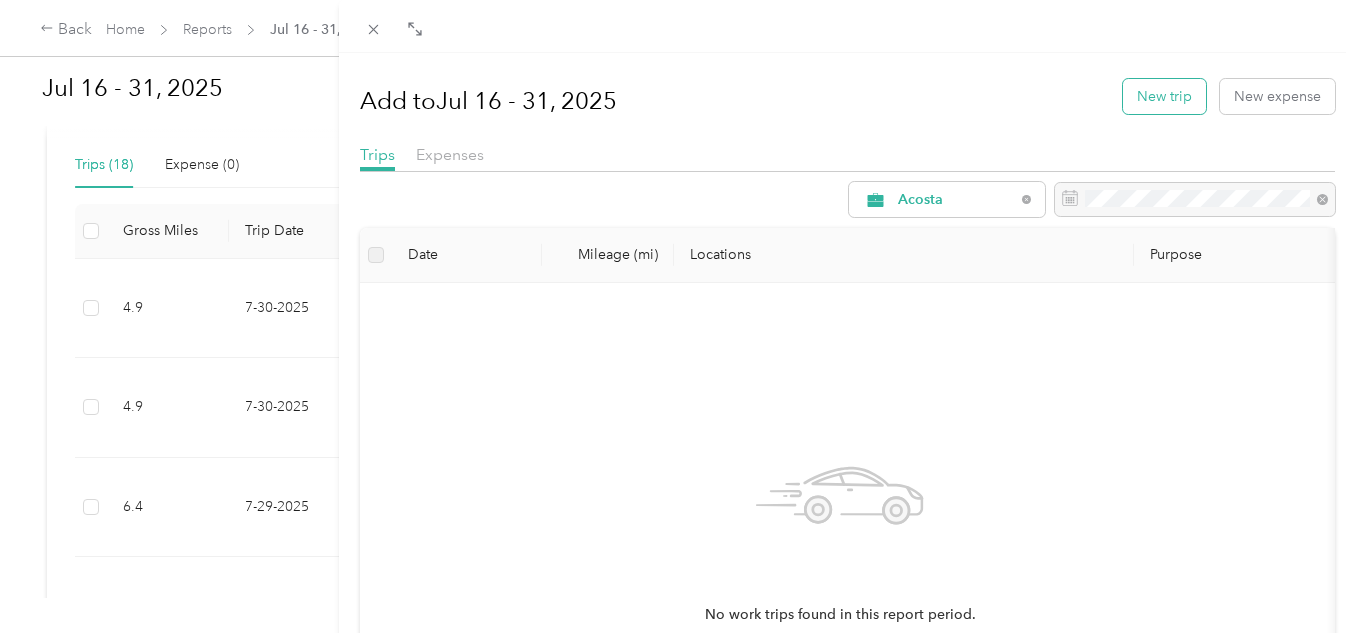 click on "New trip" at bounding box center (1164, 96) 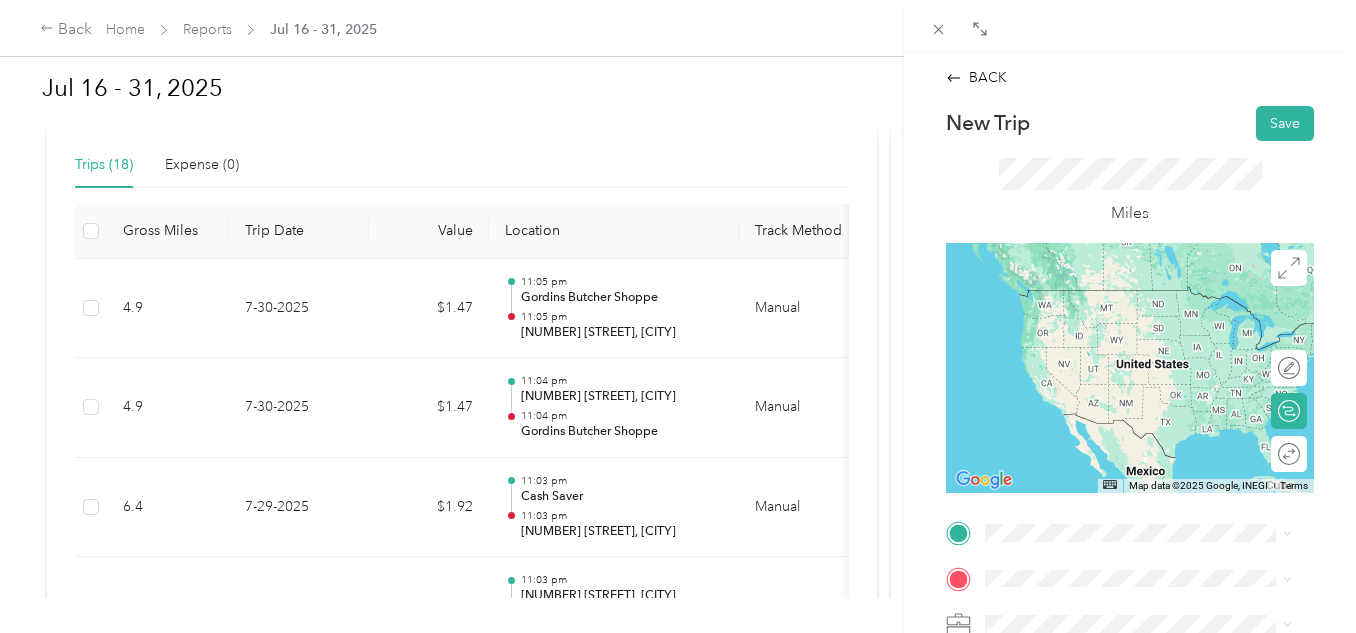 click on "[NUMBER] [STREET]
[CITY], [STATE] [POSTAL_CODE], [COUNTRY]" at bounding box center [1154, 303] 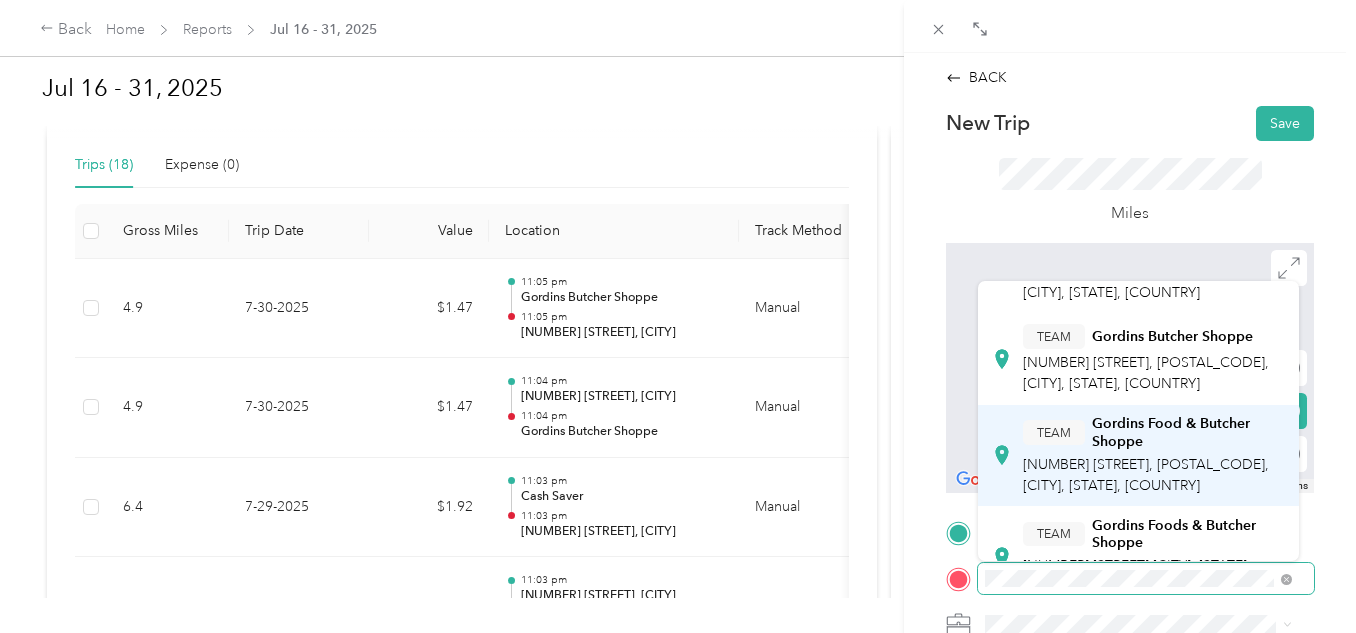 scroll, scrollTop: 200, scrollLeft: 0, axis: vertical 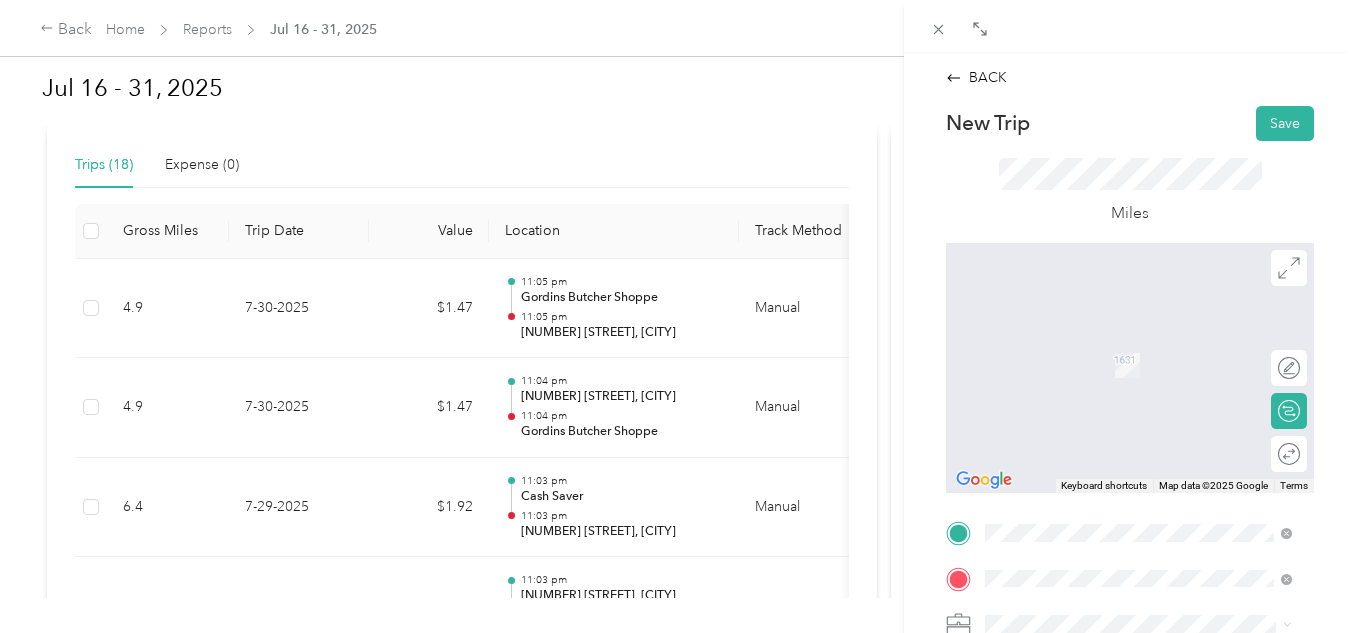 click on "[NUMBER] [STREET], [POSTAL_CODE], [CITY], [STATE], [COUNTRY]" at bounding box center [1146, 375] 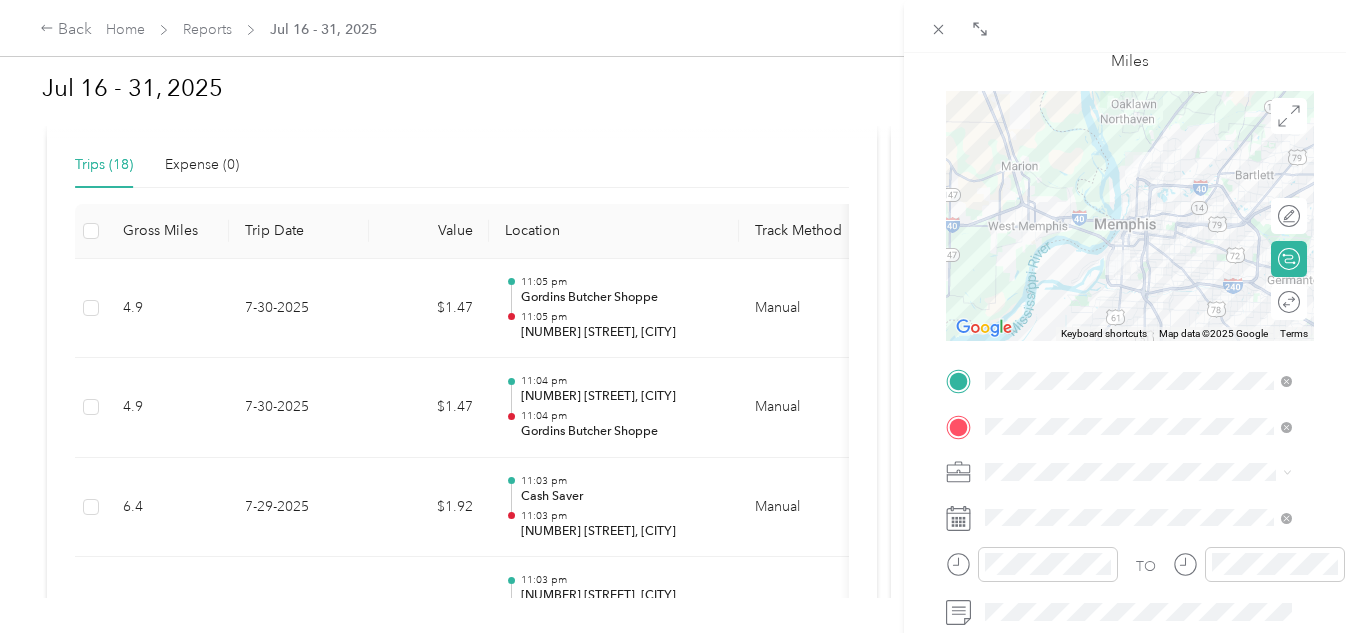 scroll, scrollTop: 200, scrollLeft: 0, axis: vertical 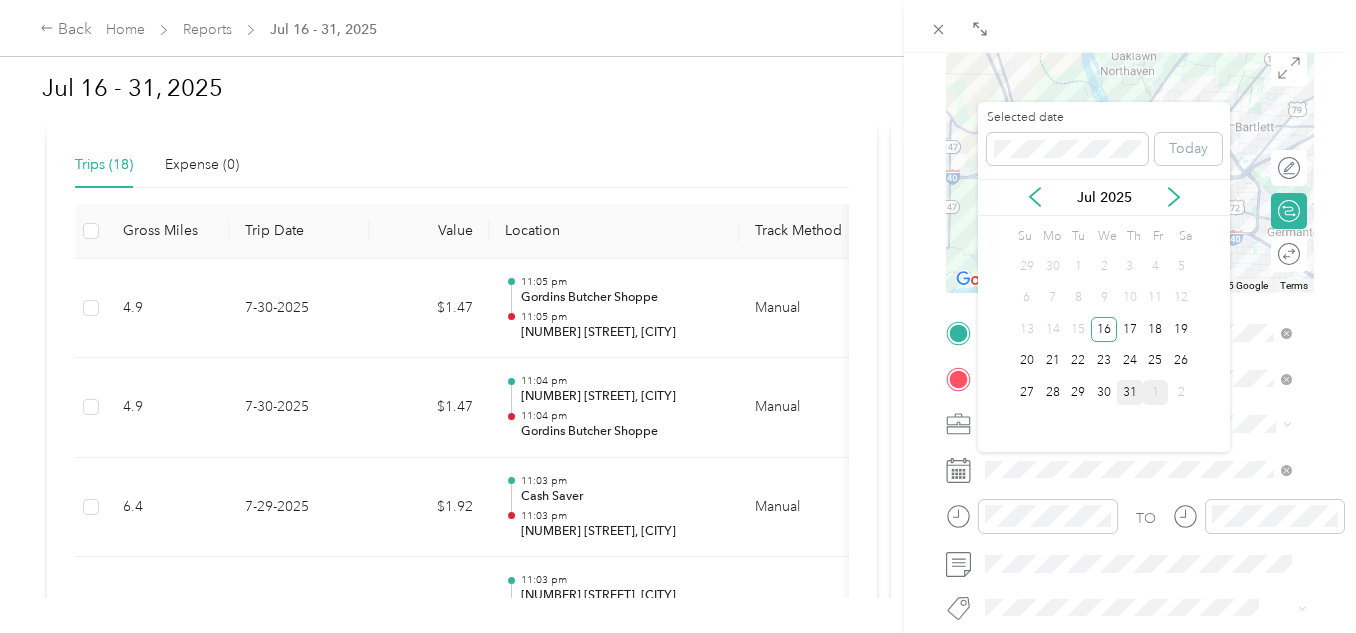 click on "31" at bounding box center [1130, 392] 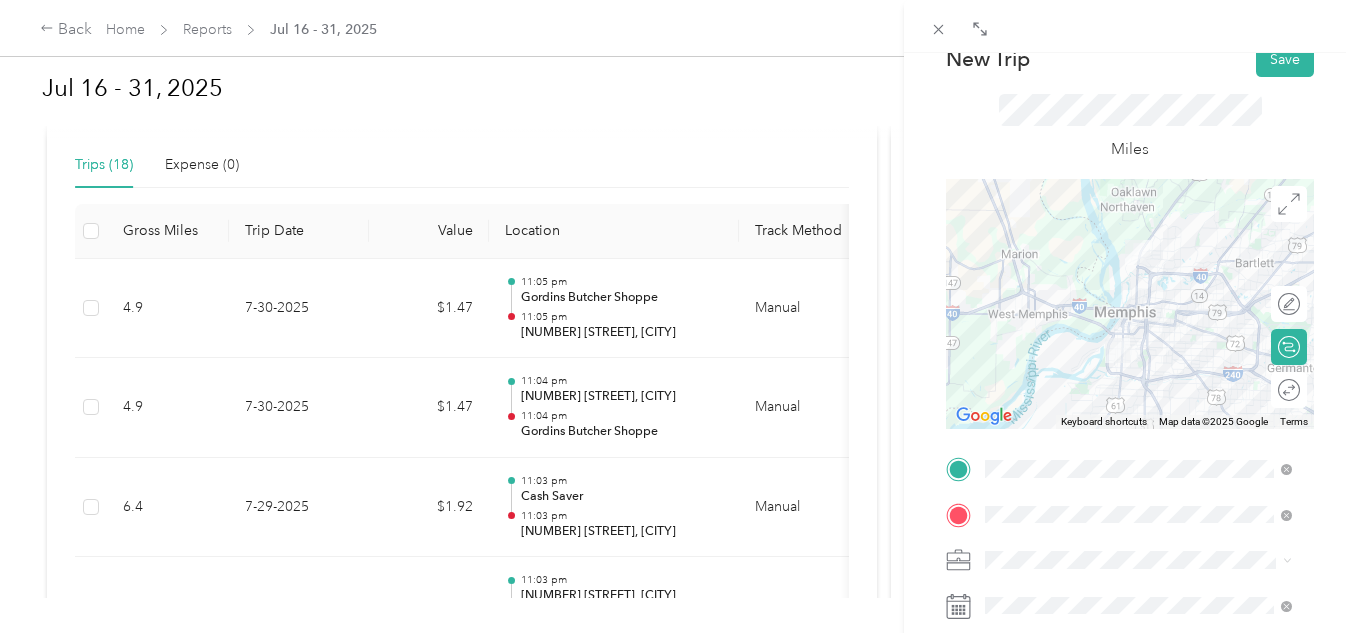 scroll, scrollTop: 0, scrollLeft: 0, axis: both 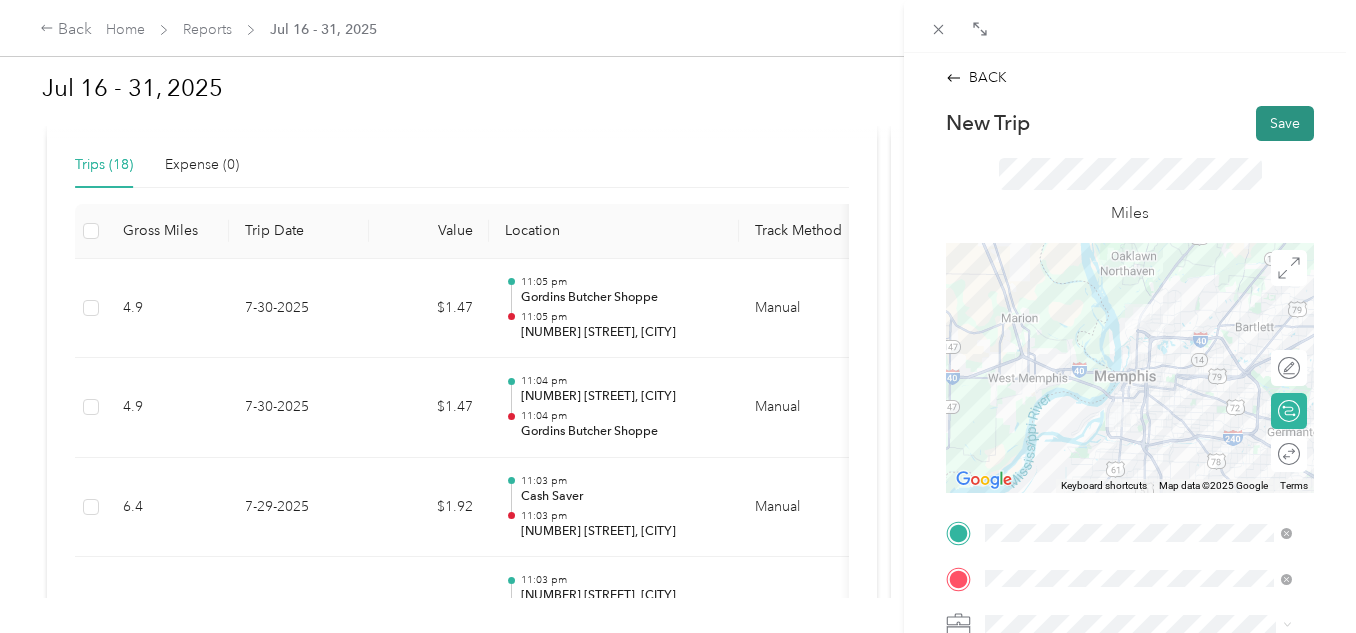 click on "Save" at bounding box center [1285, 123] 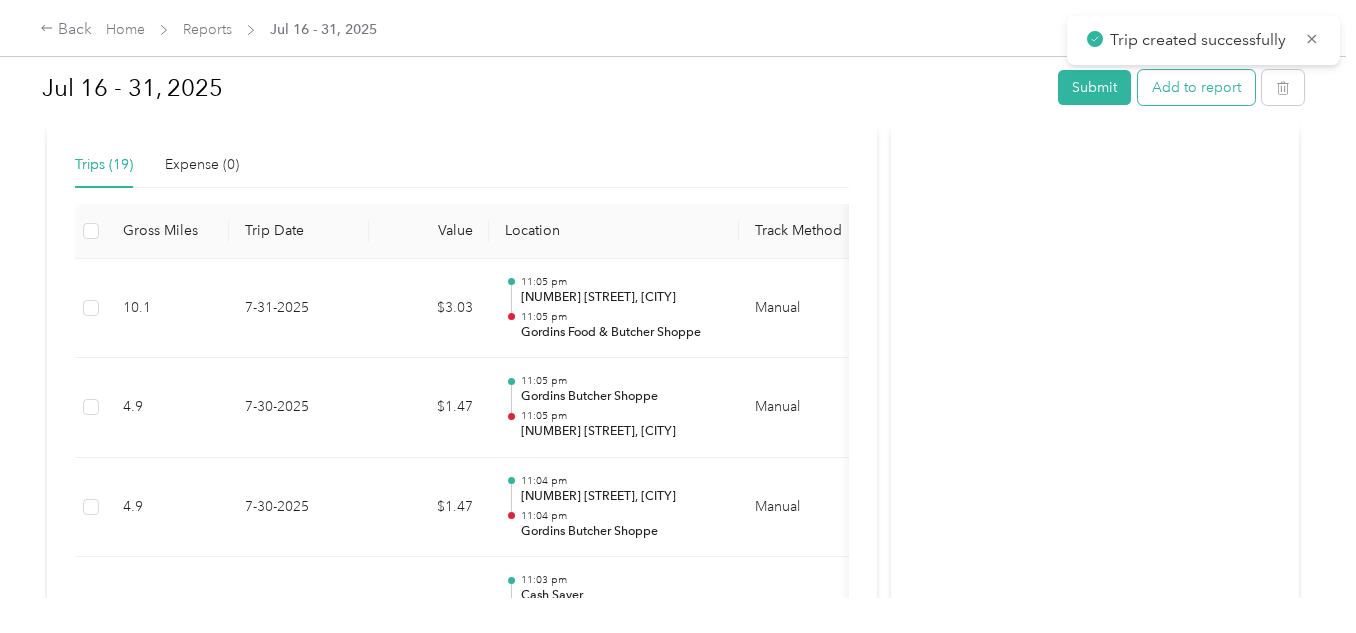 click on "Add to report" at bounding box center [1196, 87] 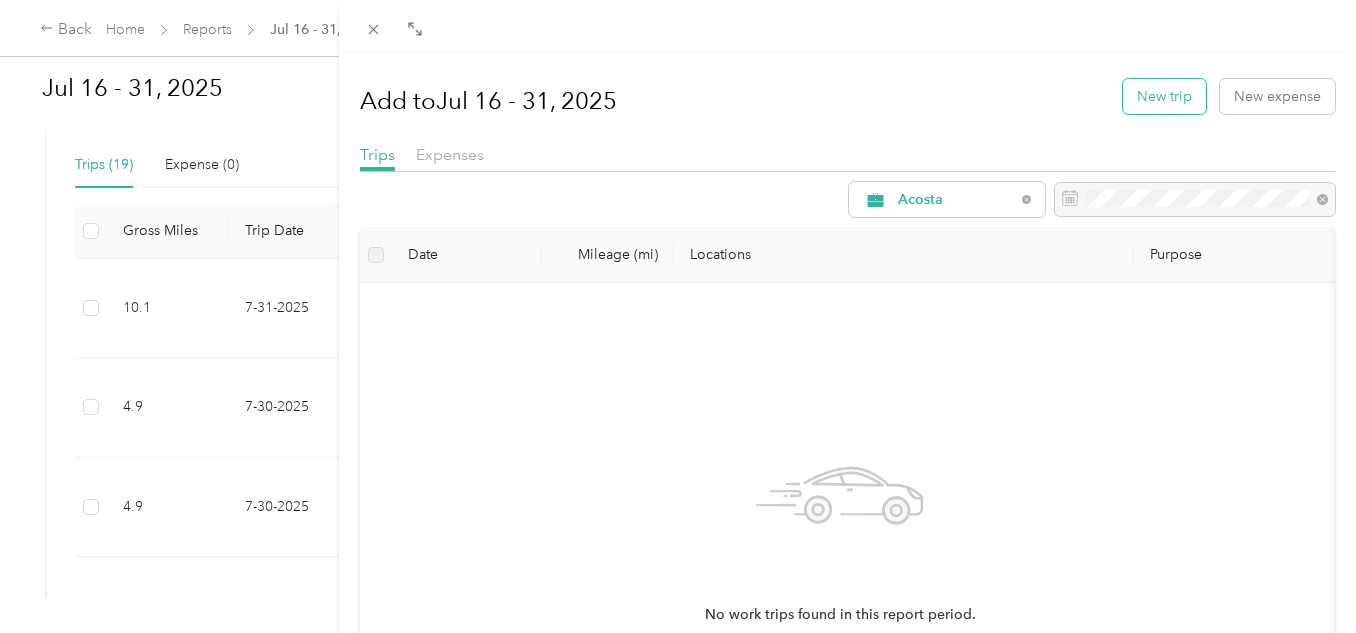 click on "New trip" at bounding box center (1164, 96) 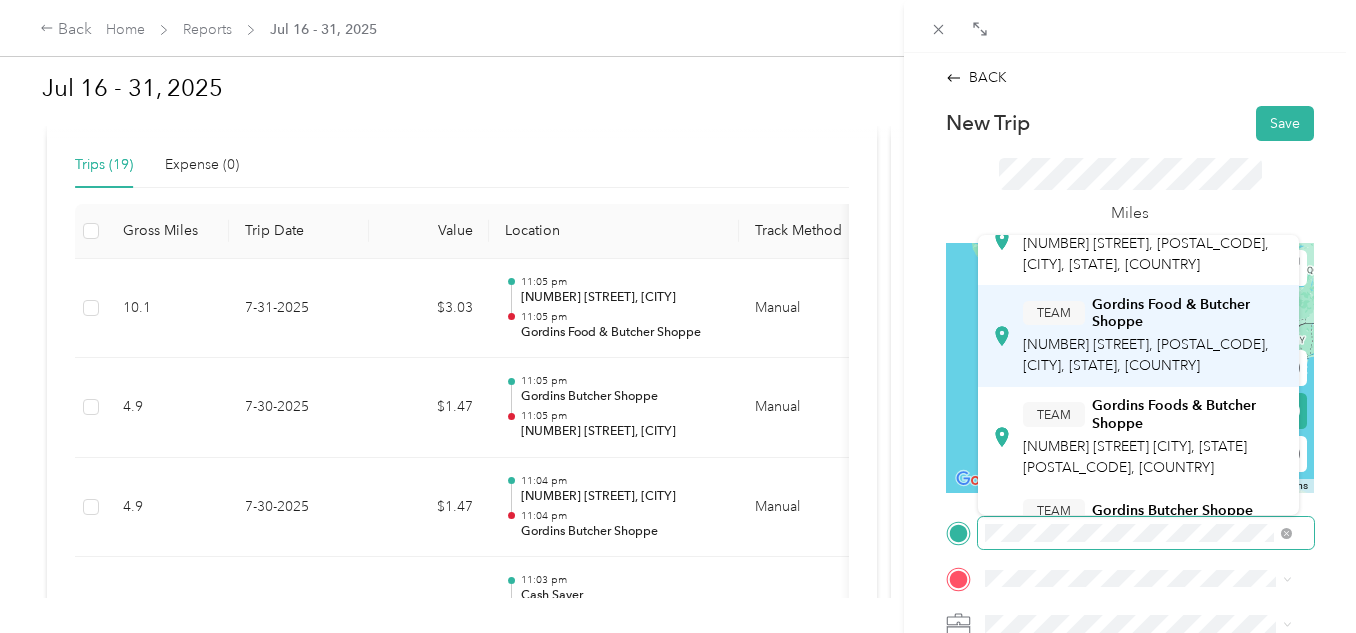 scroll, scrollTop: 200, scrollLeft: 0, axis: vertical 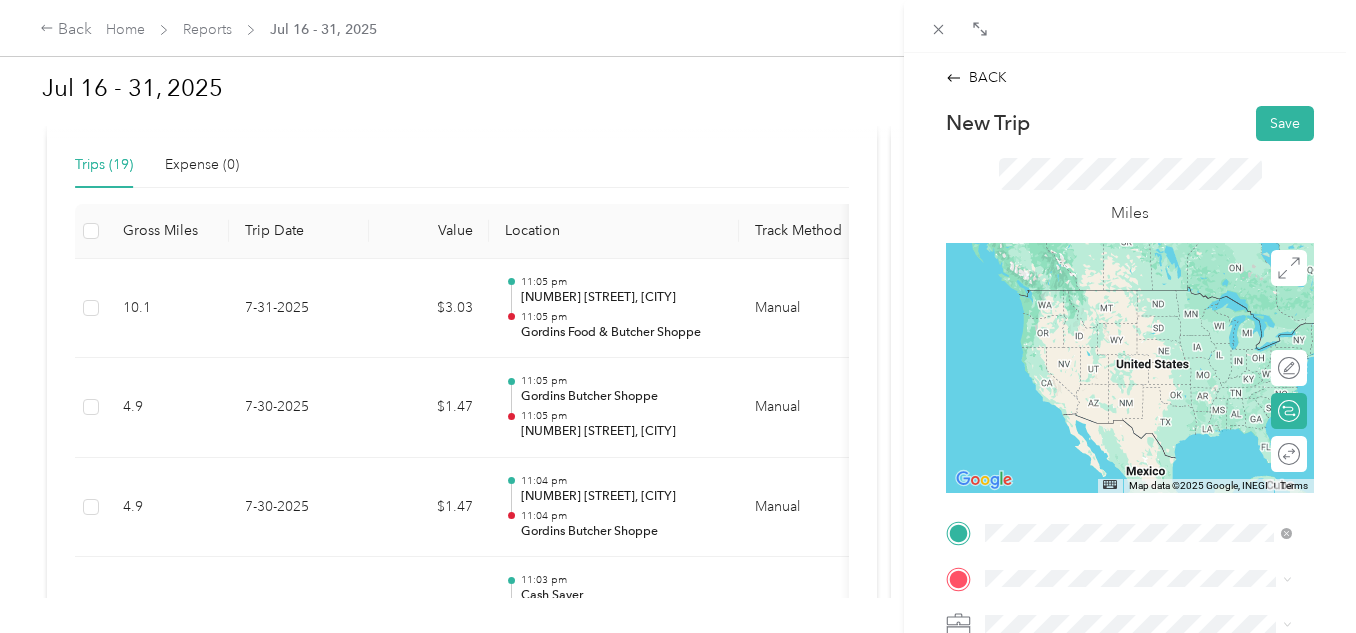 click on "[NUMBER] [STREET], [POSTAL_CODE], [CITY], [STATE], [COUNTRY]" at bounding box center (1146, 329) 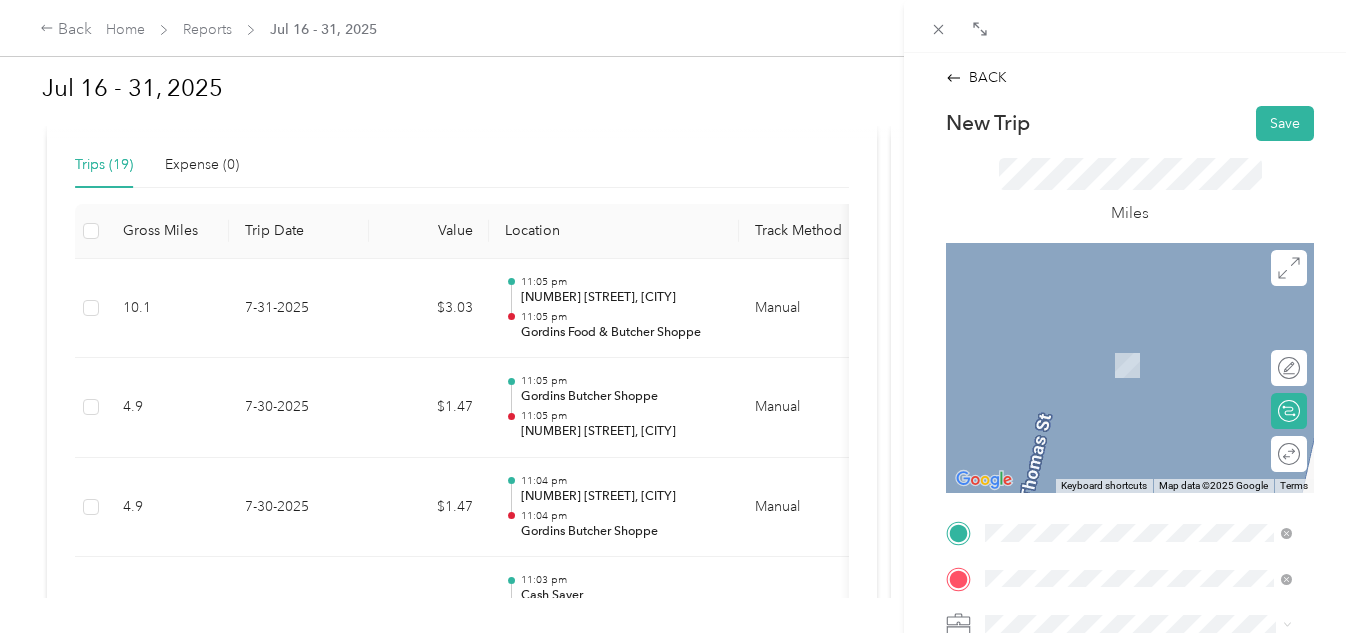 click on "[NUMBER] [STREET]
[CITY], [STATE] [POSTAL_CODE], [COUNTRY]" at bounding box center [1154, 352] 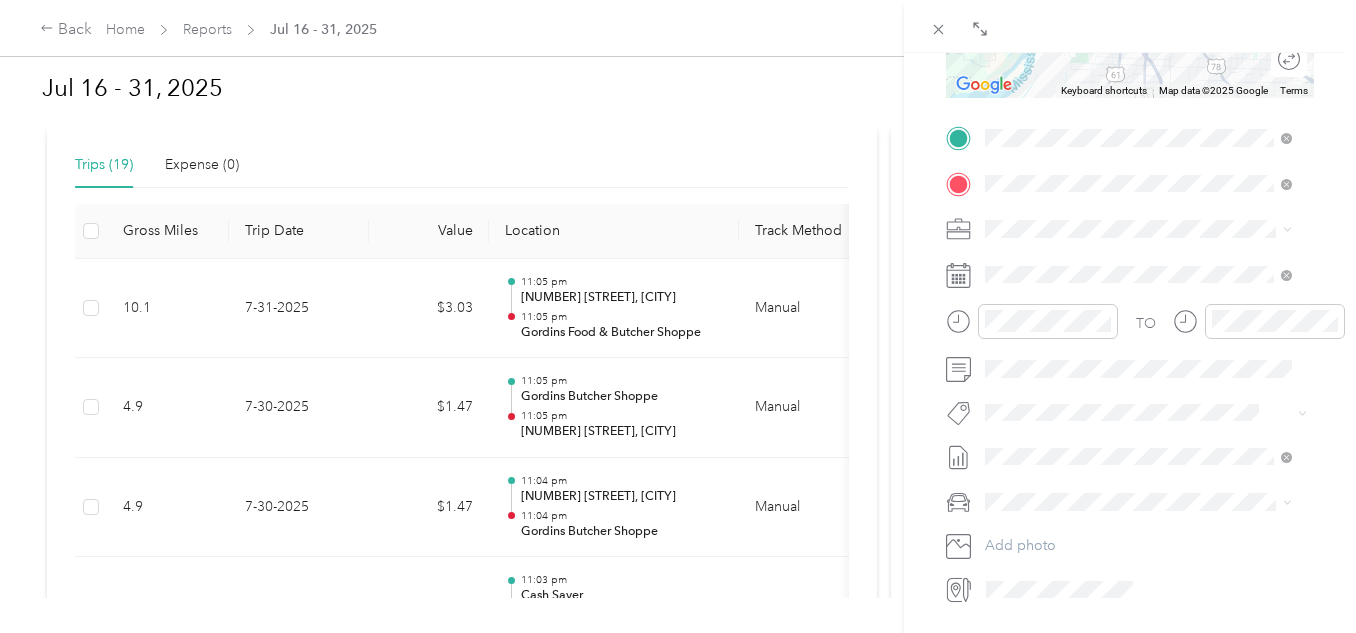 scroll, scrollTop: 400, scrollLeft: 0, axis: vertical 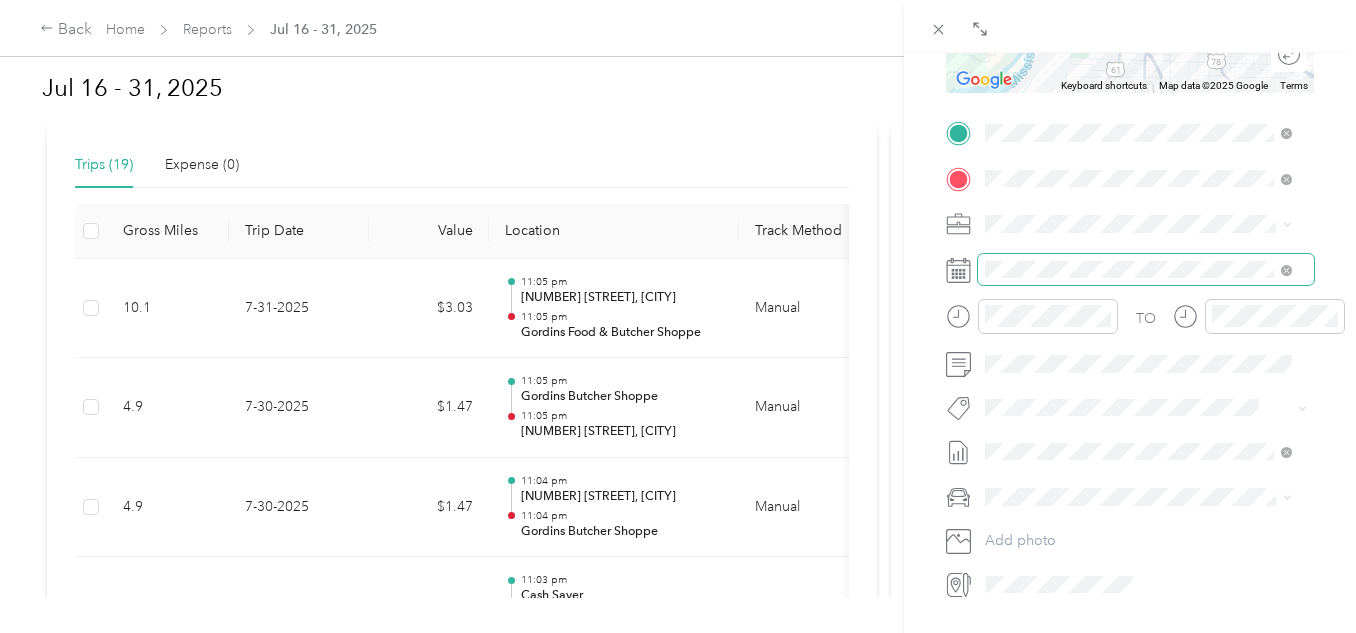 click at bounding box center [1146, 270] 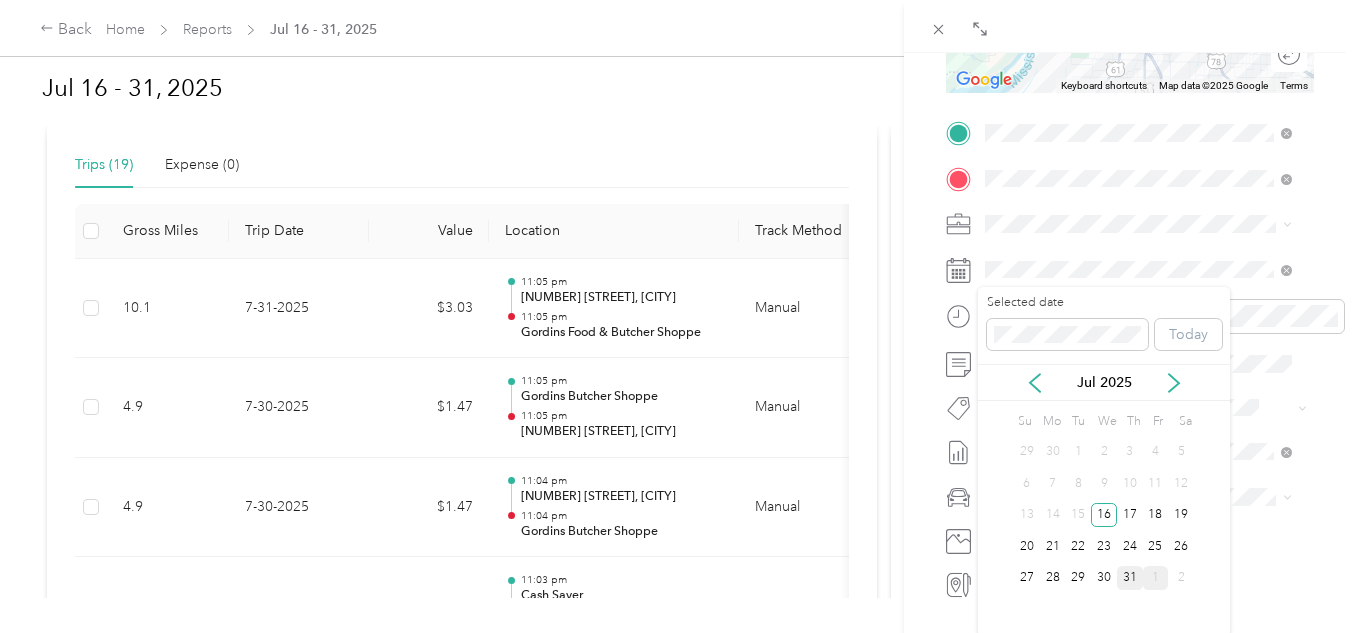 click on "31" at bounding box center [1130, 578] 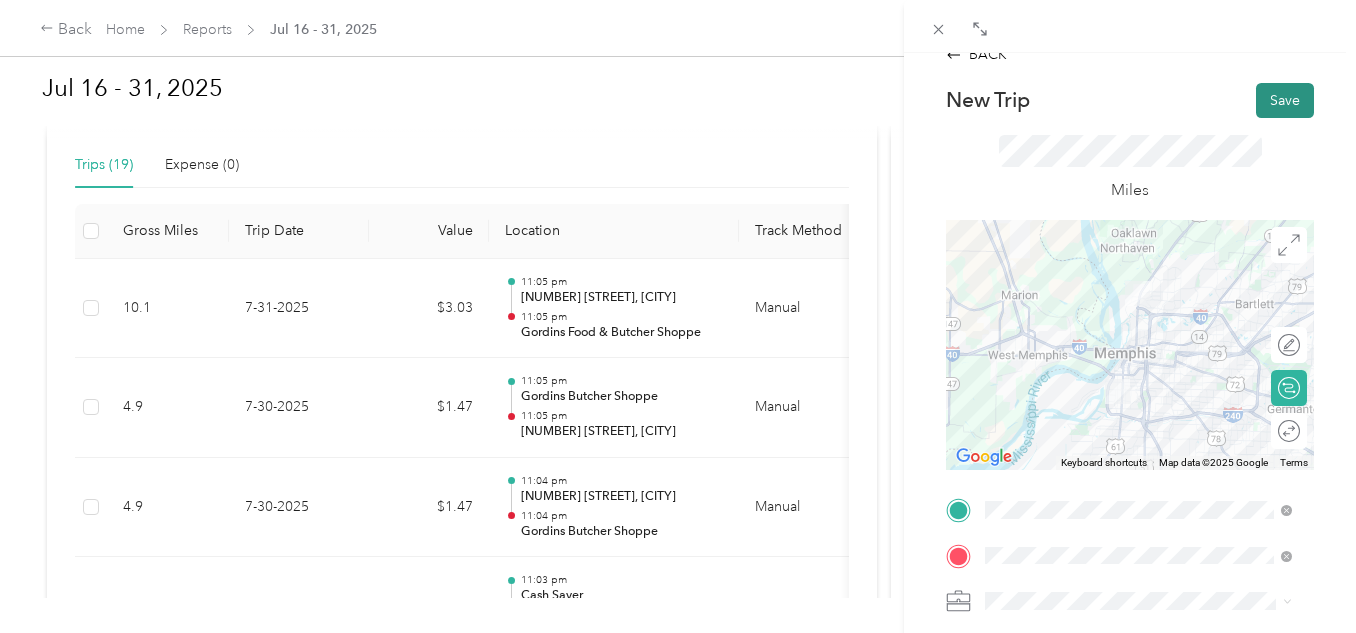 scroll, scrollTop: 0, scrollLeft: 0, axis: both 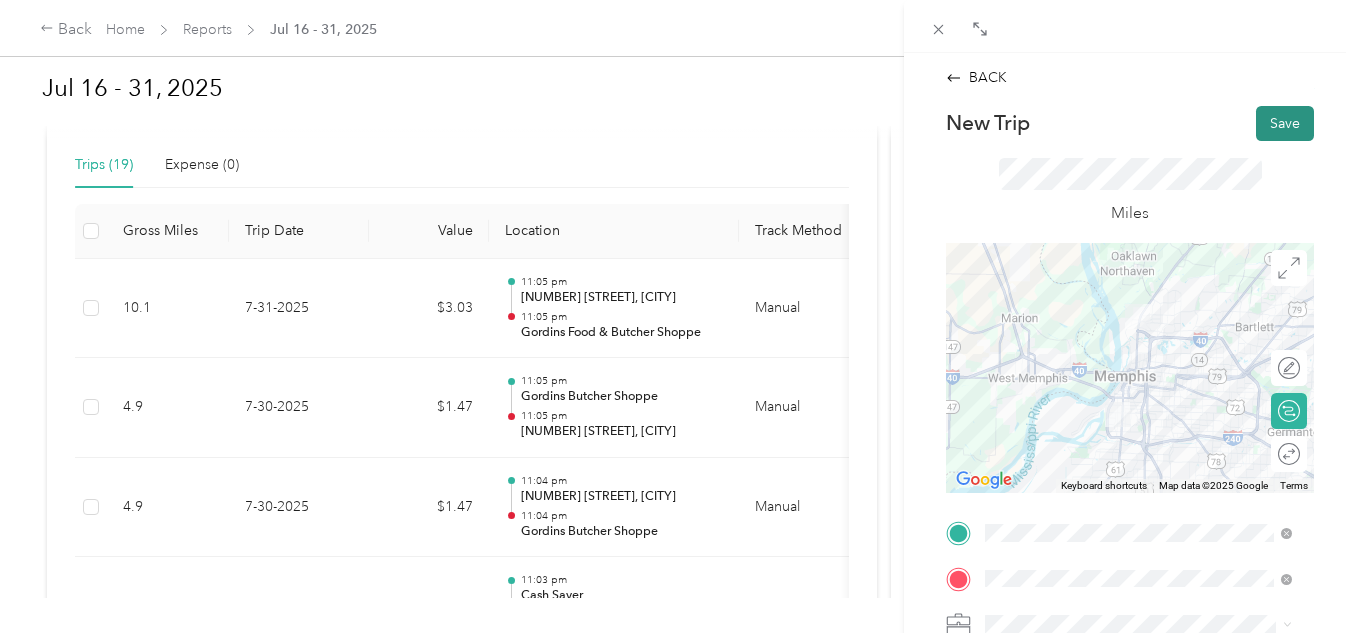 click on "Save" at bounding box center (1285, 123) 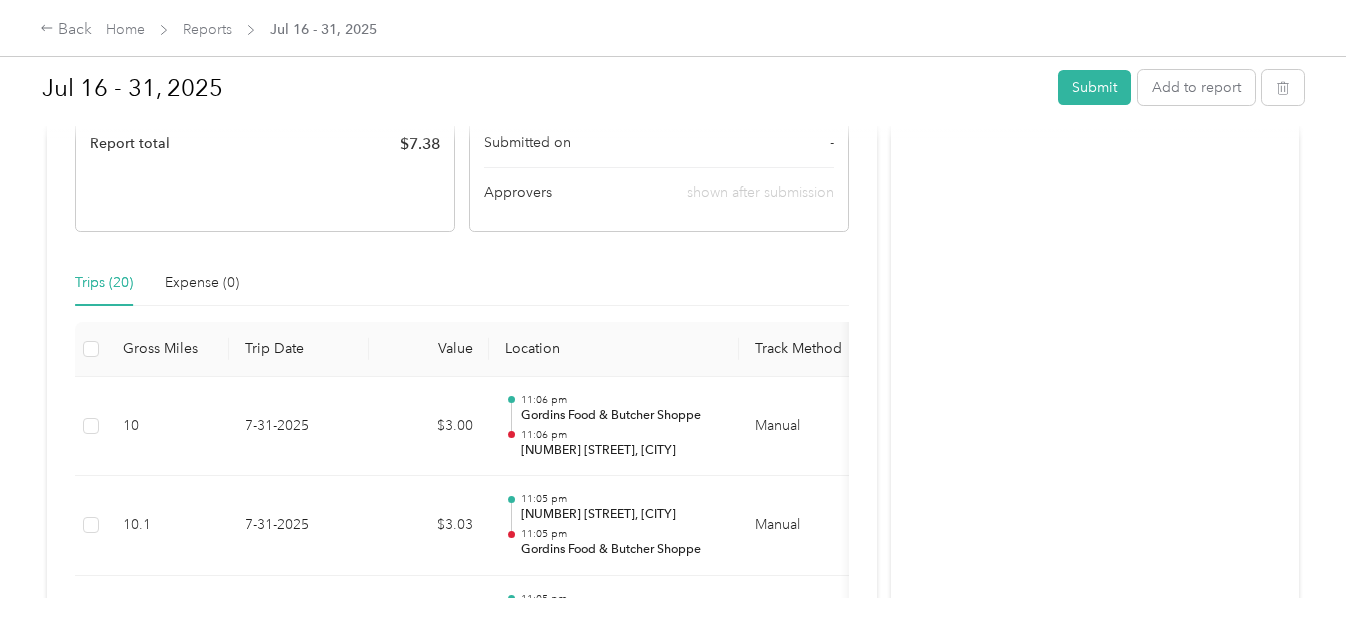 scroll, scrollTop: 315, scrollLeft: 0, axis: vertical 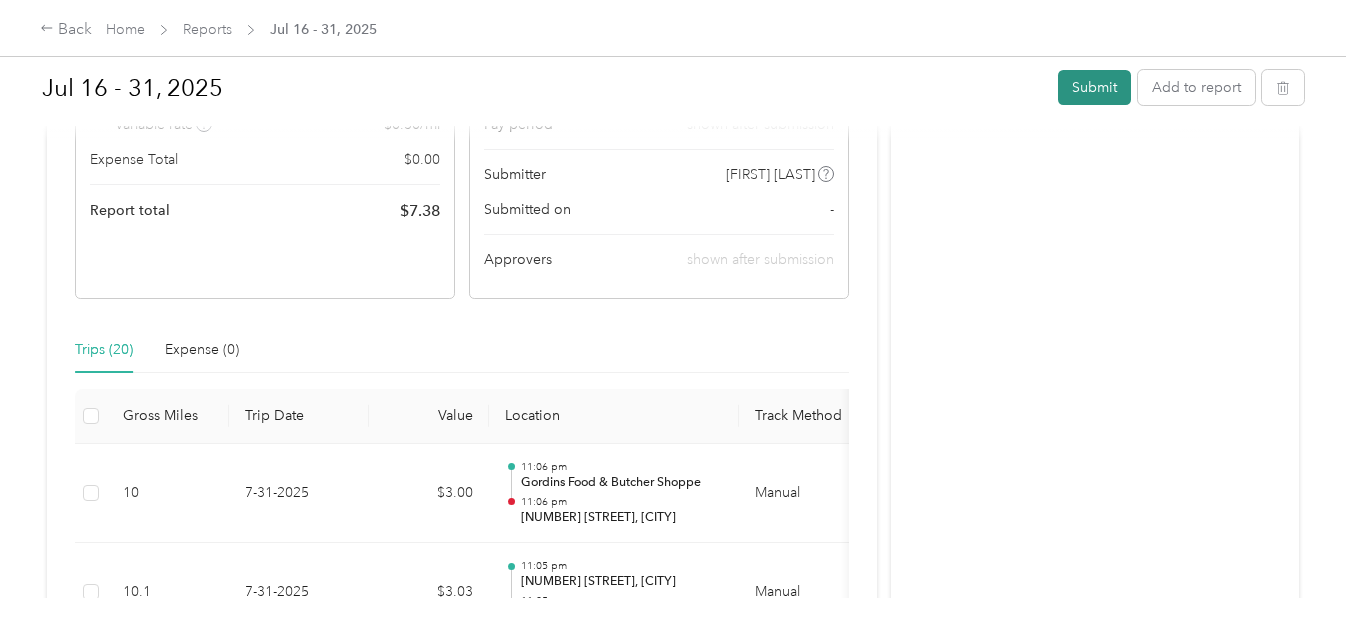click on "Submit" at bounding box center [1094, 87] 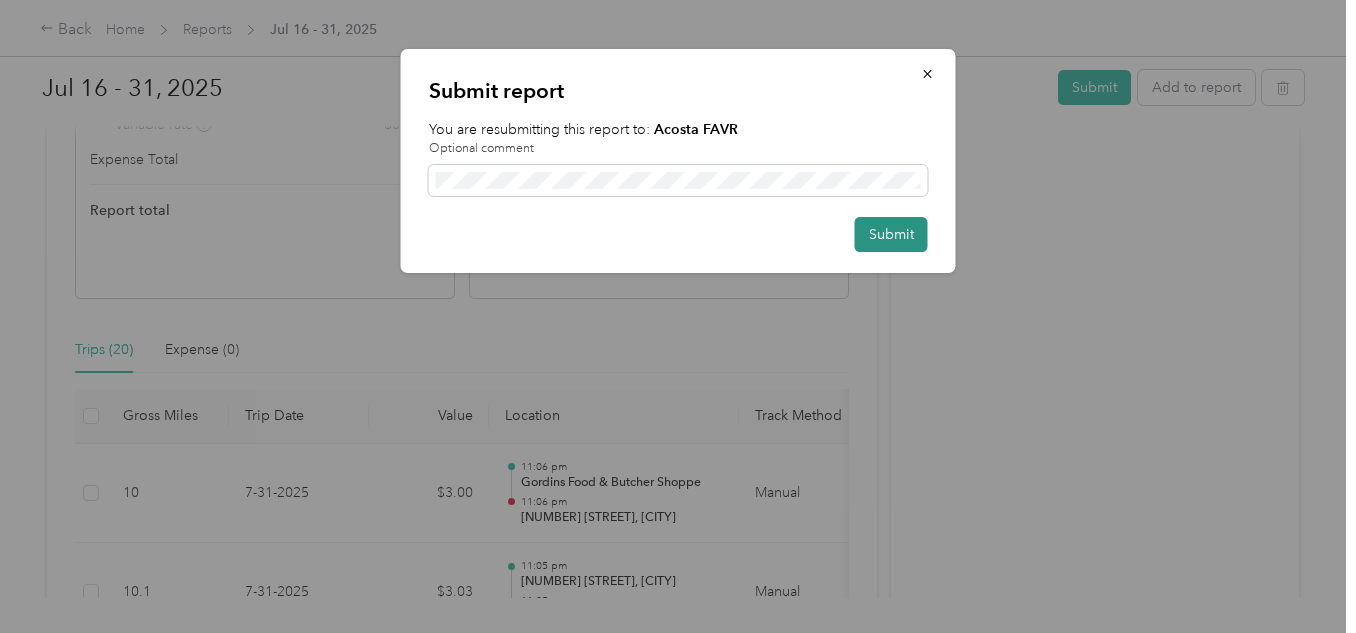 click on "Submit" at bounding box center (891, 234) 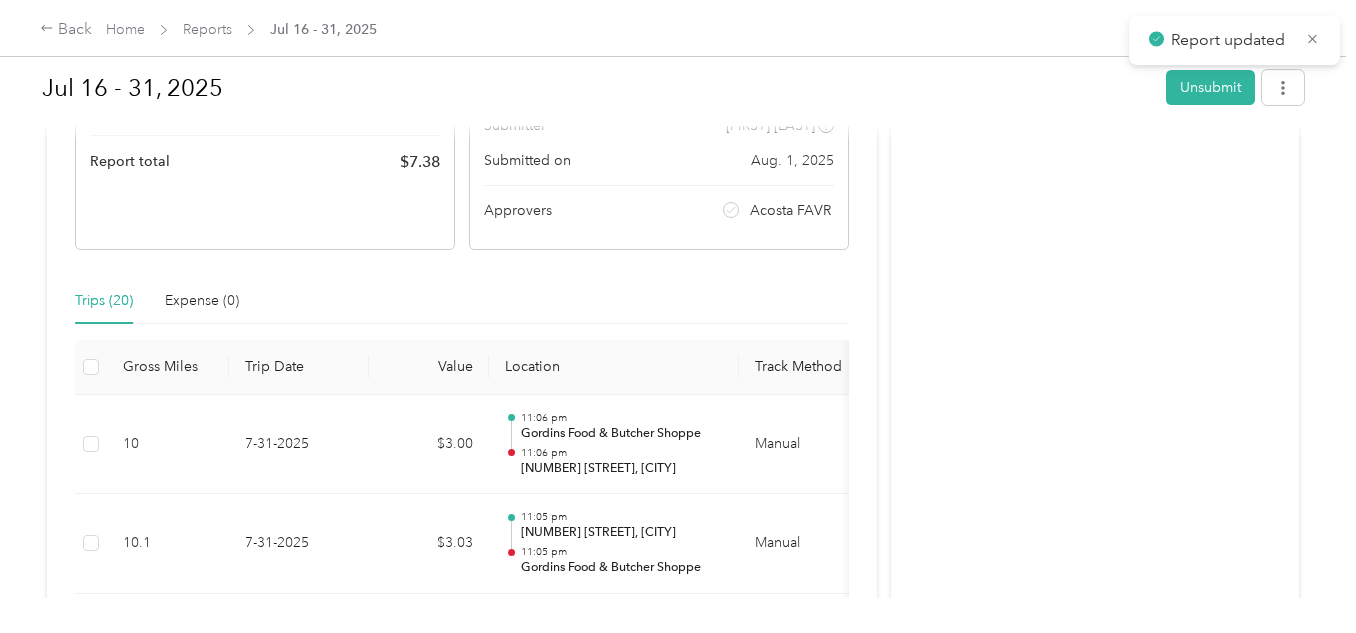 scroll, scrollTop: 266, scrollLeft: 0, axis: vertical 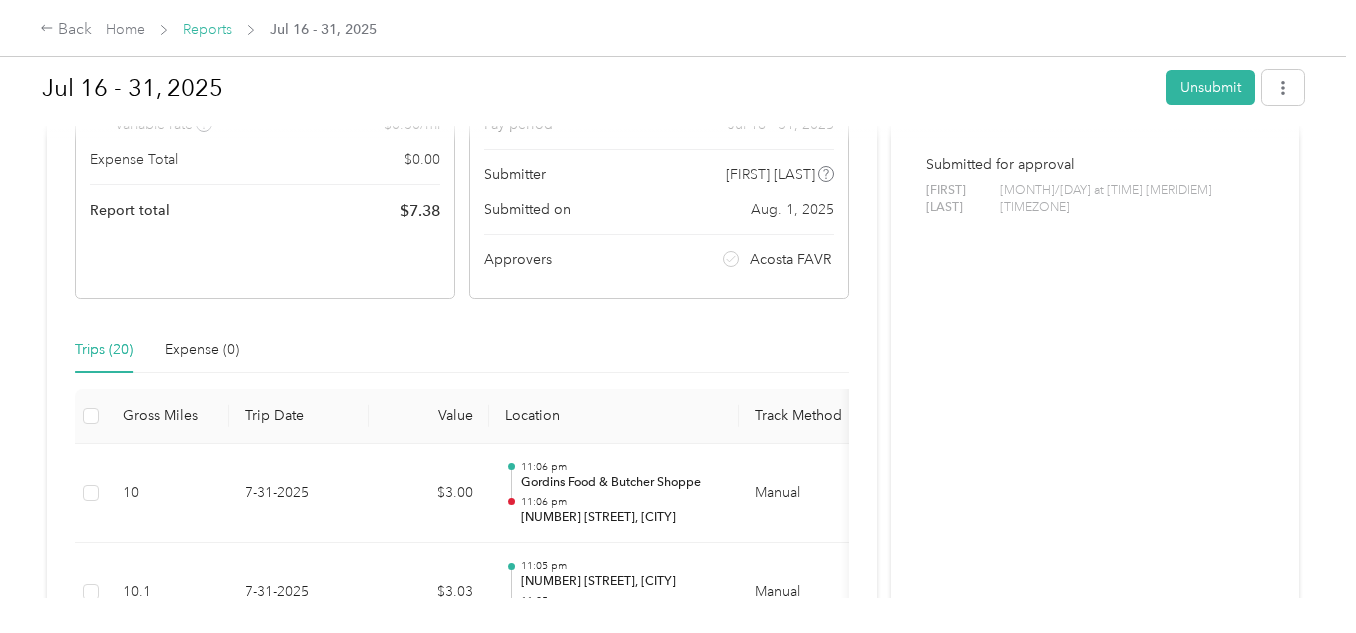 click on "Reports" at bounding box center (207, 29) 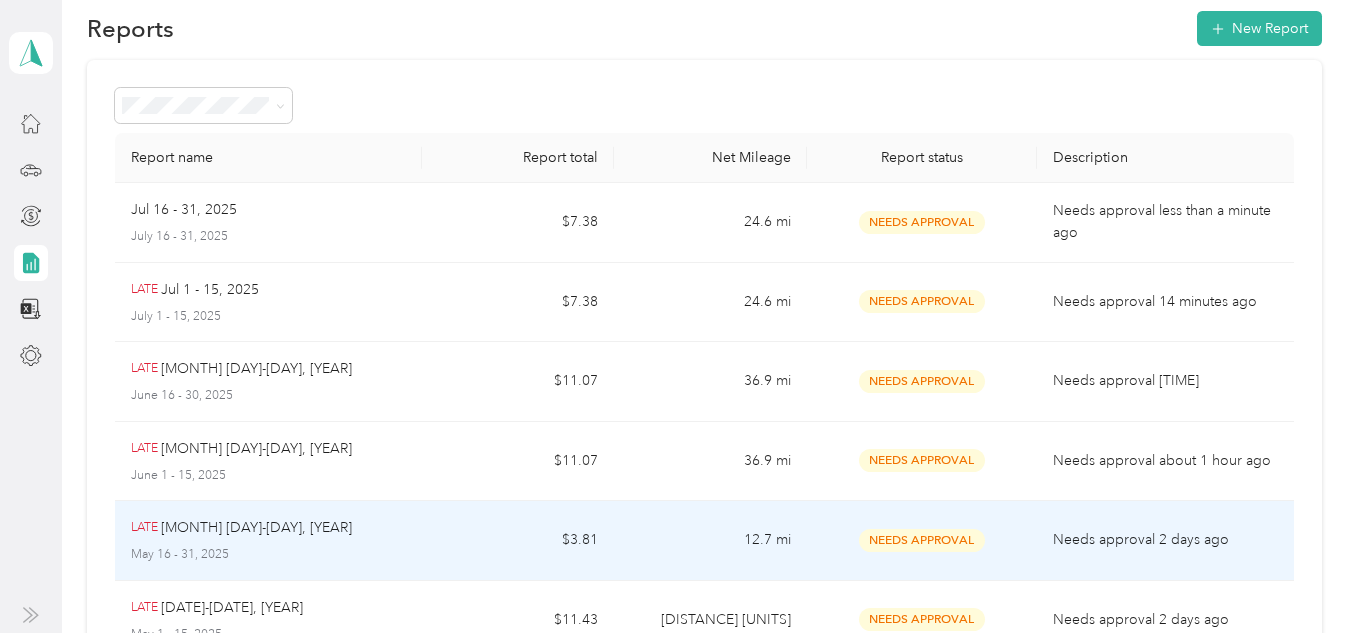 scroll, scrollTop: 0, scrollLeft: 0, axis: both 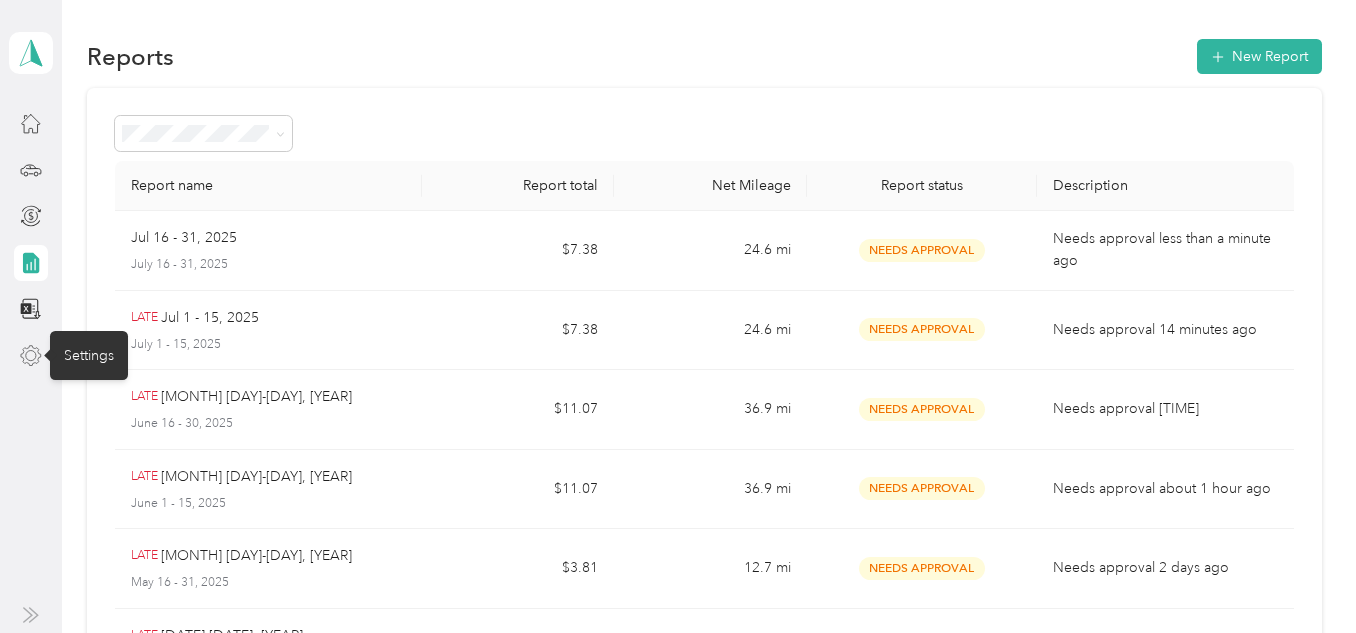 click 